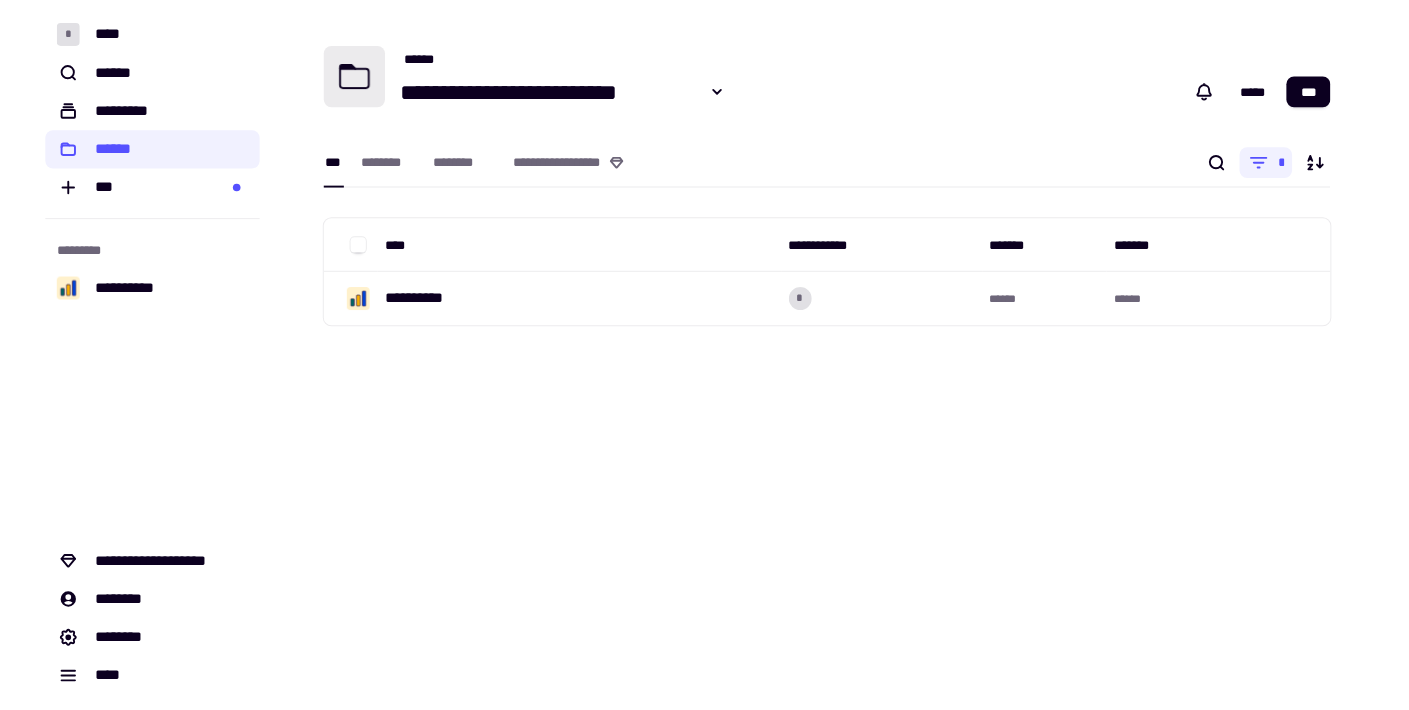 scroll, scrollTop: 0, scrollLeft: 0, axis: both 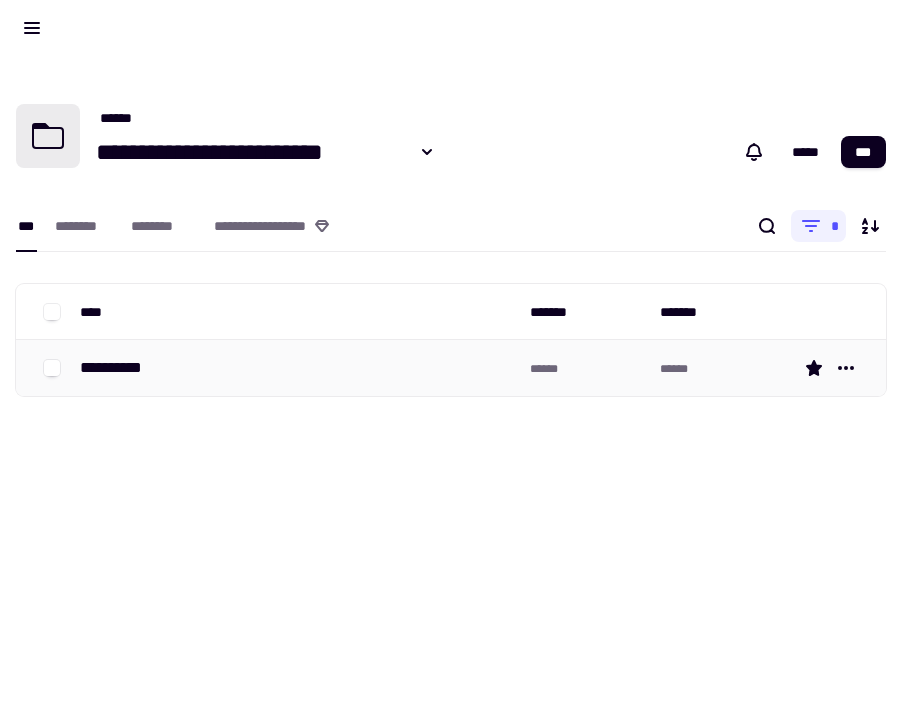 click on "**********" at bounding box center [119, 368] 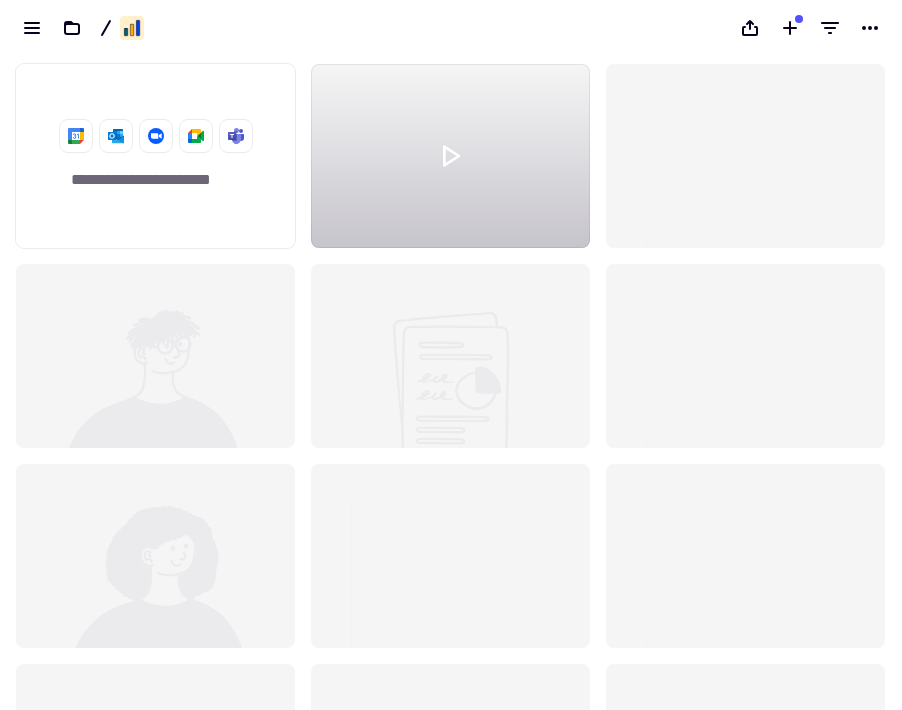 scroll, scrollTop: 1, scrollLeft: 1, axis: both 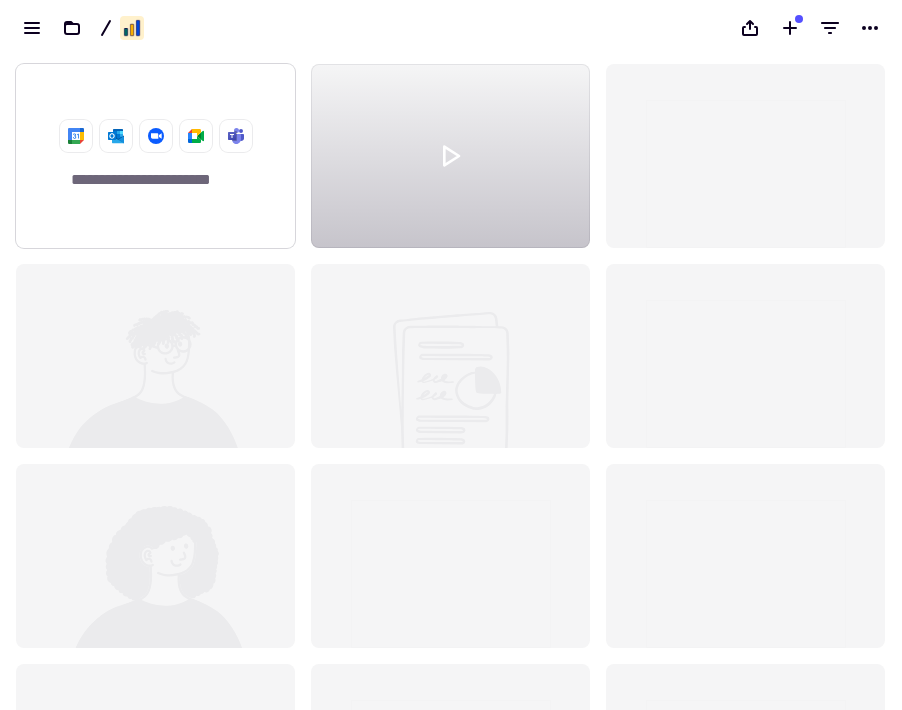 click on "**********" 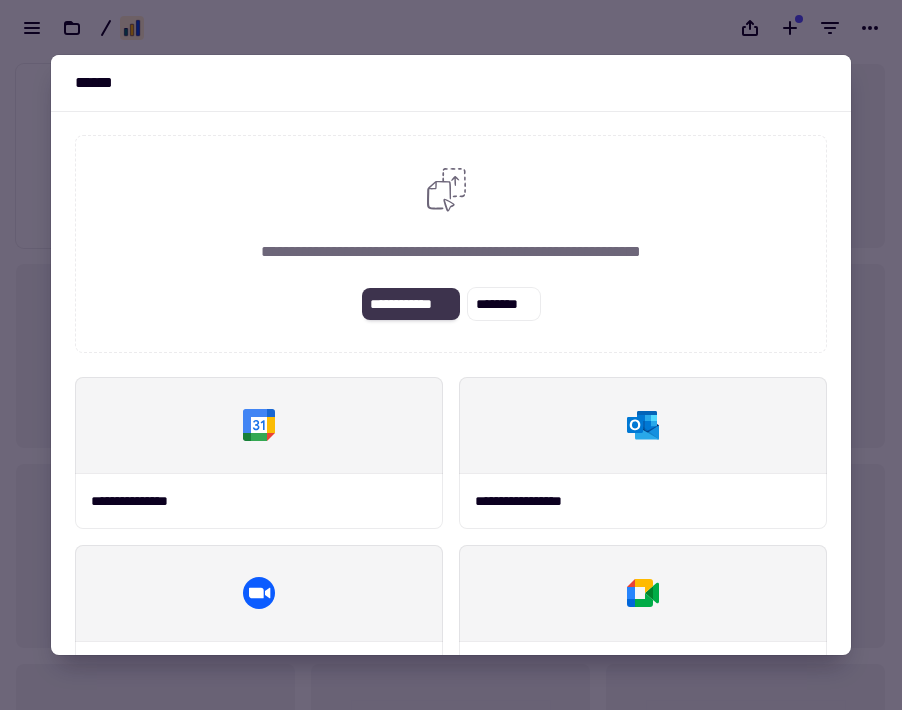 click on "**********" 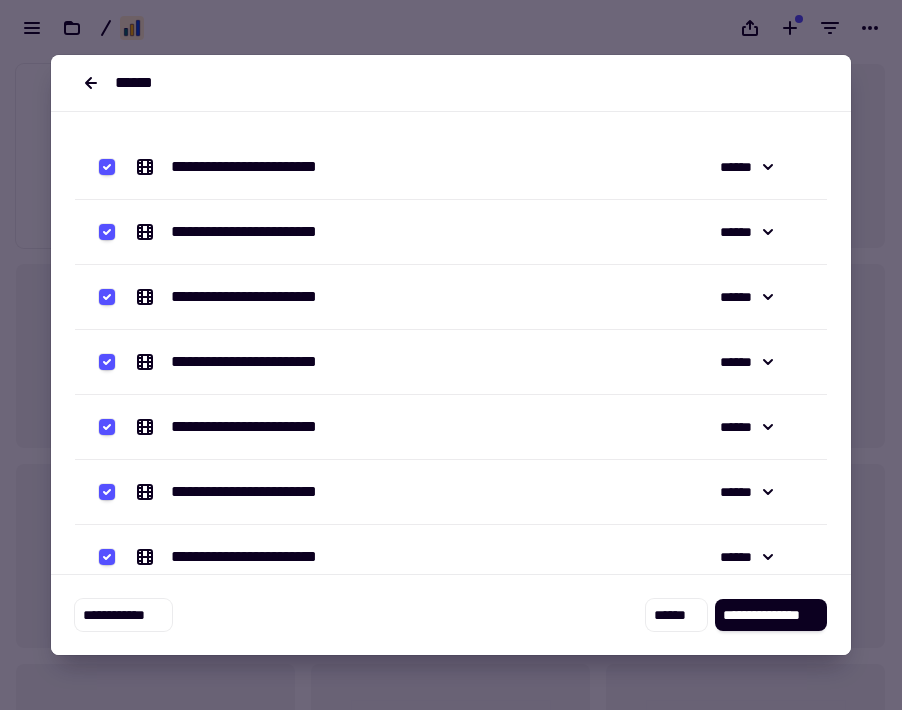 scroll, scrollTop: 0, scrollLeft: 0, axis: both 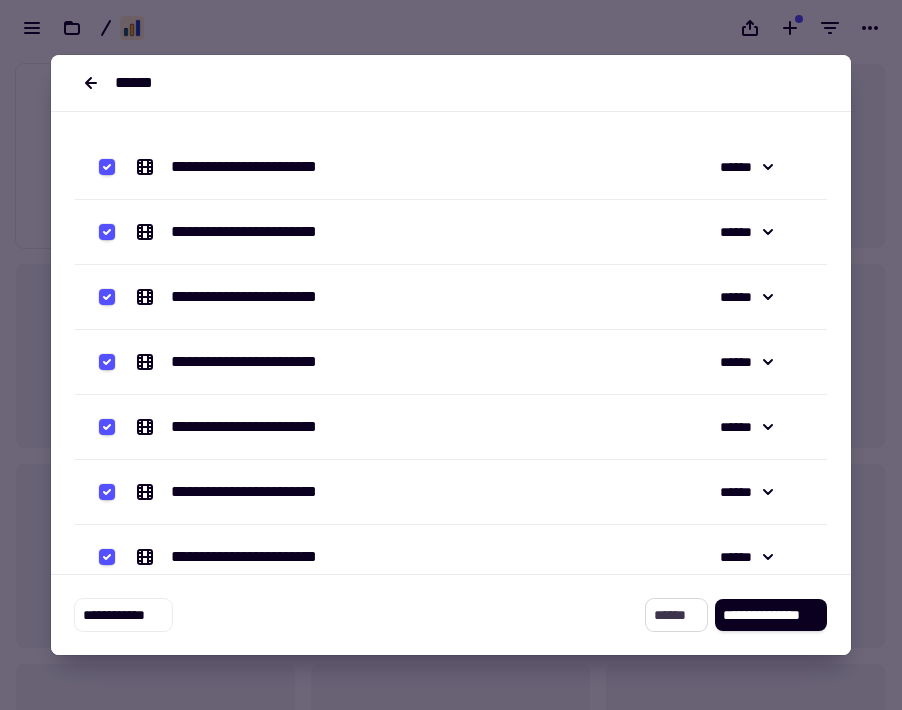 click on "******" 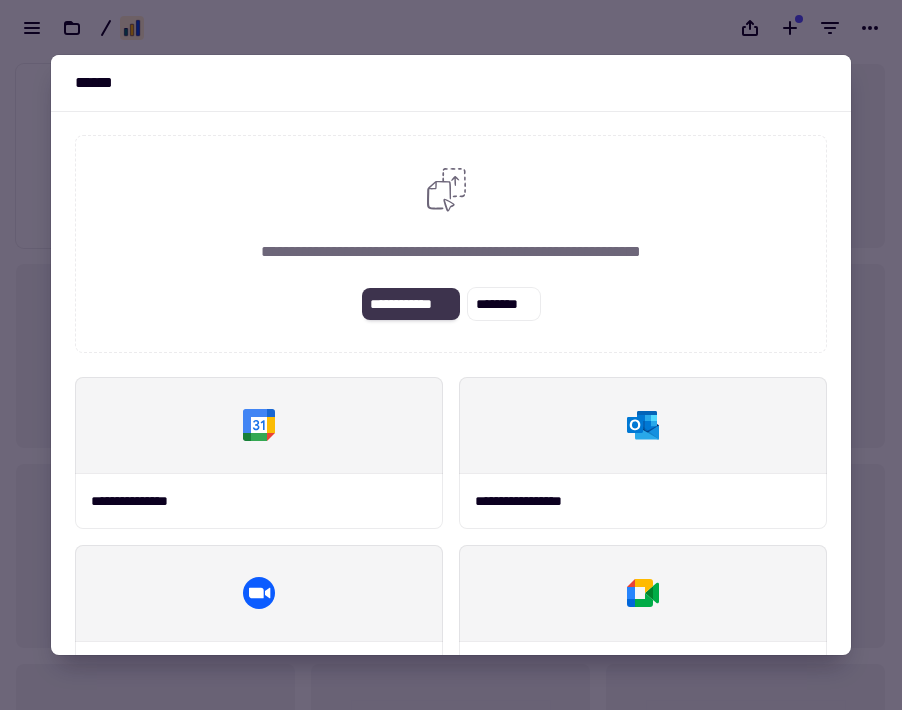 click on "**********" 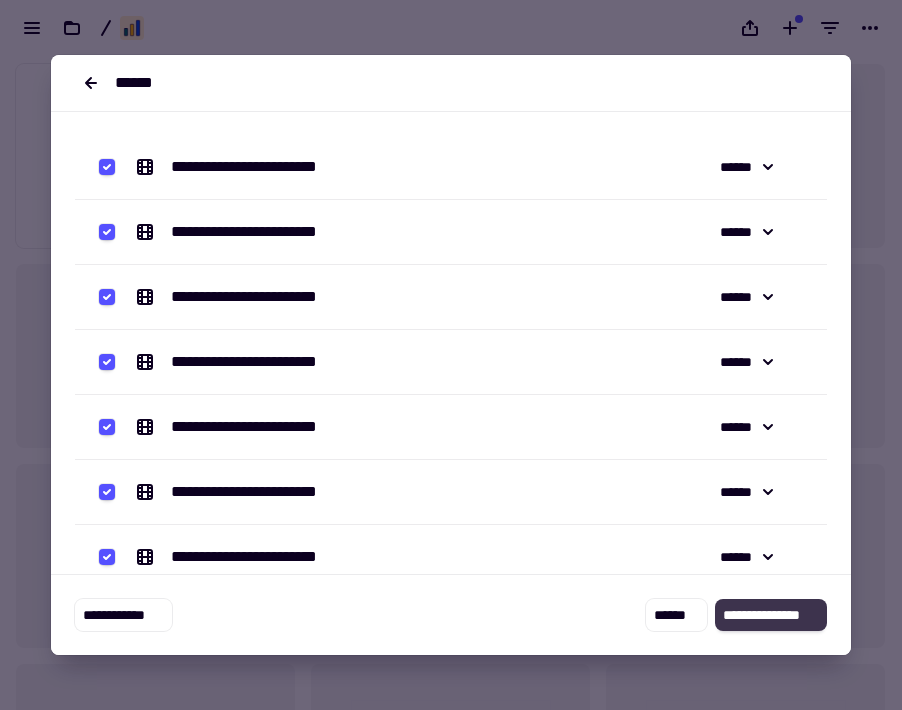 click on "**********" 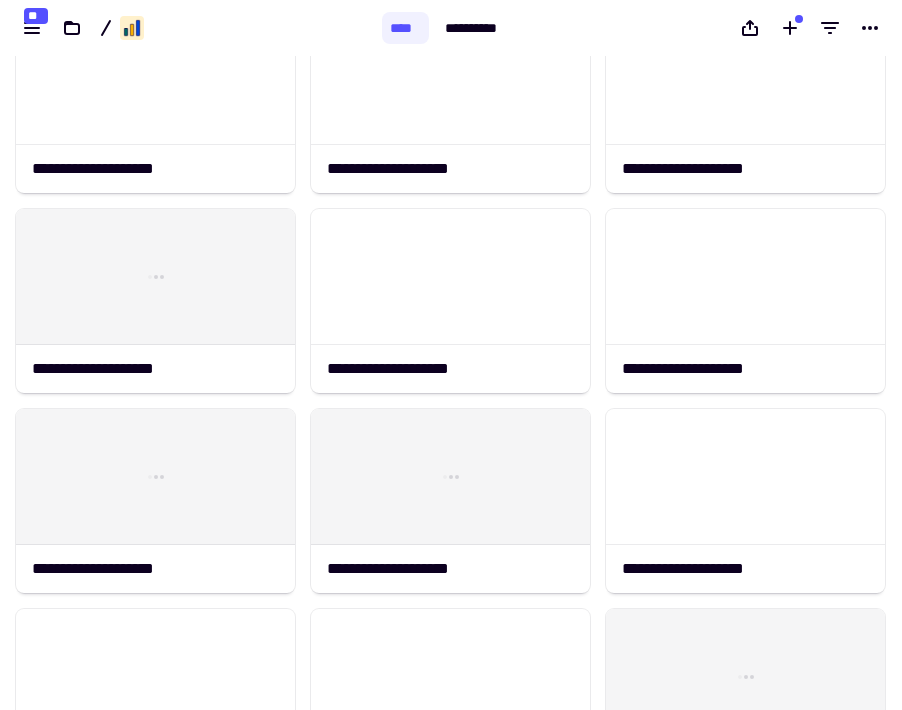 scroll, scrollTop: 419, scrollLeft: 0, axis: vertical 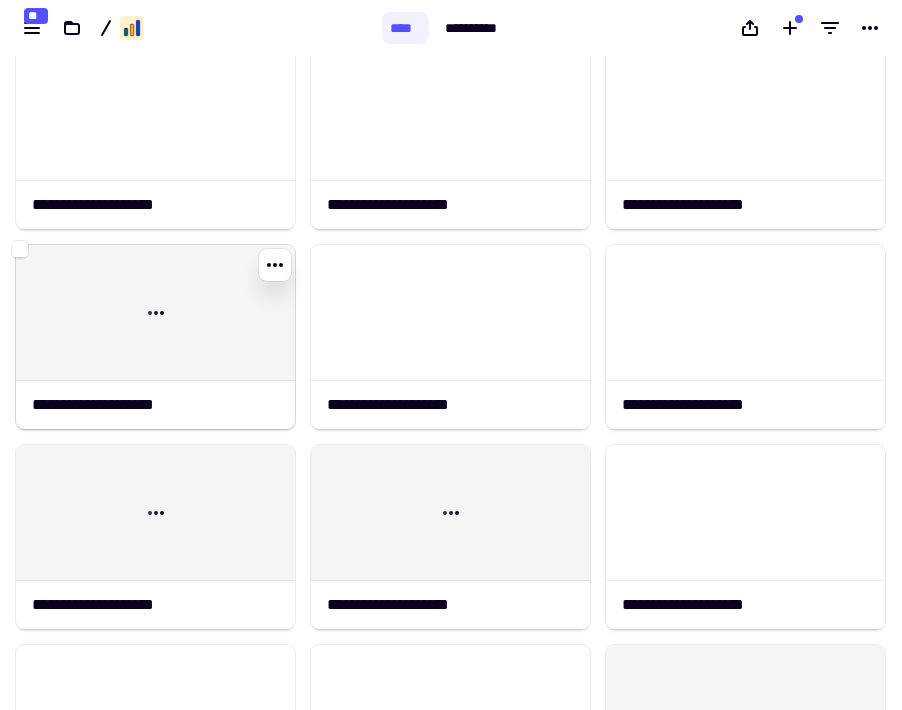 click 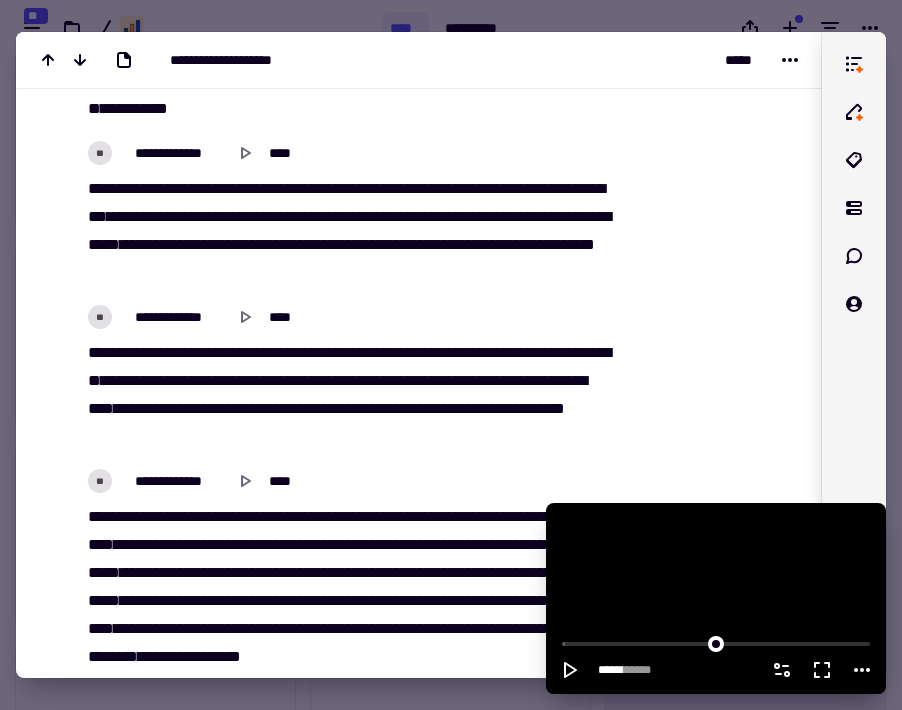 scroll, scrollTop: 1355, scrollLeft: 0, axis: vertical 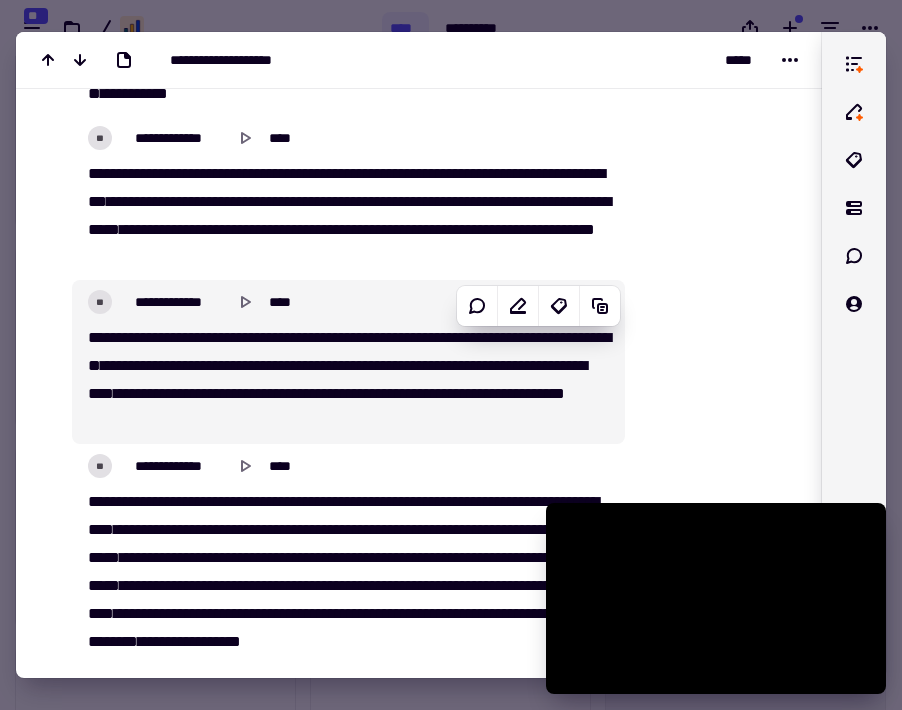 click at bounding box center [451, 355] 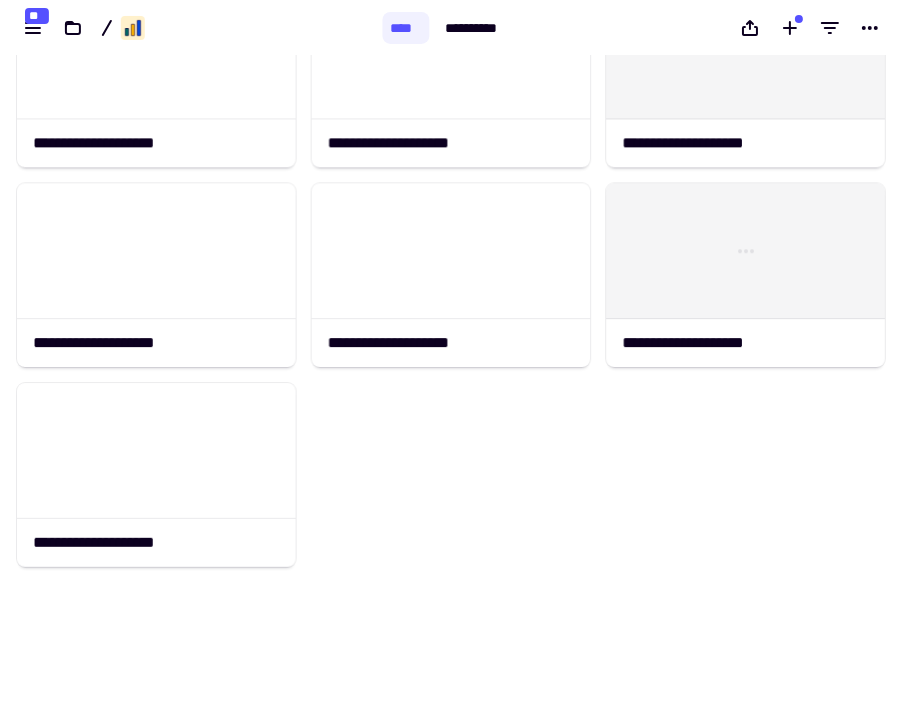 scroll, scrollTop: 1080, scrollLeft: 0, axis: vertical 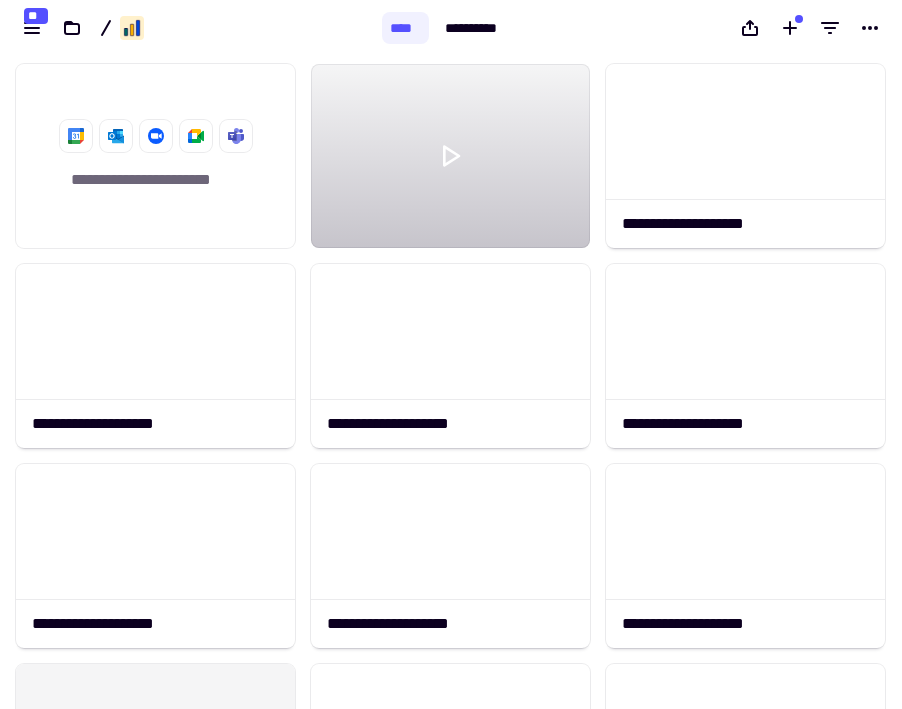 click 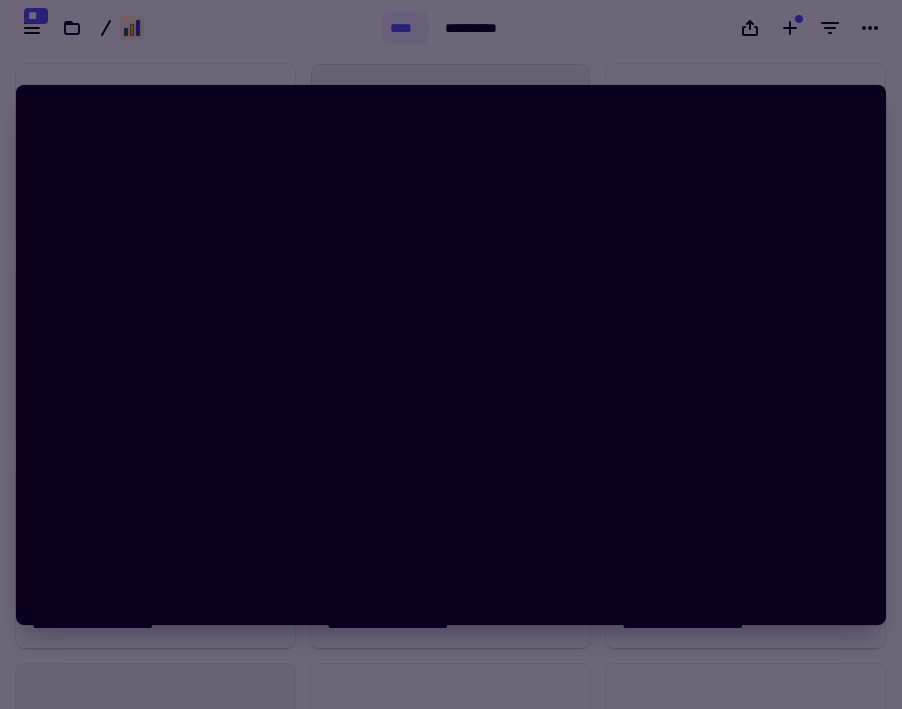 click at bounding box center (451, 354) 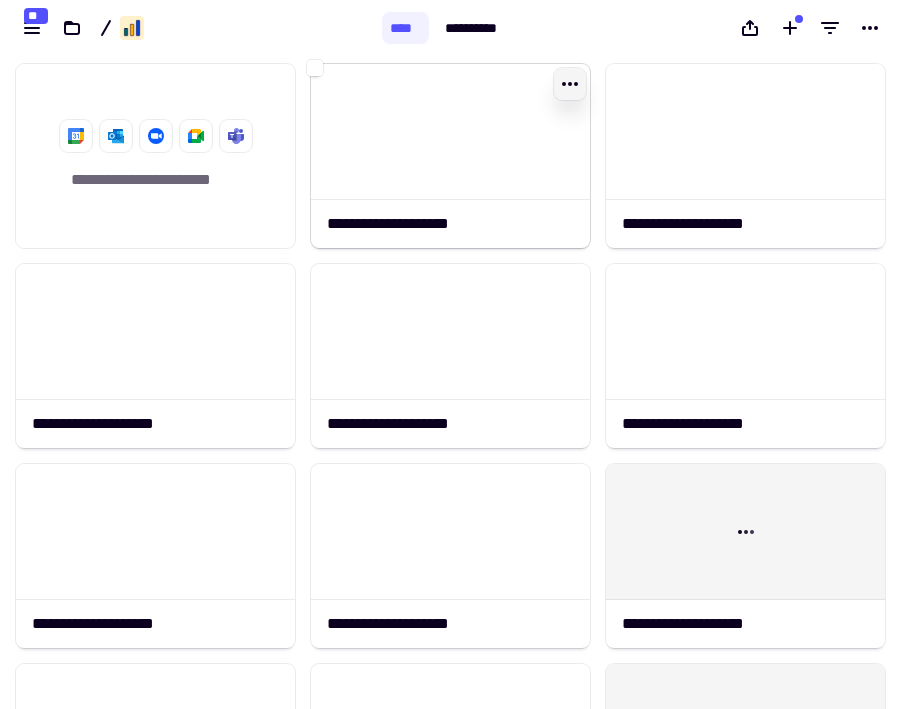 click 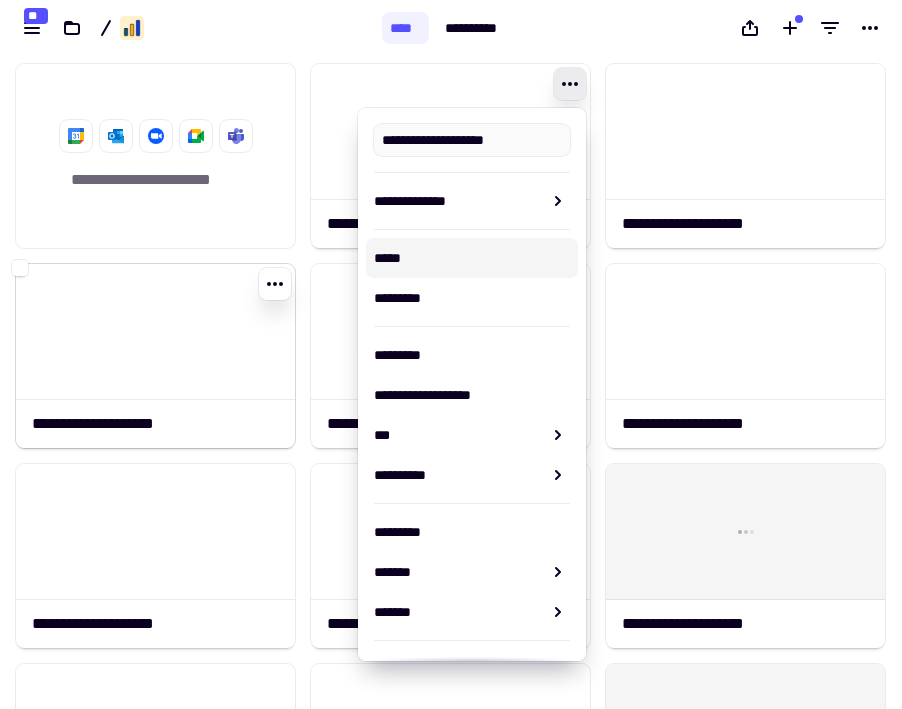 click 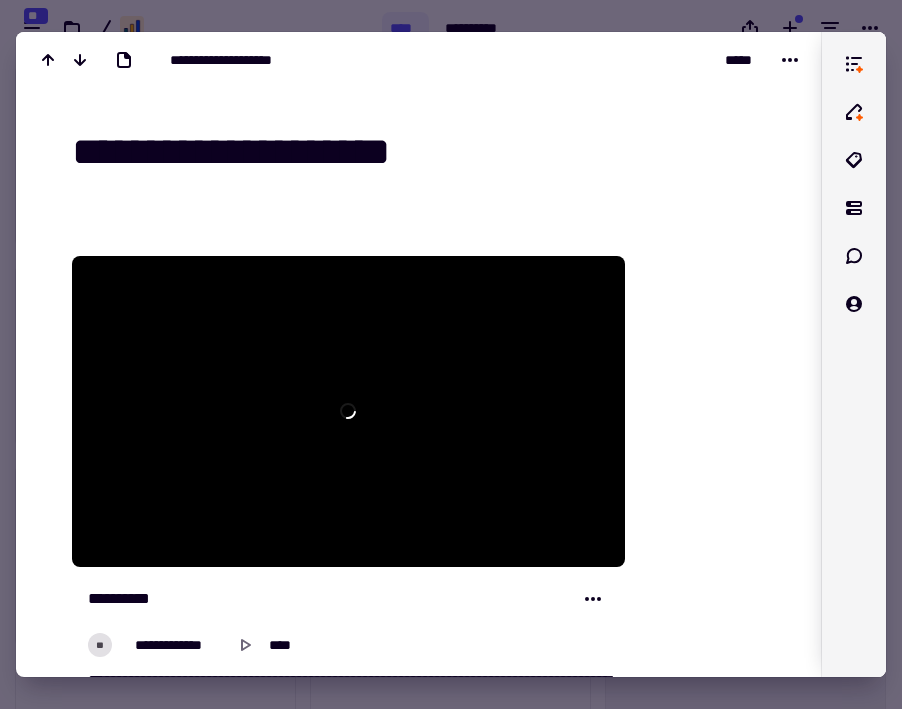 click at bounding box center (451, 354) 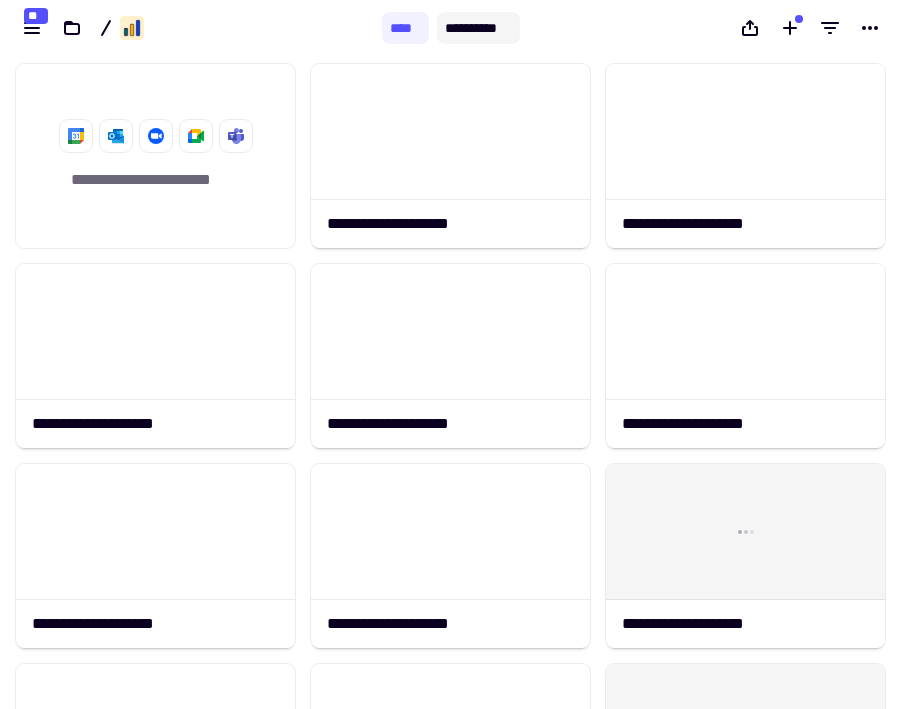 click on "**********" 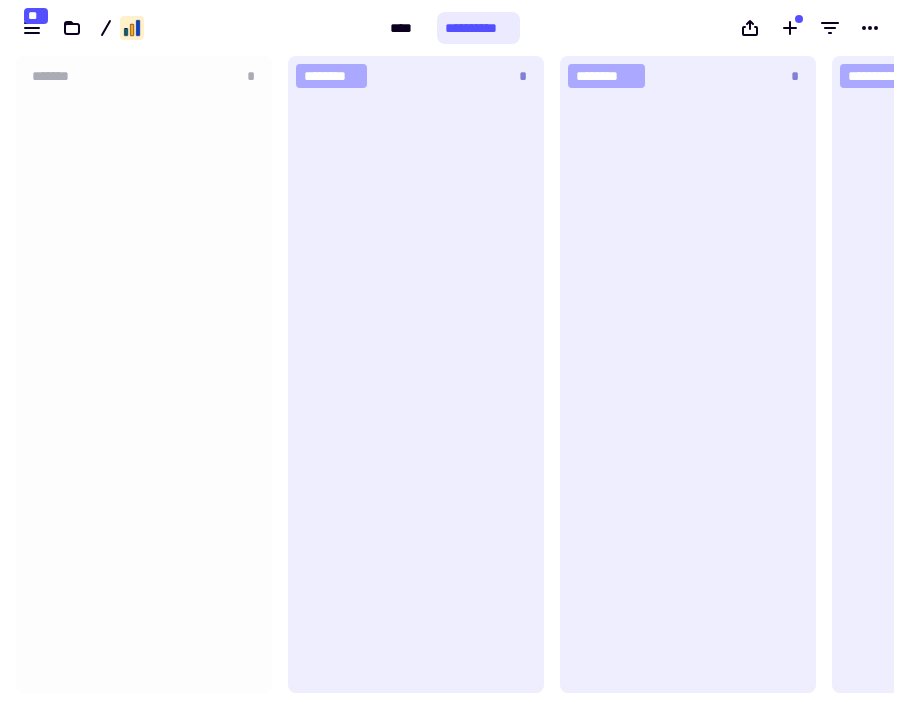 scroll, scrollTop: 1, scrollLeft: 1, axis: both 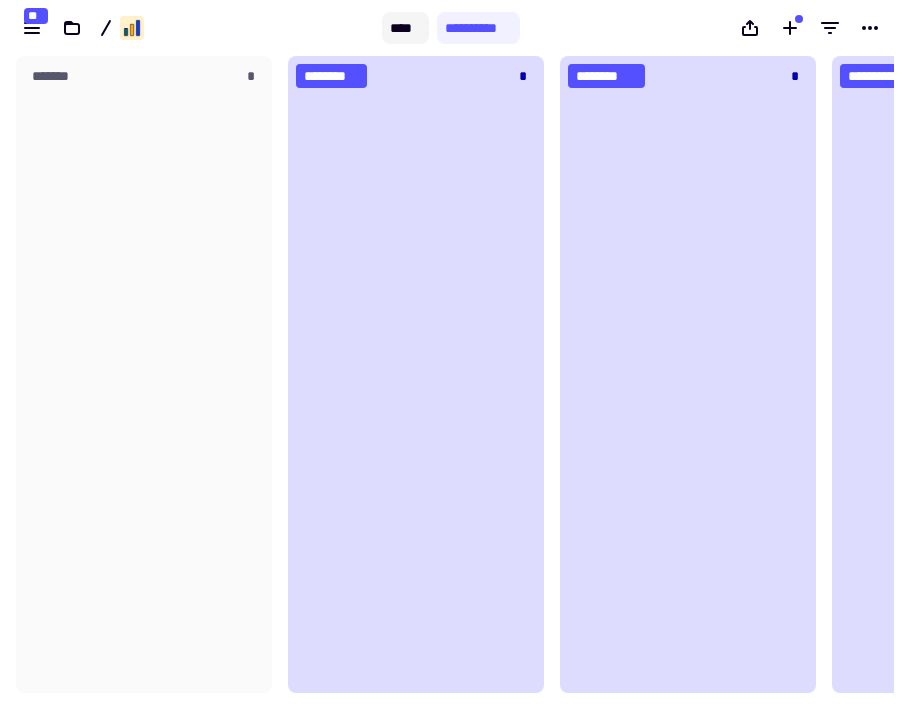 click on "****" 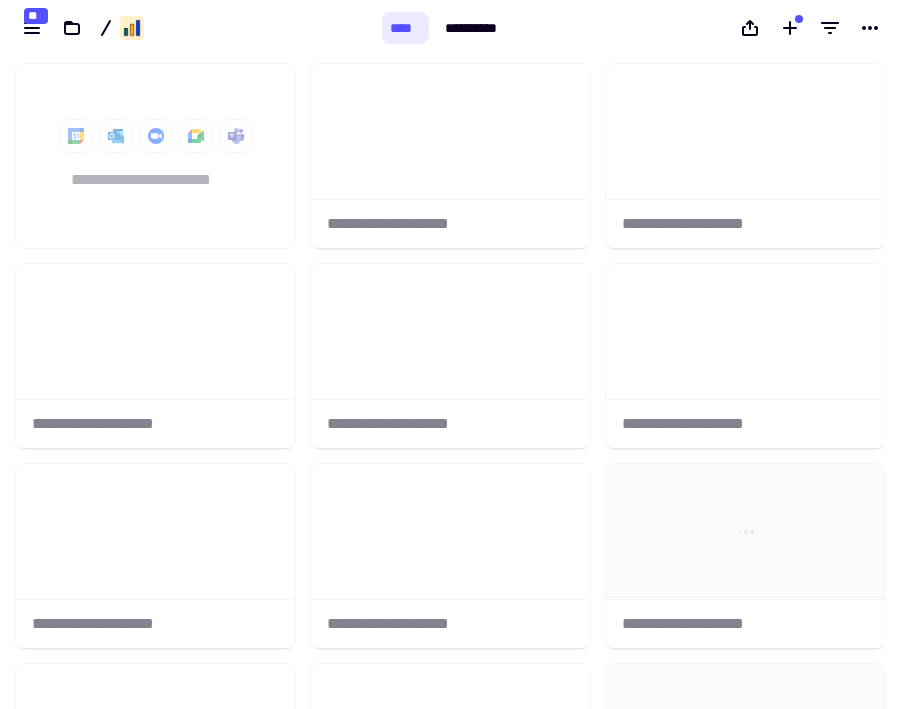 scroll, scrollTop: 1, scrollLeft: 1, axis: both 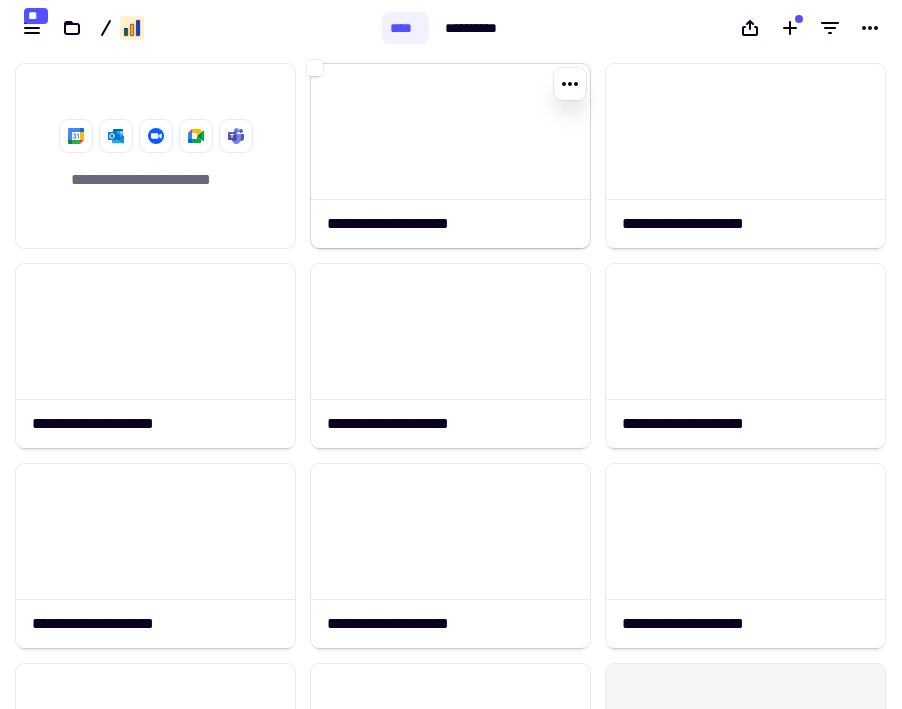 click 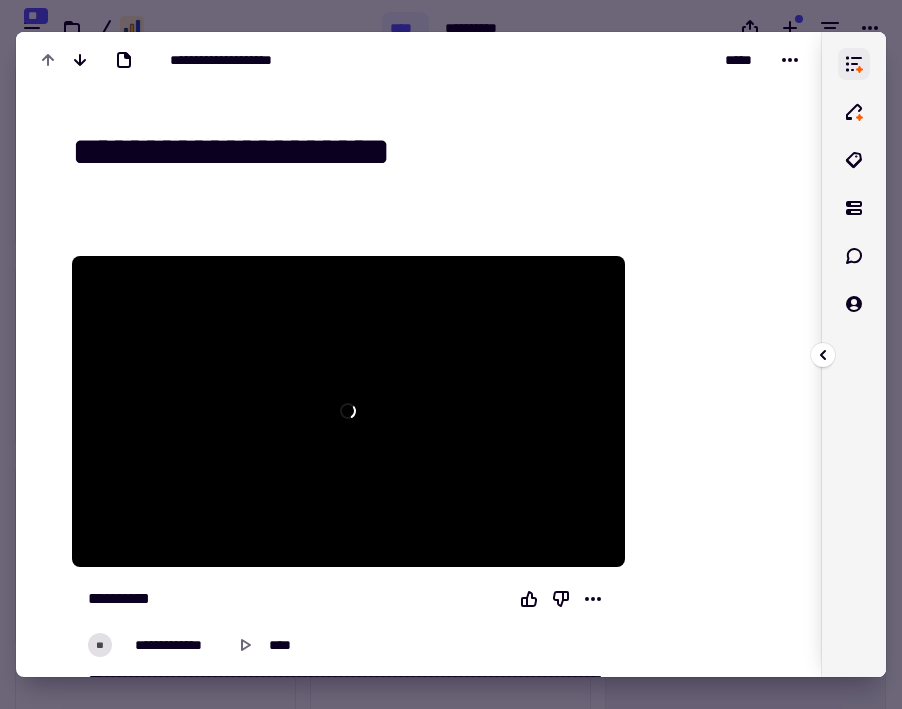 click 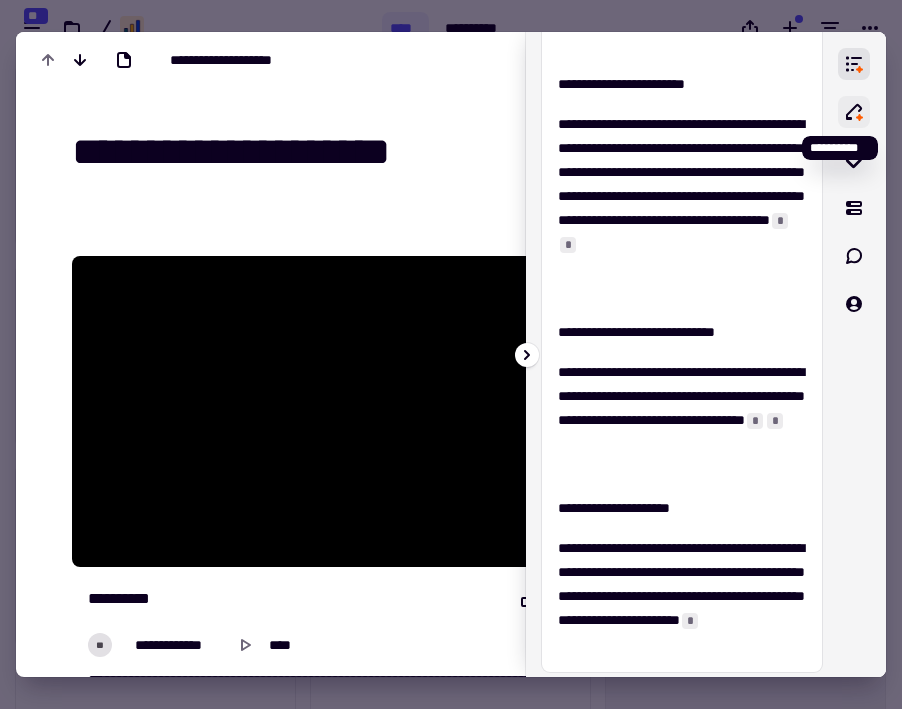 click 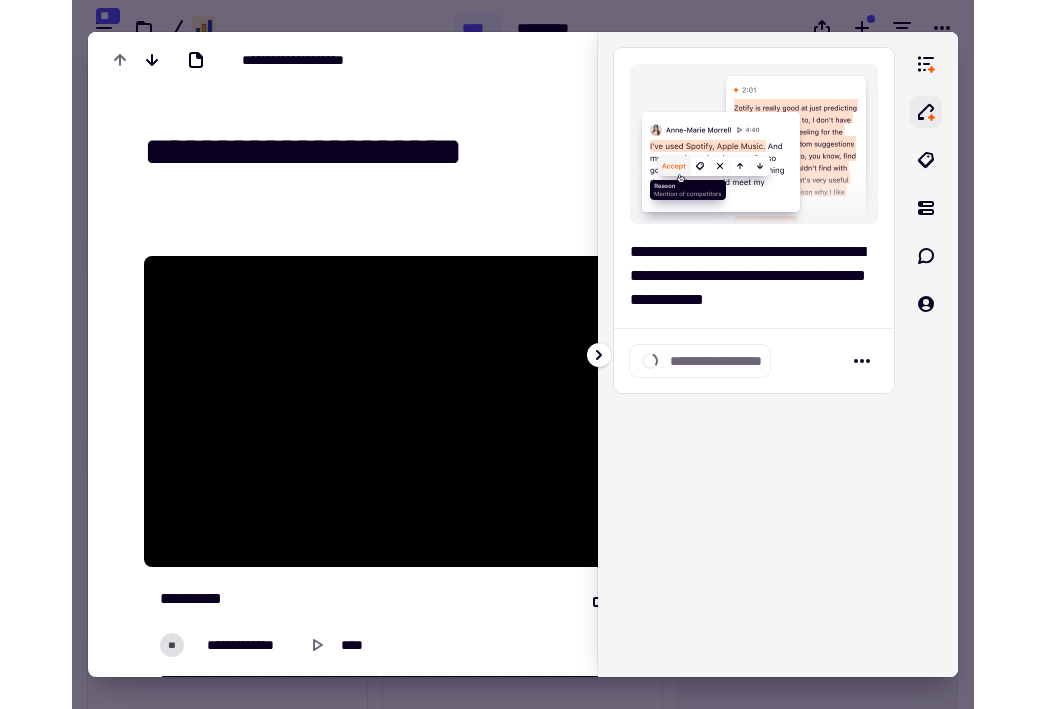 scroll, scrollTop: 0, scrollLeft: 0, axis: both 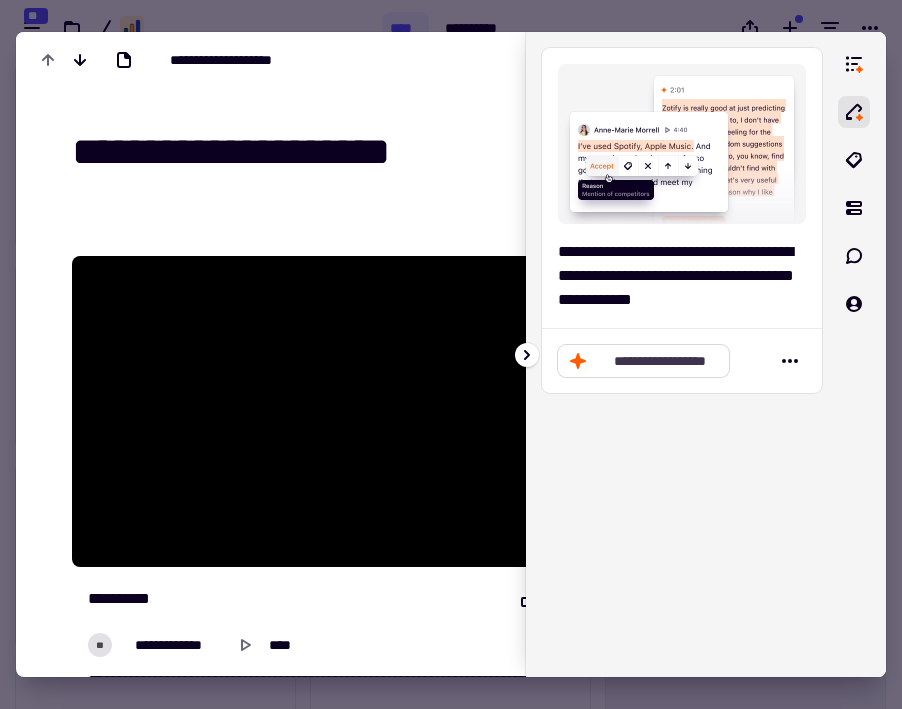 click on "**********" 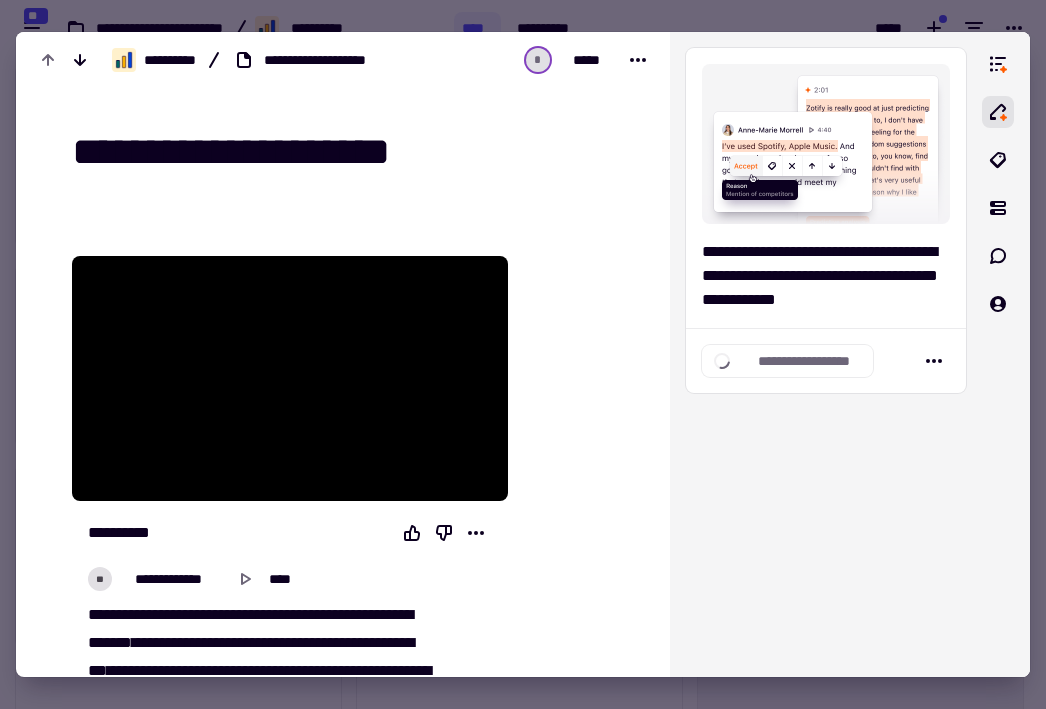 scroll, scrollTop: 1, scrollLeft: 1, axis: both 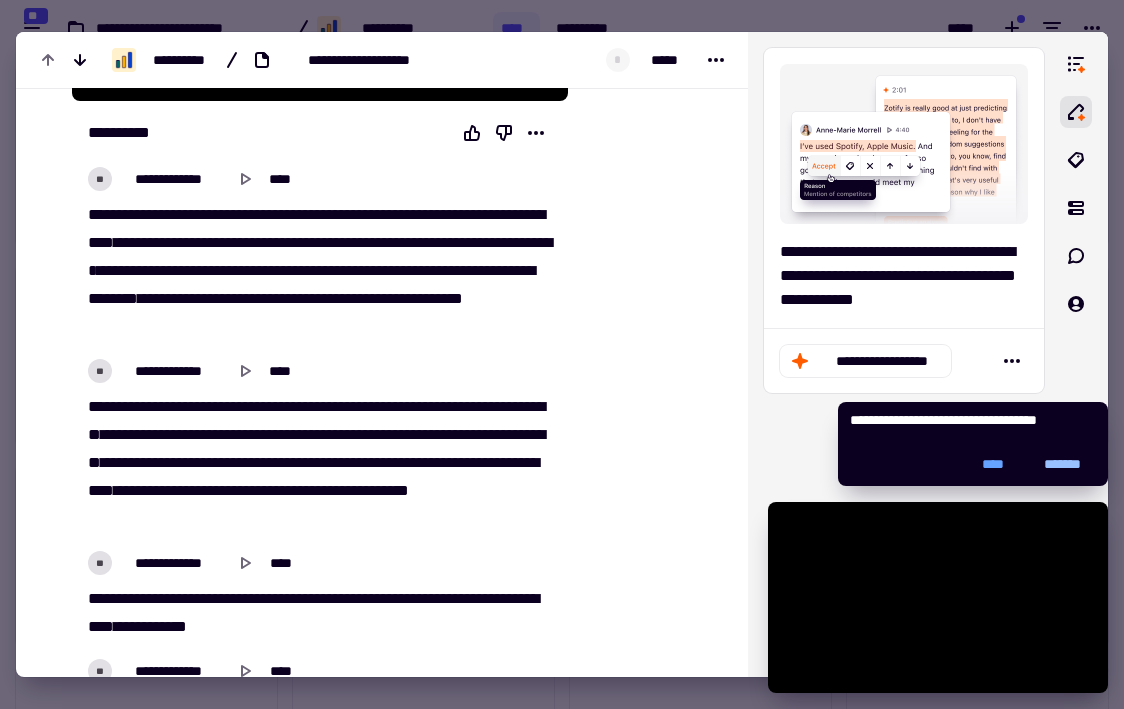 click on "*******" 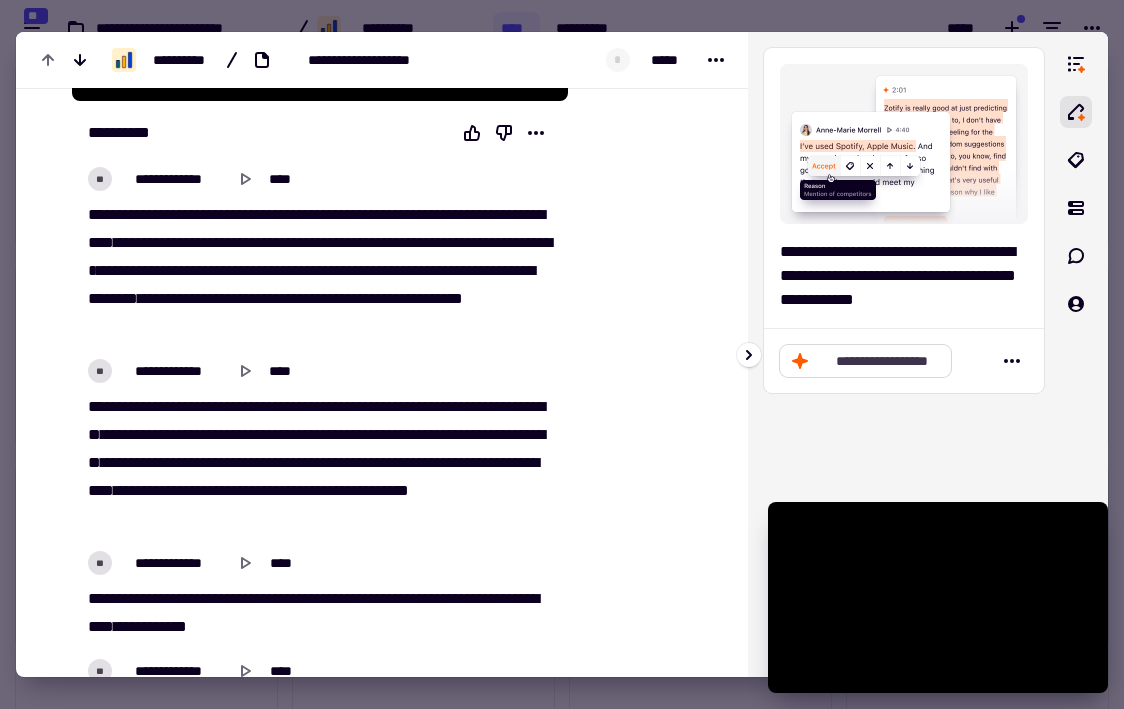 click on "**********" 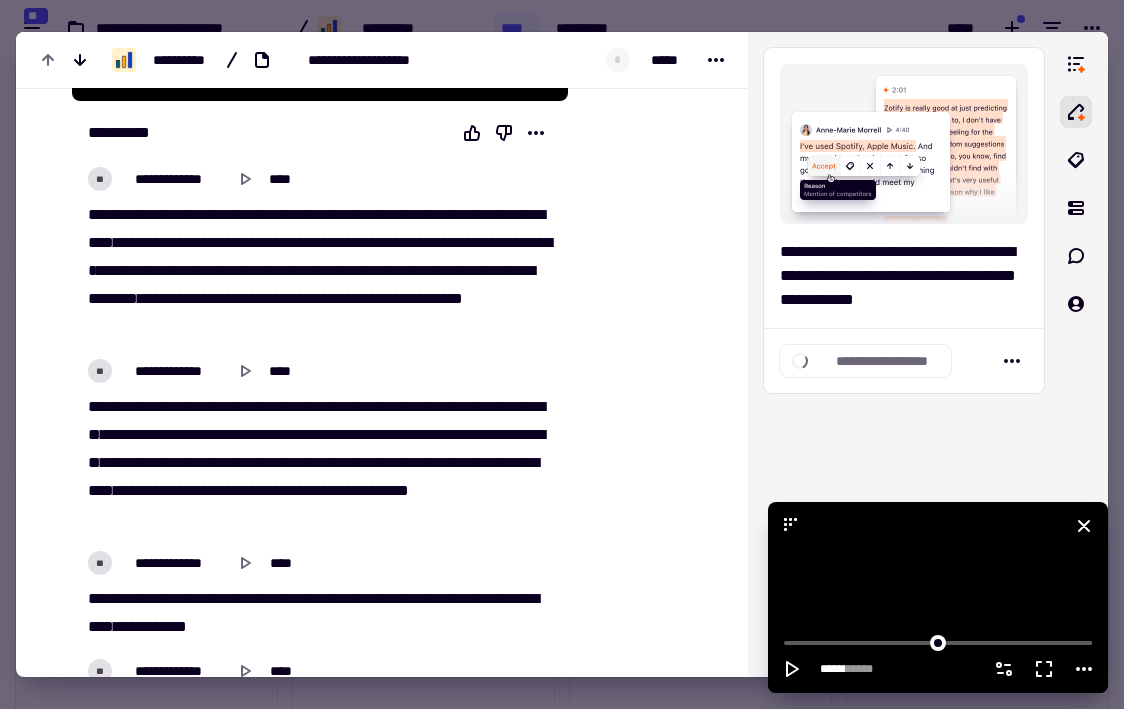 click 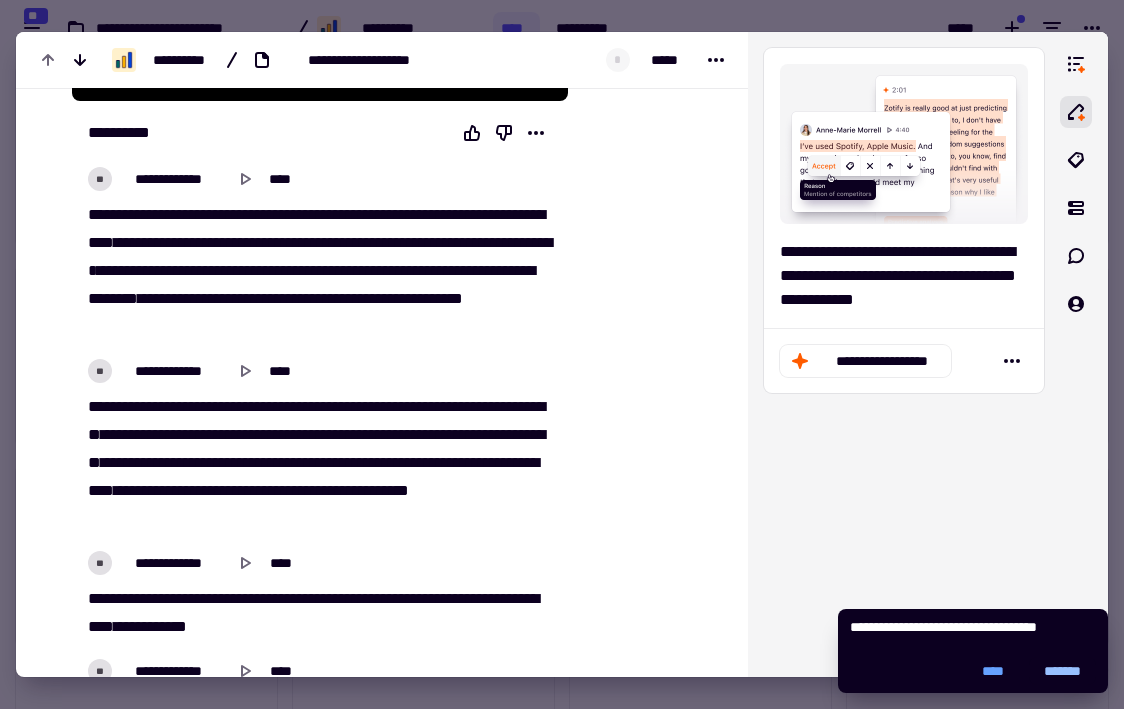 click on "*******" 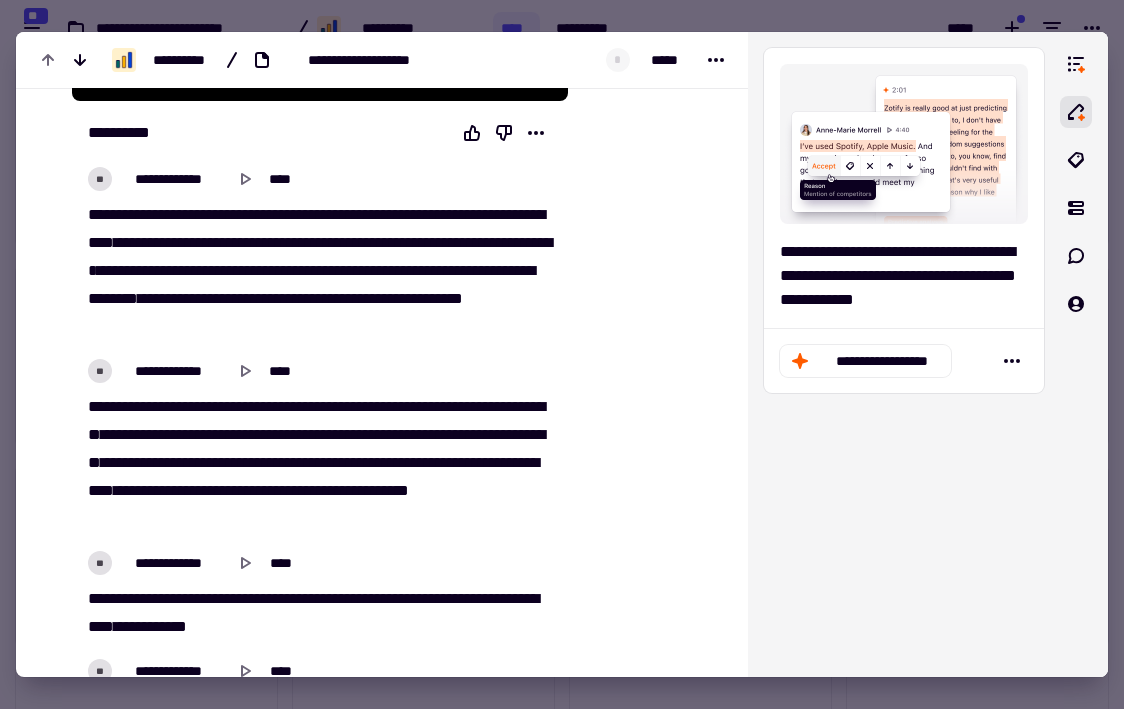 click at bounding box center [562, 354] 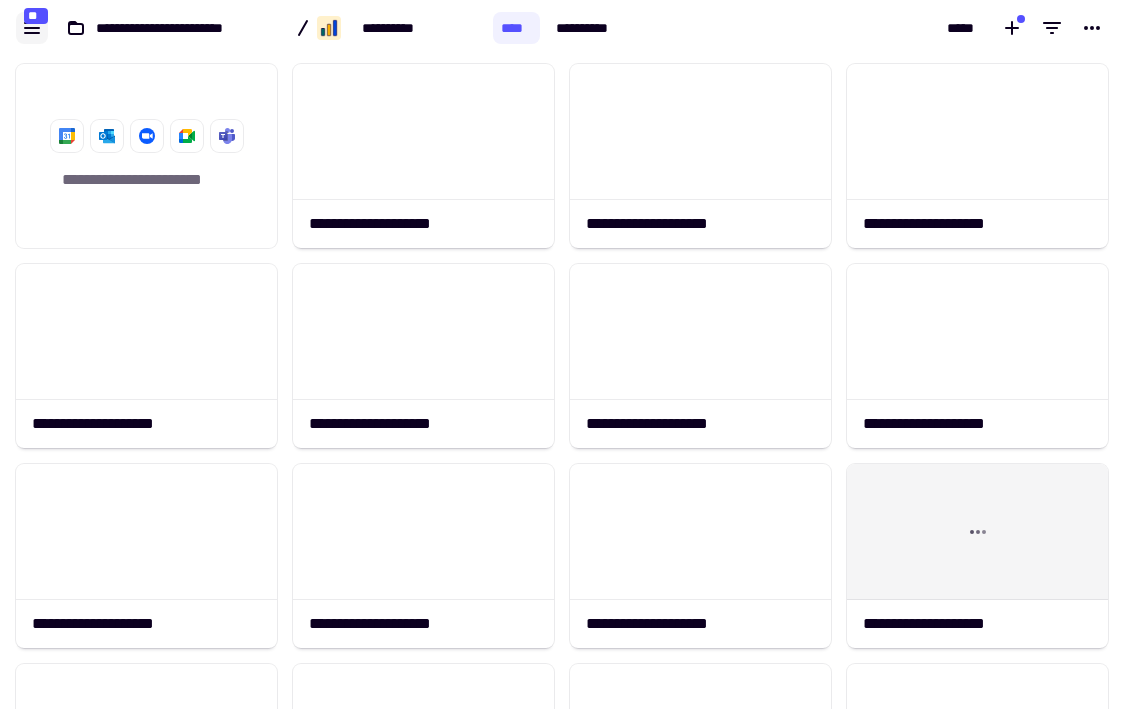 click 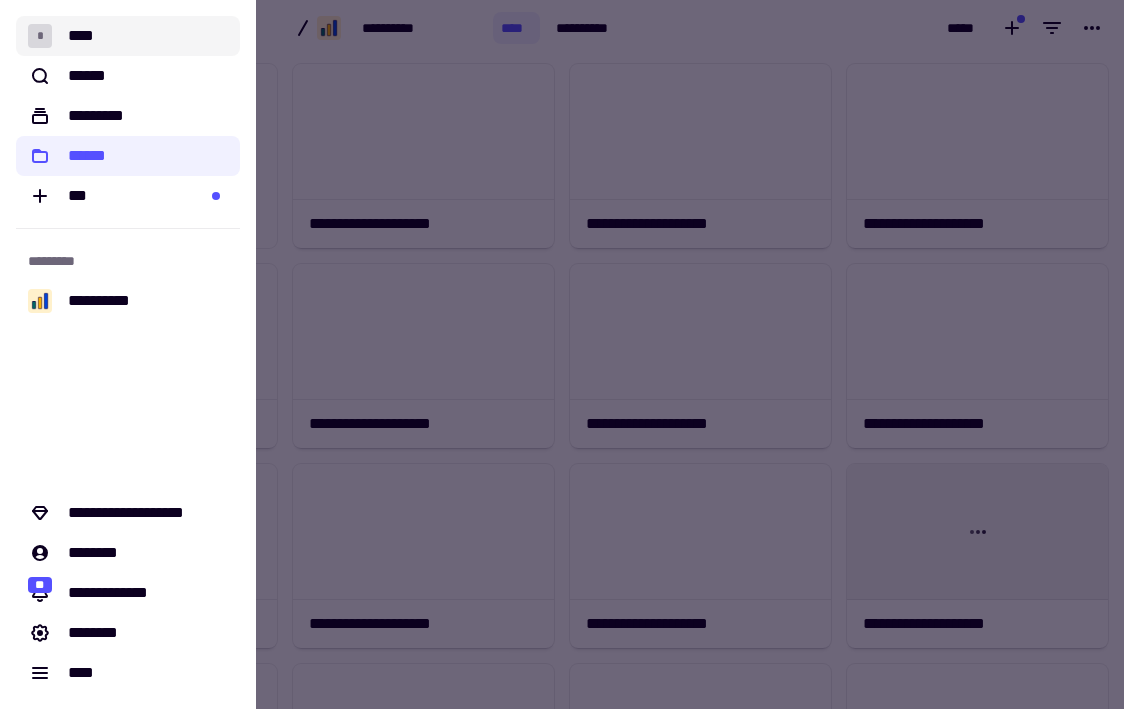 click on "* ****" 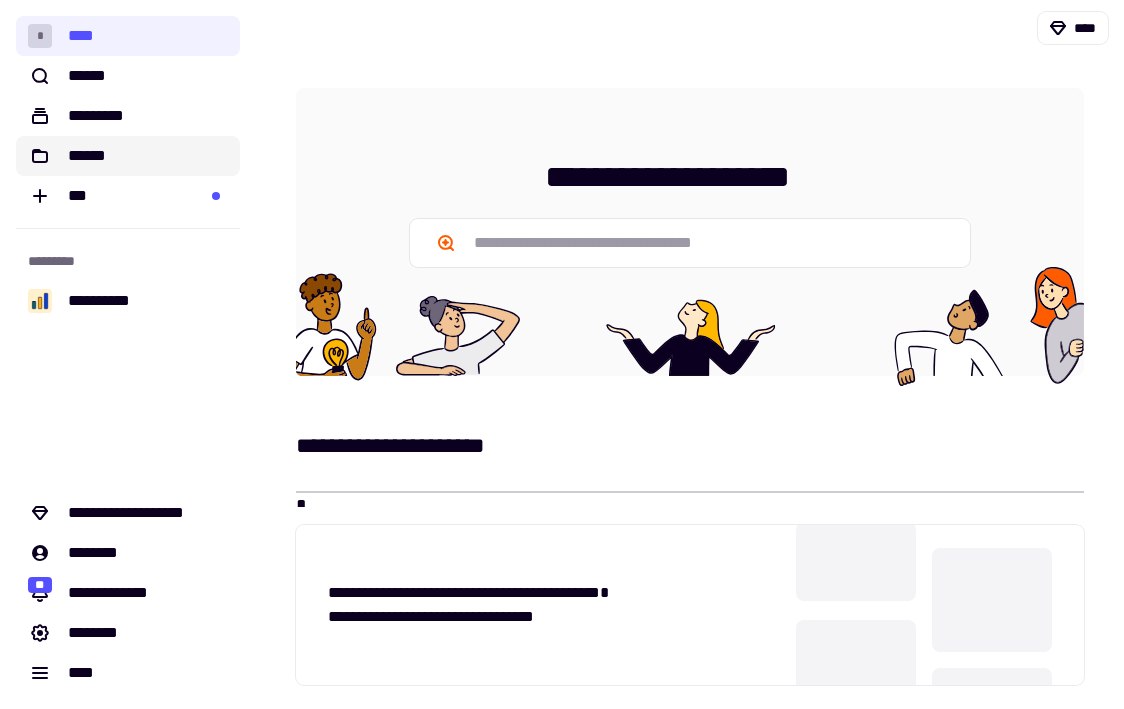 click on "******" 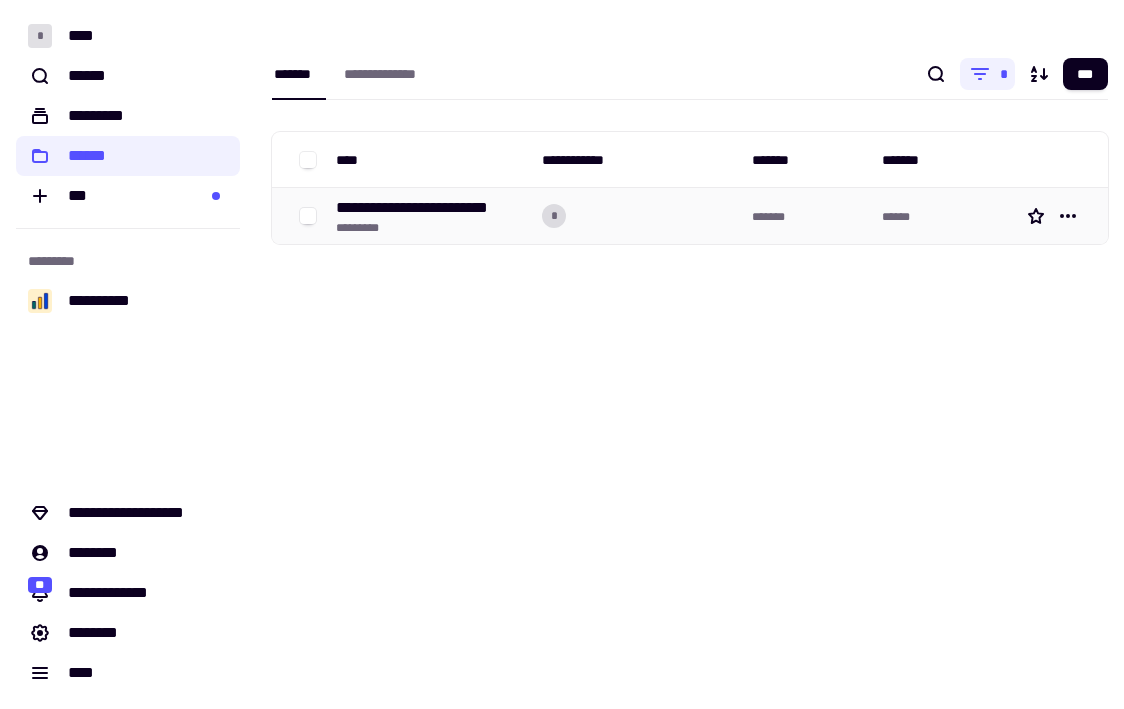 click on "**********" at bounding box center (431, 208) 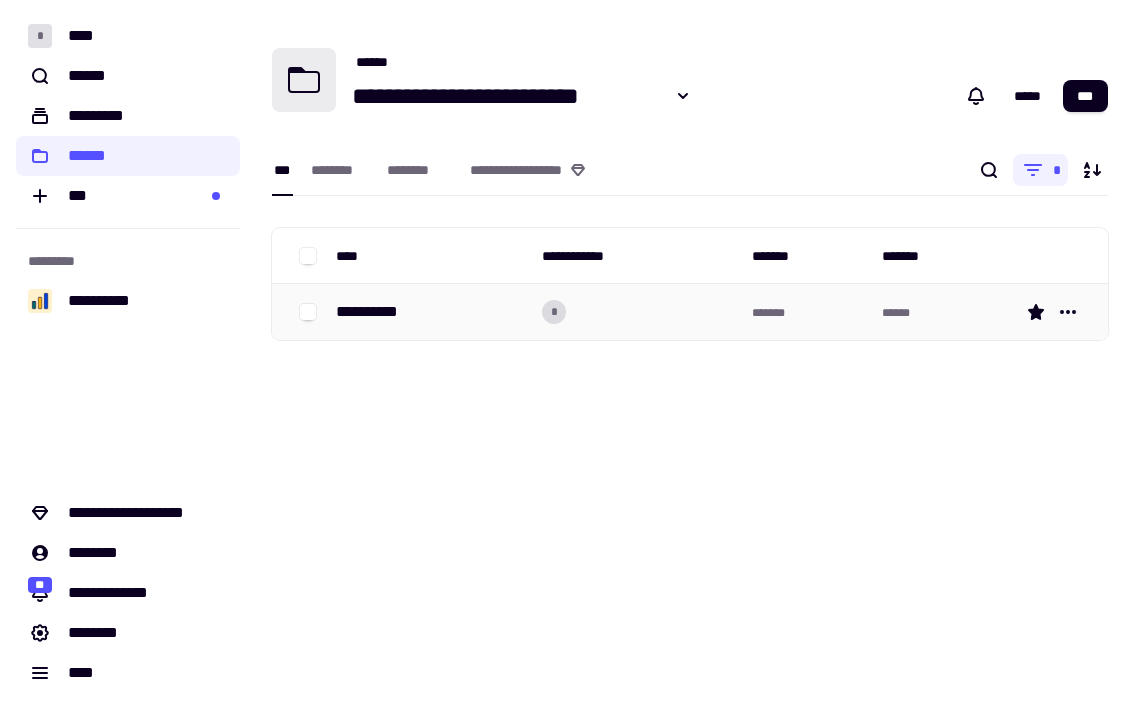 click on "**********" at bounding box center [375, 312] 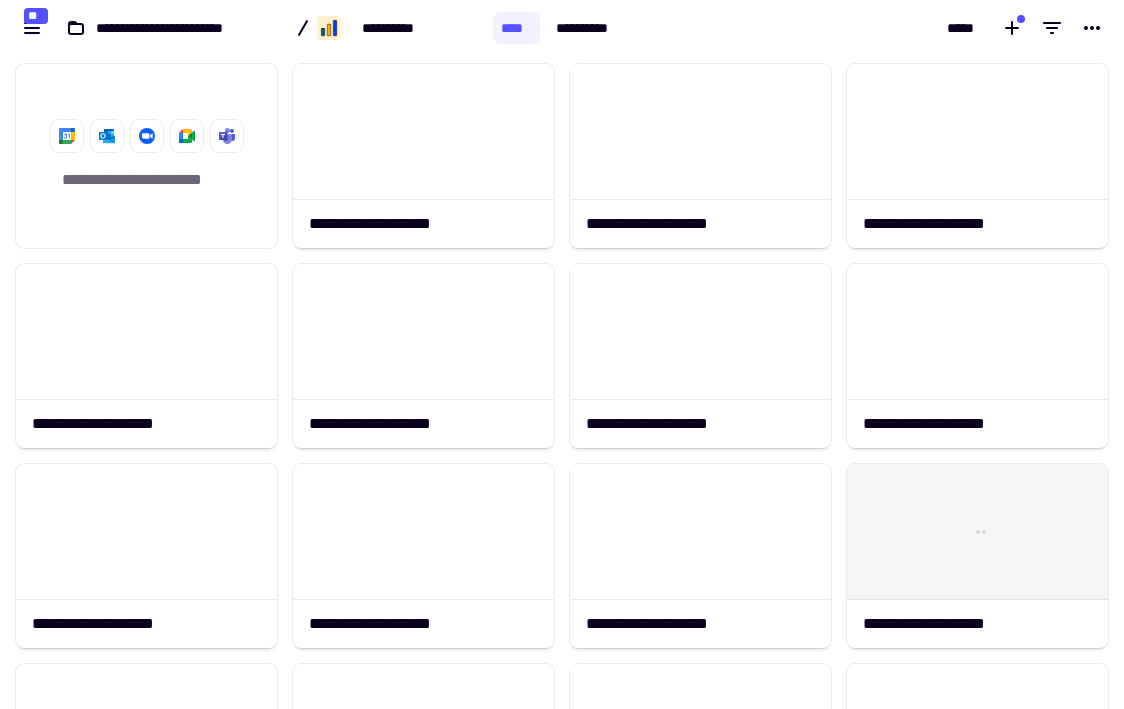 scroll, scrollTop: 1, scrollLeft: 1, axis: both 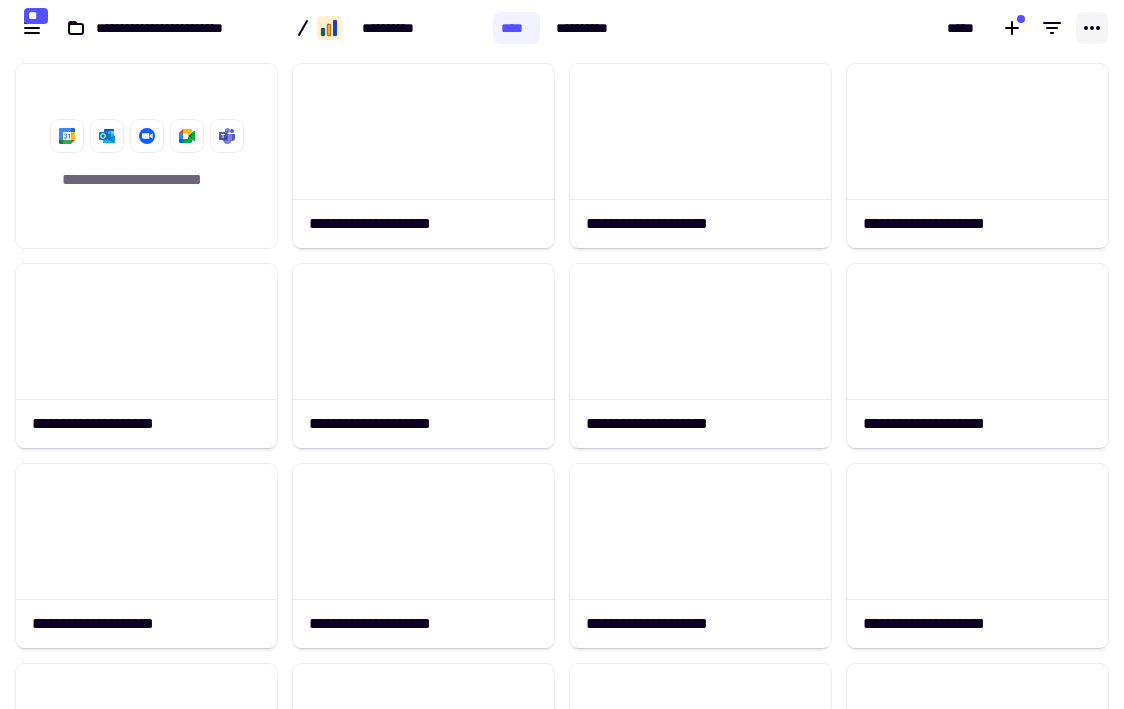 click 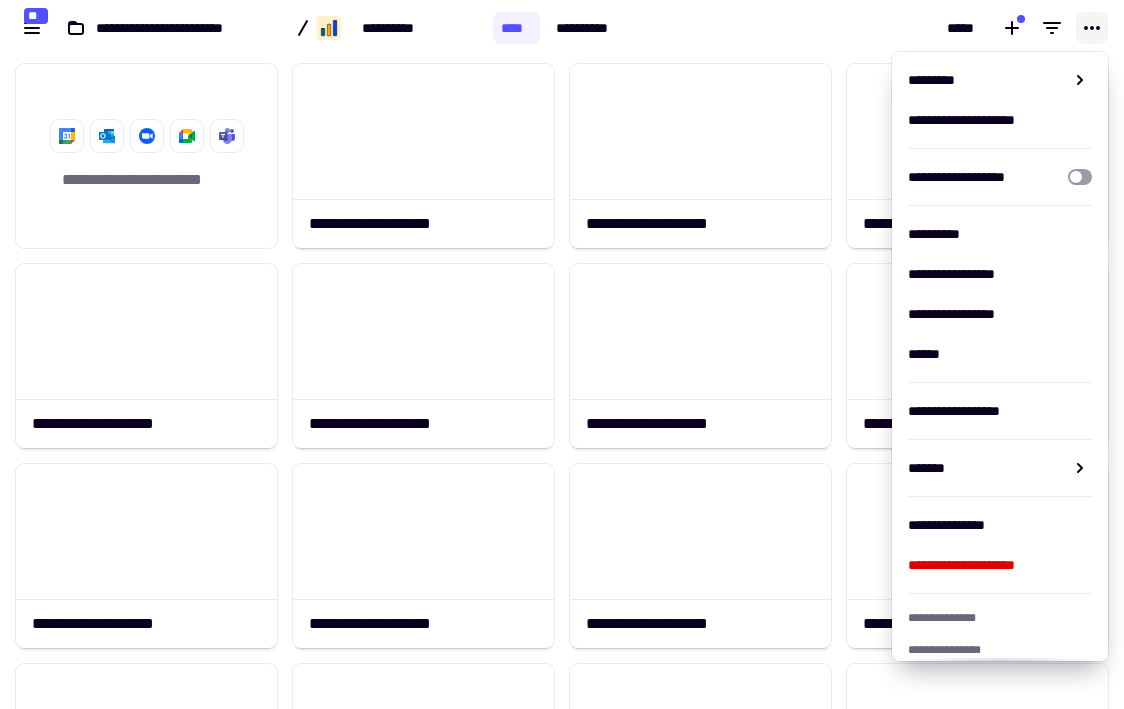 click 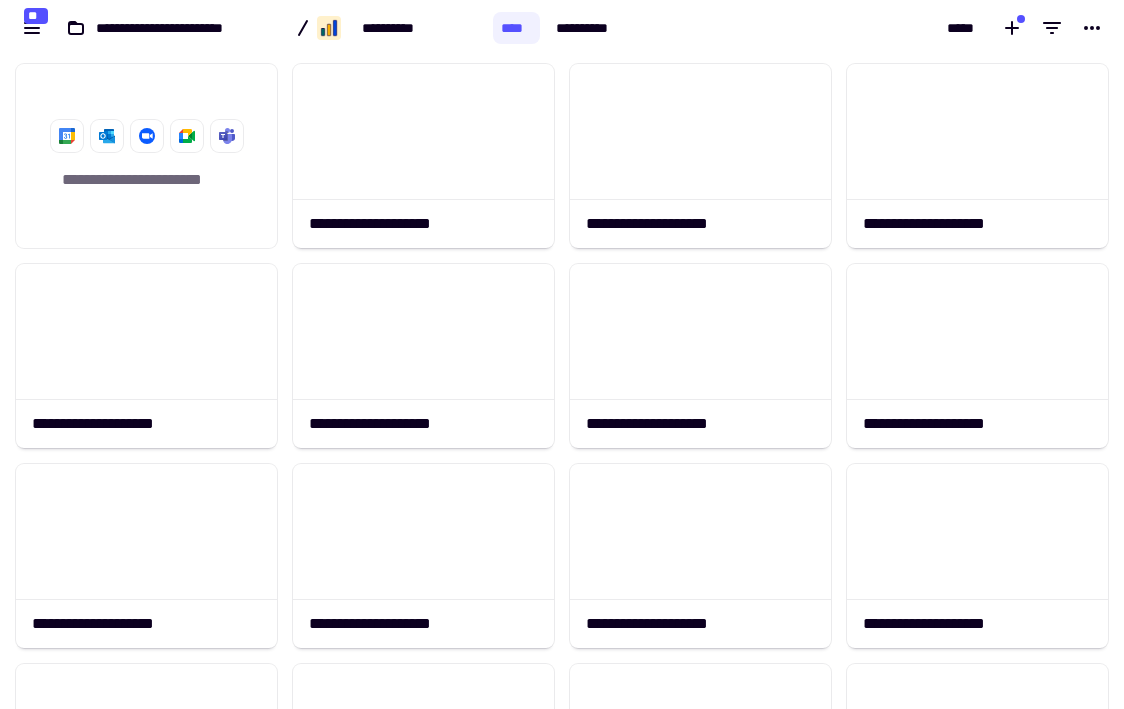 click on "**********" at bounding box center (562, 28) 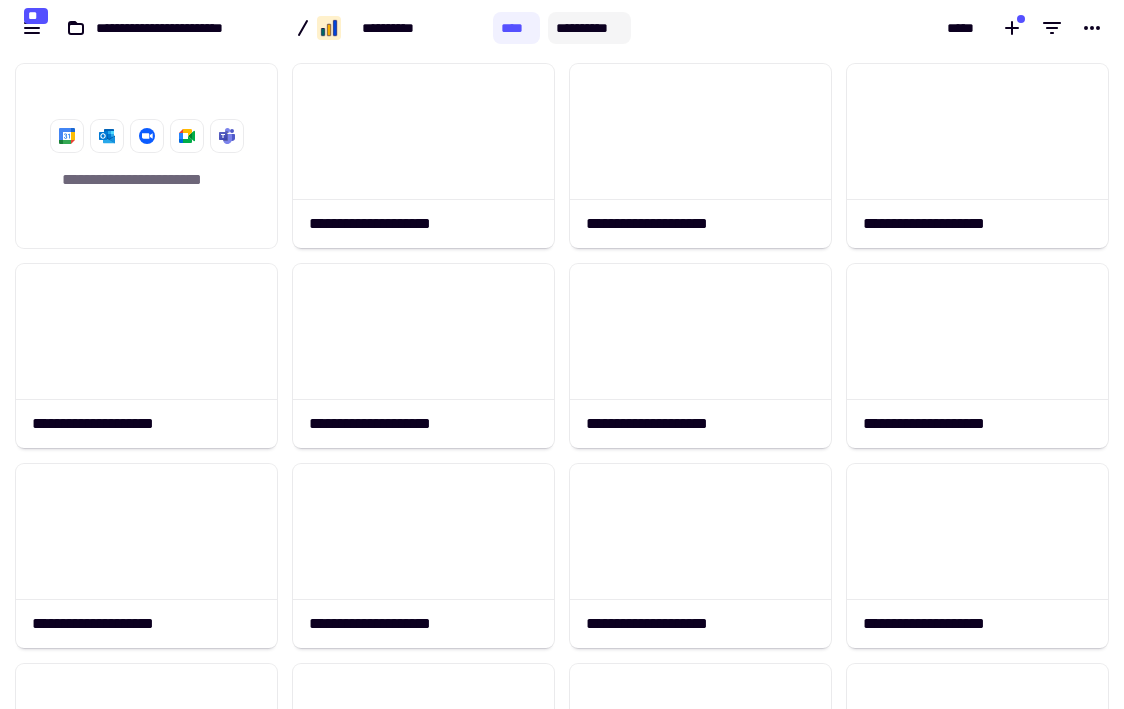 click on "**********" 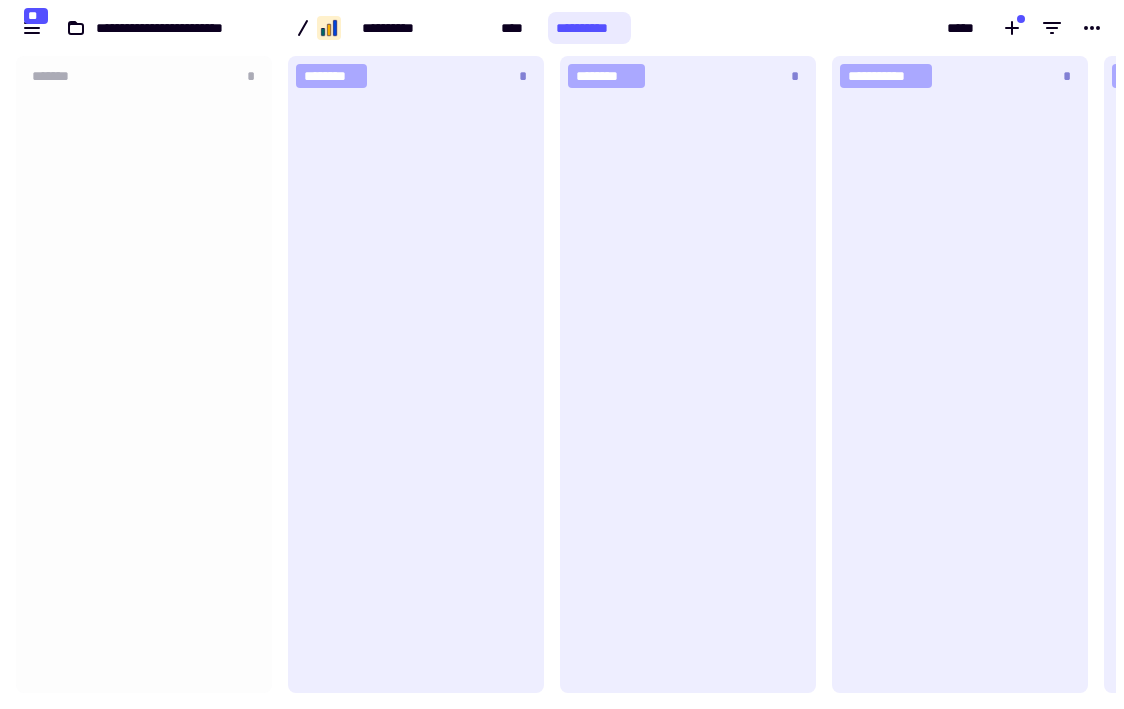 scroll, scrollTop: 1, scrollLeft: 1, axis: both 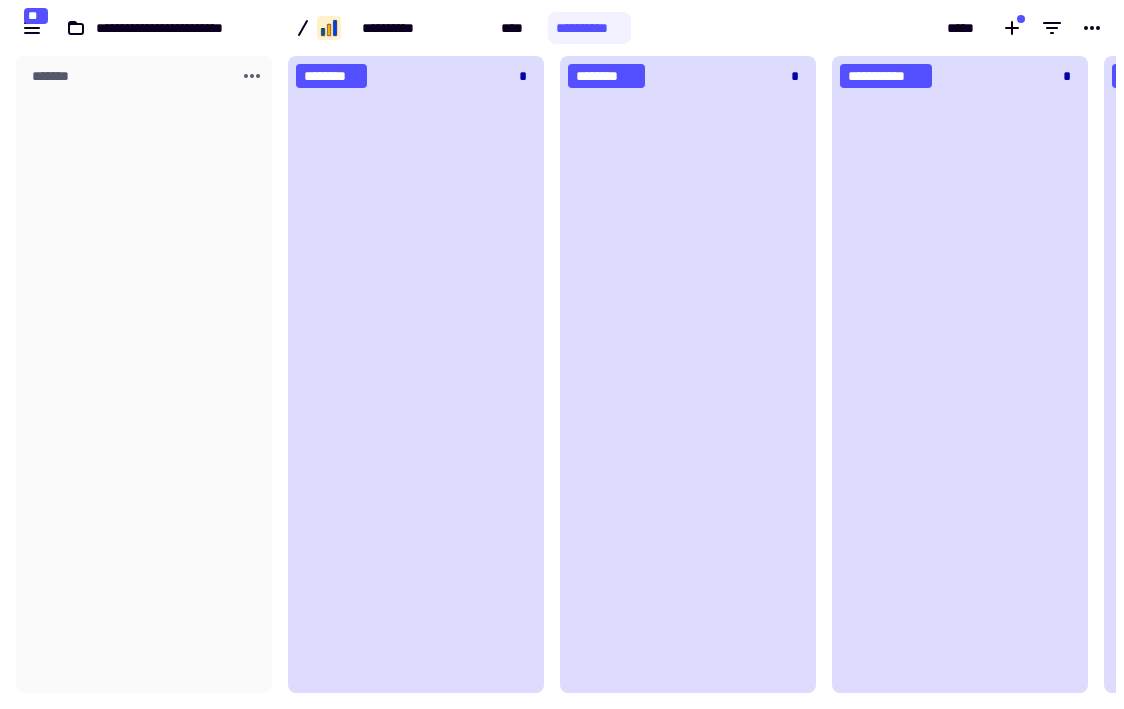 click 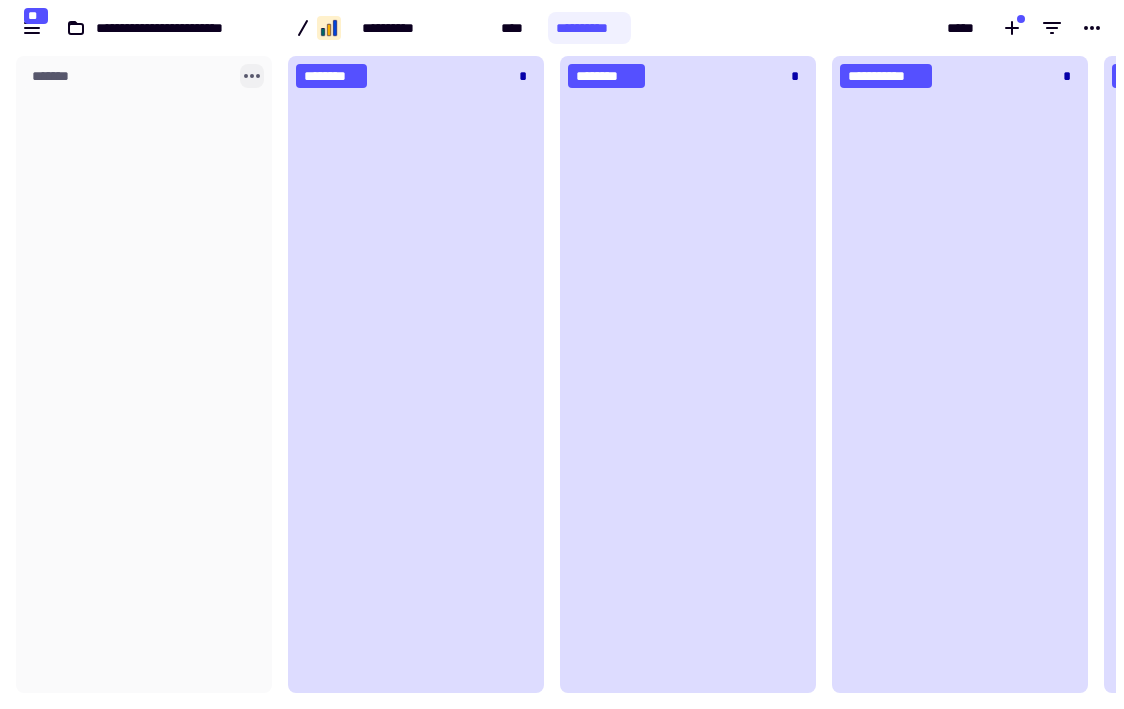 click 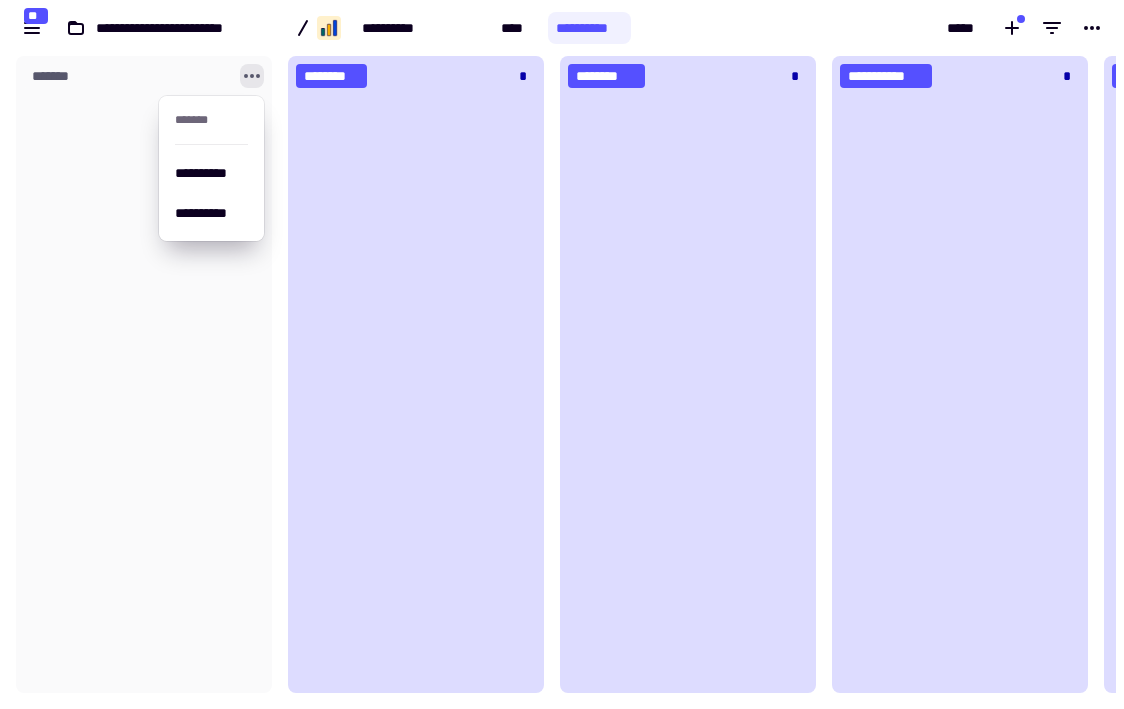 click 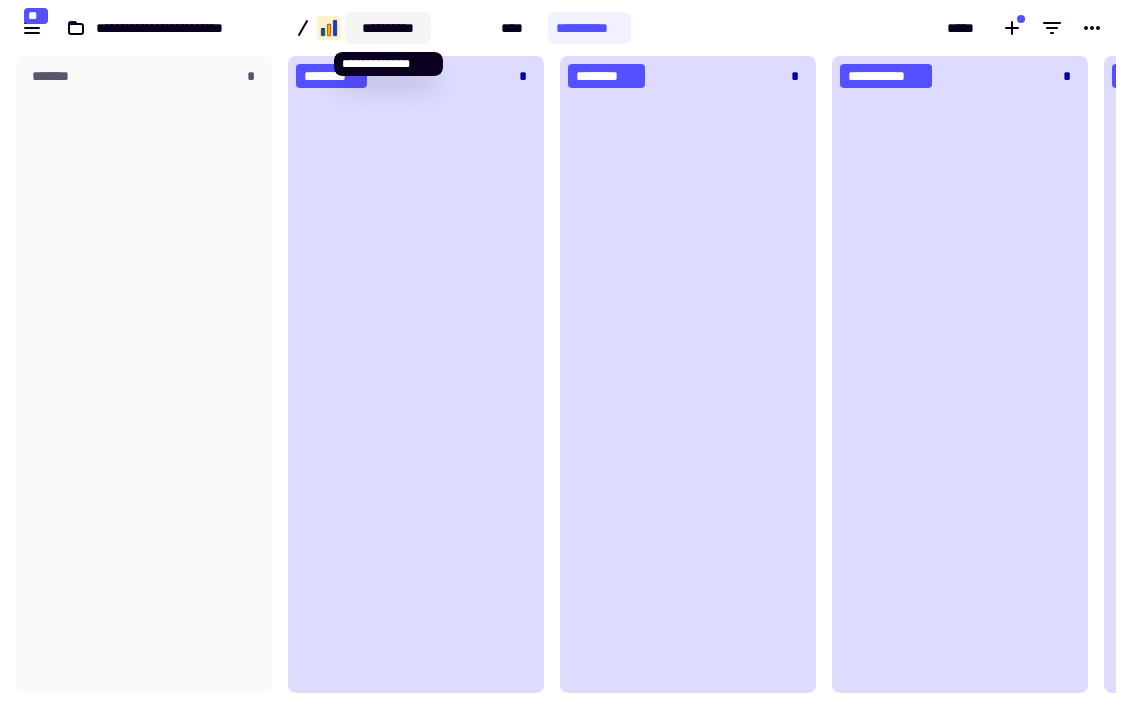 click on "**********" 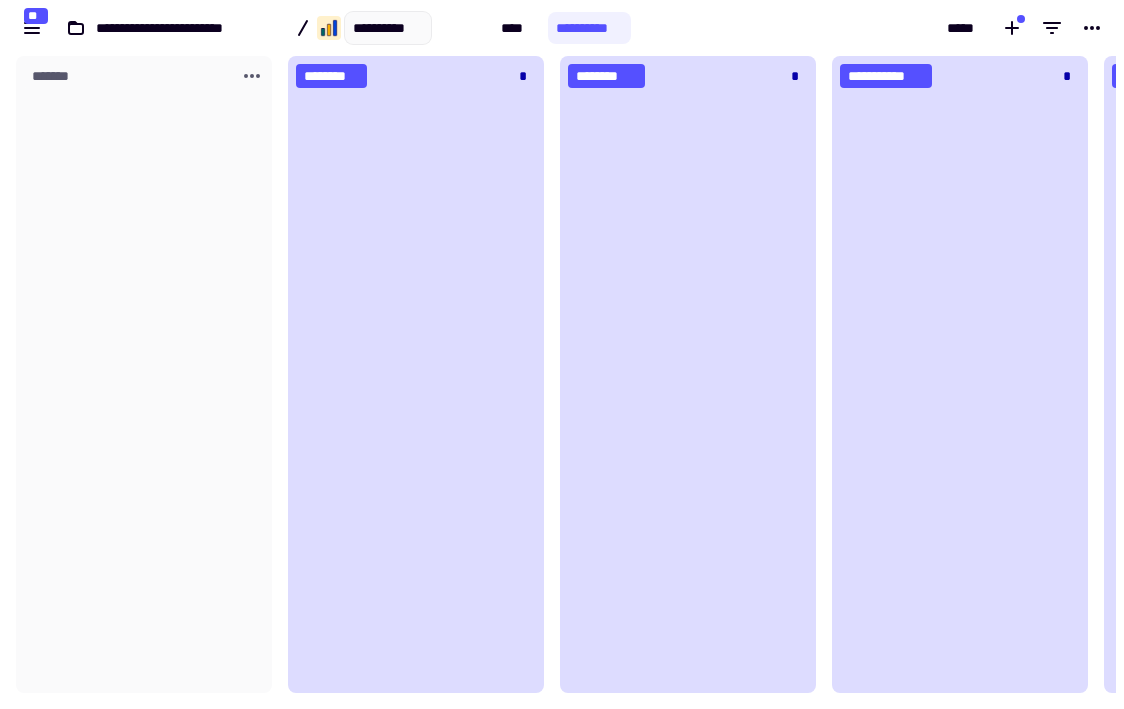 click 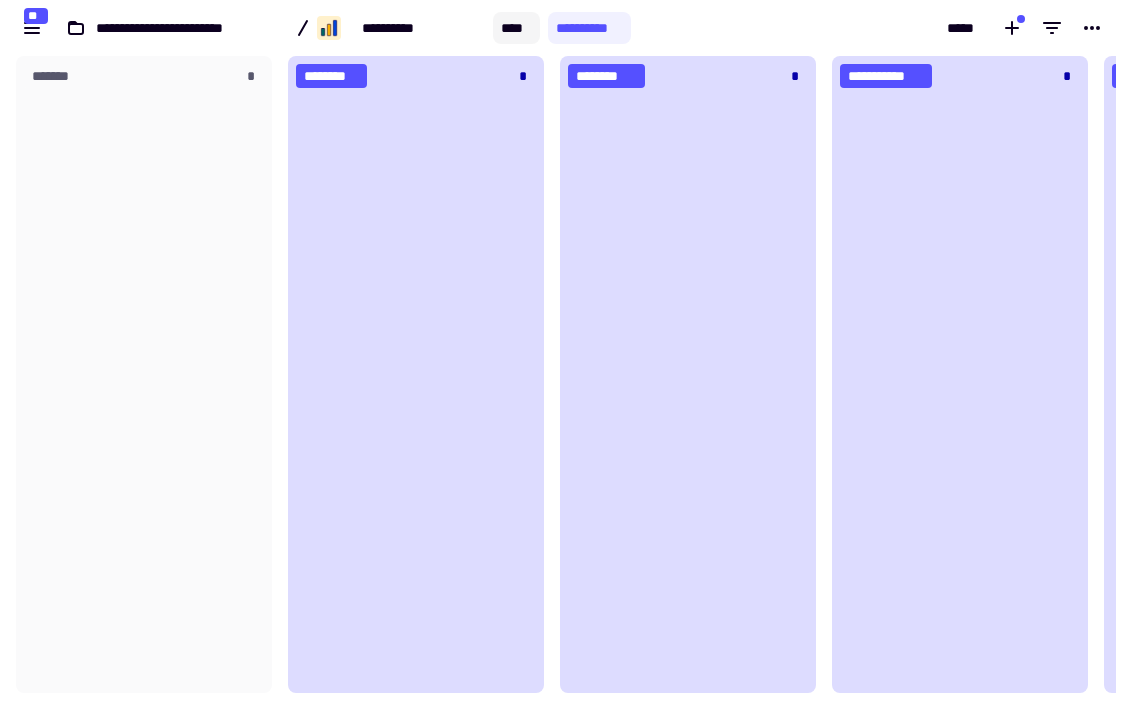 click on "****" 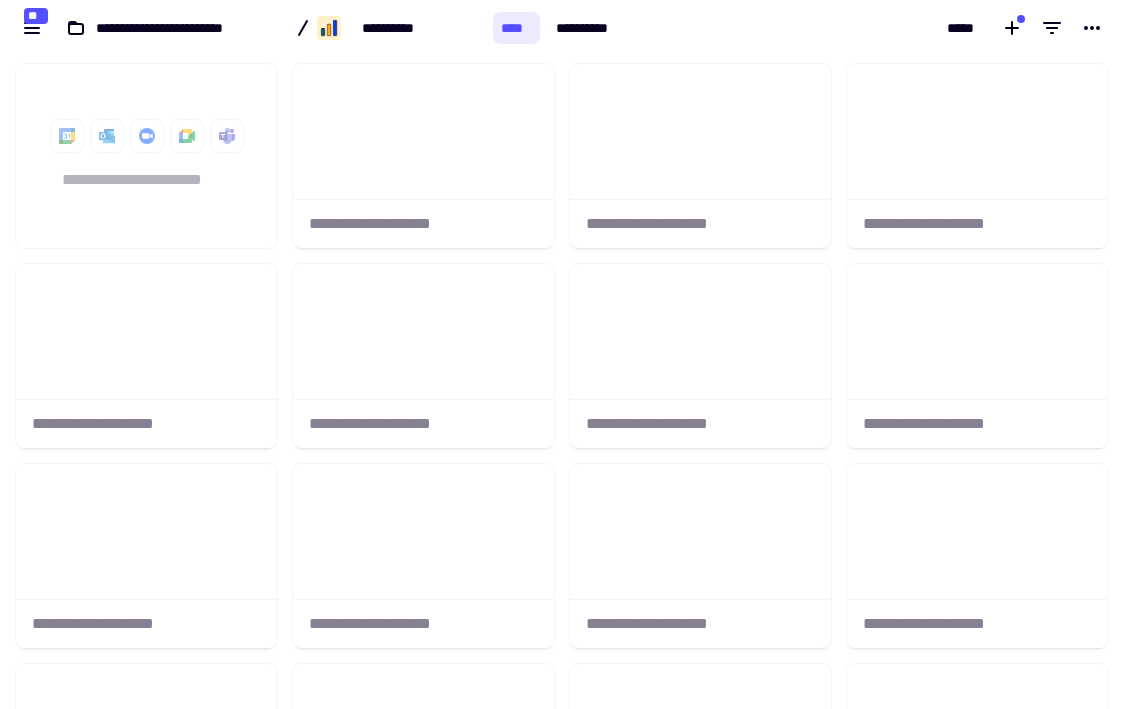 scroll, scrollTop: 1, scrollLeft: 1, axis: both 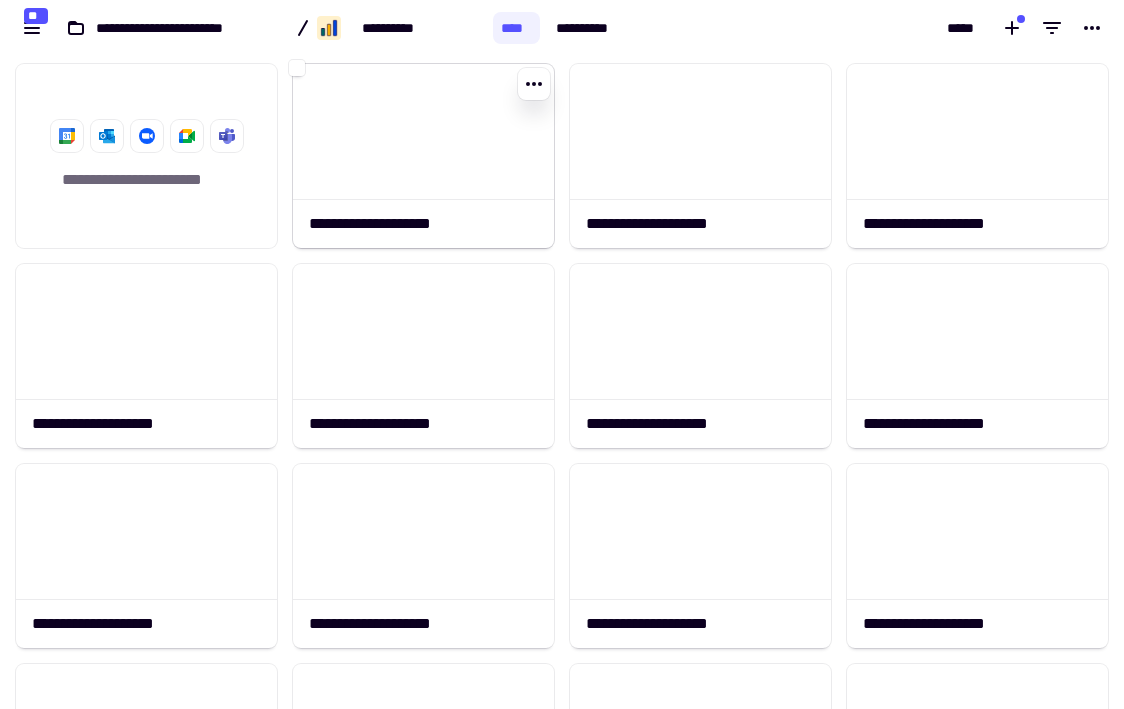 click 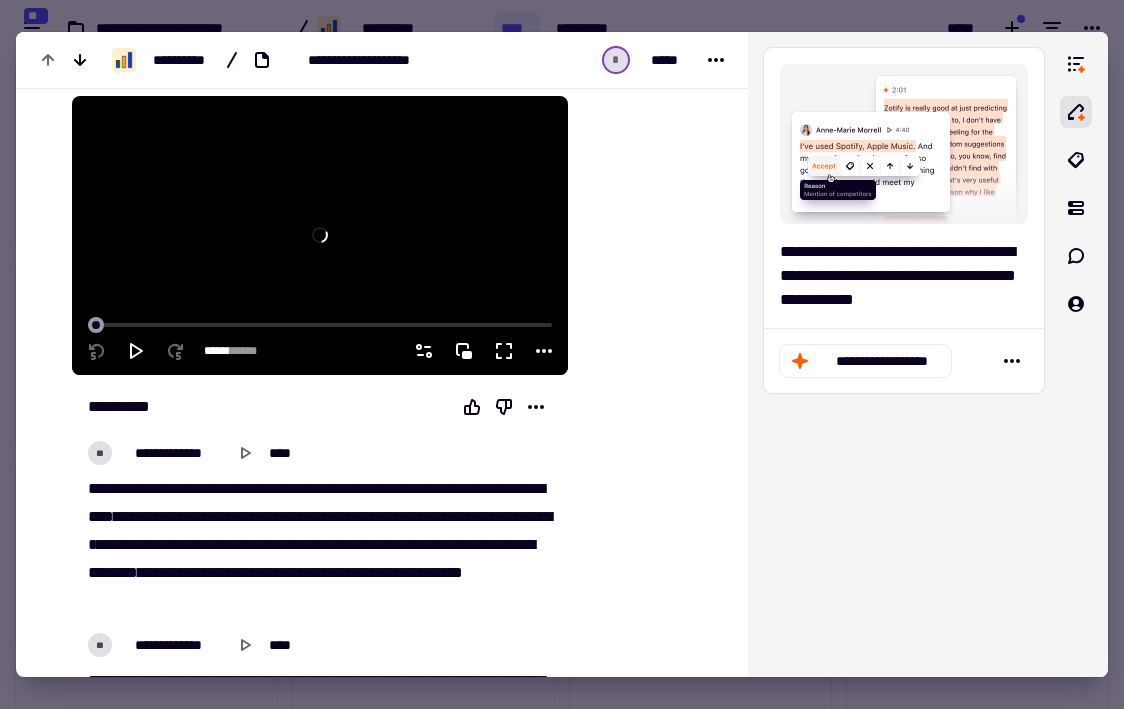 scroll, scrollTop: 207, scrollLeft: 0, axis: vertical 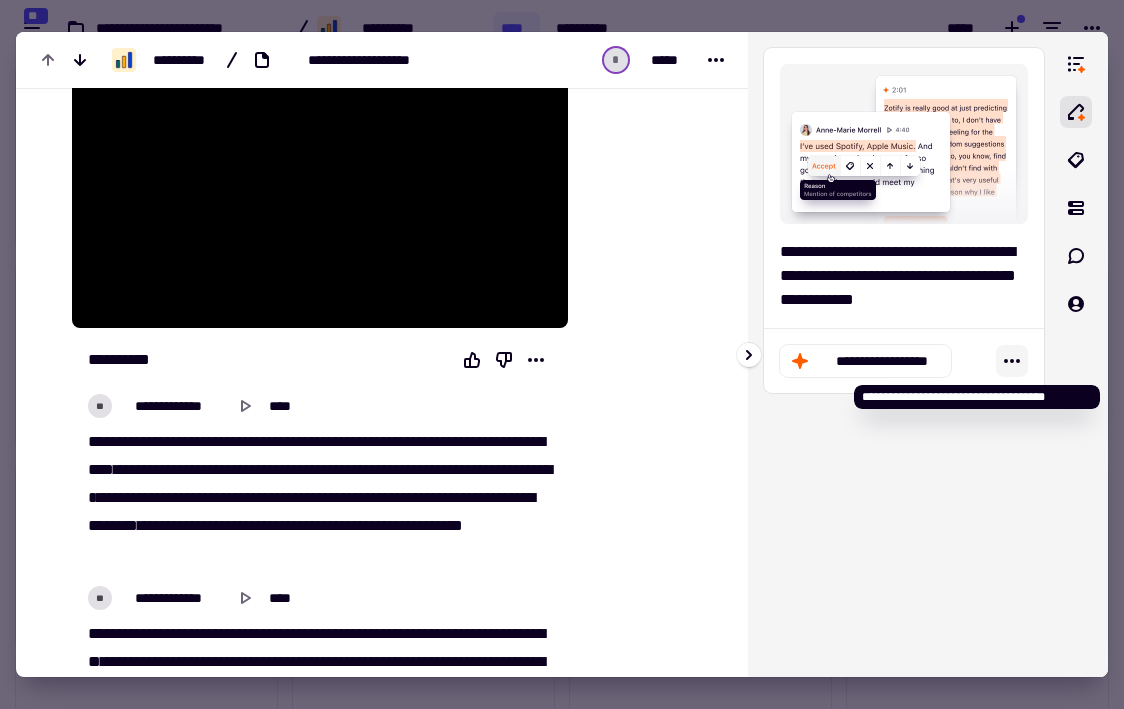 click 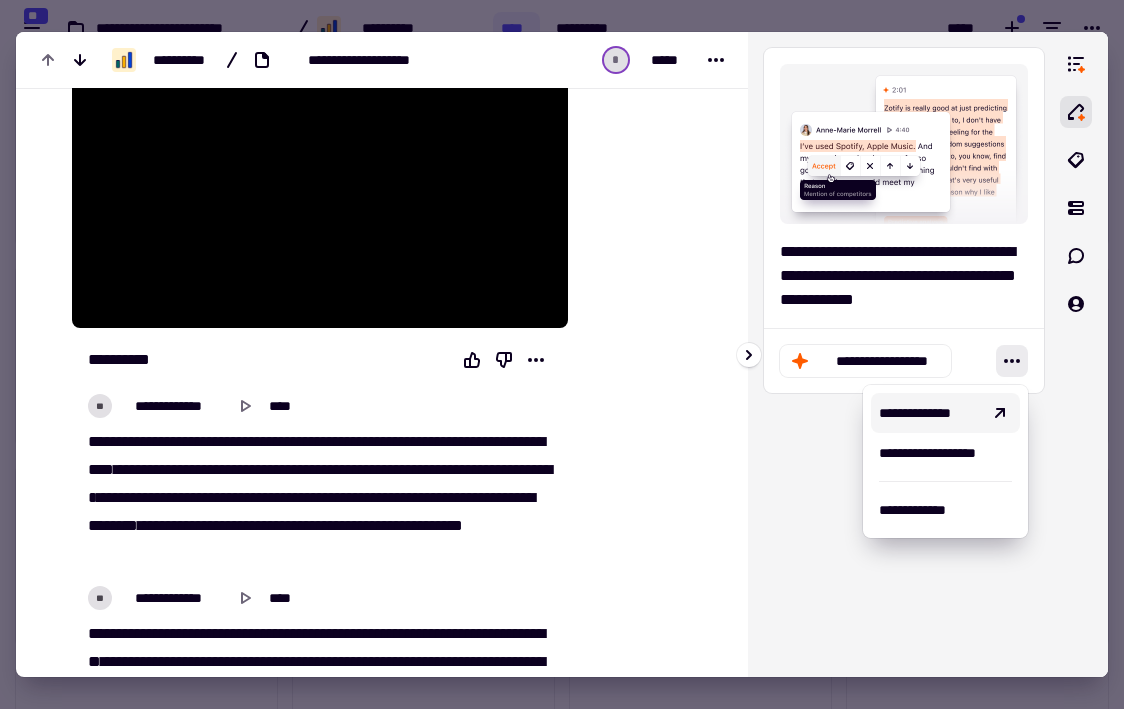 click on "**********" at bounding box center (929, 413) 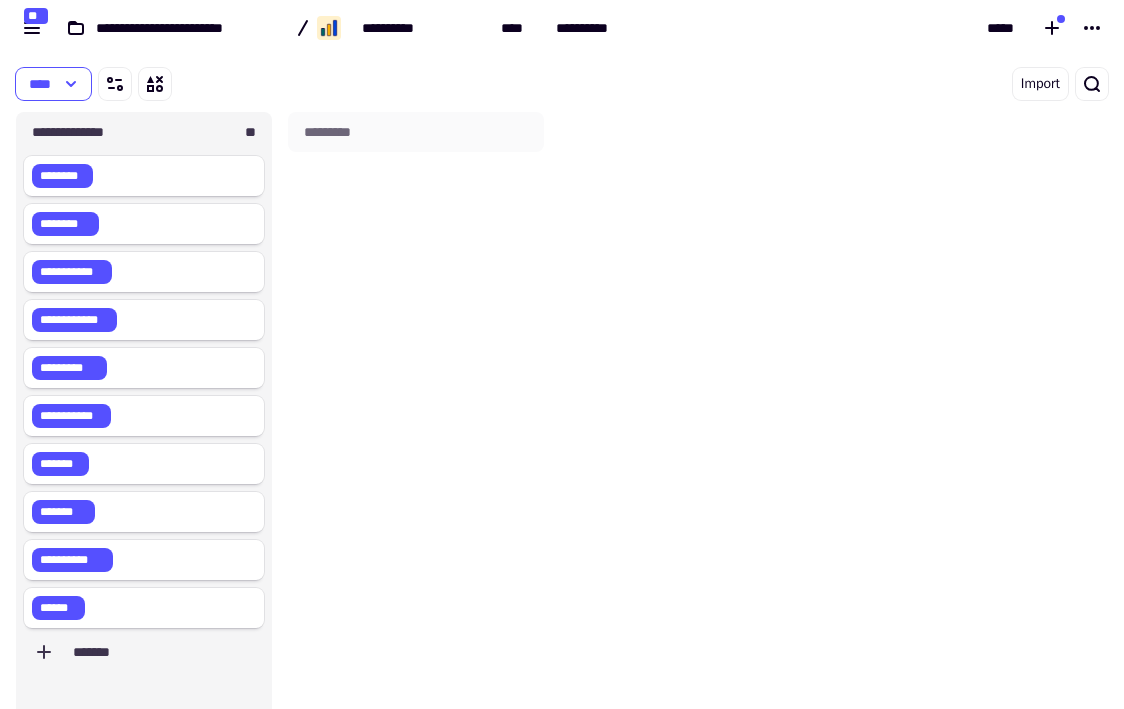 scroll, scrollTop: 1, scrollLeft: 1, axis: both 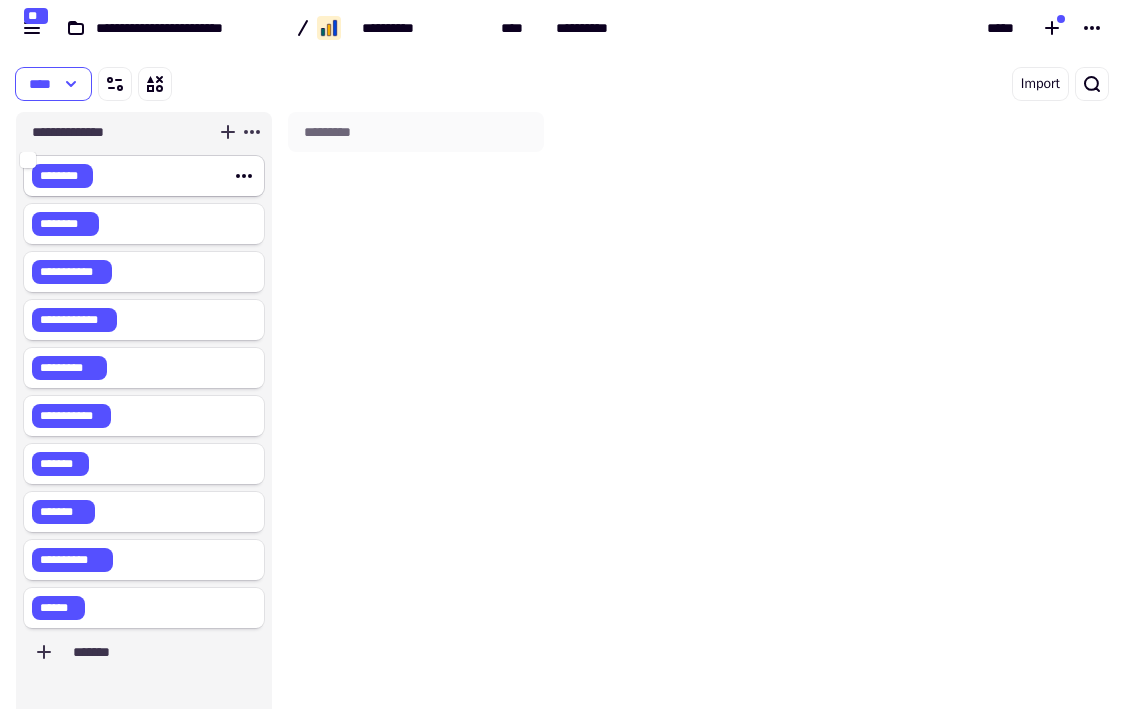 click on "********" 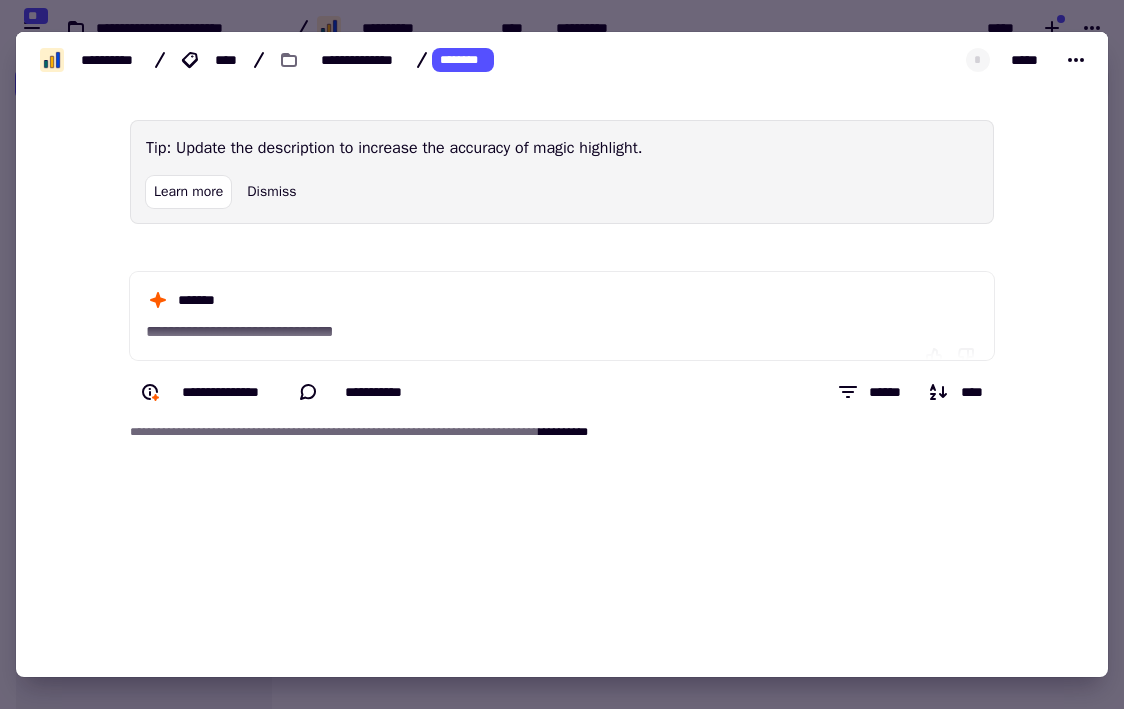 click at bounding box center (562, 354) 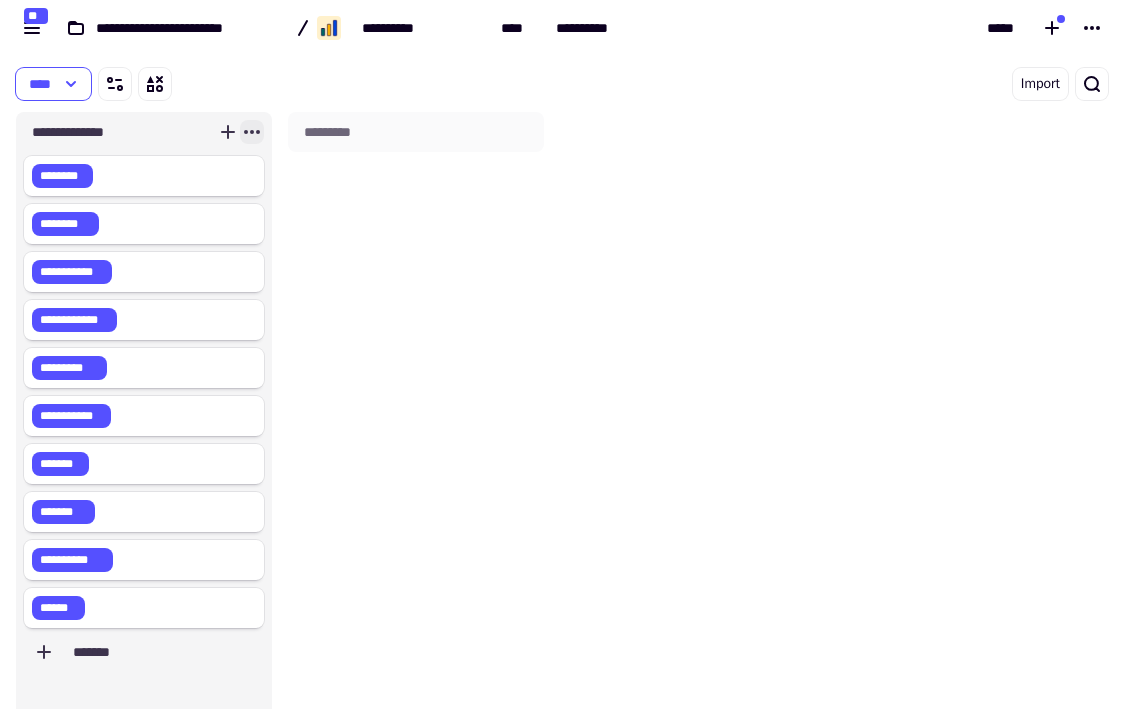 click 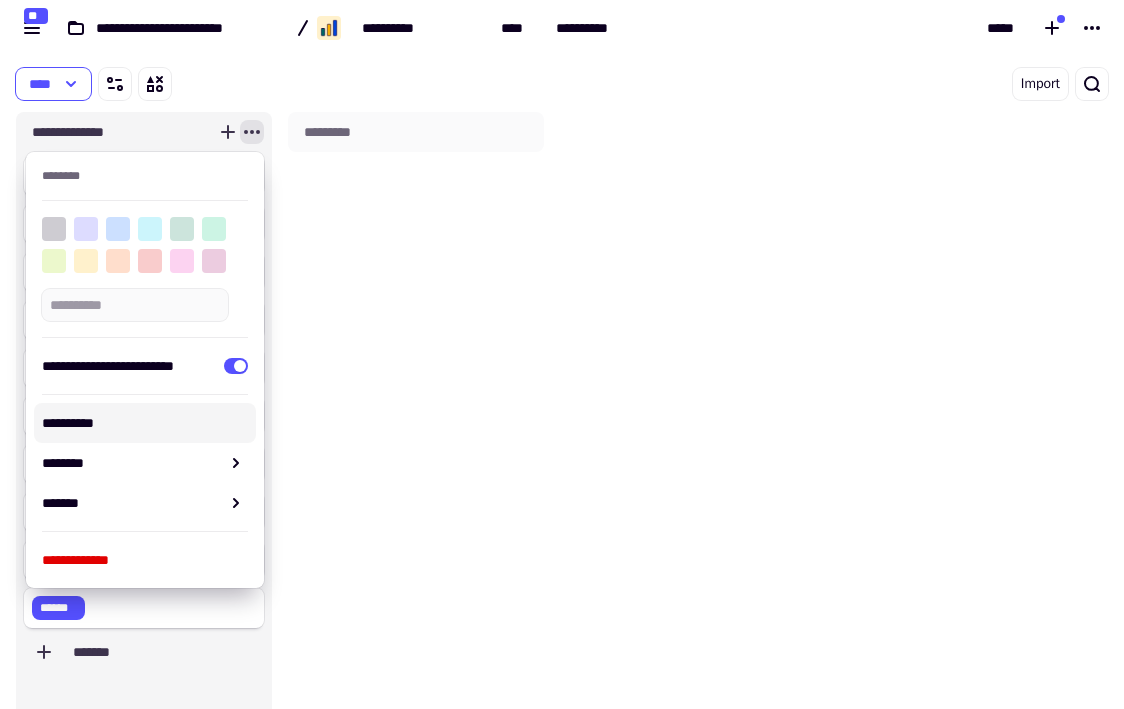 click on "**********" at bounding box center [145, 423] 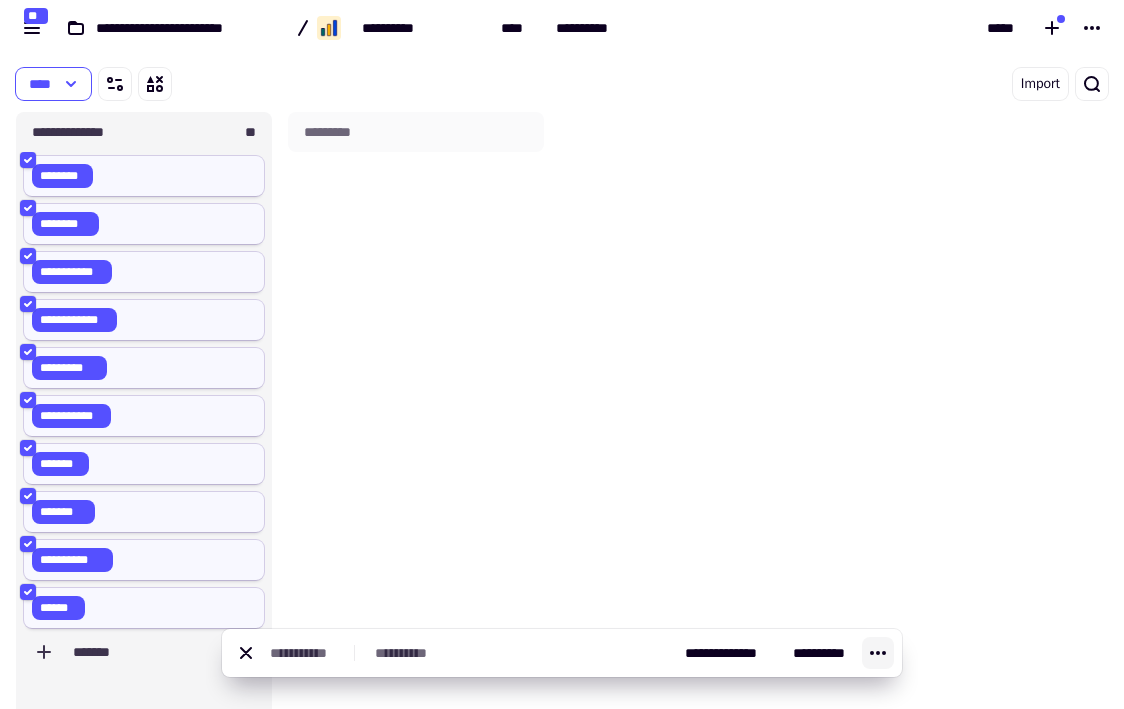click 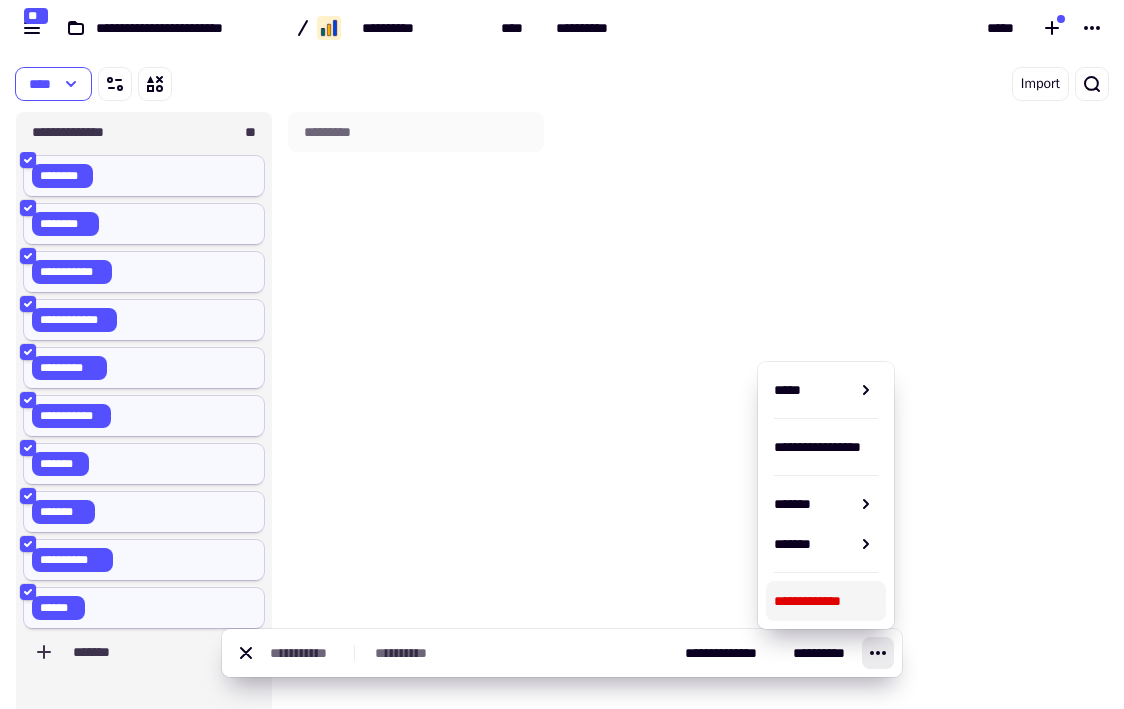 click on "**********" at bounding box center (826, 601) 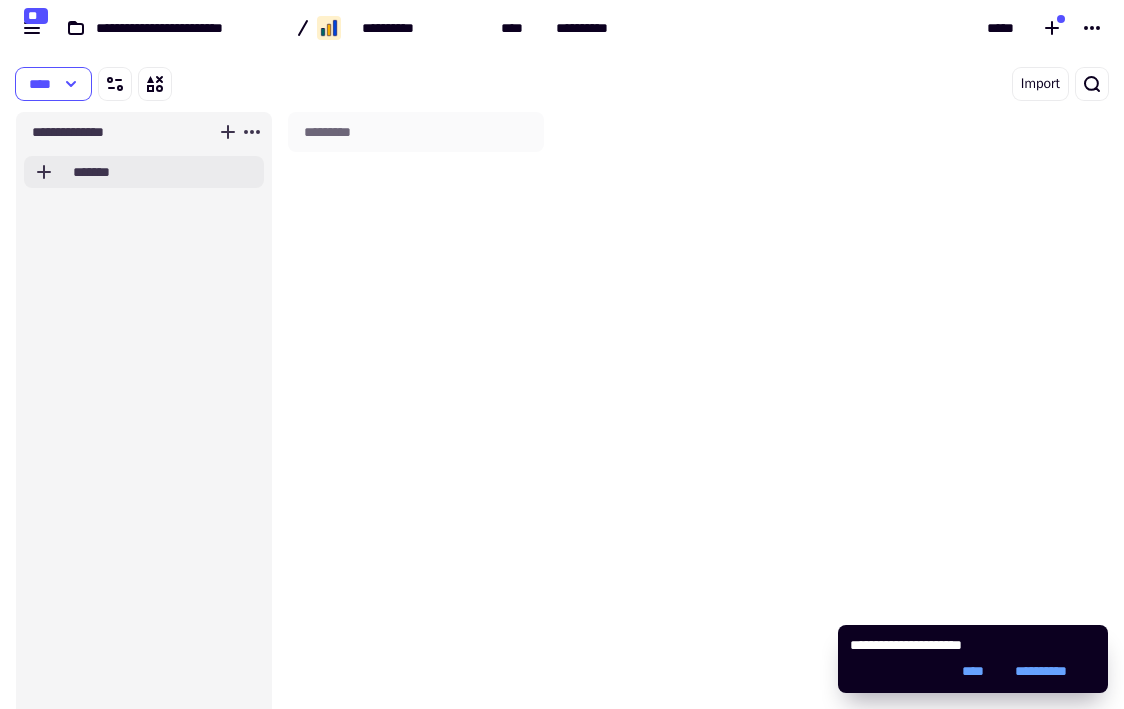 click on "*******" 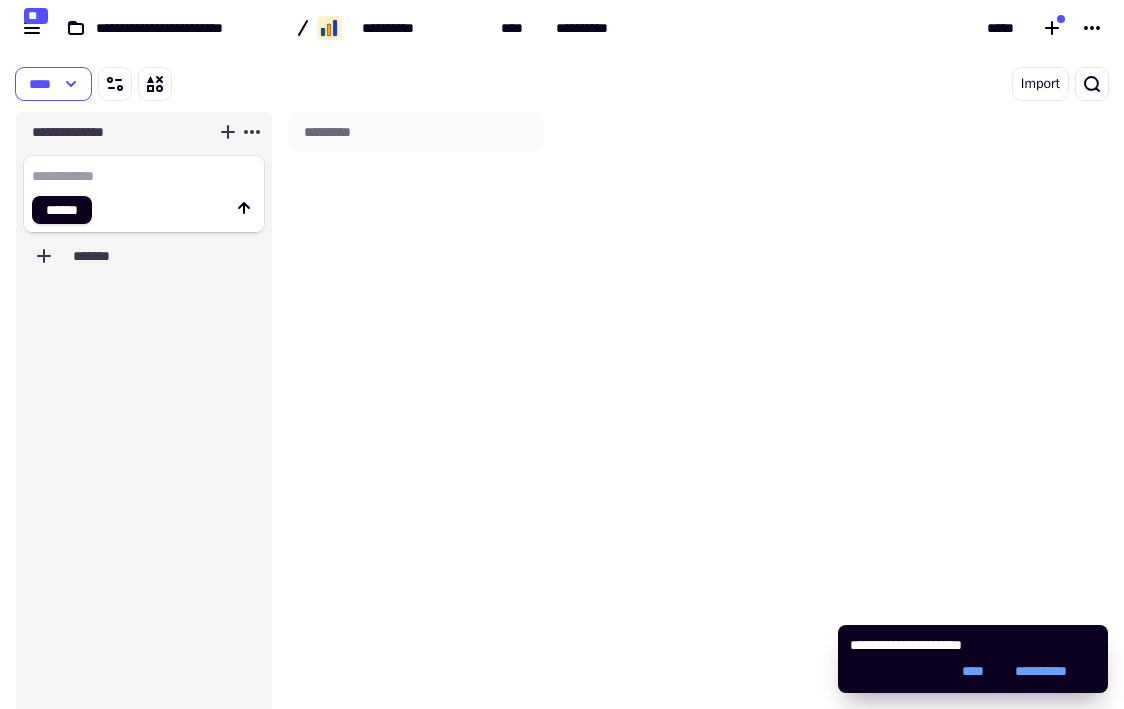 type on "*" 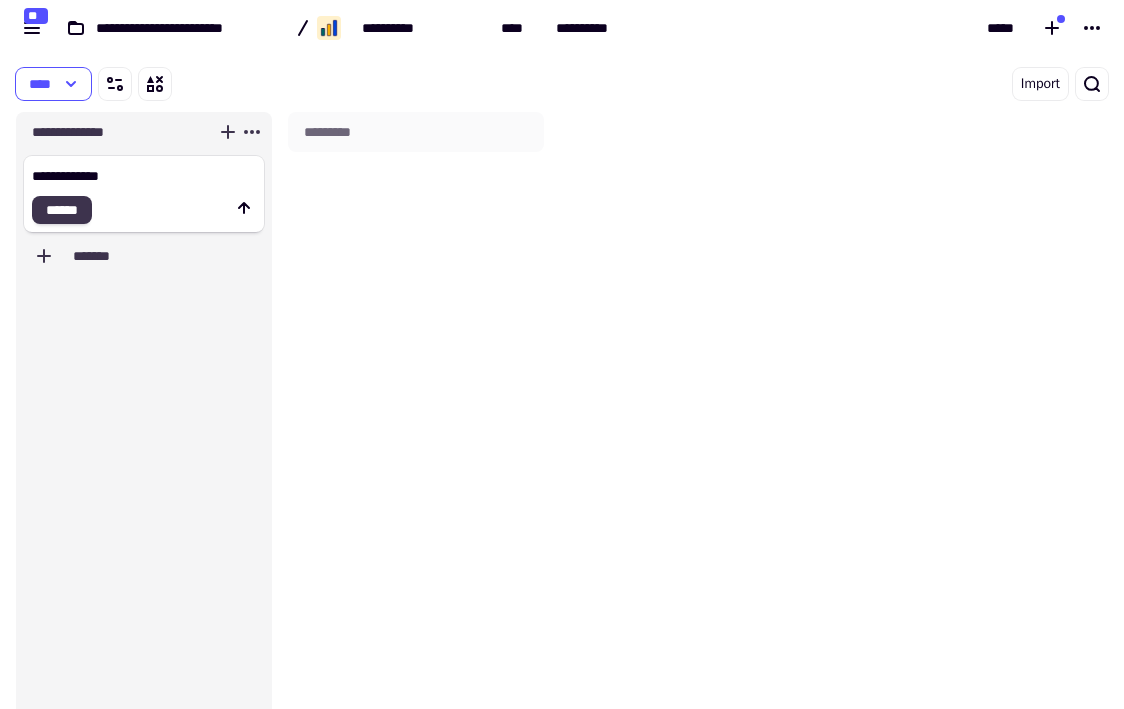 type on "**********" 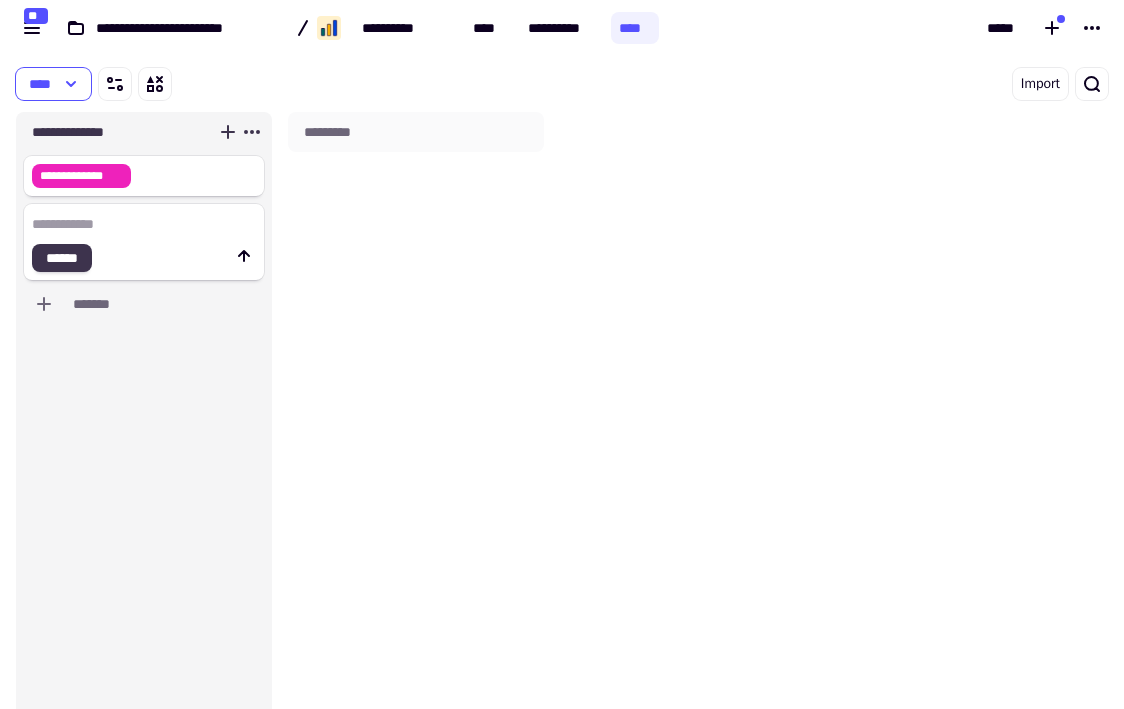 click on "******" 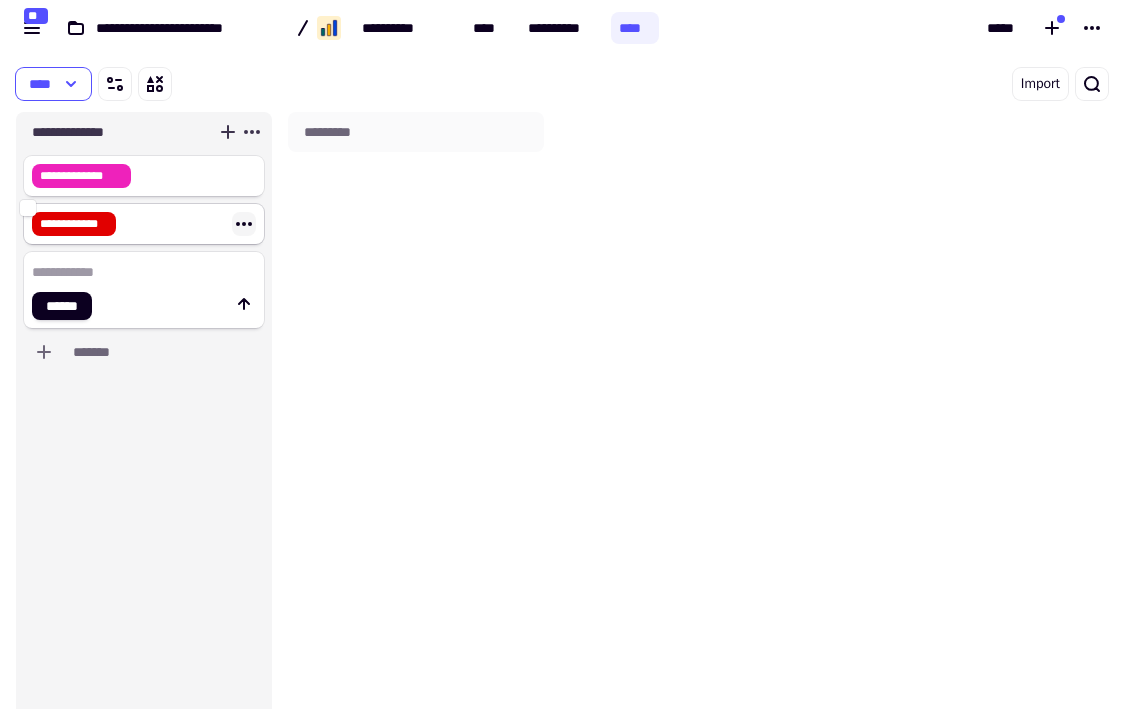 click 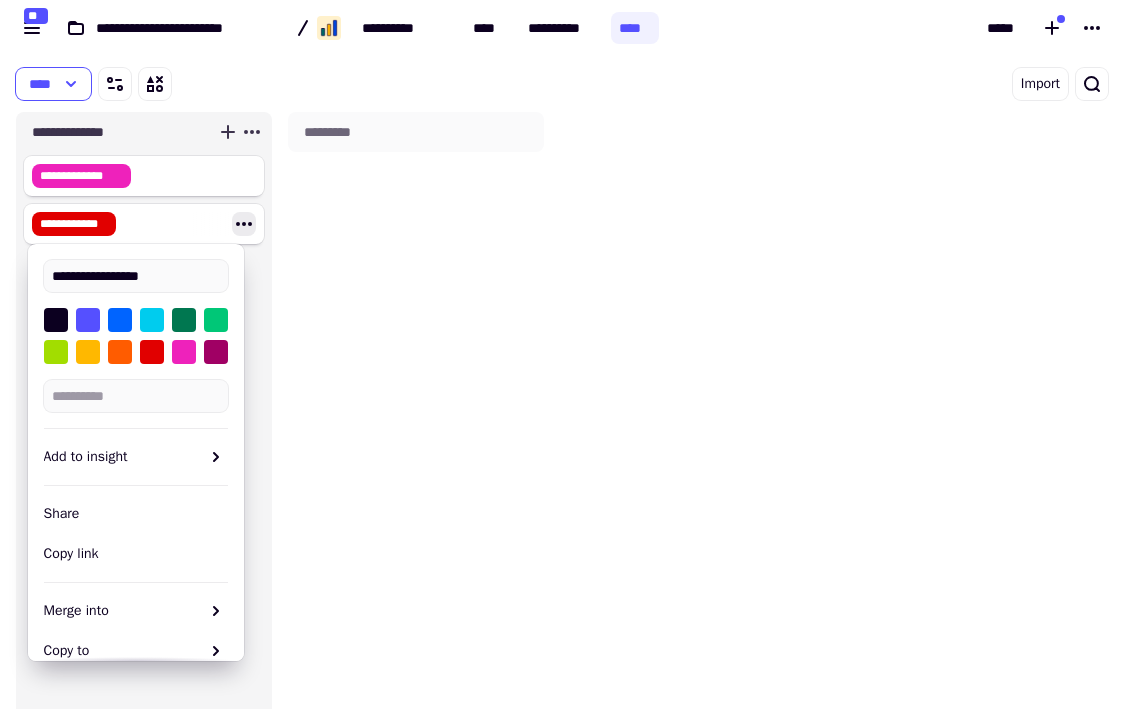 type on "**********" 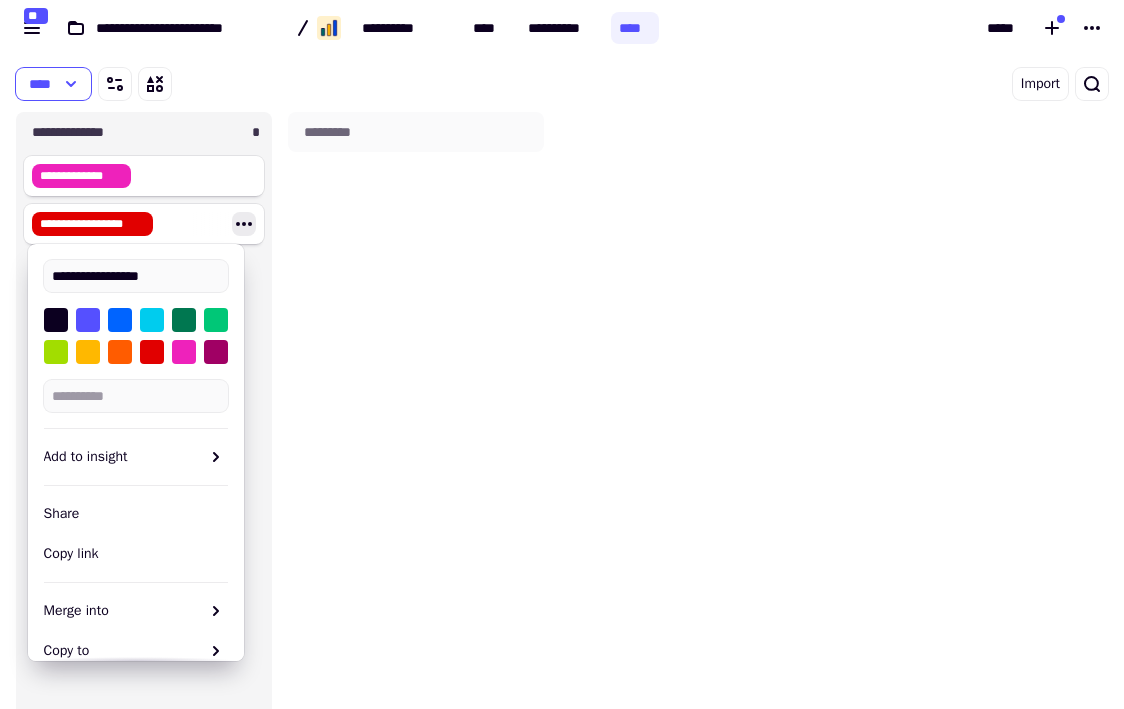 click on "*********" at bounding box center [416, 430] 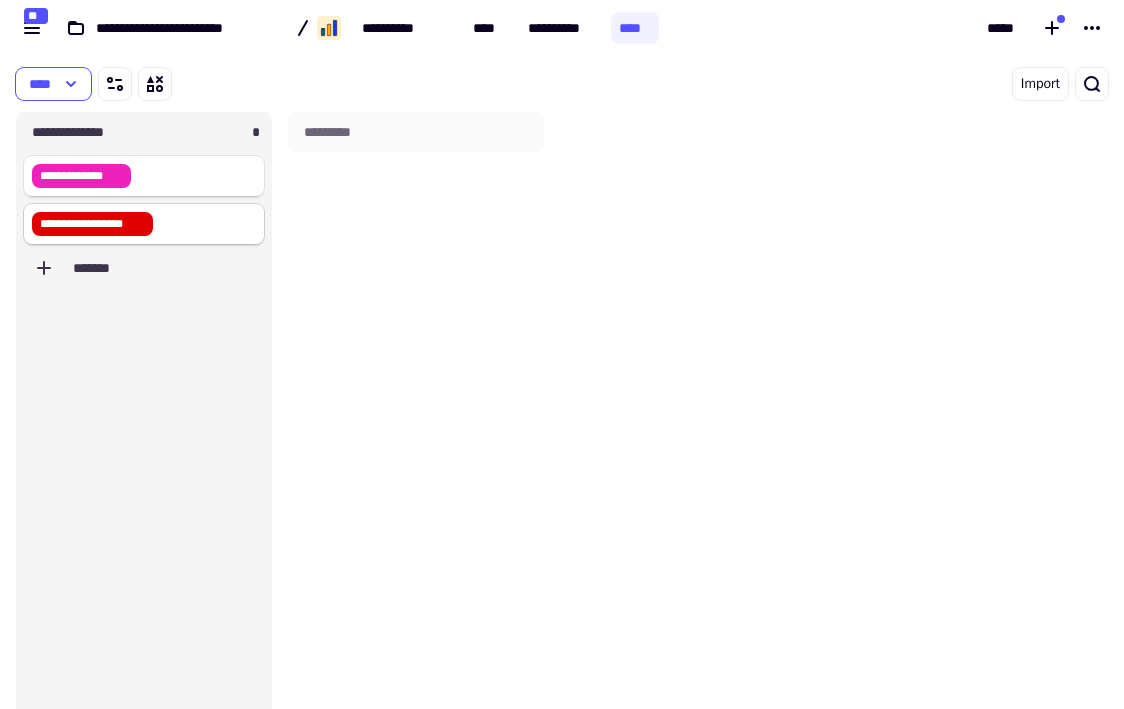 click on "**********" 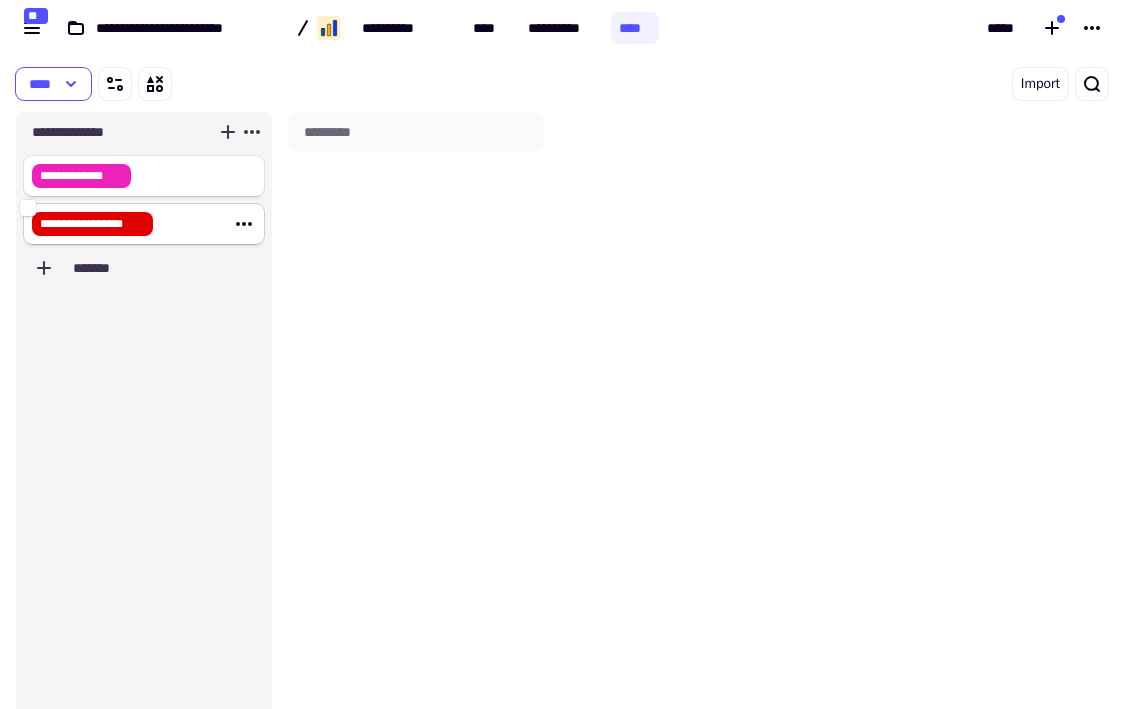 click on "**********" 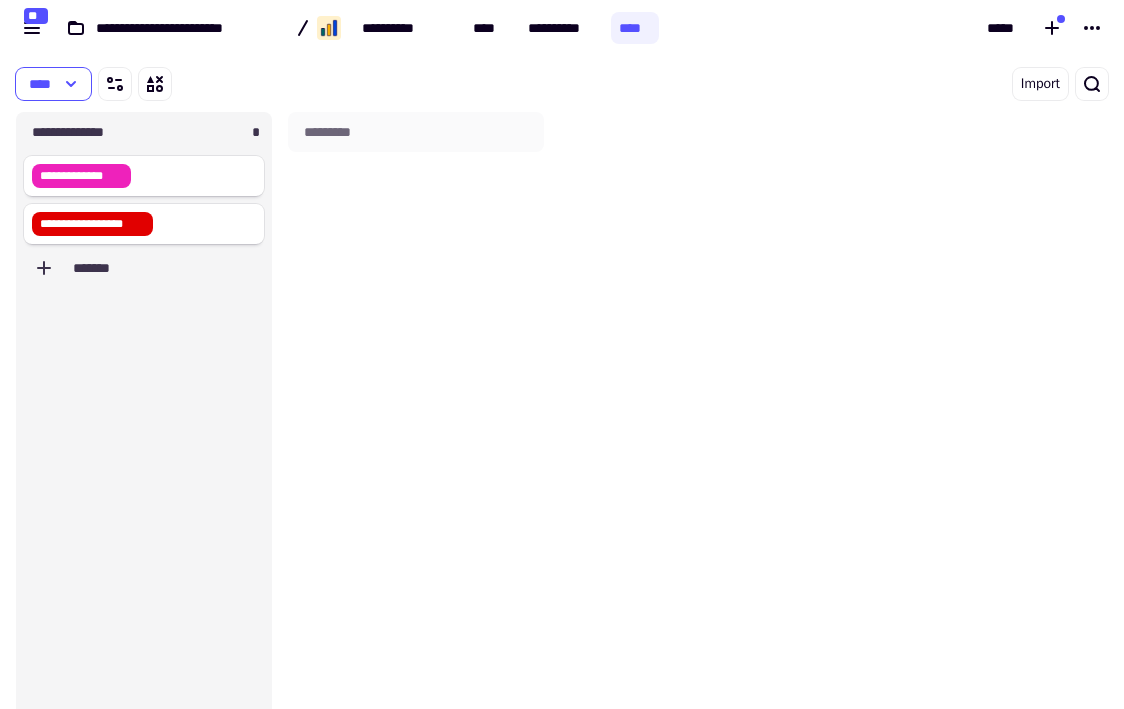 scroll, scrollTop: 1, scrollLeft: 1, axis: both 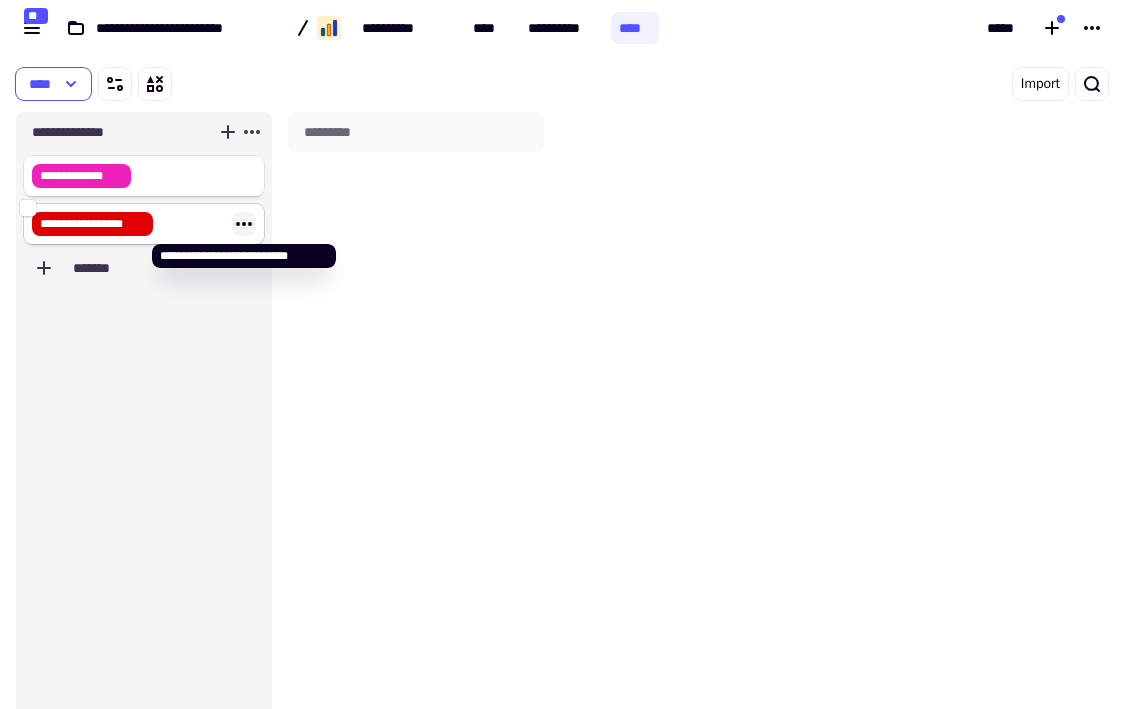 click 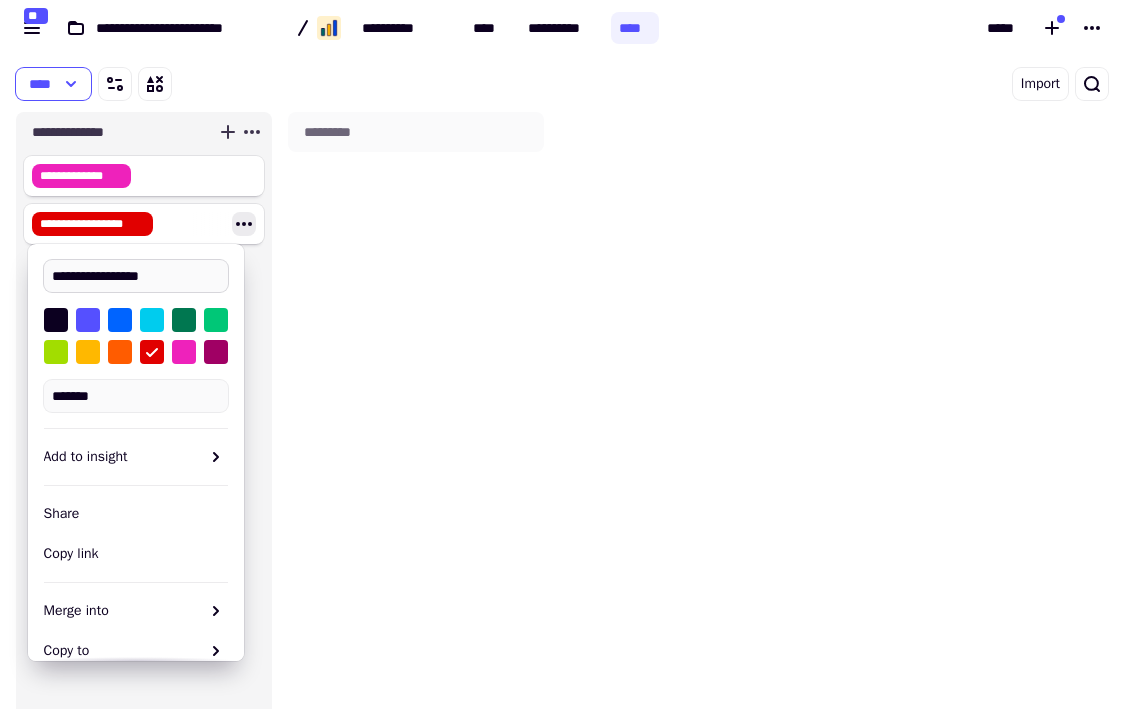 click on "**********" at bounding box center (136, 276) 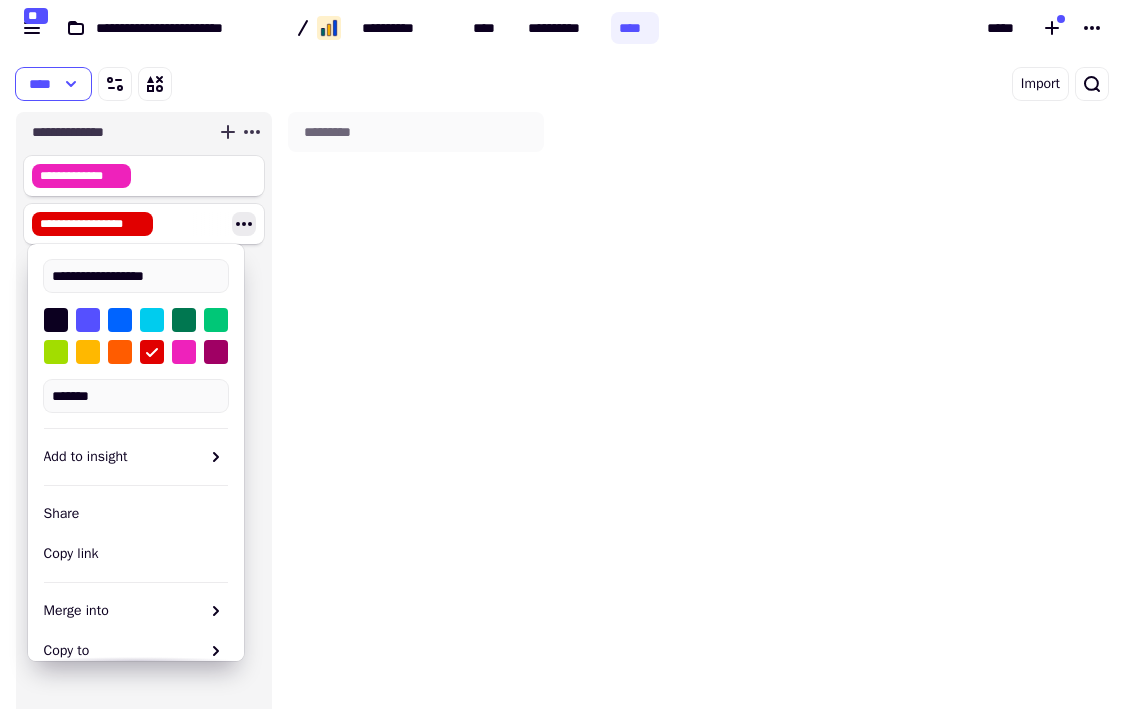type on "**********" 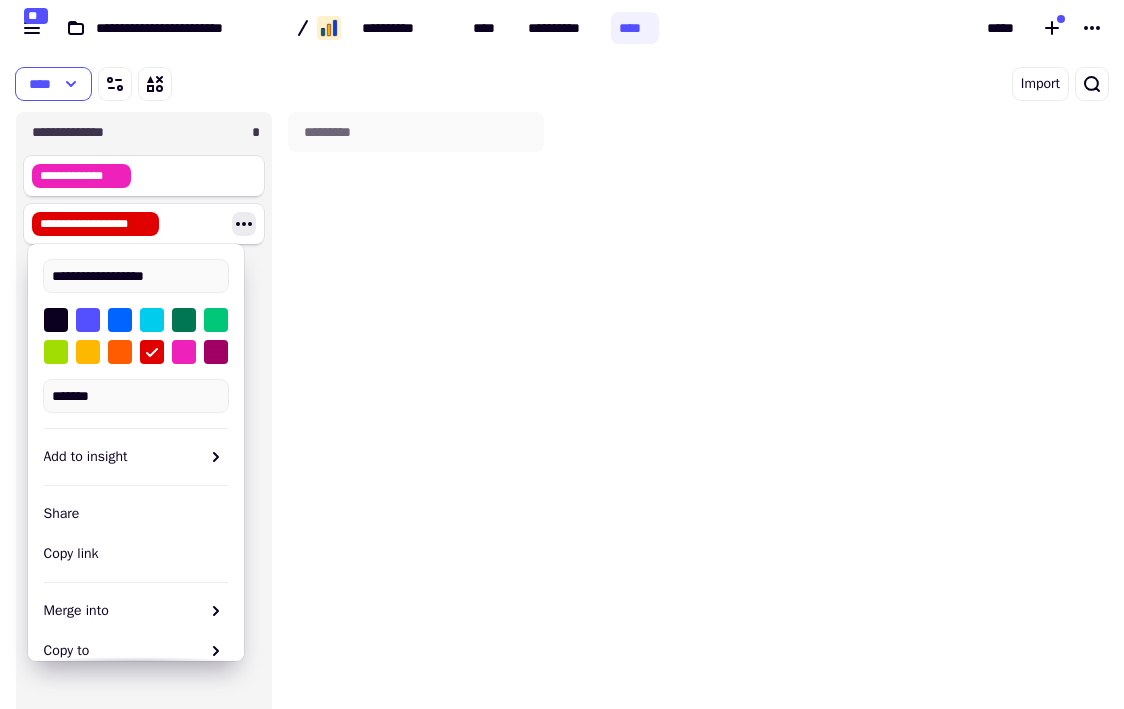 click on "*********" at bounding box center [416, 430] 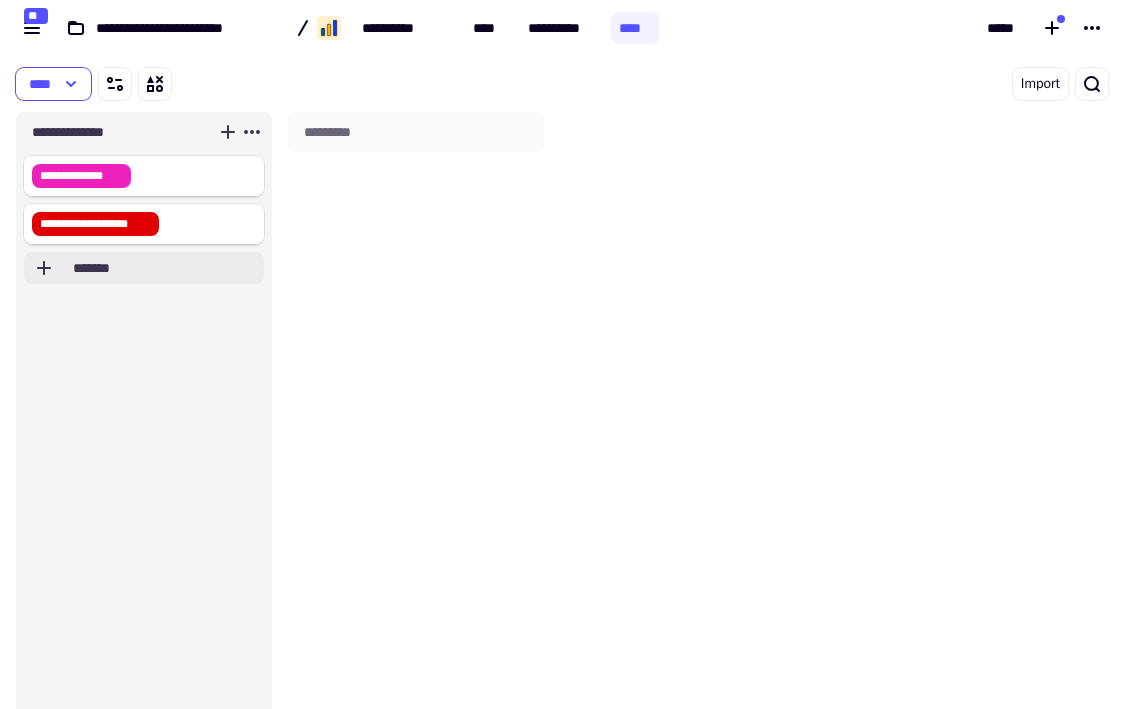 click on "*******" 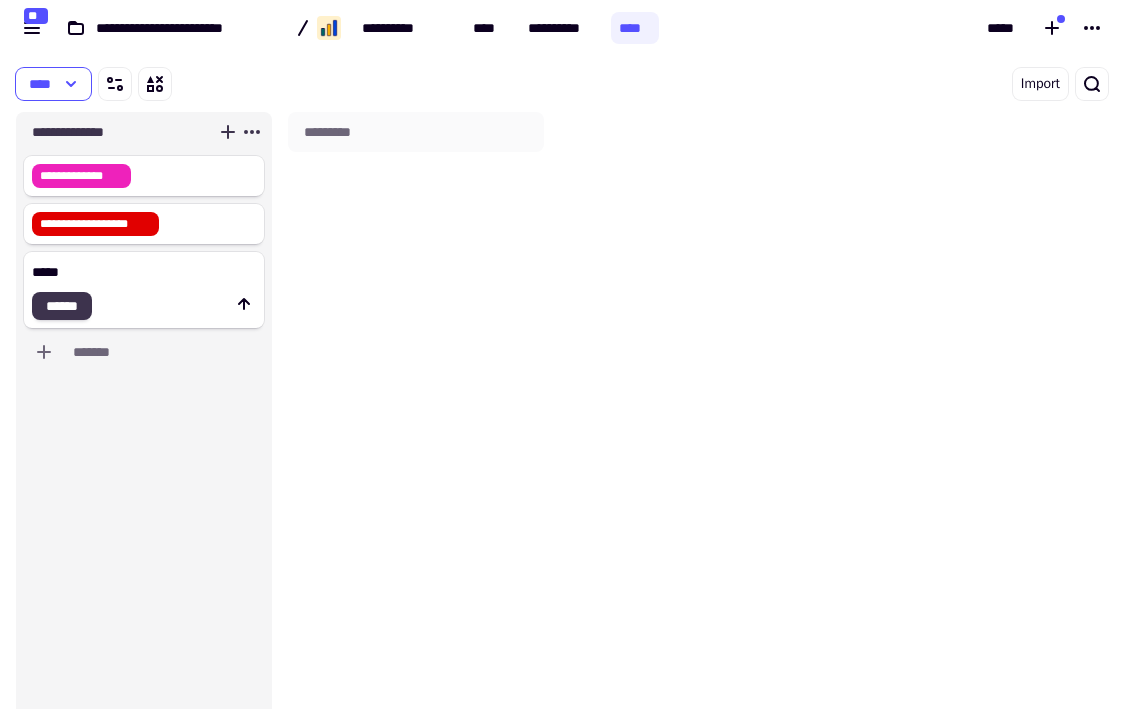 type on "*****" 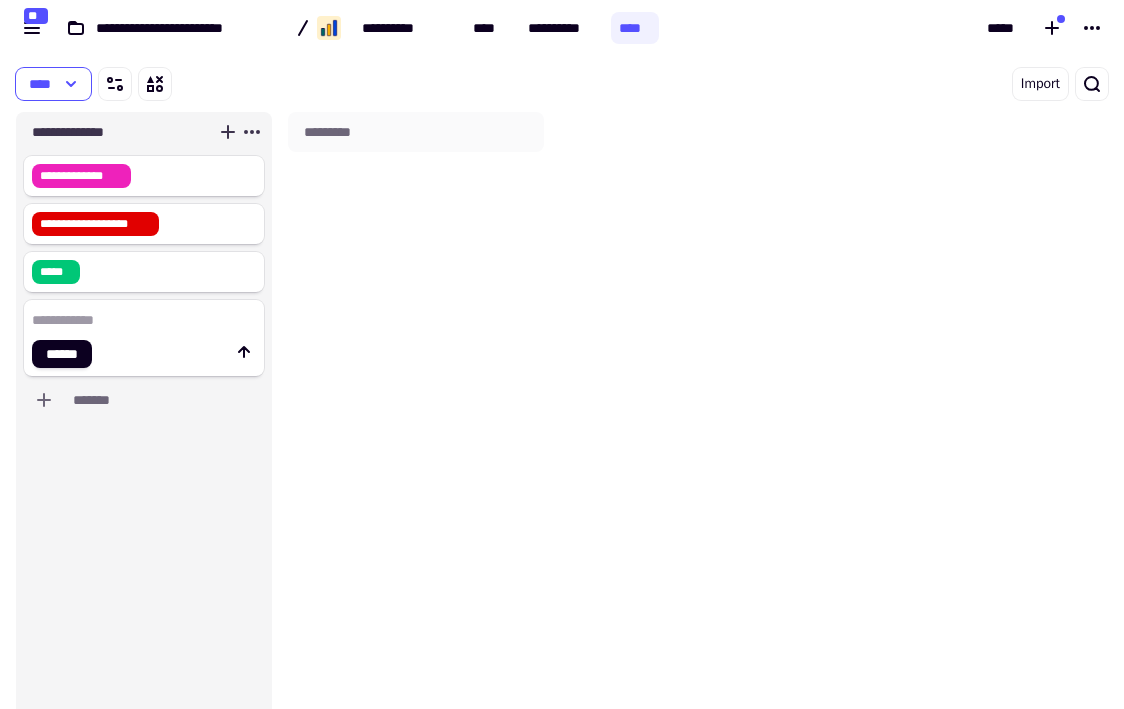 click 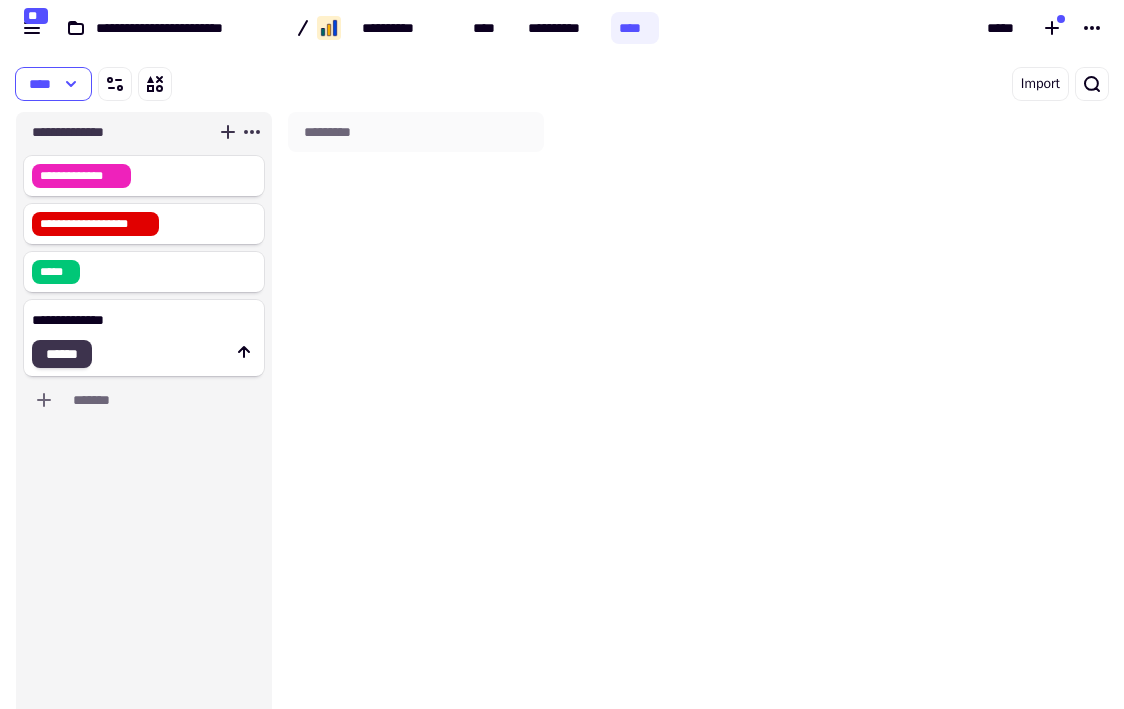 type on "**********" 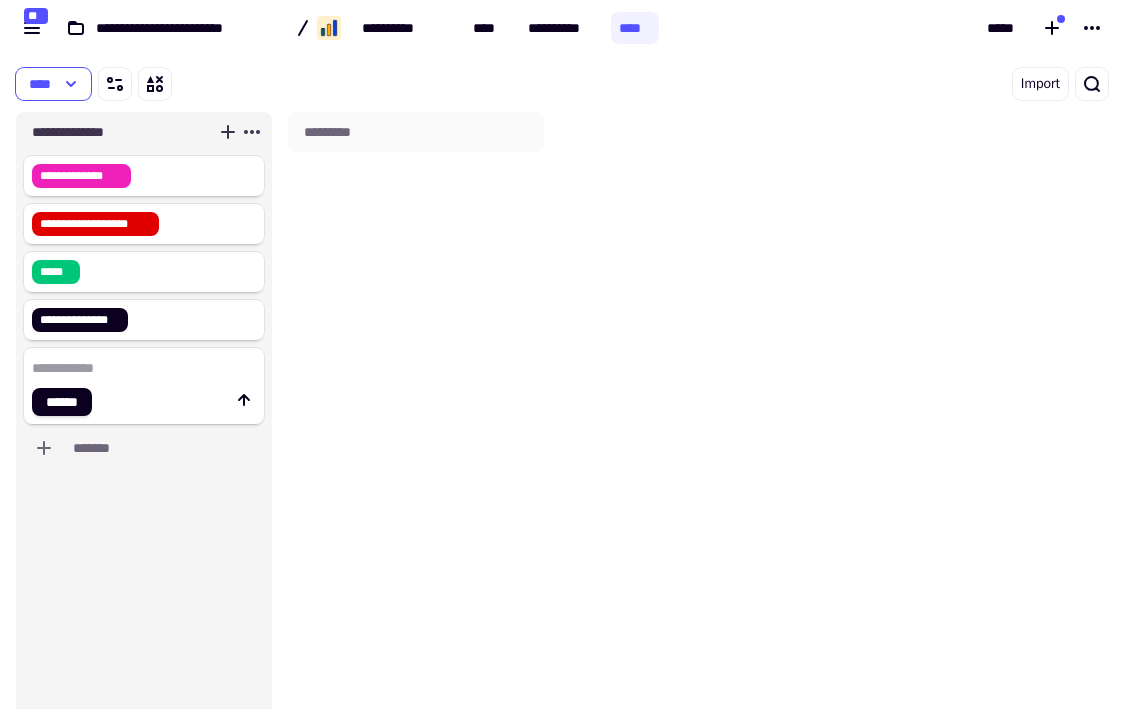 click 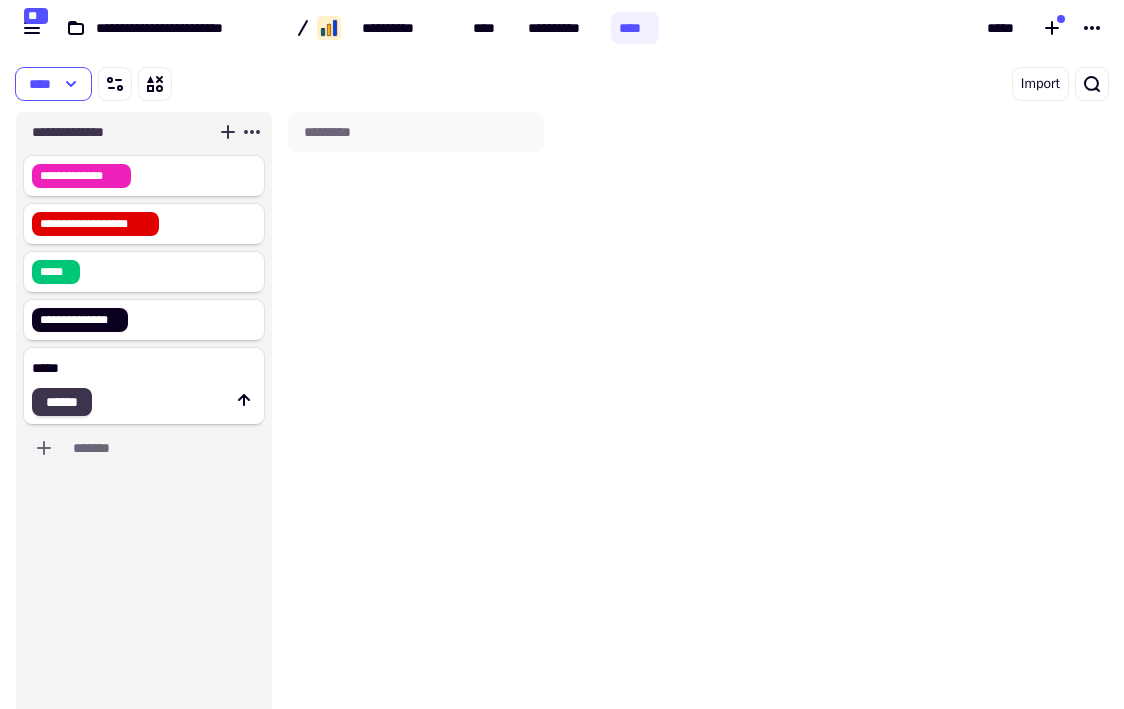 type on "*****" 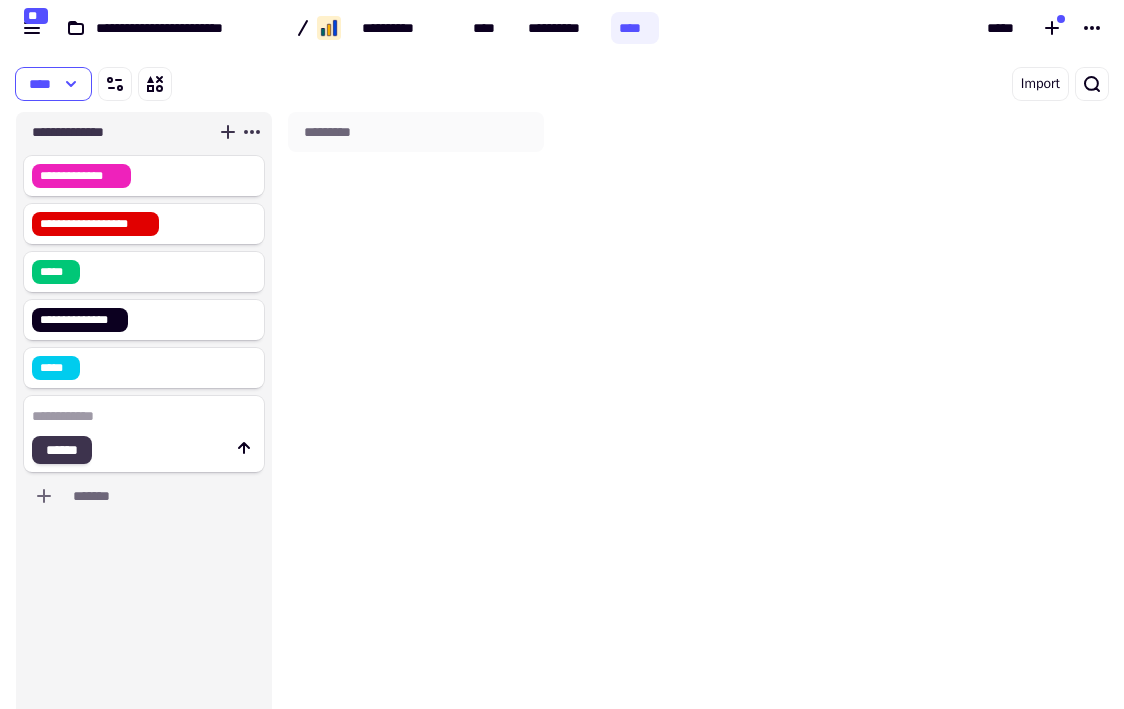 click 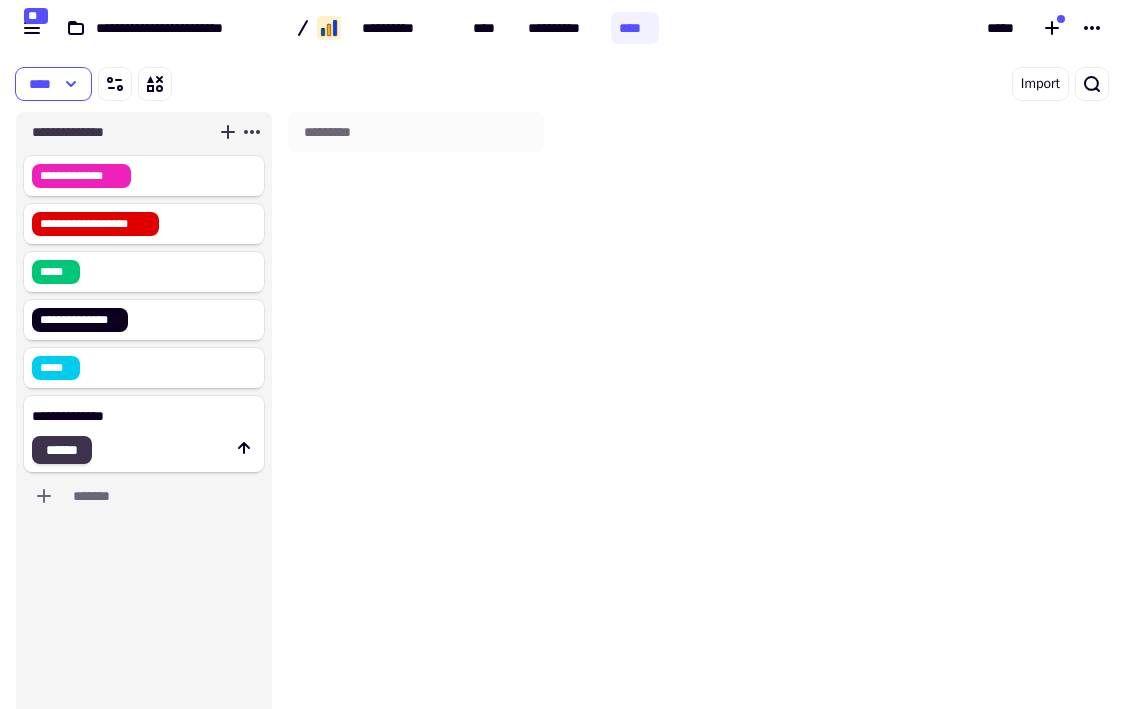 type on "**********" 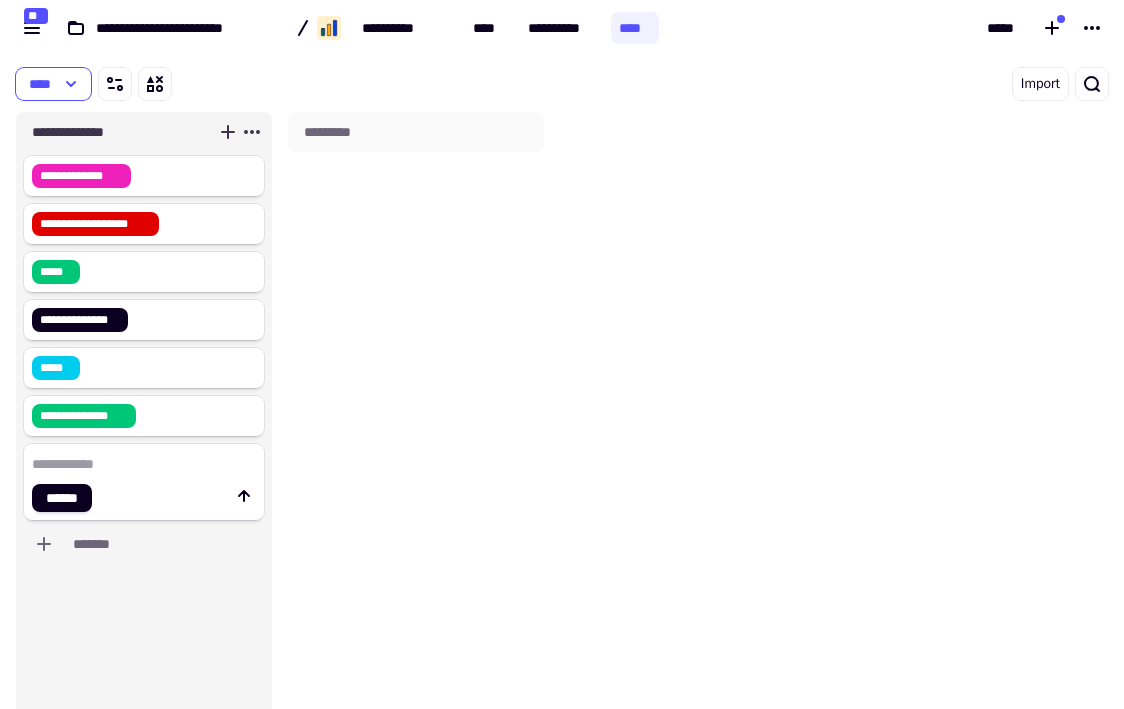 click 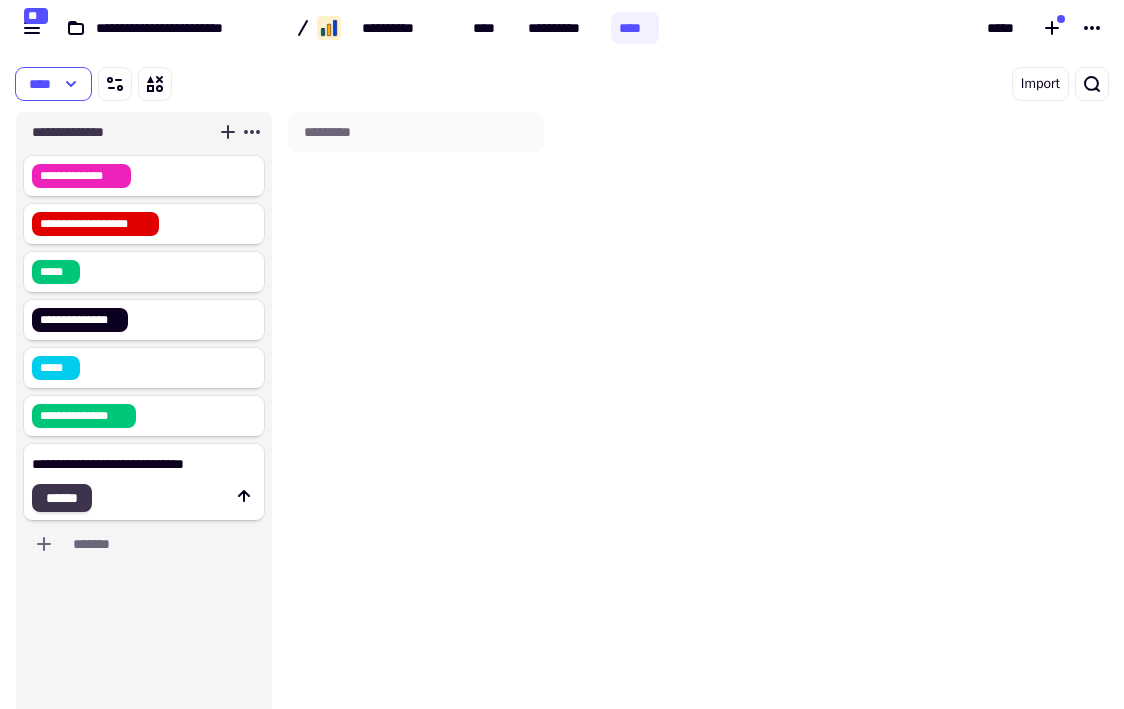 type on "**********" 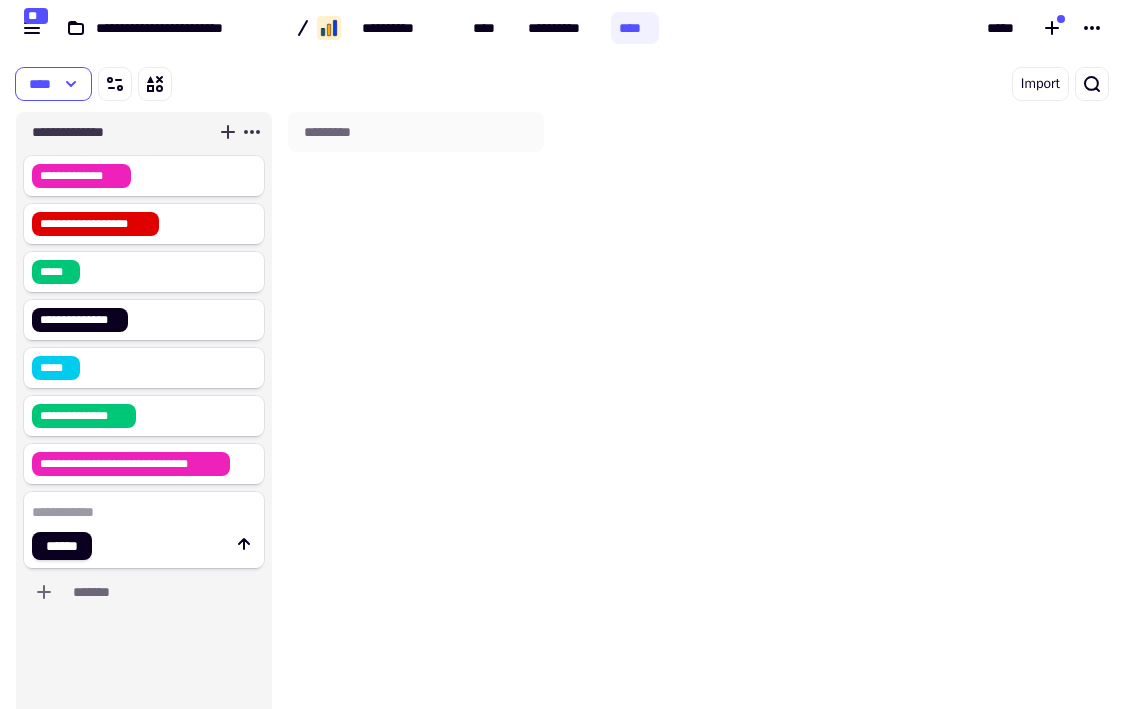 click 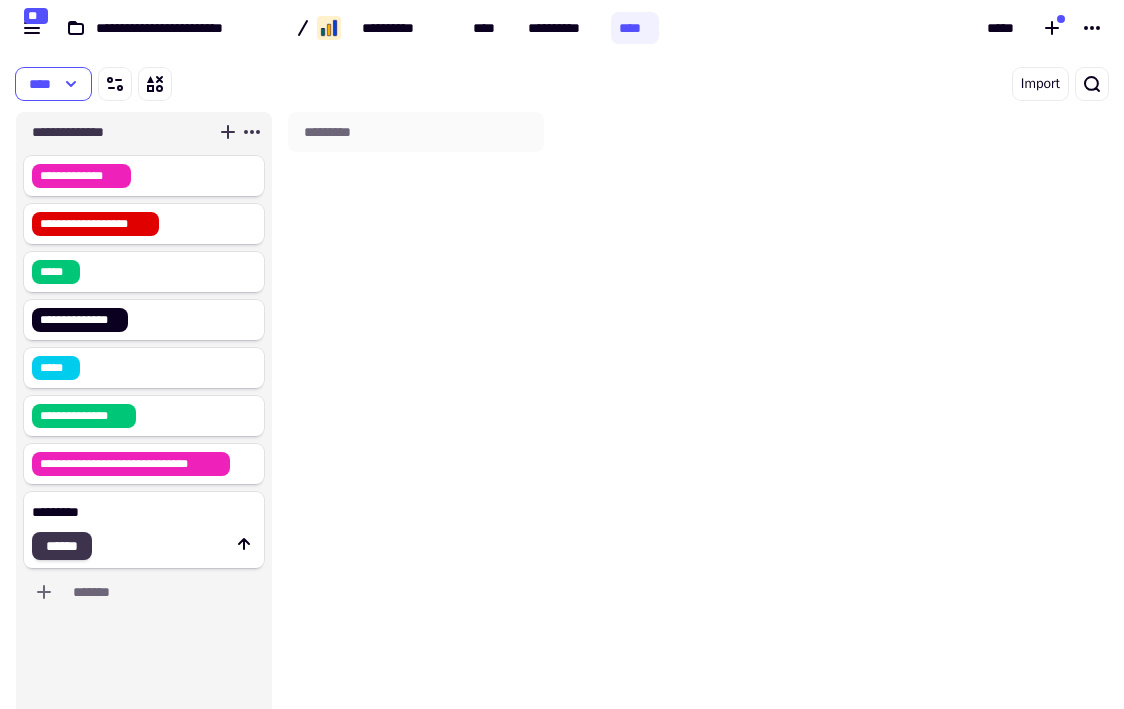 type on "*********" 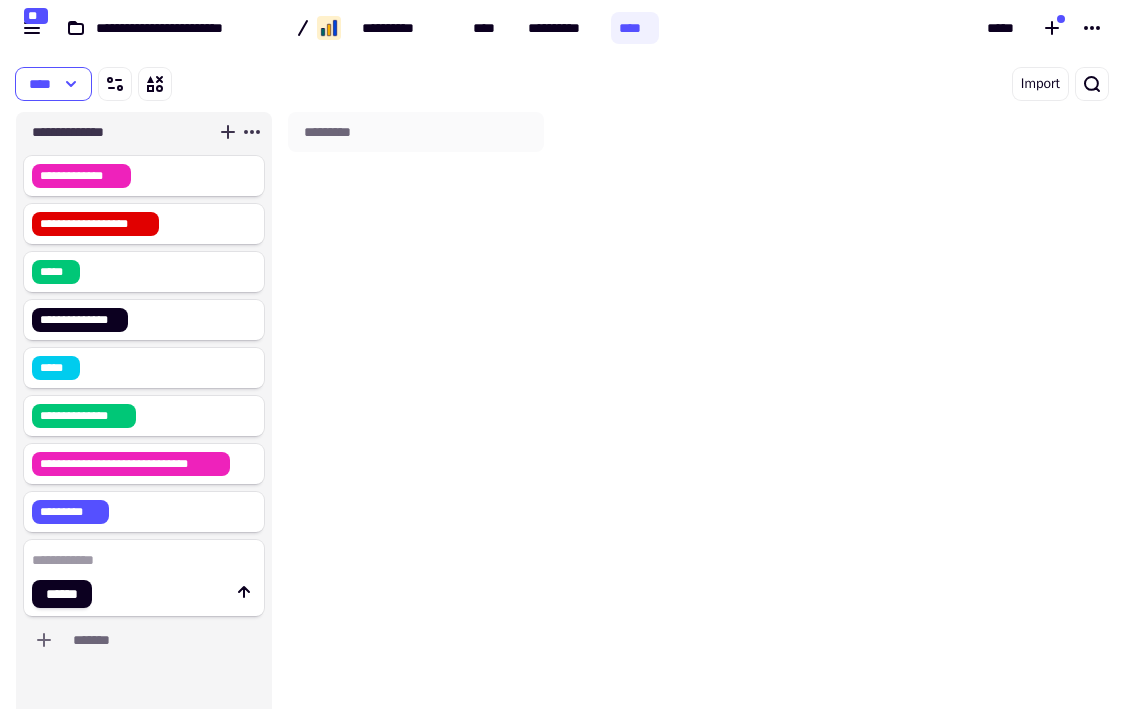 click 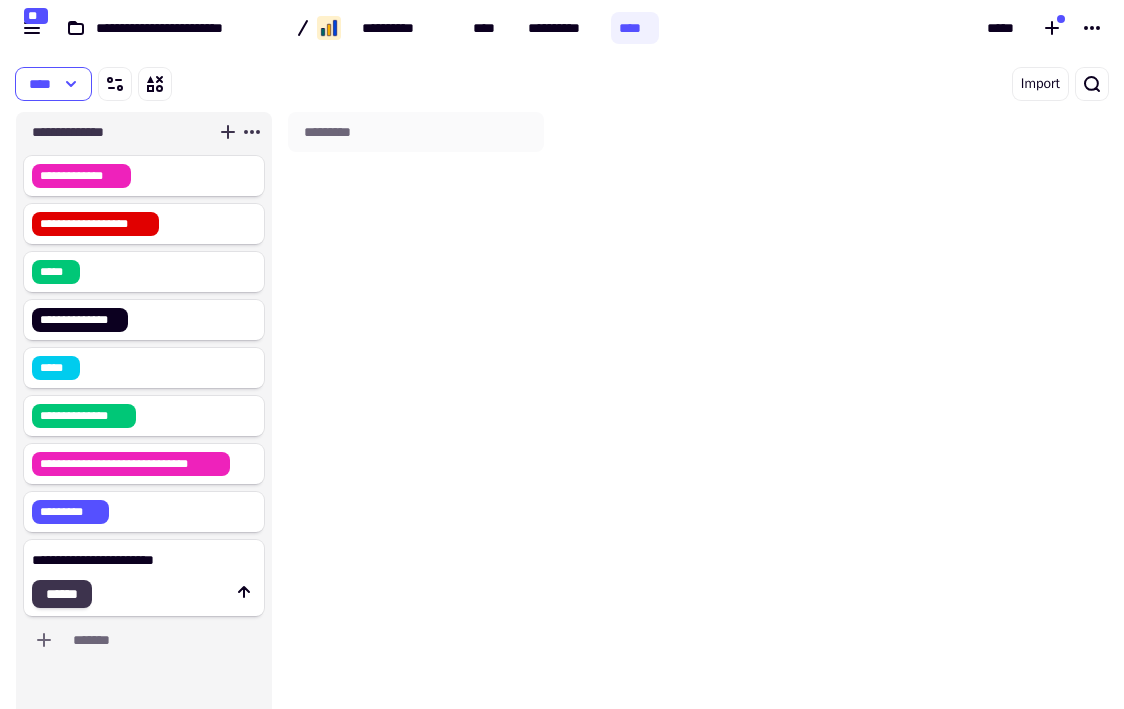 type on "**********" 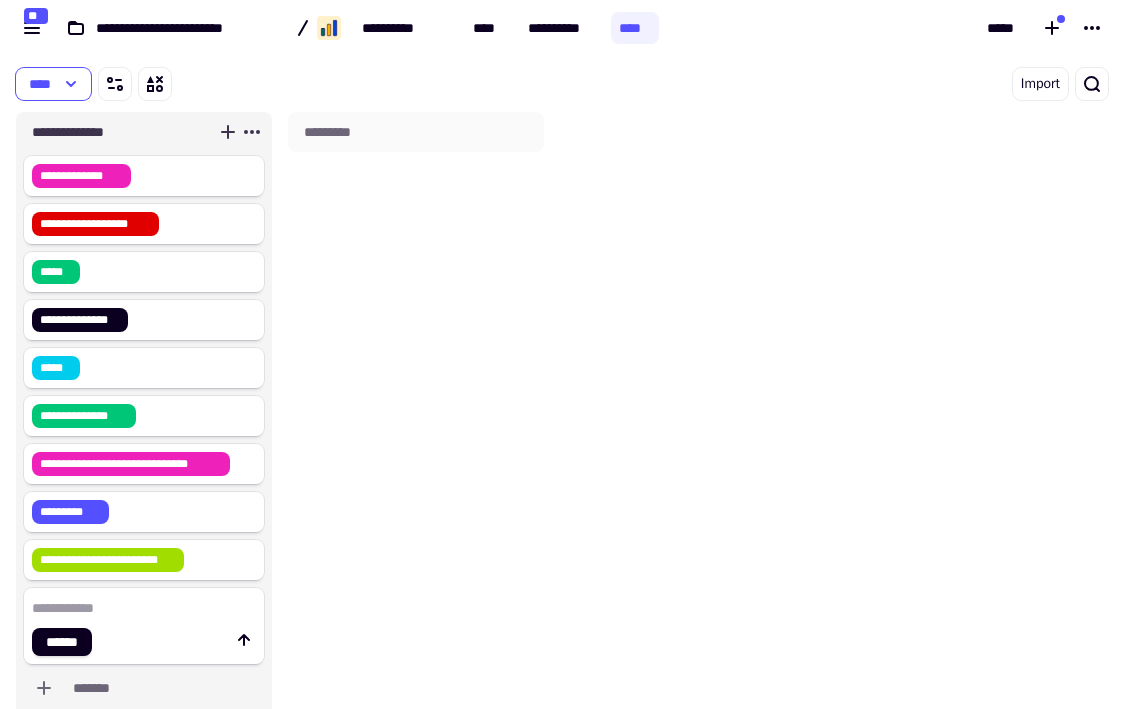 click 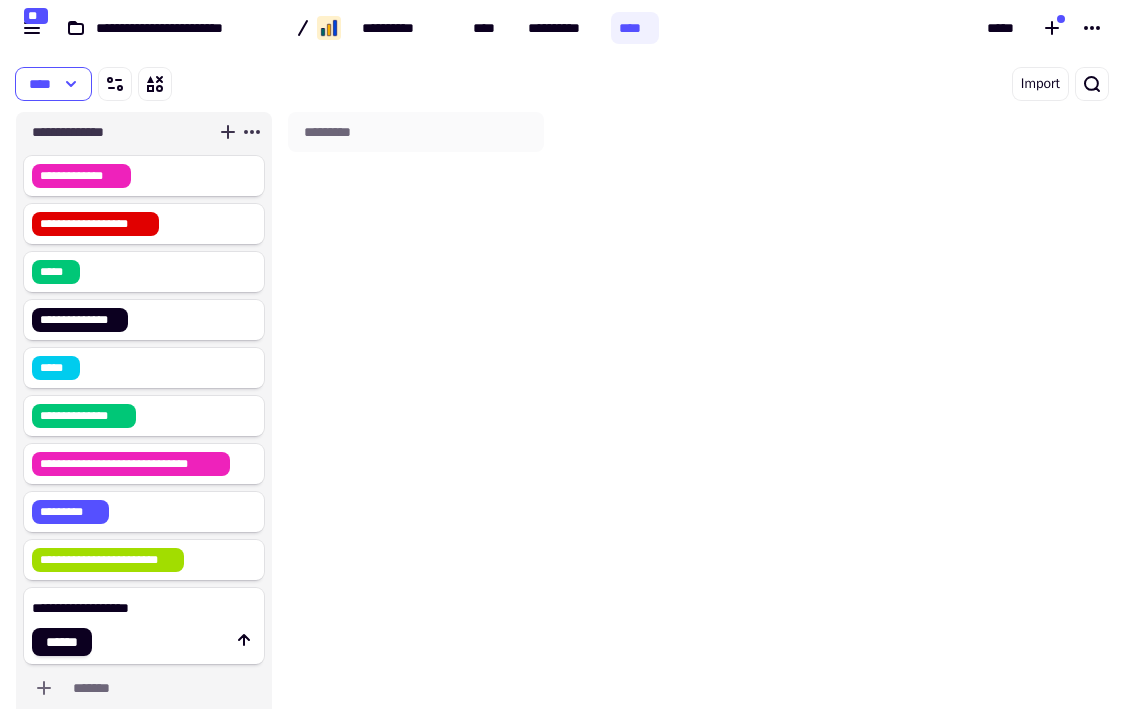 type on "**********" 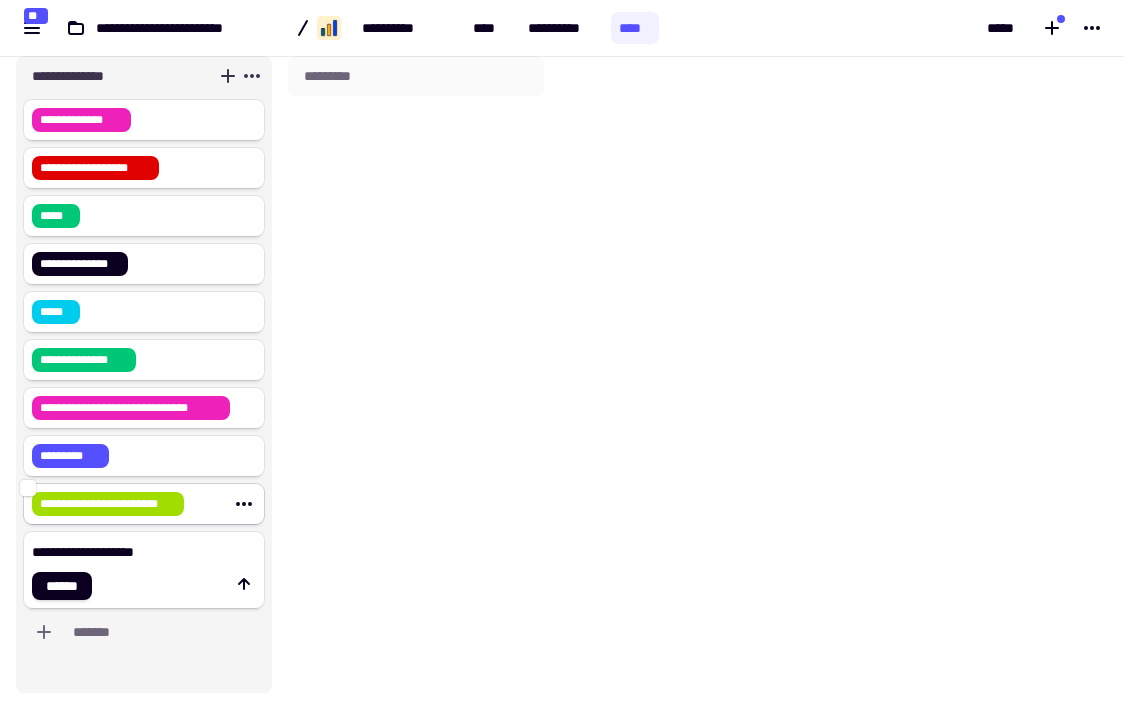 scroll, scrollTop: 56, scrollLeft: 0, axis: vertical 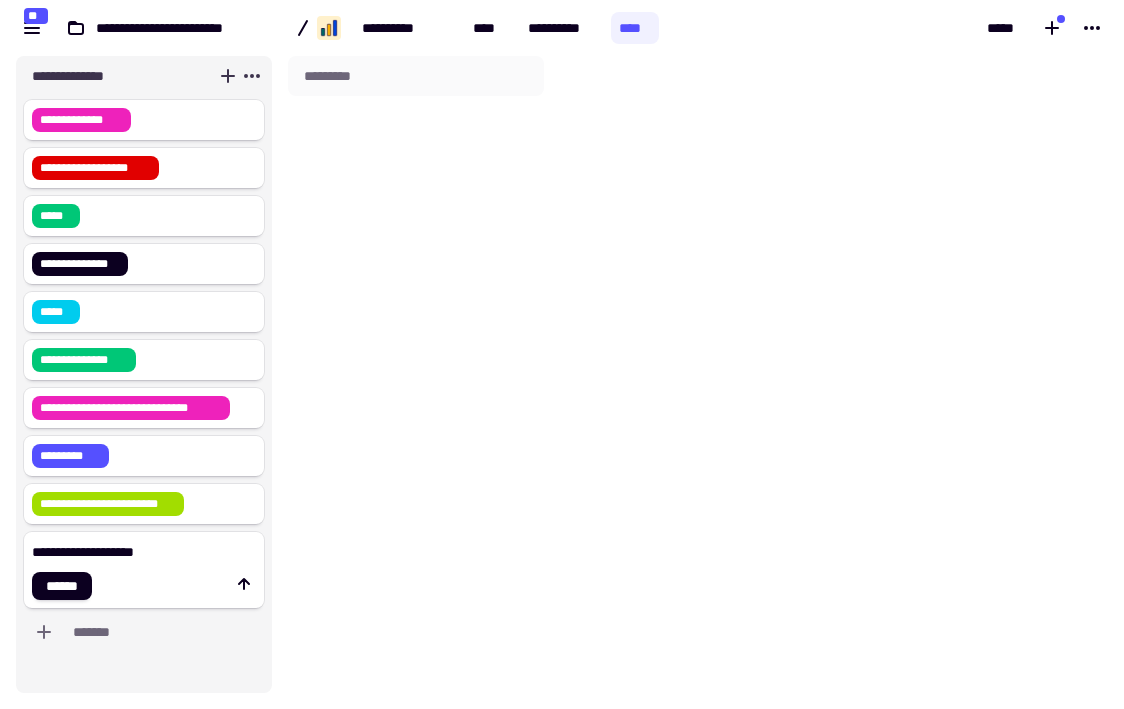 click on "**********" 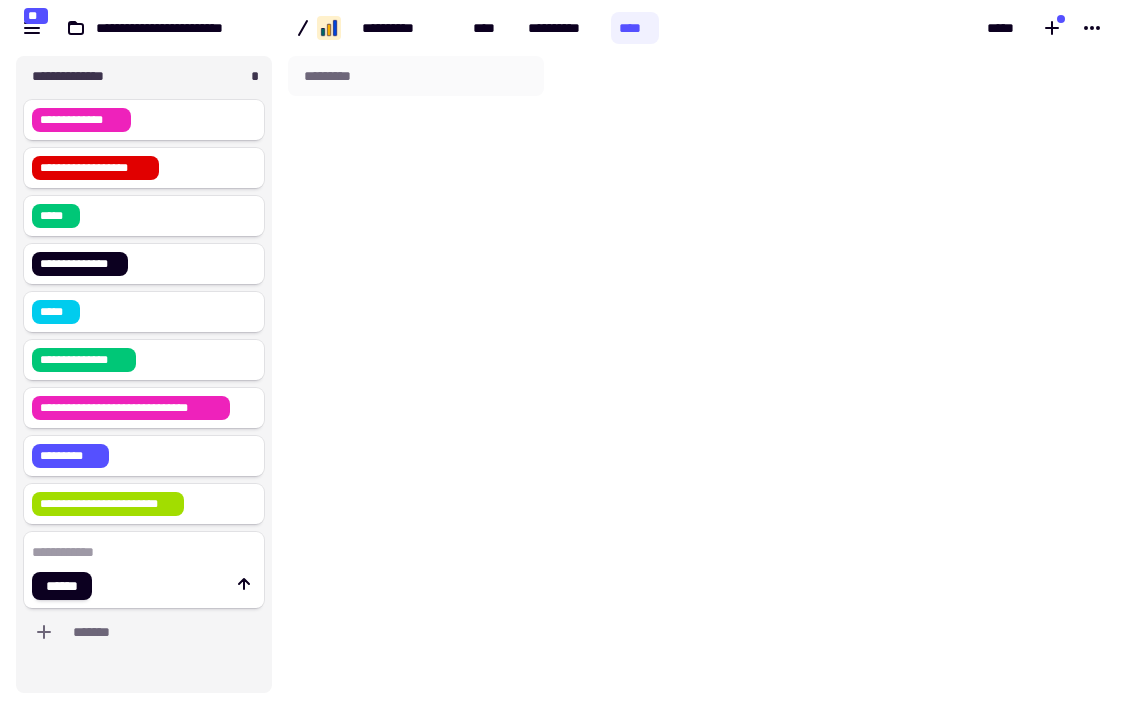 click on "*********" at bounding box center (416, 374) 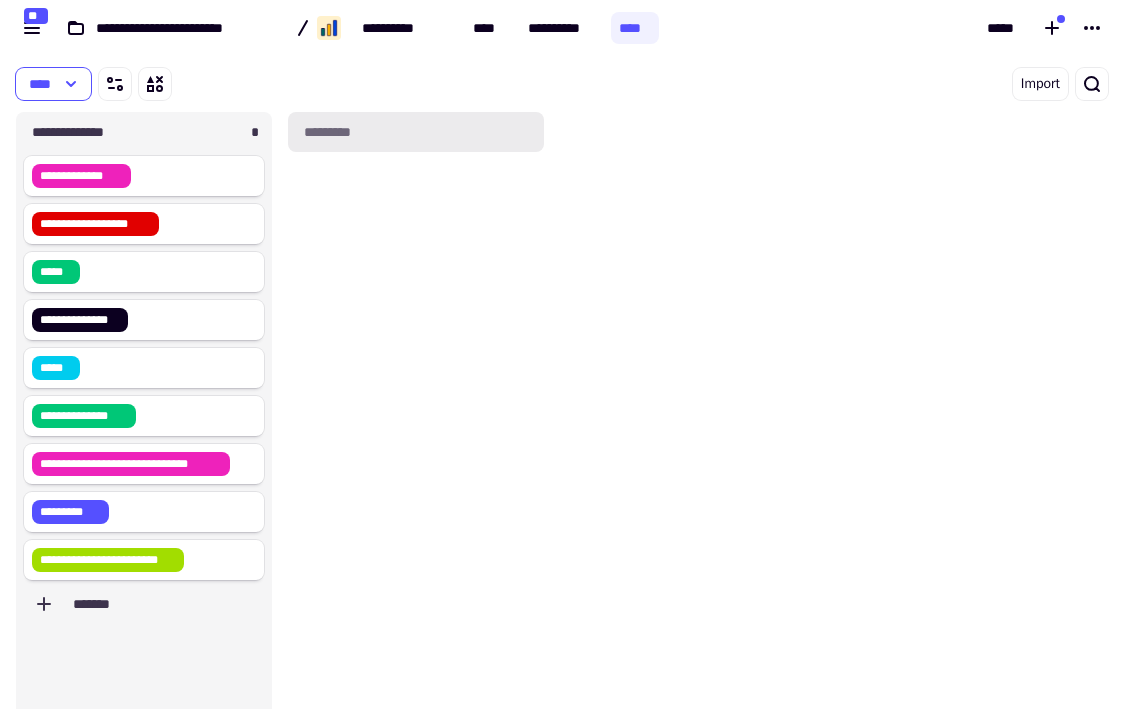 scroll, scrollTop: 0, scrollLeft: 0, axis: both 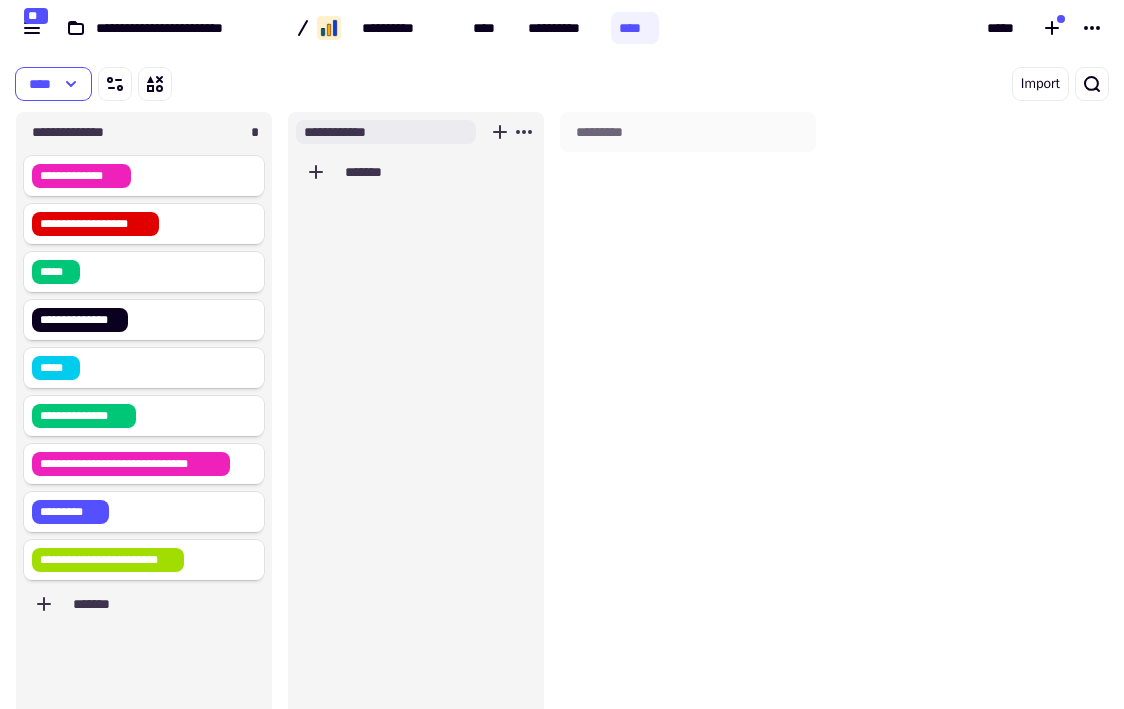 type on "**********" 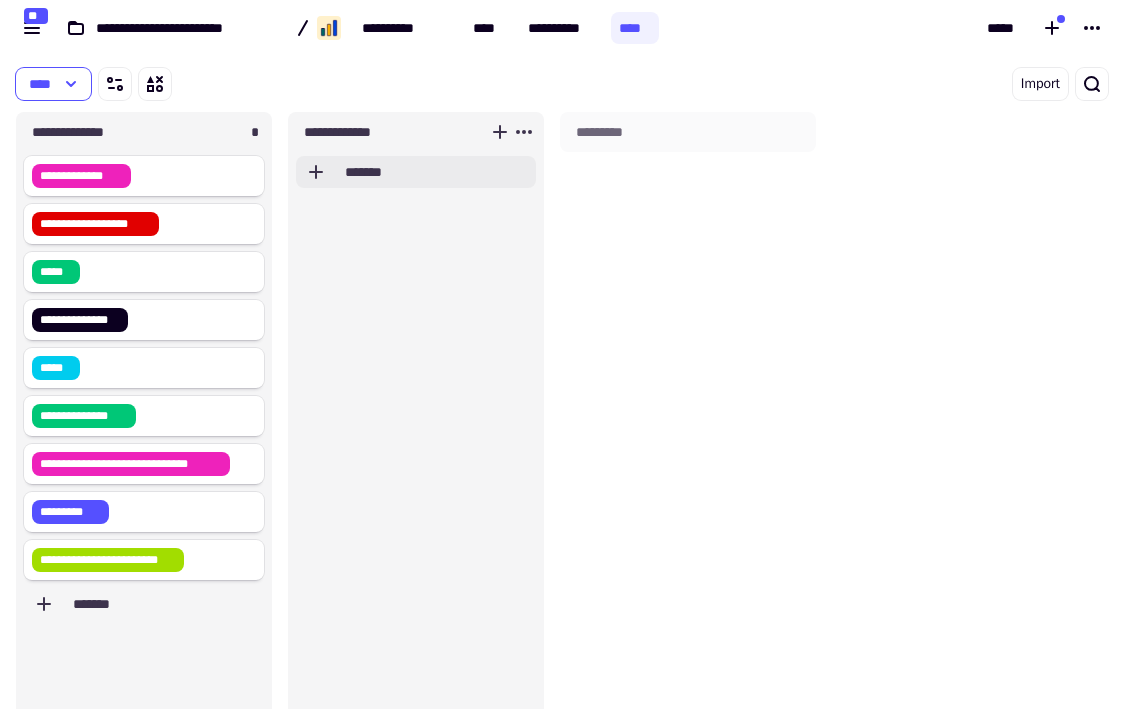 click on "*******" 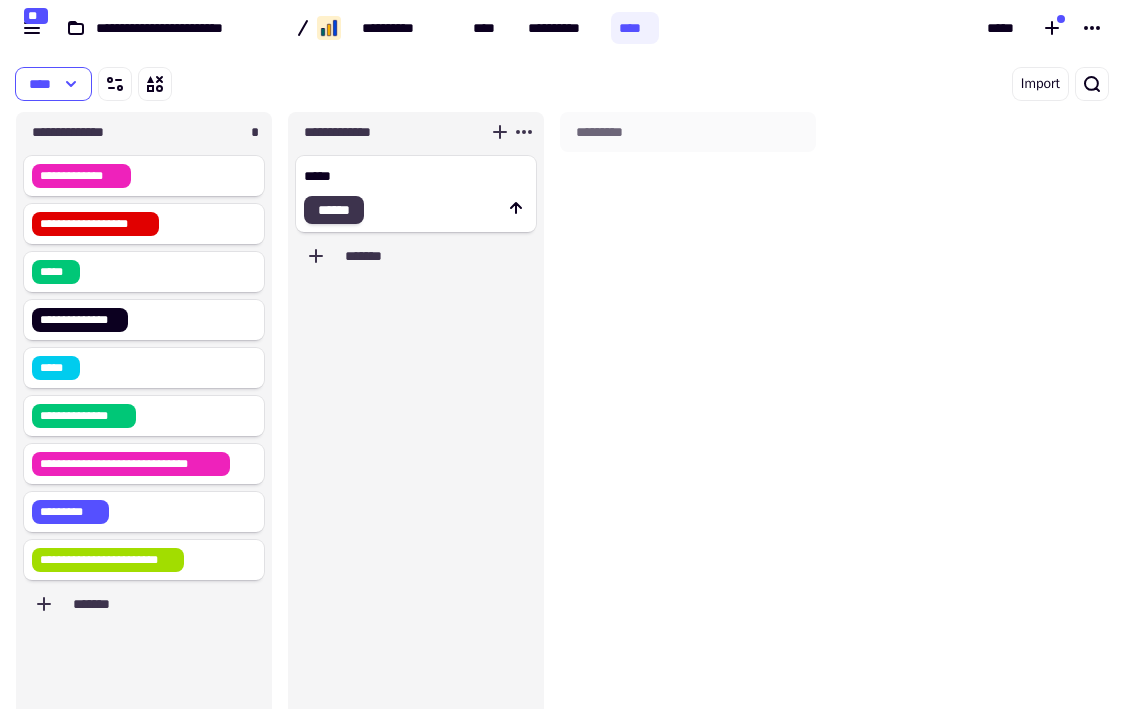 type on "*****" 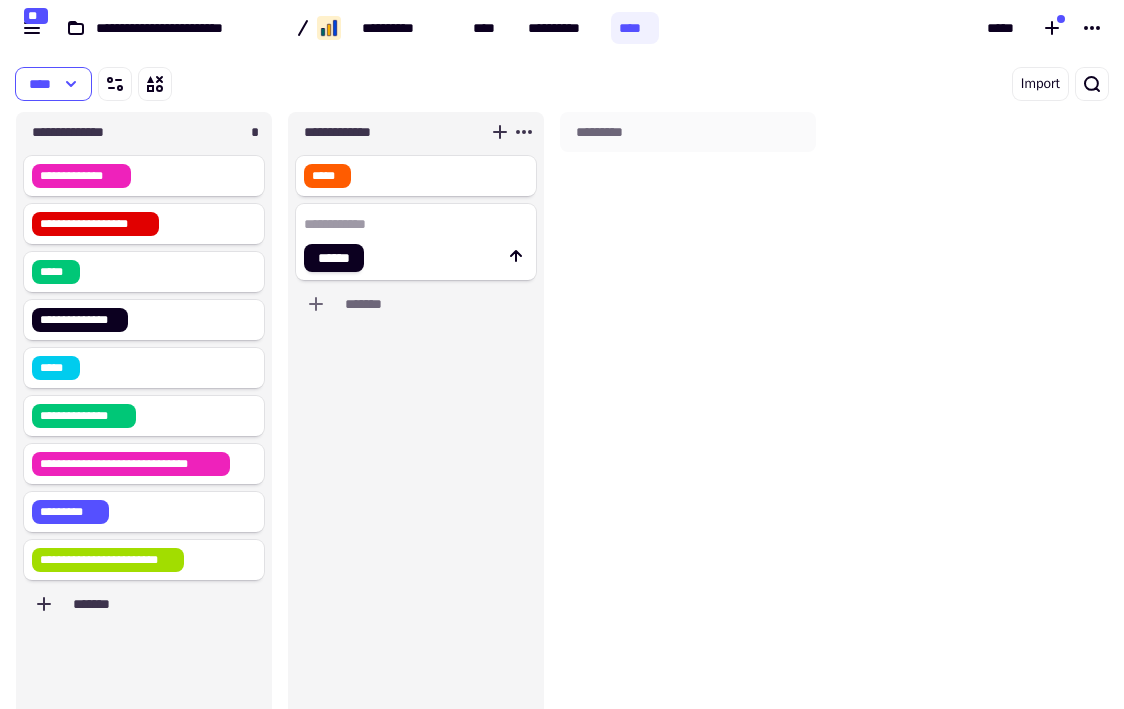 click 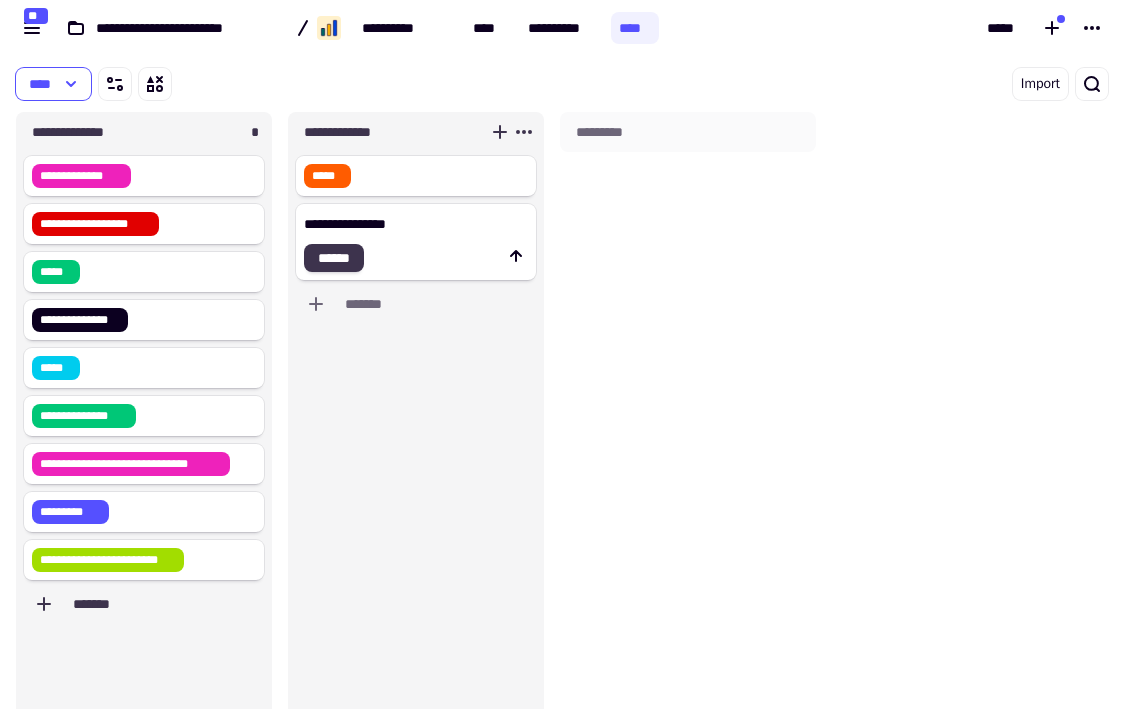type on "**********" 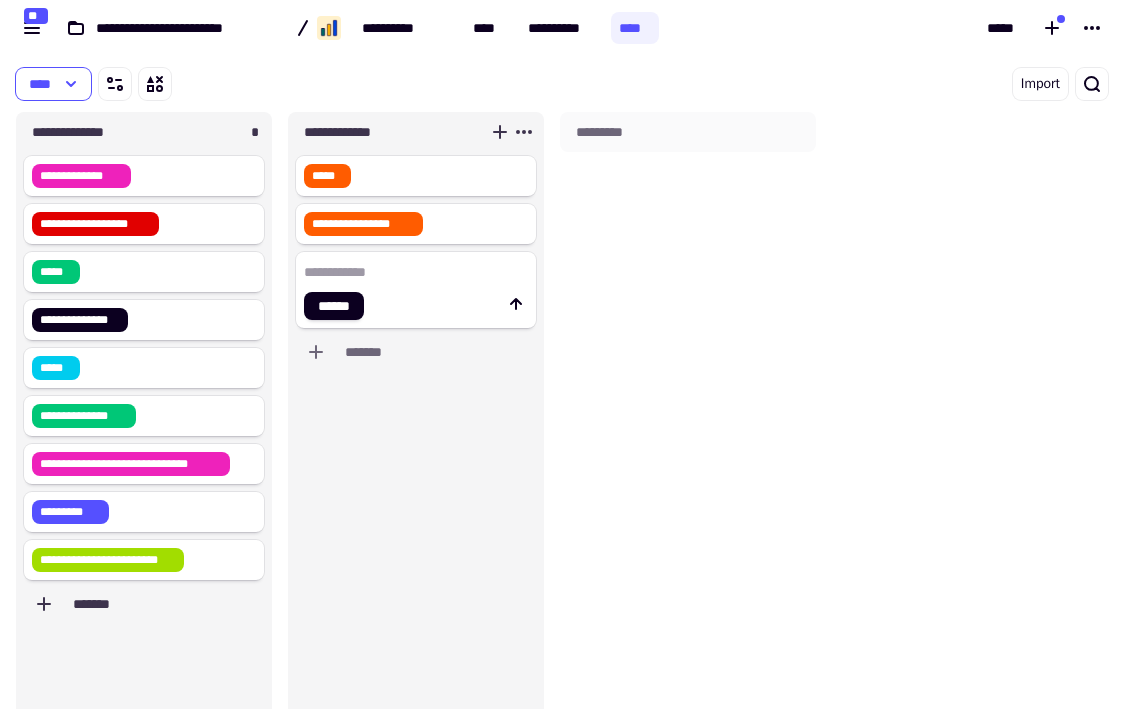 click 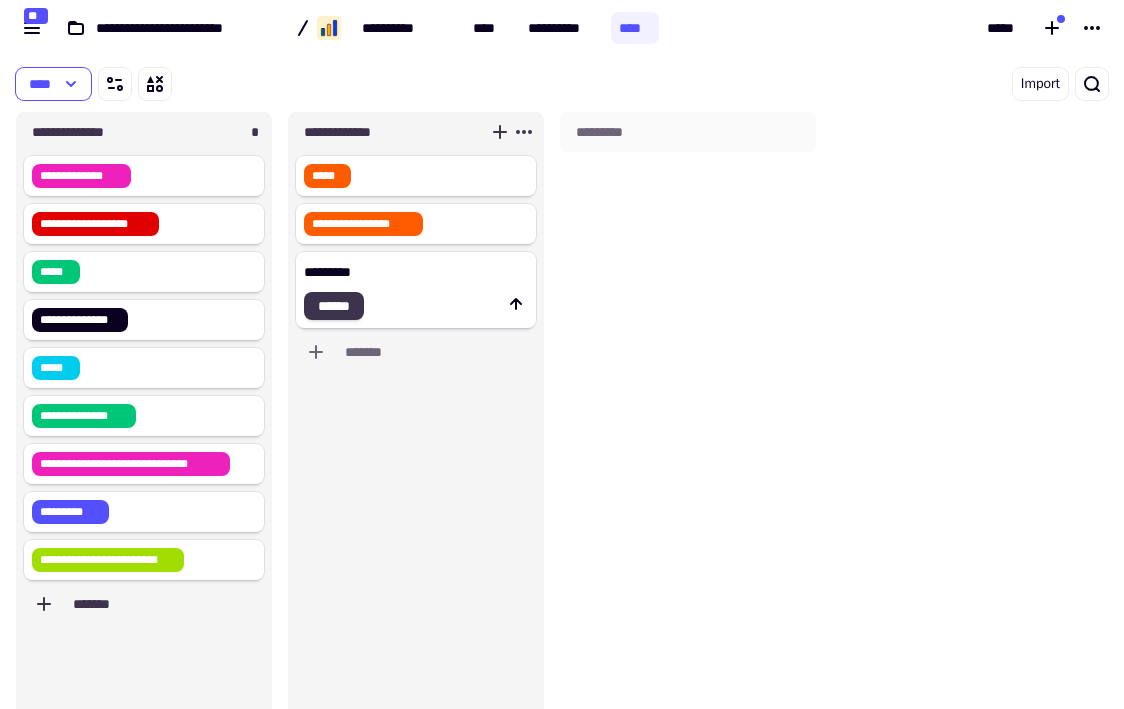 type on "*********" 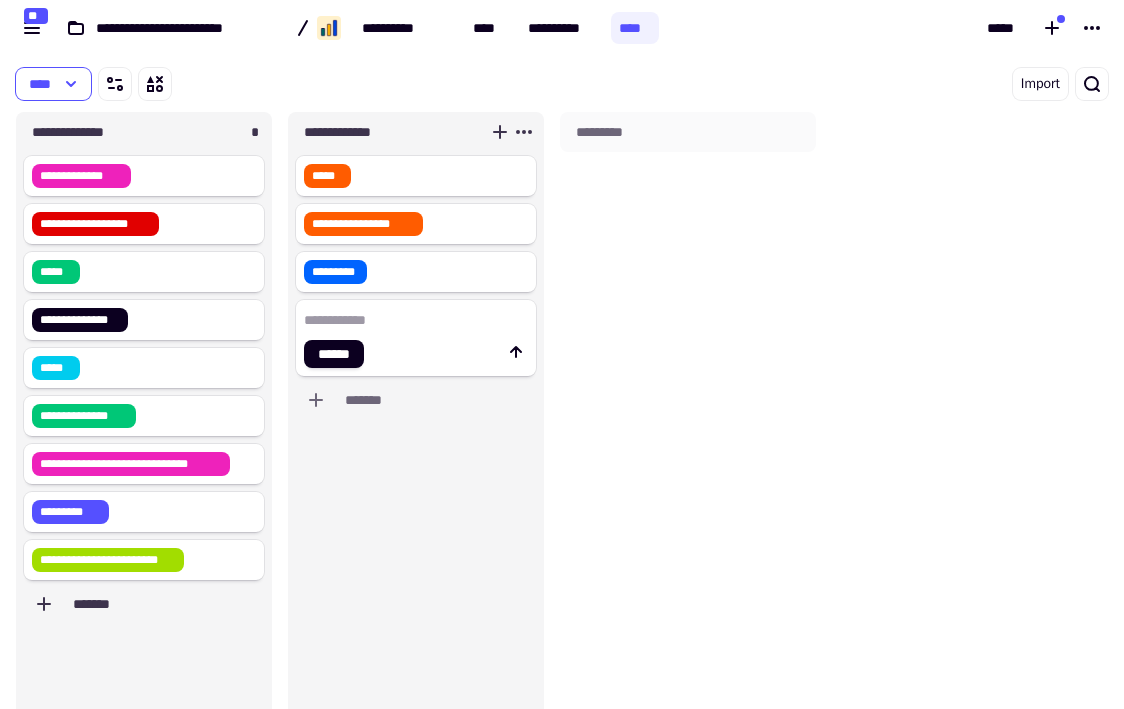 click 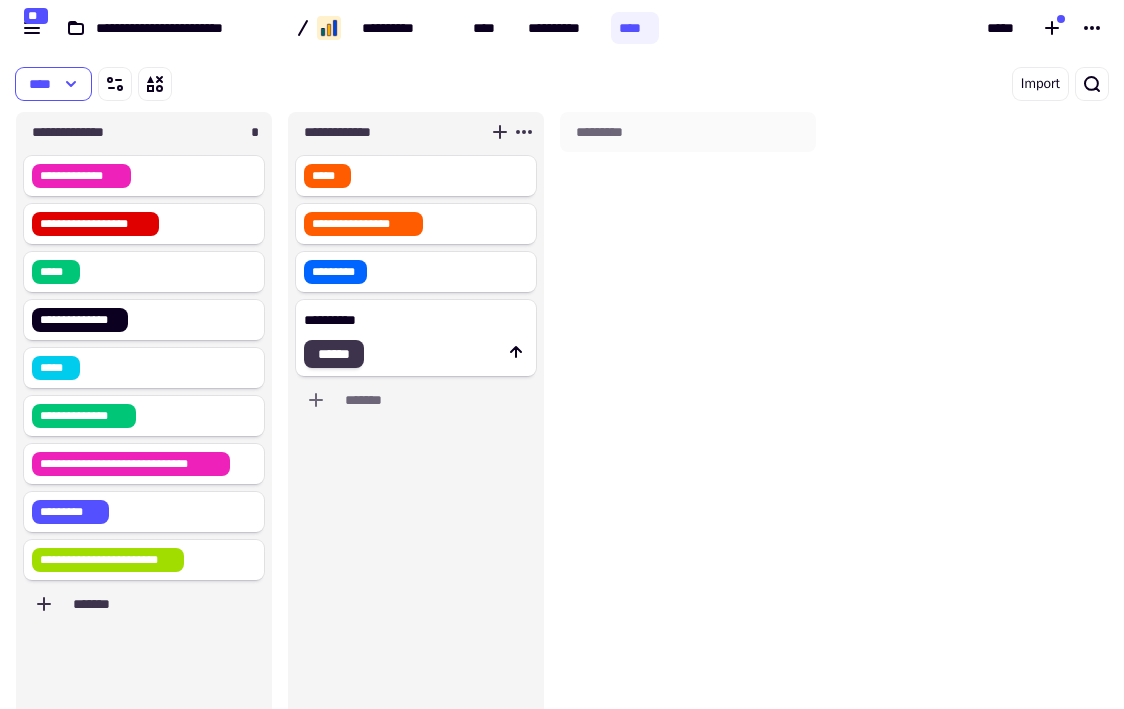 type on "**********" 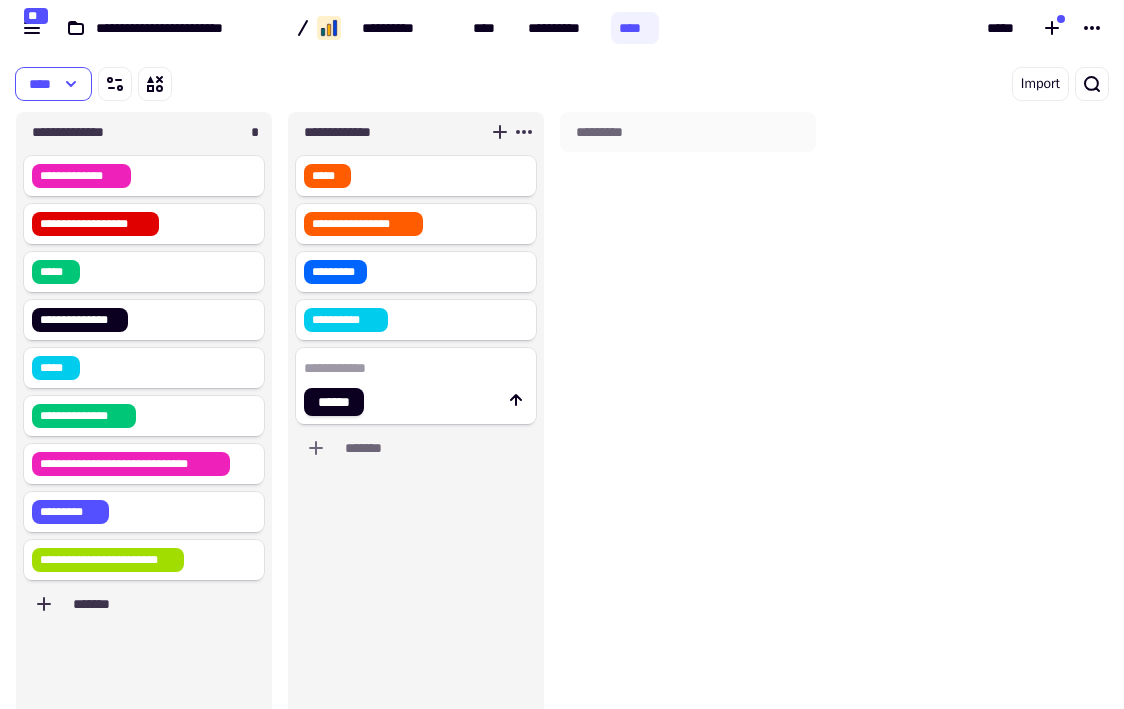 click 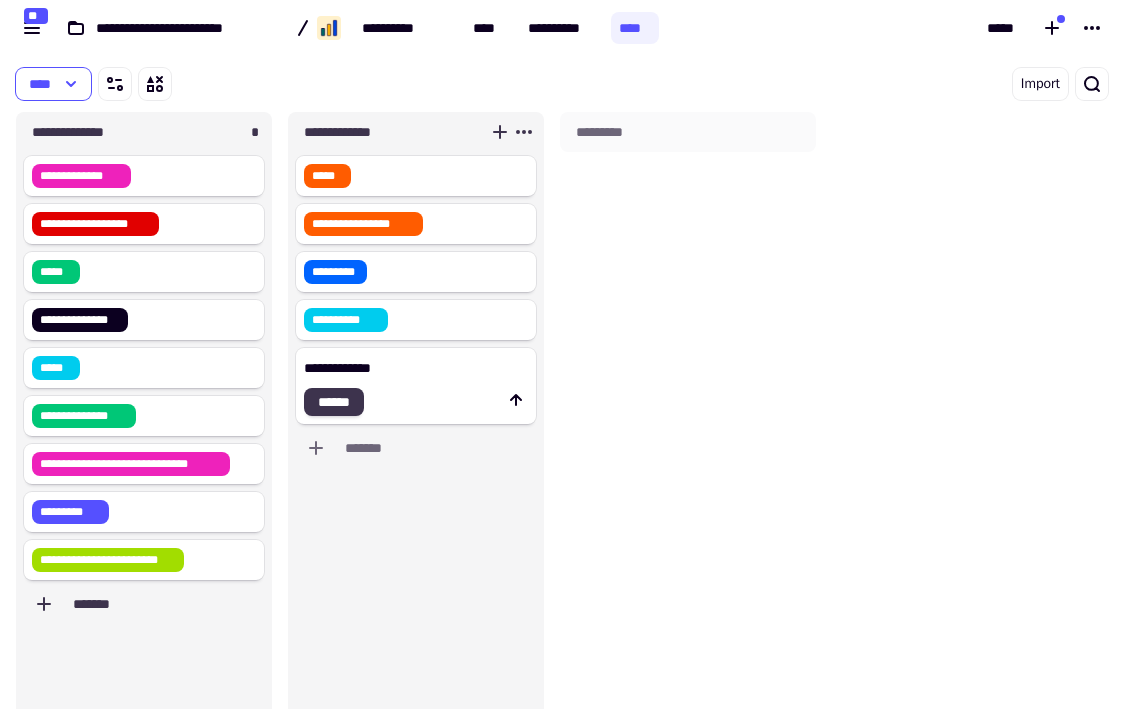 type on "**********" 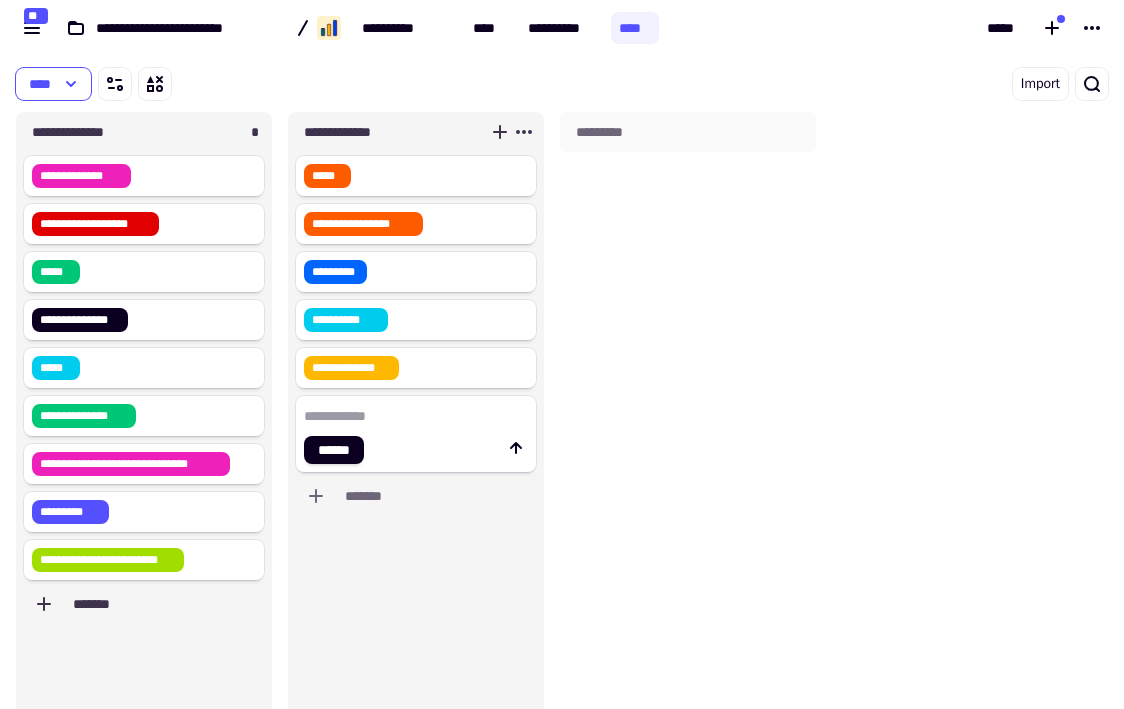 click 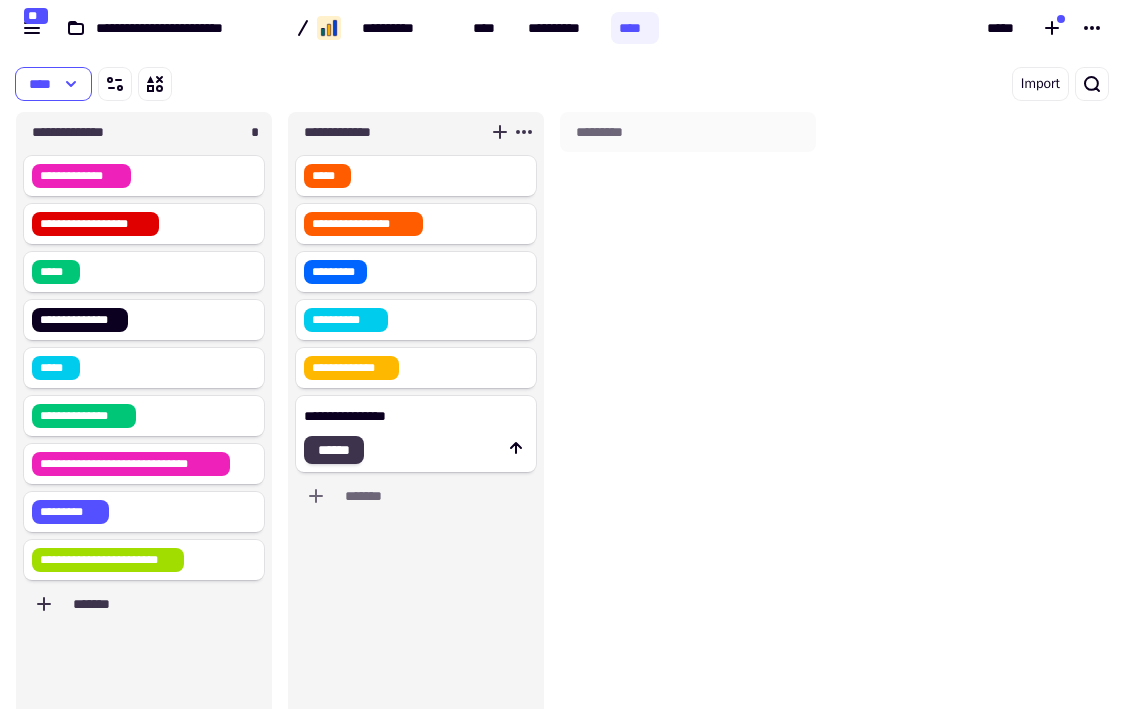 type on "**********" 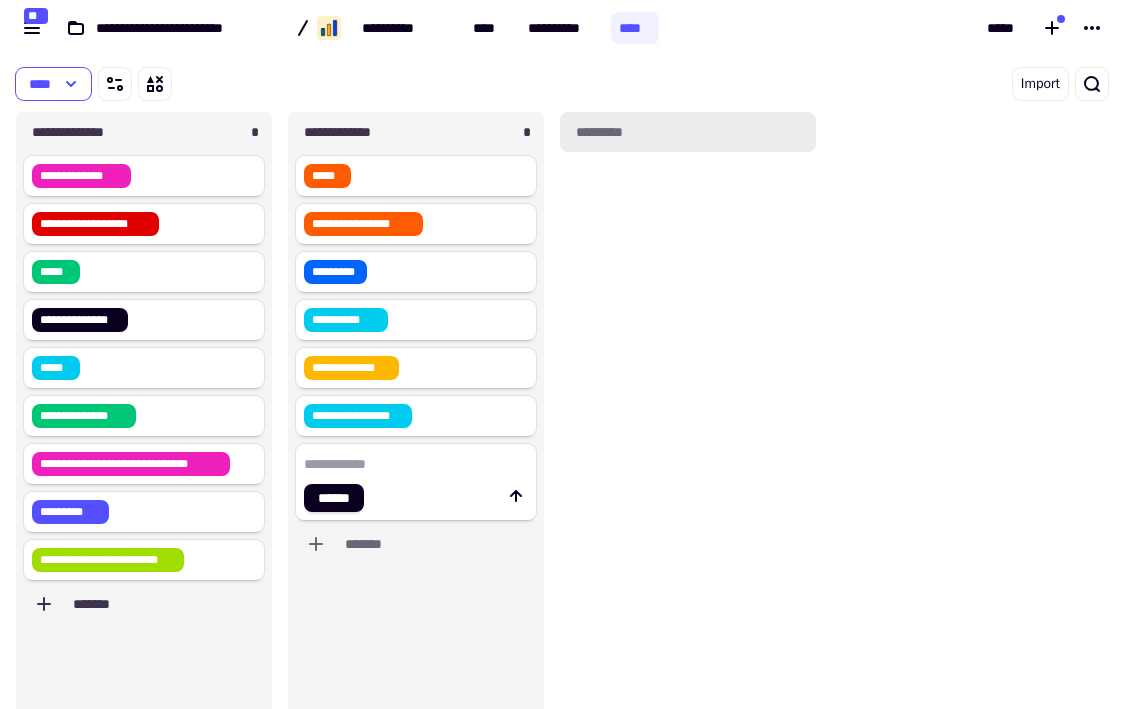 click on "*********" at bounding box center [688, 132] 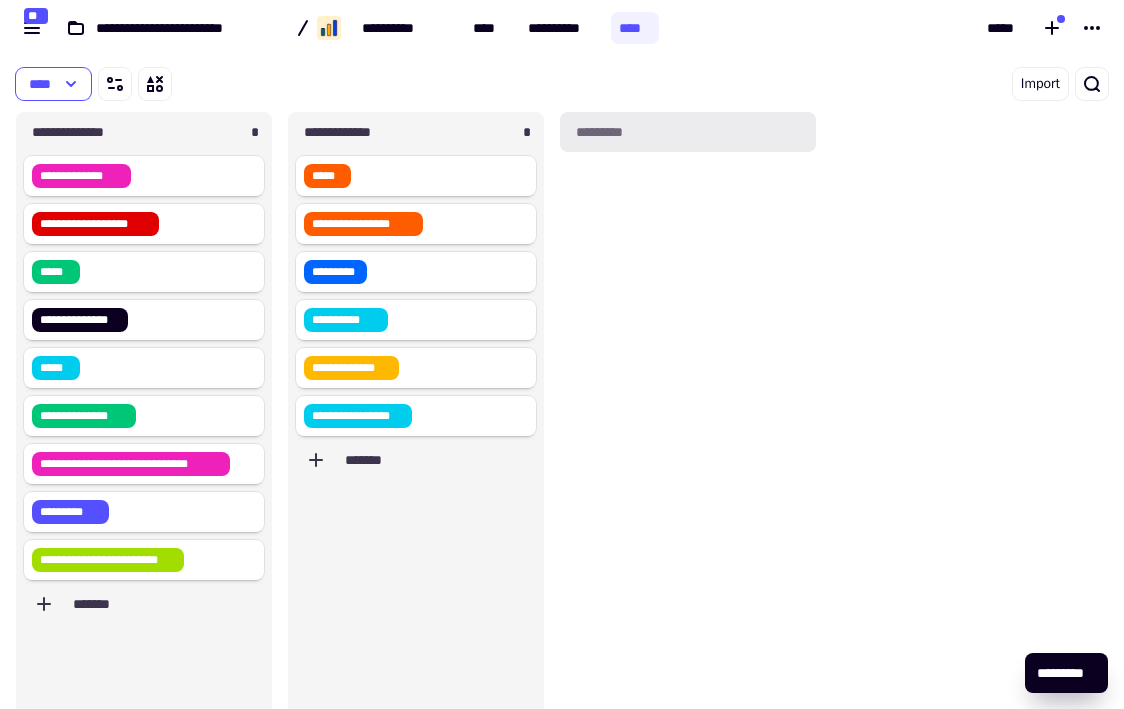 click on "*********" at bounding box center [688, 132] 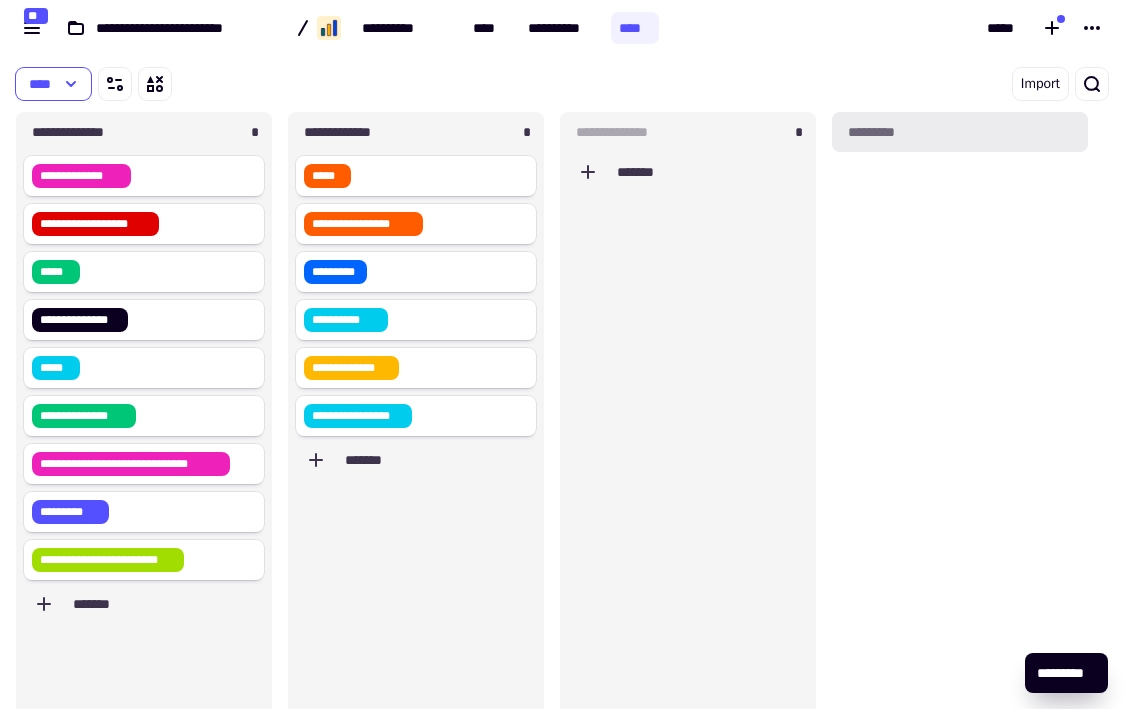 scroll, scrollTop: 589, scrollLeft: 256, axis: both 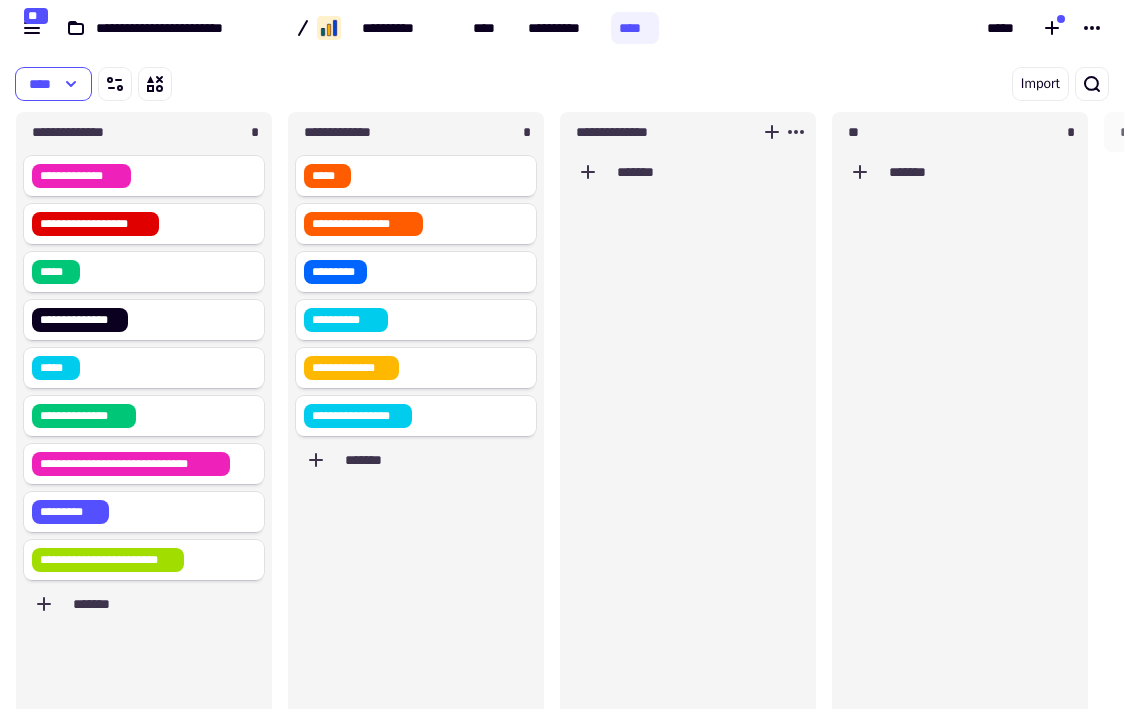 type on "*" 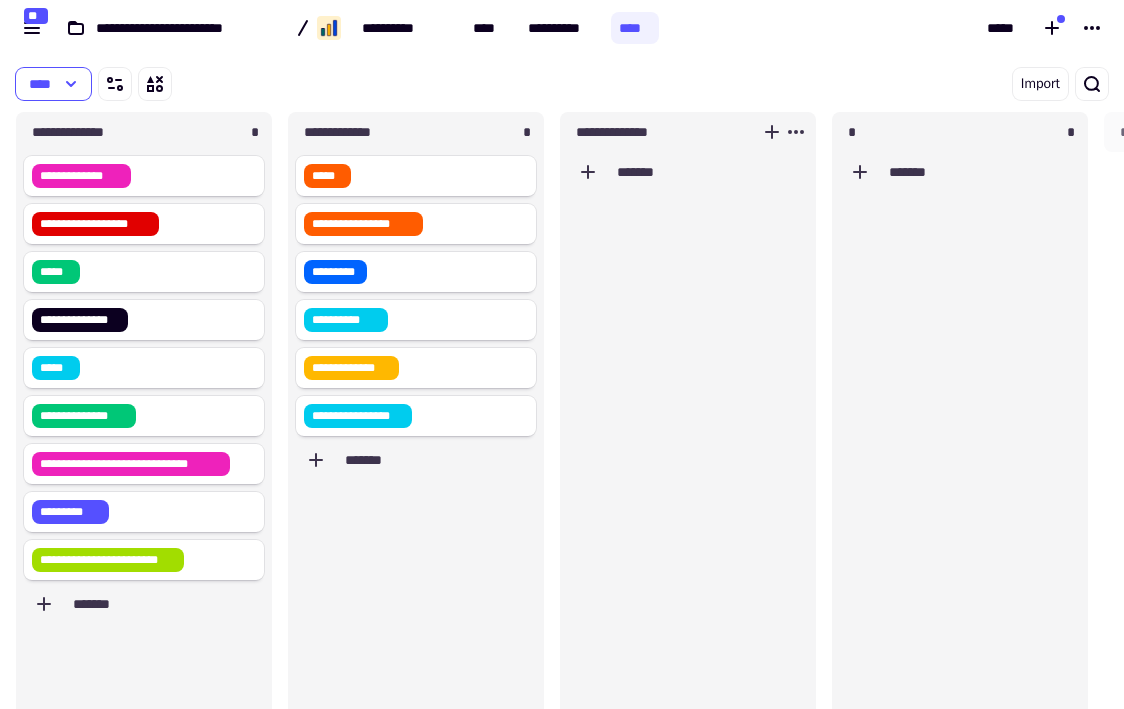 type 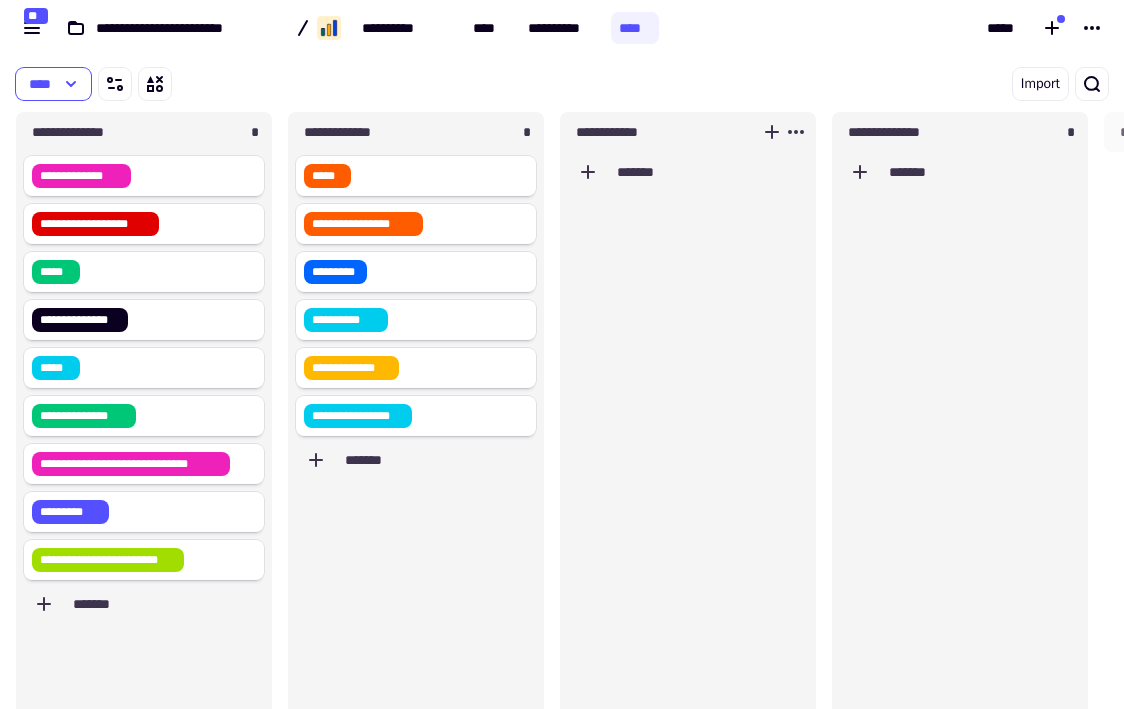 type on "**********" 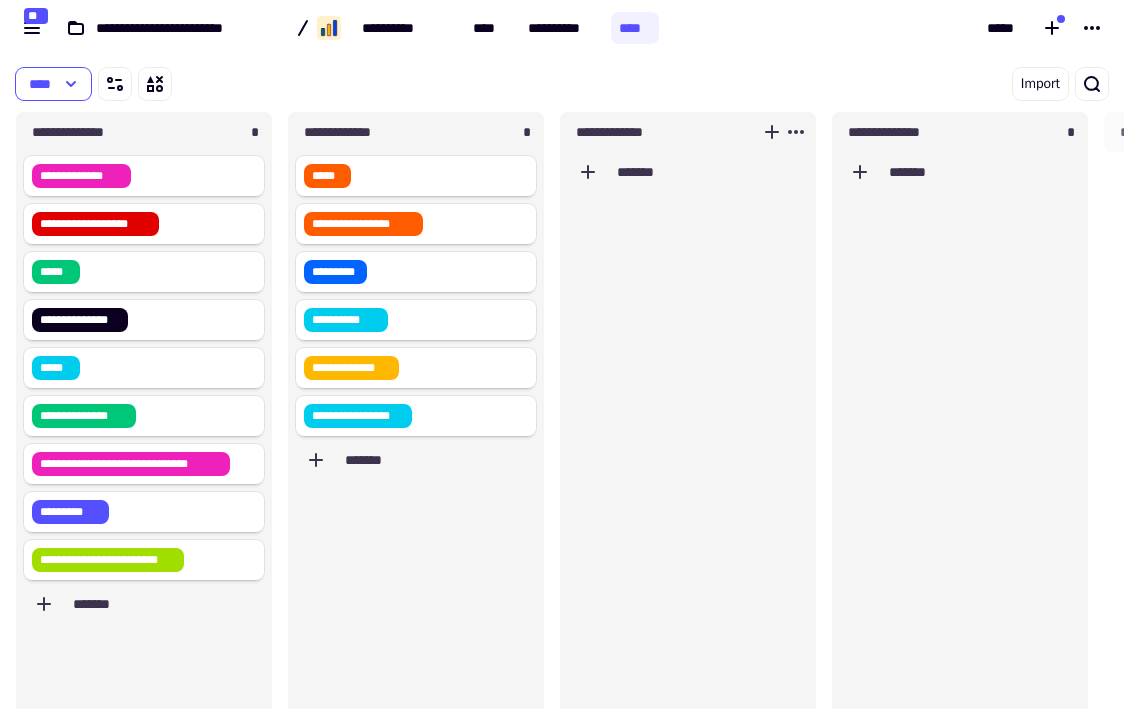 click on "*******" 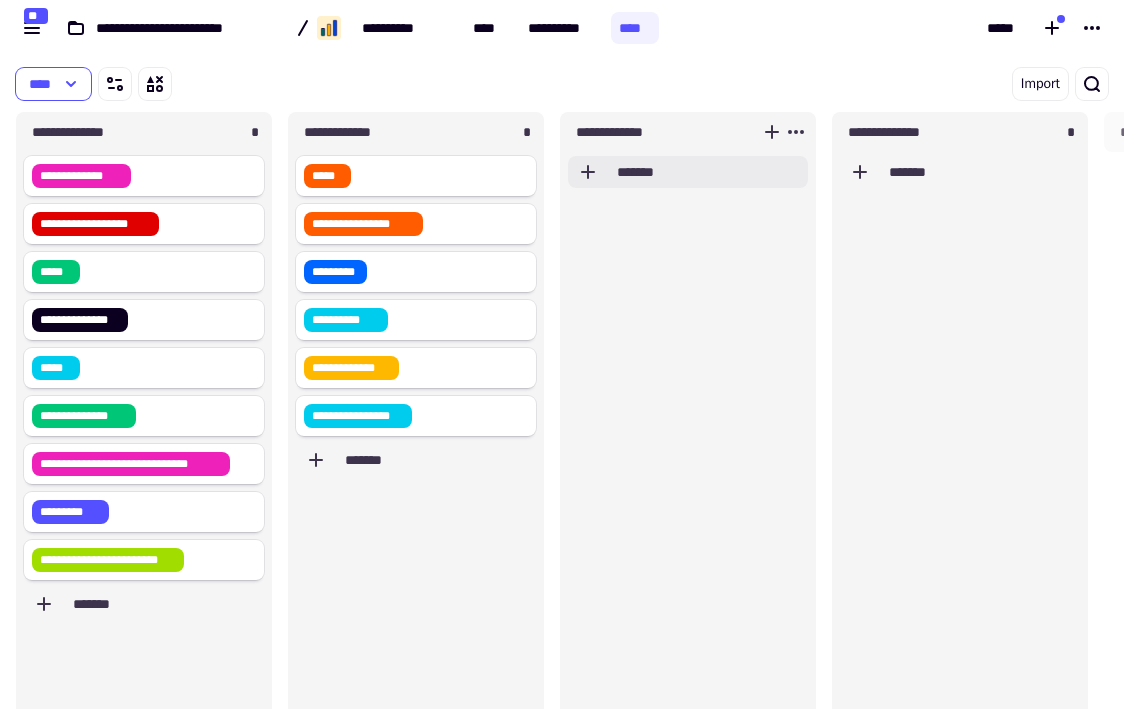click on "*******" 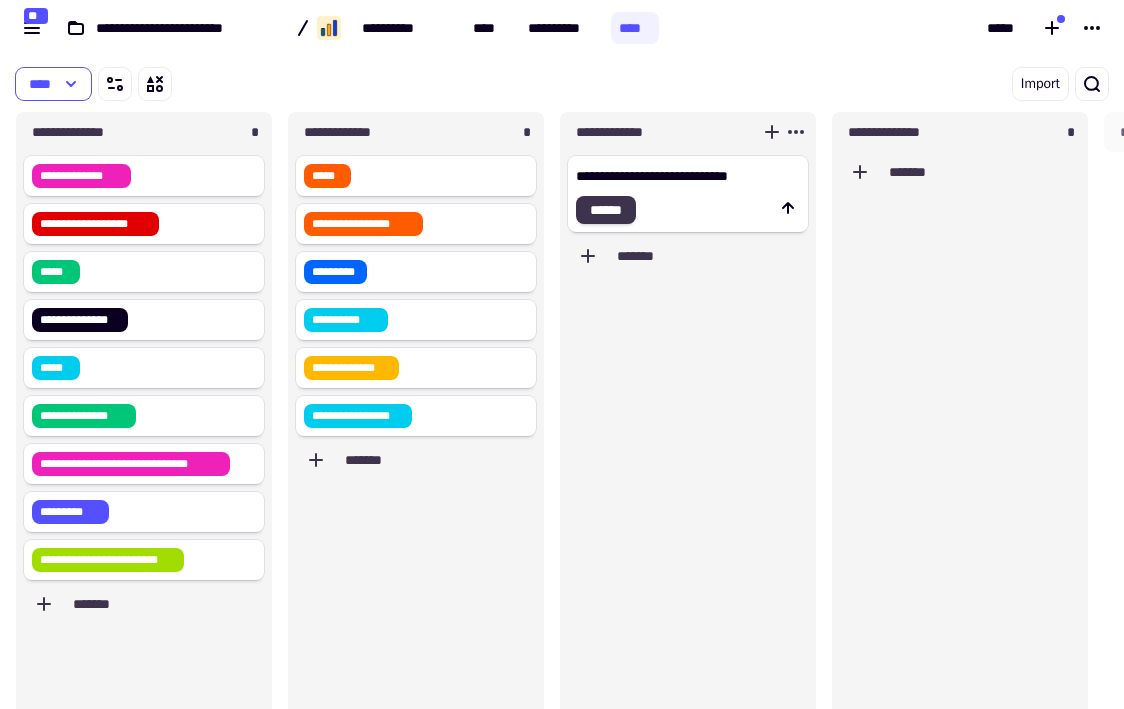 type on "**********" 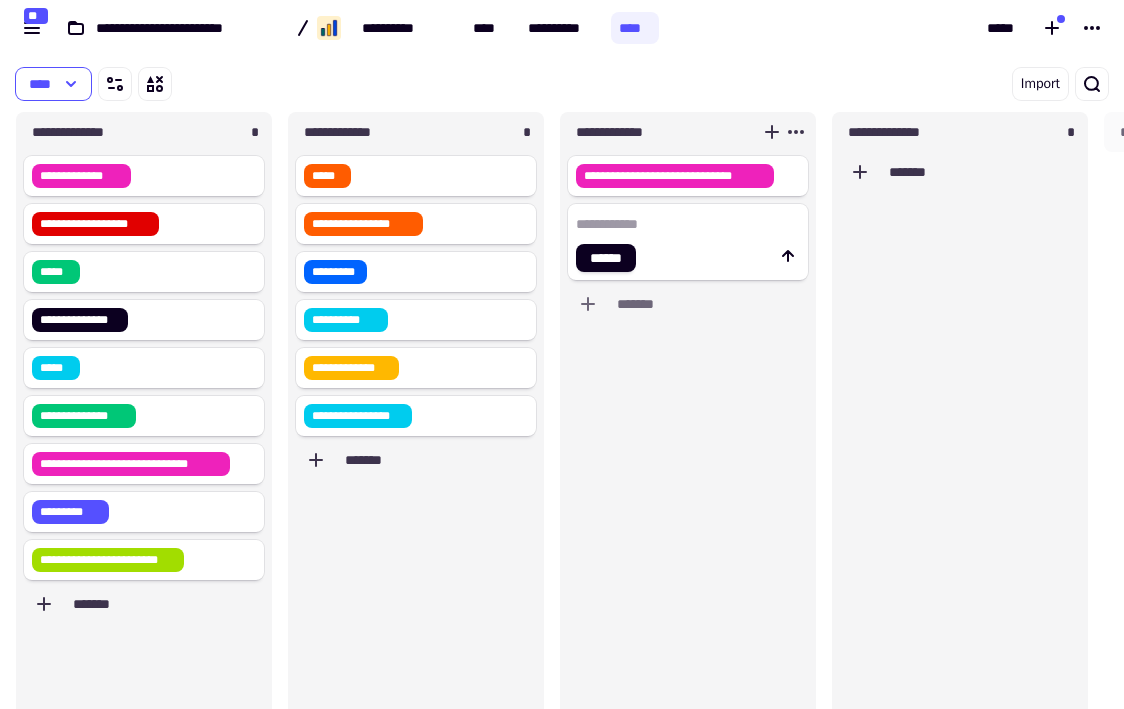 click 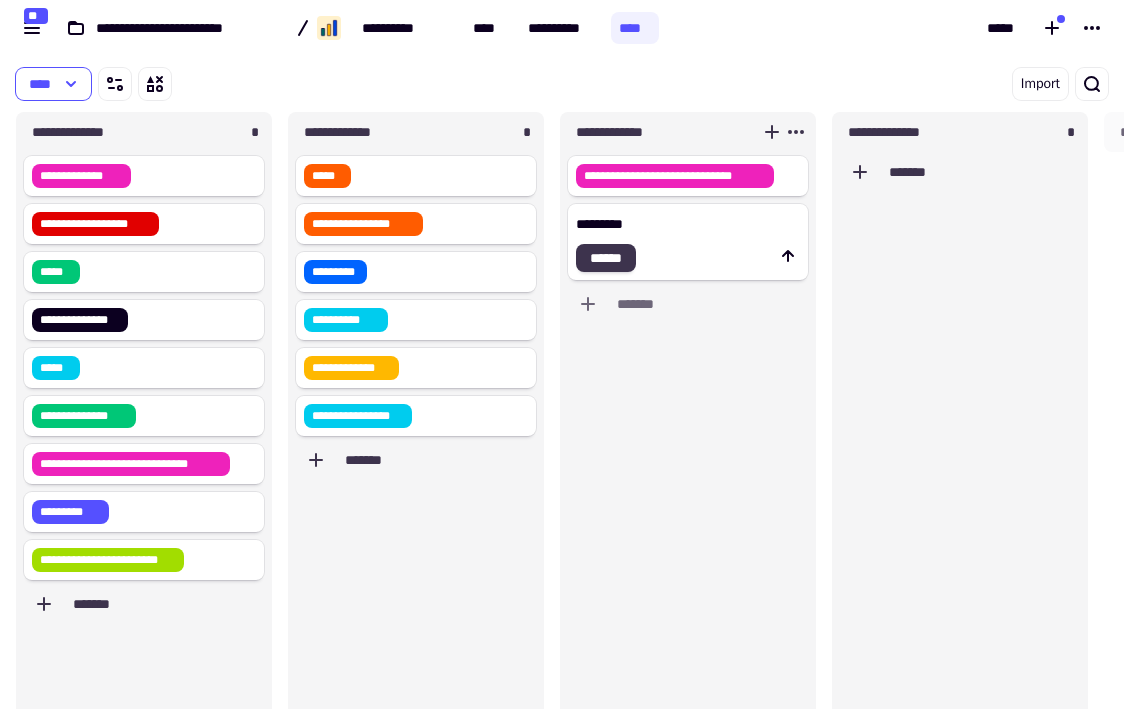 type on "*********" 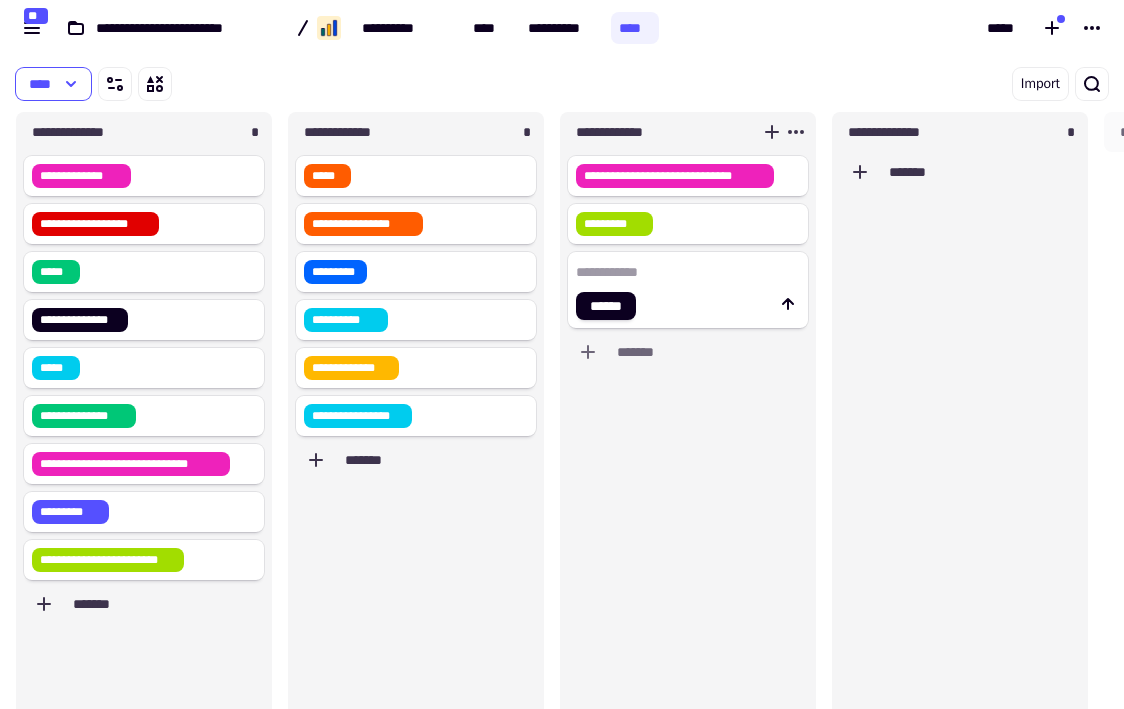 click 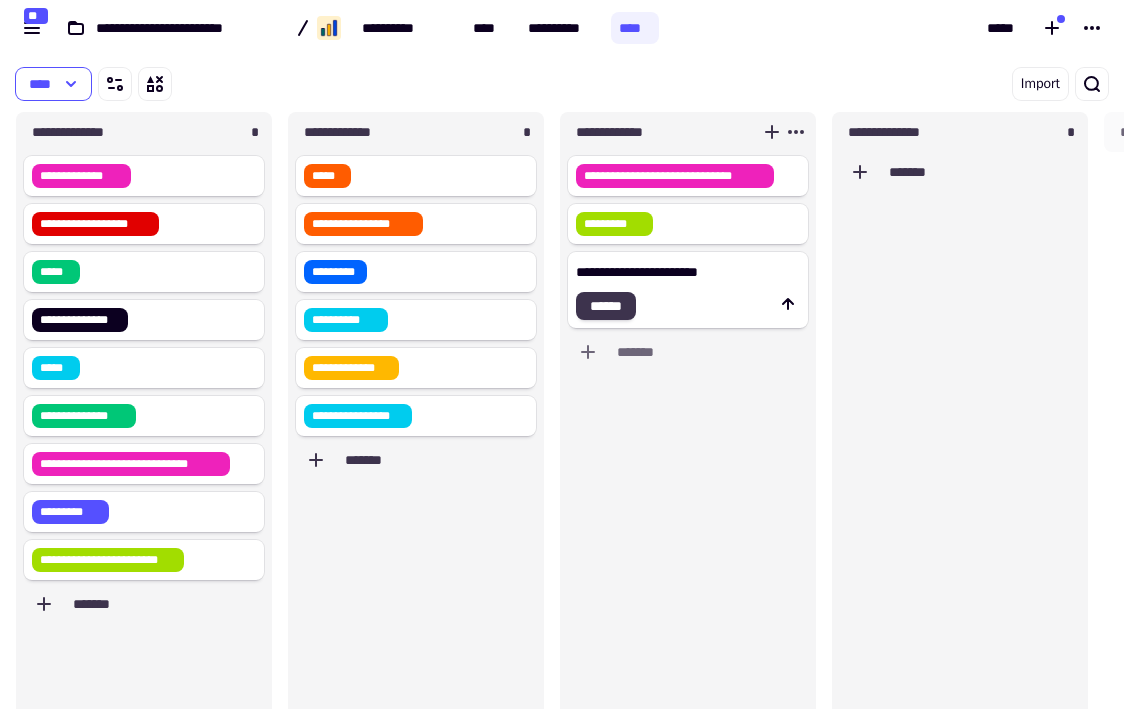 type on "**********" 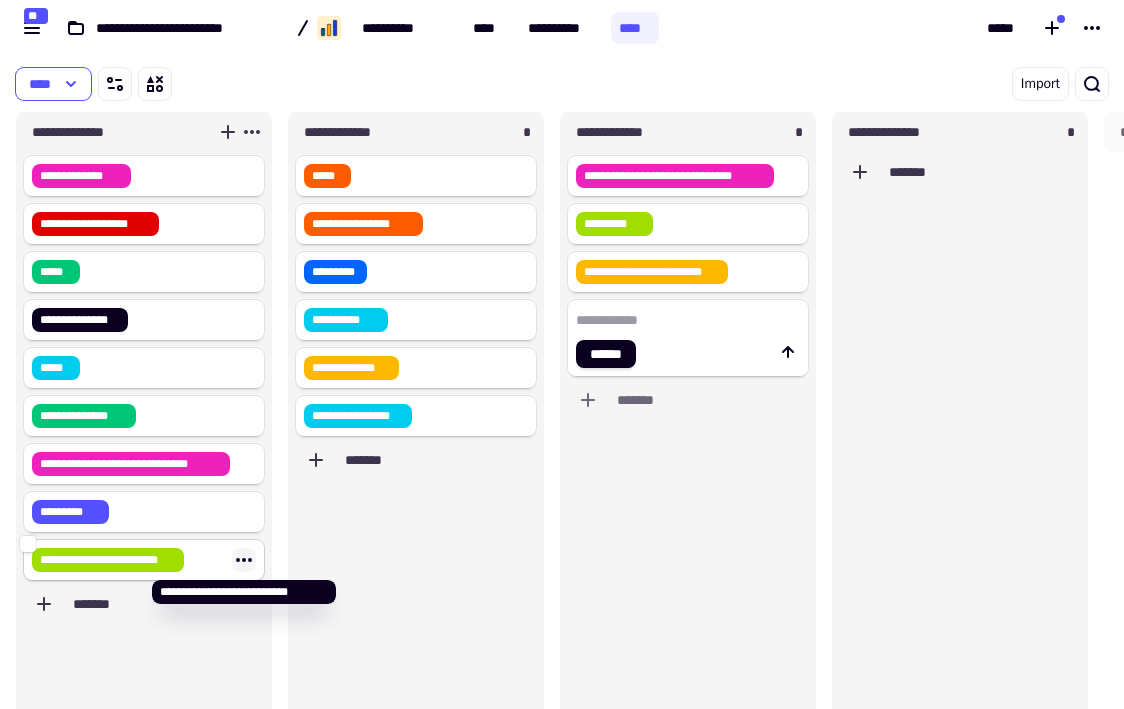 click 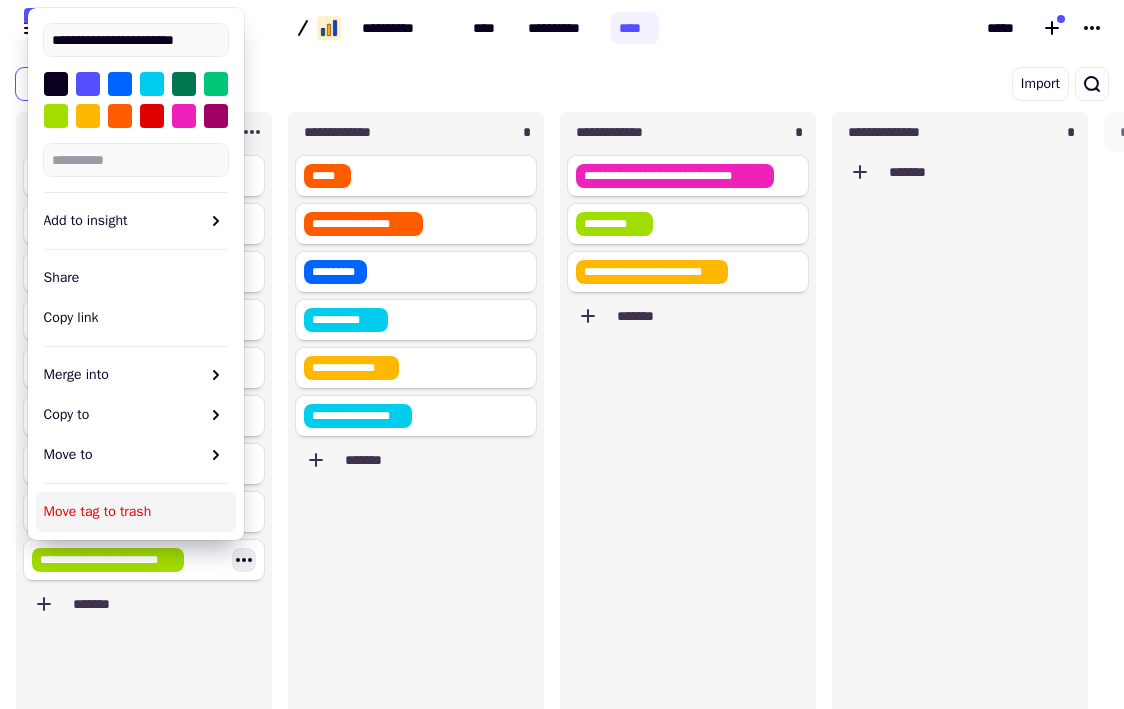 click on "Move tag to trash" at bounding box center (136, 512) 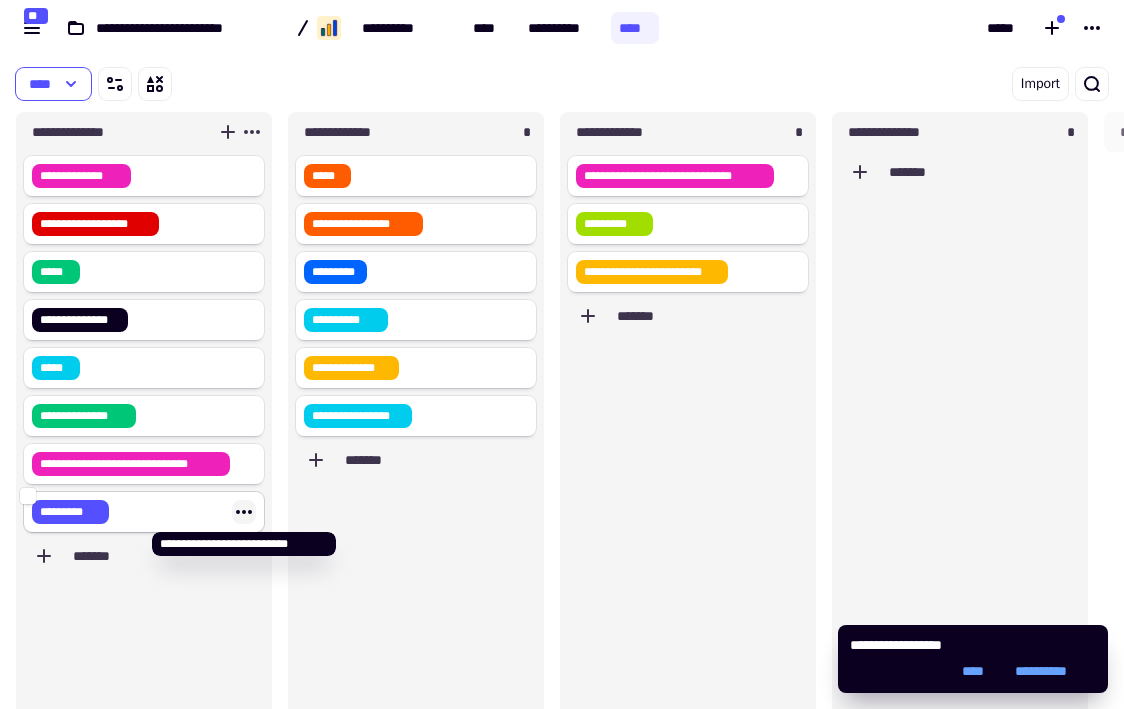 click 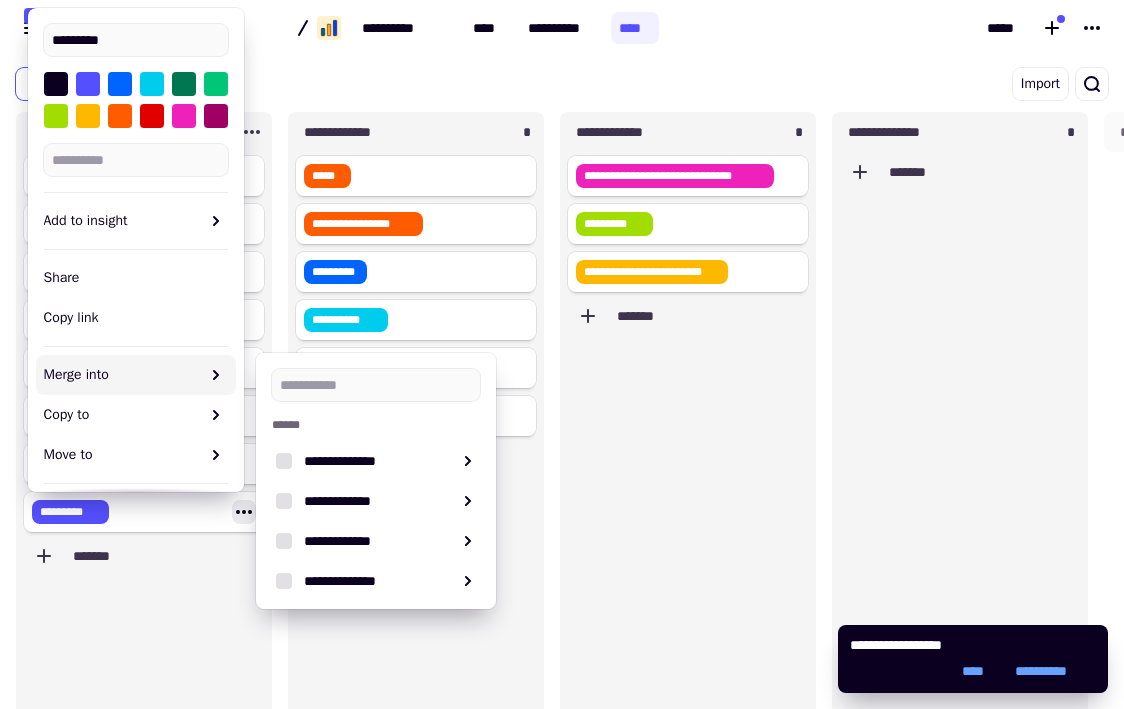 scroll, scrollTop: 48, scrollLeft: 0, axis: vertical 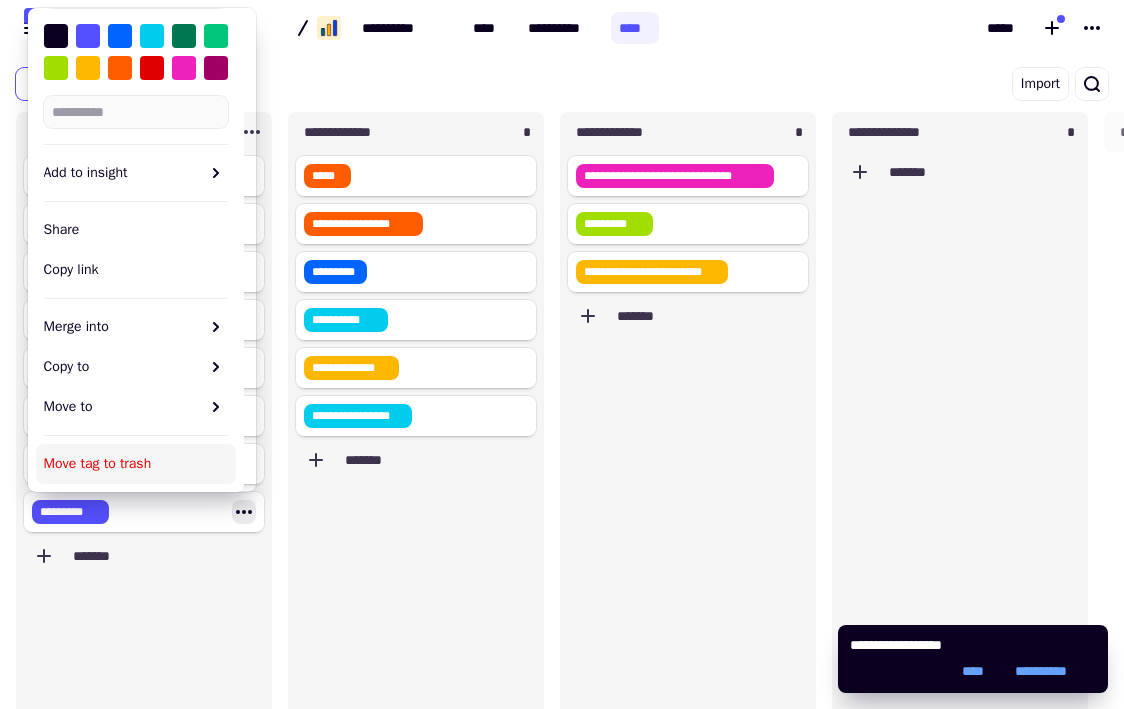 click on "Move tag to trash" at bounding box center (136, 464) 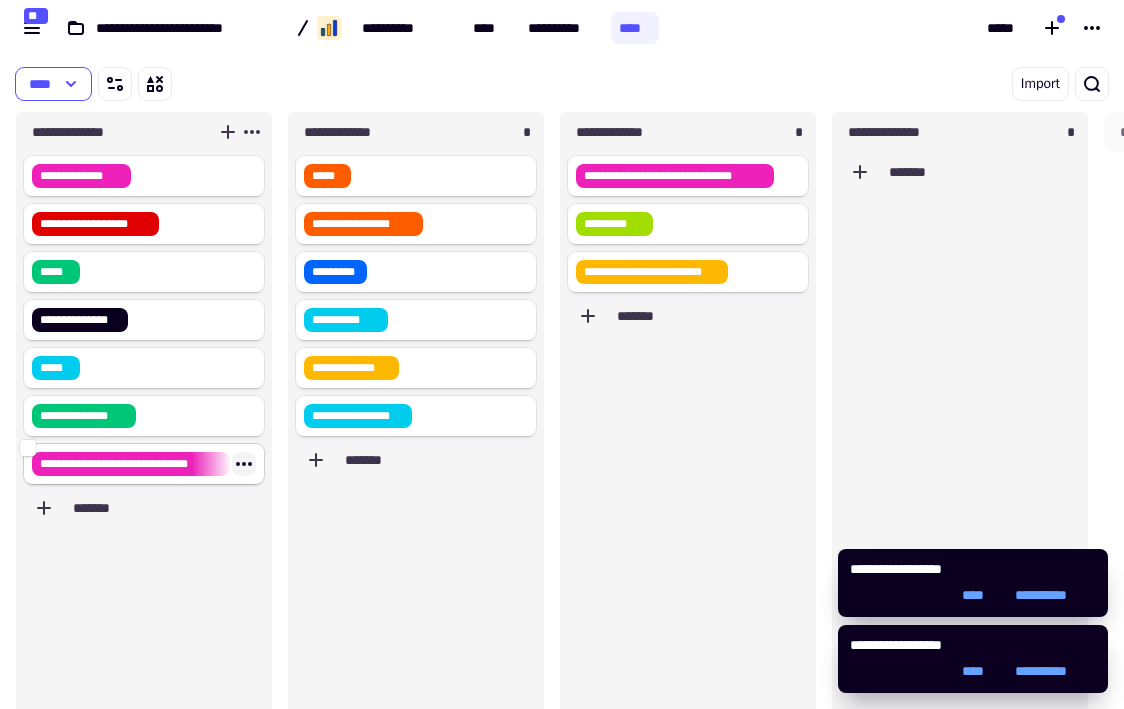 click 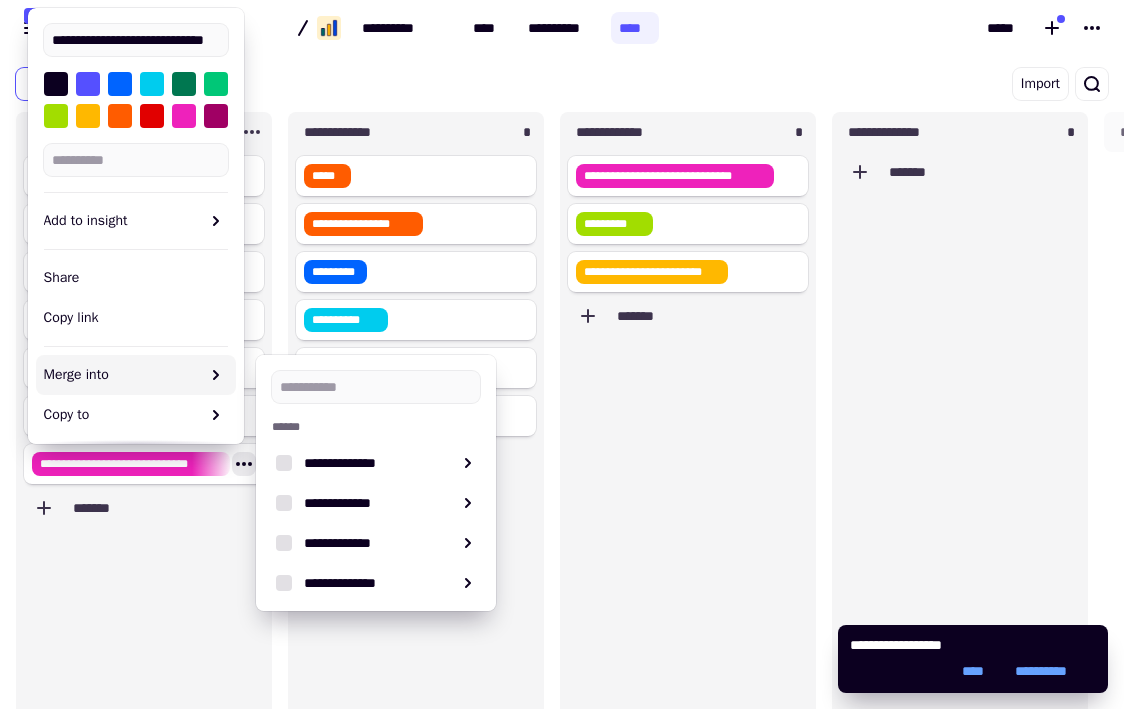 scroll, scrollTop: 96, scrollLeft: 0, axis: vertical 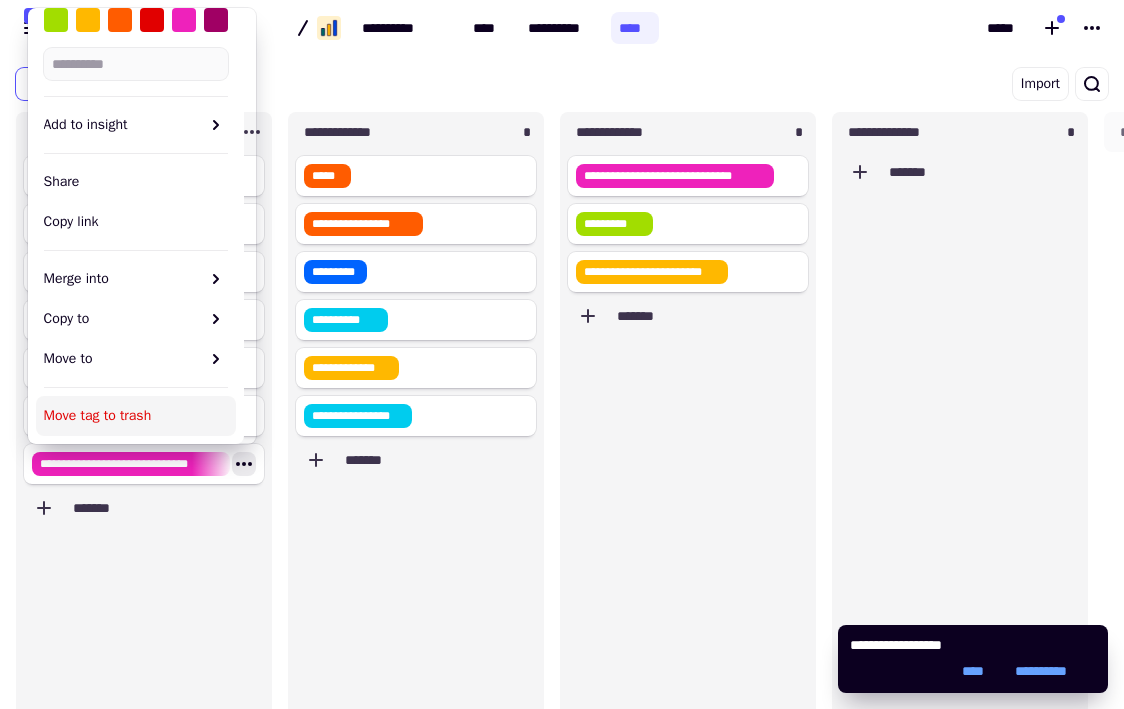 click on "Move tag to trash" at bounding box center [136, 416] 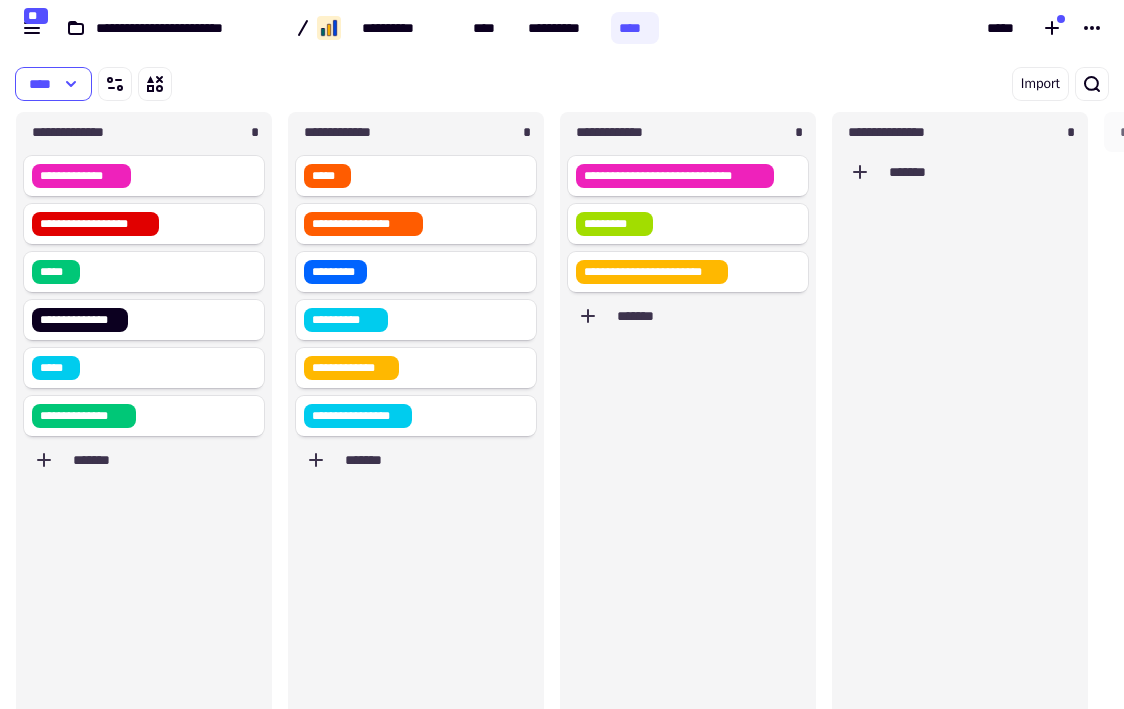 type on "**********" 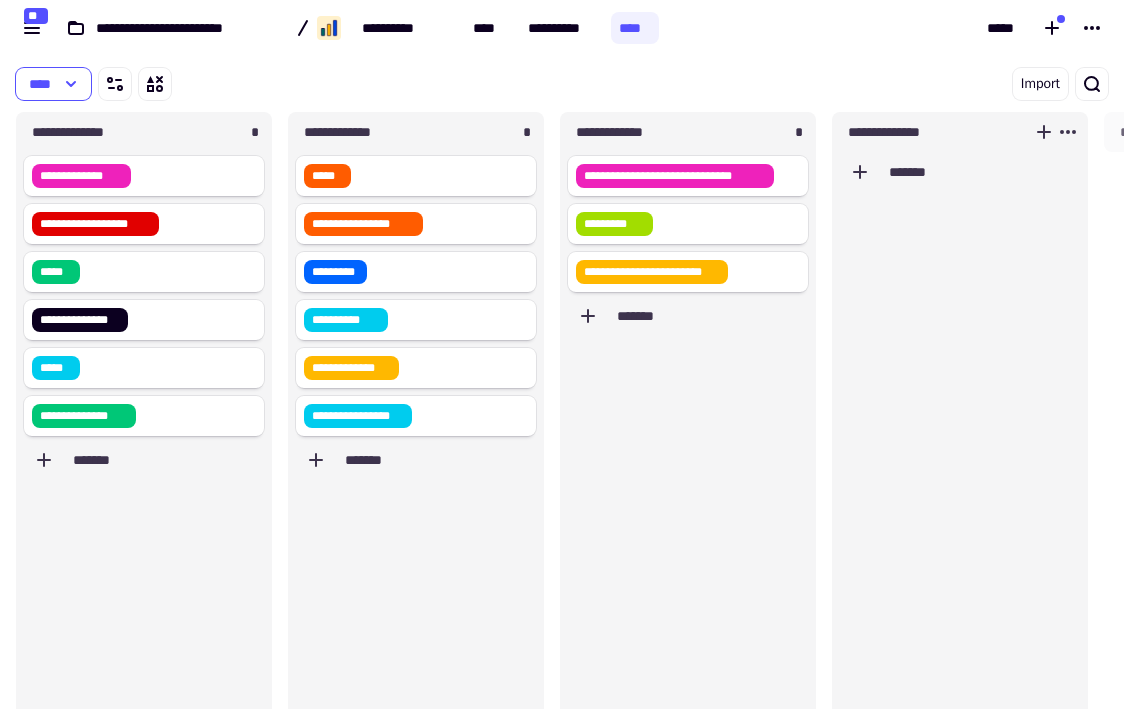 click on "*******" 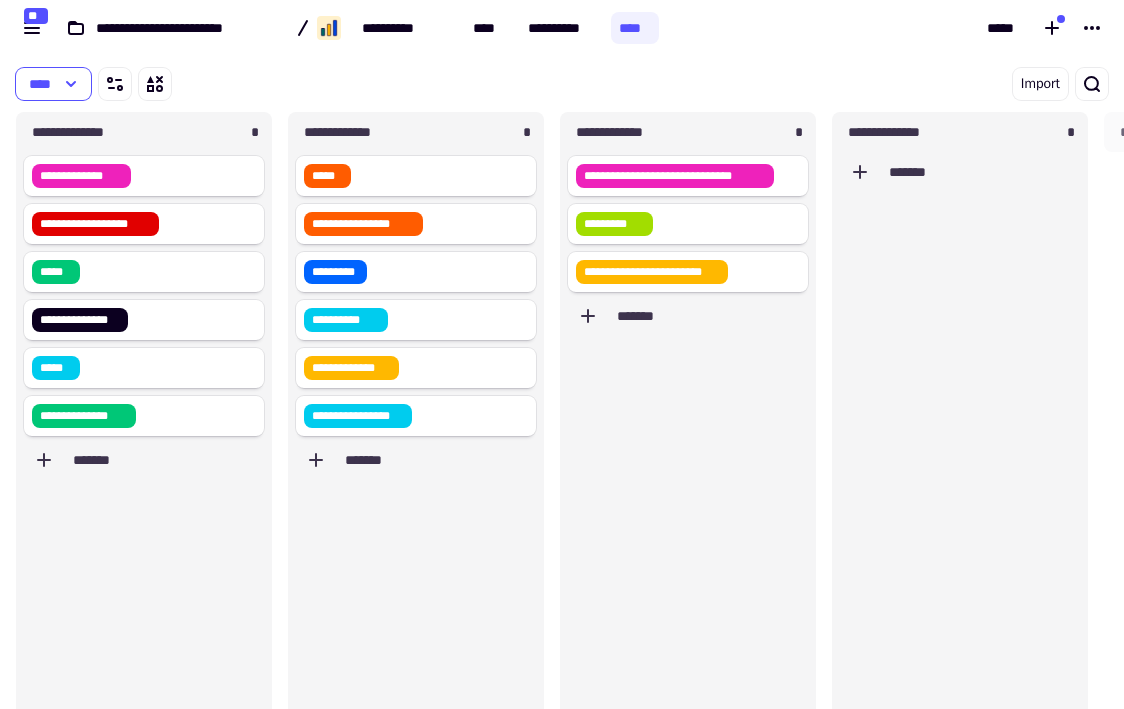 click on "Import" at bounding box center (859, 84) 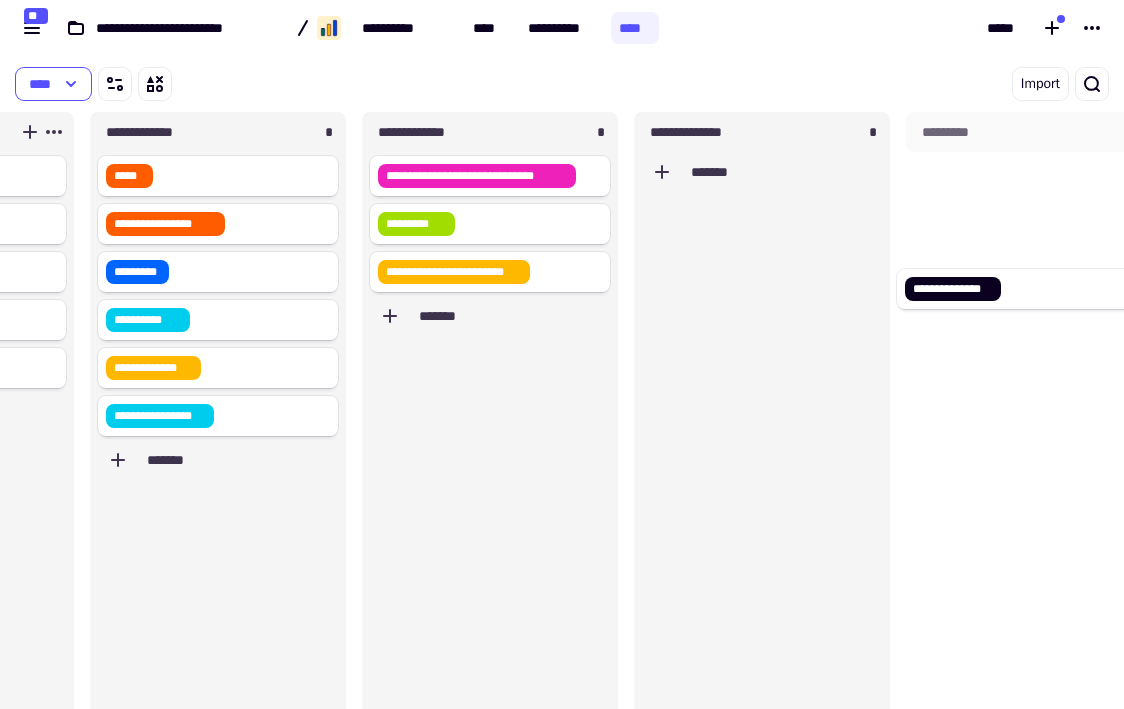 scroll, scrollTop: 0, scrollLeft: 260, axis: horizontal 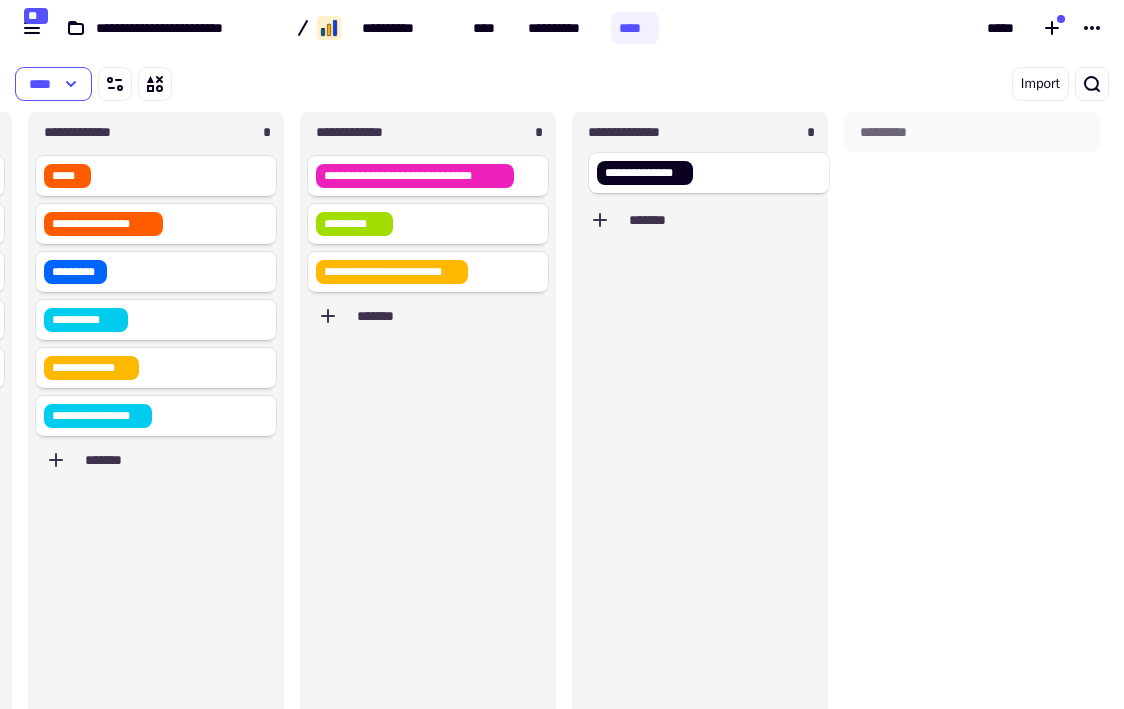drag, startPoint x: 117, startPoint y: 315, endPoint x: 697, endPoint y: 171, distance: 597.6086 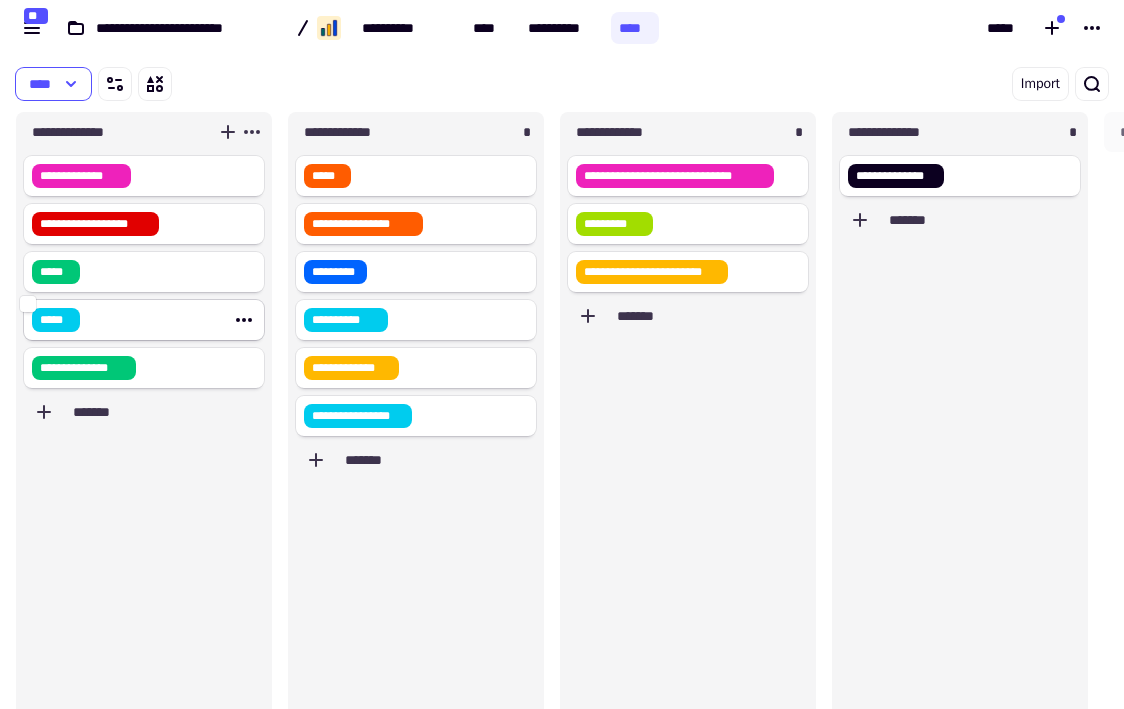 scroll, scrollTop: 0, scrollLeft: 0, axis: both 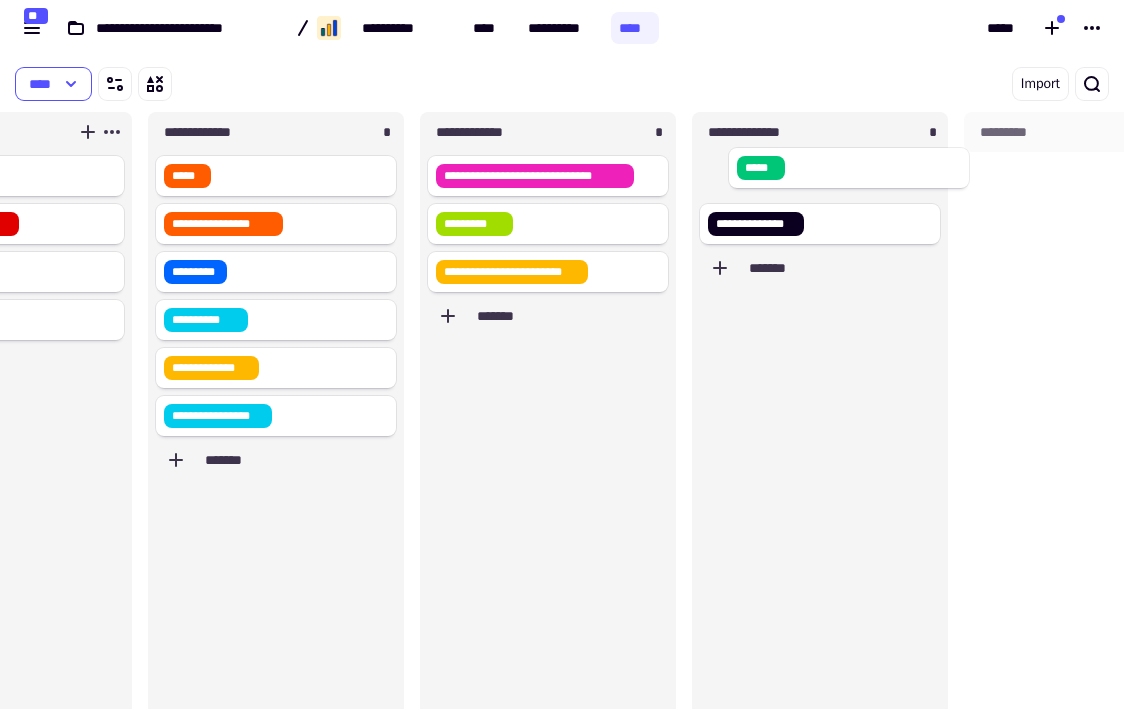 drag, startPoint x: 78, startPoint y: 269, endPoint x: 781, endPoint y: 175, distance: 709.25665 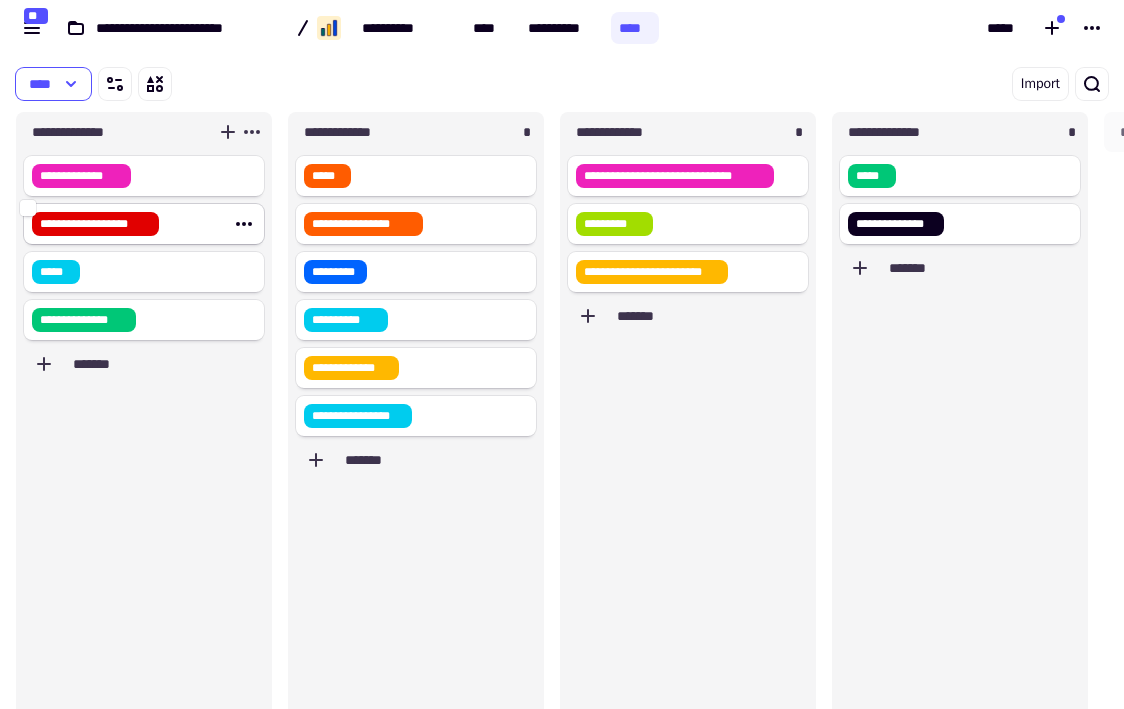 scroll, scrollTop: 0, scrollLeft: 0, axis: both 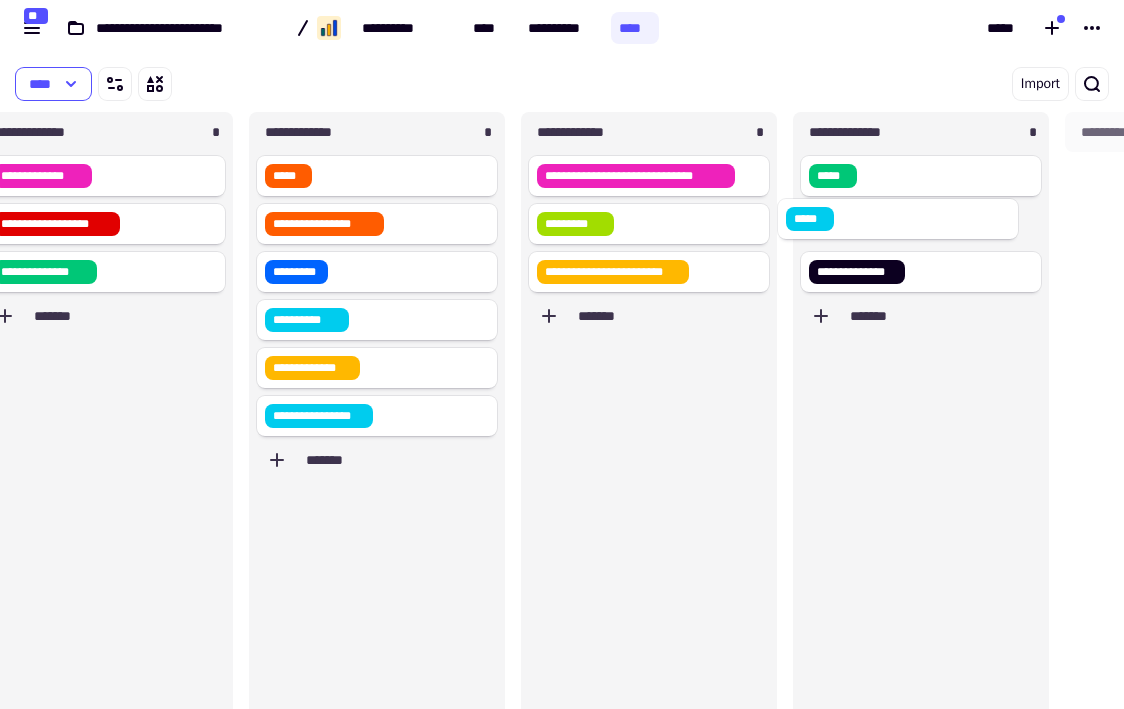 drag, startPoint x: 47, startPoint y: 269, endPoint x: 869, endPoint y: 205, distance: 824.48773 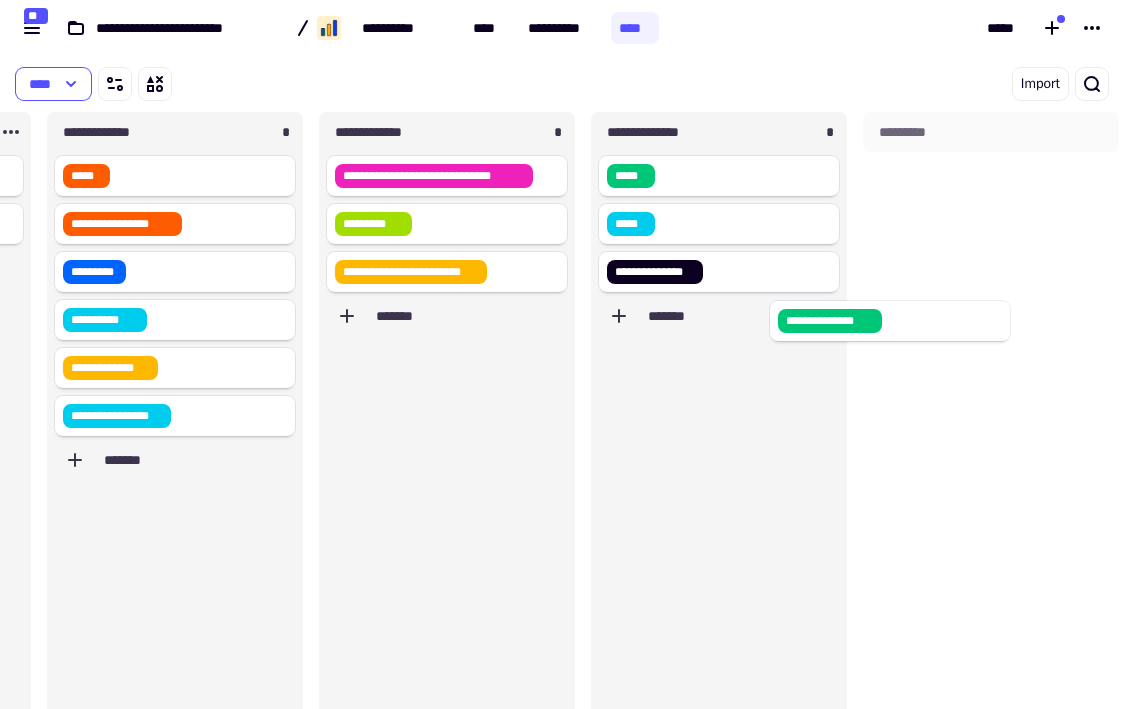 scroll, scrollTop: 0, scrollLeft: 242, axis: horizontal 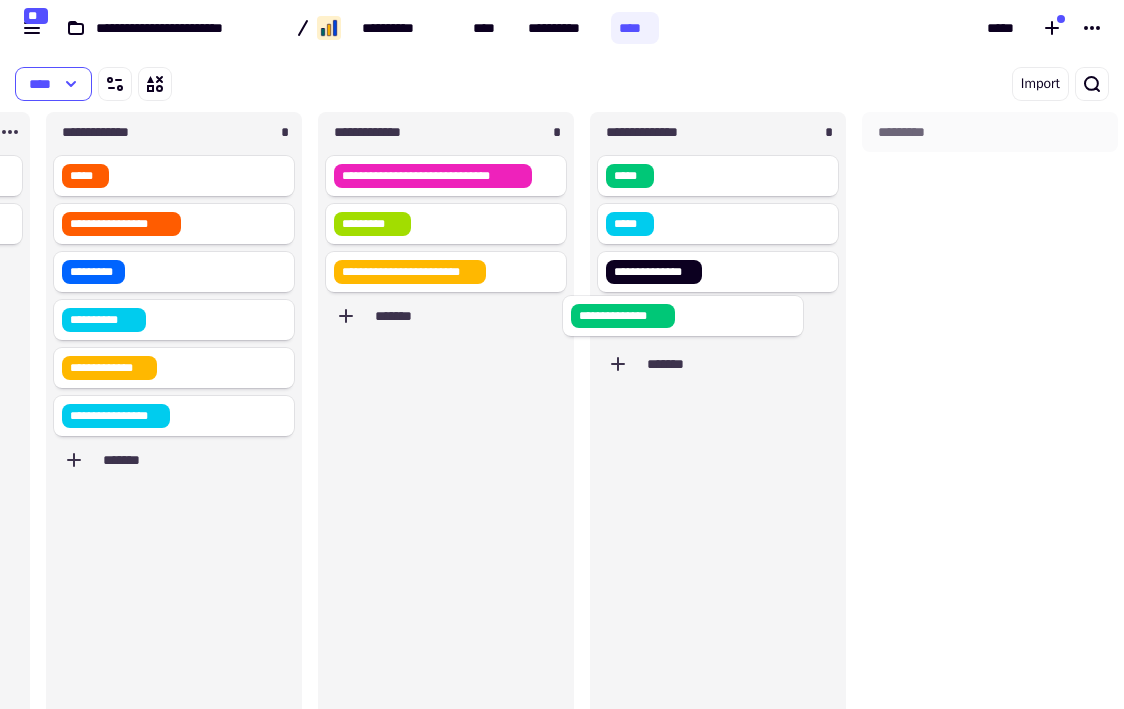 drag, startPoint x: 123, startPoint y: 272, endPoint x: 682, endPoint y: 316, distance: 560.729 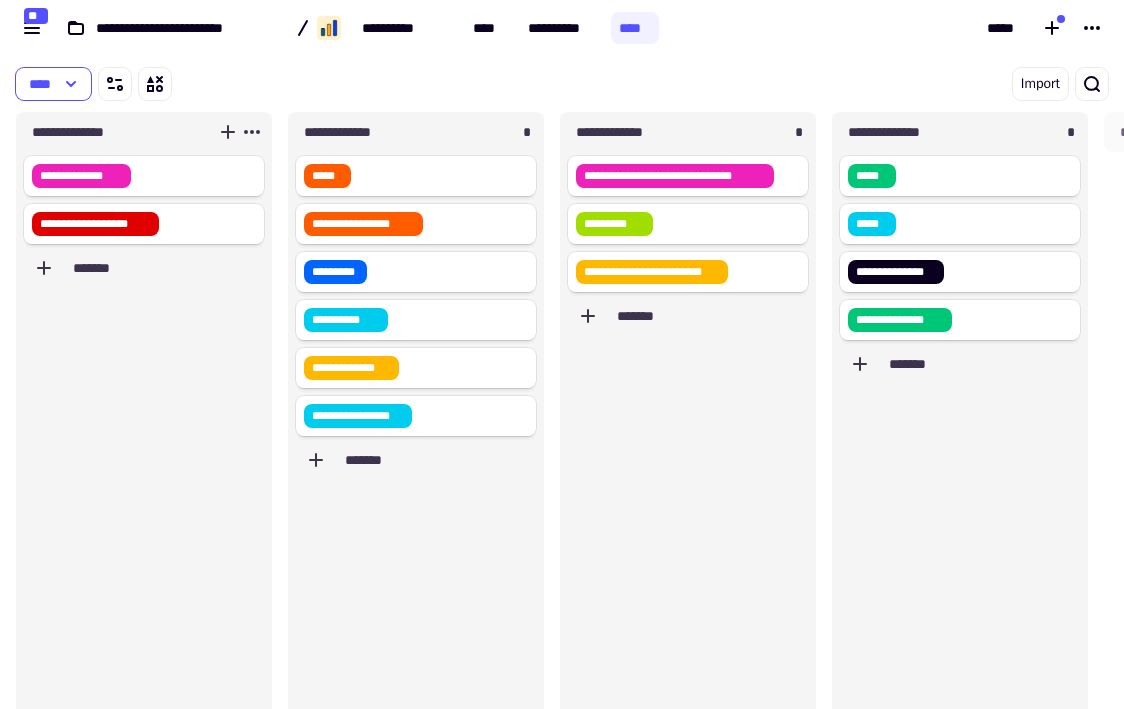scroll, scrollTop: 0, scrollLeft: 0, axis: both 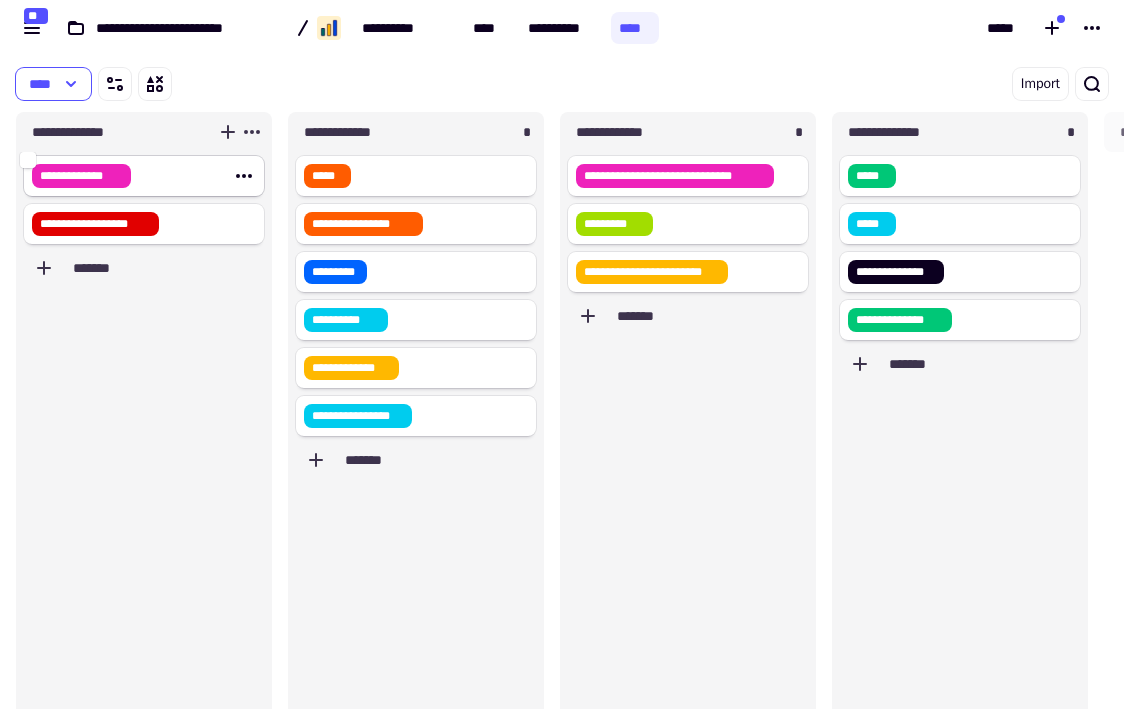 click 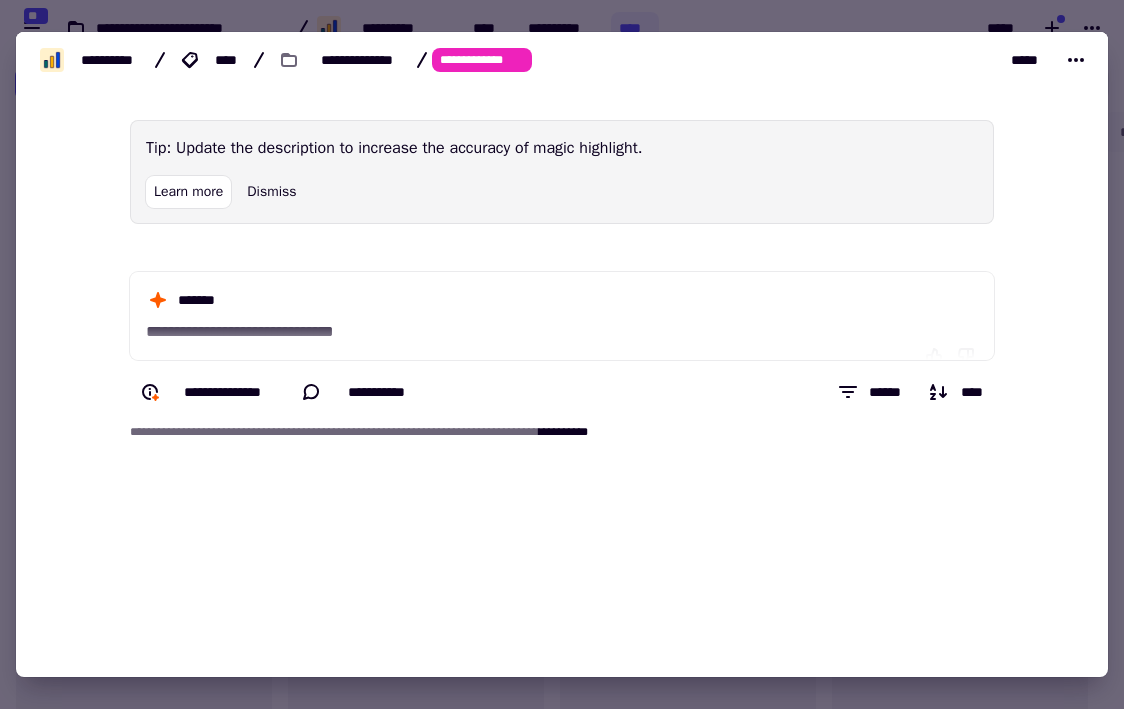 click on "Tip: Update the description to increase the accuracy of magic highlight." at bounding box center [562, 148] 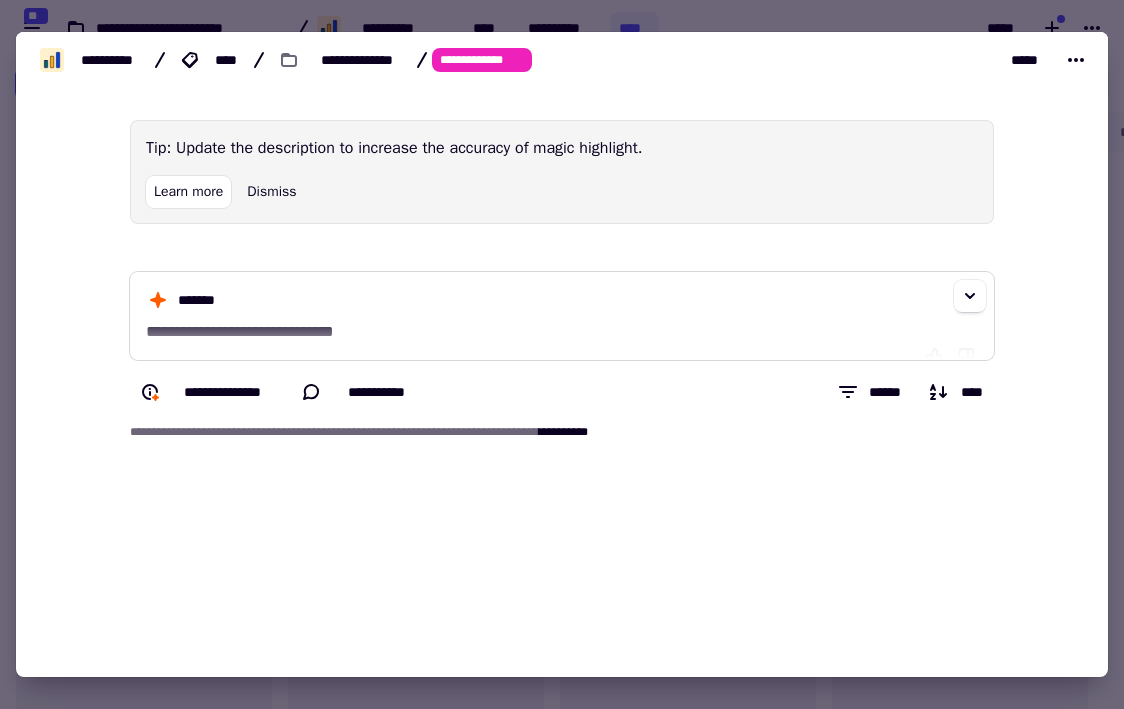 click on "**********" at bounding box center (562, 316) 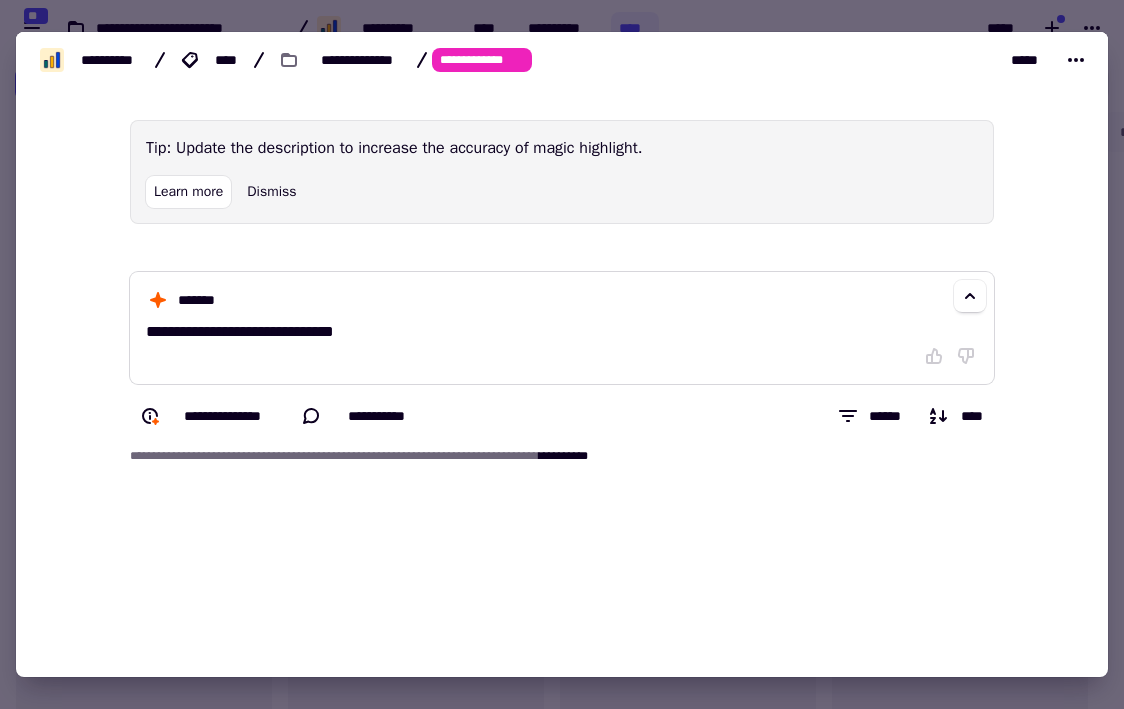 click on "**********" at bounding box center (562, 328) 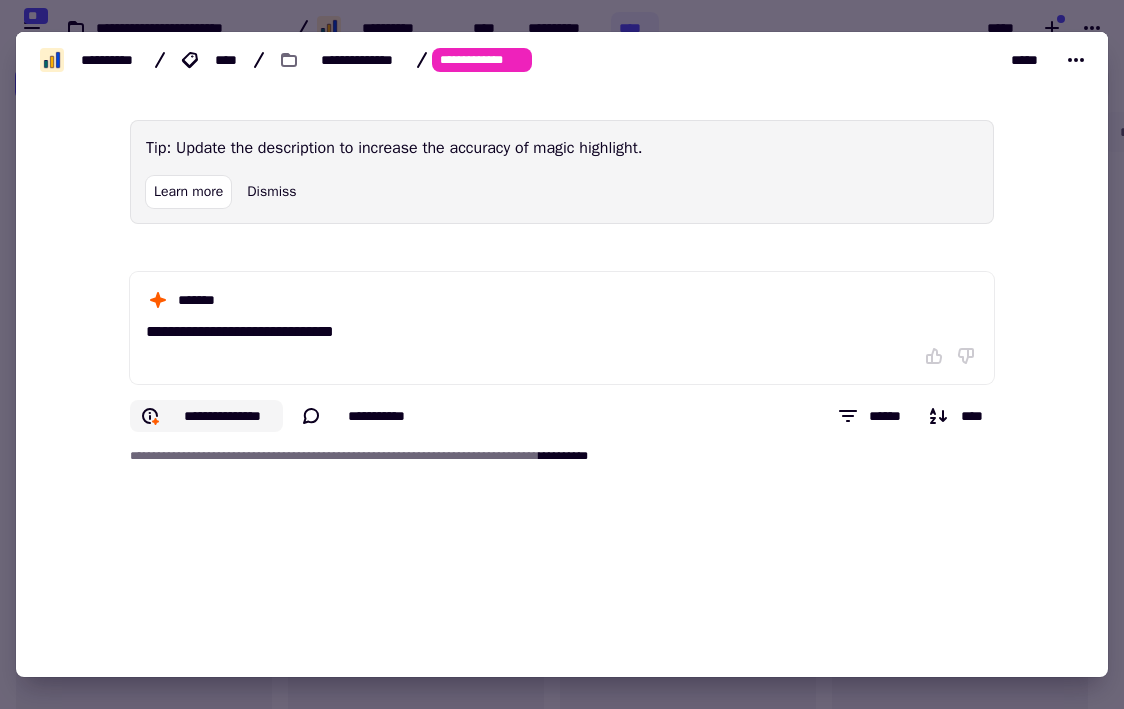 click on "**********" 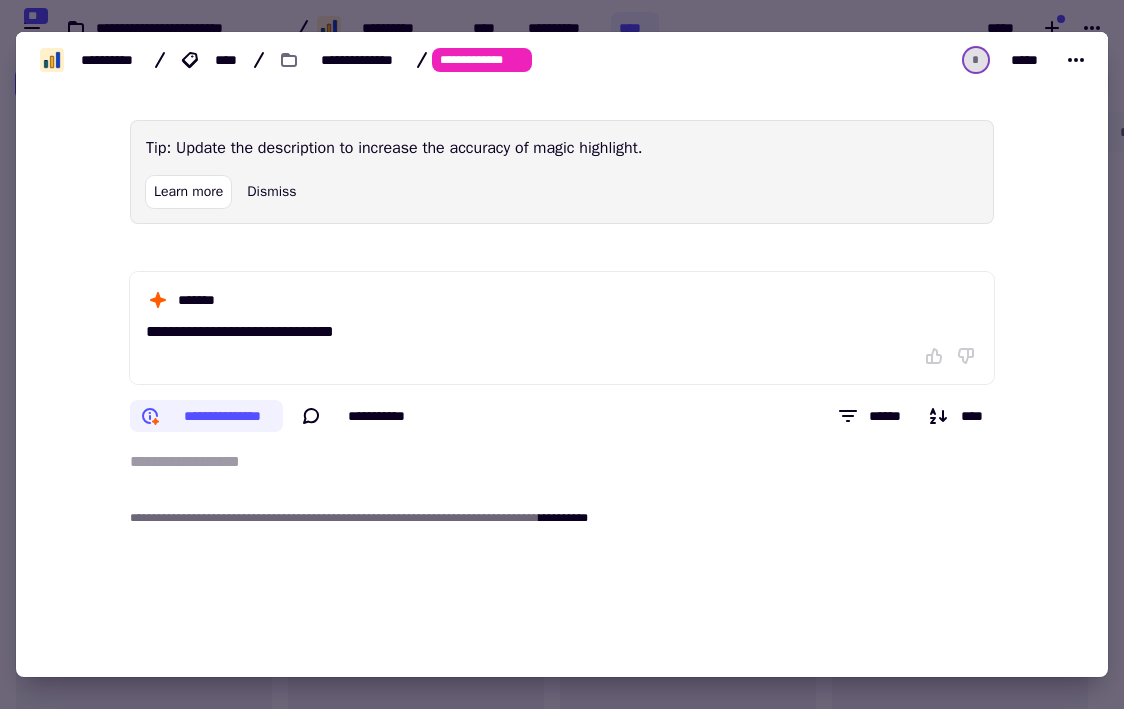 click on "**********" at bounding box center [562, 462] 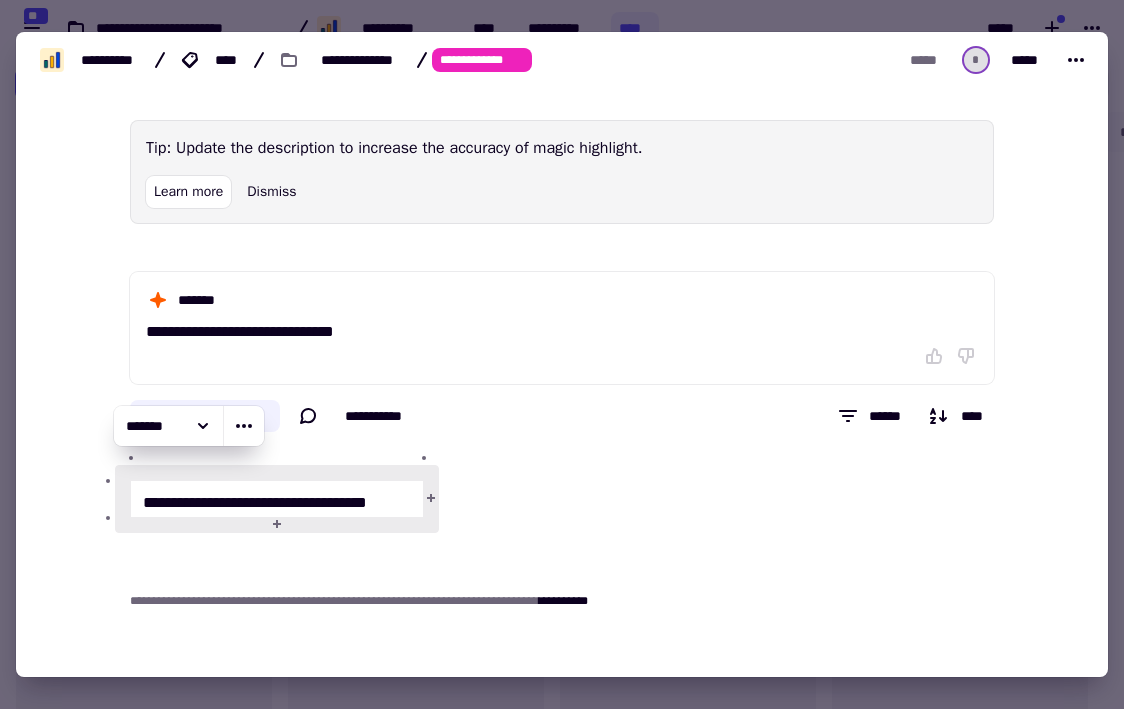 click on "**********" at bounding box center (277, 503) 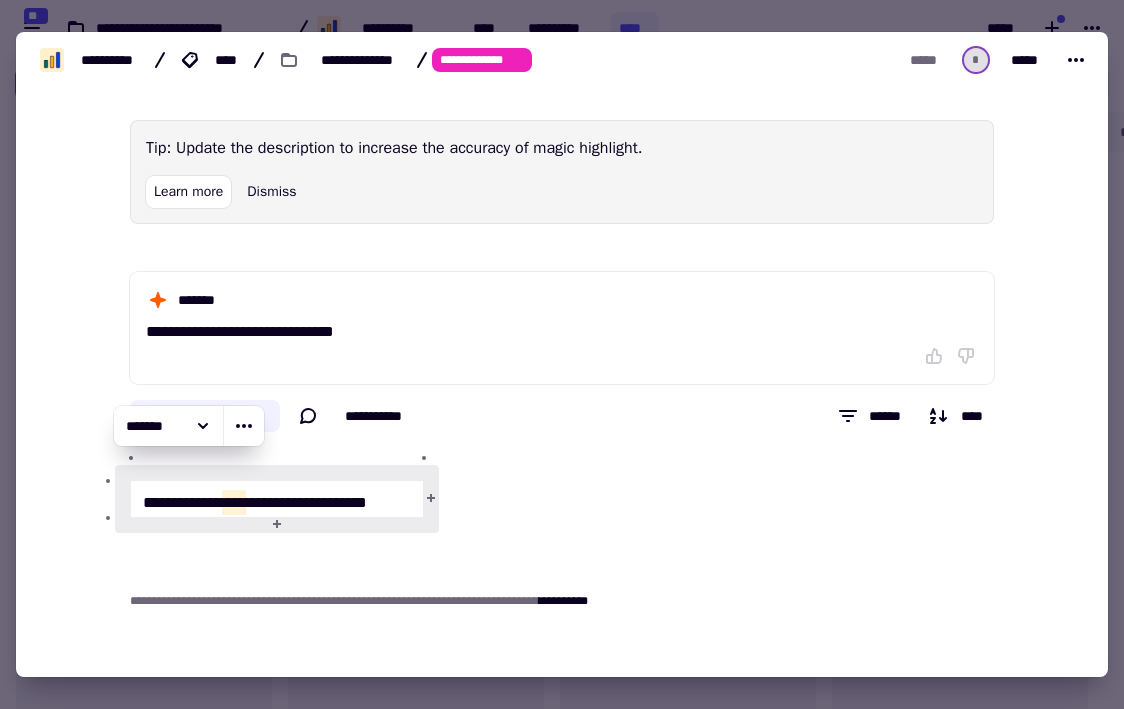 click on "**********" at bounding box center (277, 503) 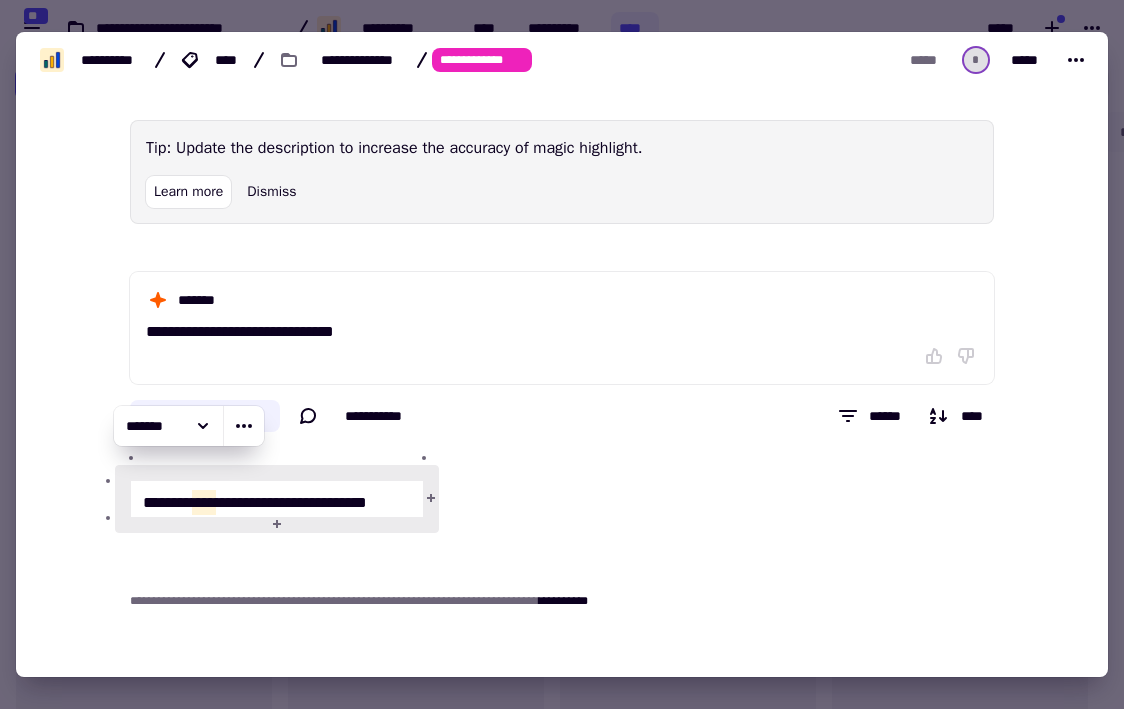 type 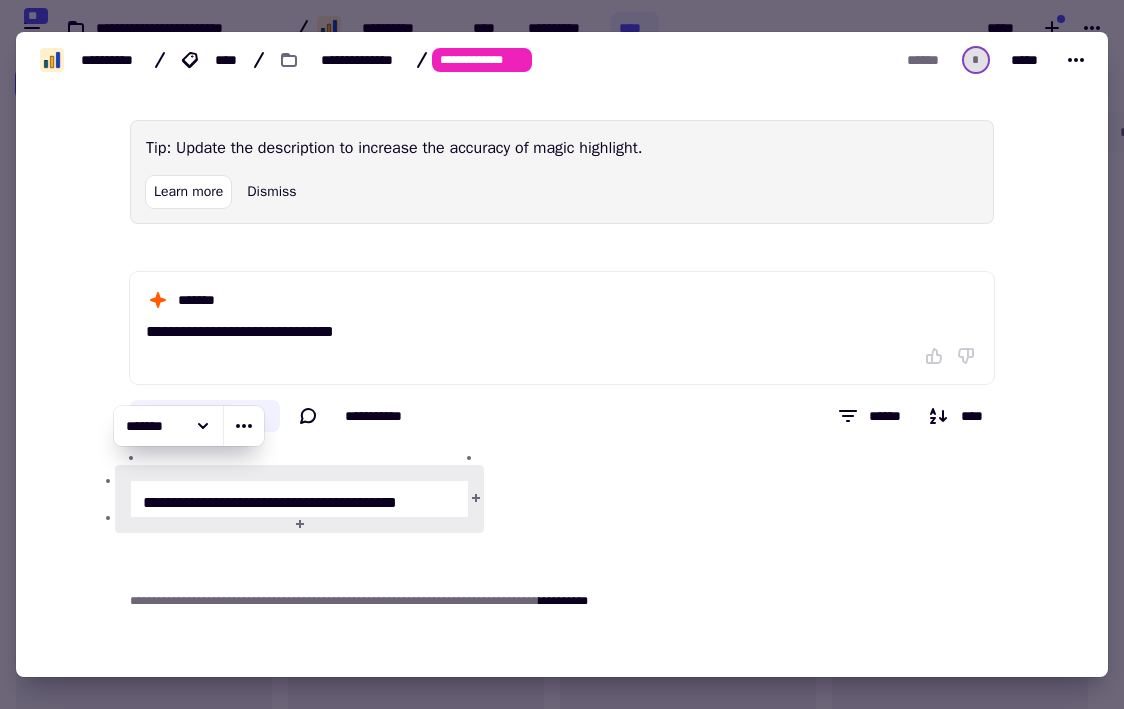 click on "**********" at bounding box center (300, 499) 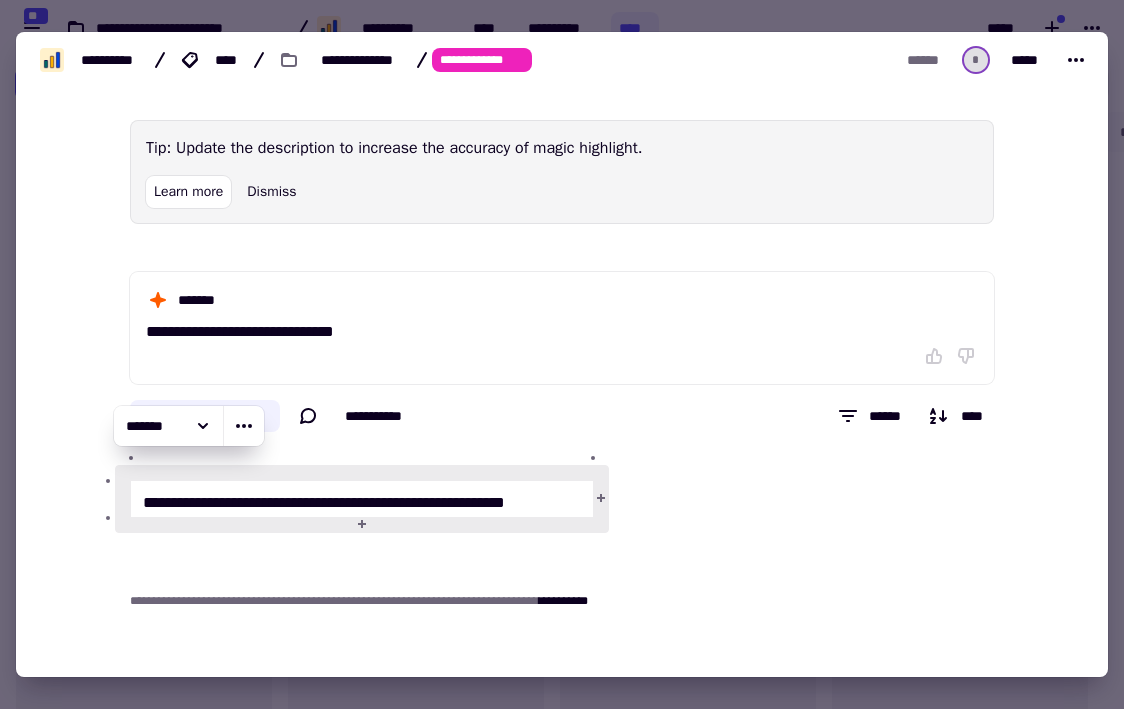 click on "**********" at bounding box center [562, 376] 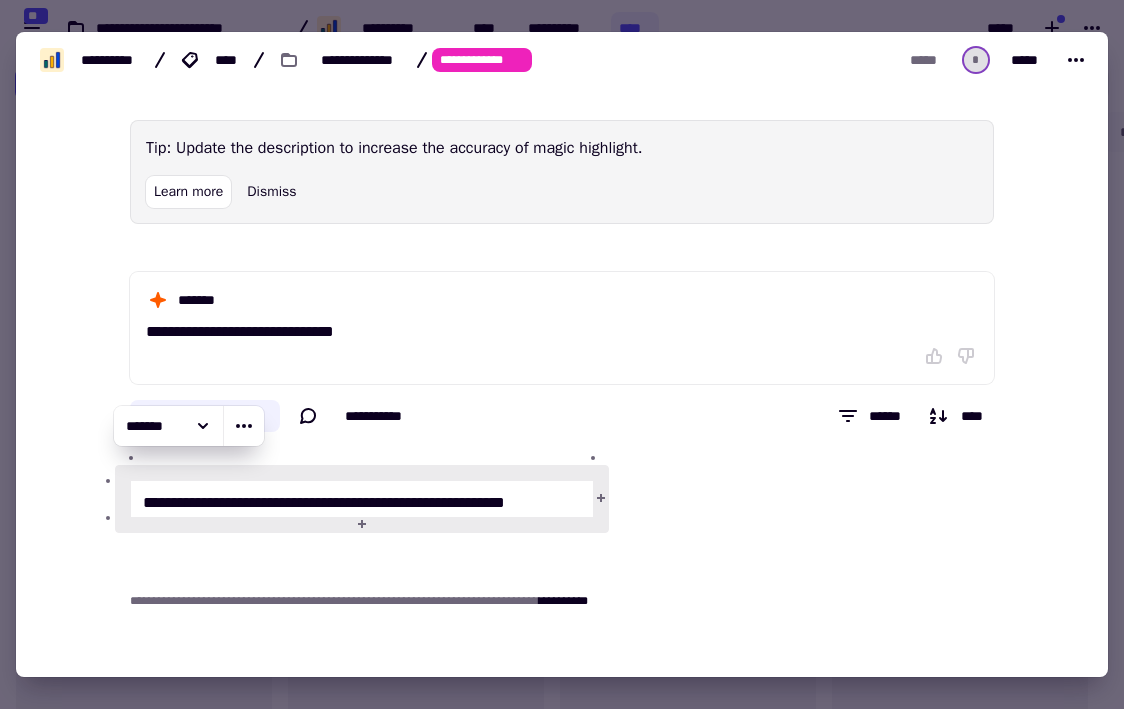 click on "**********" at bounding box center (362, 499) 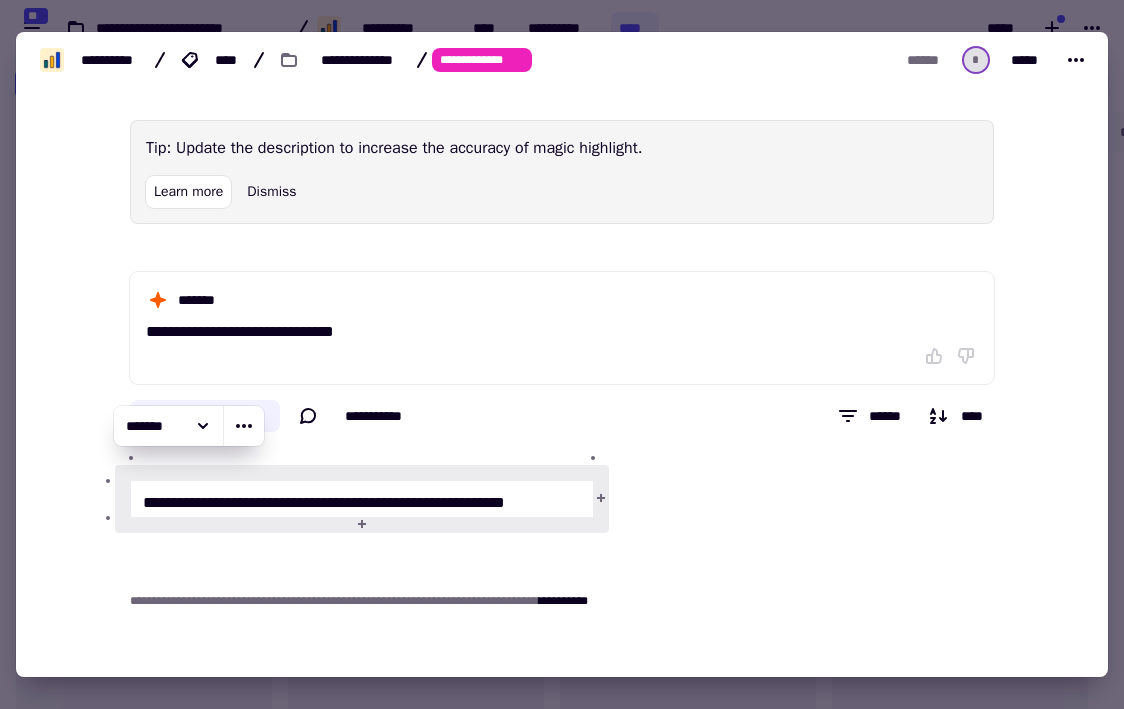 click on "**********" at bounding box center [362, 503] 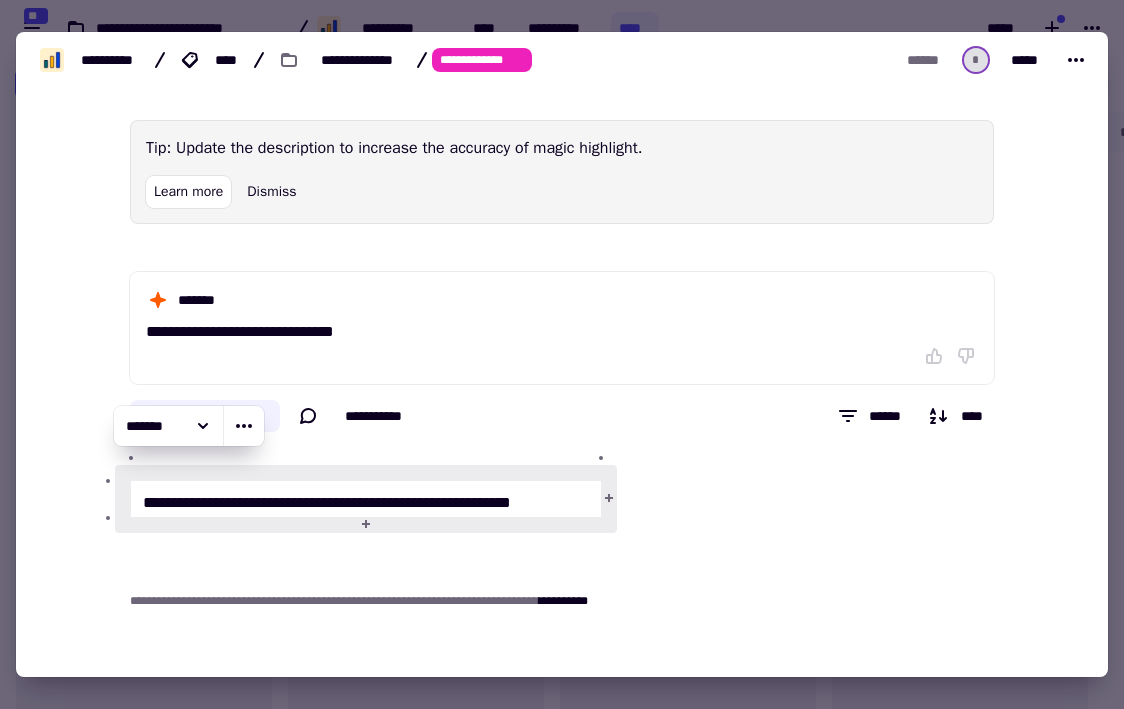 click on "**********" at bounding box center [562, 601] 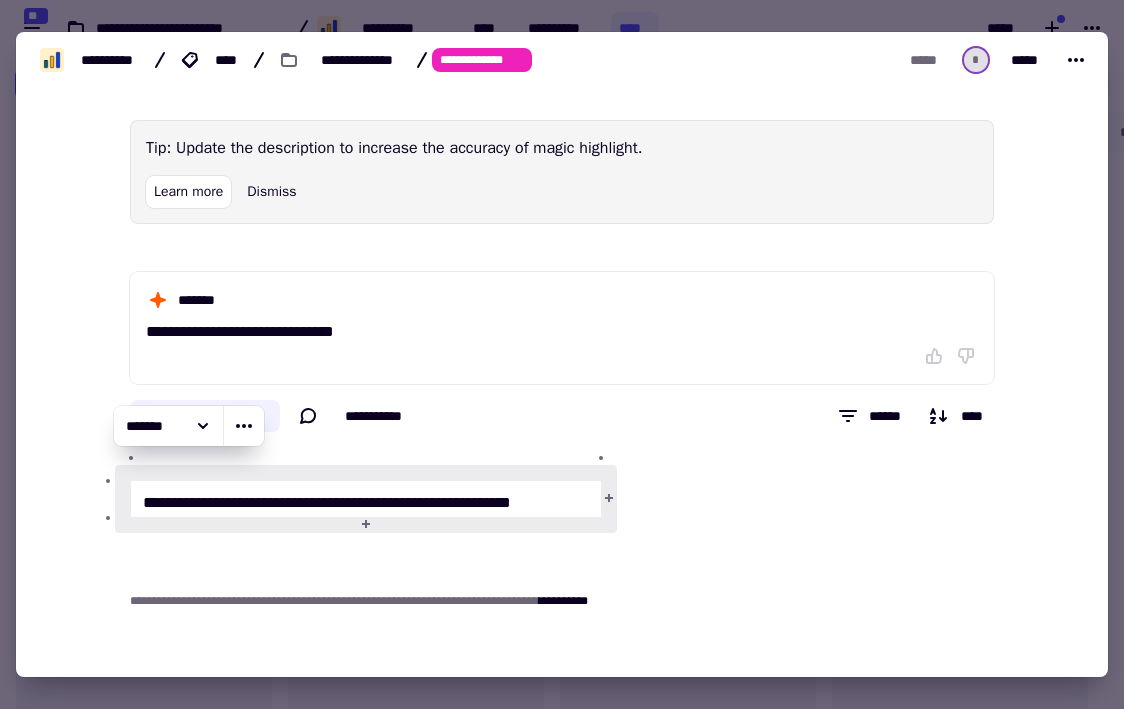 click on "Tip: Update the description to increase the accuracy of magic highlight. Learn more Dismiss [FIRST] [LAST] [CITY] [STATE] [ZIP]" at bounding box center (562, 404) 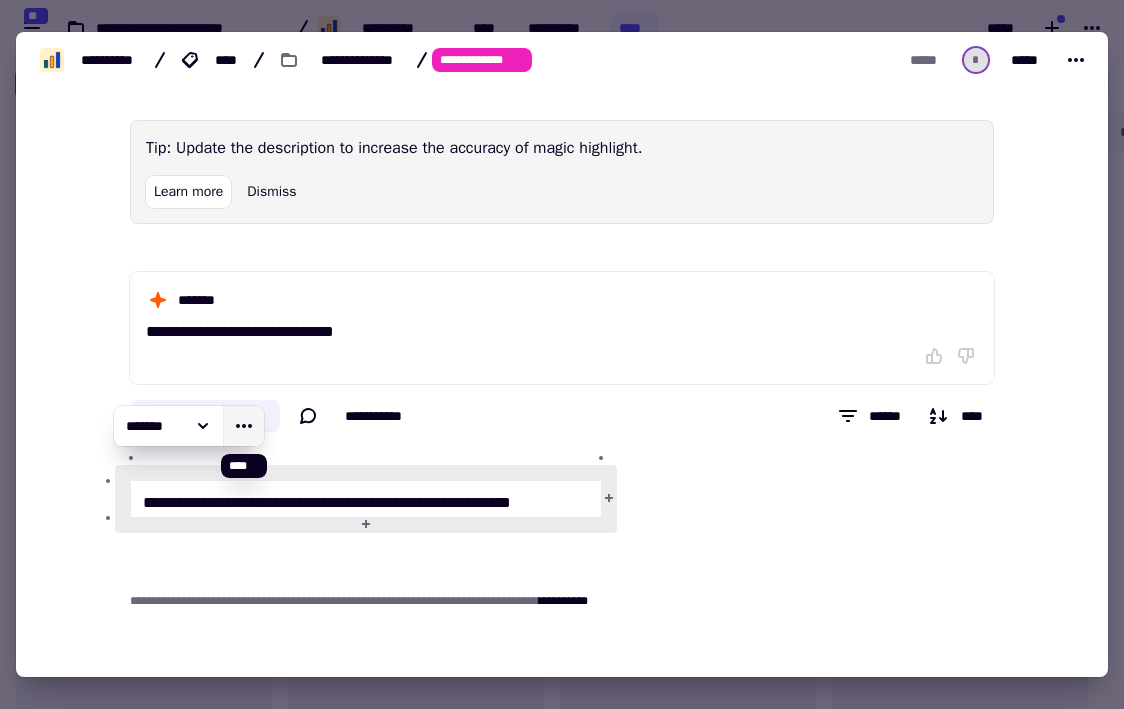 click 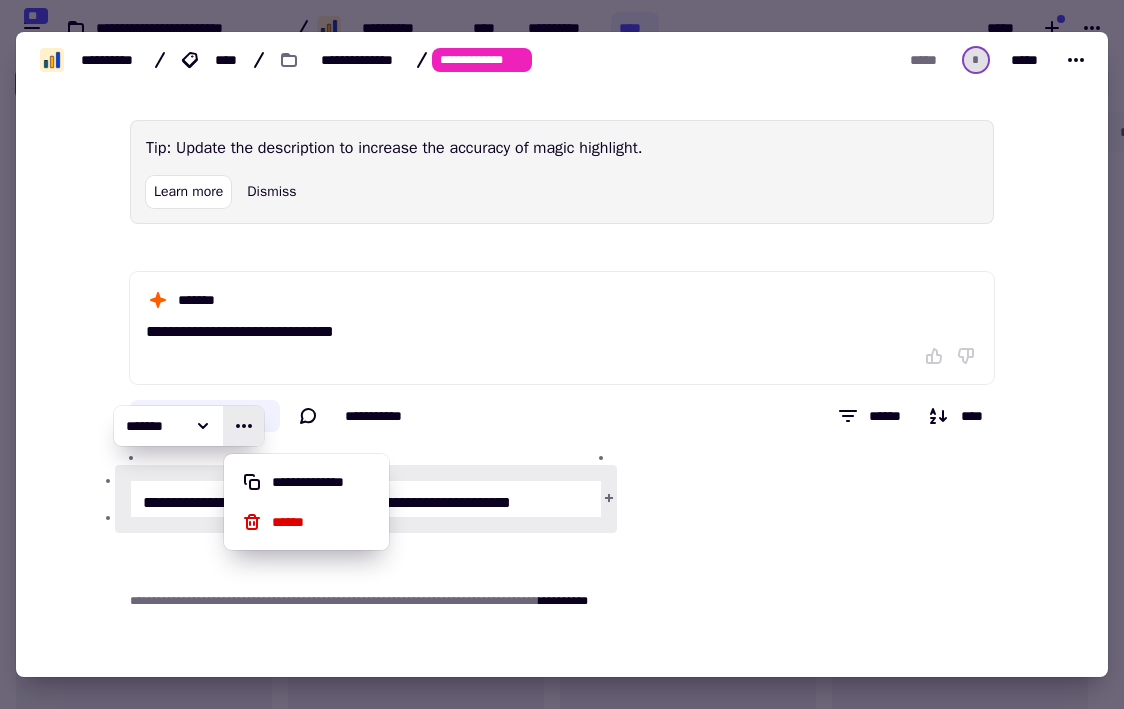 click 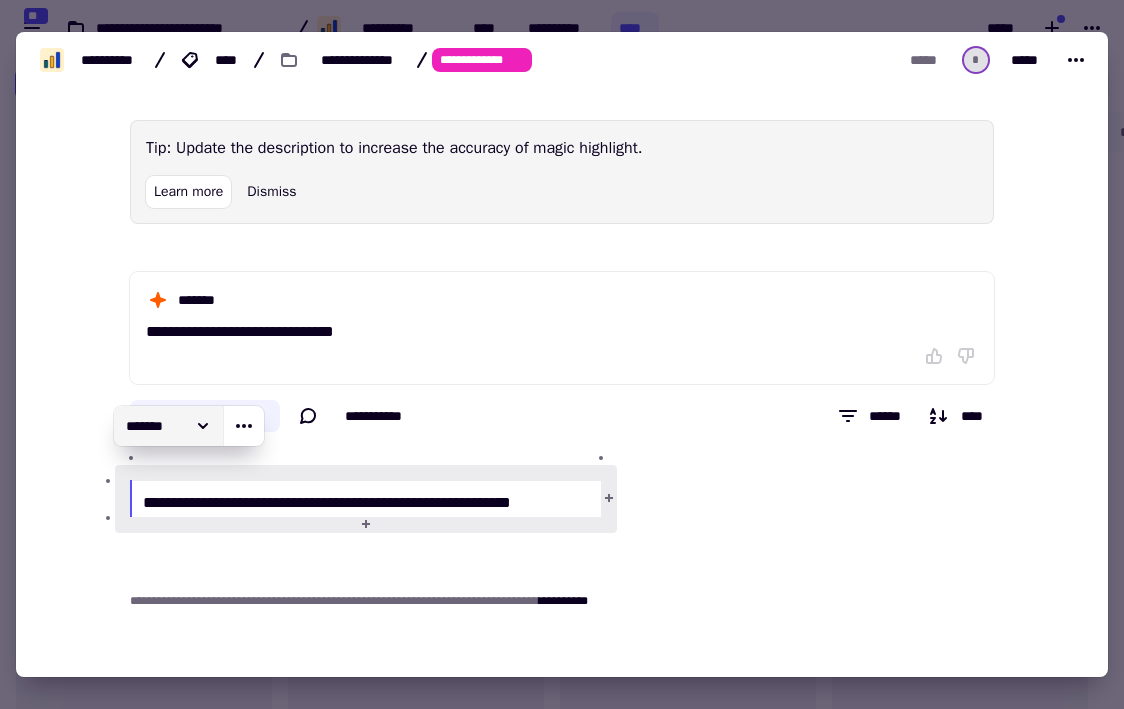click on "*******" 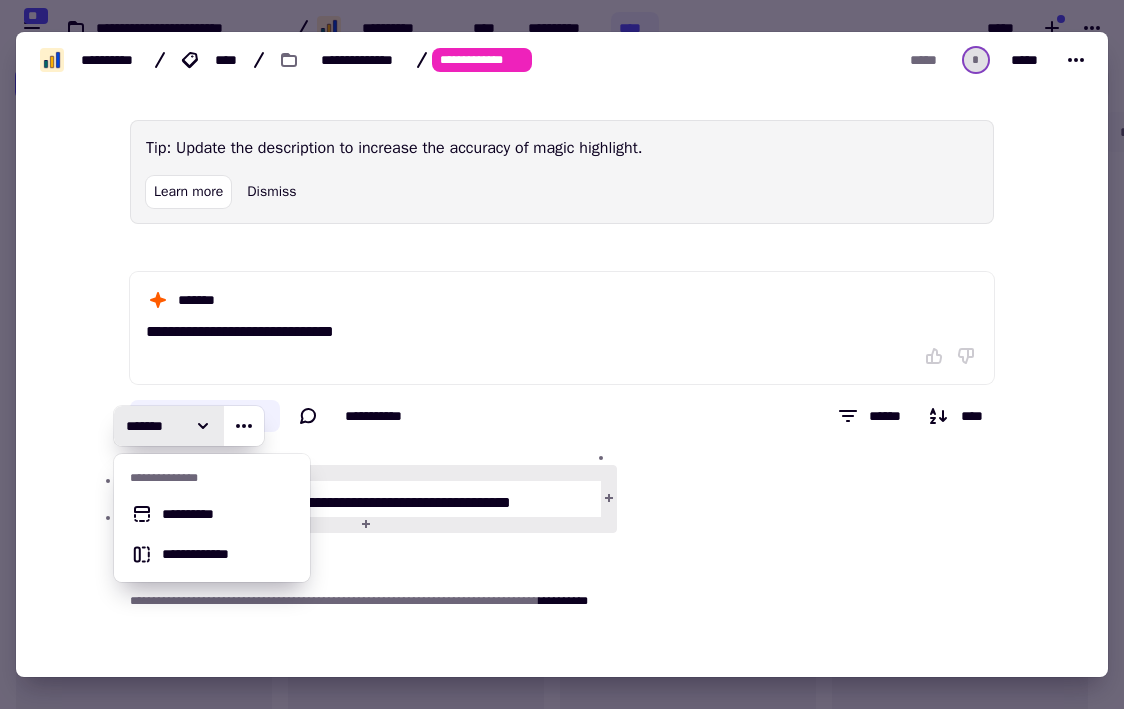 click on "*******" 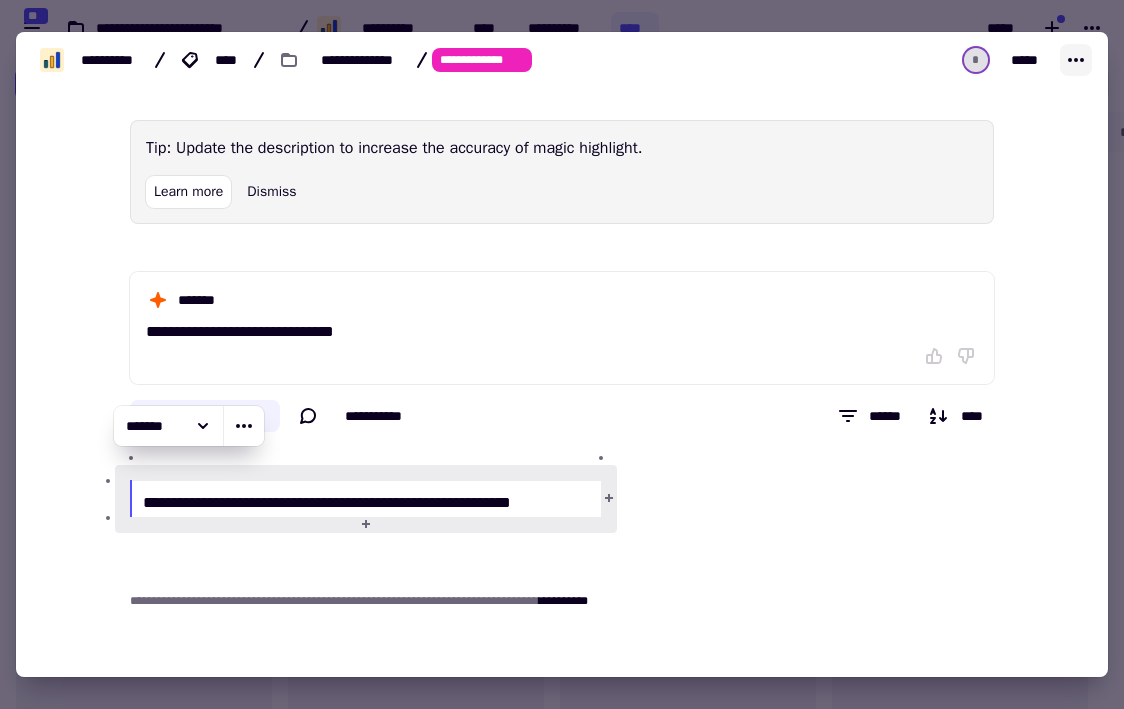 click 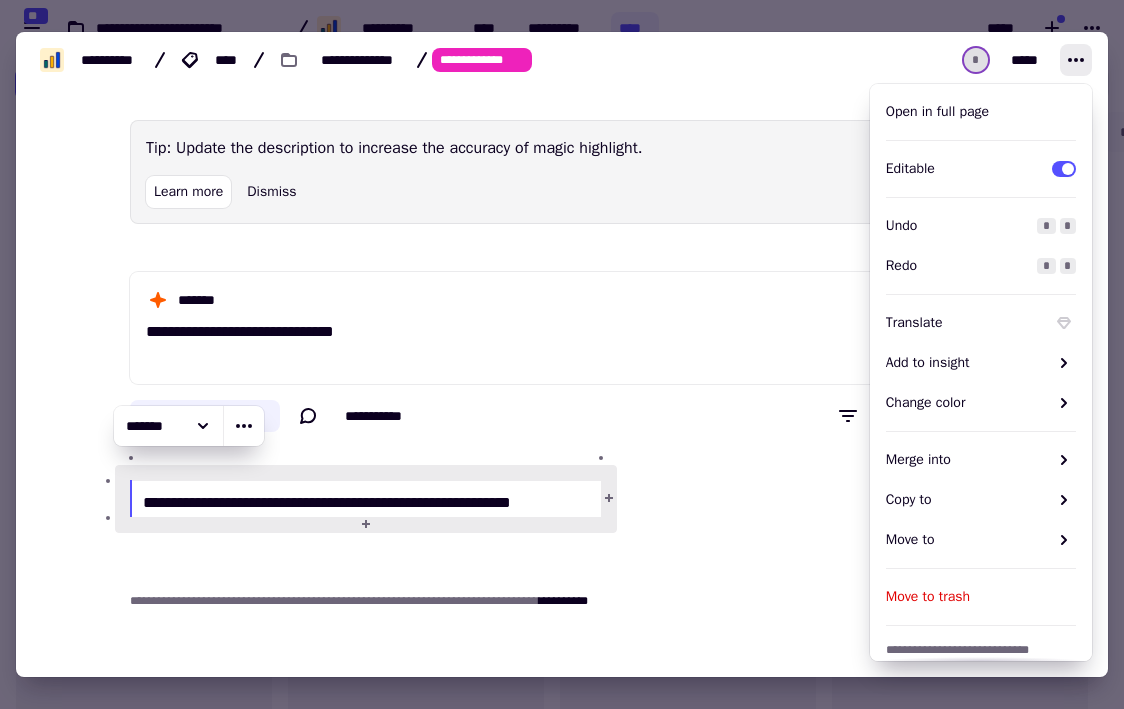 click at bounding box center [562, 354] 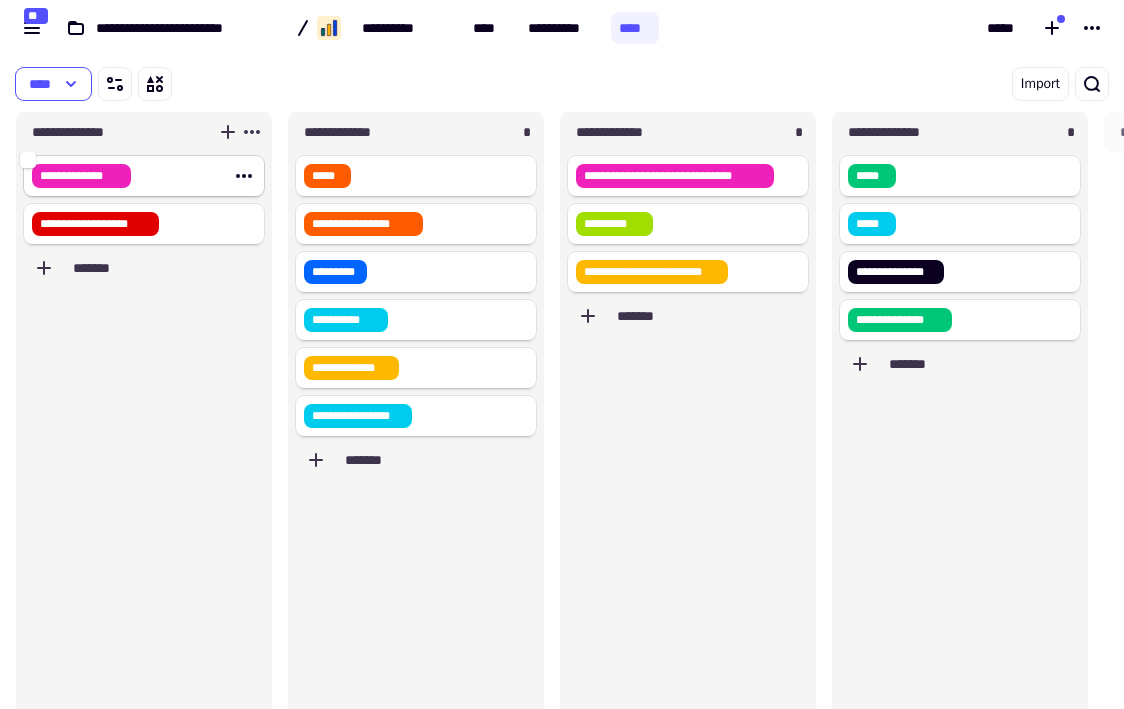 click on "**********" 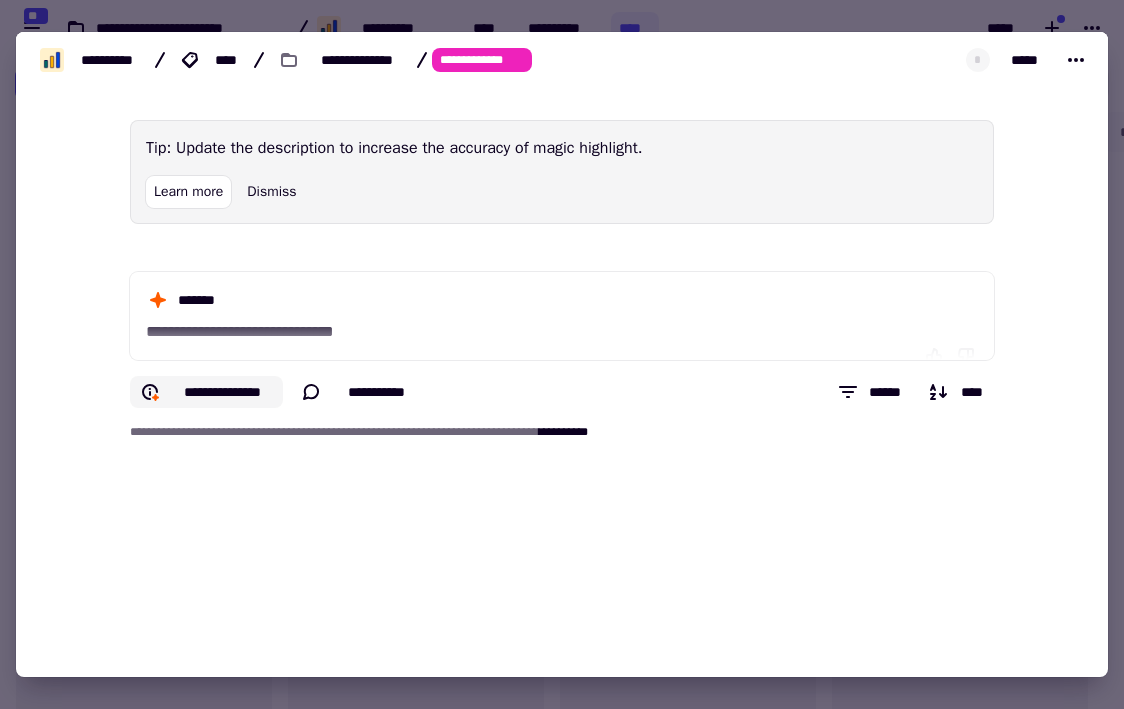 click on "**********" 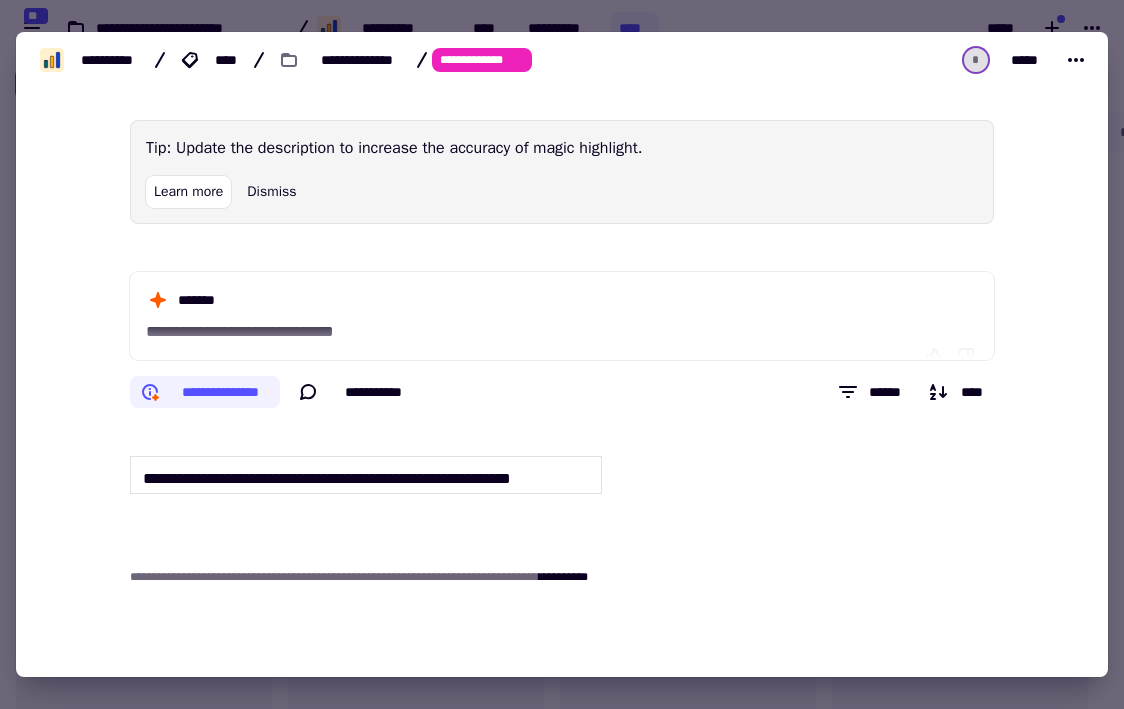 click on "**********" at bounding box center [366, 479] 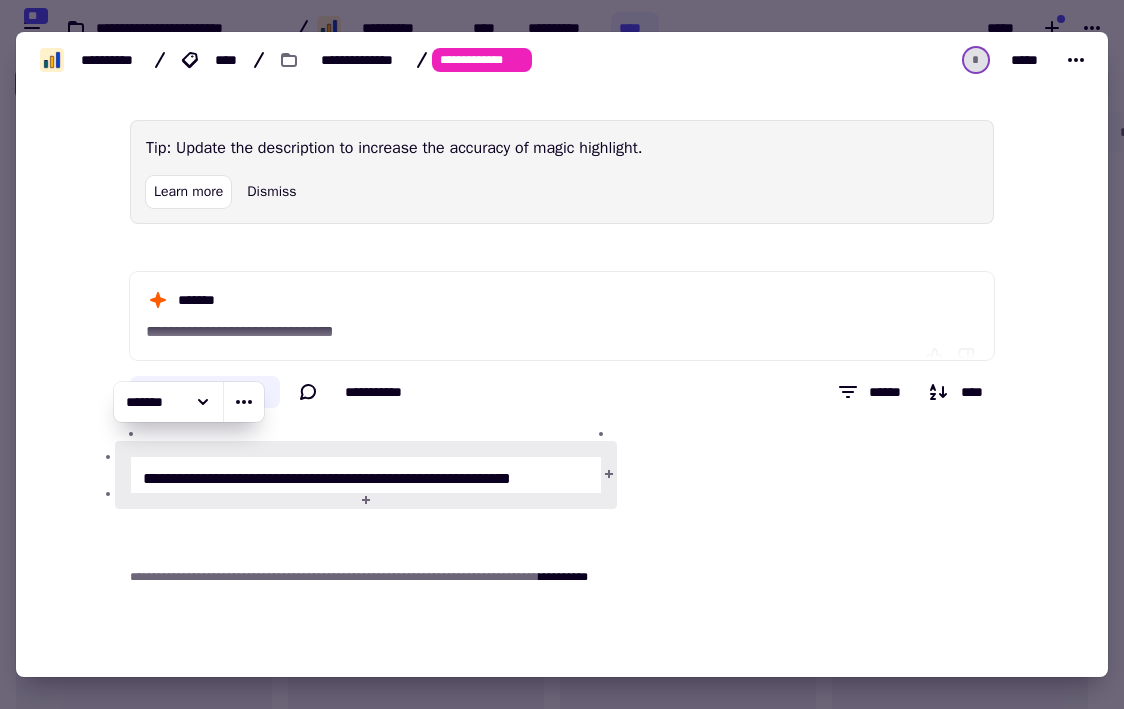 click on "**********" at bounding box center (366, 479) 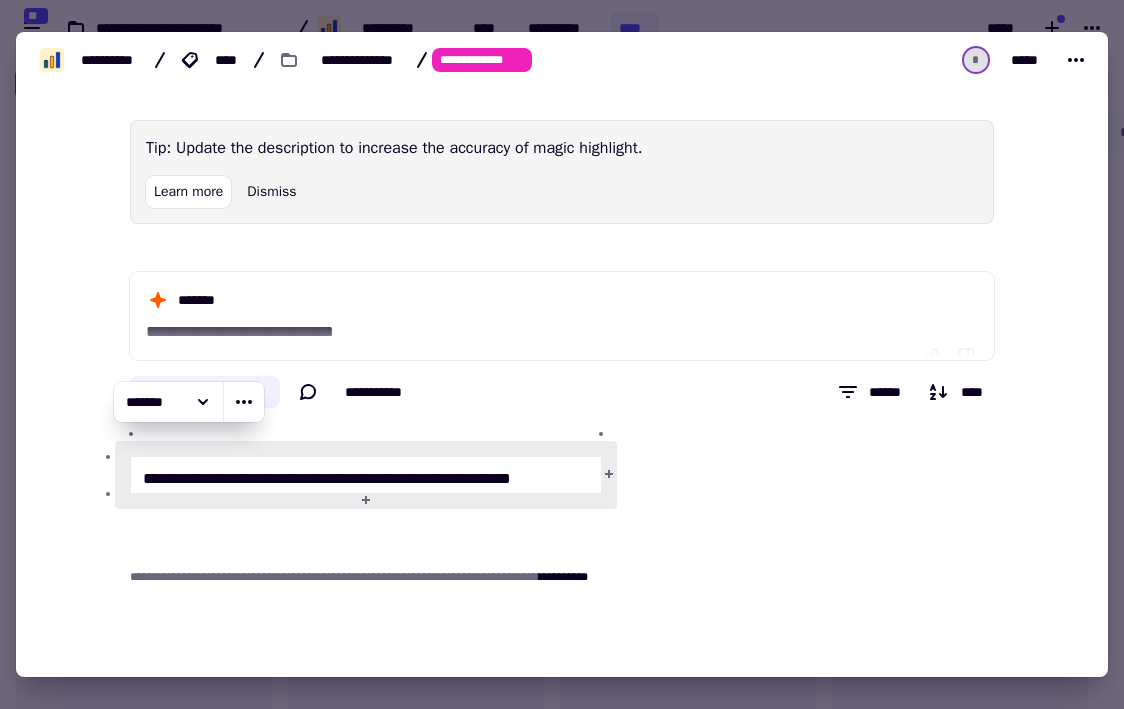 click on "**********" at bounding box center [366, 475] 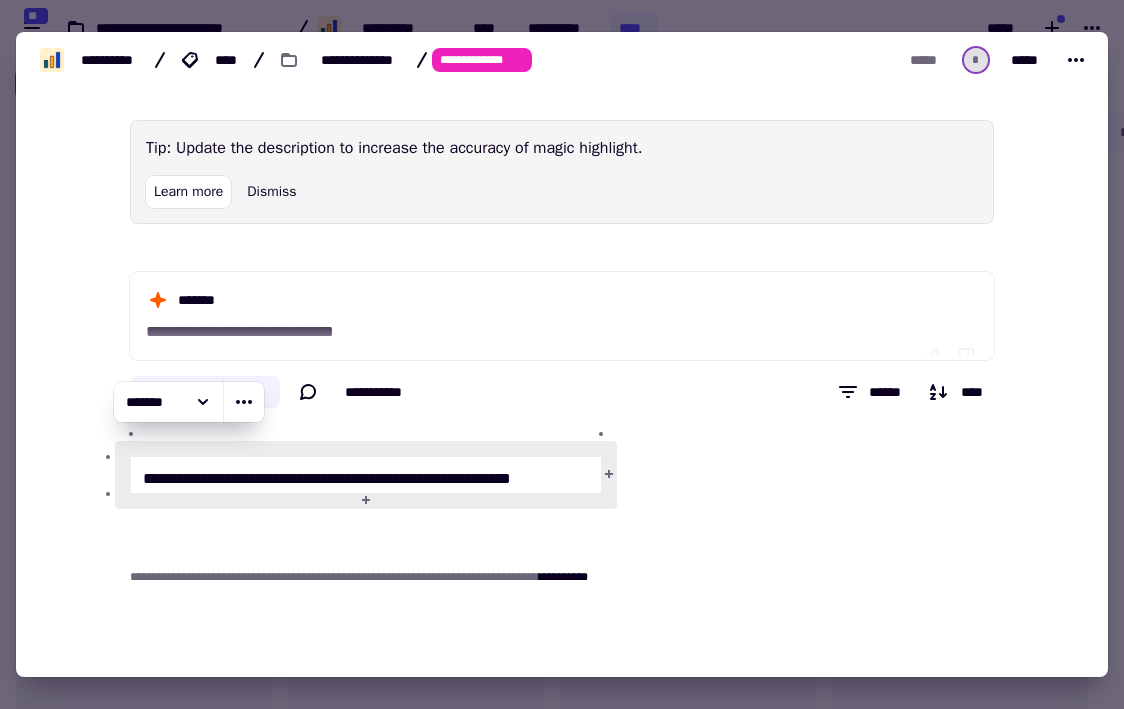 click at bounding box center [562, 354] 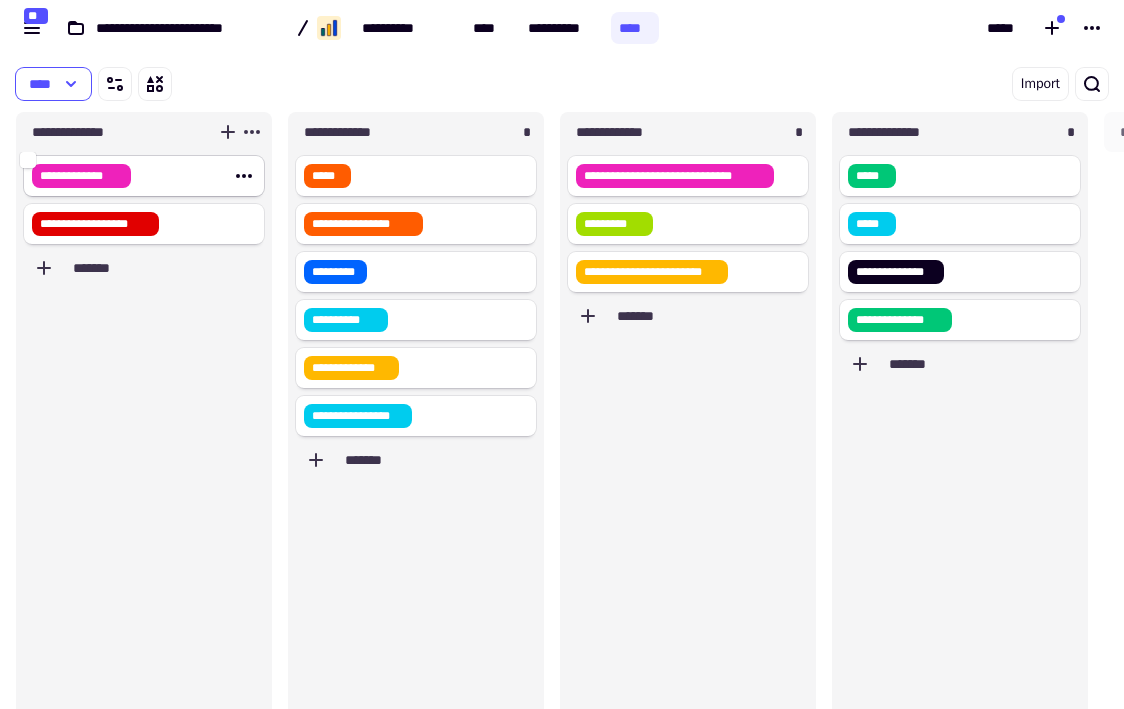 click on "**********" 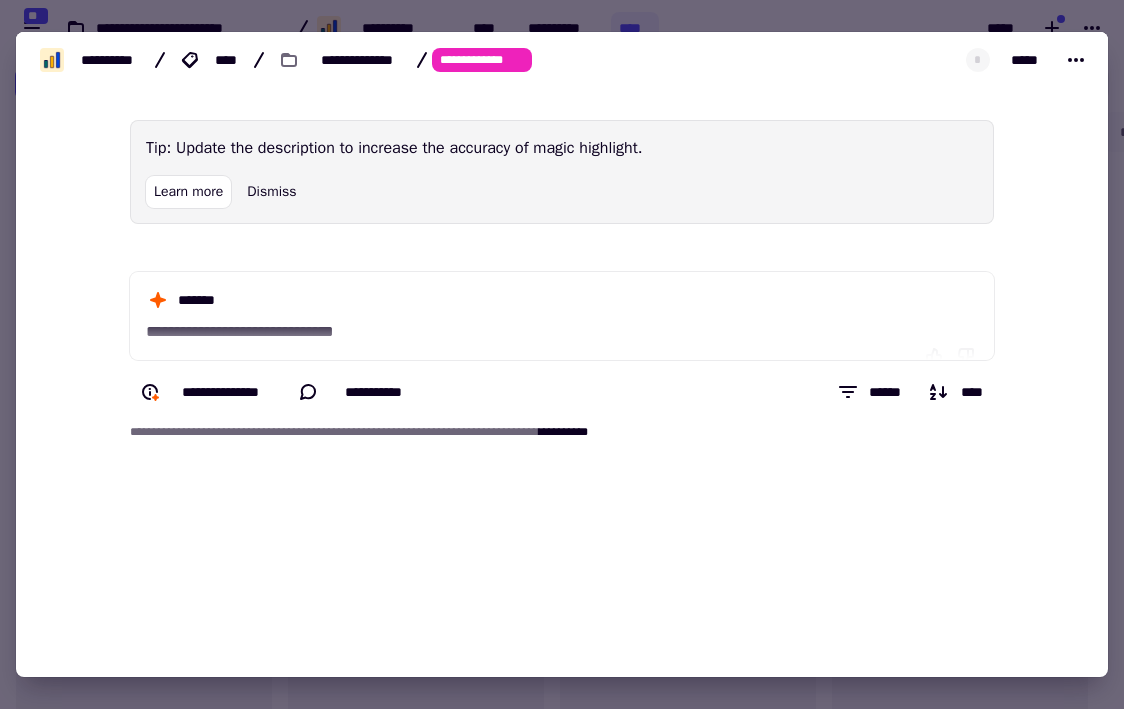 click at bounding box center [562, 354] 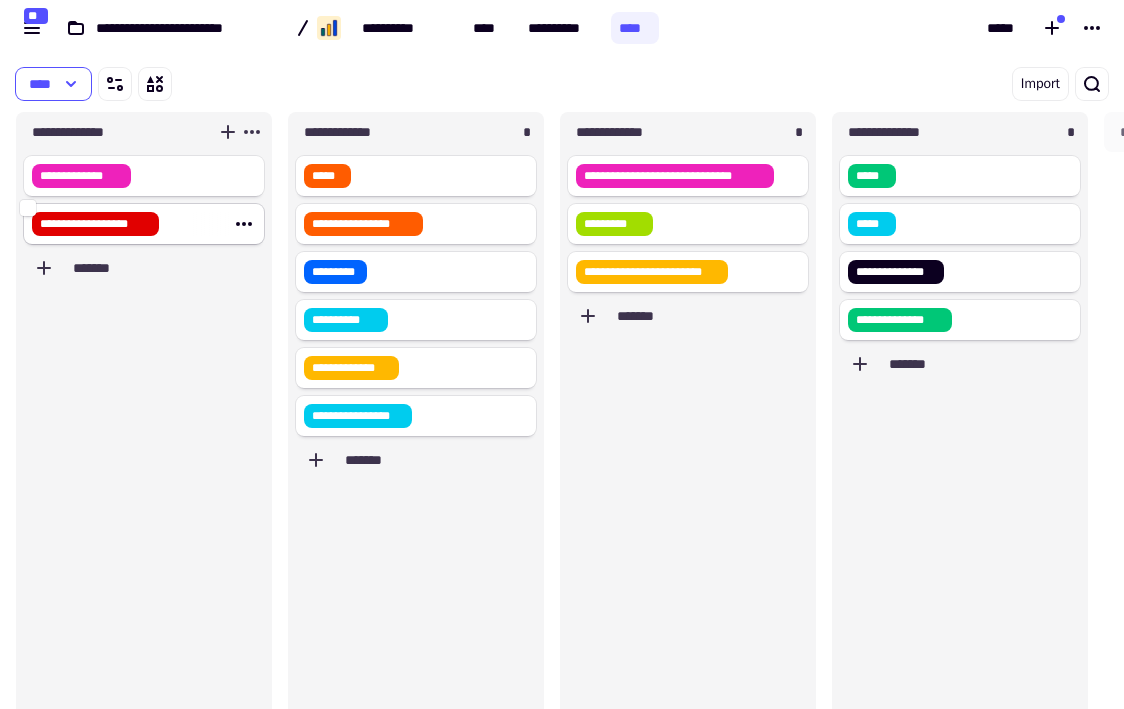 click on "**********" 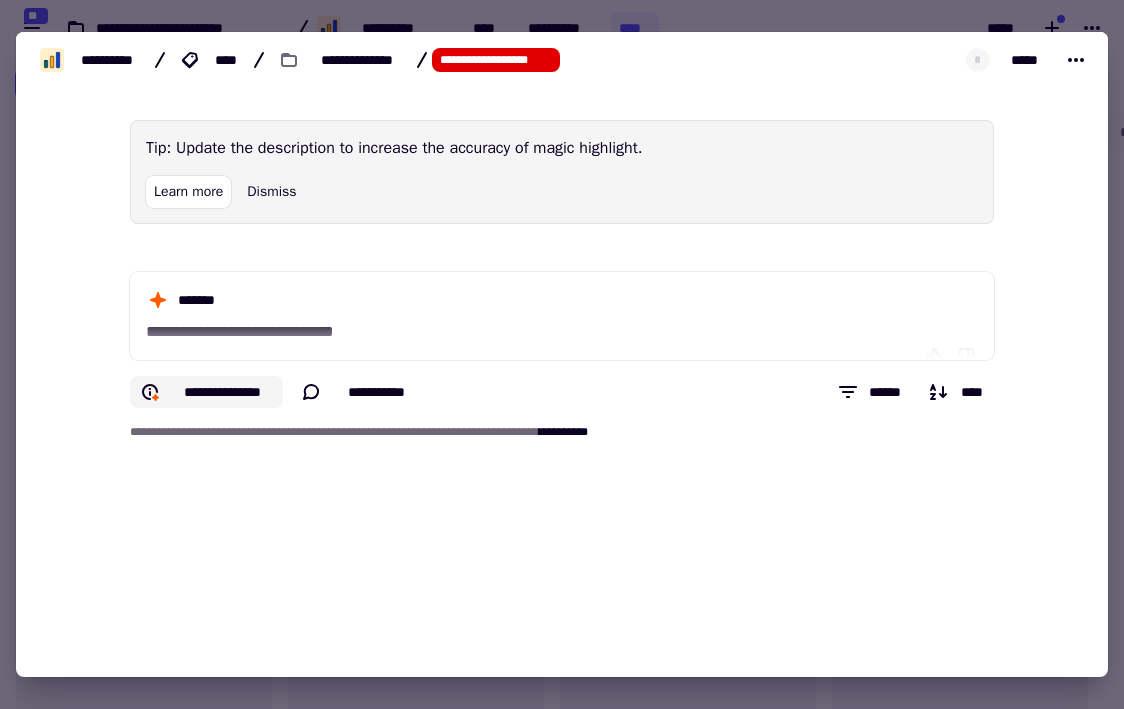 click on "**********" 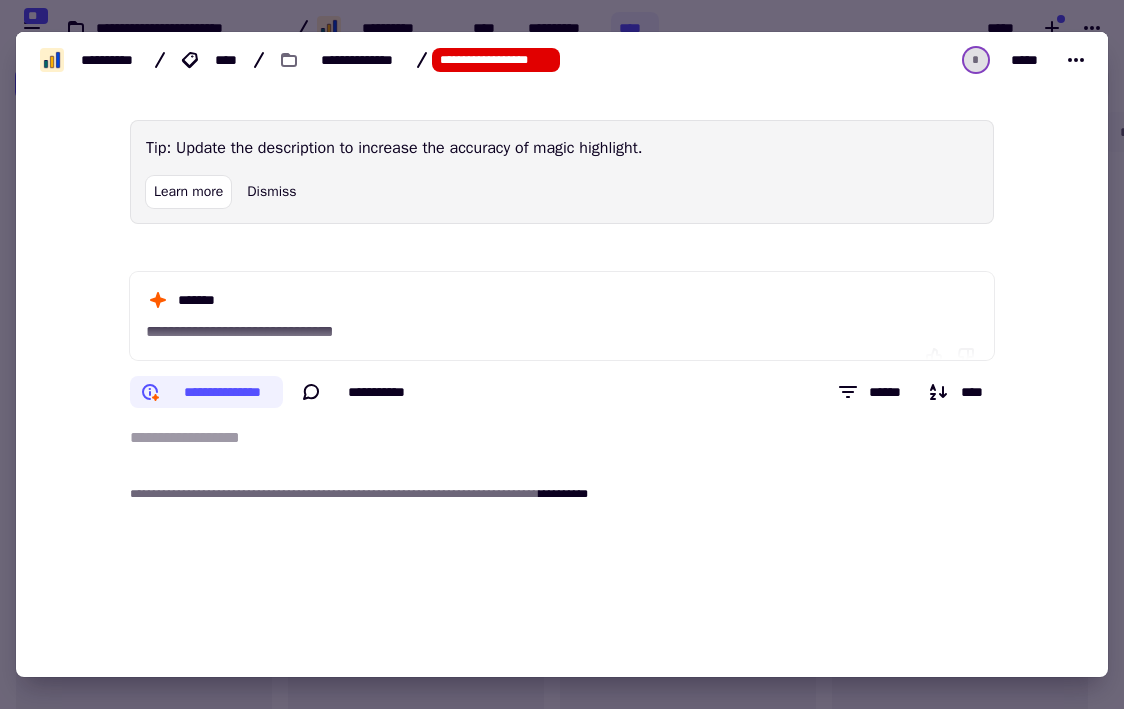 click on "**********" at bounding box center (562, 438) 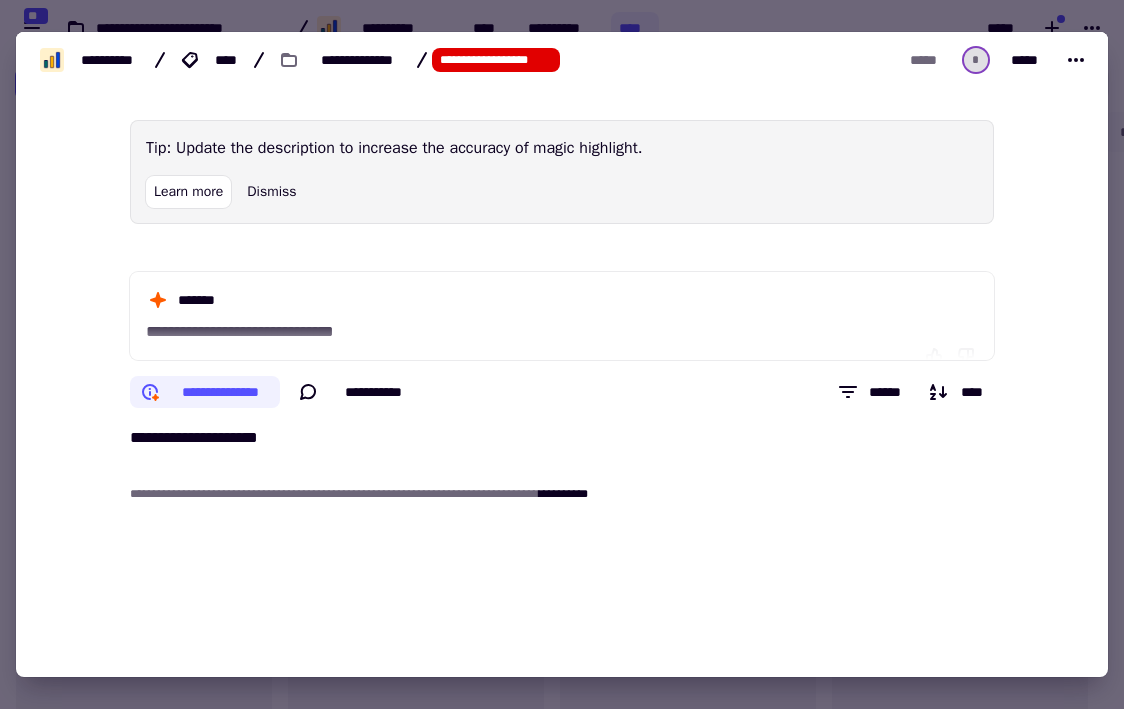 click on "**********" at bounding box center [562, 438] 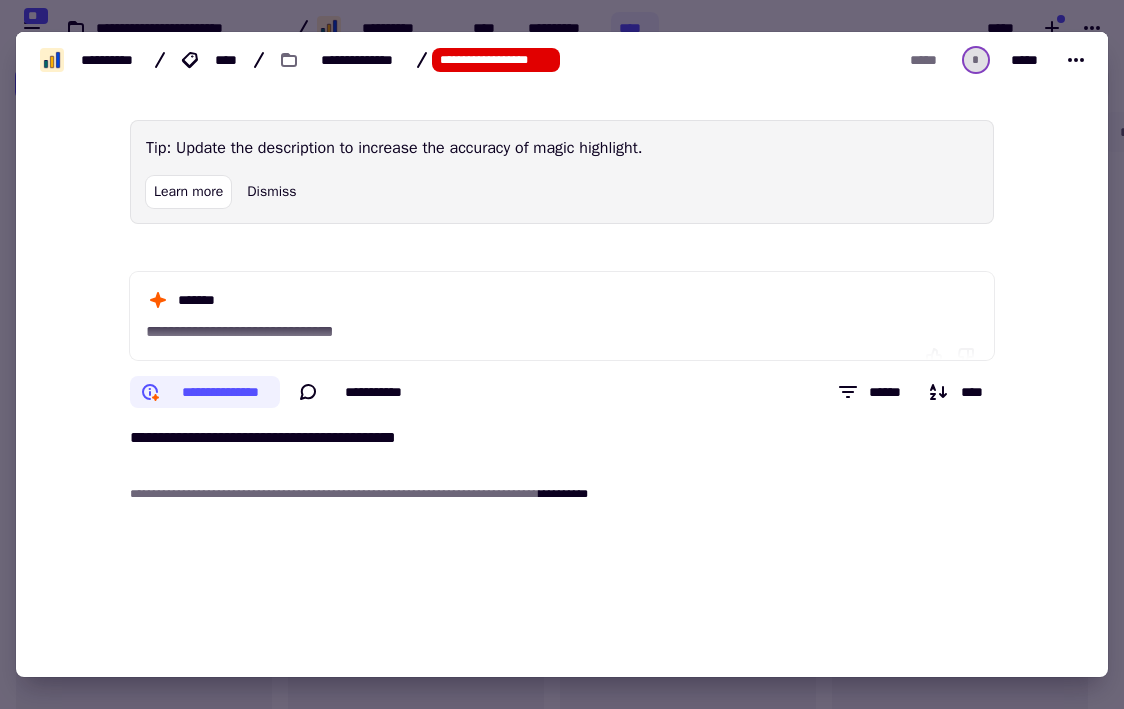 click at bounding box center [562, 354] 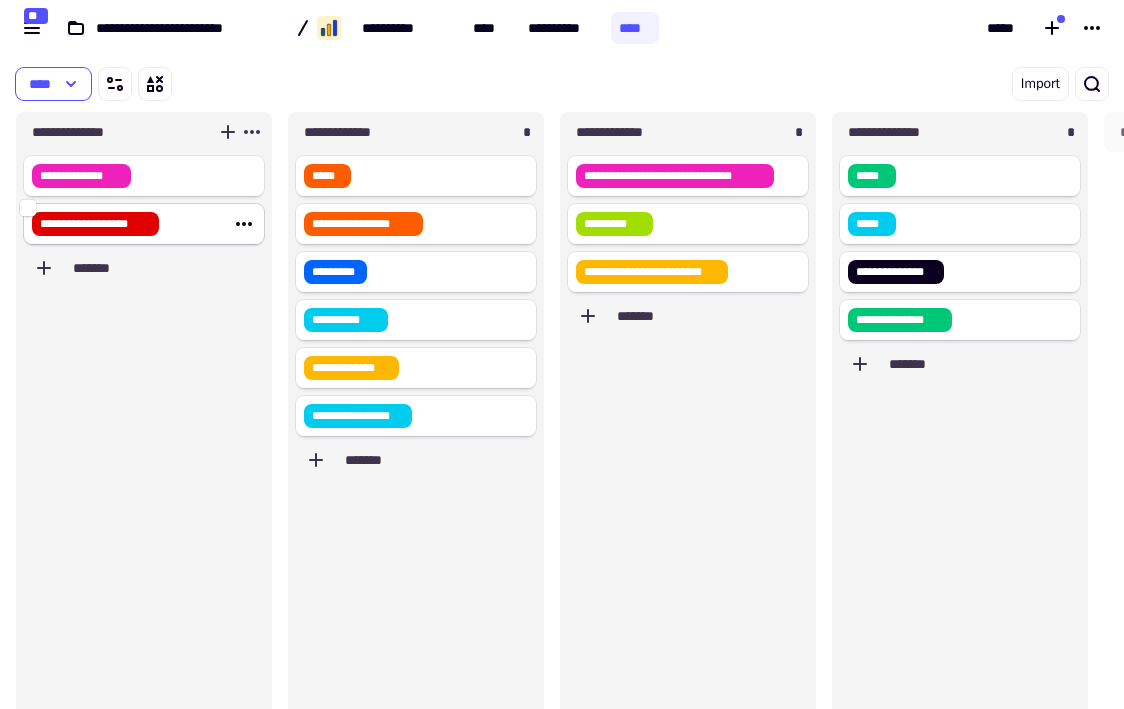 click on "**********" 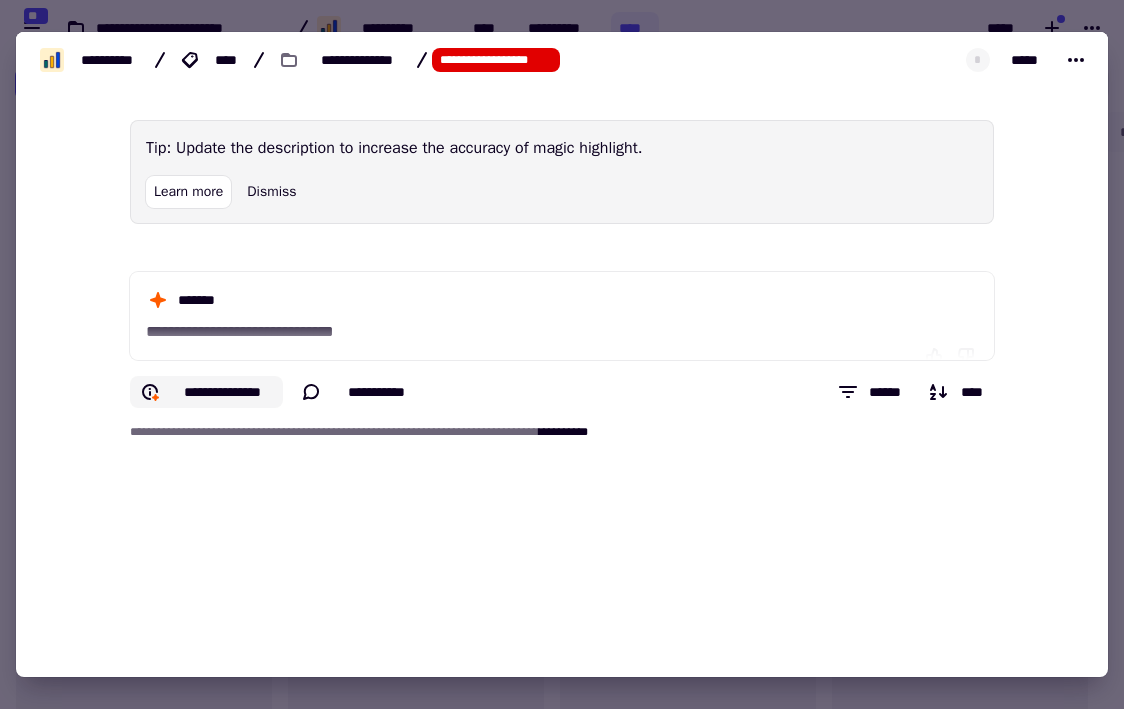 click on "**********" 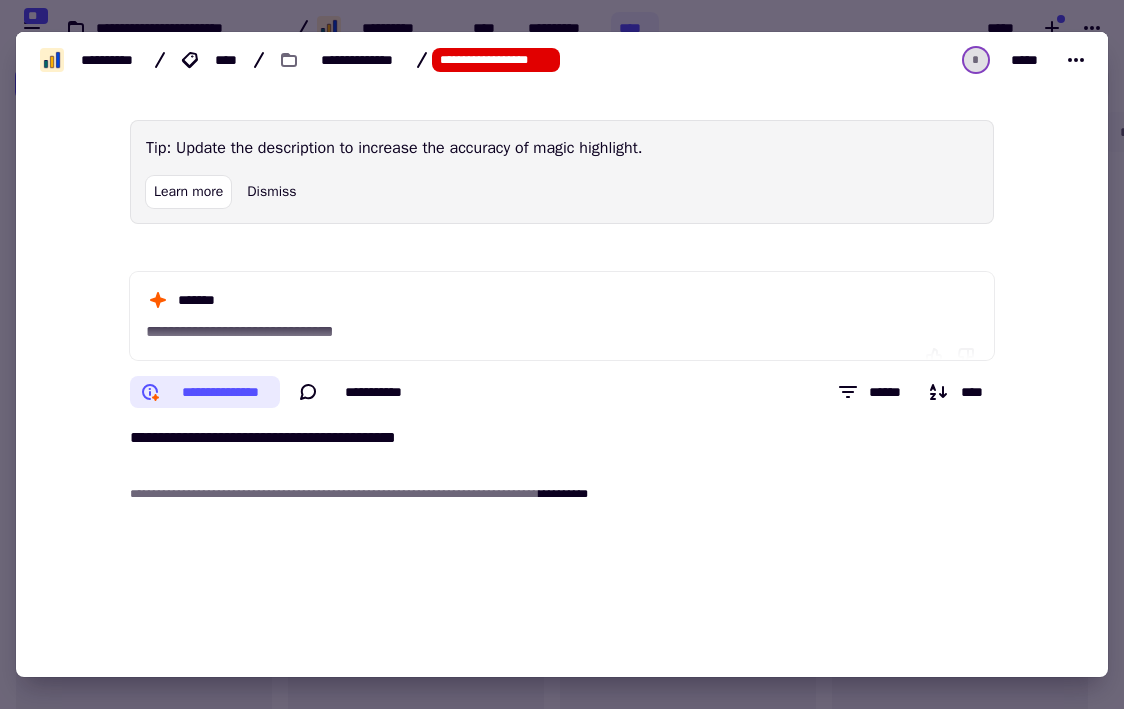 click on "**********" 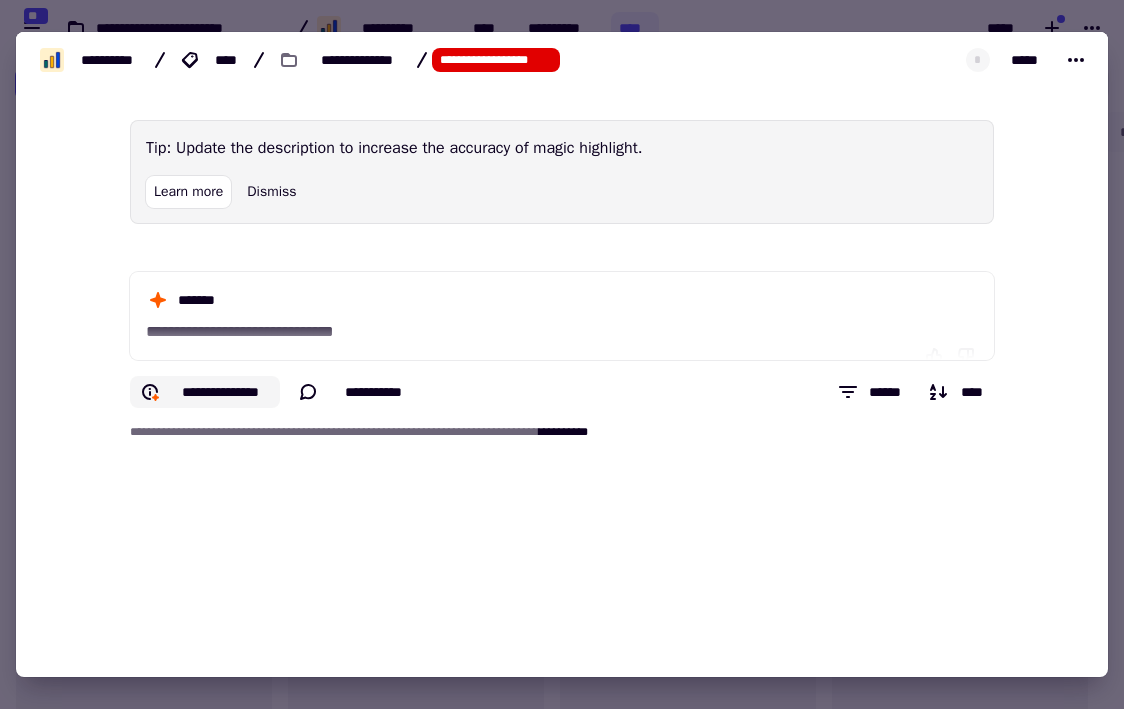 click on "**********" 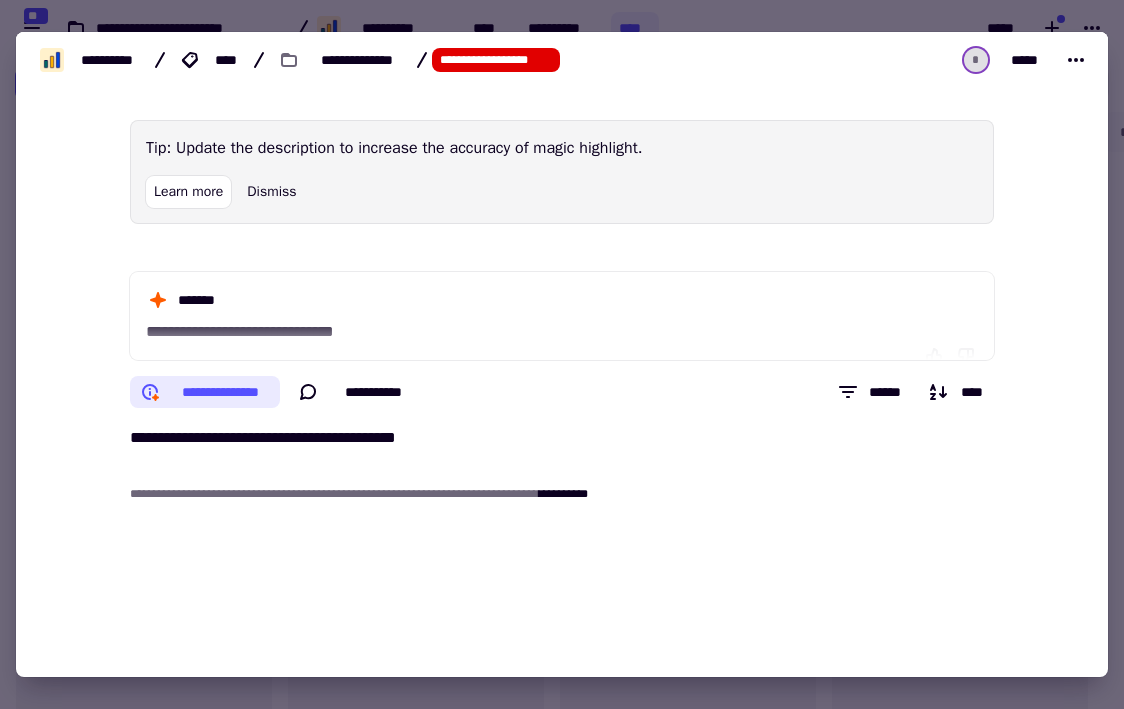 click on "**********" 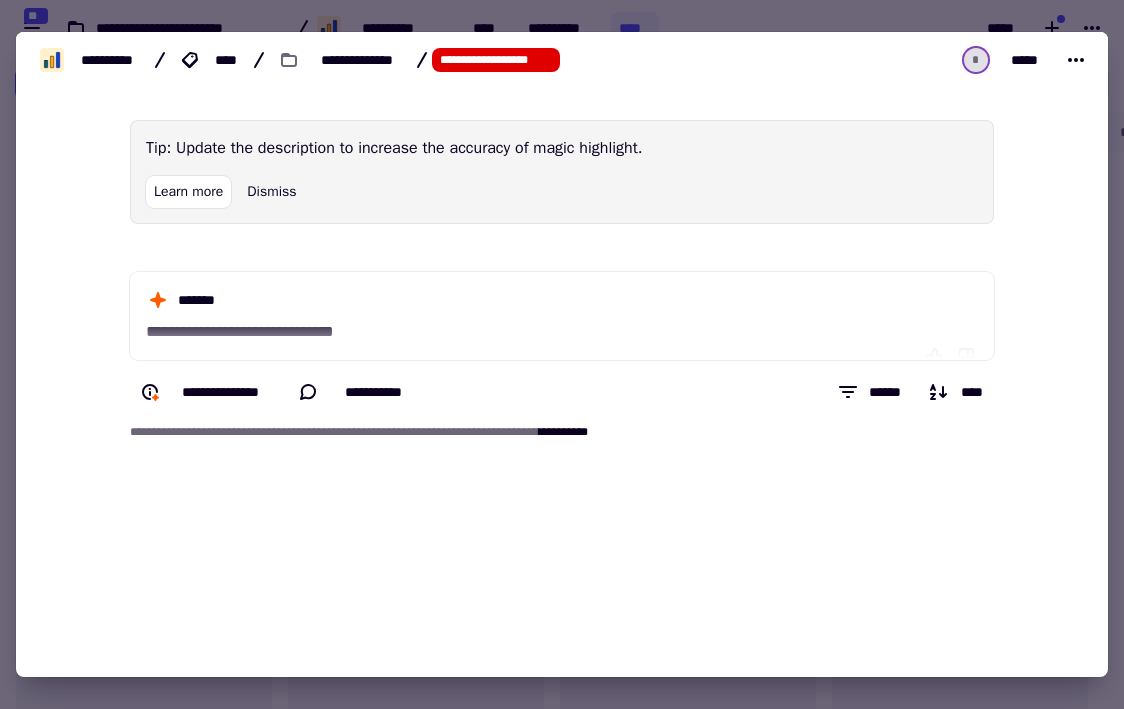 click at bounding box center [562, 354] 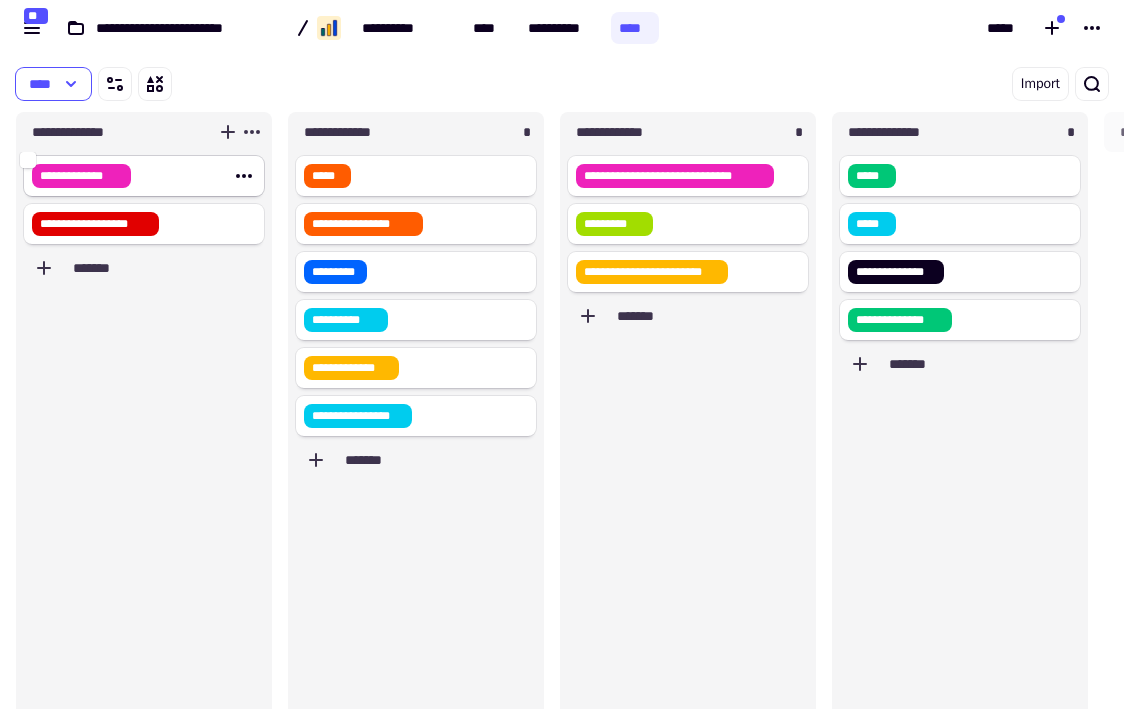 click on "**********" 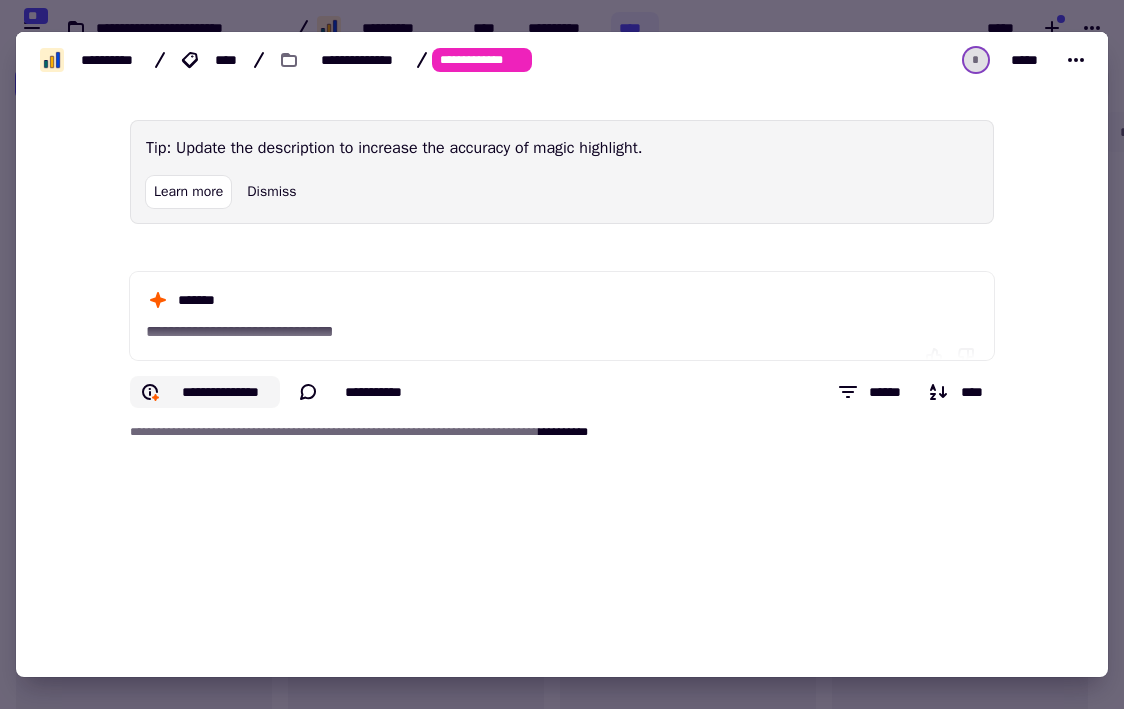 click on "**********" 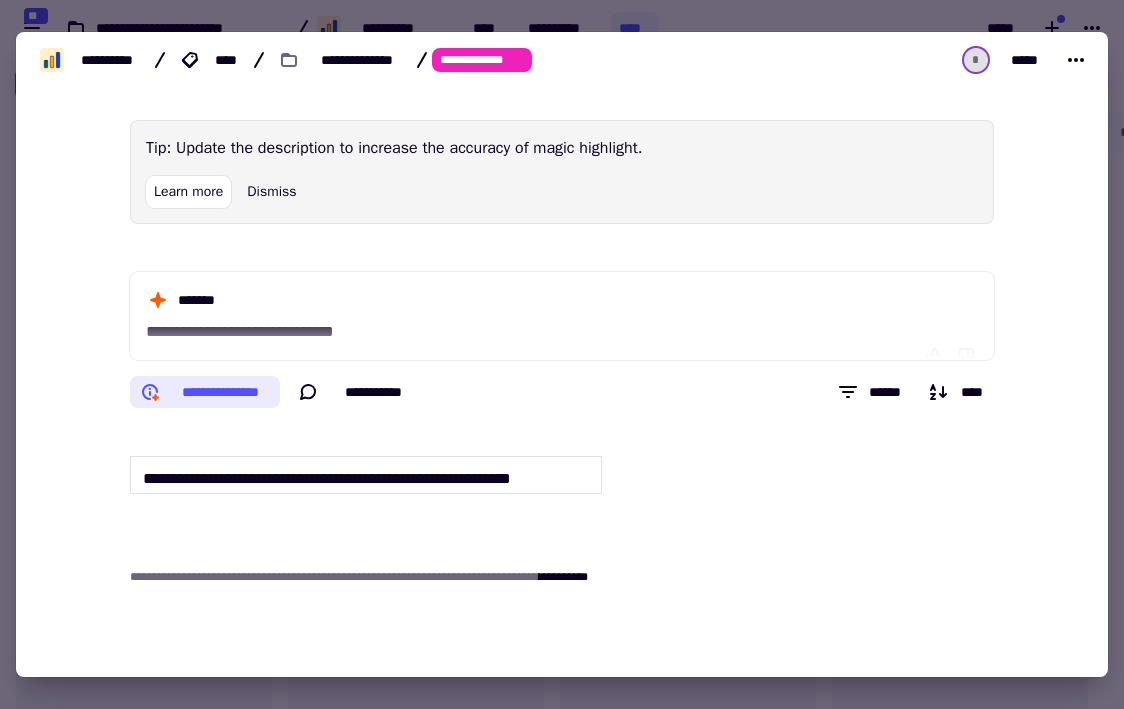 click on "**********" 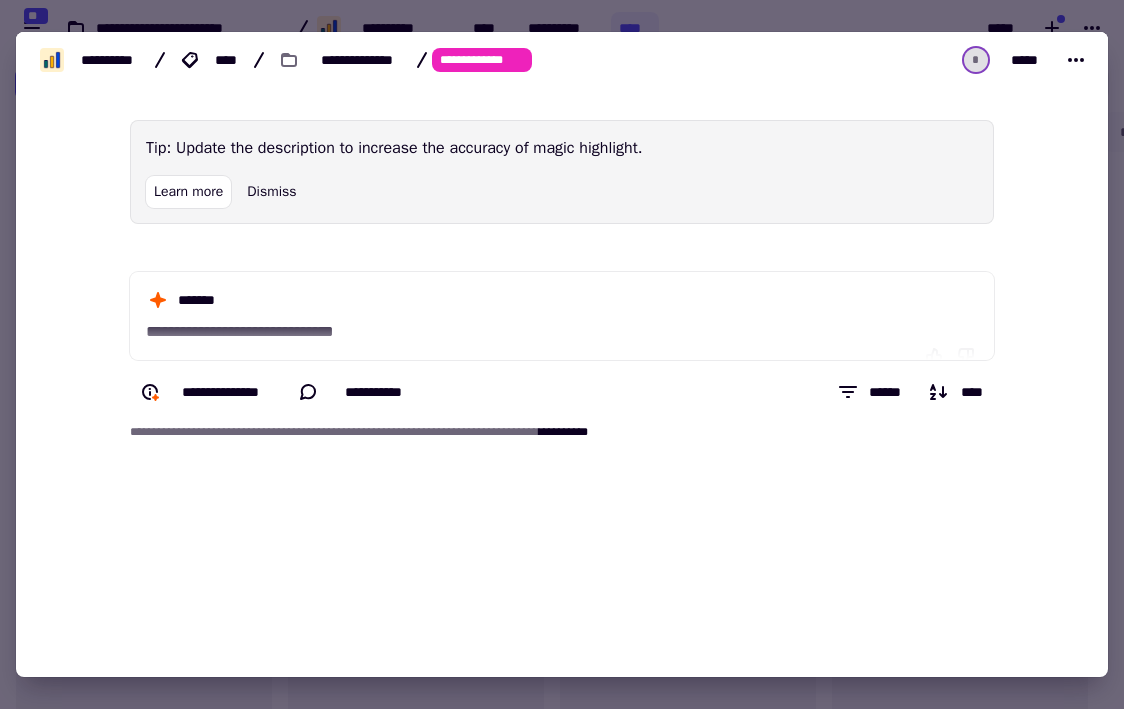 click at bounding box center [562, 354] 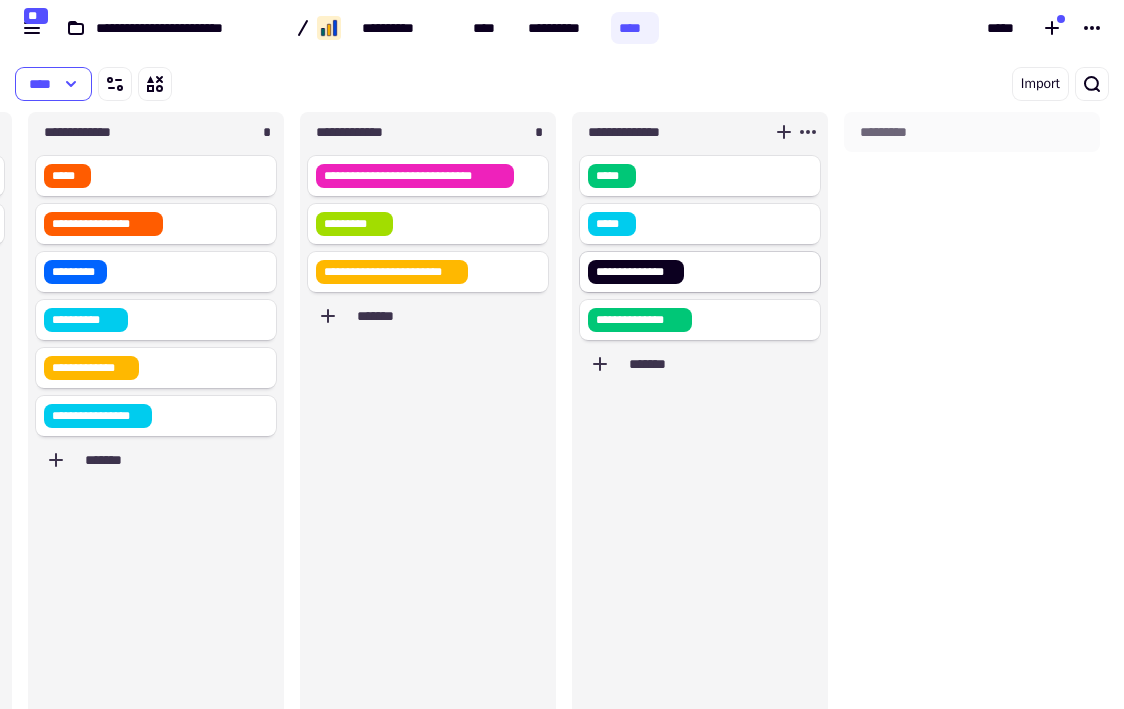 scroll, scrollTop: 0, scrollLeft: 260, axis: horizontal 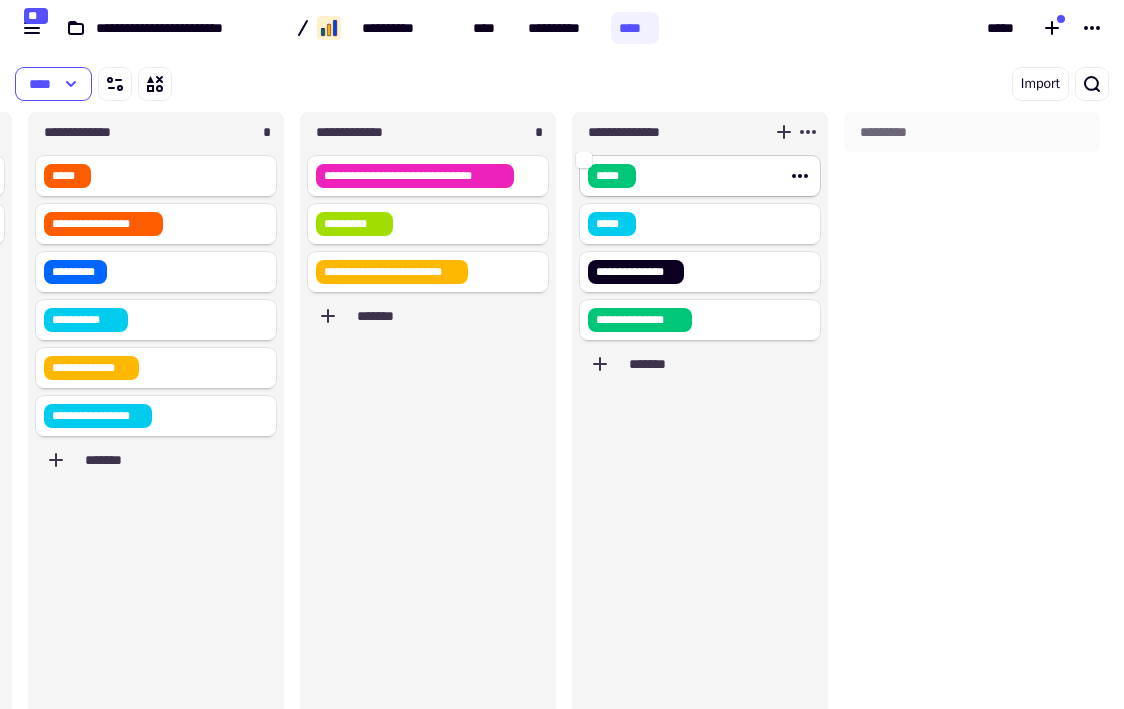 click on "*****" 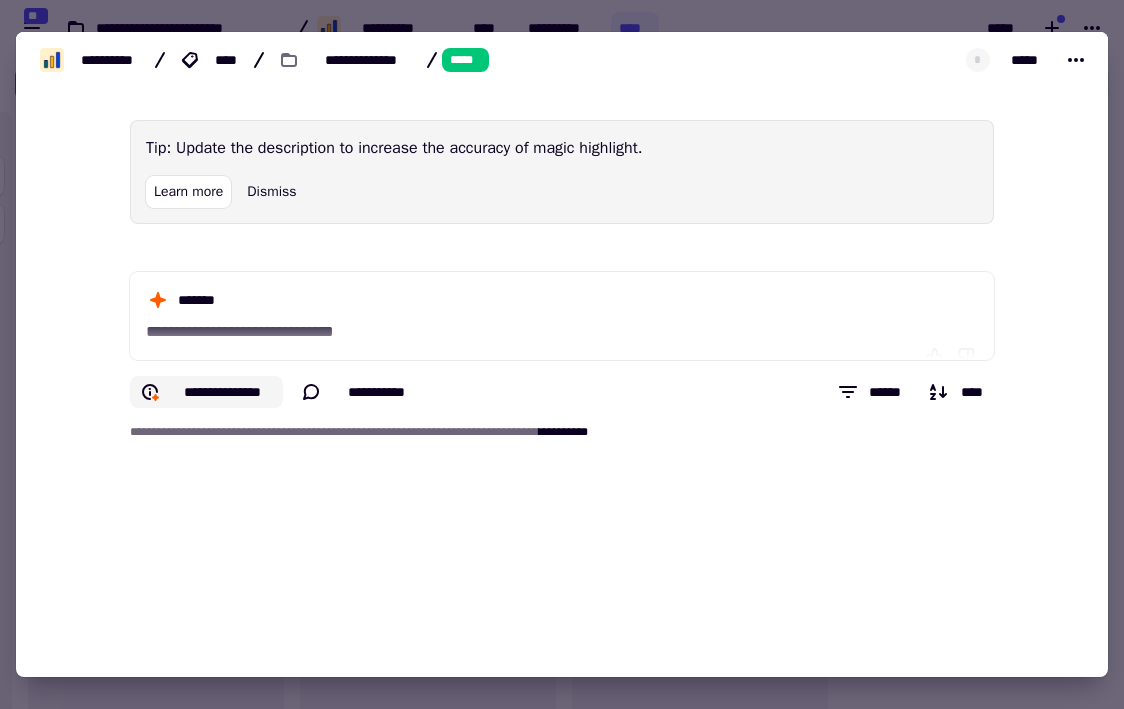 click on "**********" 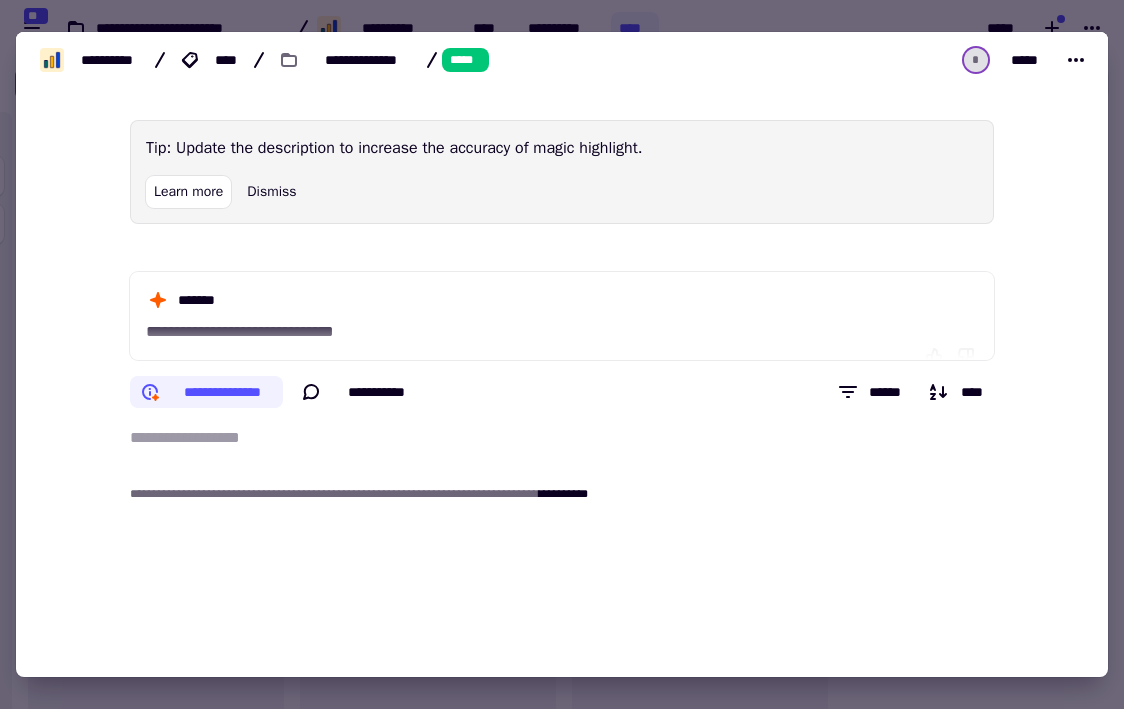 click at bounding box center (564, 452) 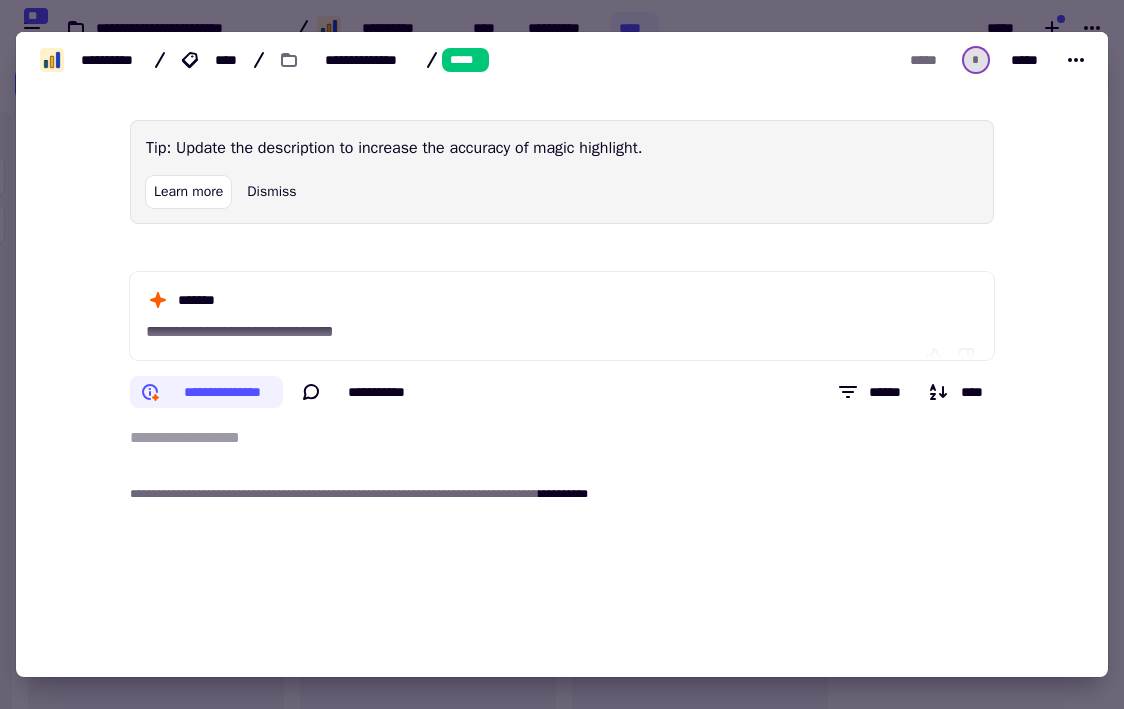 type 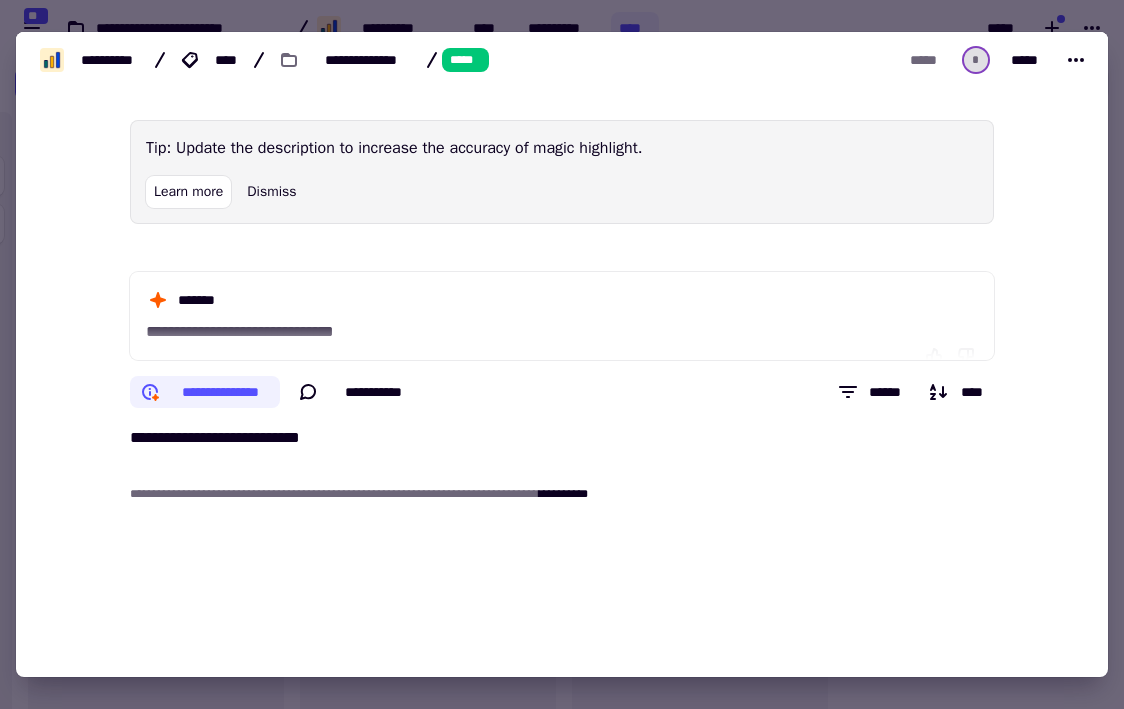 click on "Tip: Update the description to increase the accuracy of magic highlight. Learn more Dismiss [FIRST] [LAST] [CITY] [STATE] [ZIP]" at bounding box center [562, 351] 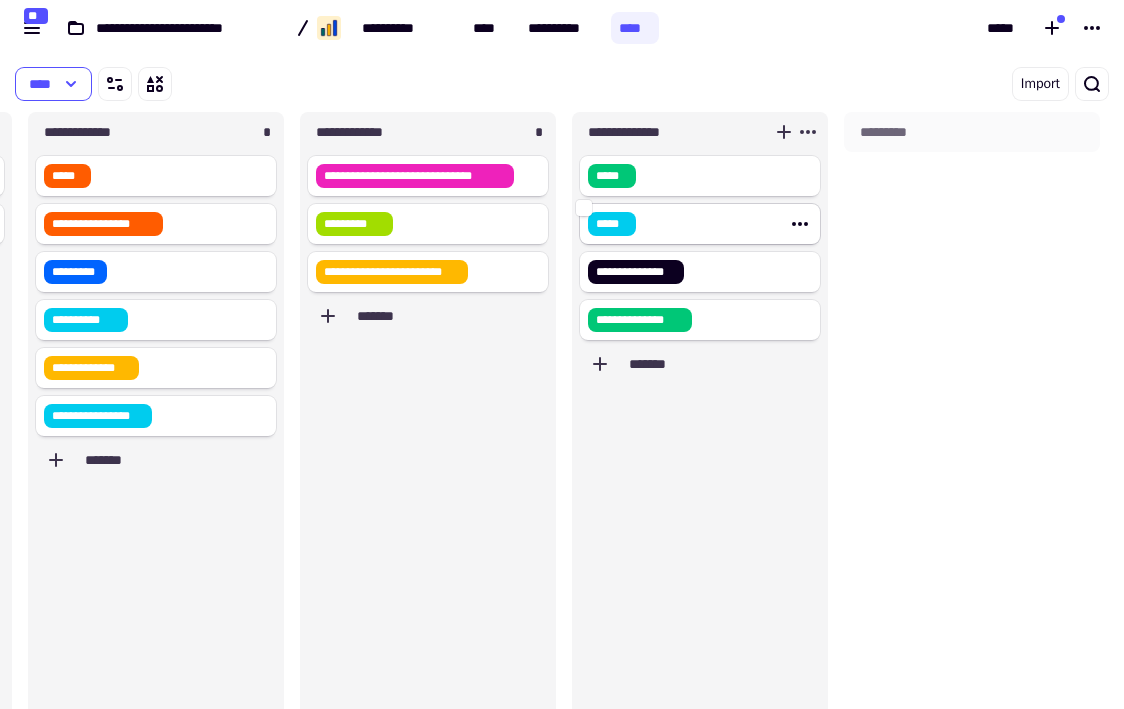 click on "*****" 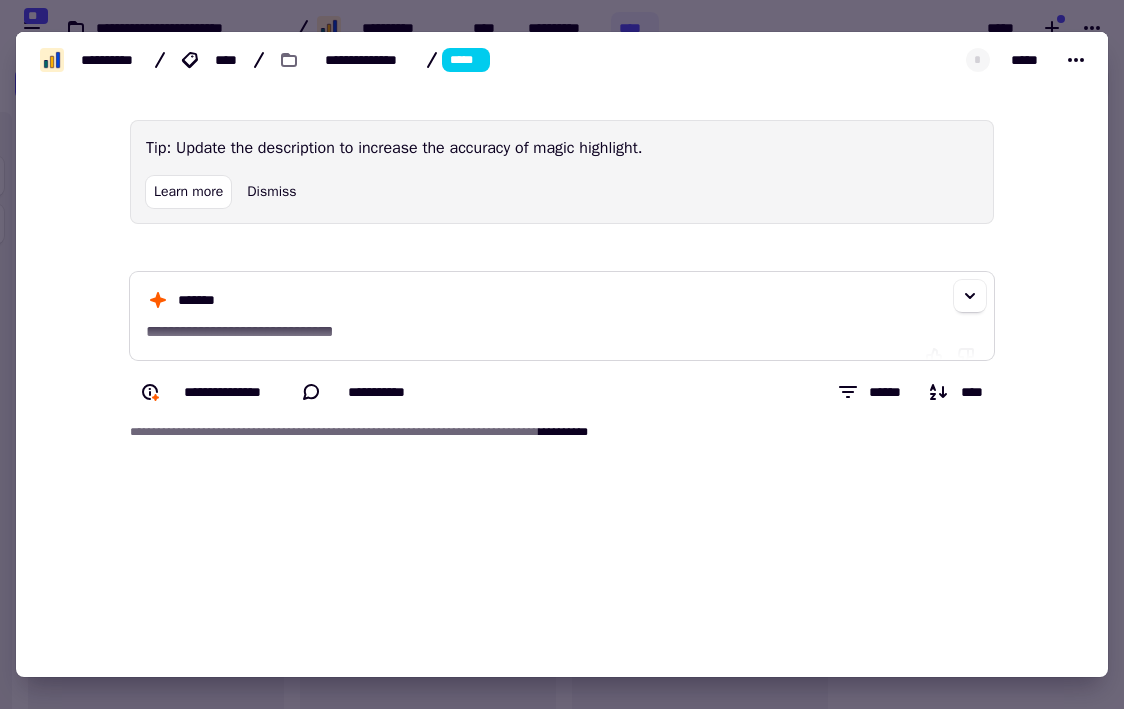 click on "*******" at bounding box center (562, 304) 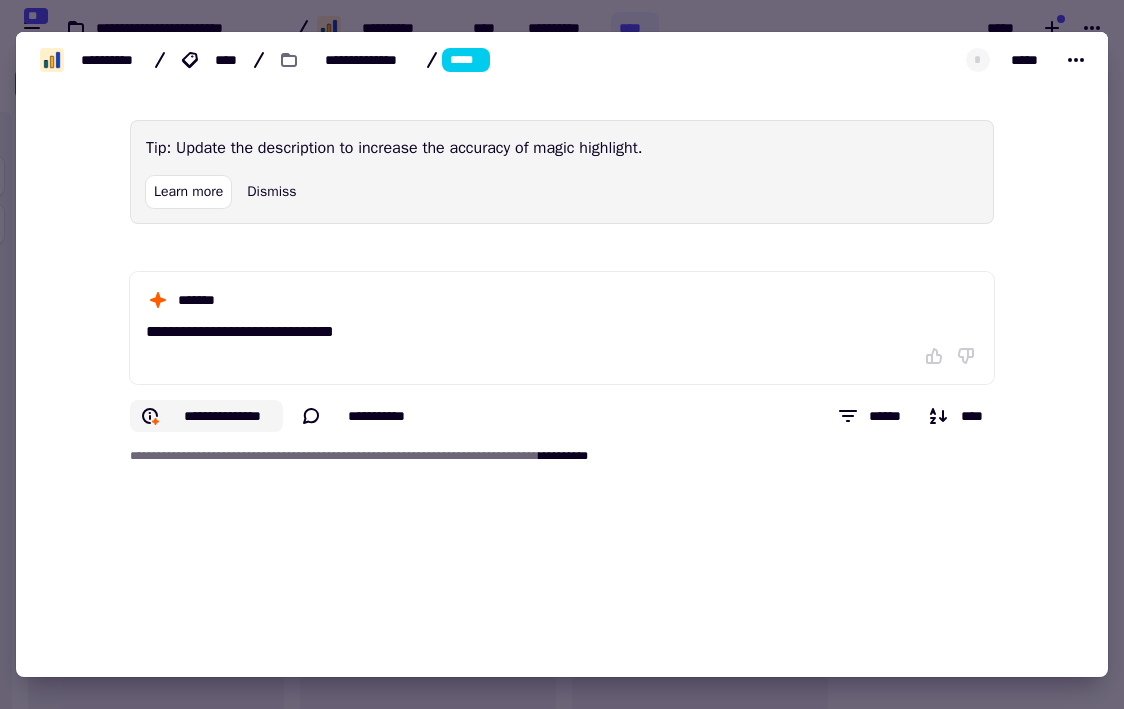 click on "**********" 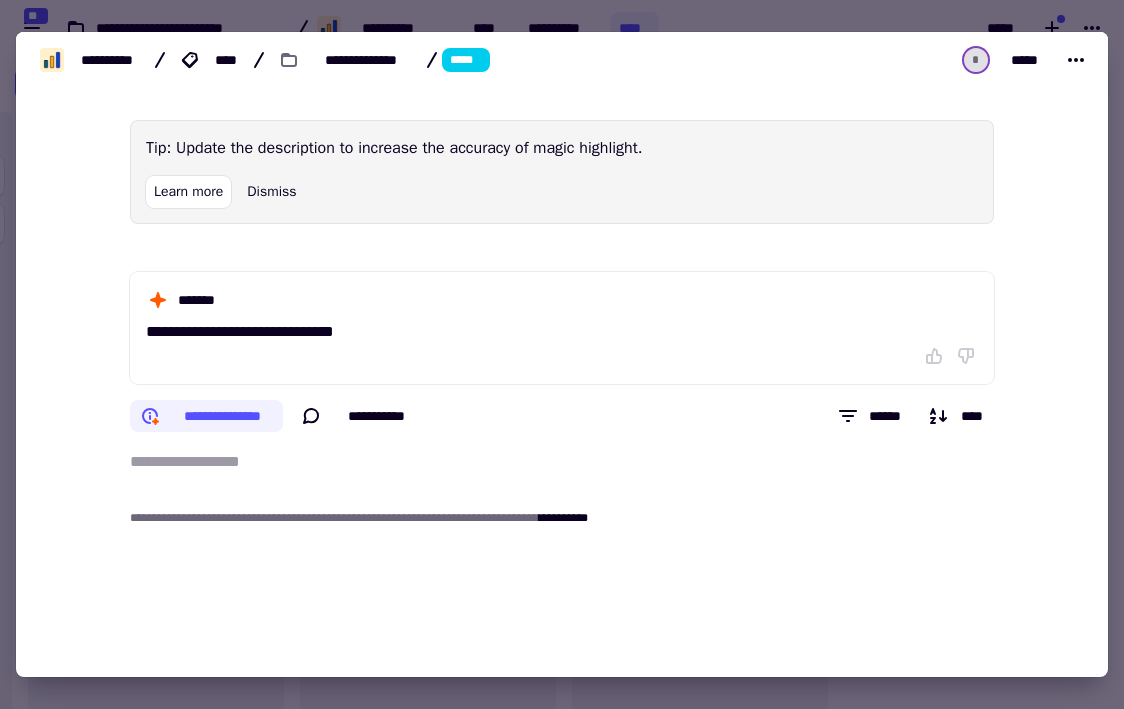 click at bounding box center (564, 476) 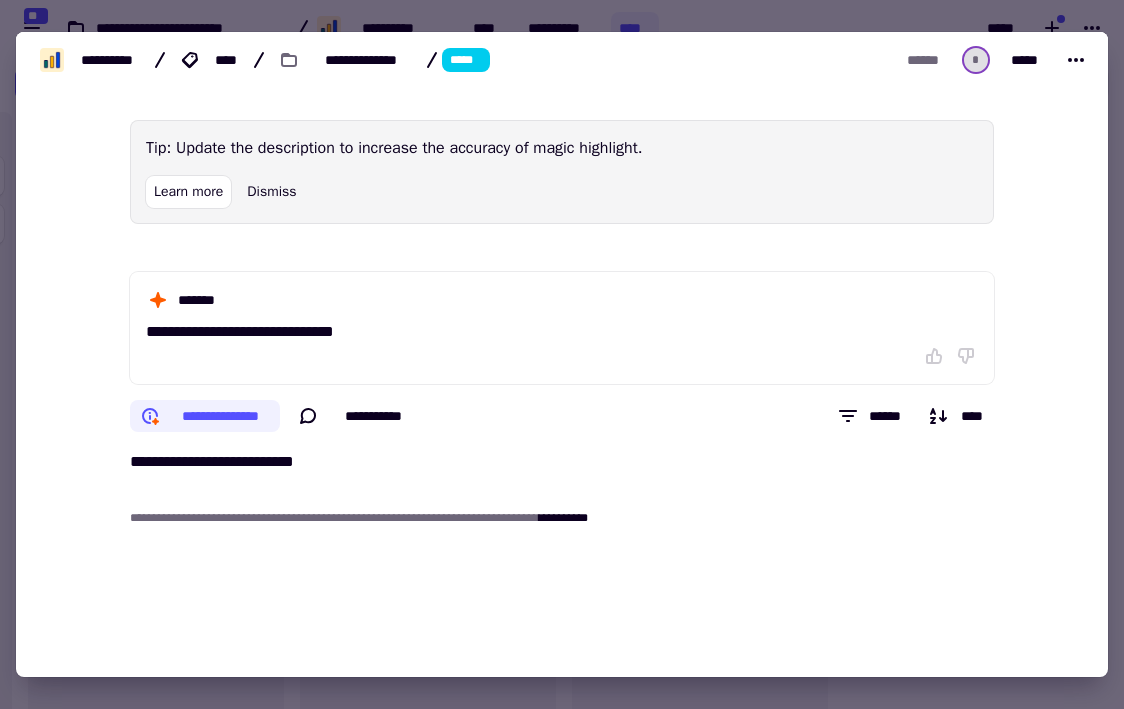 click on "**********" at bounding box center (562, 518) 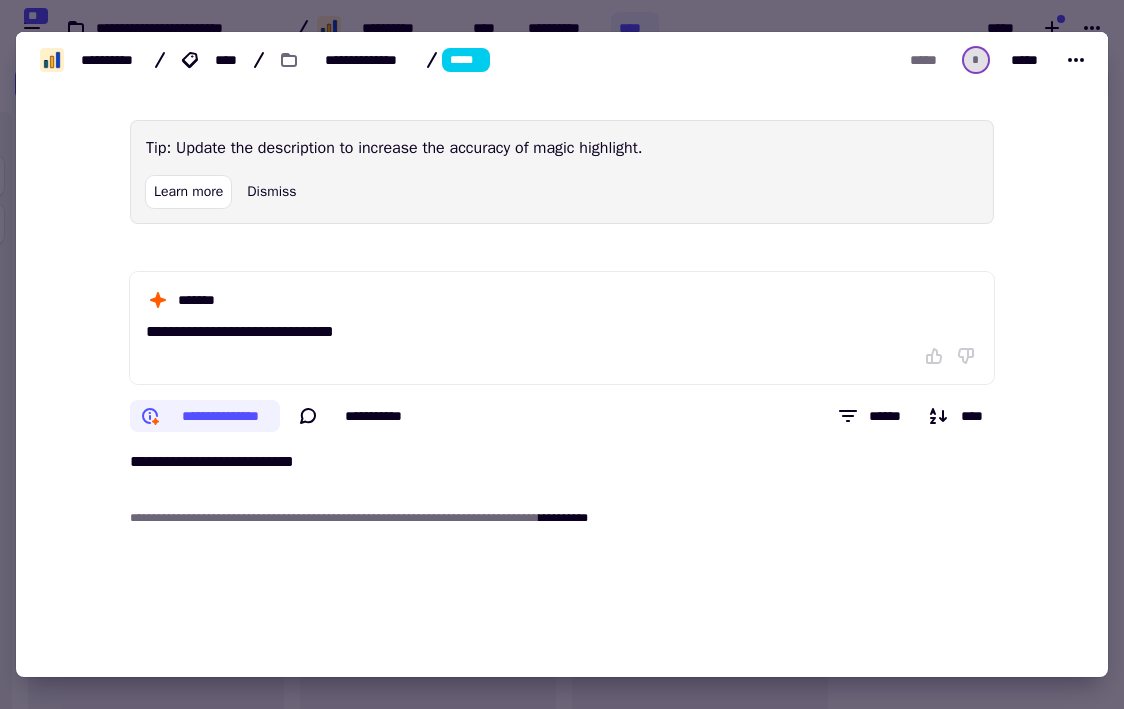 click at bounding box center [562, 354] 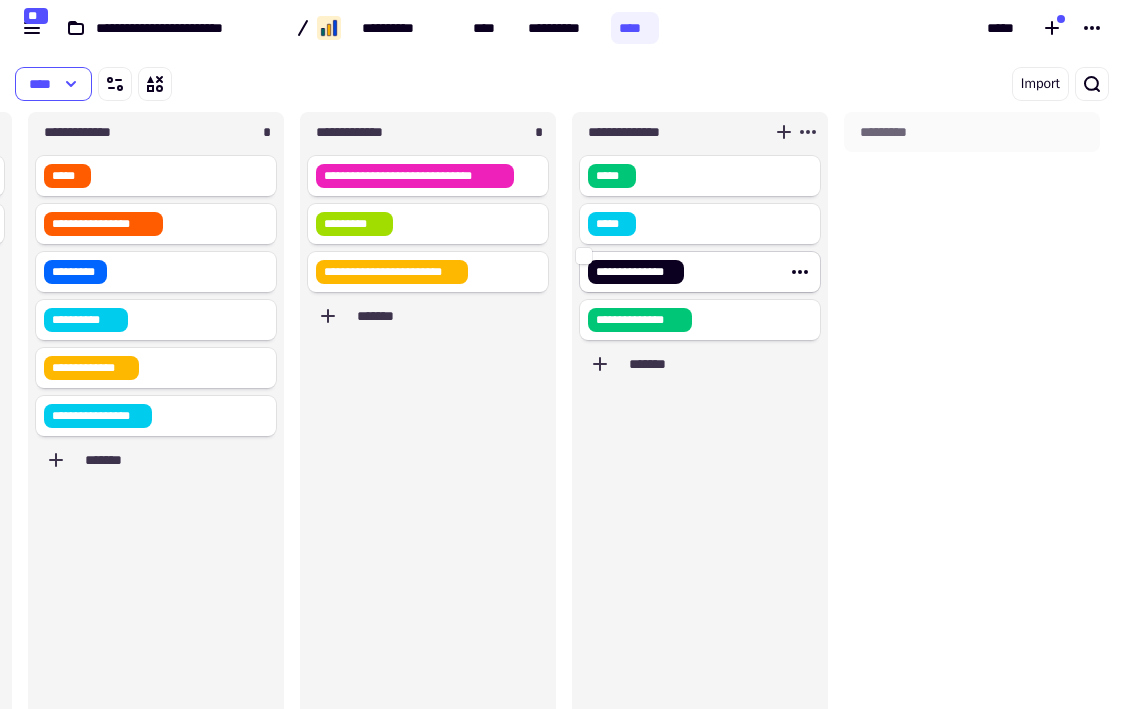 click on "**********" 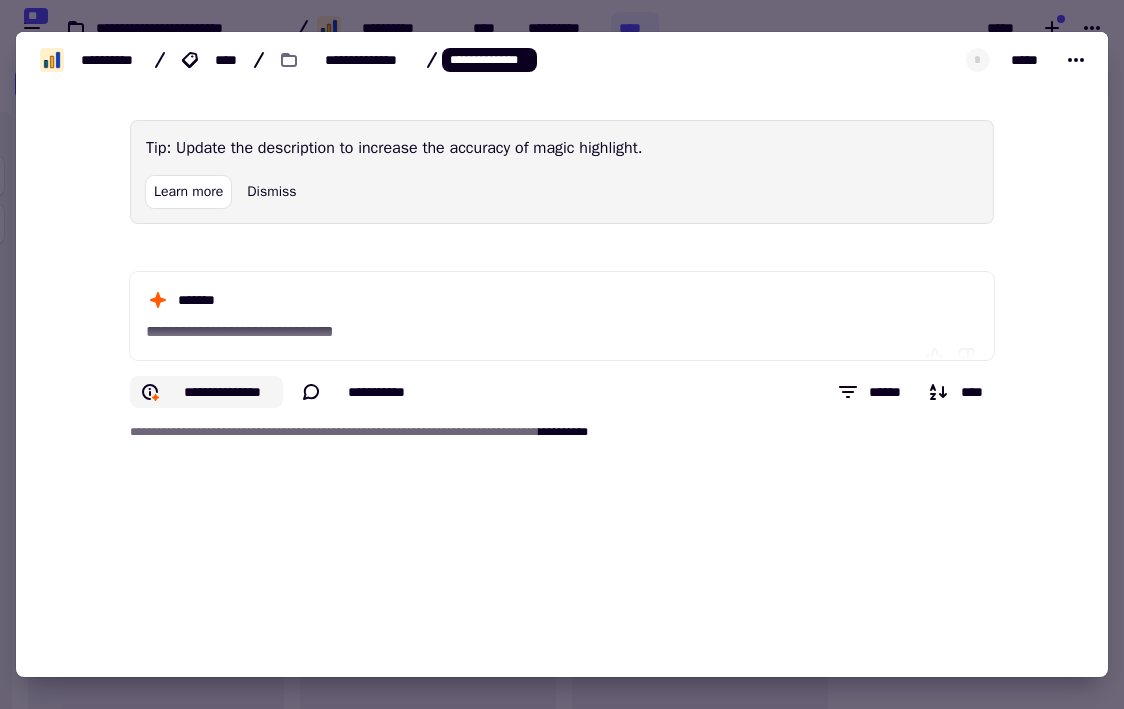 click on "**********" 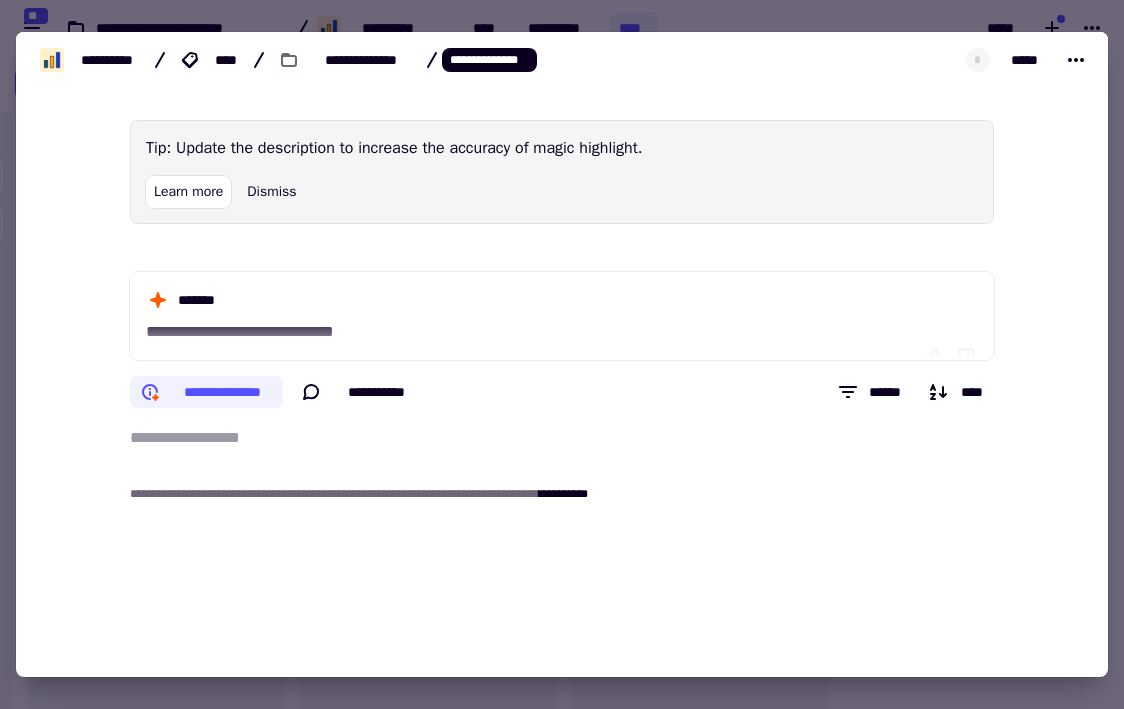 click at bounding box center (566, 454) 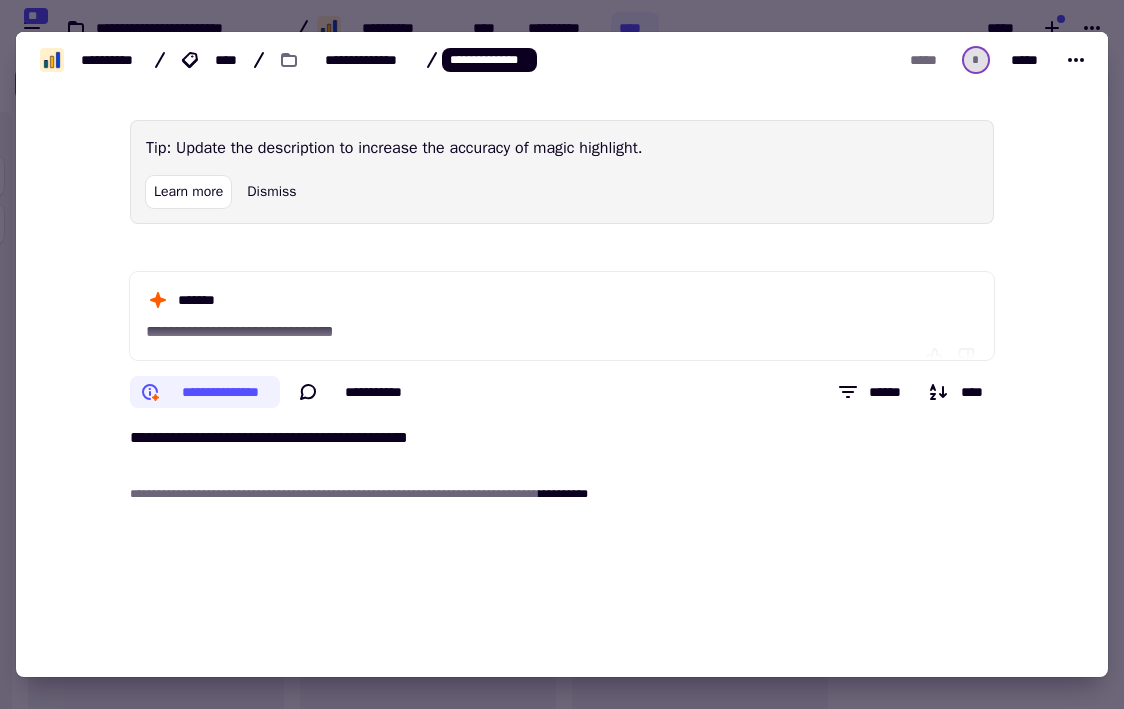 click at bounding box center [562, 354] 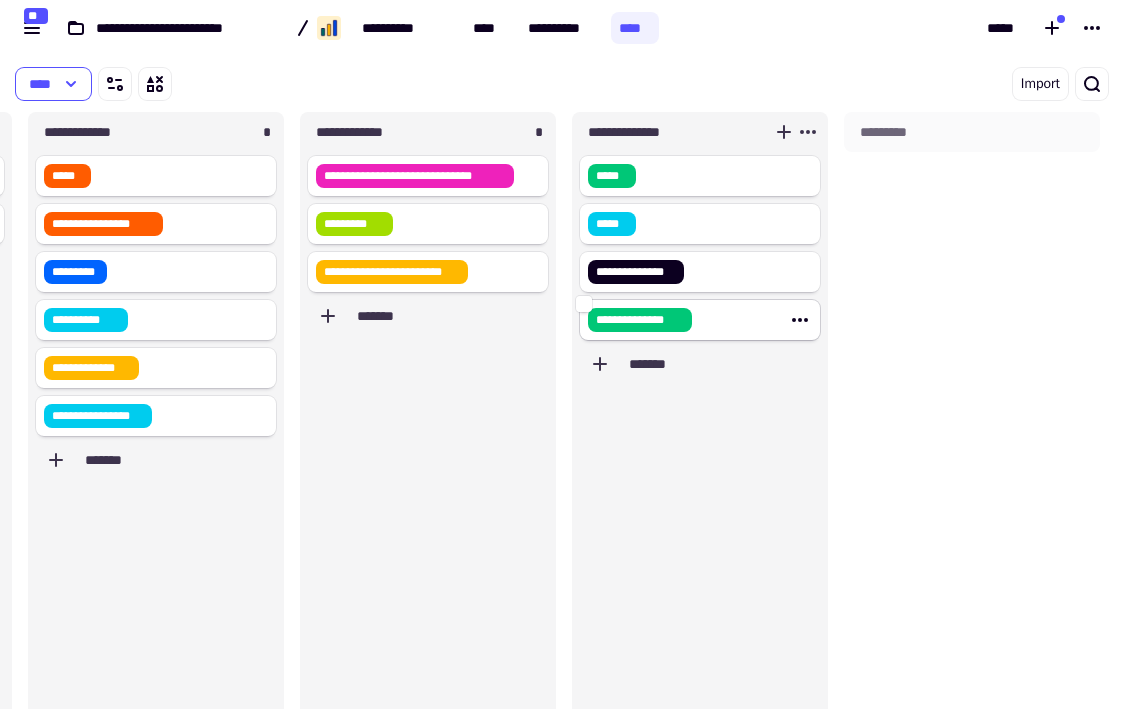 click on "**********" 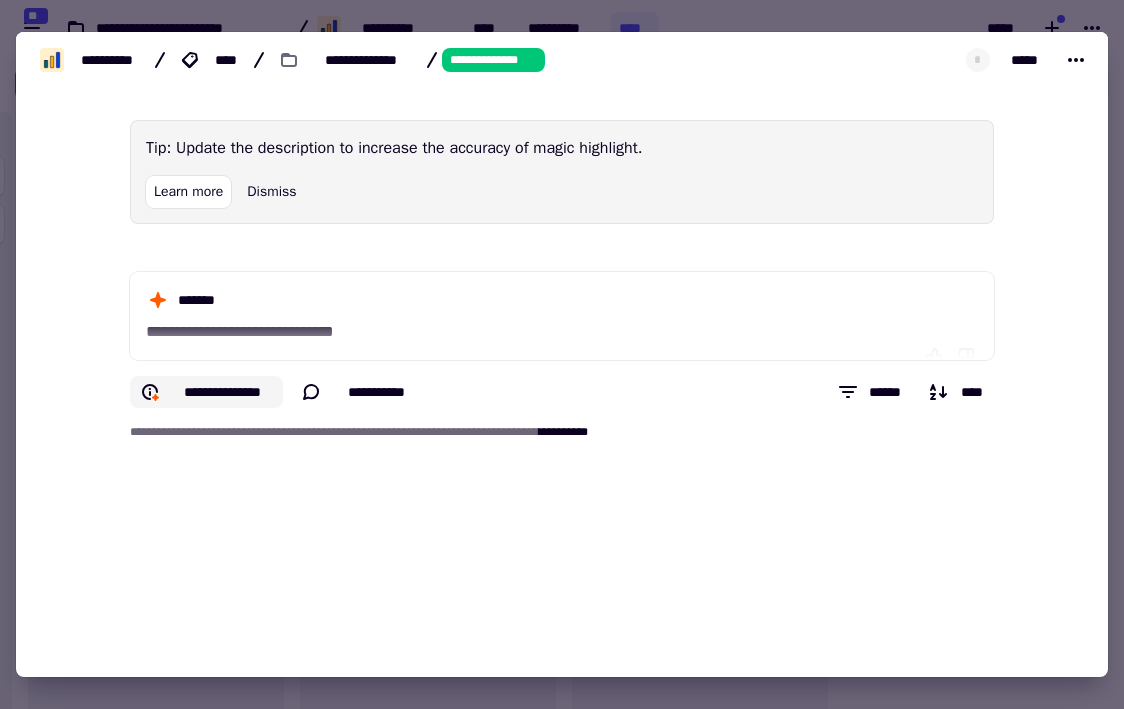 click on "**********" 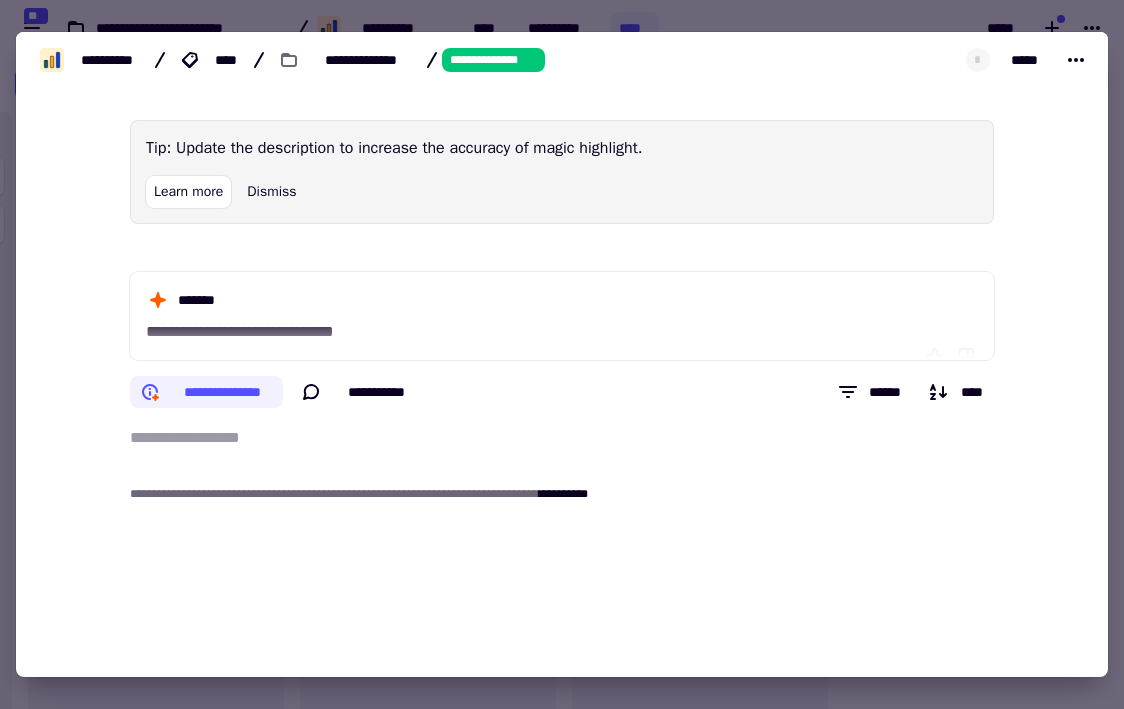 click on "**********" at bounding box center (562, 438) 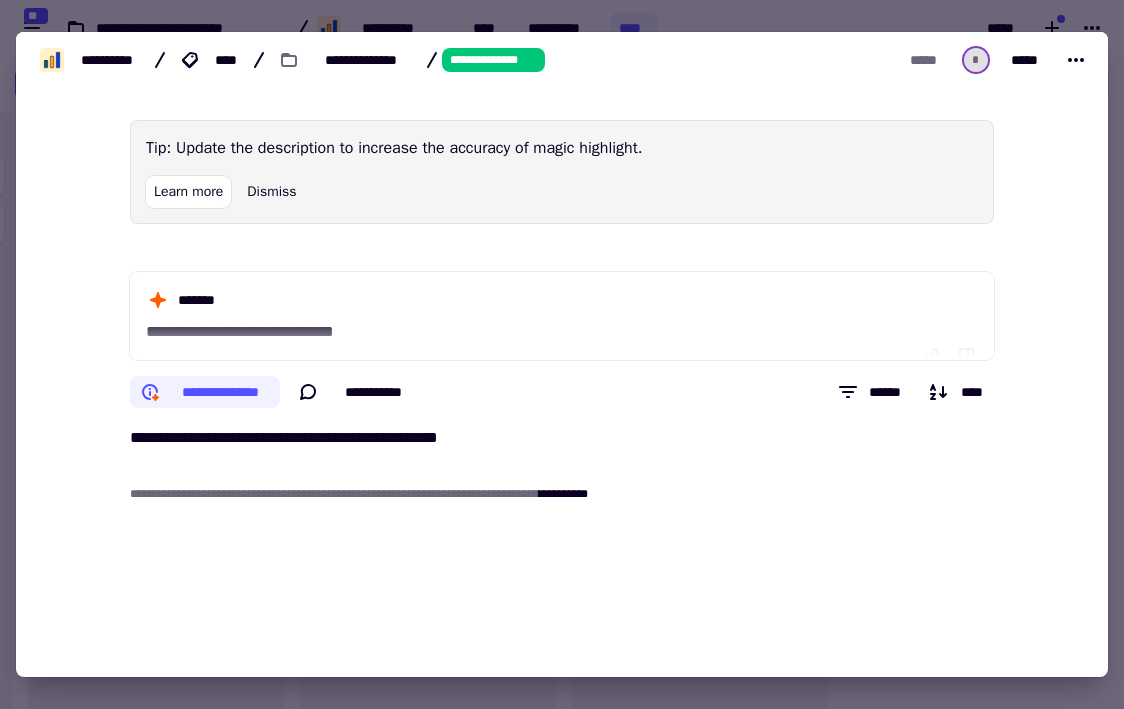 click at bounding box center [562, 354] 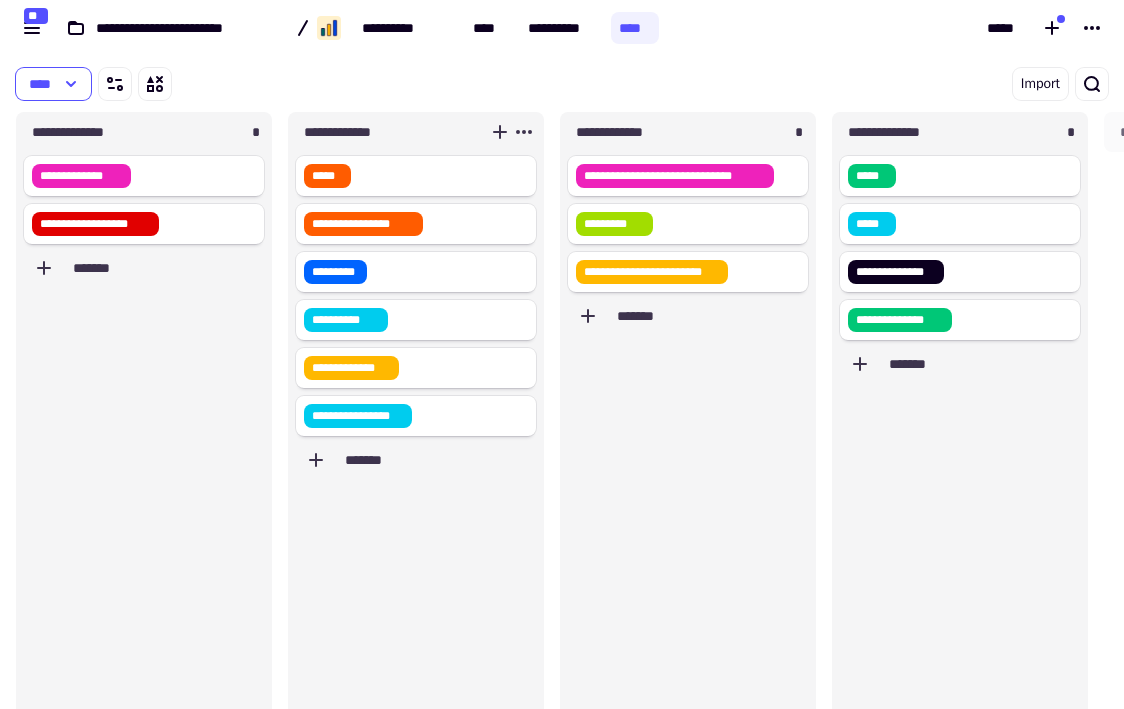 scroll, scrollTop: 0, scrollLeft: 0, axis: both 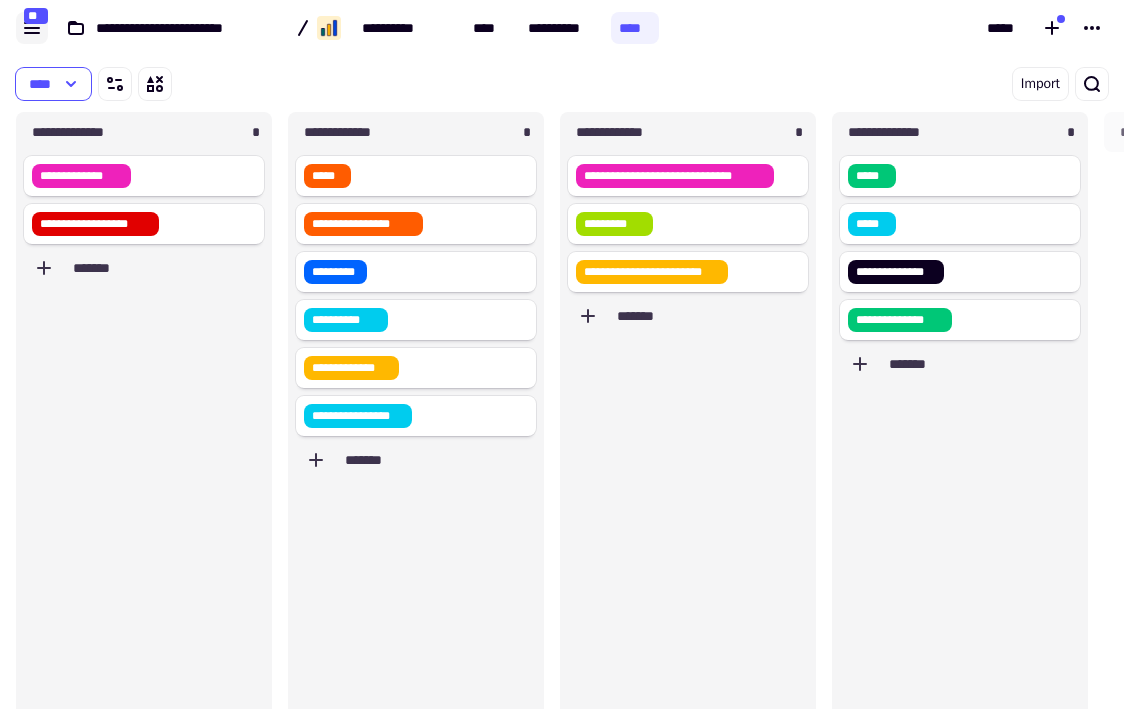 click 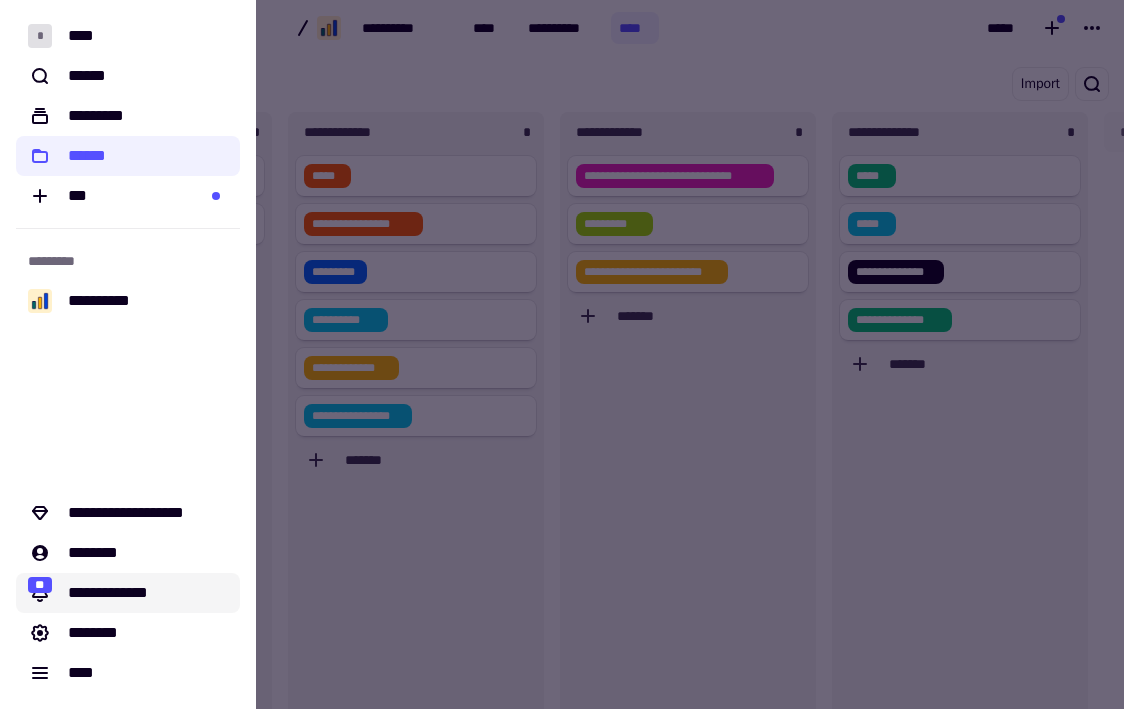 click on "**********" 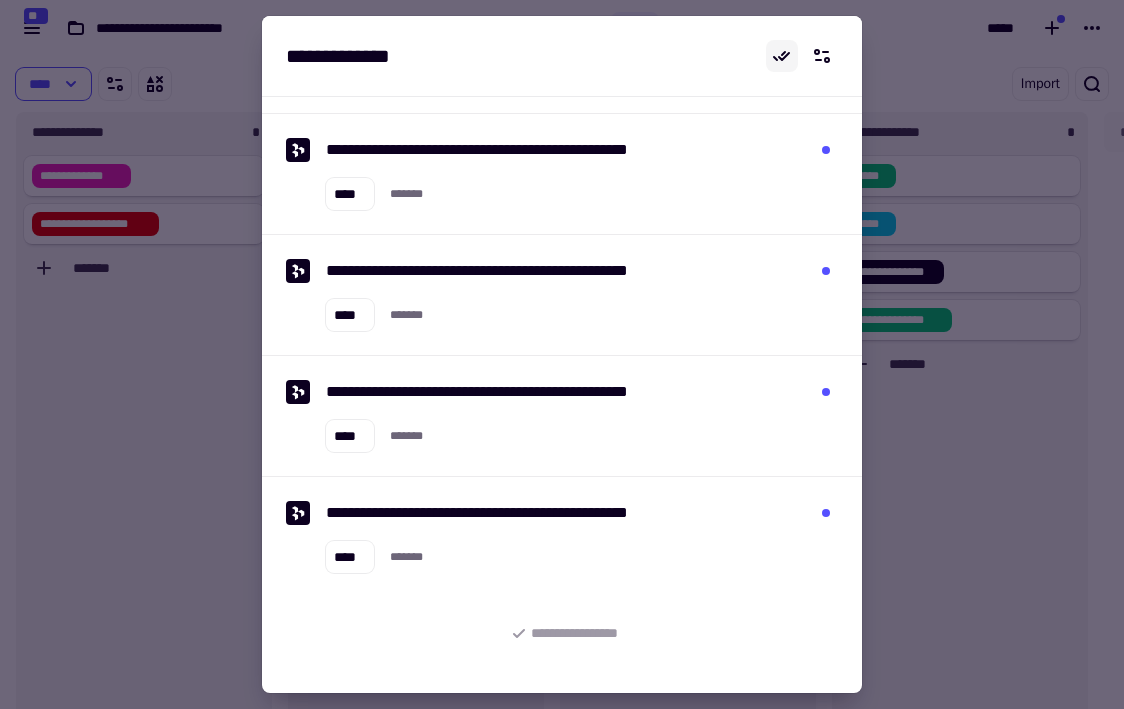 scroll, scrollTop: 1797, scrollLeft: 0, axis: vertical 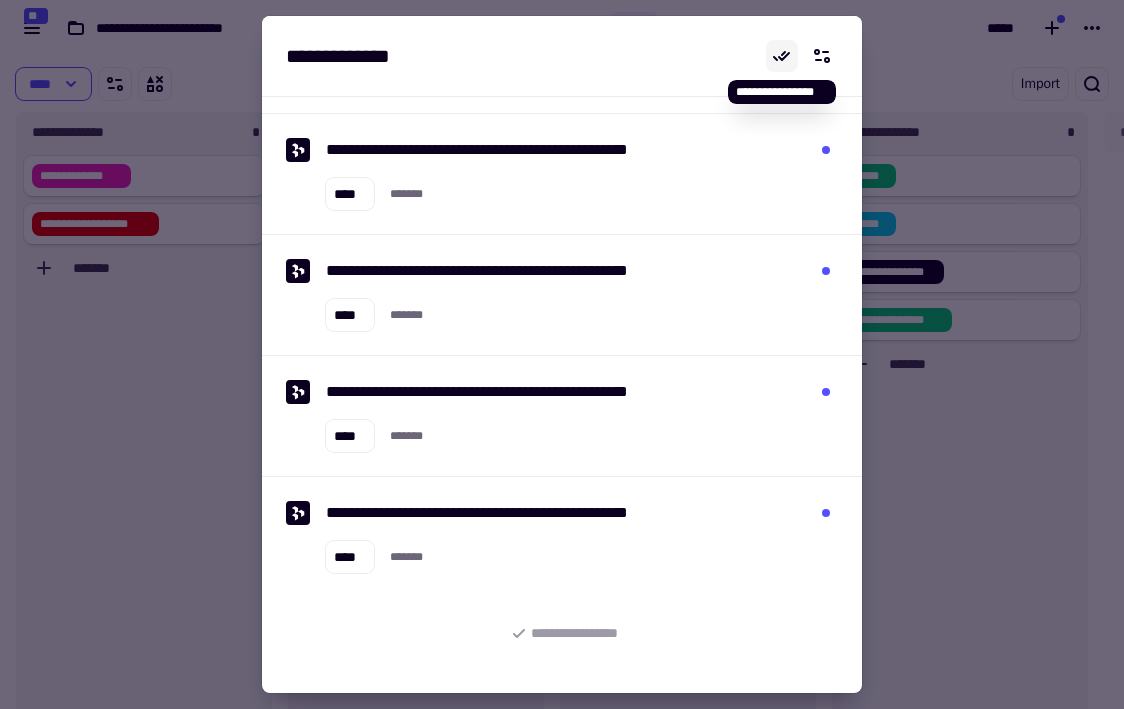 click 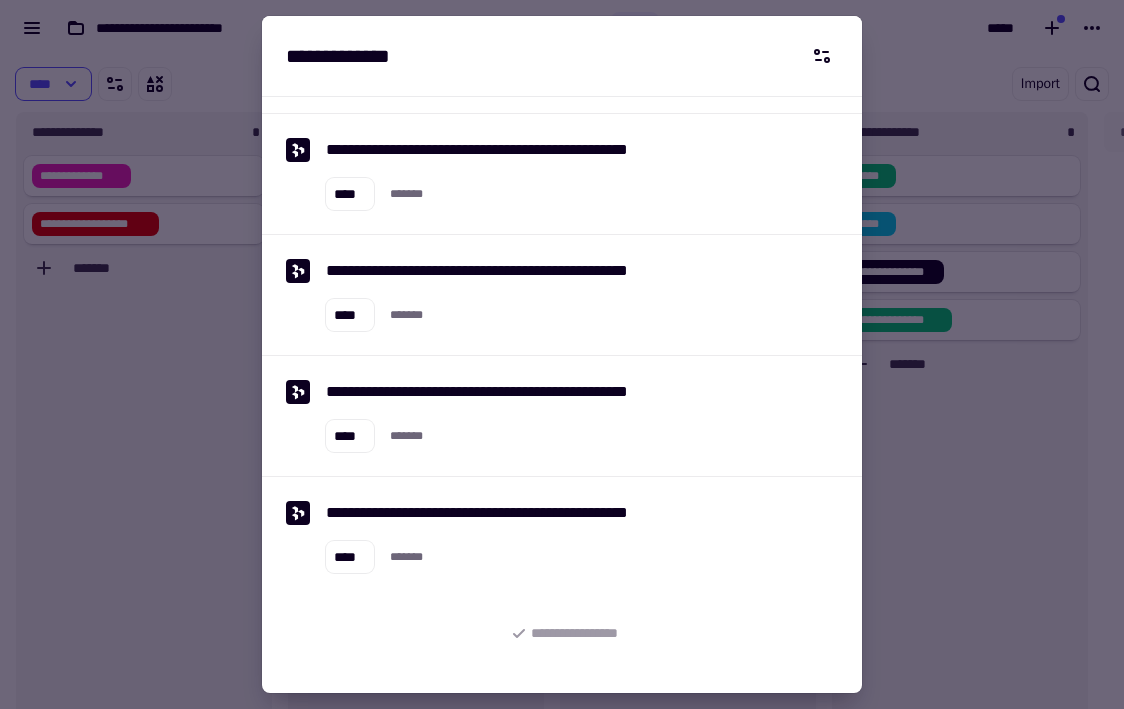 click at bounding box center [562, 354] 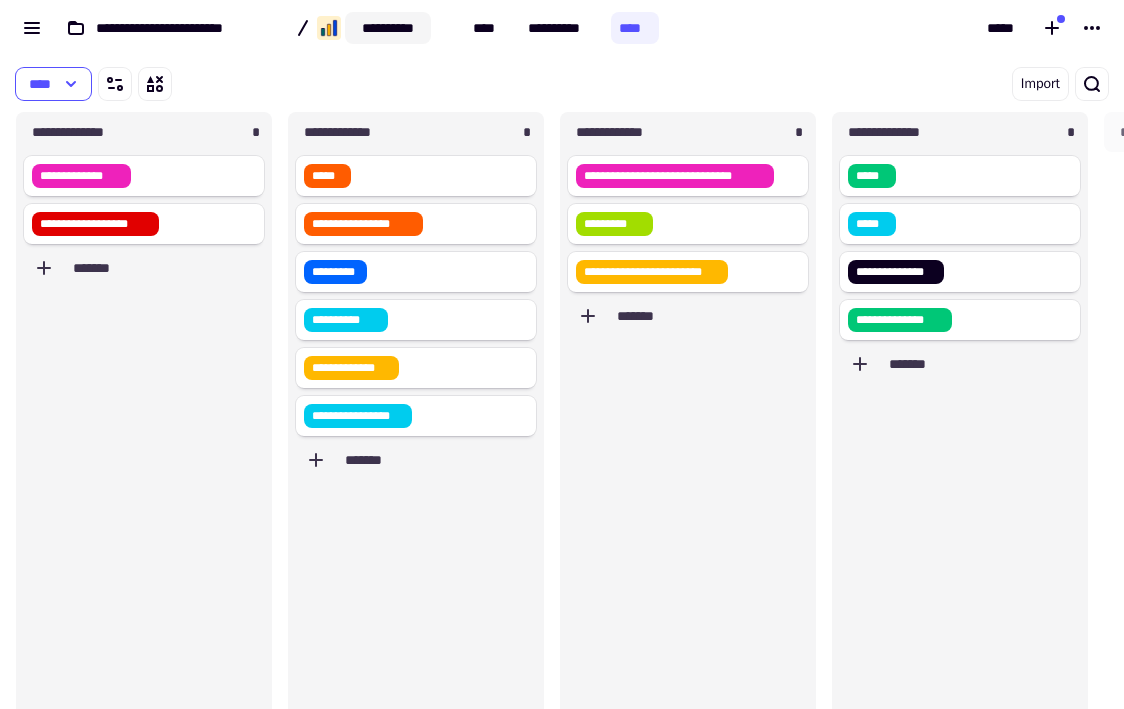 click on "**********" 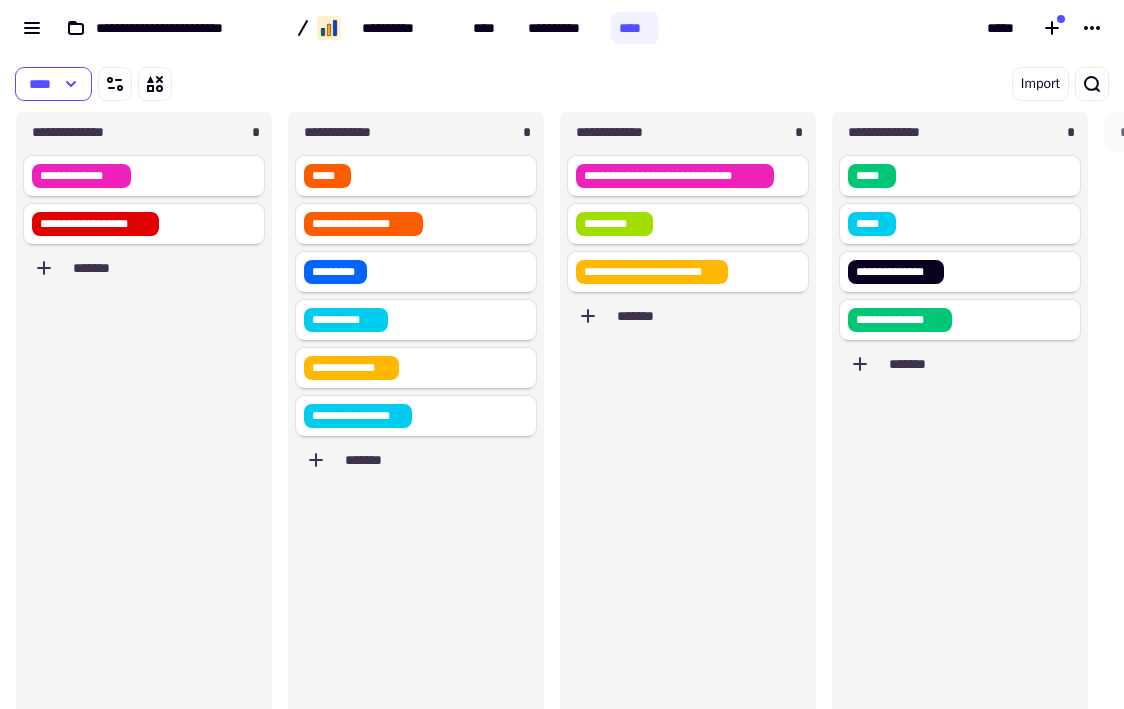 click on "****" at bounding box center [305, 84] 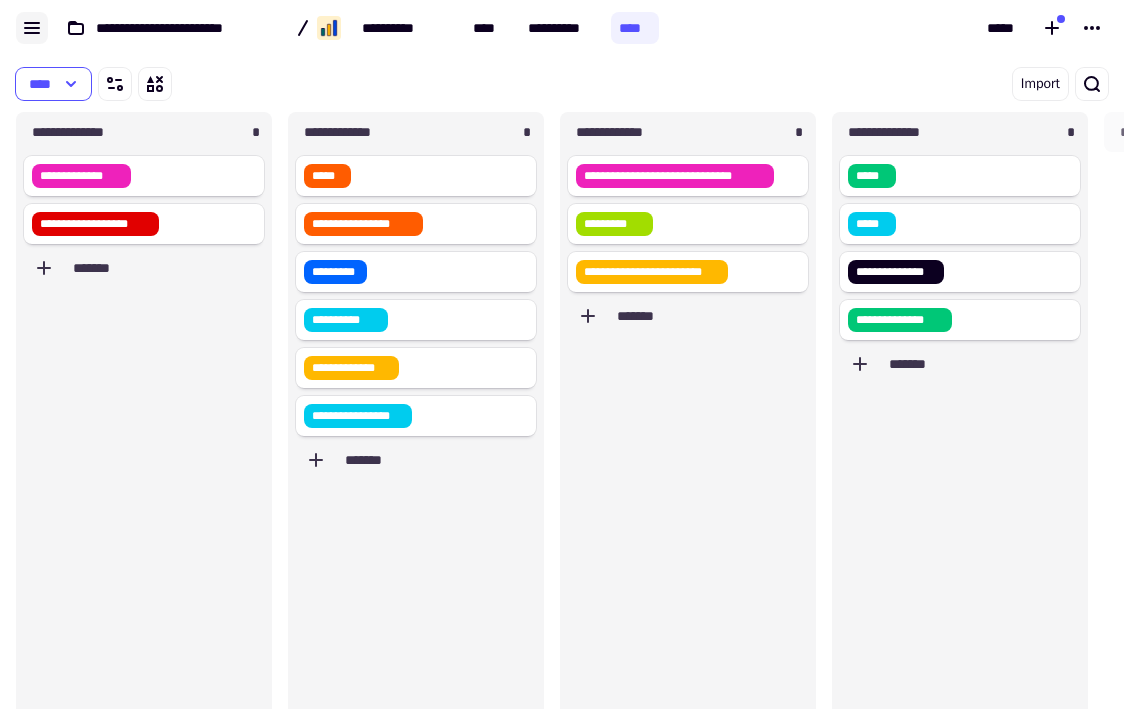 click 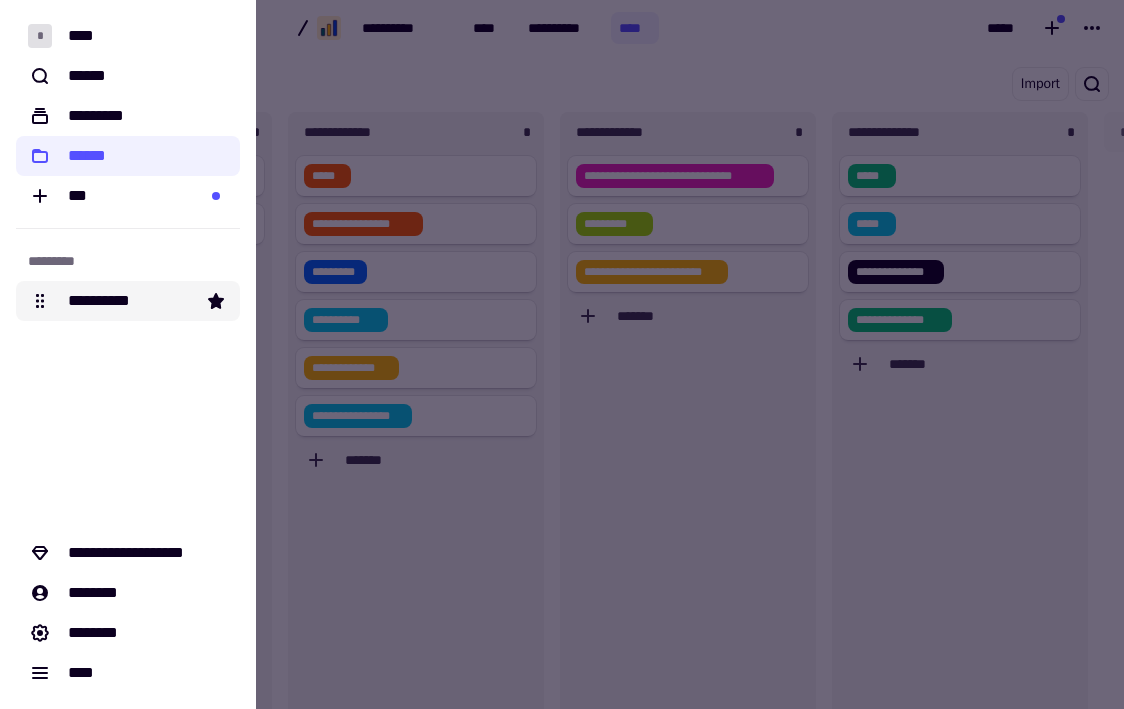 click on "**********" 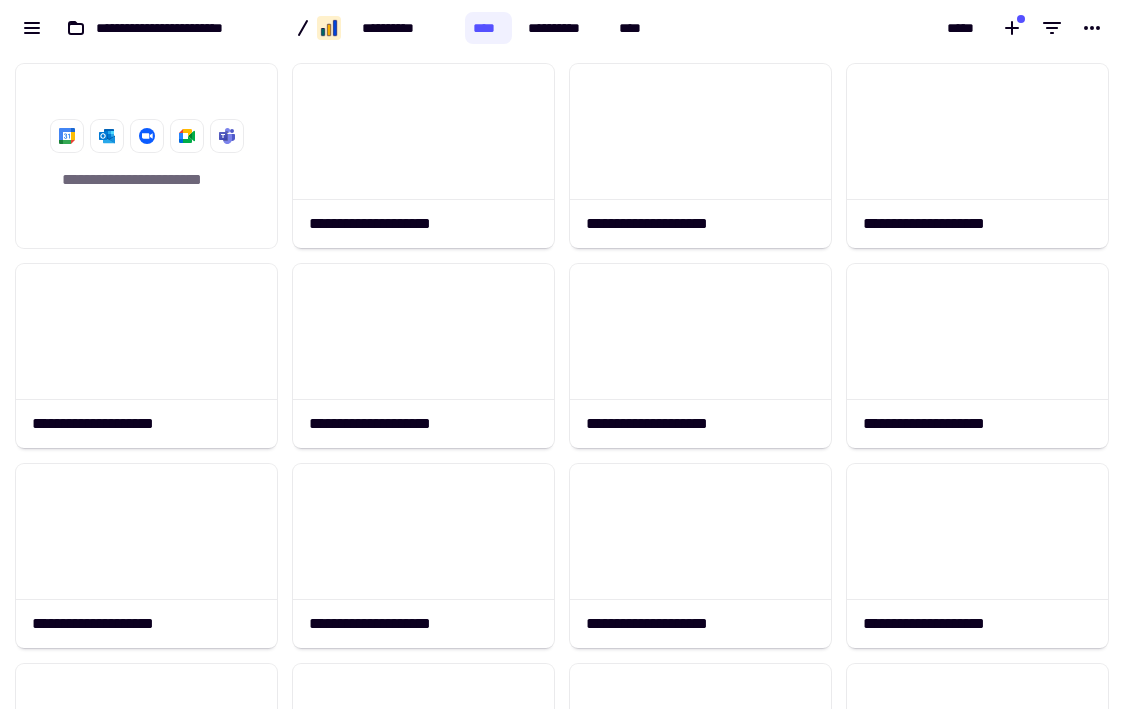 scroll, scrollTop: 1, scrollLeft: 1, axis: both 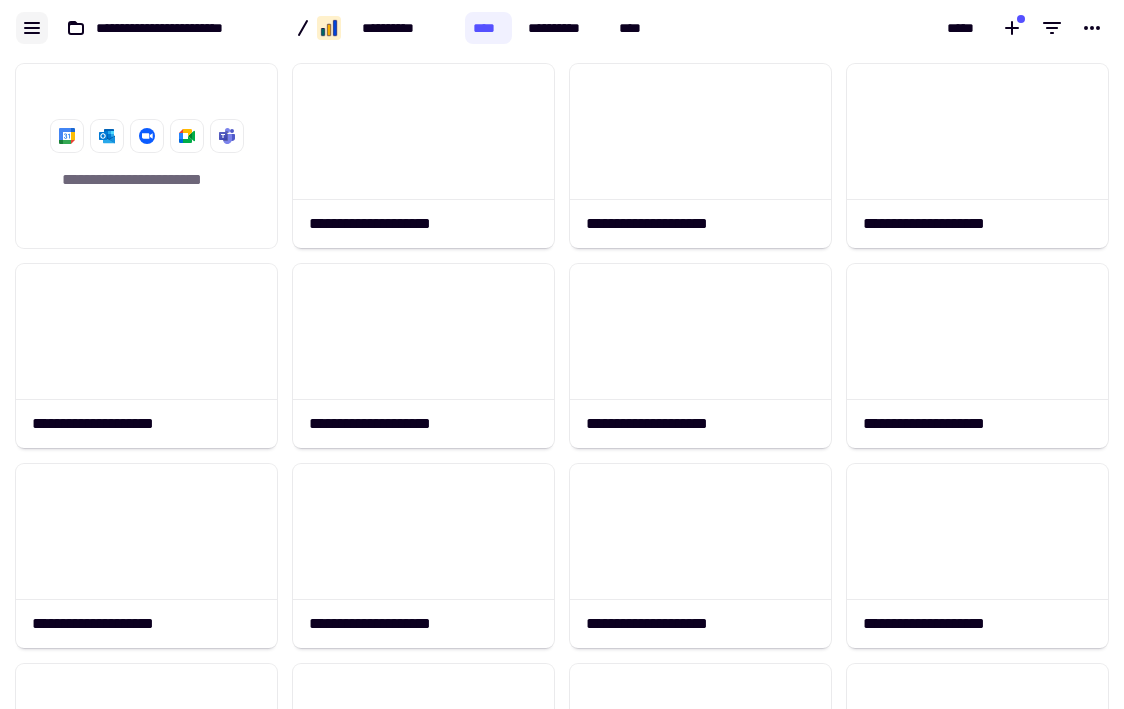 click 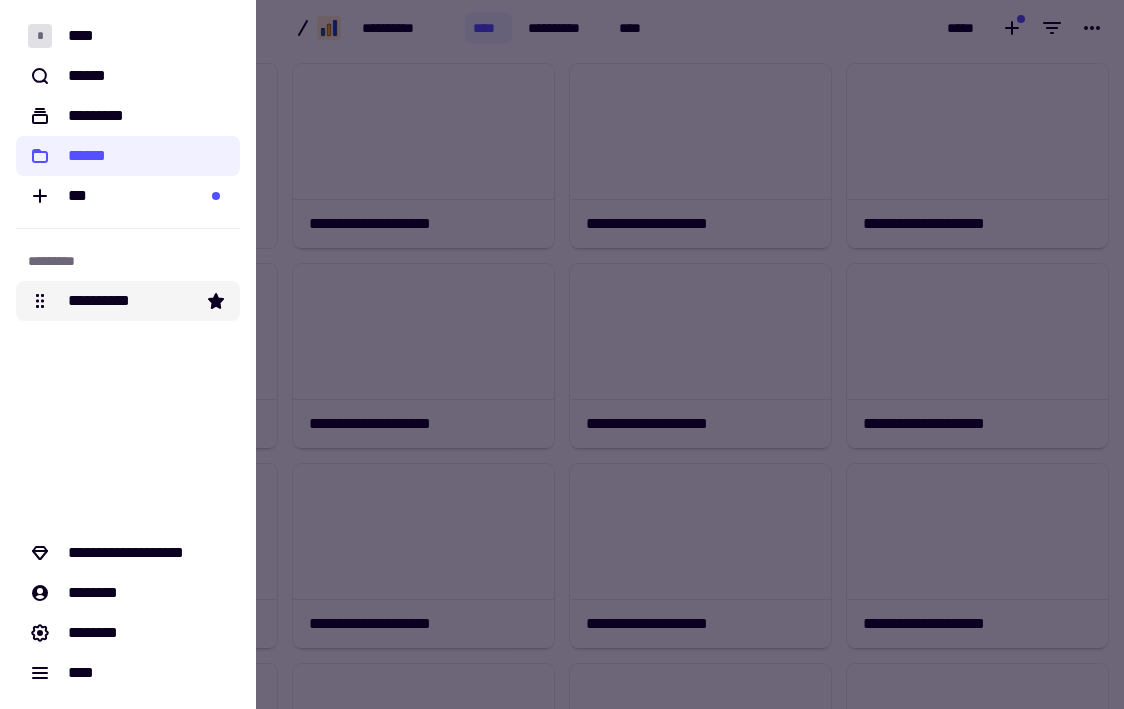 click on "**********" 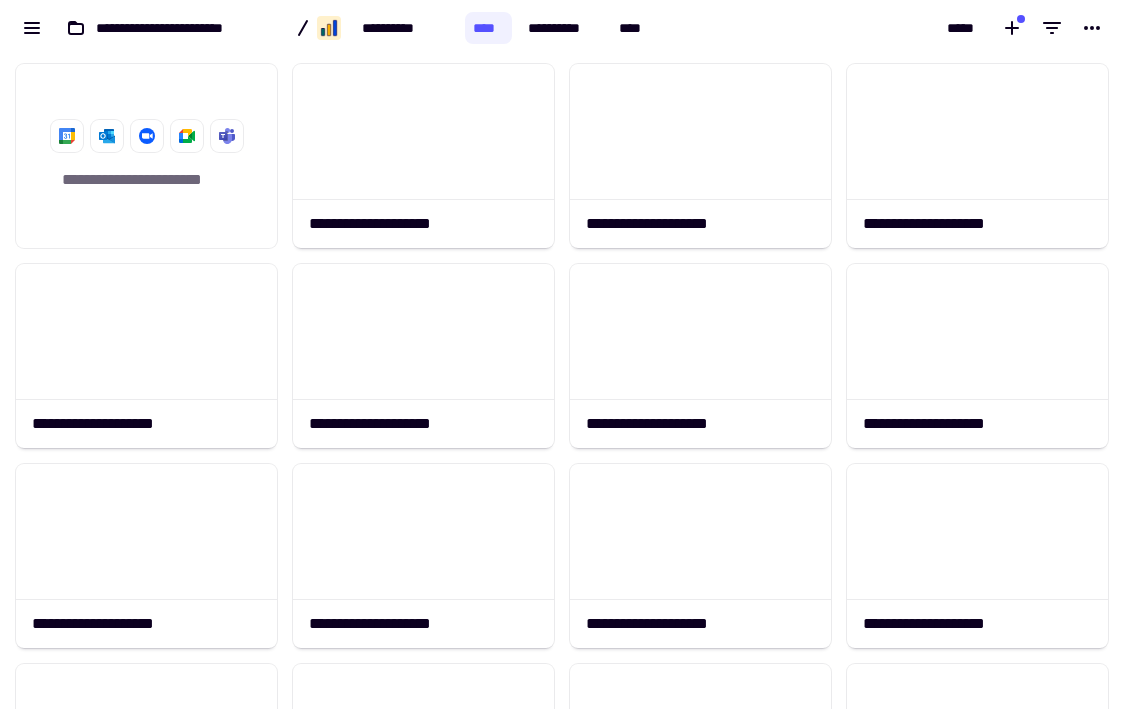 scroll, scrollTop: 1, scrollLeft: 1, axis: both 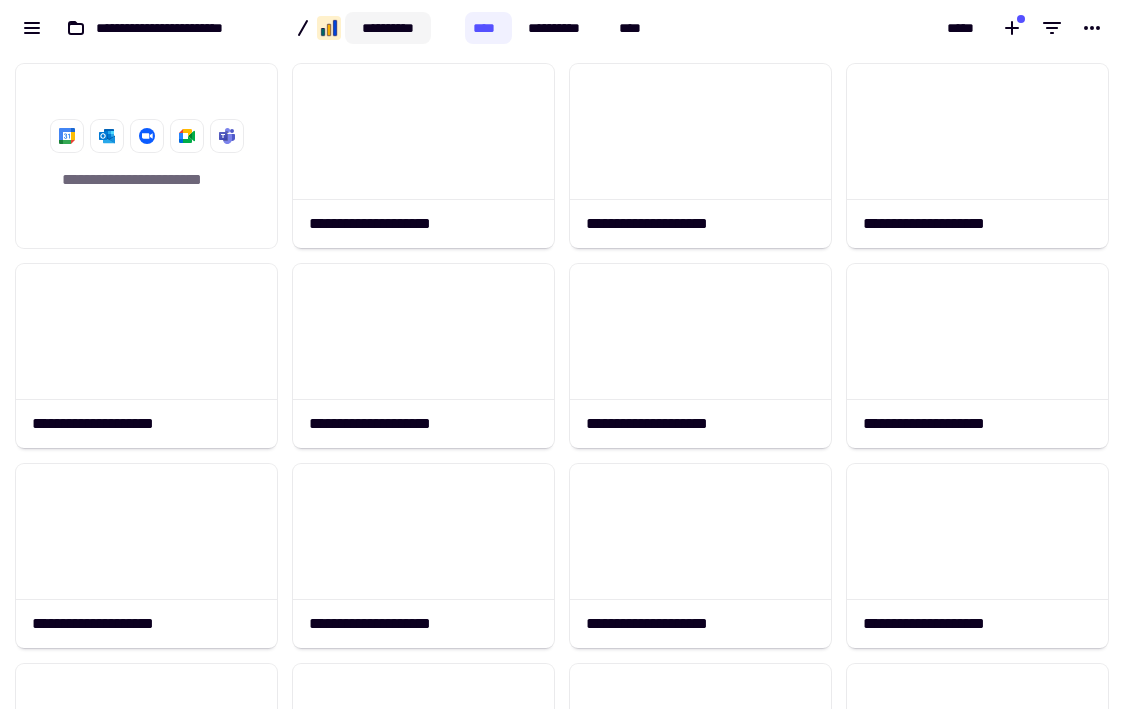 click on "**********" 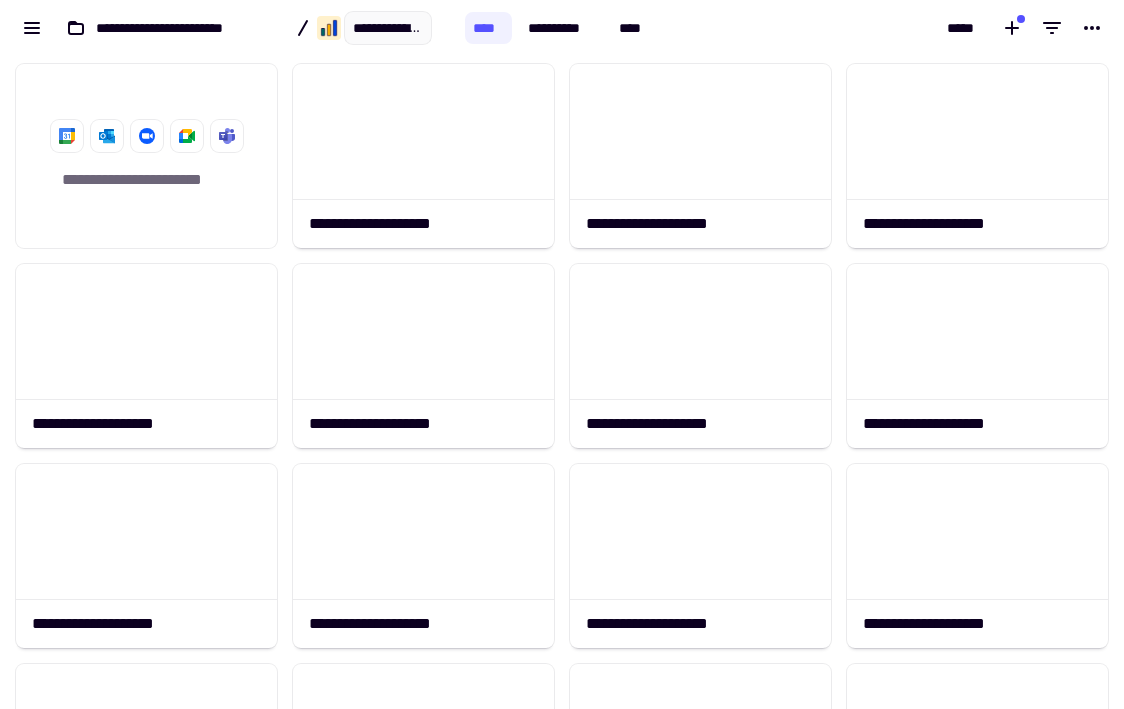 type on "**********" 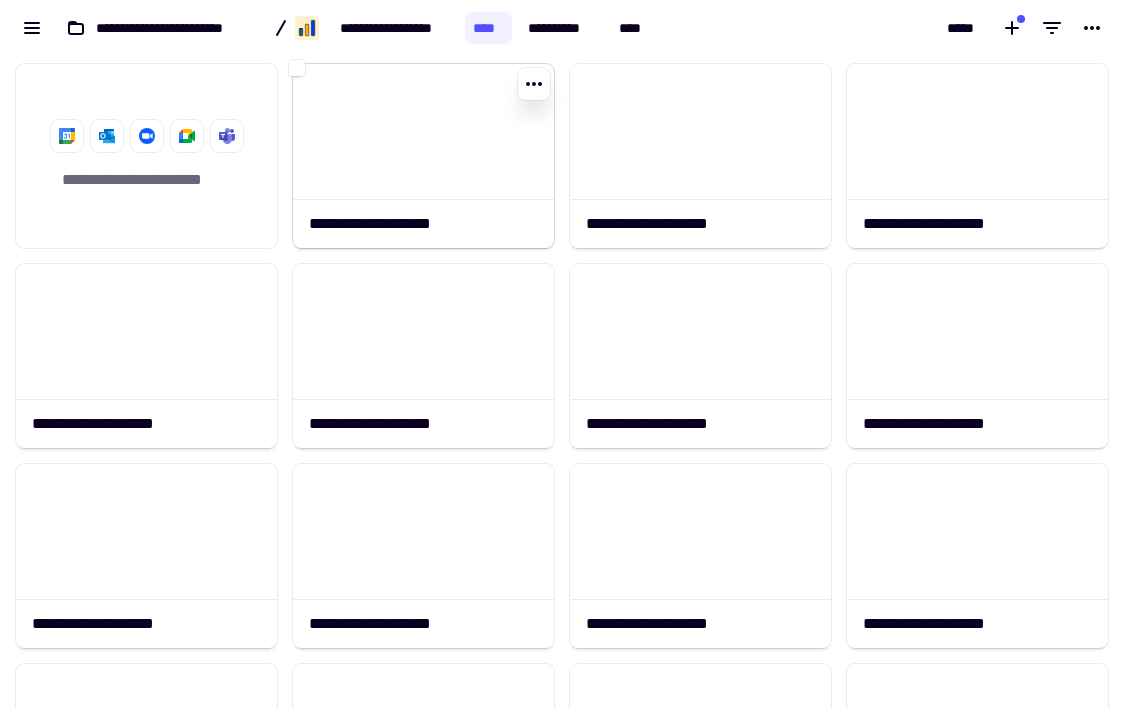 click 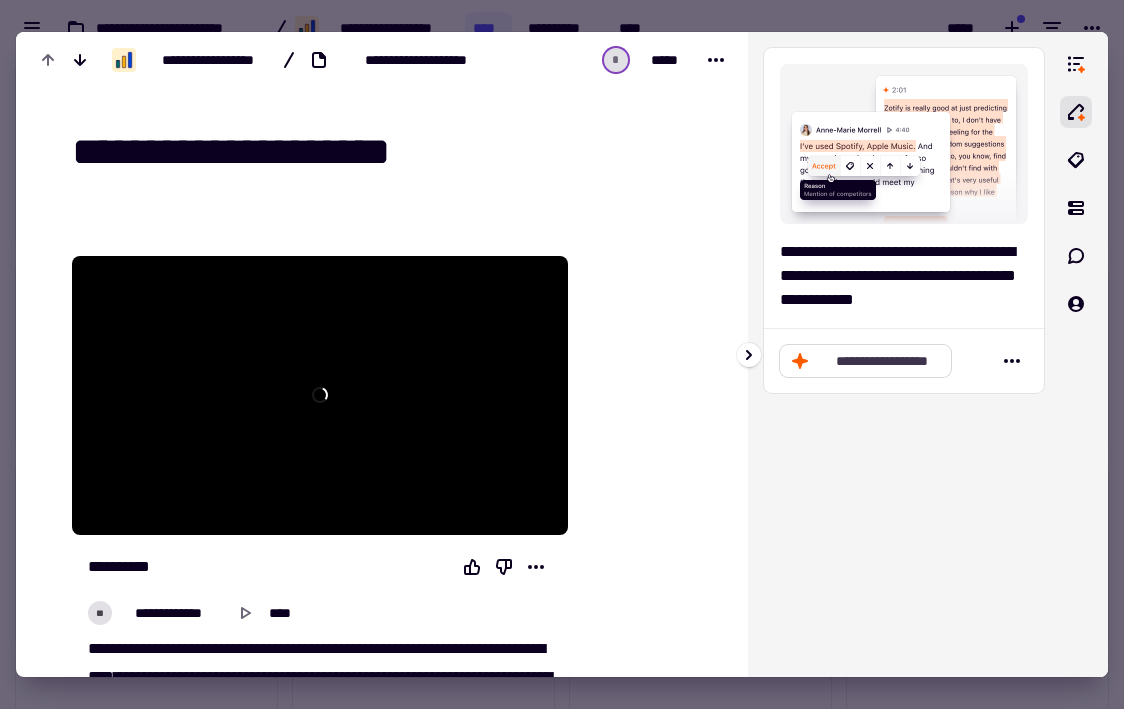 click on "**********" 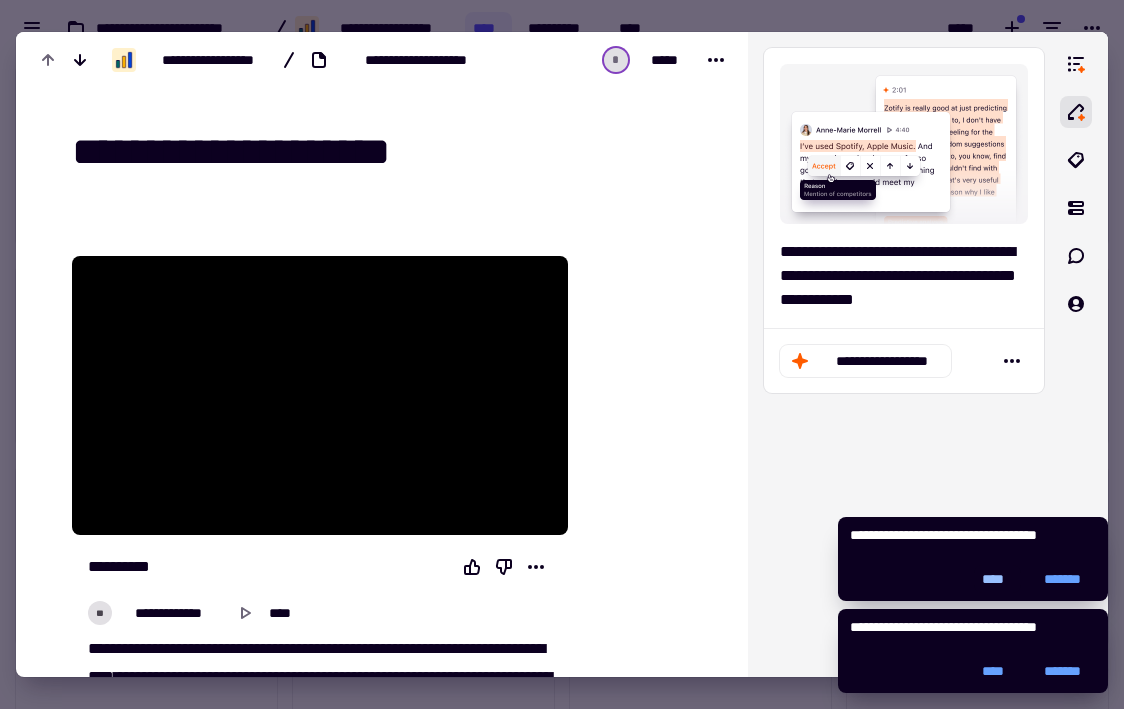 click on "****" 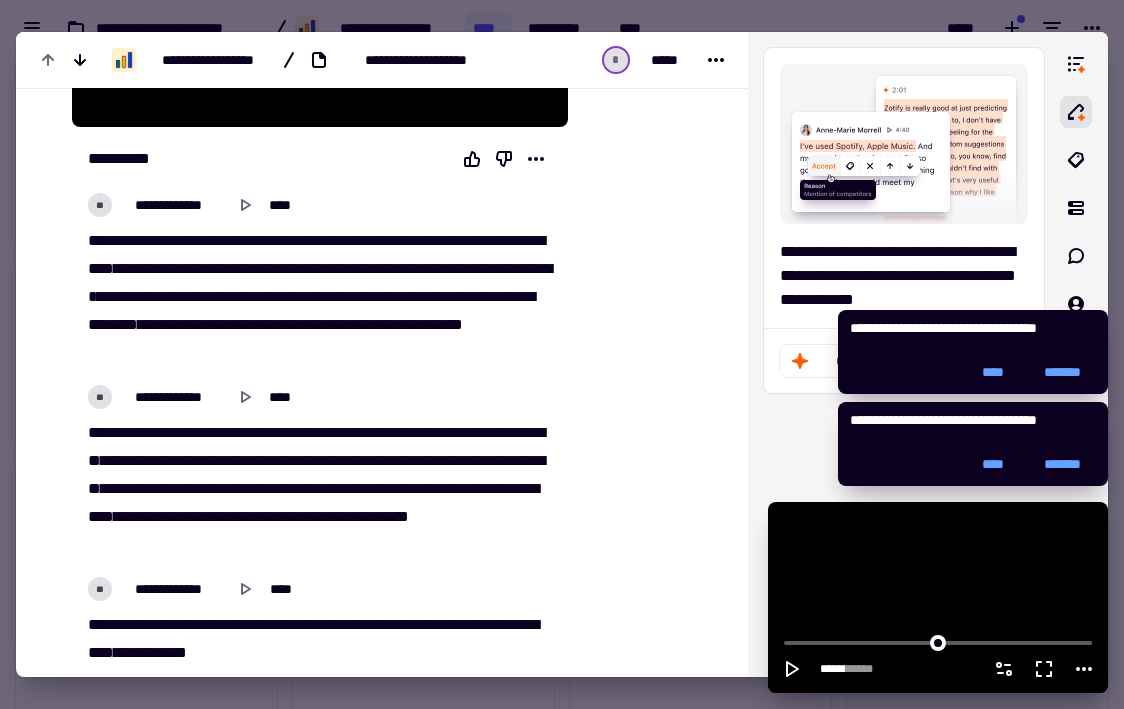 scroll, scrollTop: 409, scrollLeft: 0, axis: vertical 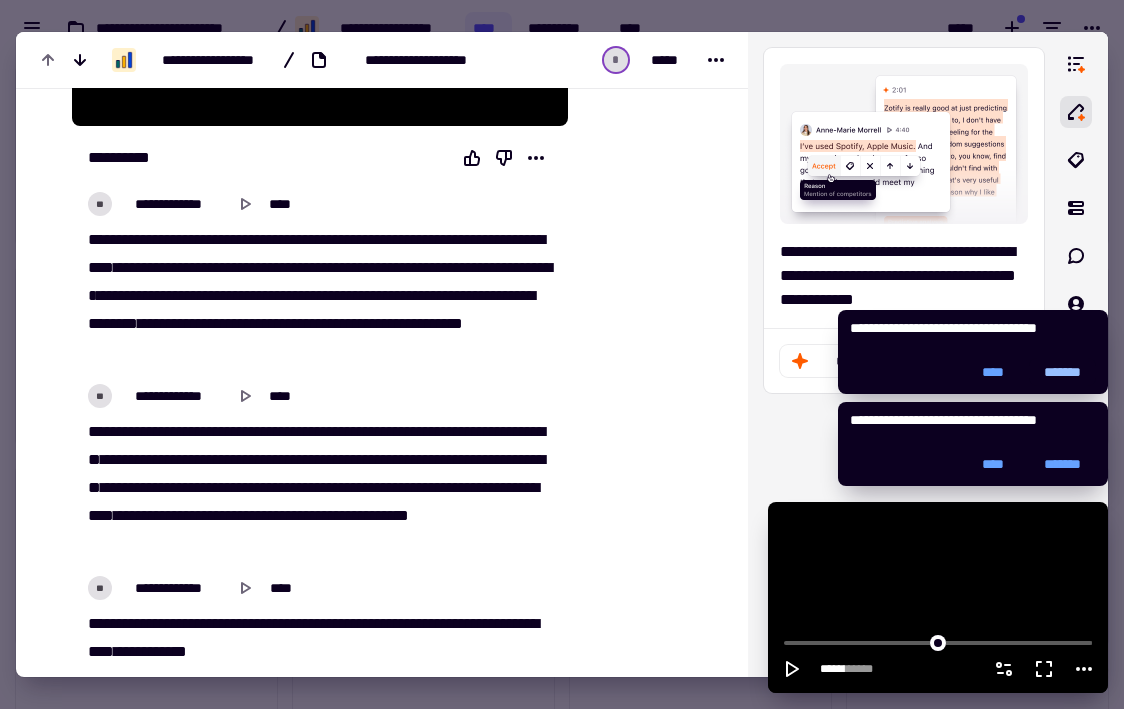 click on "*******" 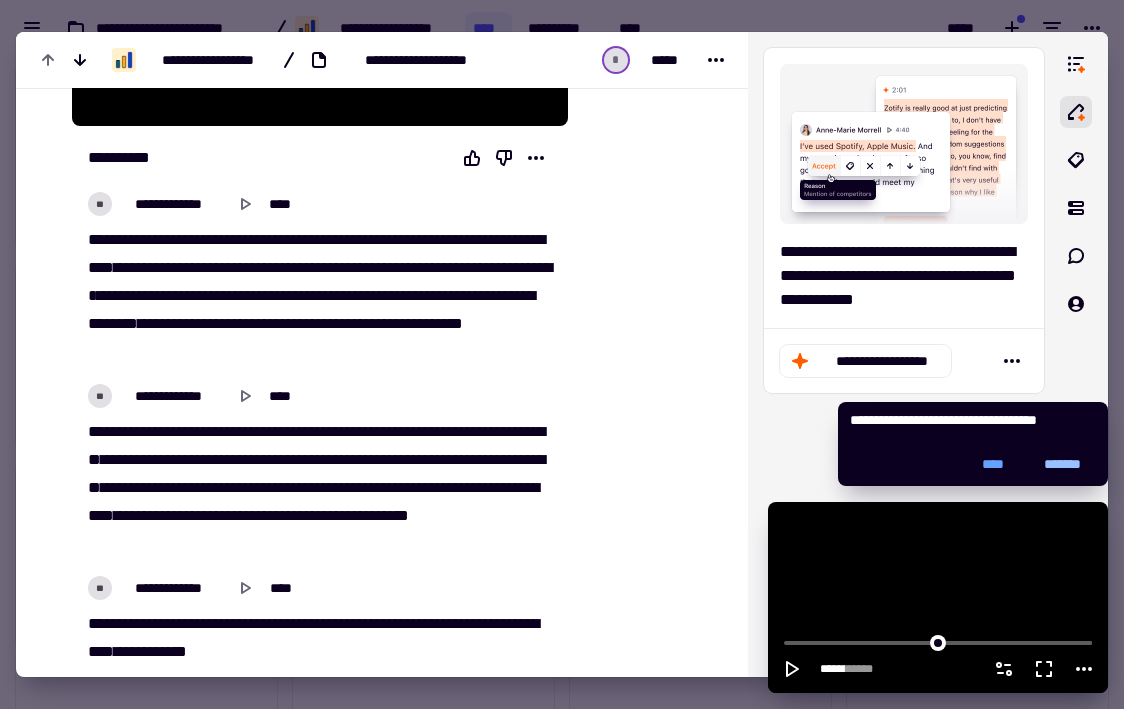 click on "*******" 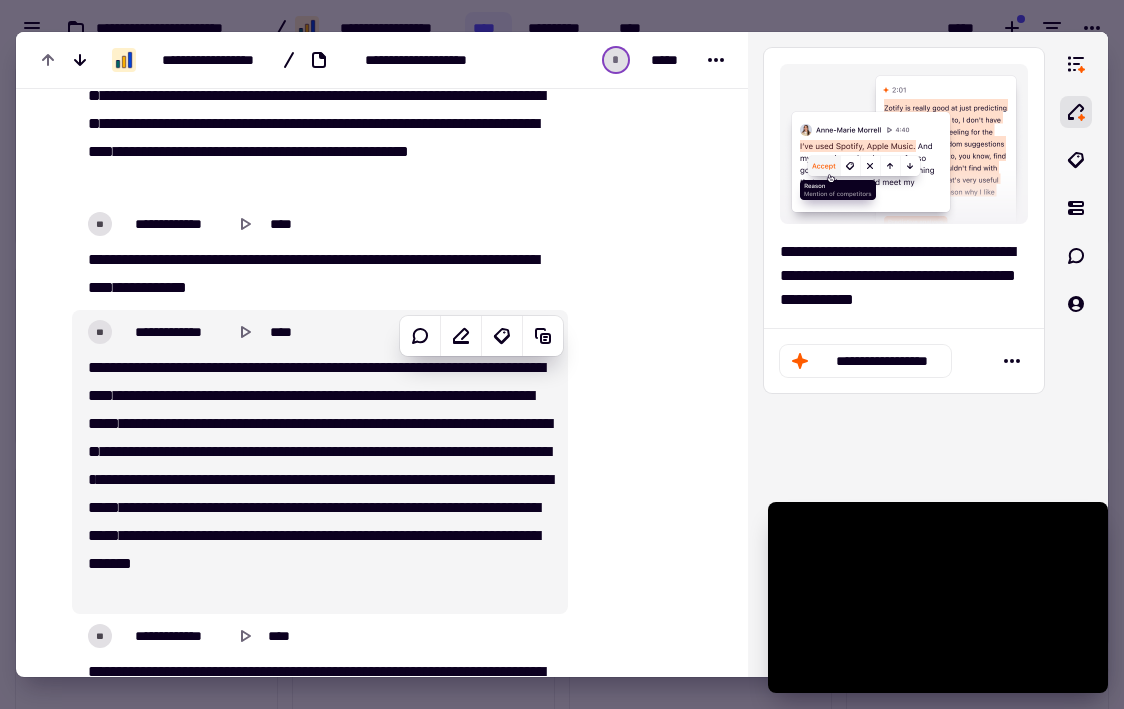 scroll, scrollTop: 777, scrollLeft: 0, axis: vertical 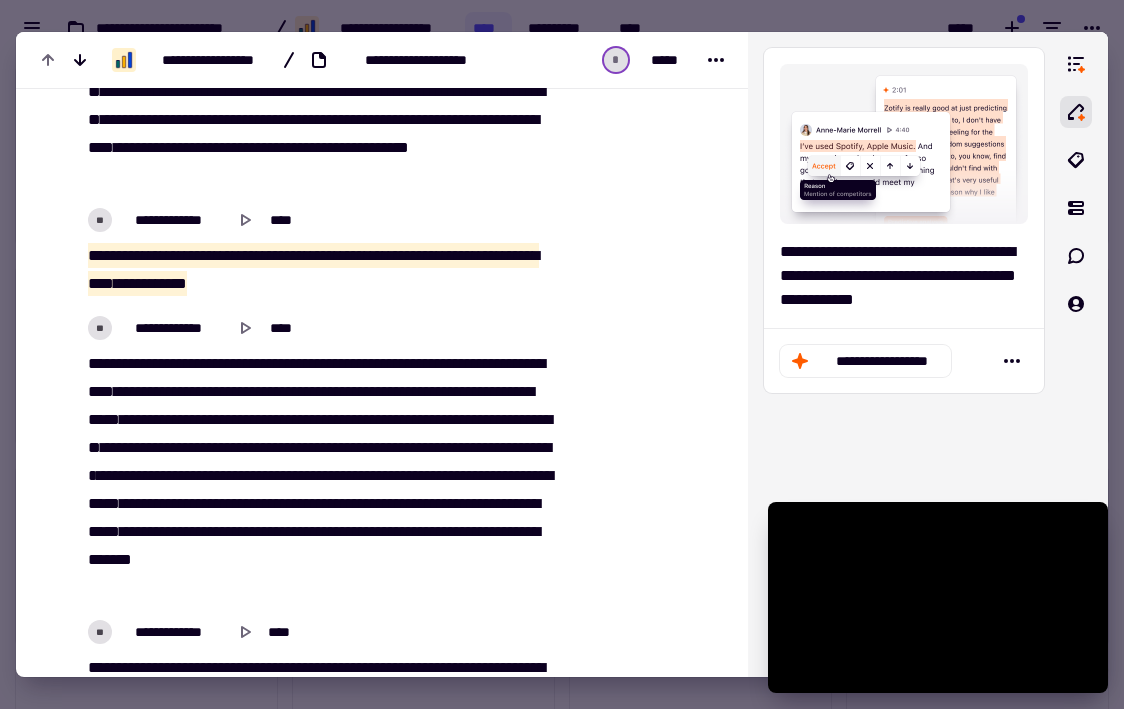 drag, startPoint x: 85, startPoint y: 252, endPoint x: 324, endPoint y: 292, distance: 242.32416 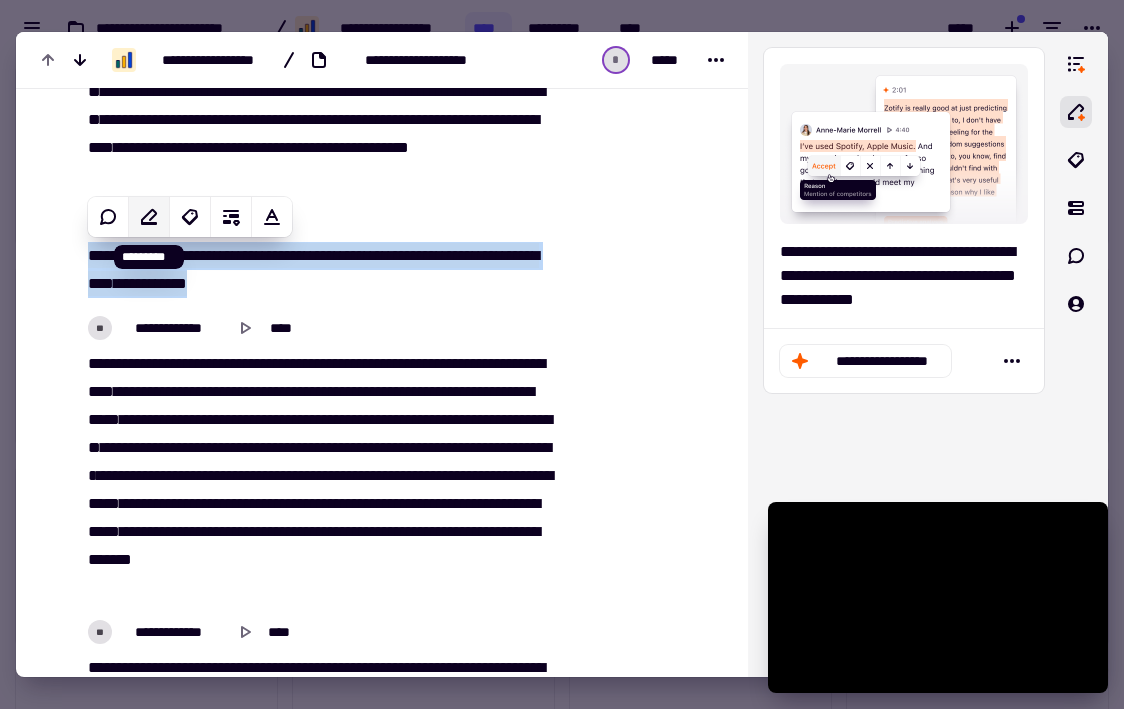 click 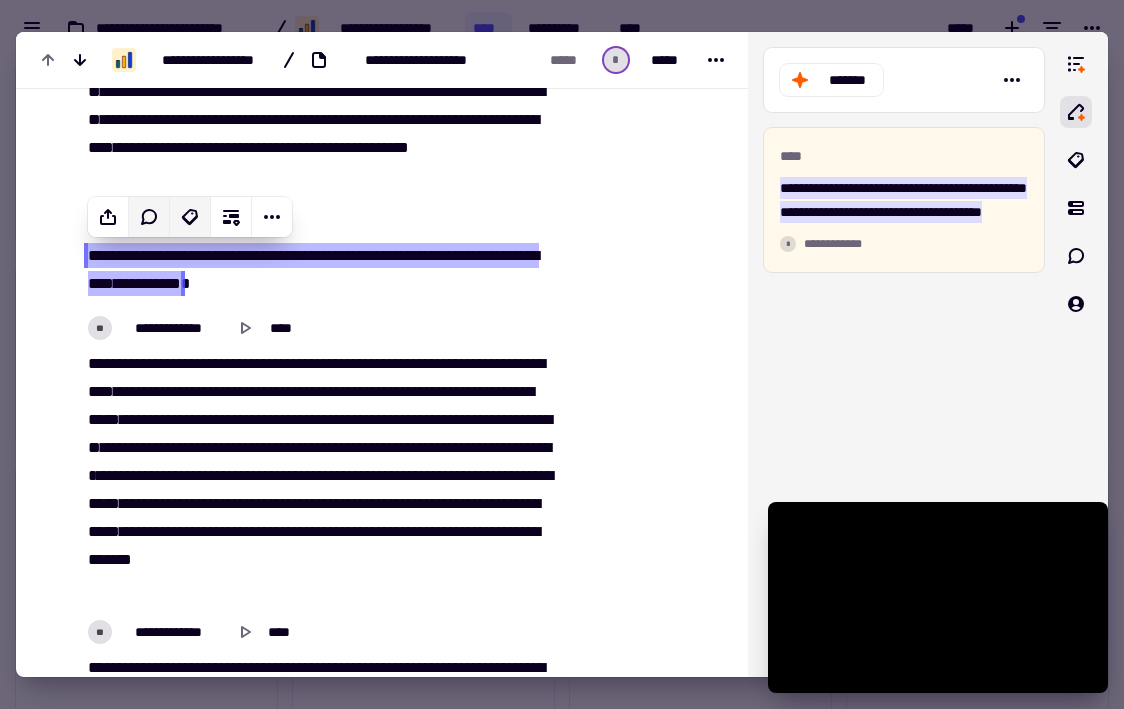 click 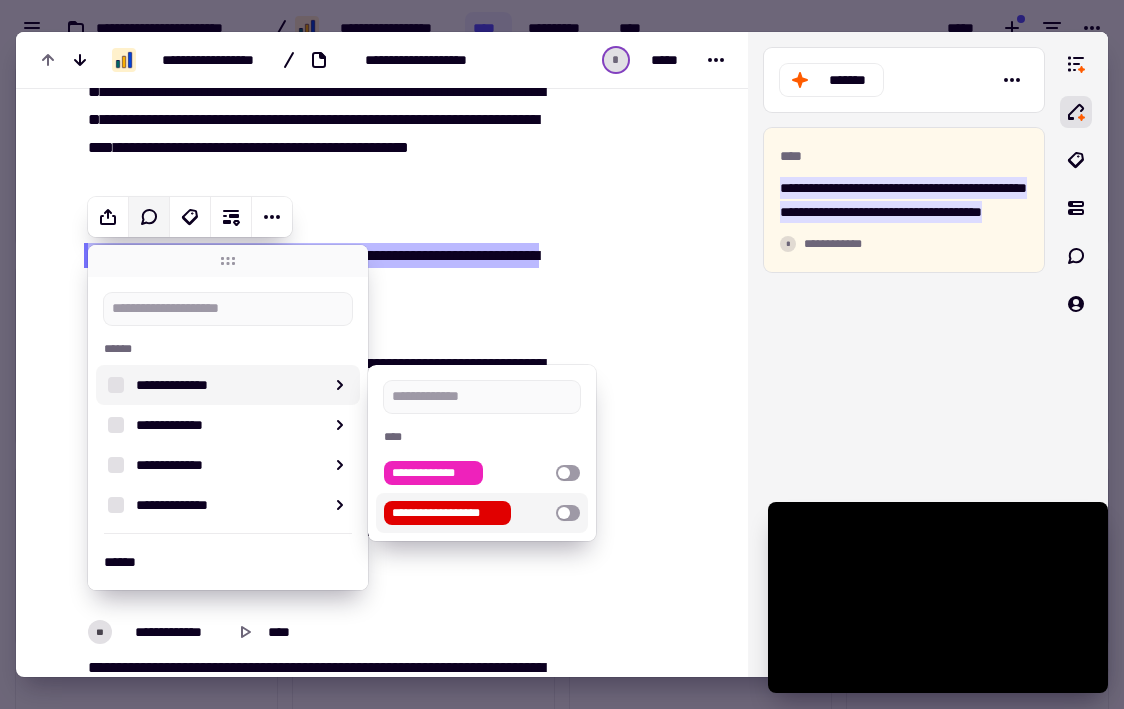 click at bounding box center [568, 513] 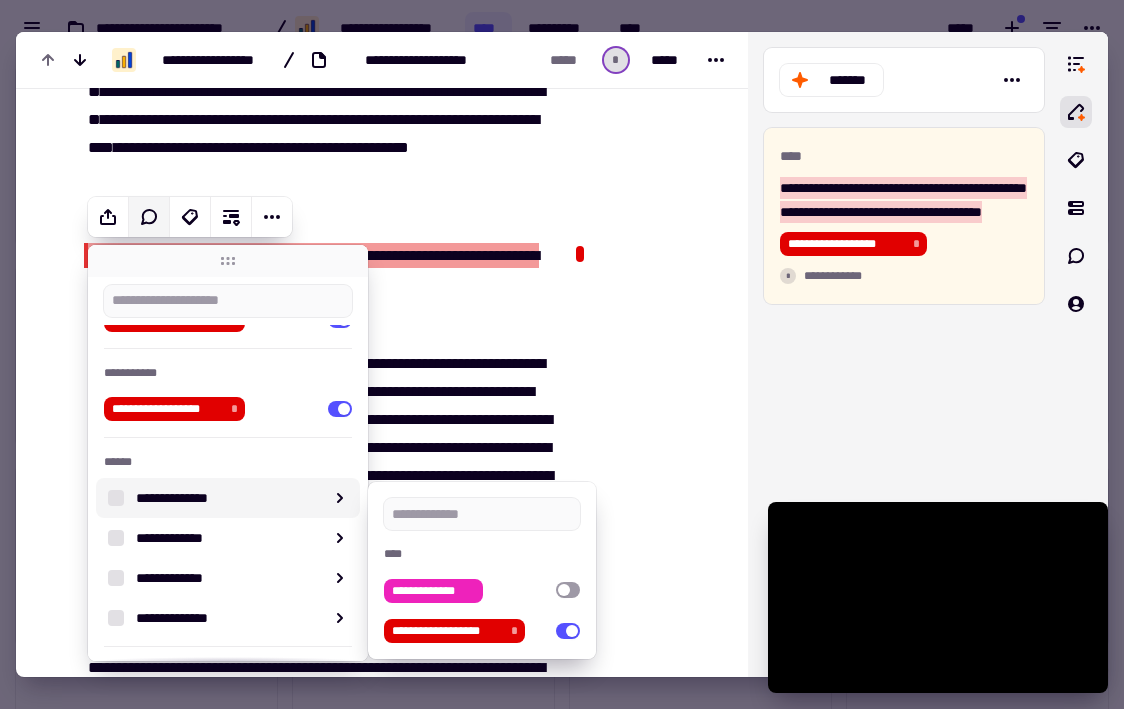 scroll, scrollTop: 110, scrollLeft: 0, axis: vertical 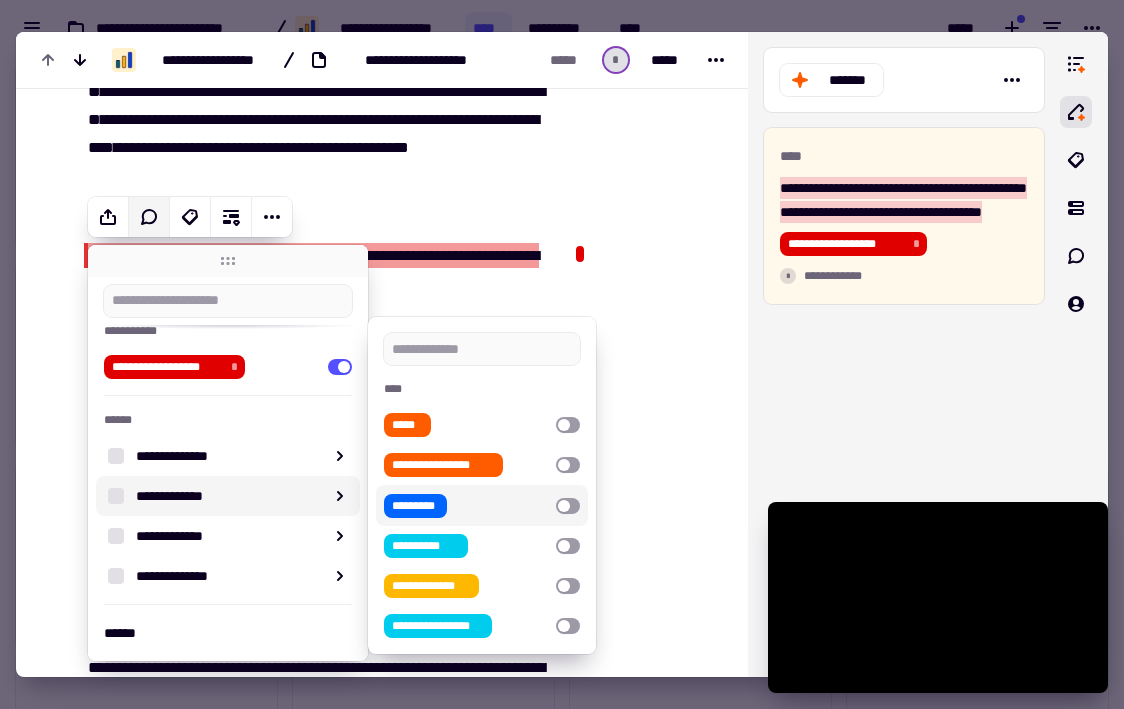 click at bounding box center (568, 506) 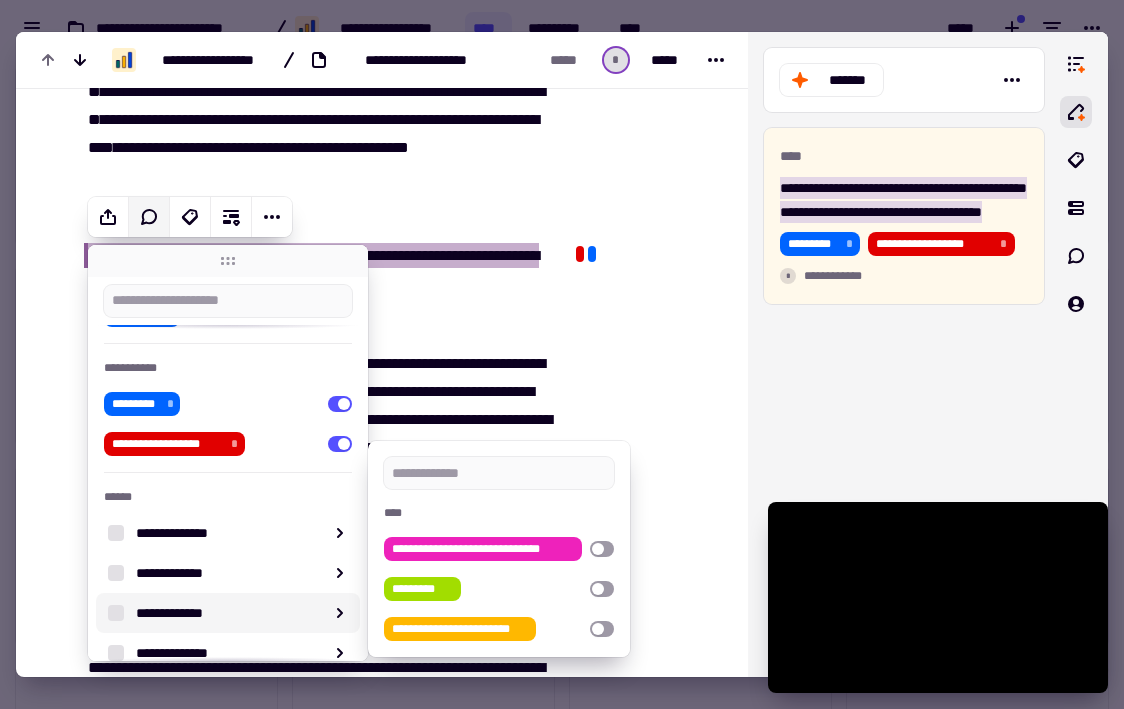 scroll, scrollTop: 153, scrollLeft: 0, axis: vertical 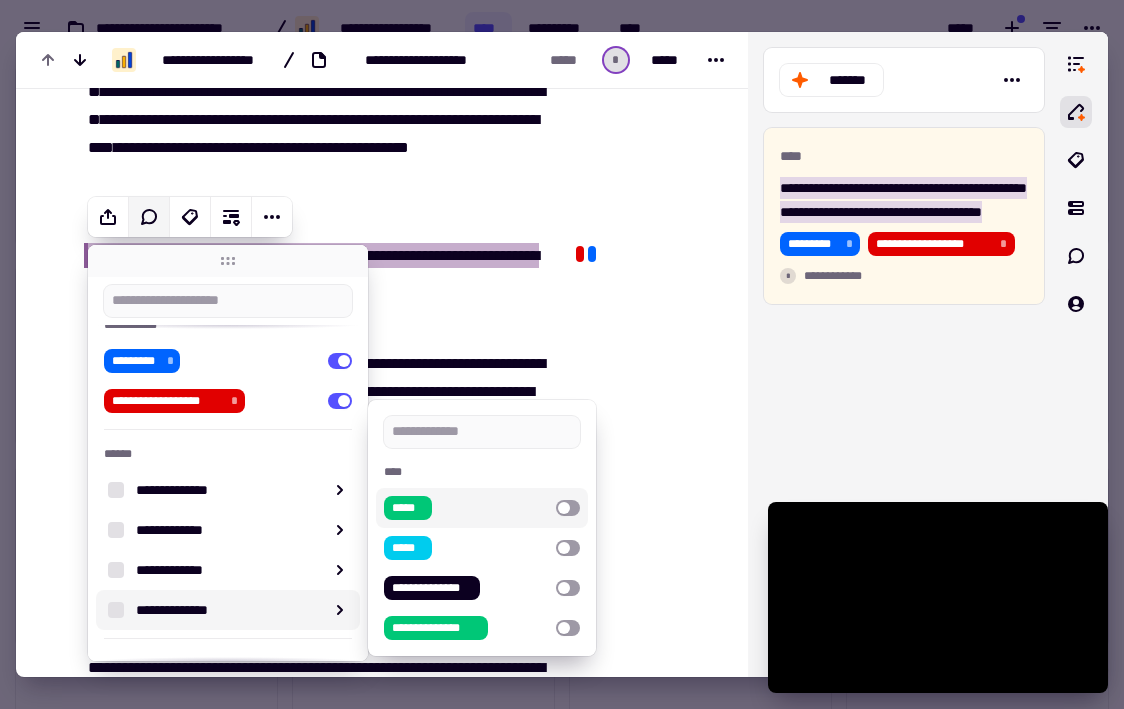 click at bounding box center (568, 508) 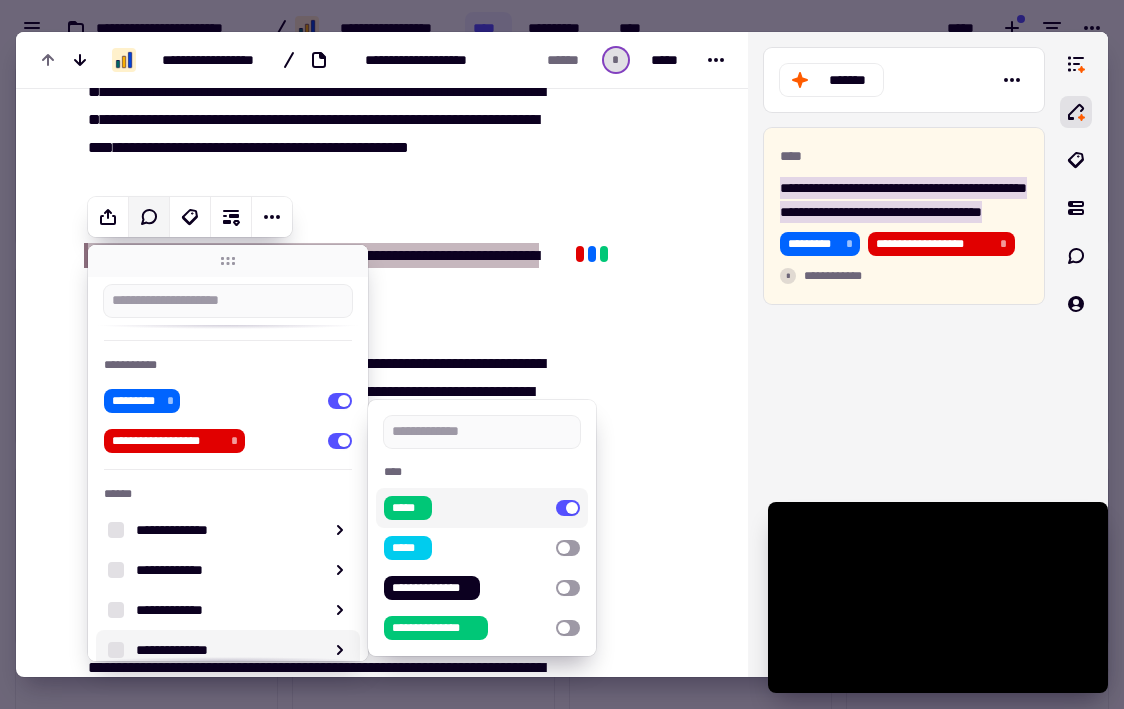 click at bounding box center [644, 773] 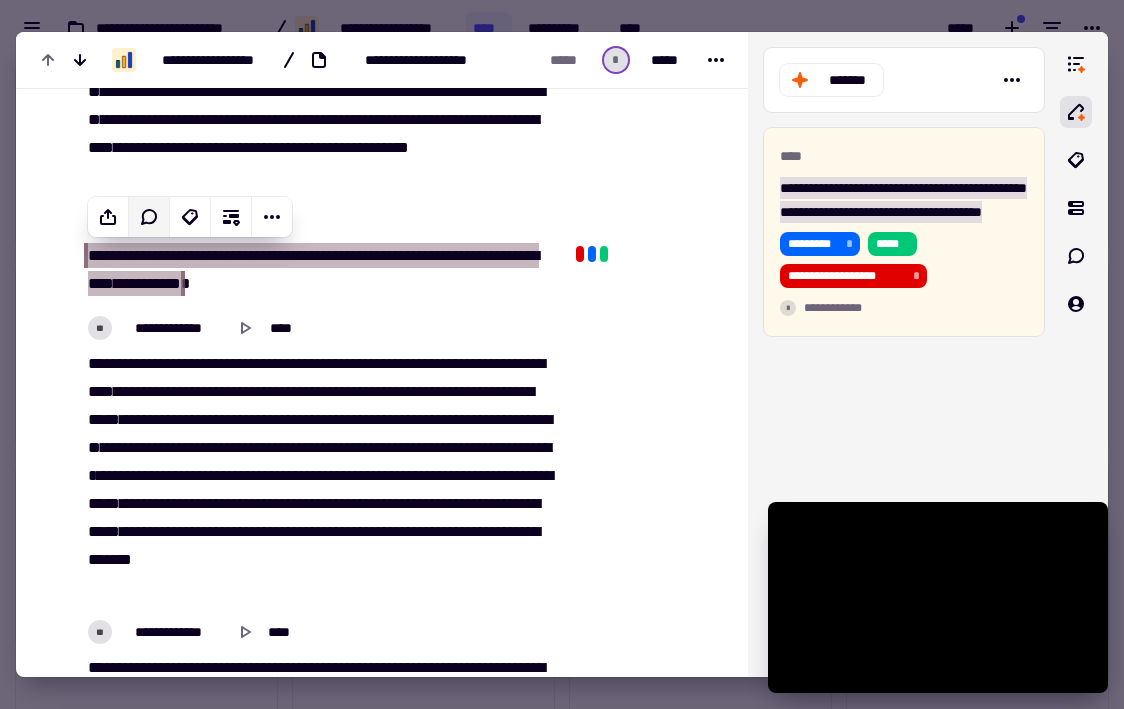 click on "******" at bounding box center (288, 531) 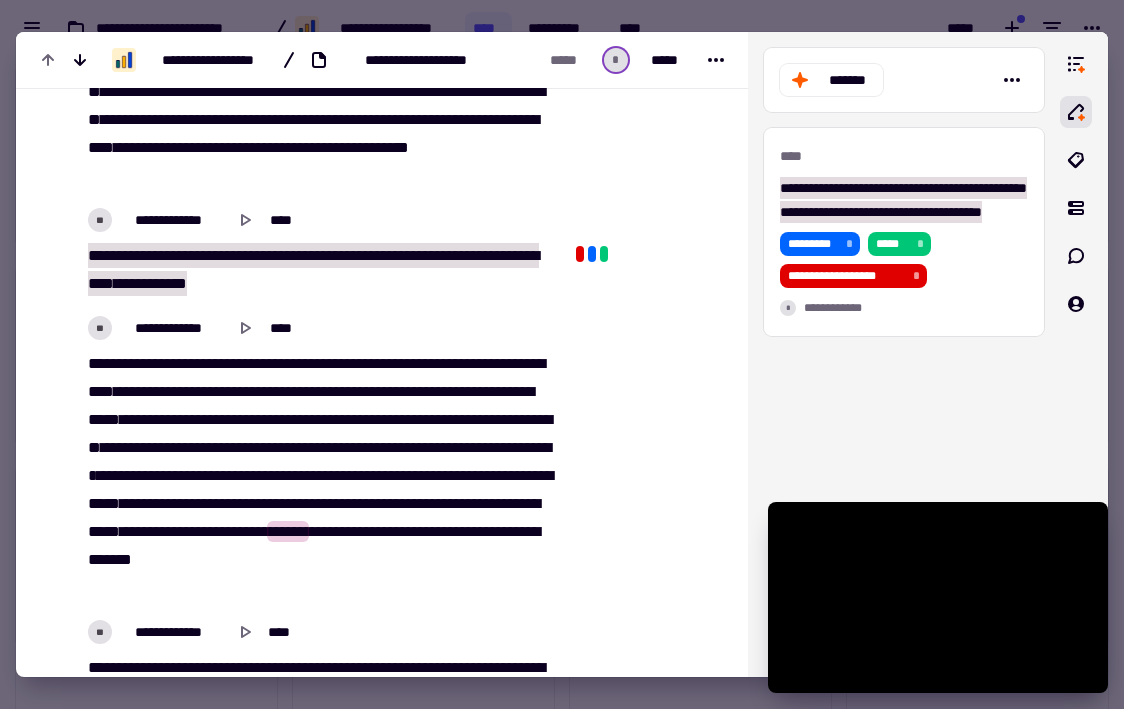 click on "****" at bounding box center [167, 447] 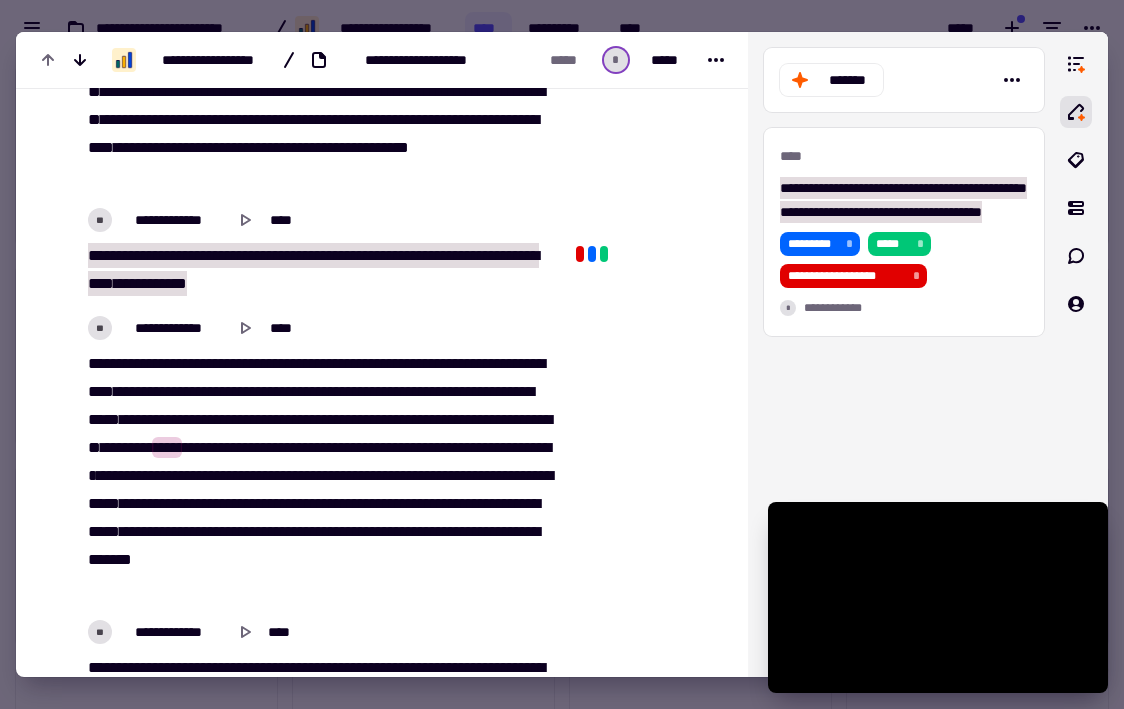 click at bounding box center (644, 773) 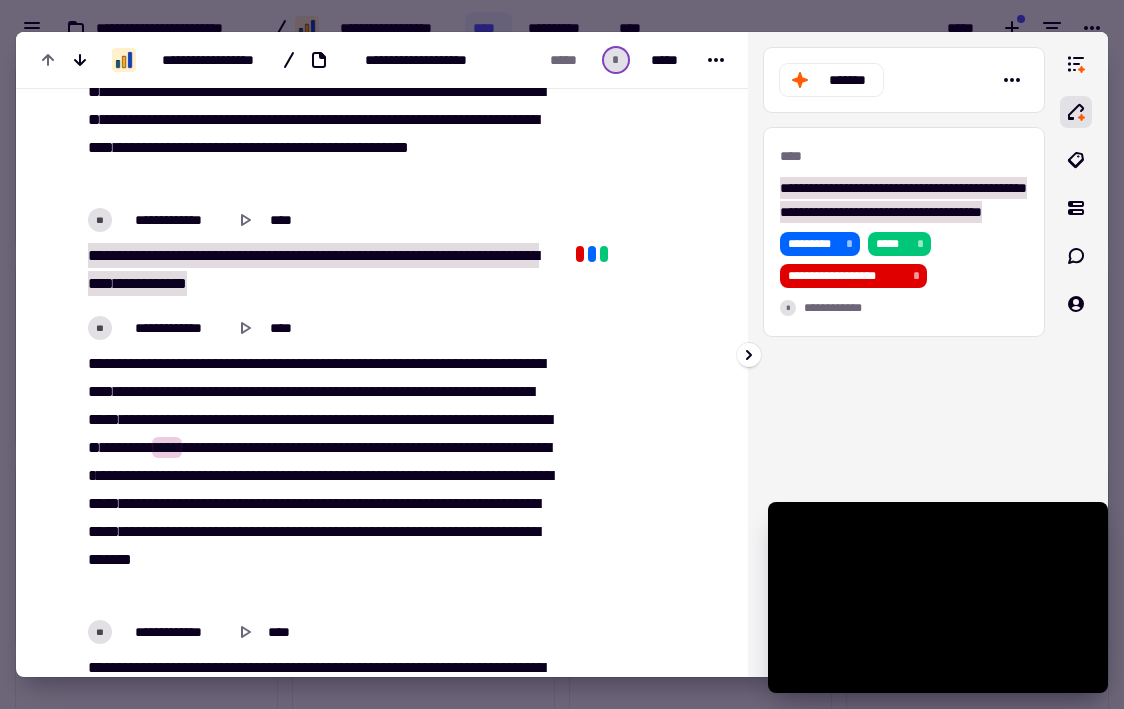 click on "**********" at bounding box center (904, 354) 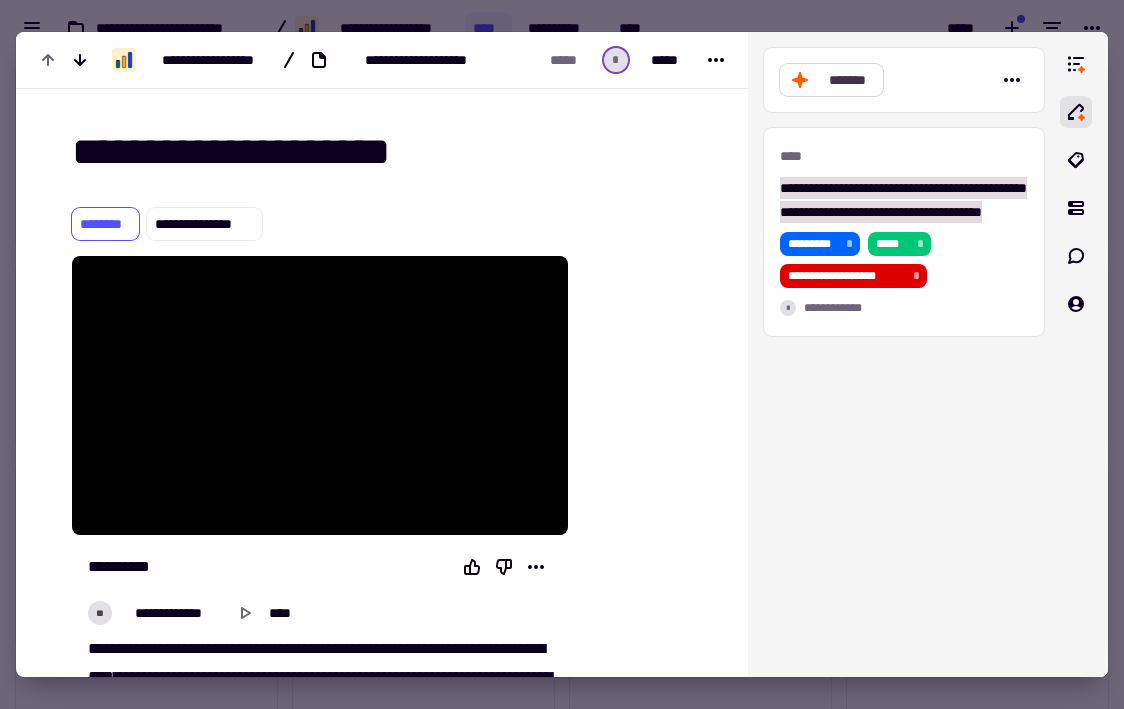 scroll, scrollTop: 0, scrollLeft: 0, axis: both 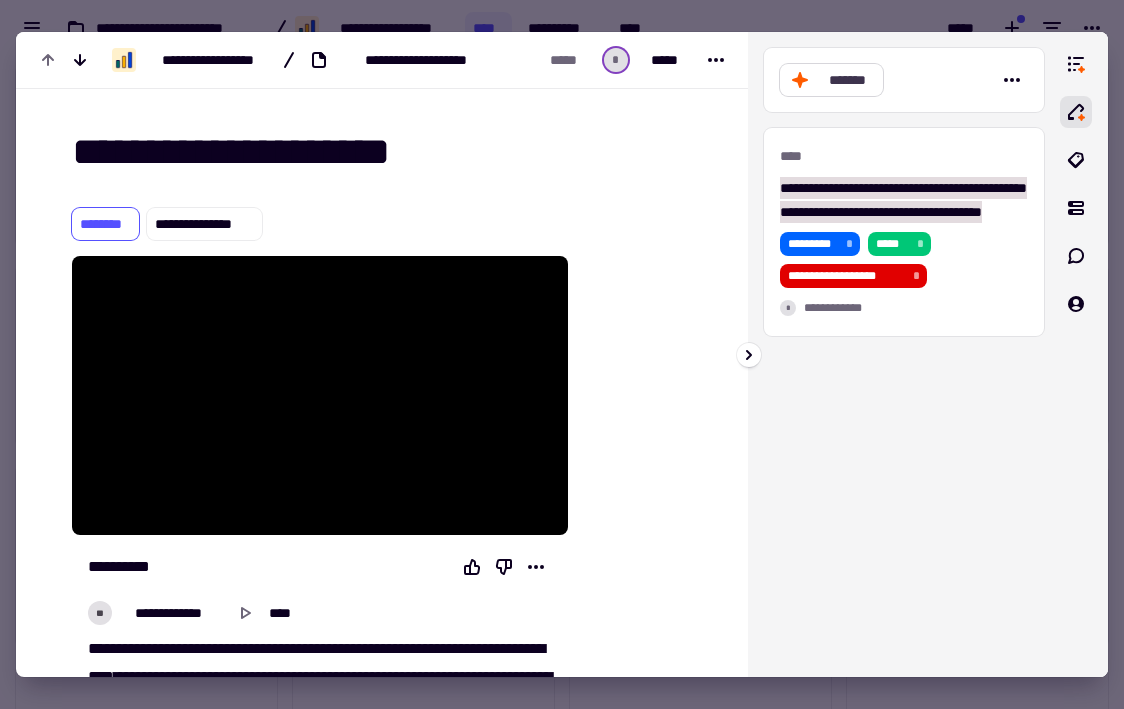 click on "*******" 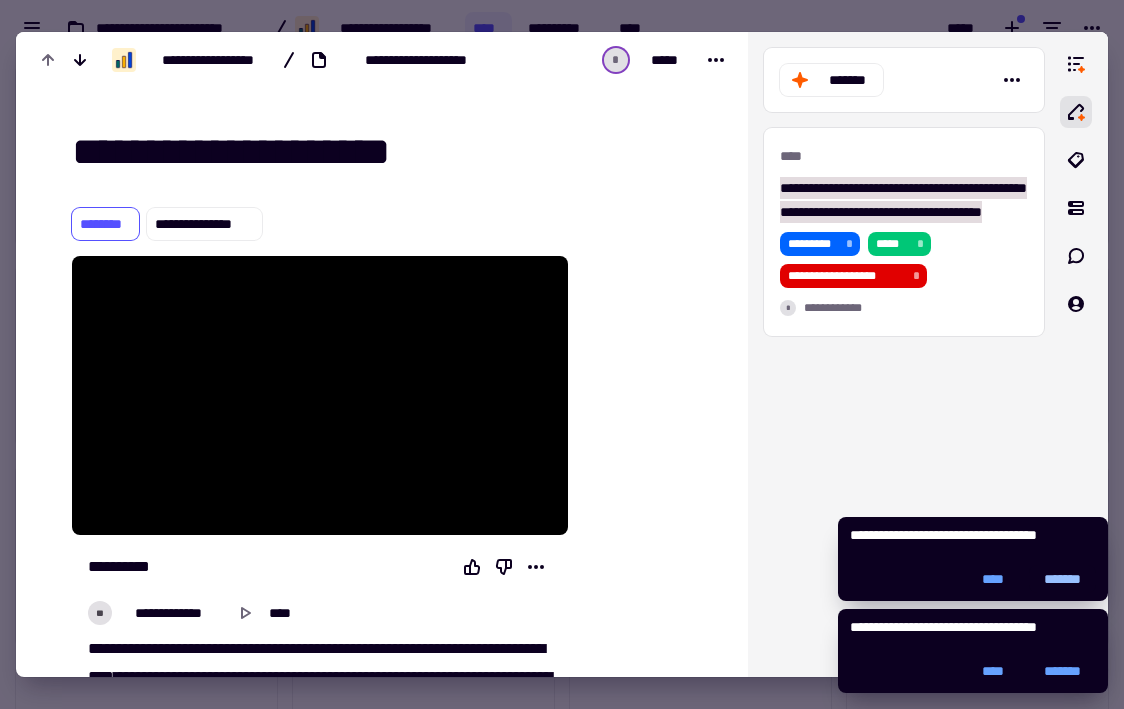 click on "*******" 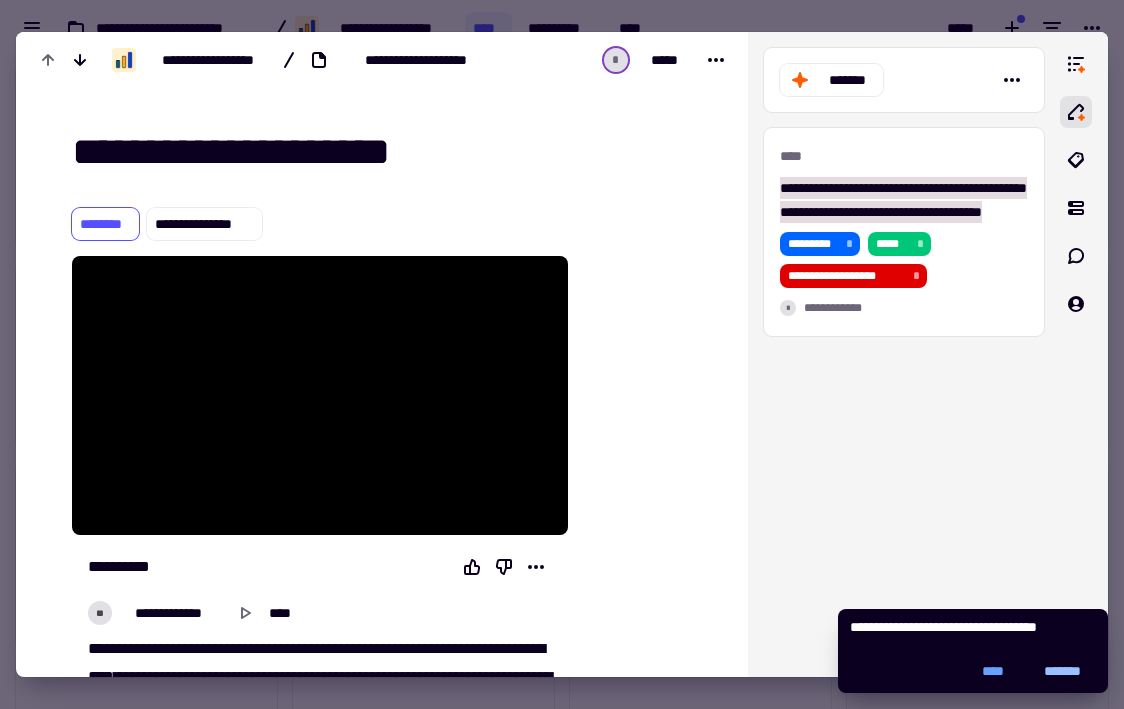 click on "*******" 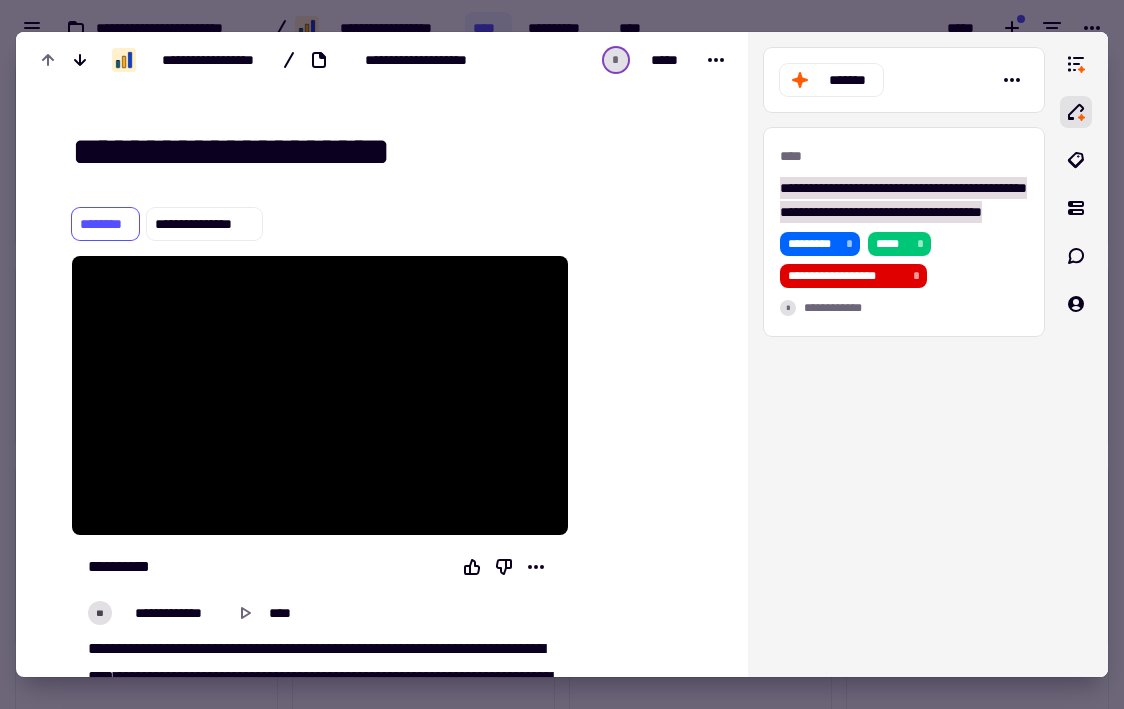 click at bounding box center [646, 600] 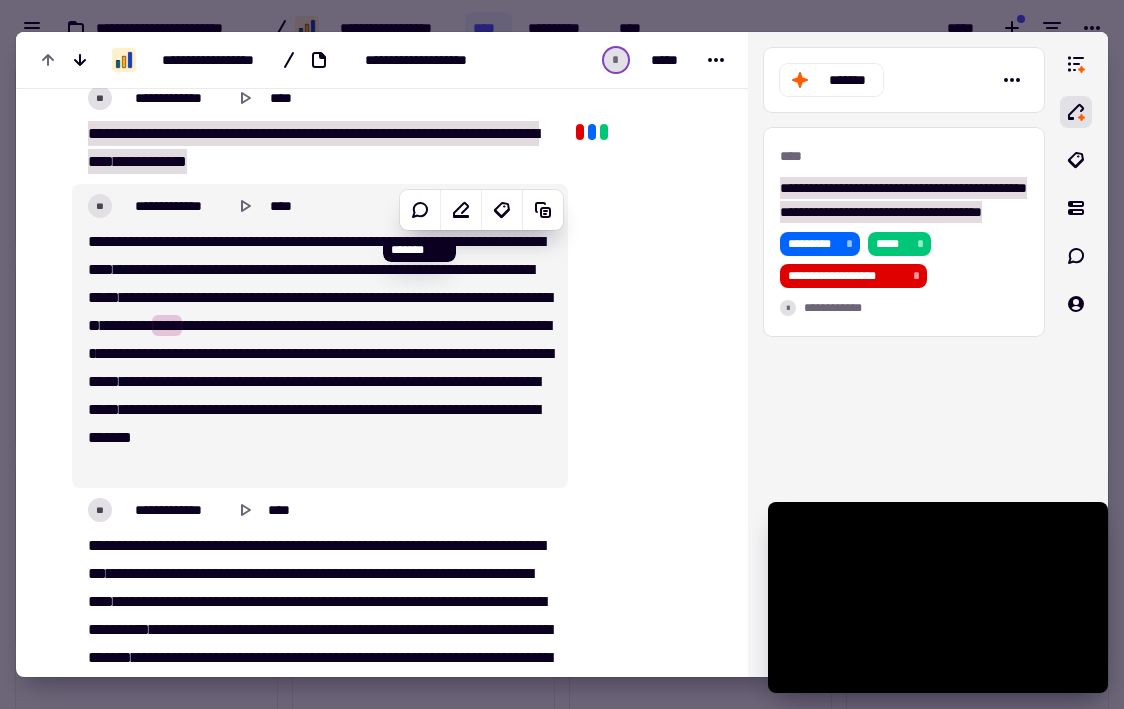 scroll, scrollTop: 902, scrollLeft: 0, axis: vertical 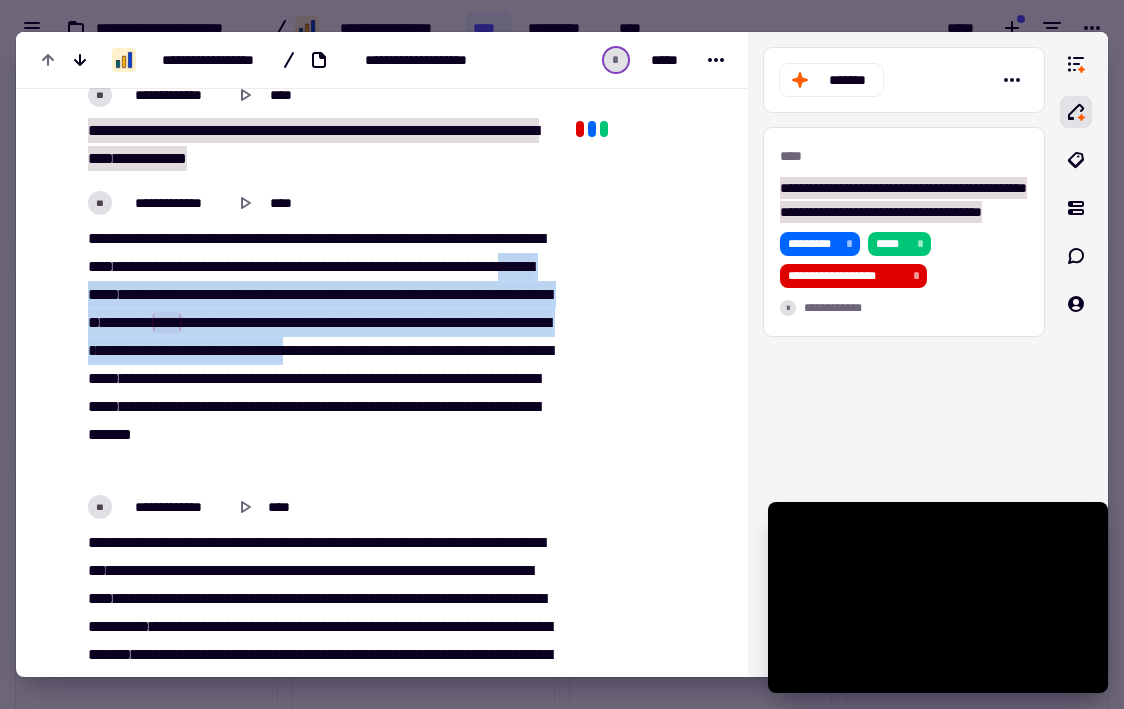 drag, startPoint x: 287, startPoint y: 291, endPoint x: 283, endPoint y: 373, distance: 82.0975 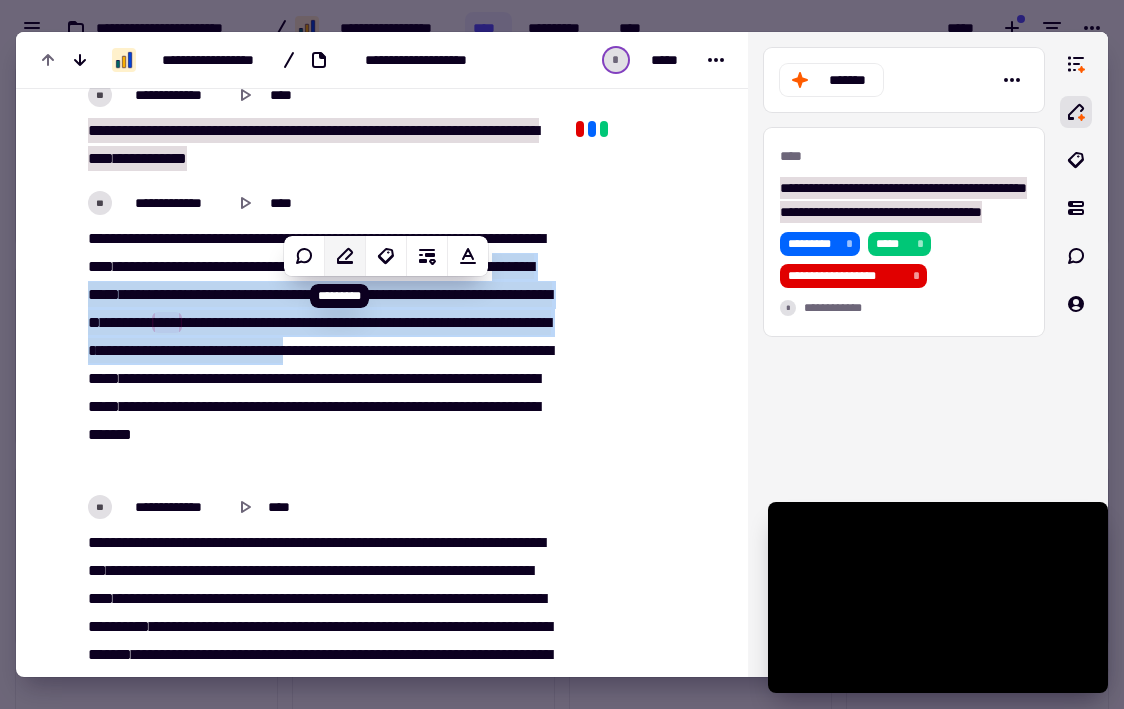 click 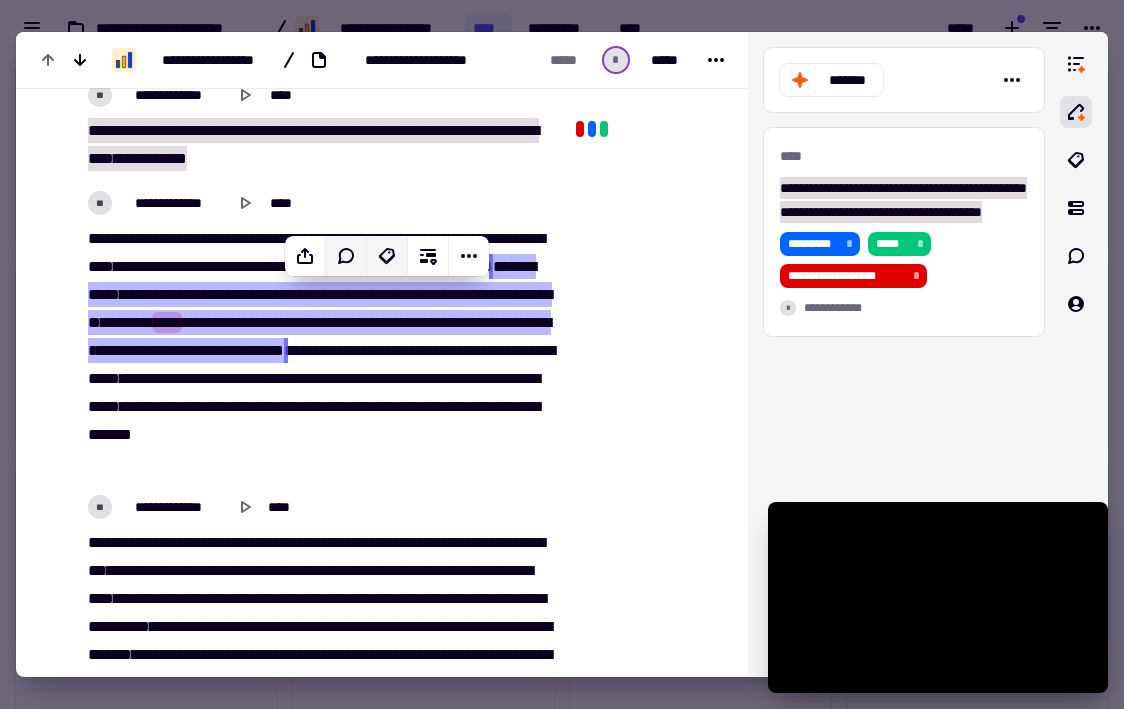 click 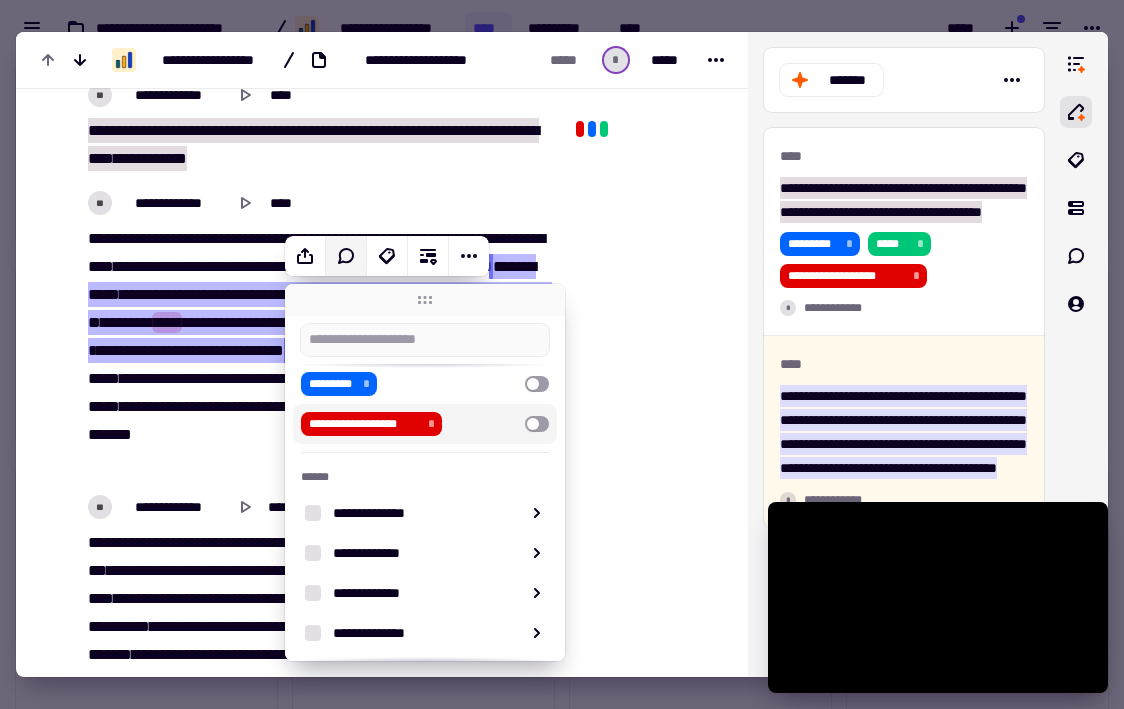 scroll, scrollTop: 141, scrollLeft: 0, axis: vertical 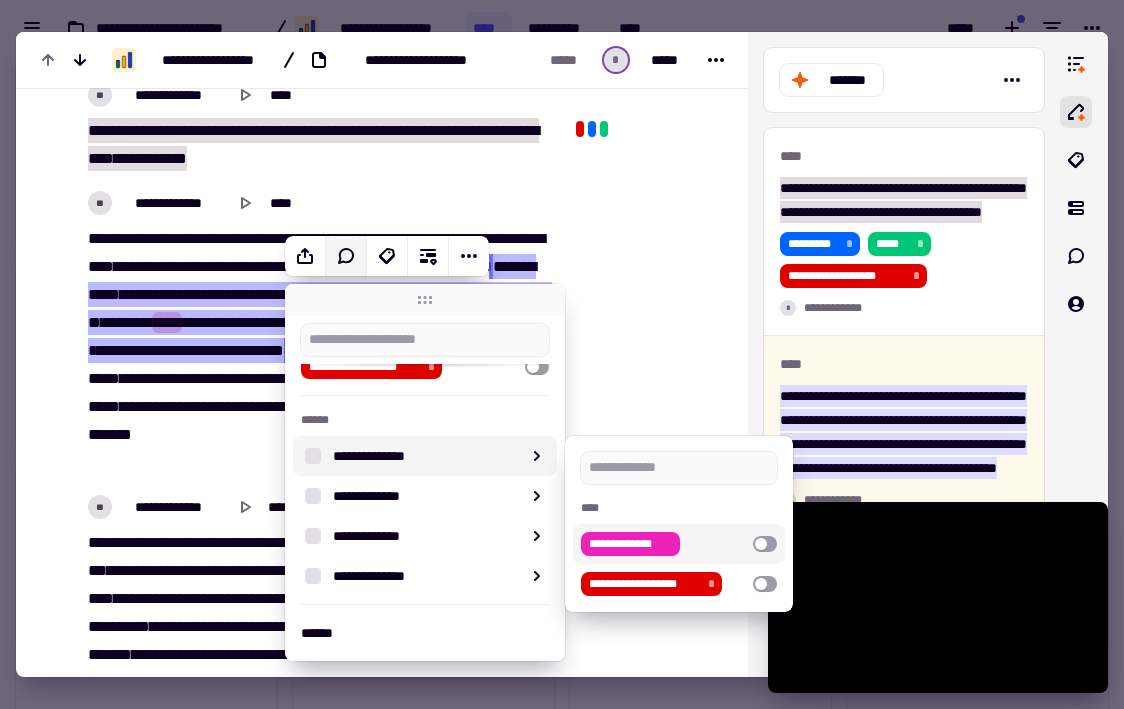 click at bounding box center [765, 544] 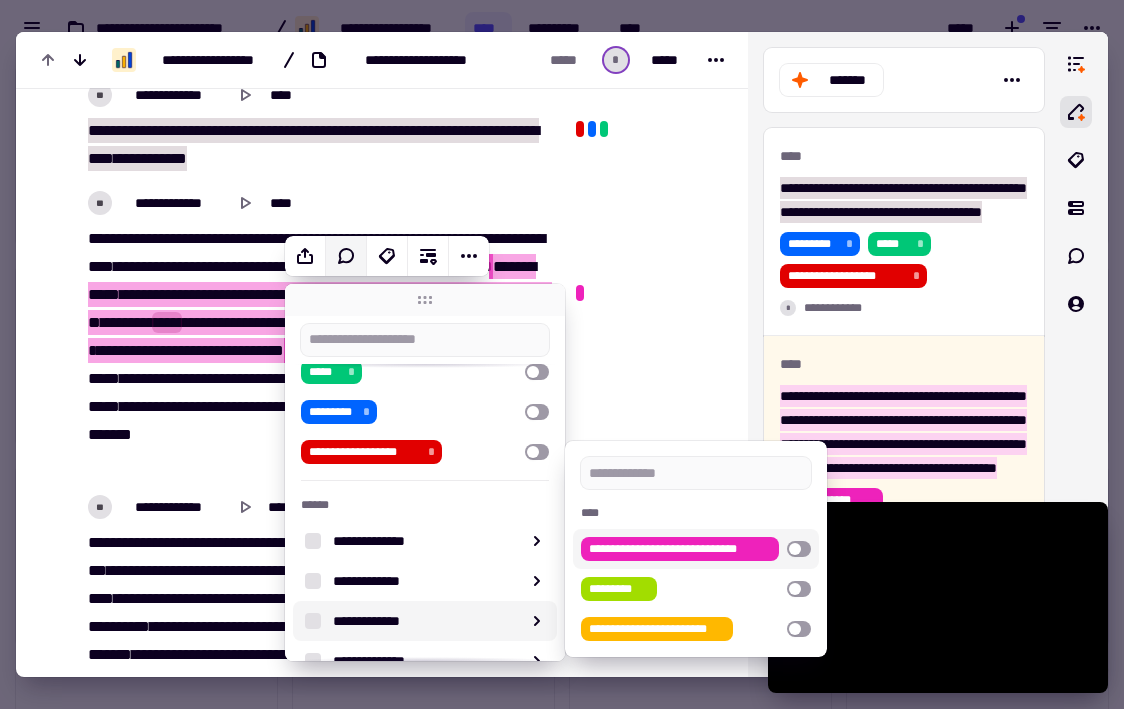 click at bounding box center (799, 549) 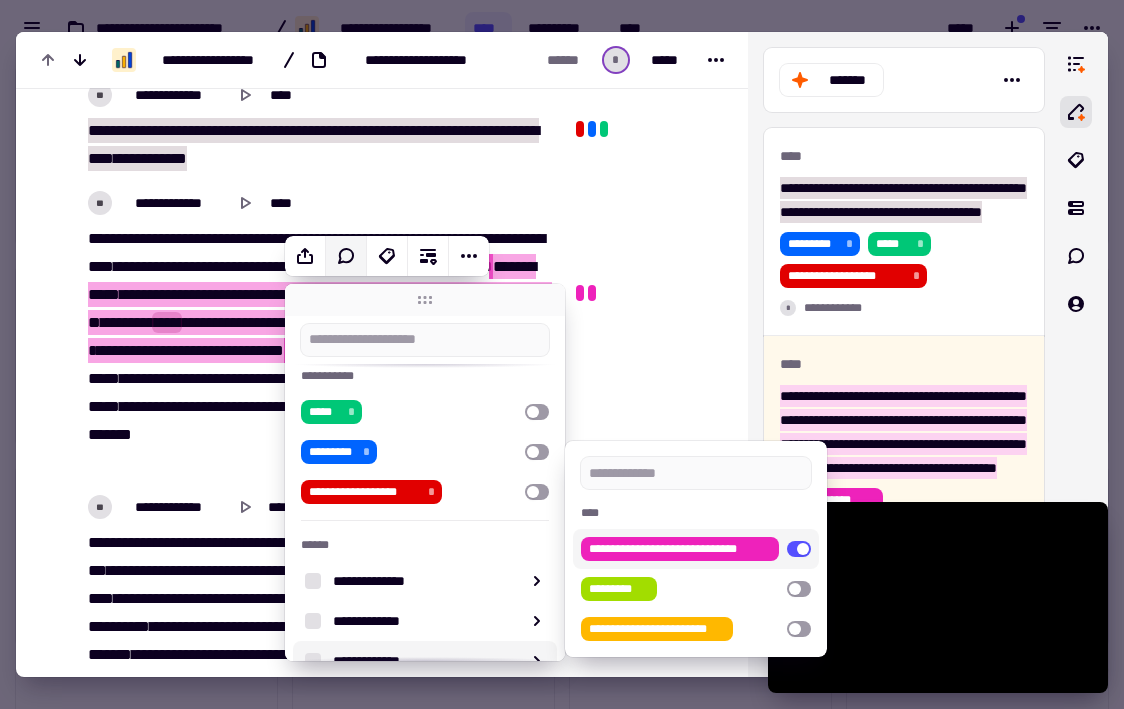 click on "[FIRST] [LAST] [NUMBER] [STREET] [CITY] [STATE] [ZIP]" at bounding box center (382, 640) 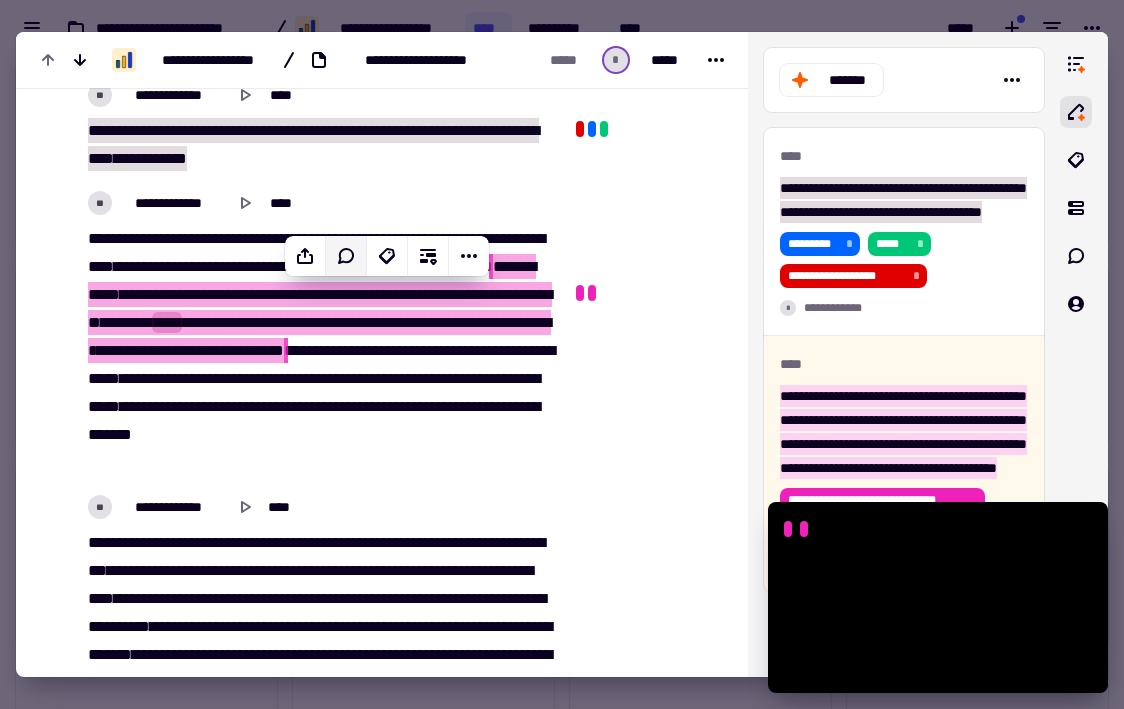 click at bounding box center [642, 652] 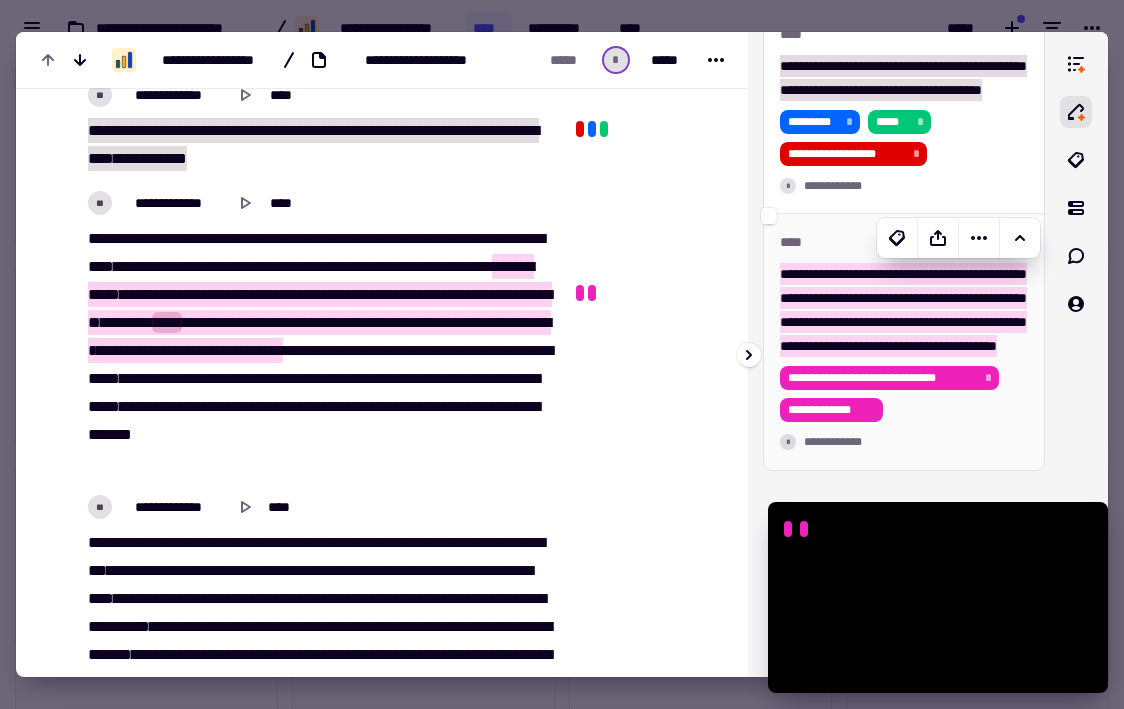 scroll, scrollTop: 194, scrollLeft: 0, axis: vertical 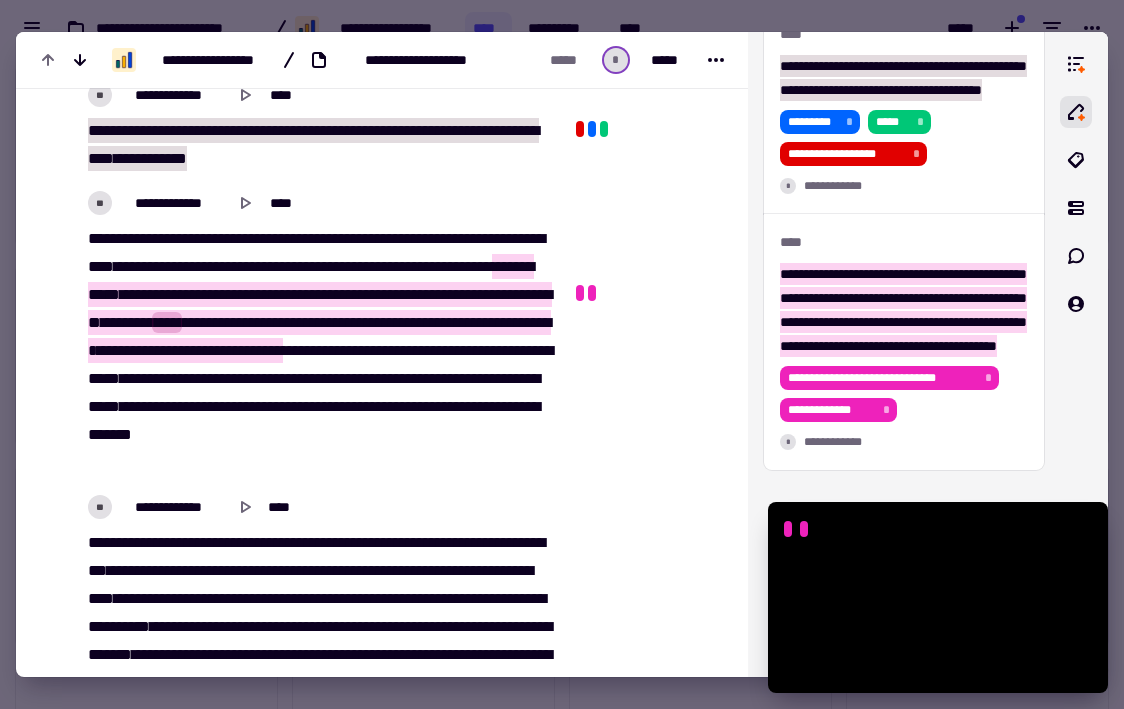 click at bounding box center (644, 648) 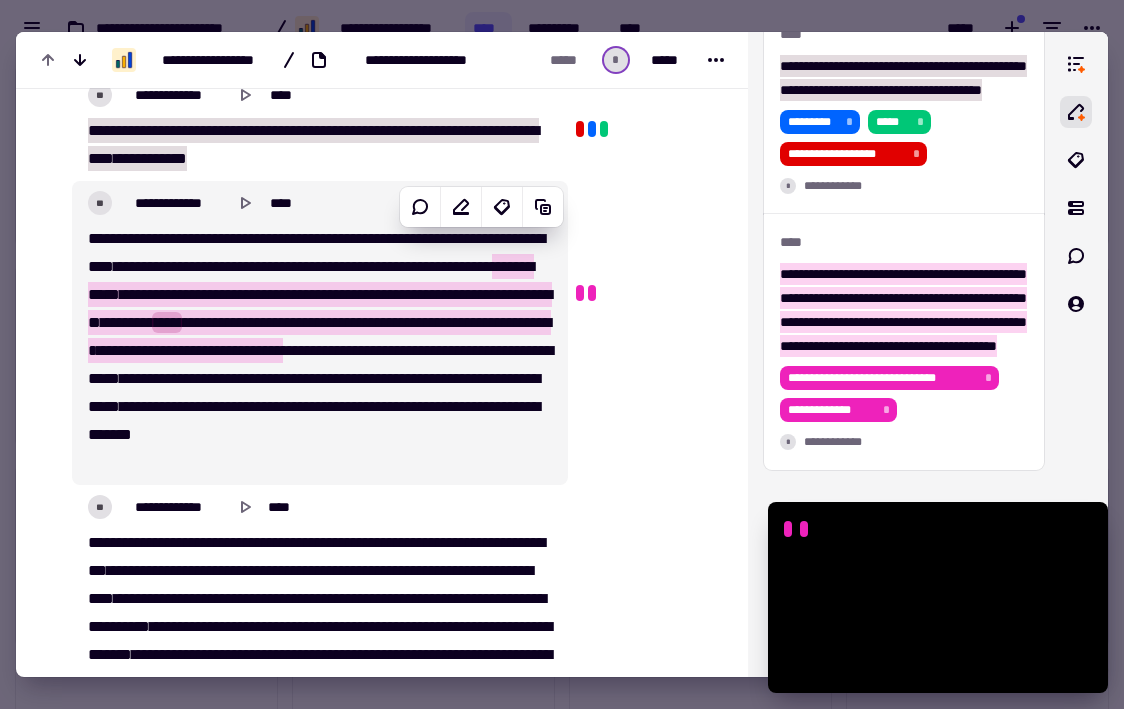 click on "****" at bounding box center (167, 322) 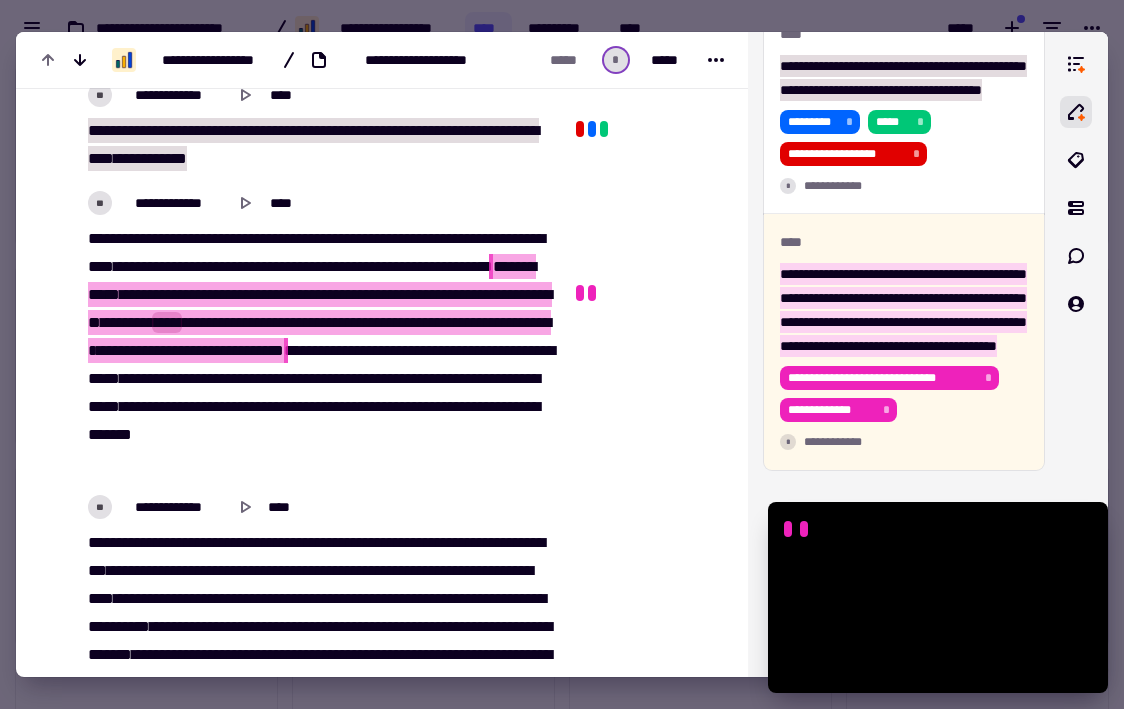 click on "****" at bounding box center (167, 322) 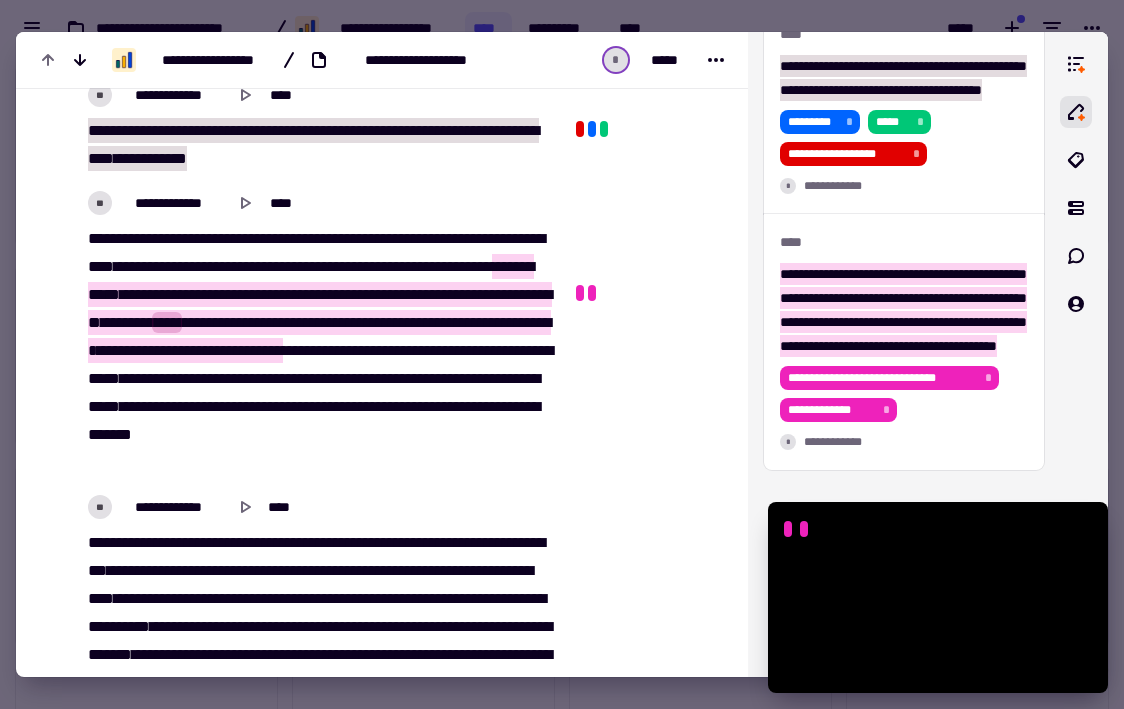 click on "**********" at bounding box center (320, 351) 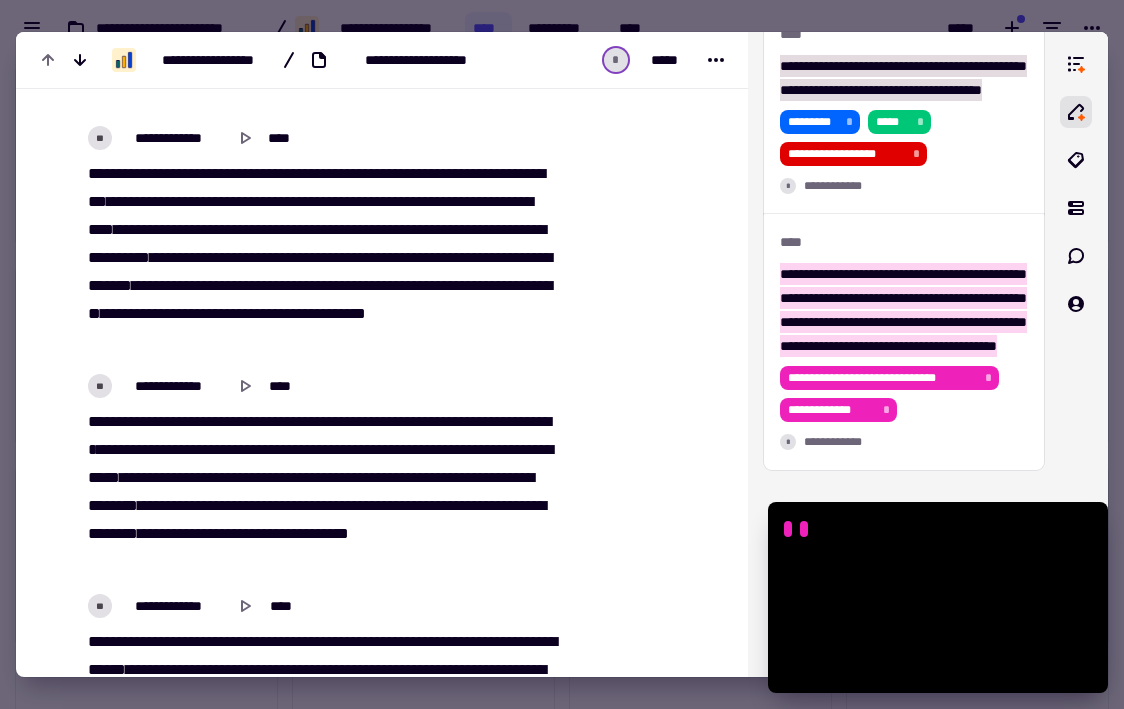 scroll, scrollTop: 1275, scrollLeft: 0, axis: vertical 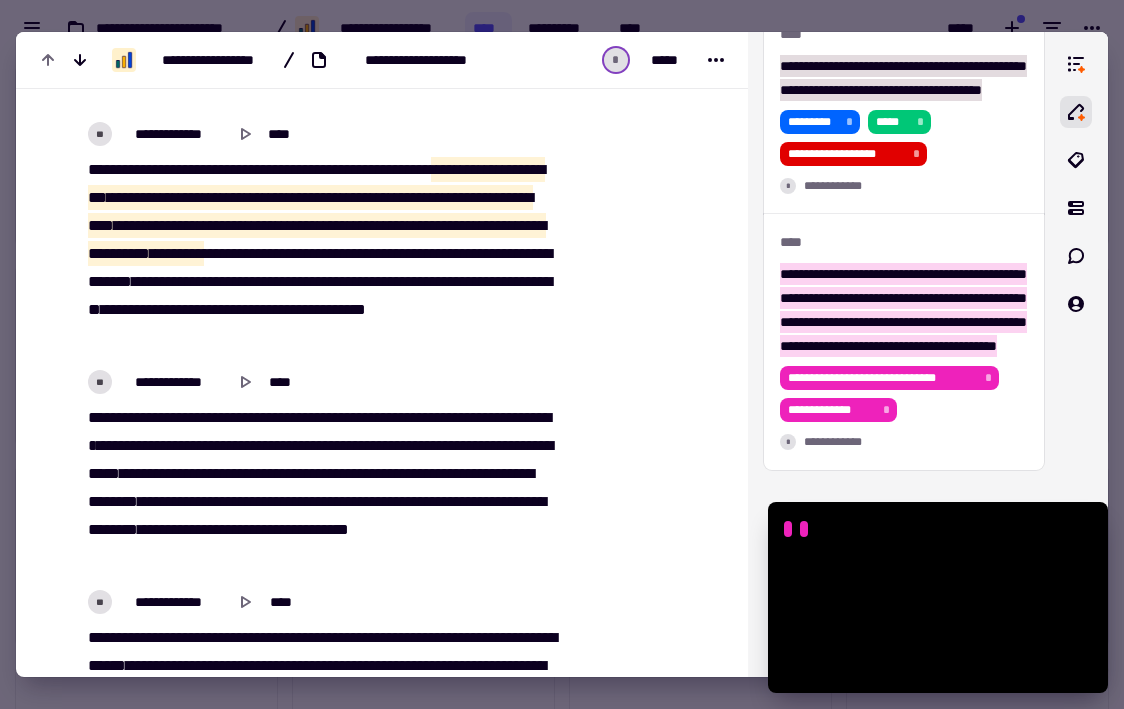 drag, startPoint x: 498, startPoint y: 169, endPoint x: 458, endPoint y: 243, distance: 84.118965 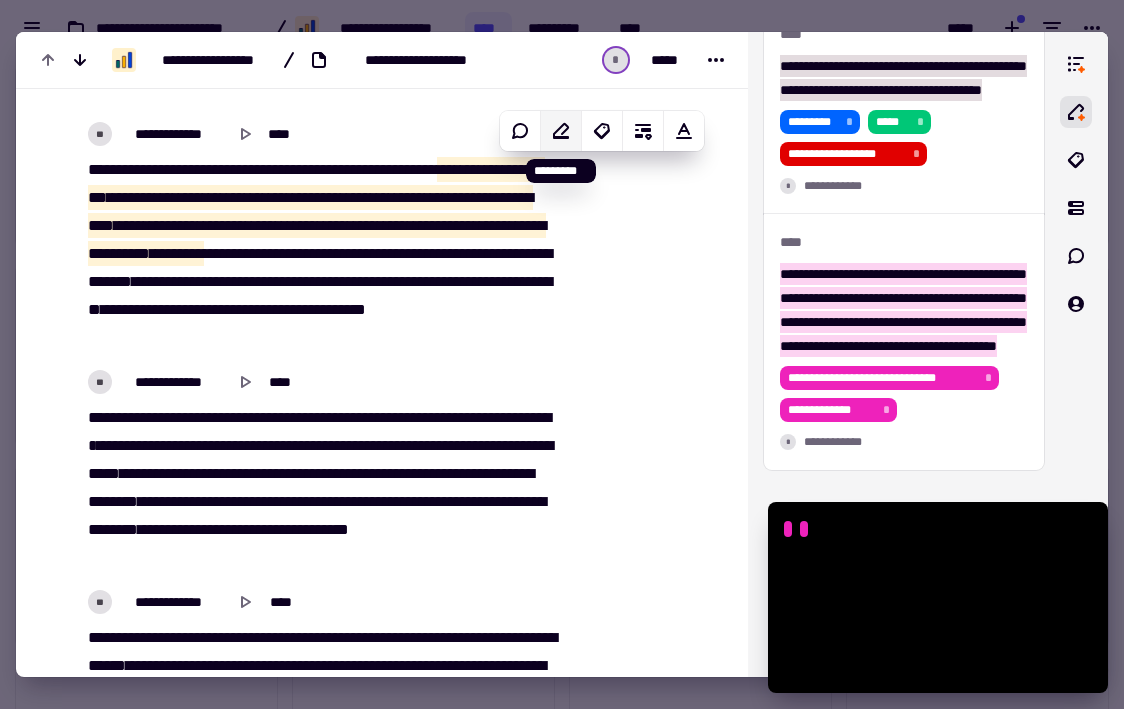 click 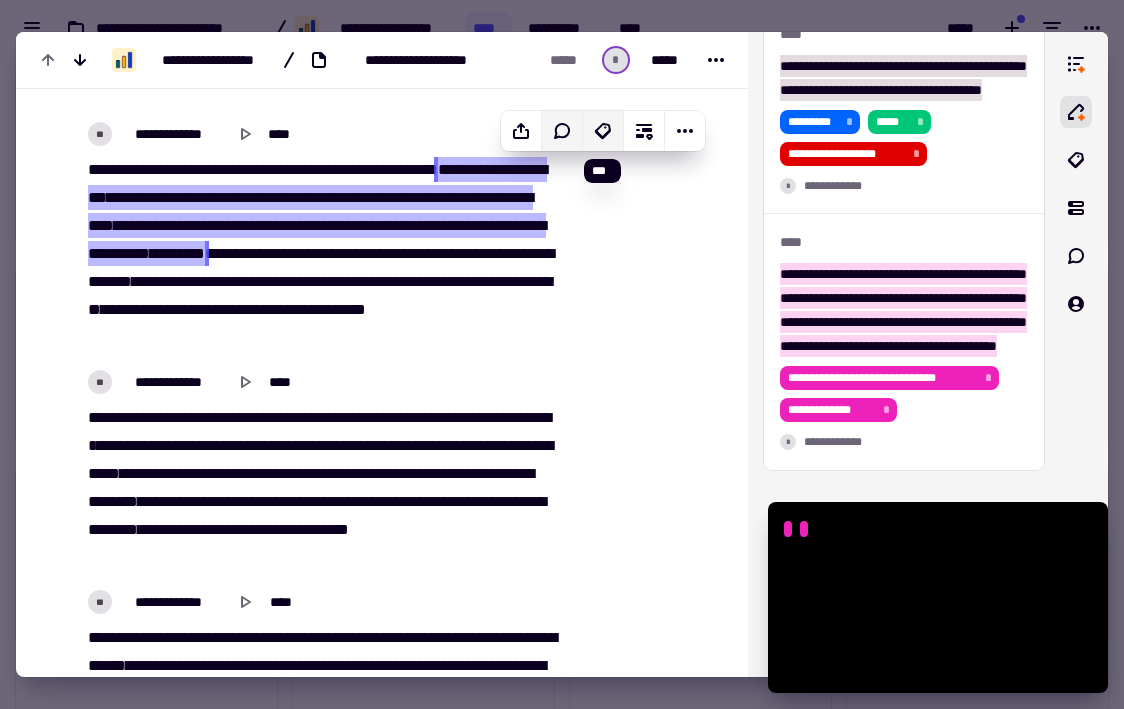 click 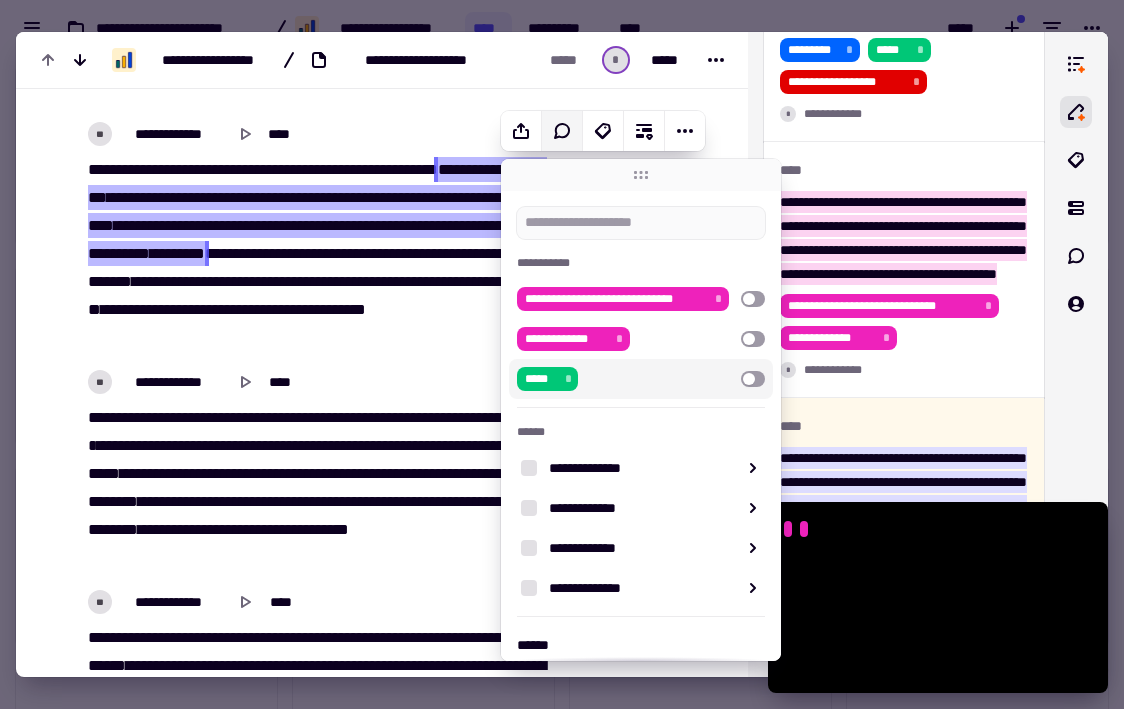 scroll, scrollTop: 434, scrollLeft: 0, axis: vertical 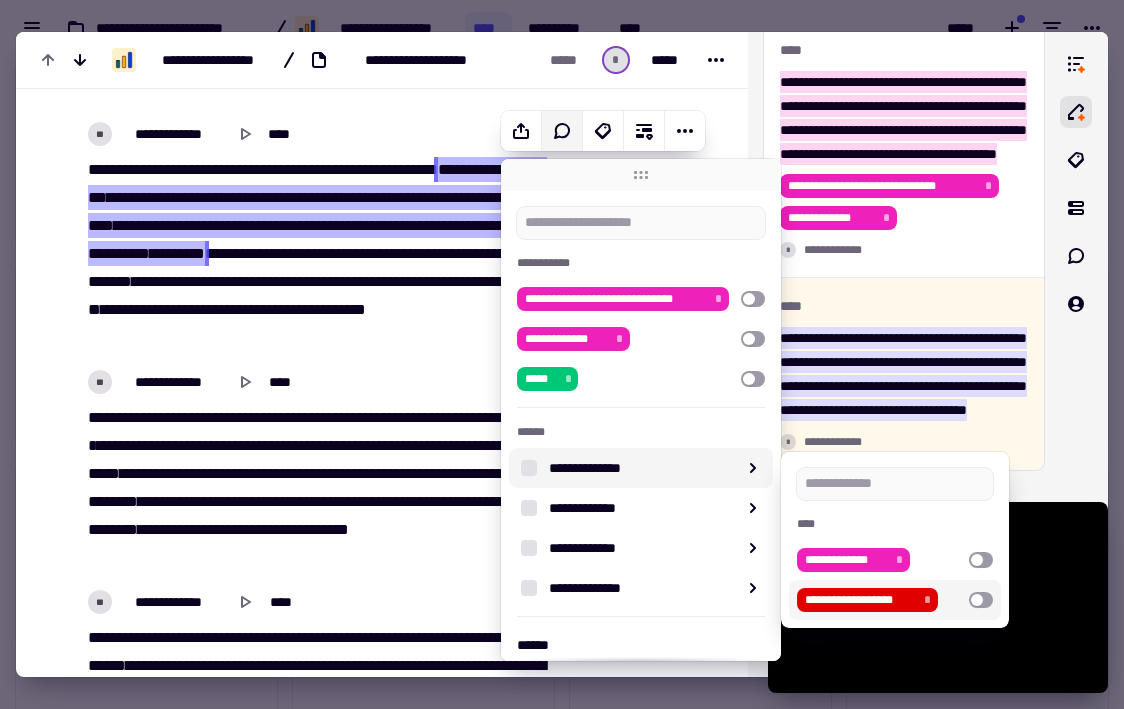 click at bounding box center (981, 600) 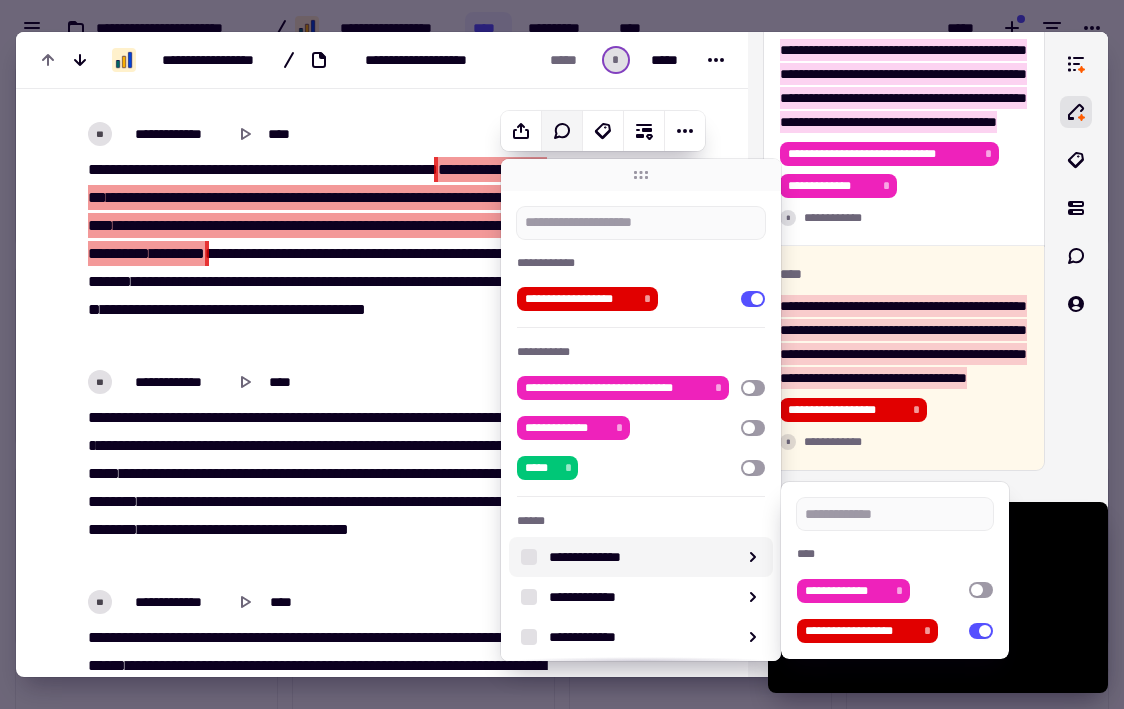 scroll, scrollTop: 106, scrollLeft: 0, axis: vertical 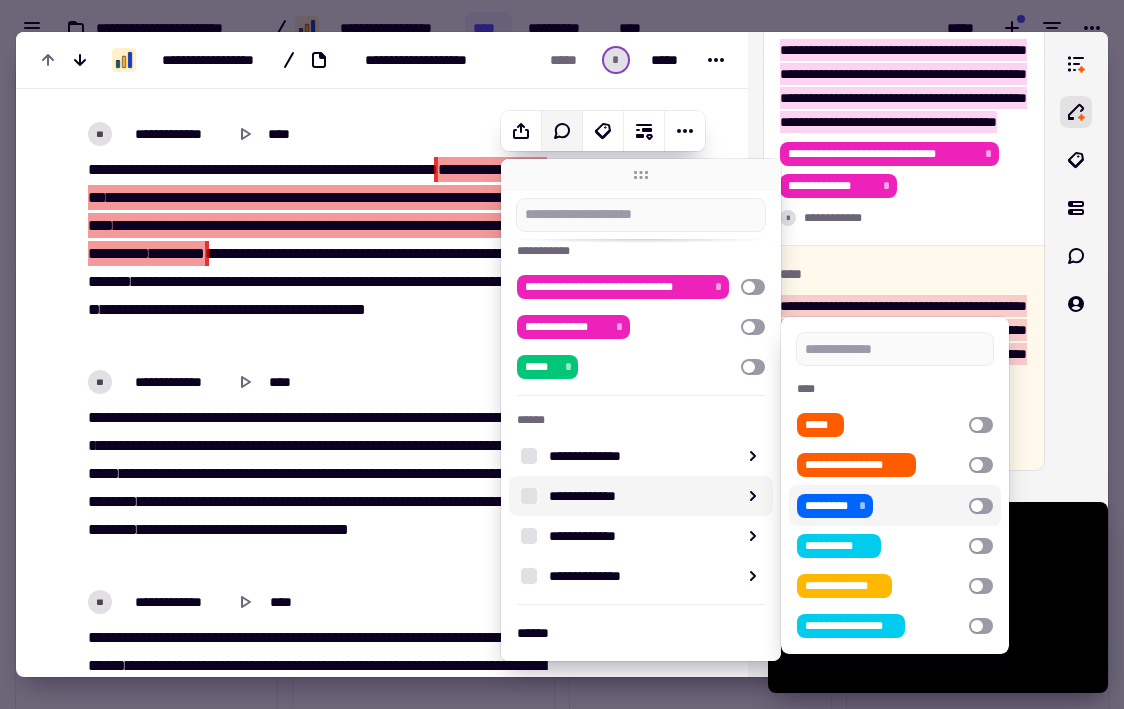 click at bounding box center (981, 506) 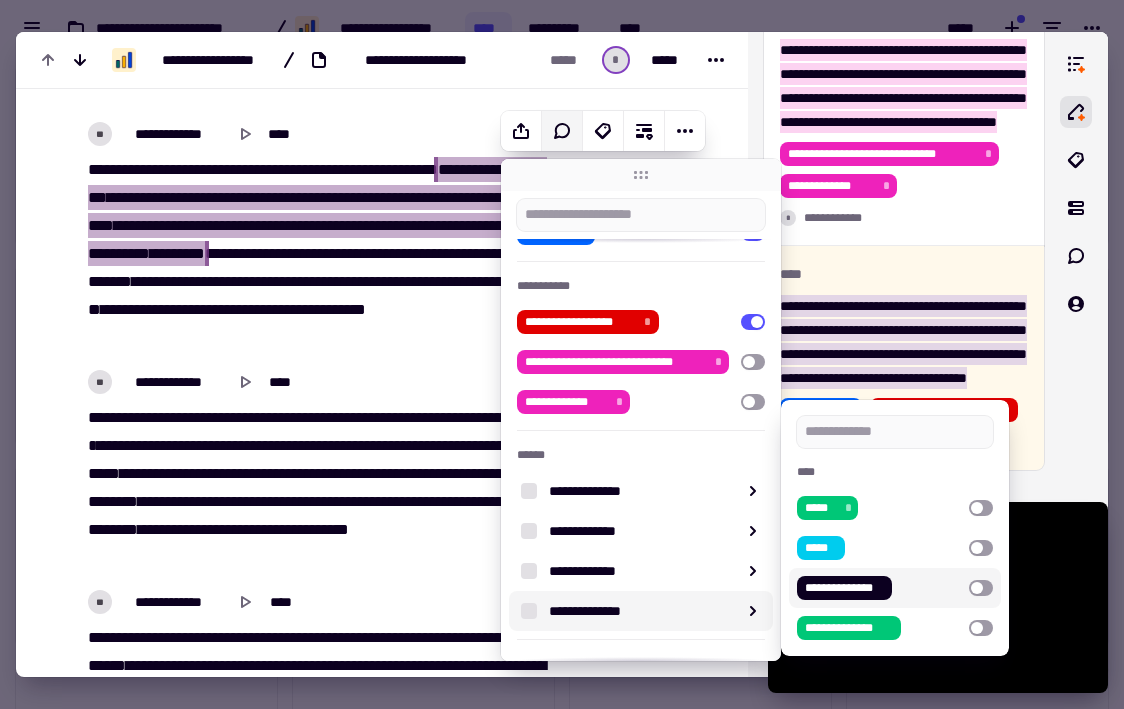 click at bounding box center (981, 588) 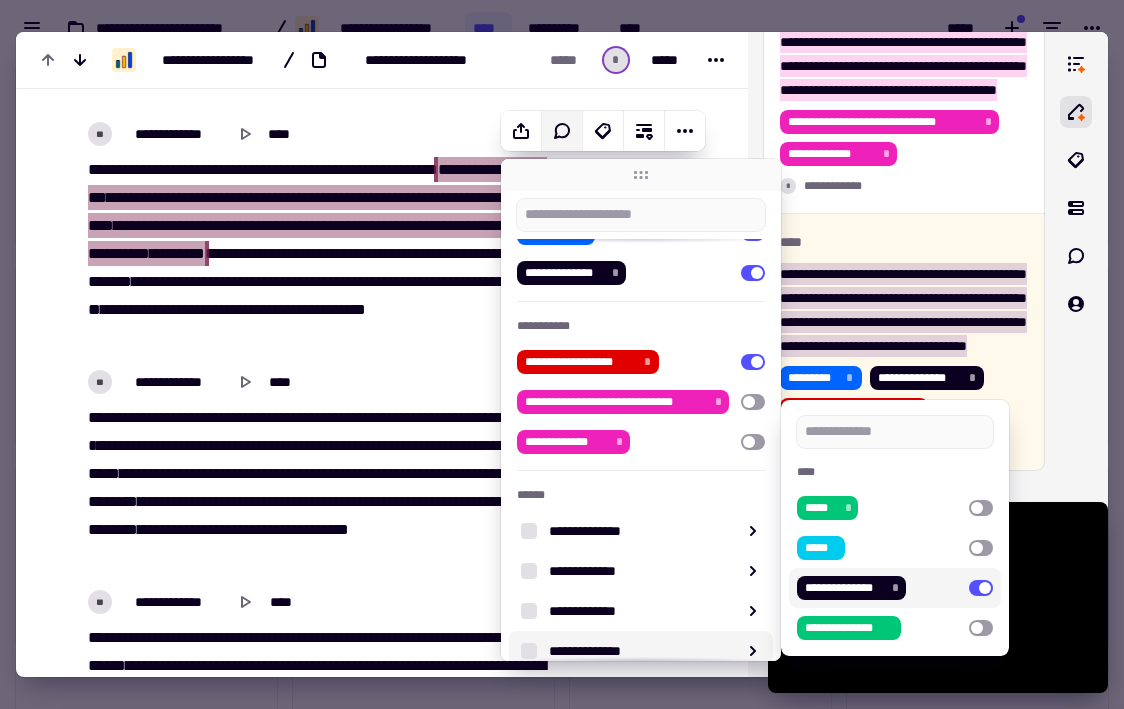 click at bounding box center (981, 588) 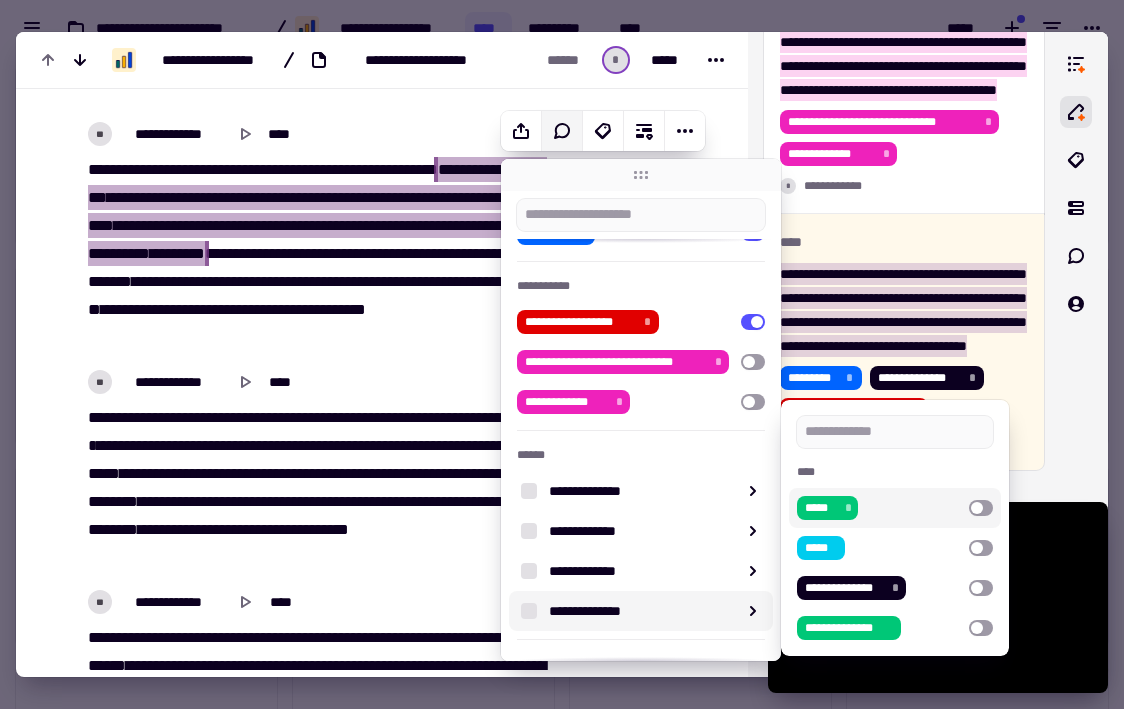 click at bounding box center [981, 508] 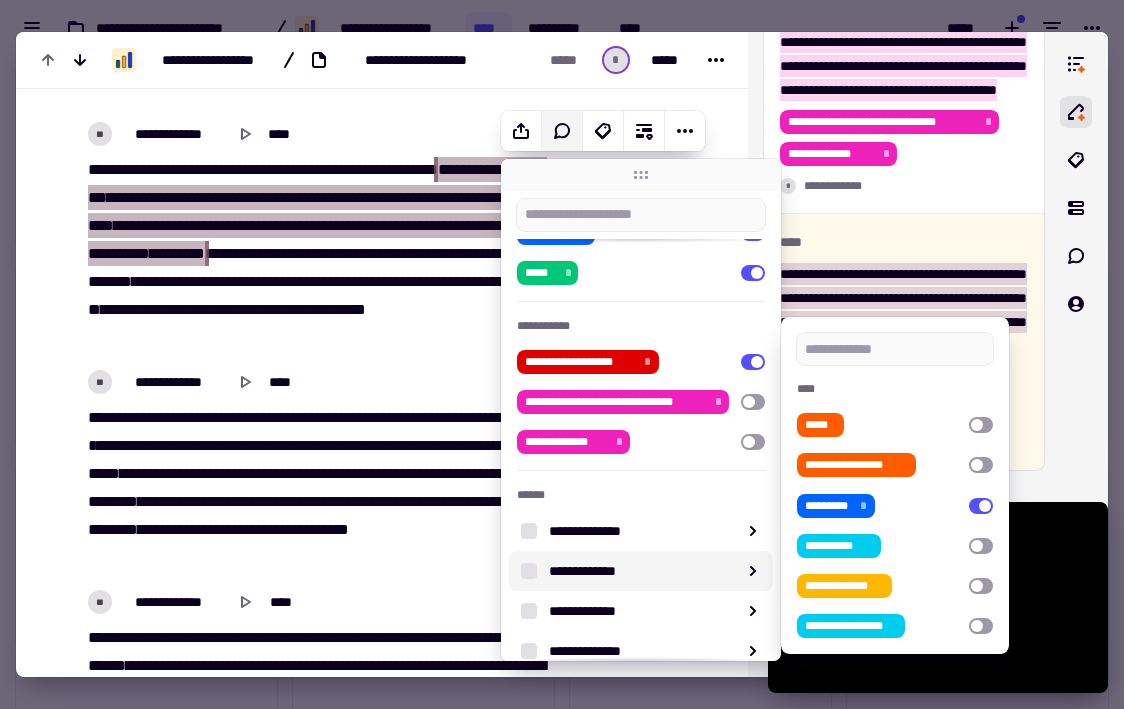 click on "[PHONE]" at bounding box center (320, 488) 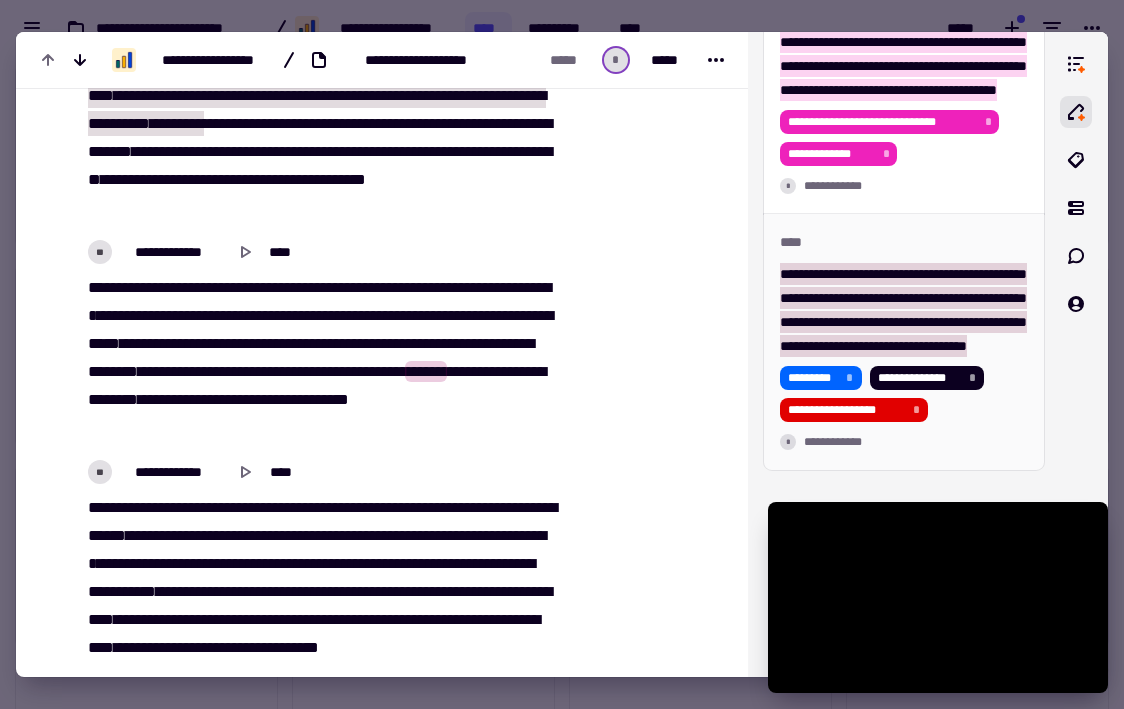 scroll, scrollTop: 1412, scrollLeft: 0, axis: vertical 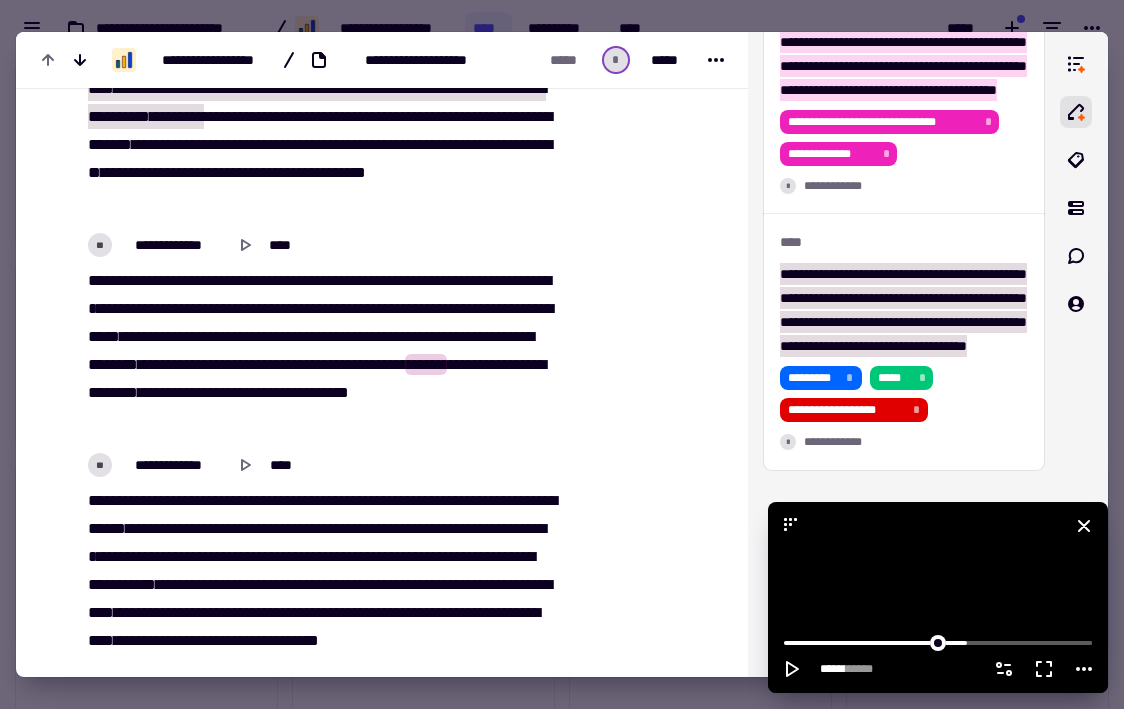 click 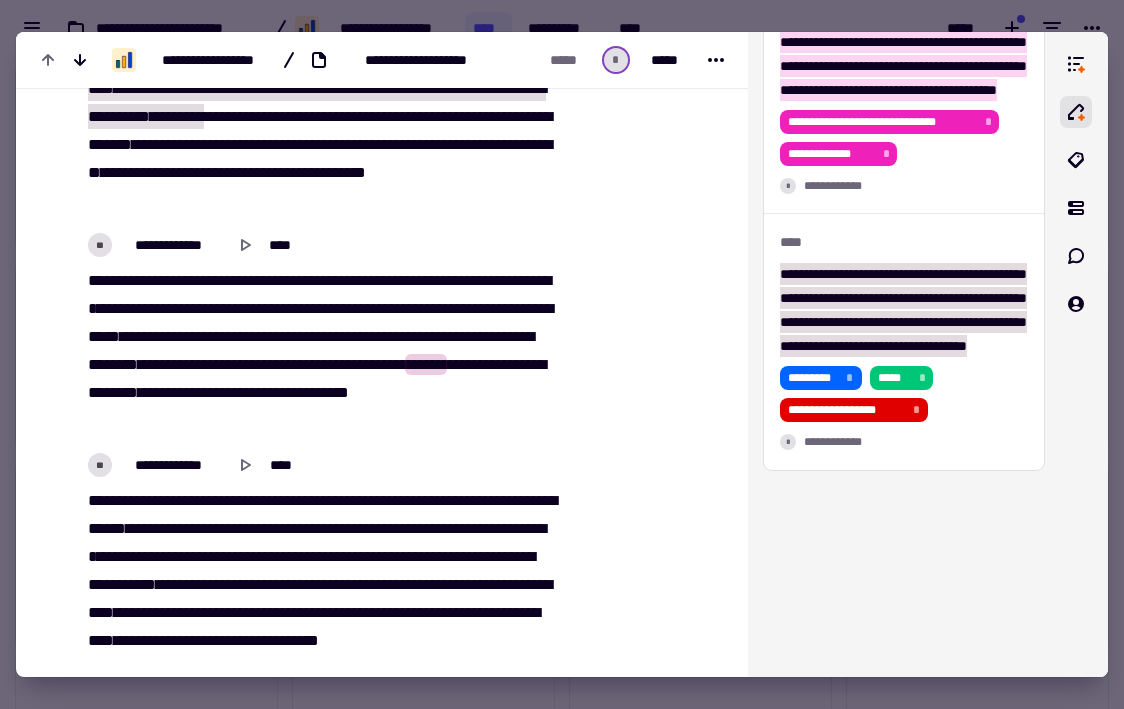 click at bounding box center [644, 138] 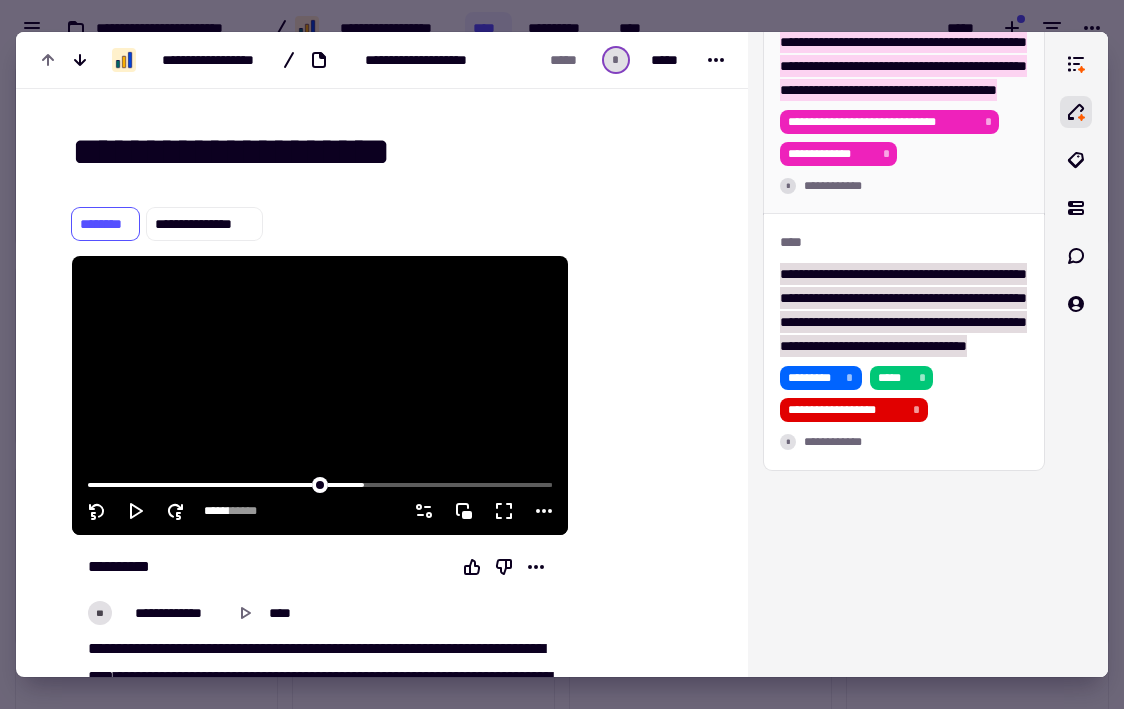 scroll, scrollTop: 0, scrollLeft: 0, axis: both 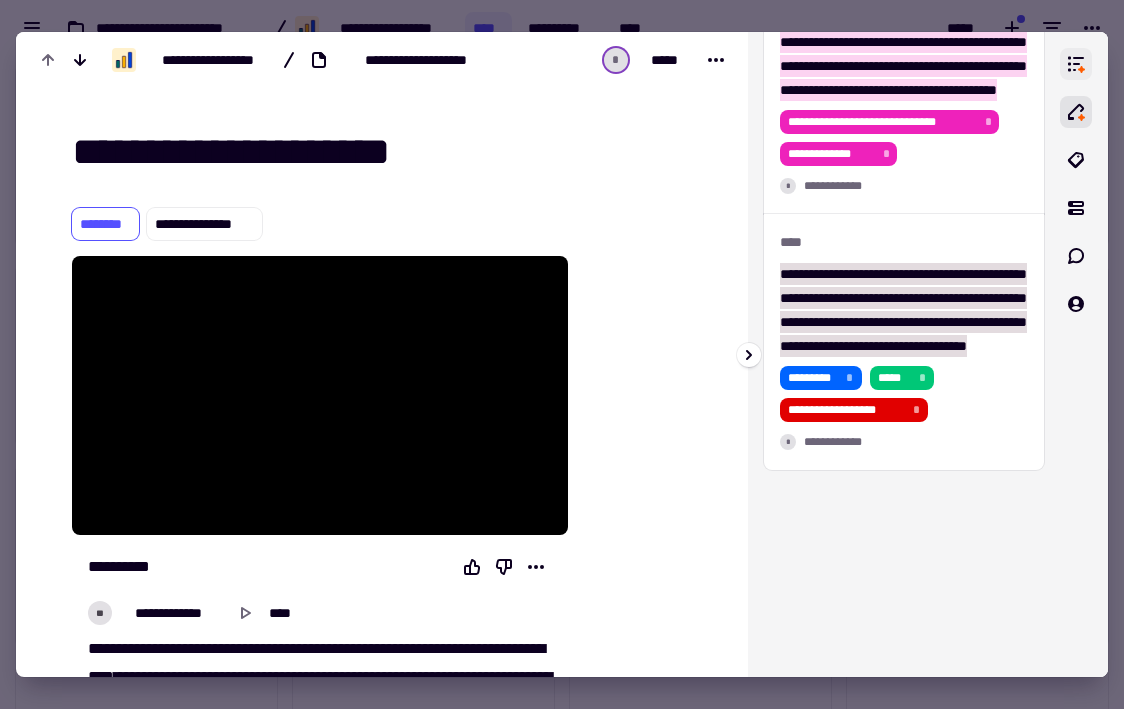 click 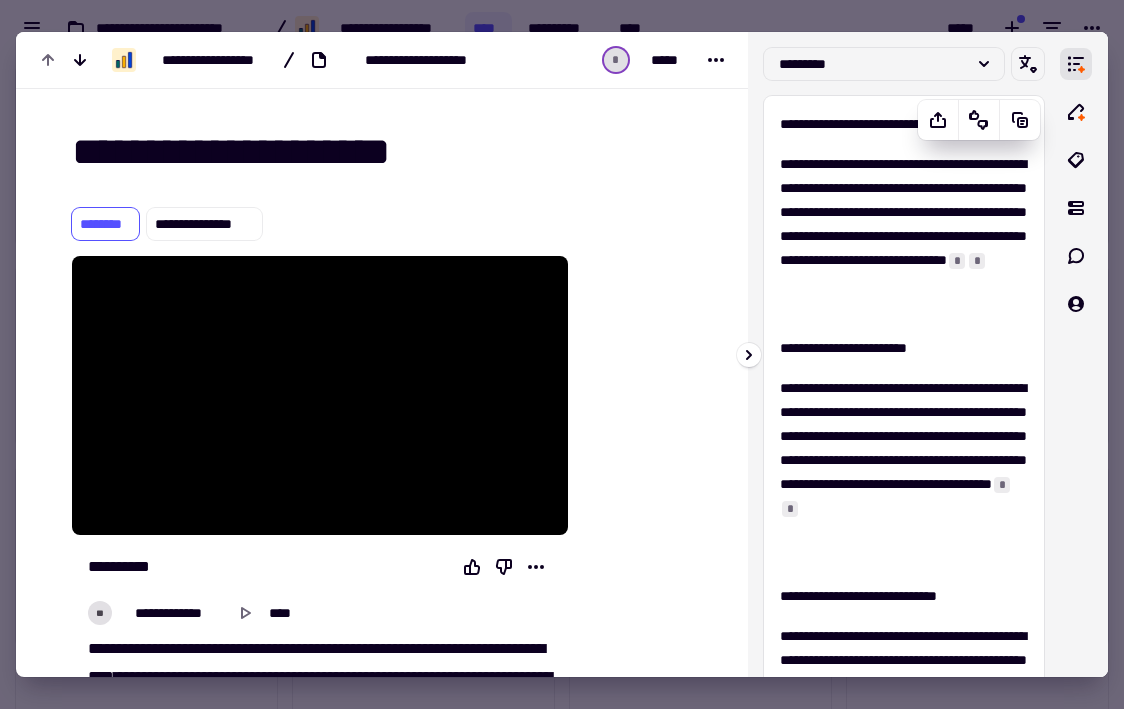 scroll, scrollTop: 0, scrollLeft: 0, axis: both 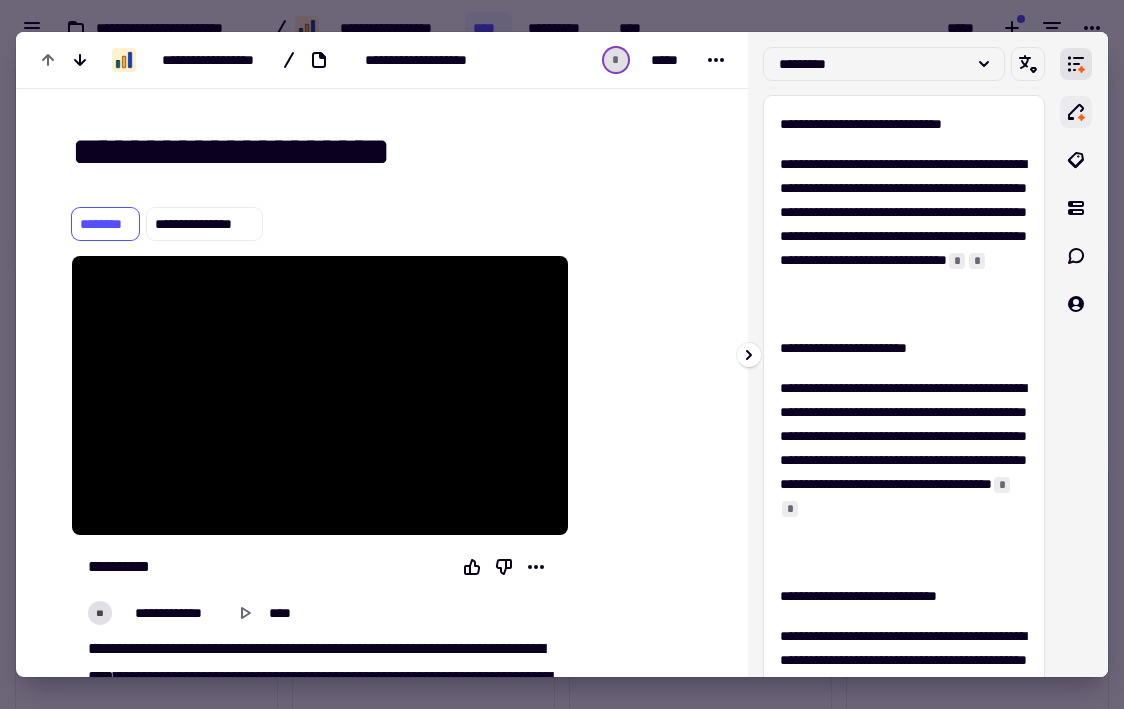 click 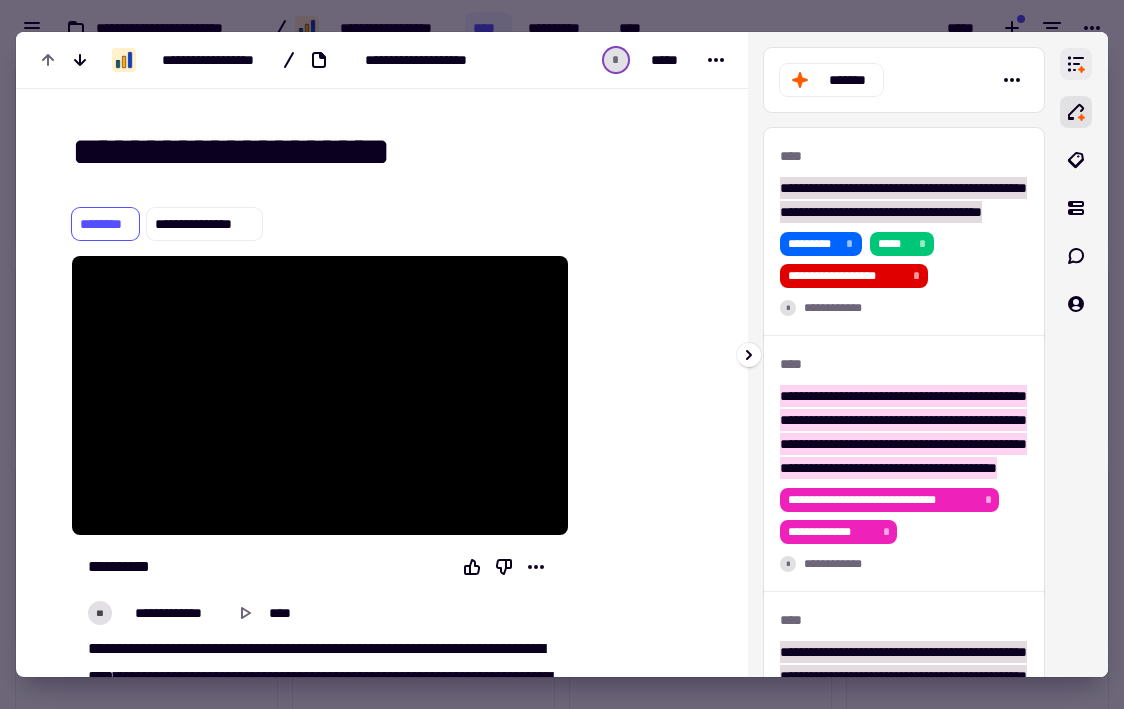 click 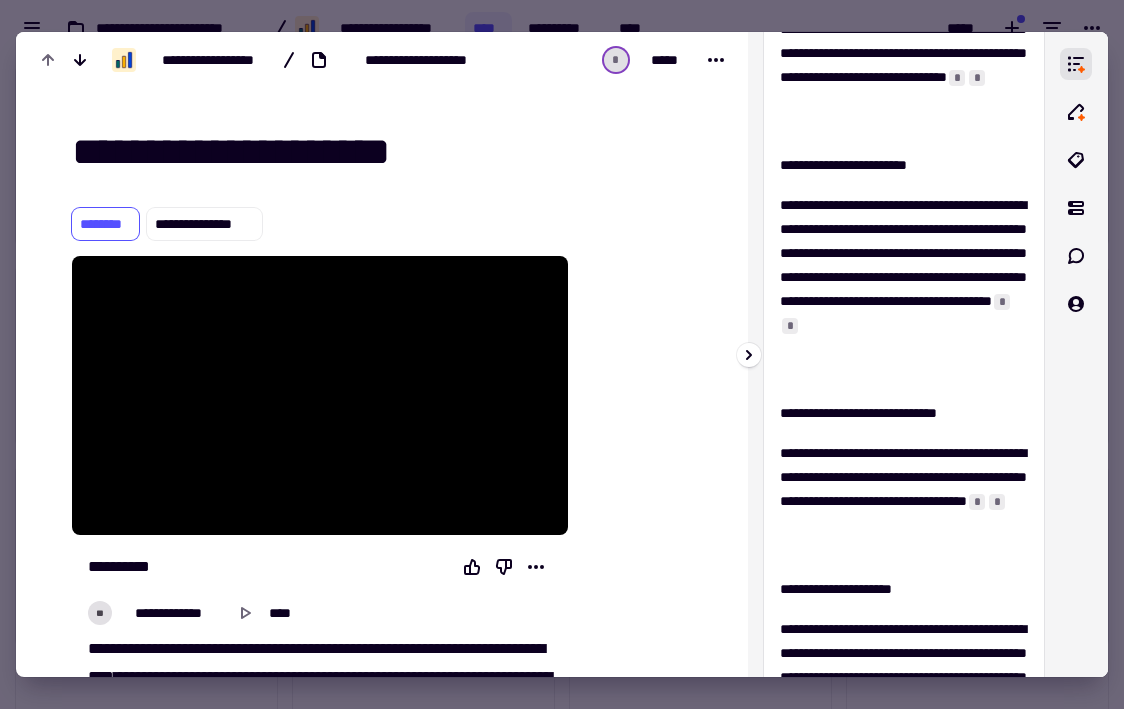 scroll, scrollTop: 187, scrollLeft: 0, axis: vertical 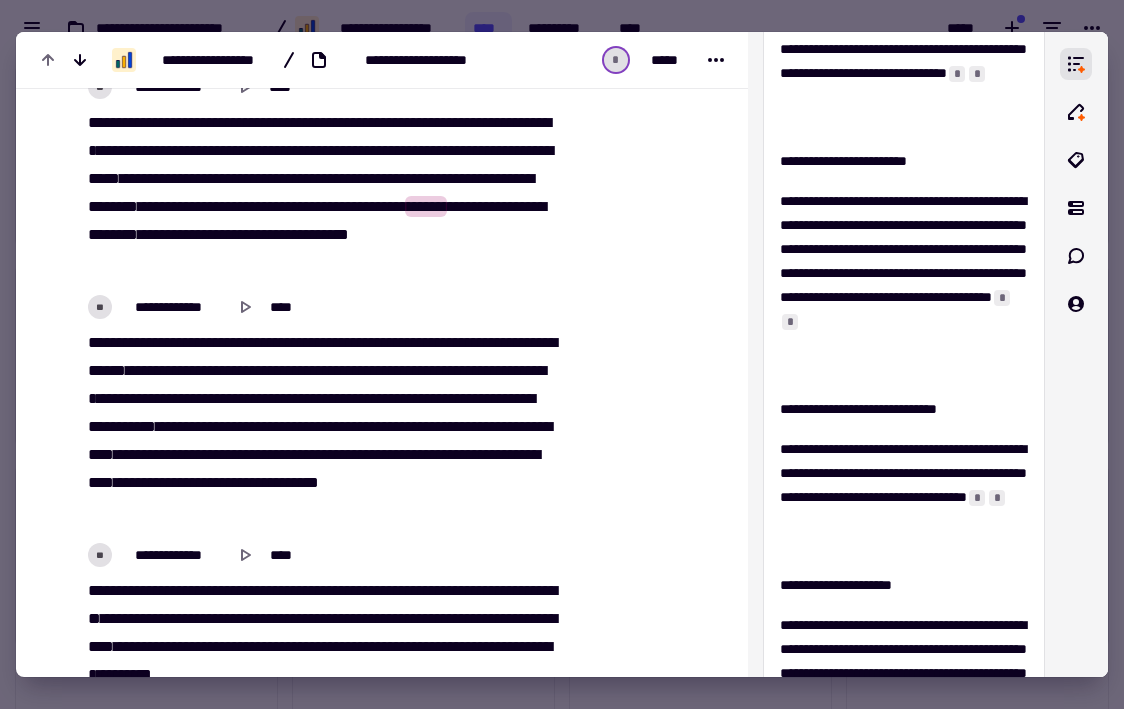 click on "******" at bounding box center [426, 206] 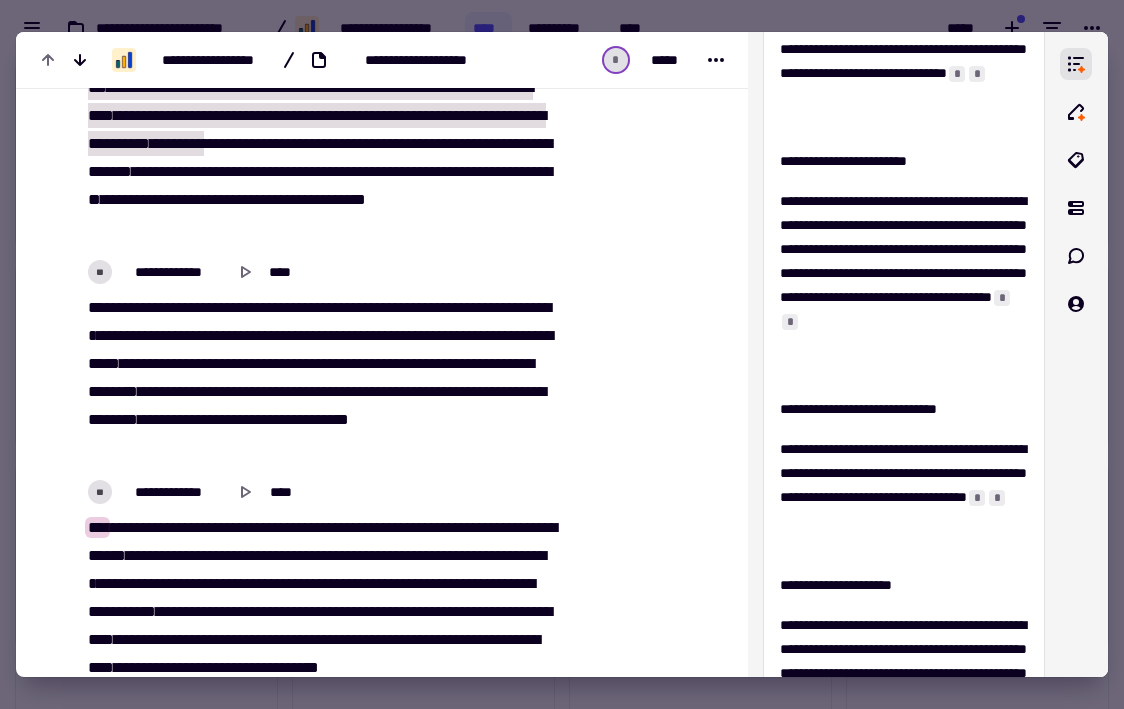 scroll, scrollTop: 1383, scrollLeft: 0, axis: vertical 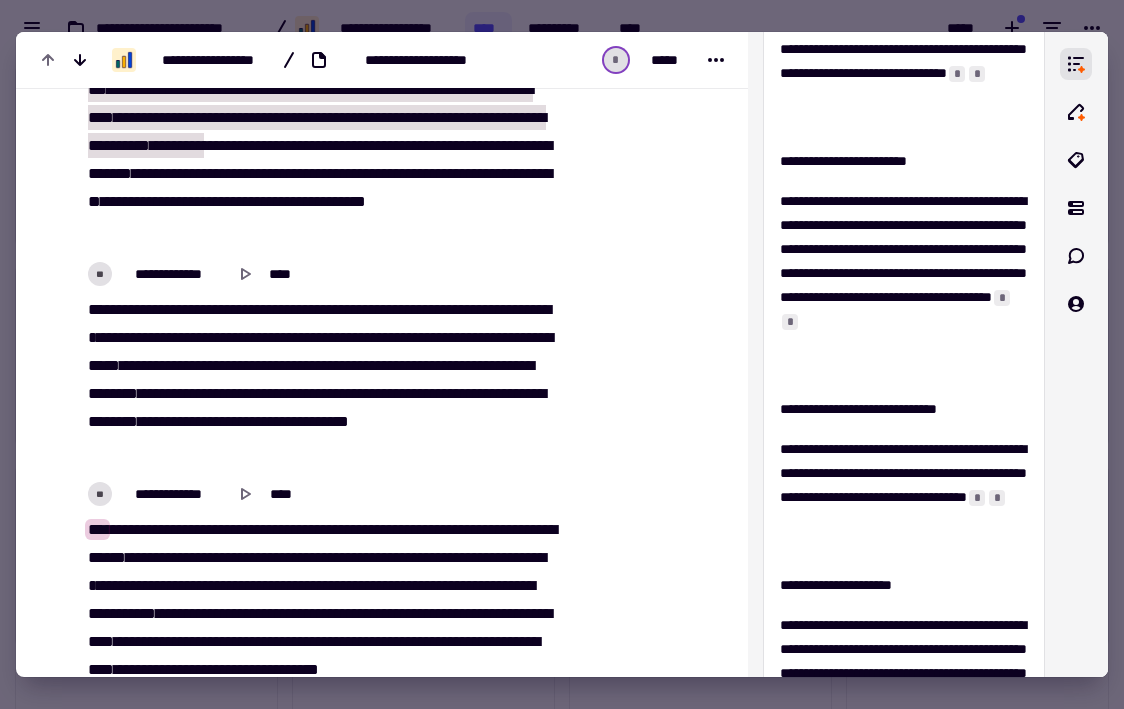 click on "*****" at bounding box center (141, 365) 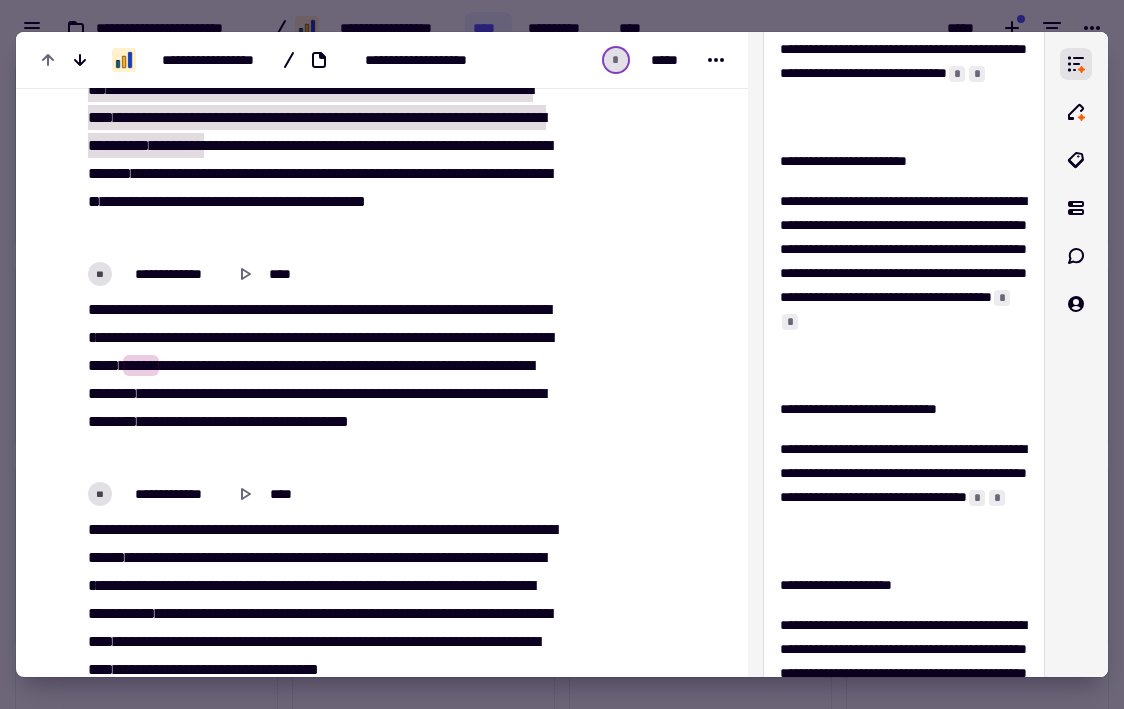 click on "[PHONE]" at bounding box center [320, 380] 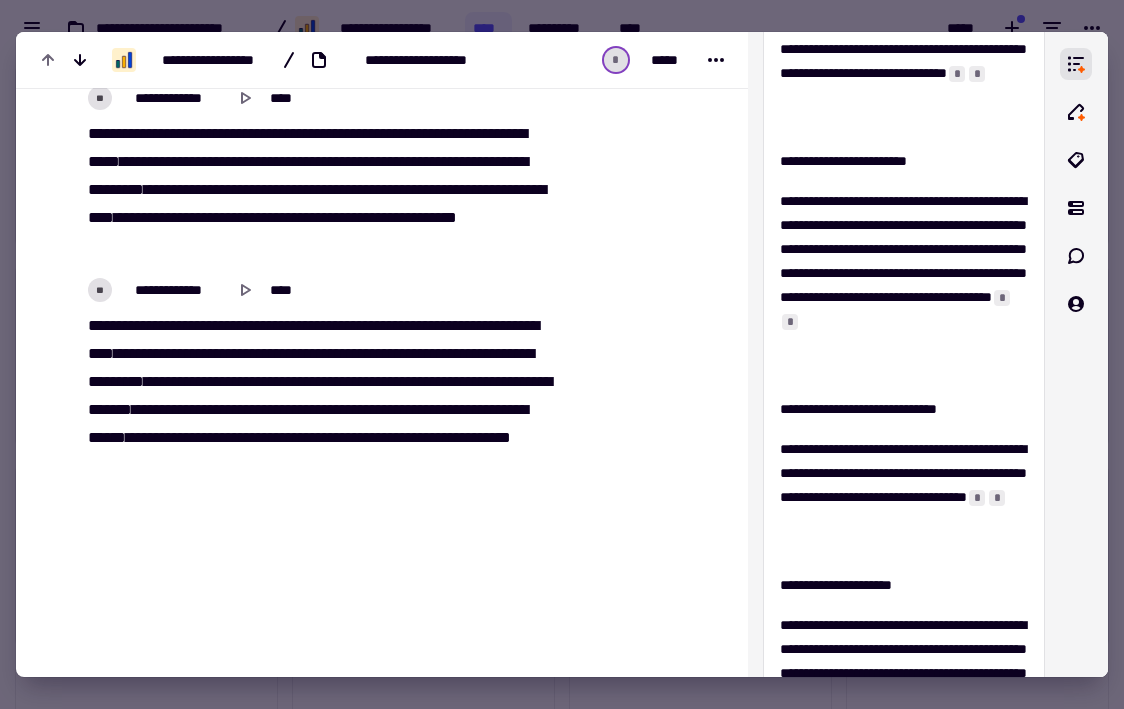 scroll, scrollTop: 2193, scrollLeft: 0, axis: vertical 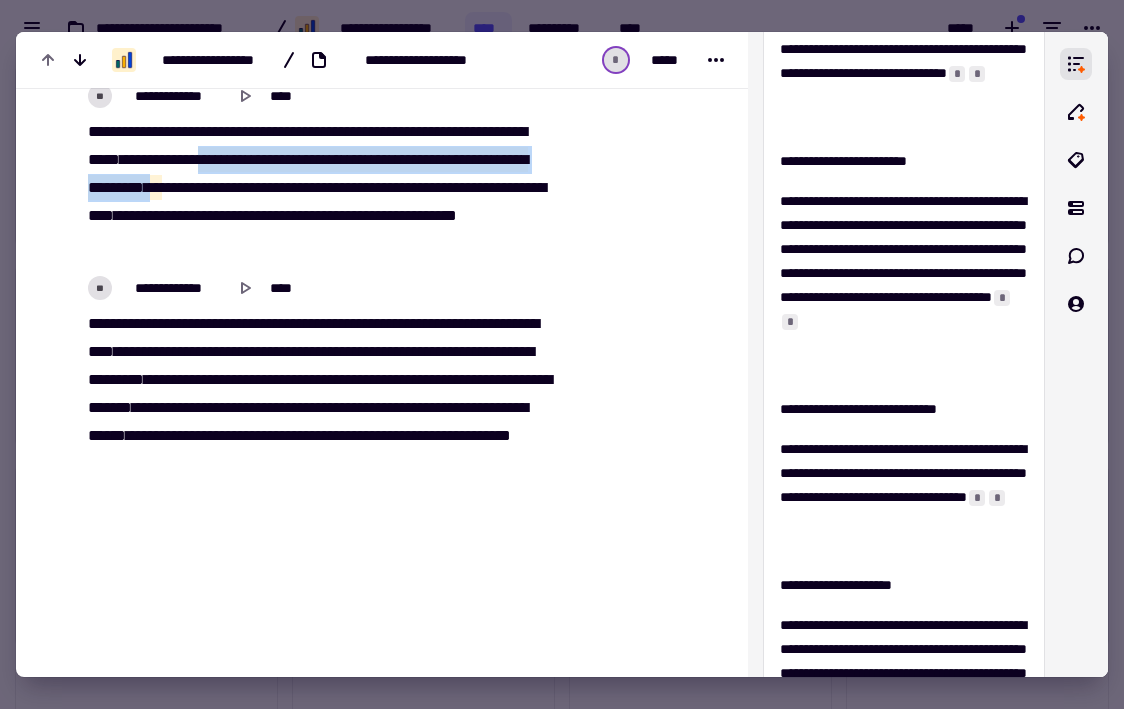 drag, startPoint x: 340, startPoint y: 153, endPoint x: 371, endPoint y: 180, distance: 41.109608 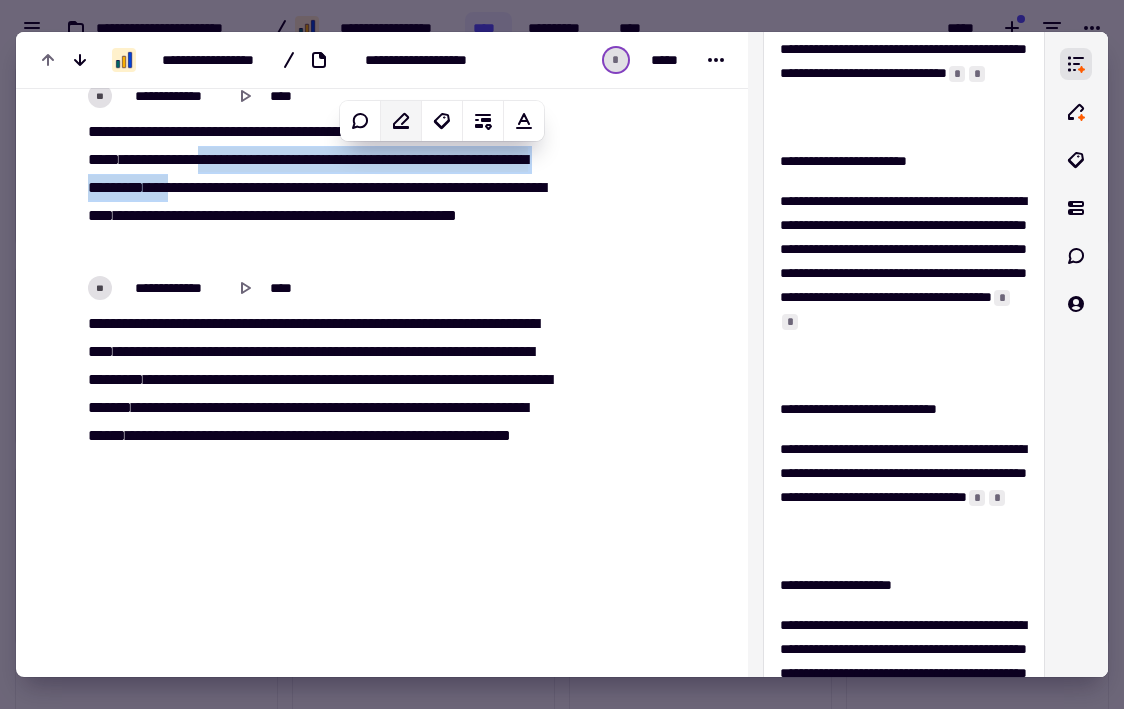 click 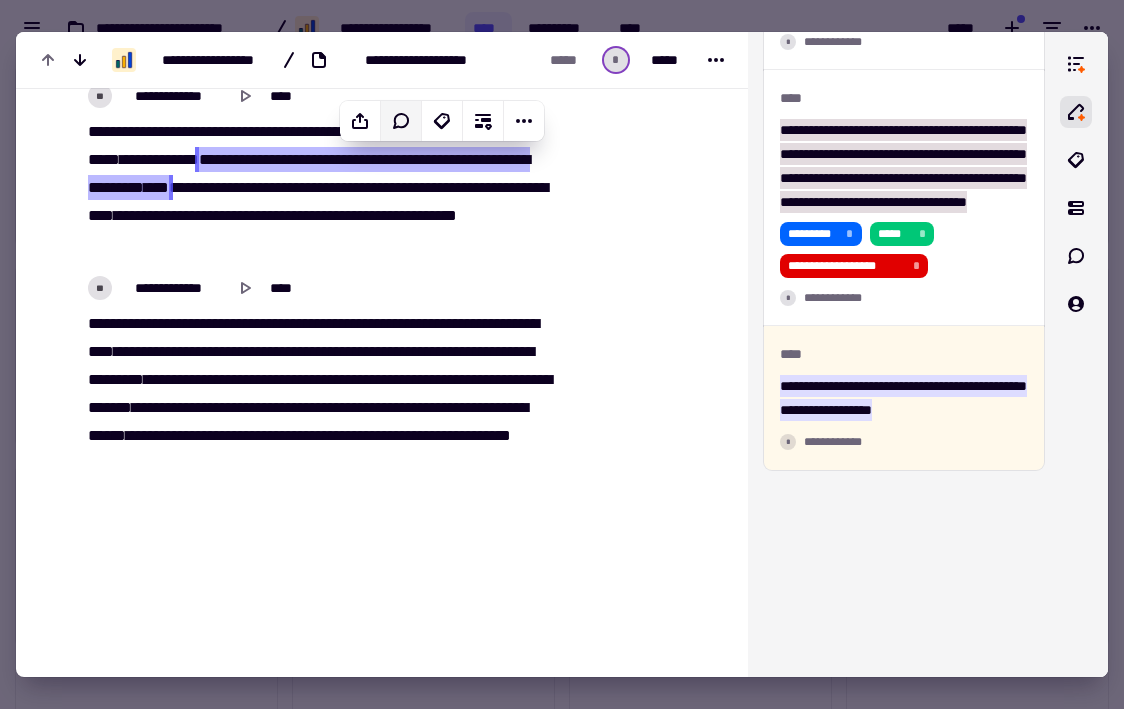 scroll, scrollTop: 642, scrollLeft: 0, axis: vertical 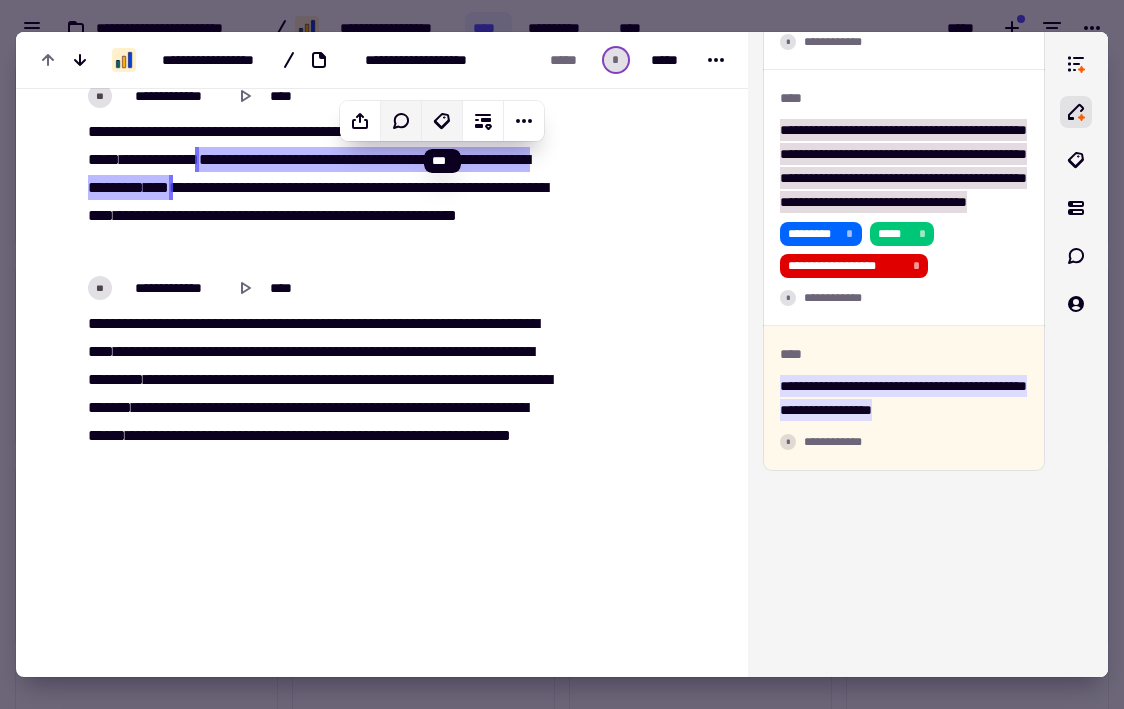 click 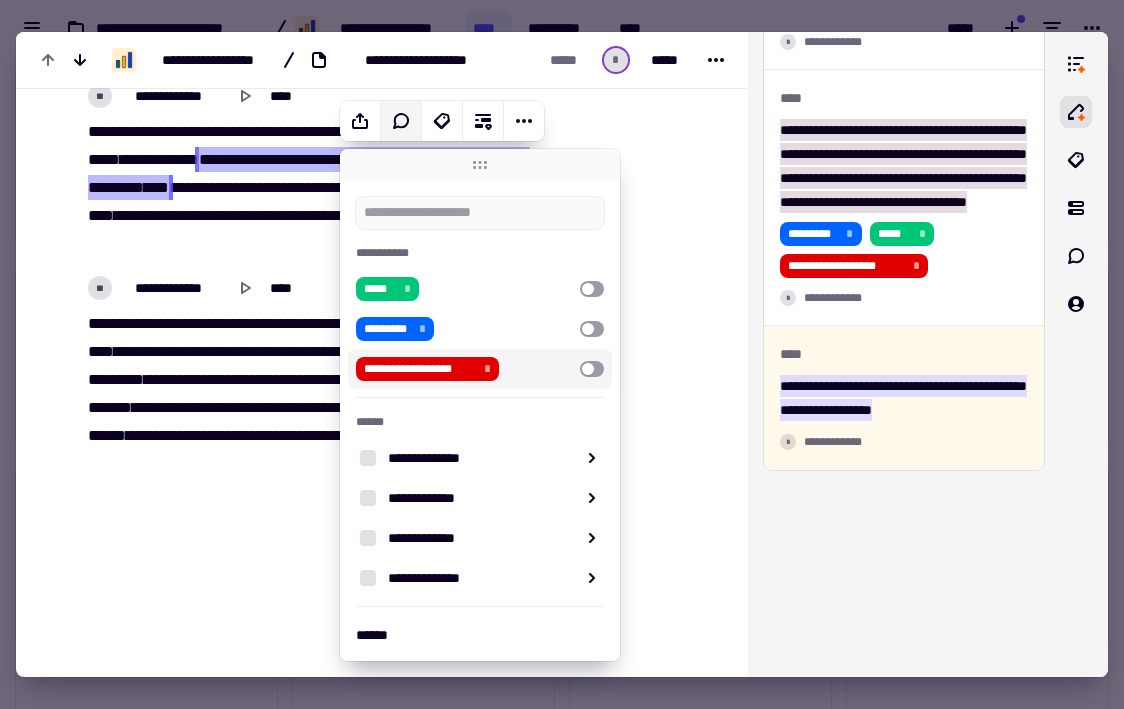 click at bounding box center (592, 369) 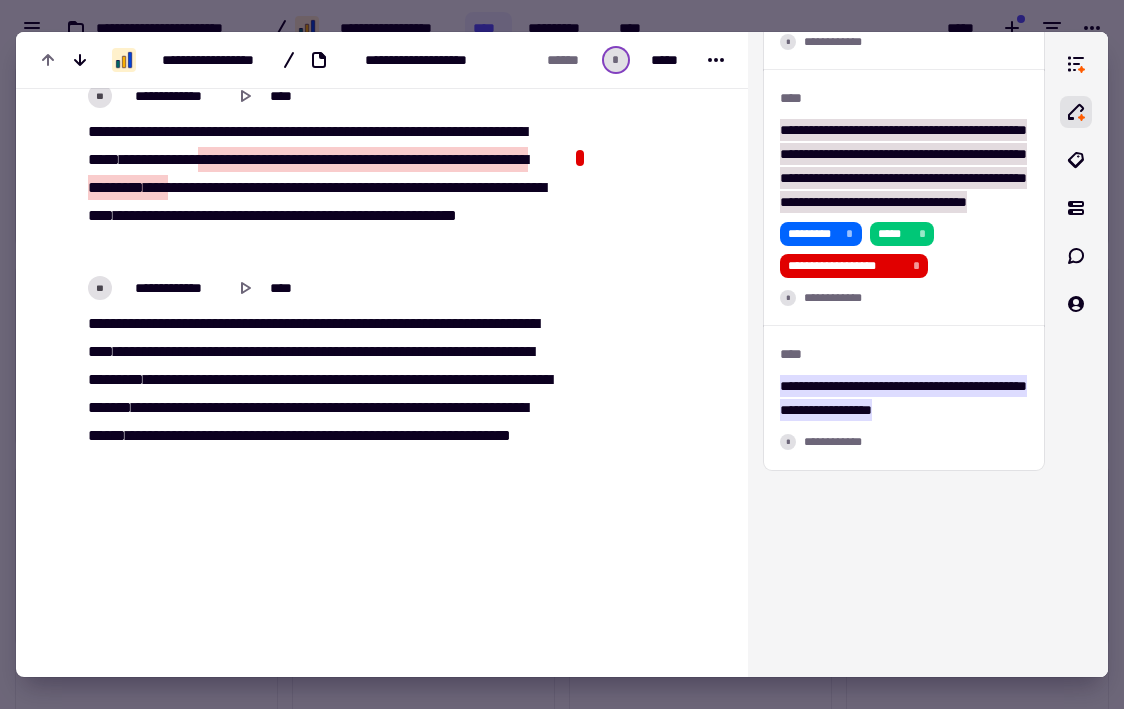 click on "**" at bounding box center (462, 379) 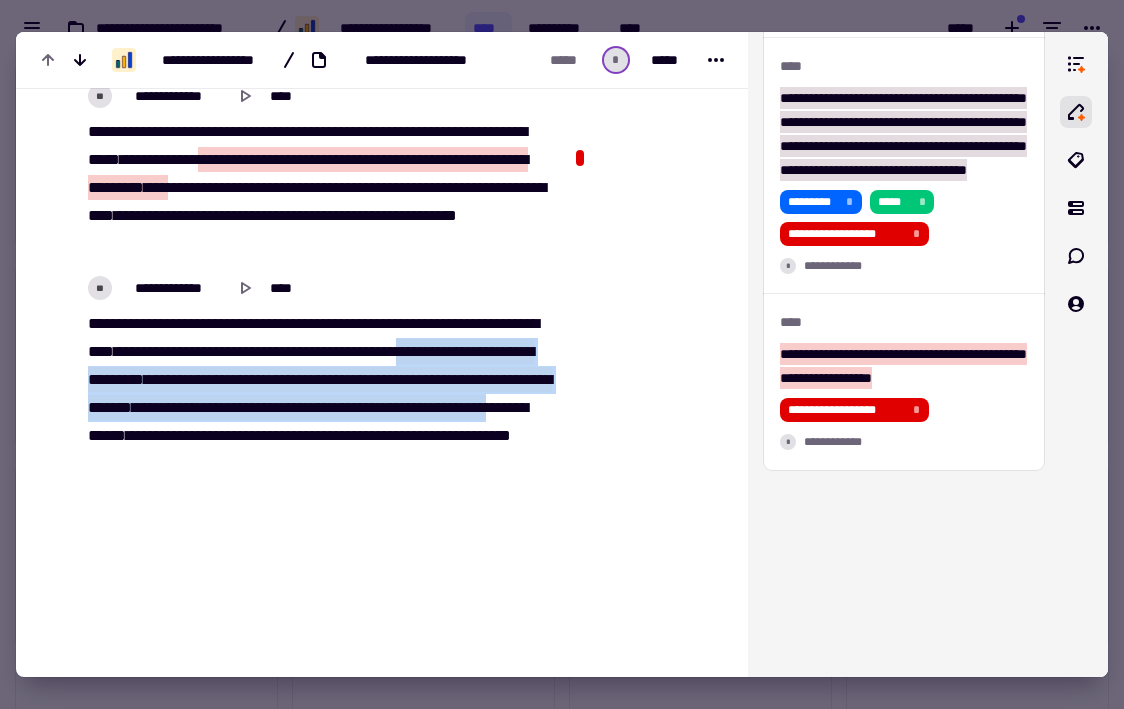 drag, startPoint x: 510, startPoint y: 344, endPoint x: 326, endPoint y: 439, distance: 207.07729 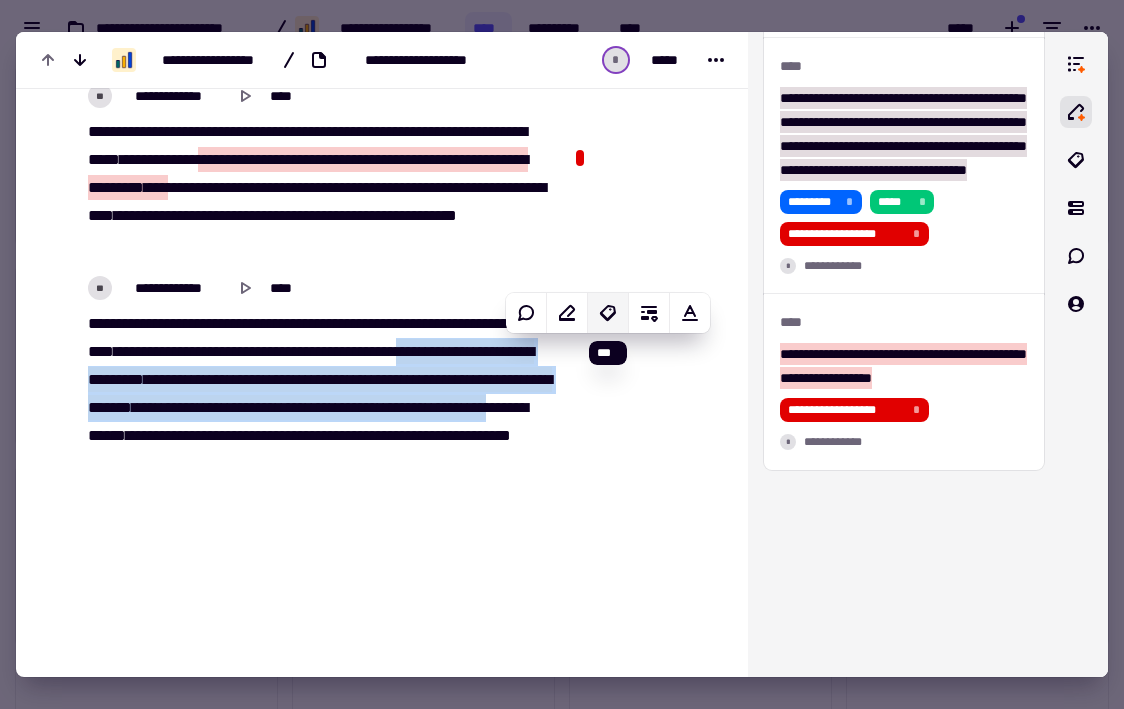 click 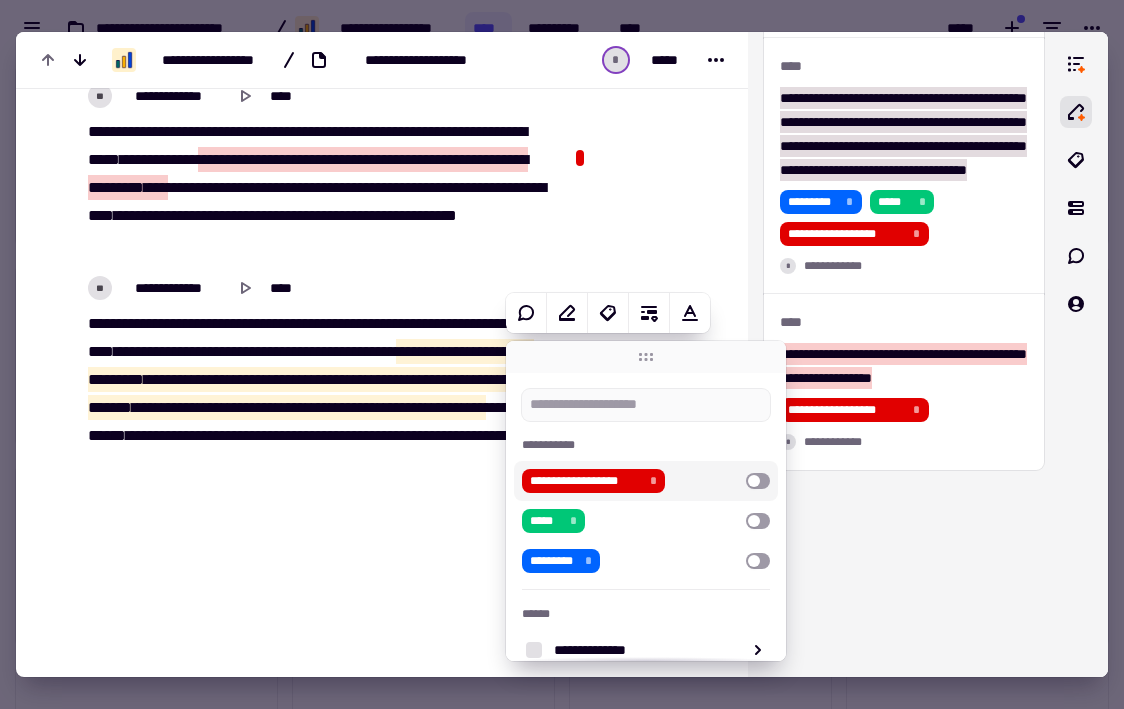 click at bounding box center [758, 481] 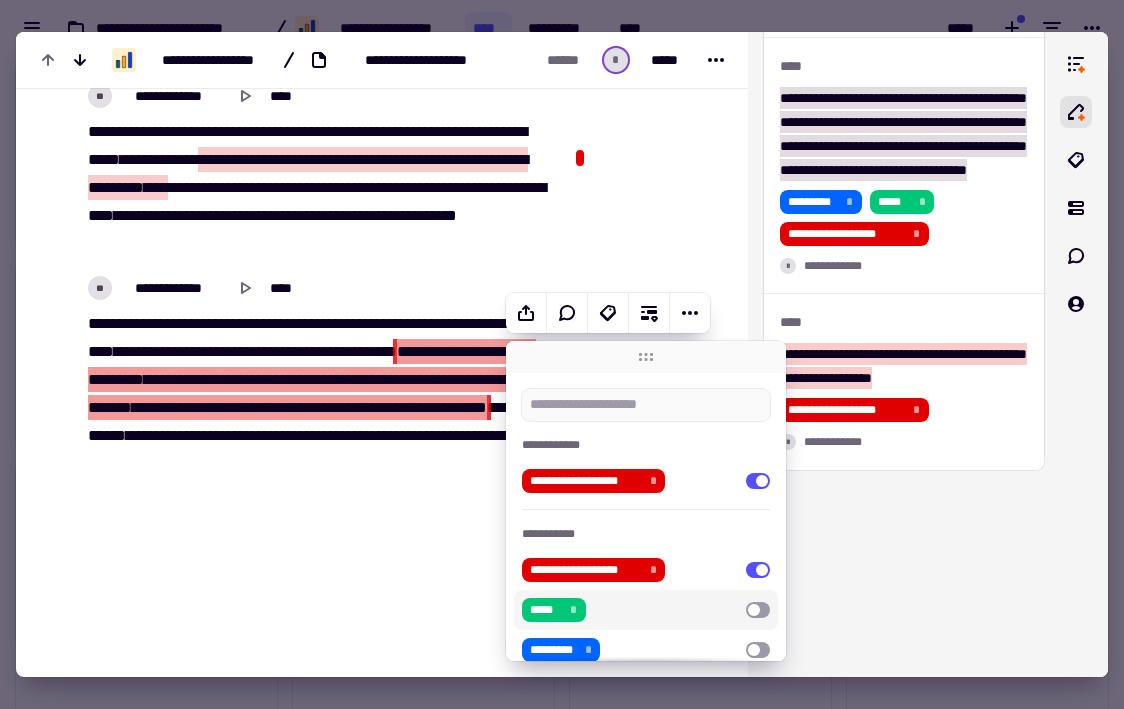 click at bounding box center (758, 610) 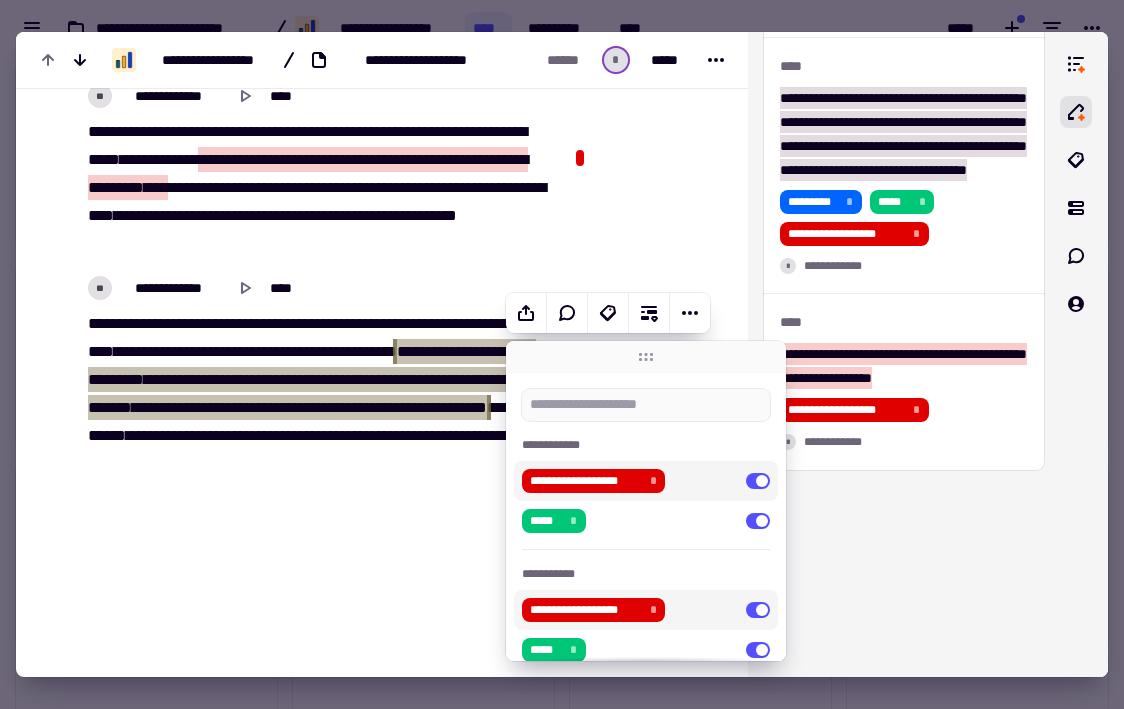 type on "******" 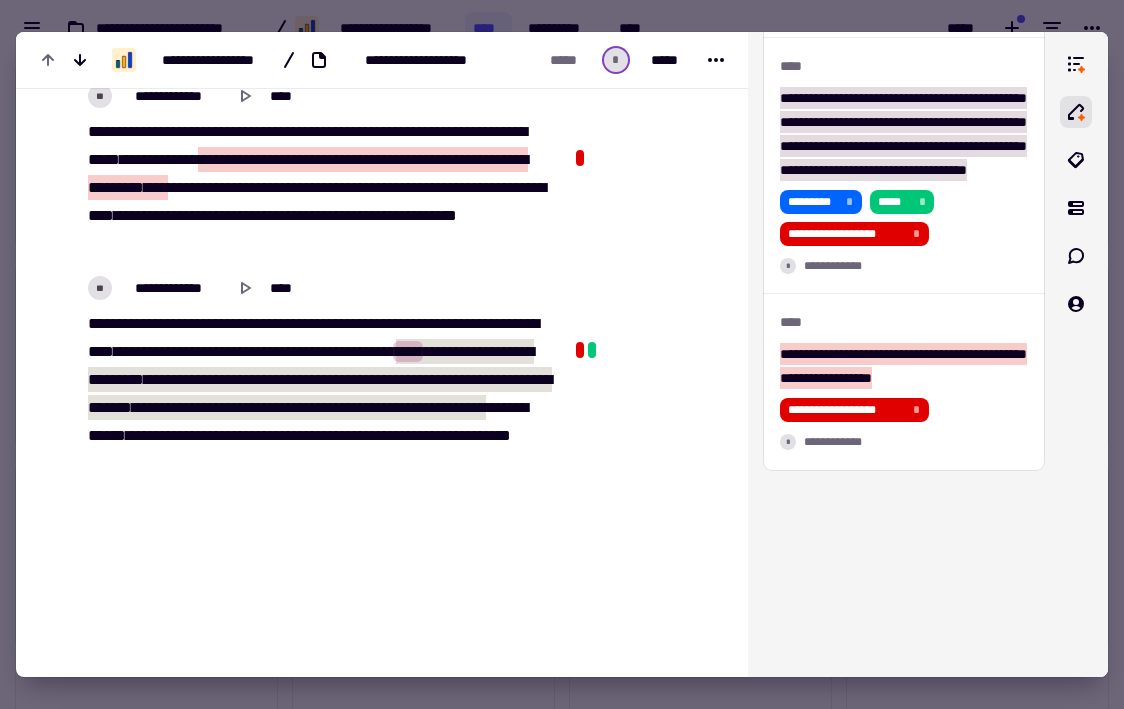 click on "***   ***   ****   ****   *   ******   **   ****   *   ***   **   *****   *******   ********   *******   ****   **   ****   **   ****   ****   ***   *****   *********   ****   ****   ***   ***   ****   **   *   *********   ******   **   ***   *****   ****   *   ******   **   *****   *   *****   **   ***   ****   ***   *******   ***   ******   ***   ********   ****   ***   *******   *******   *****   ***   ***   *   ******   ***   *   *****   *****   *******   *   ****   ******   ****   ****   *   *****   ****" at bounding box center [320, 394] 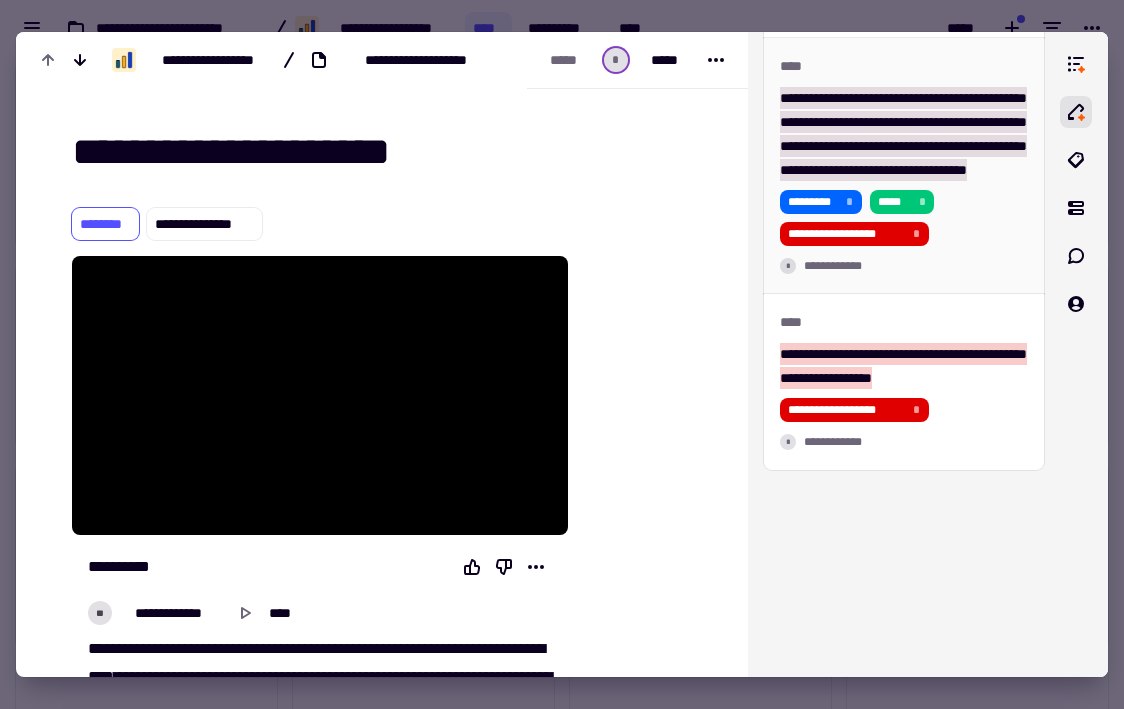 scroll, scrollTop: 0, scrollLeft: 0, axis: both 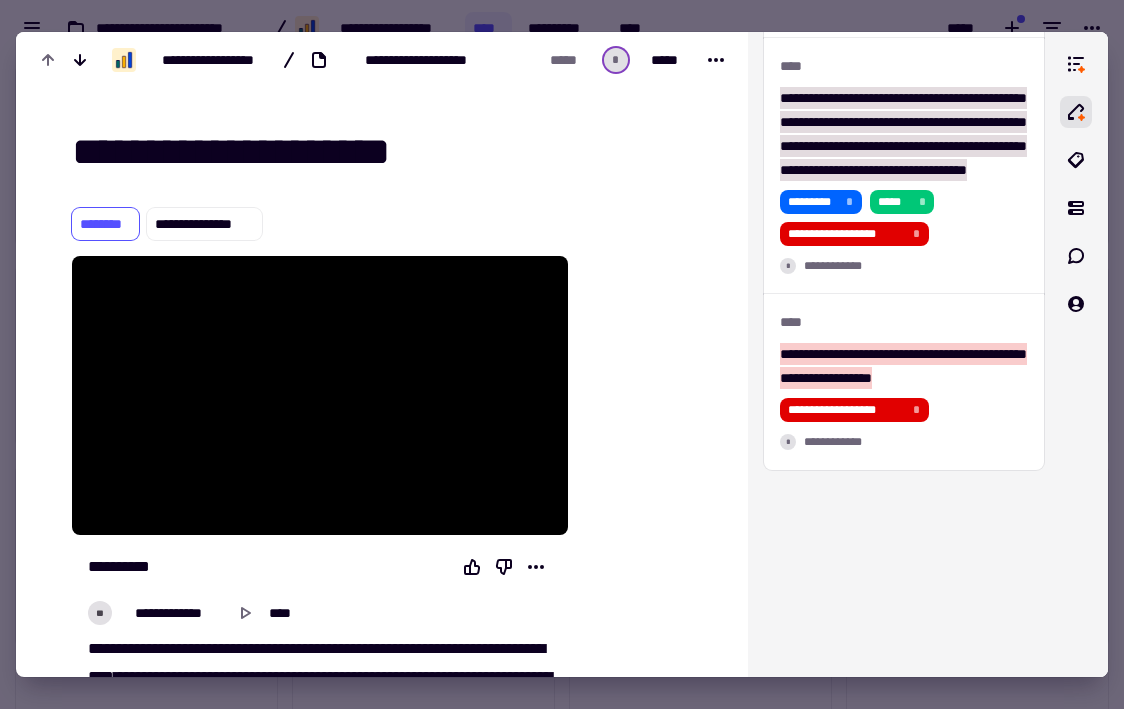 click at bounding box center [562, 354] 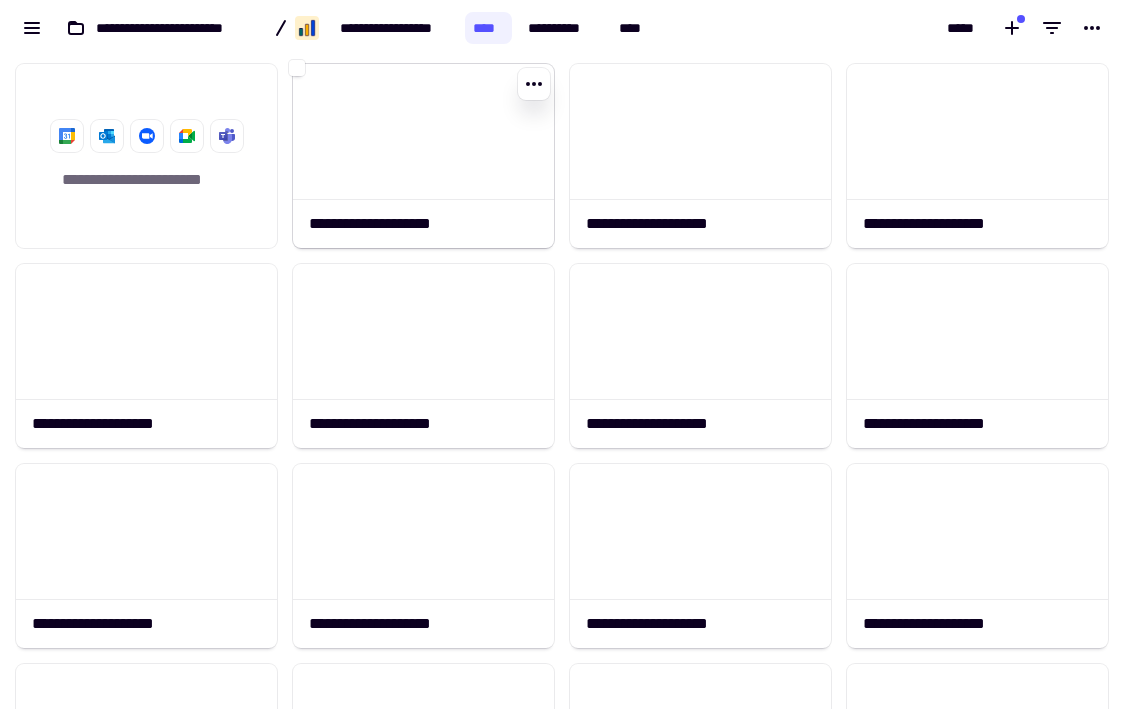 click 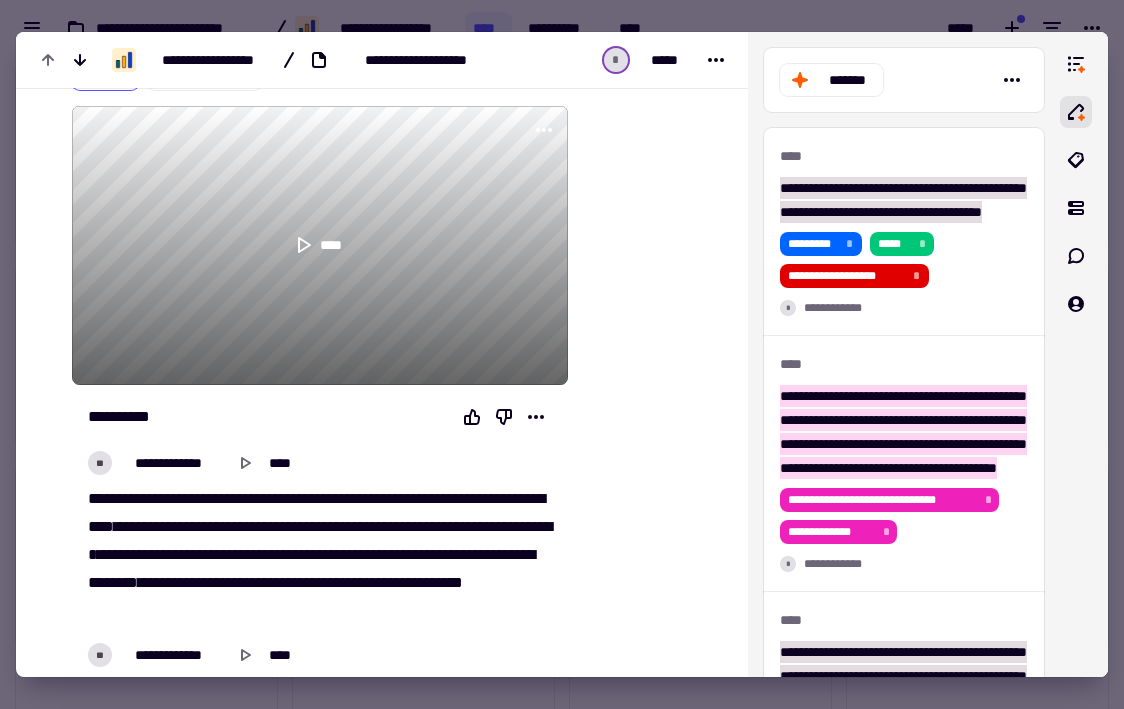 scroll, scrollTop: 295, scrollLeft: 0, axis: vertical 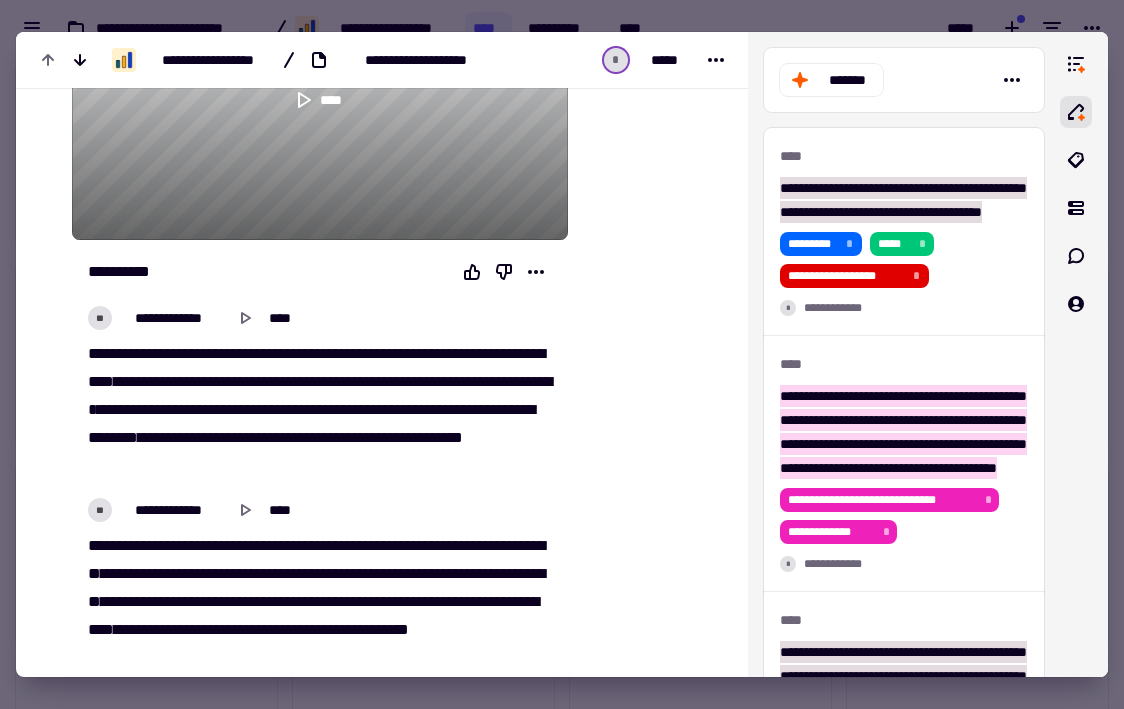 click at bounding box center (562, 354) 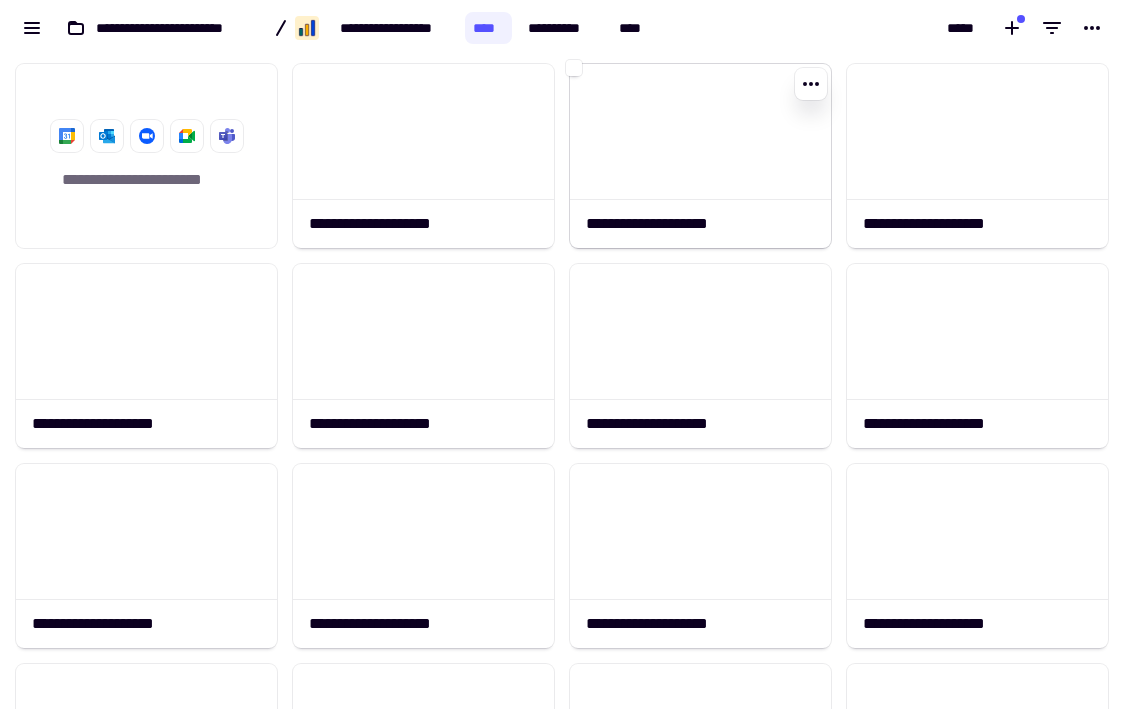click 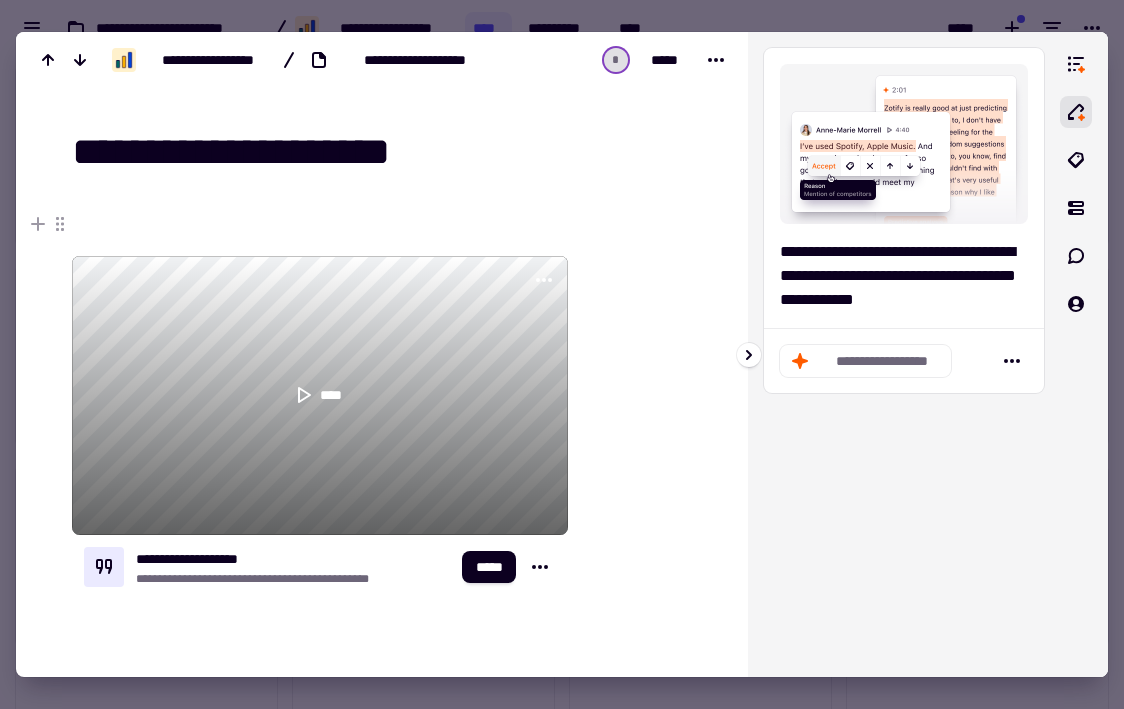 click on "**********" 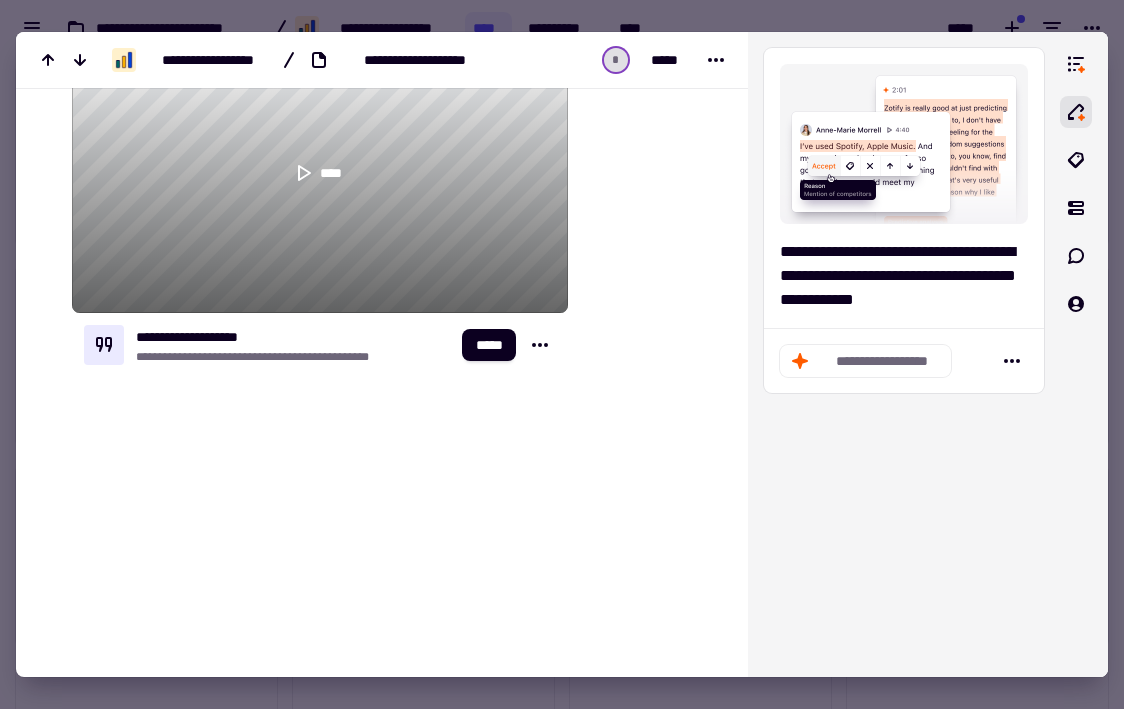 scroll, scrollTop: 221, scrollLeft: 0, axis: vertical 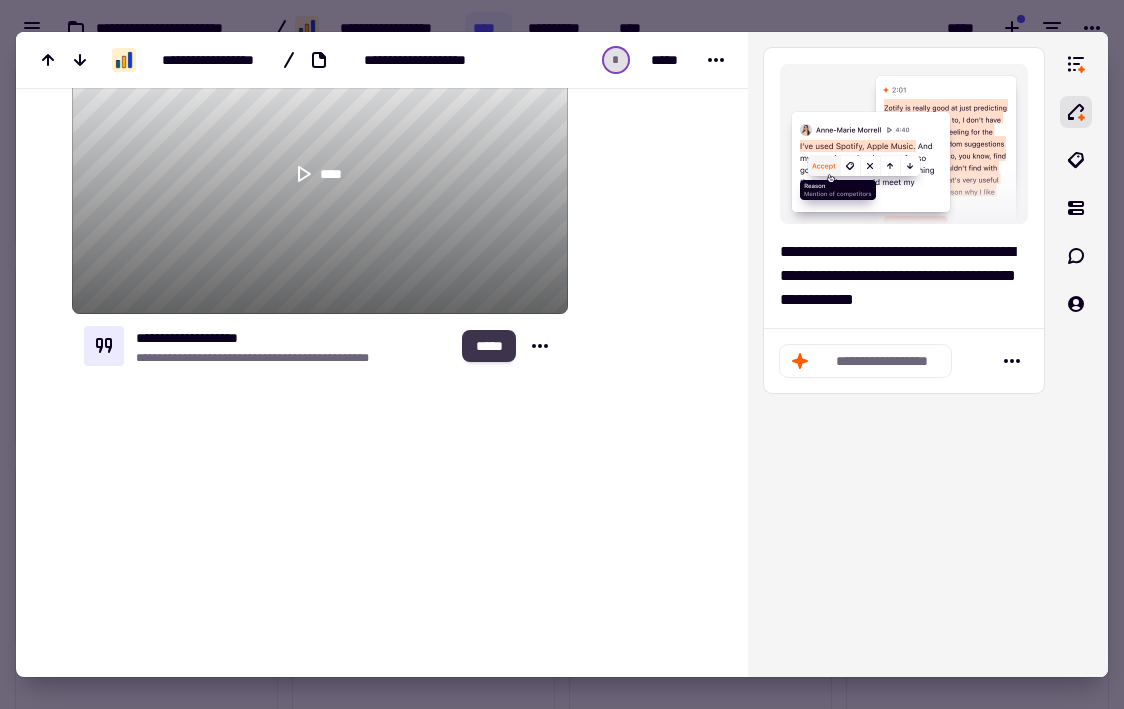 click on "*****" 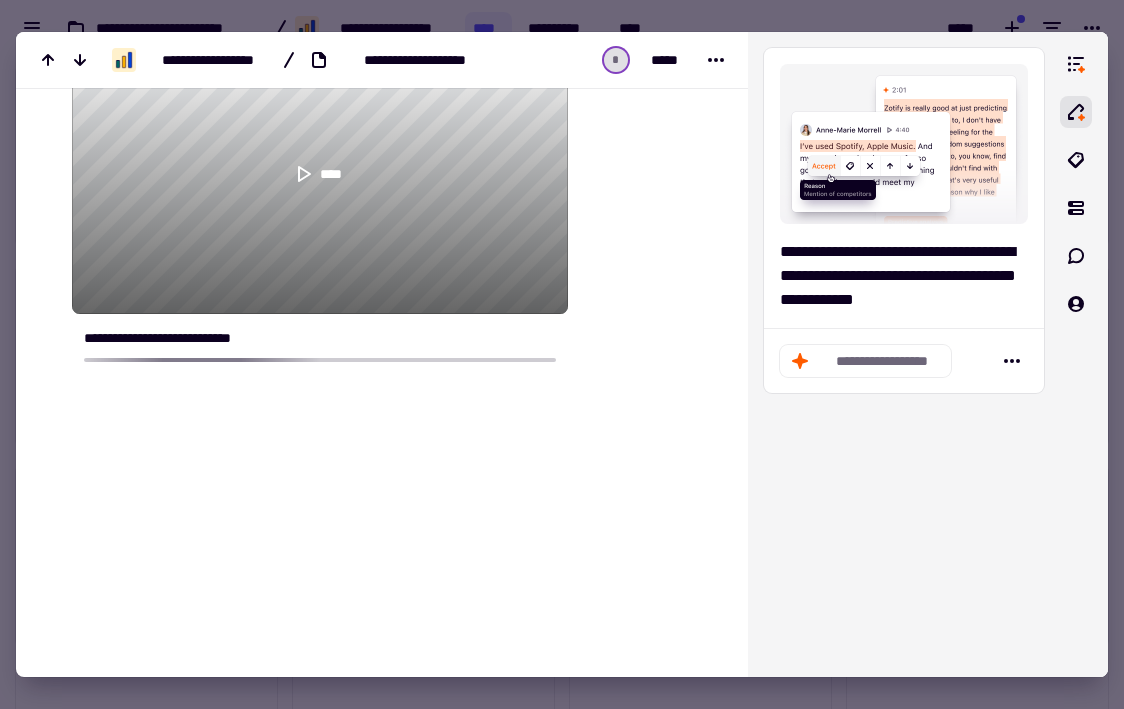 scroll, scrollTop: 265, scrollLeft: 0, axis: vertical 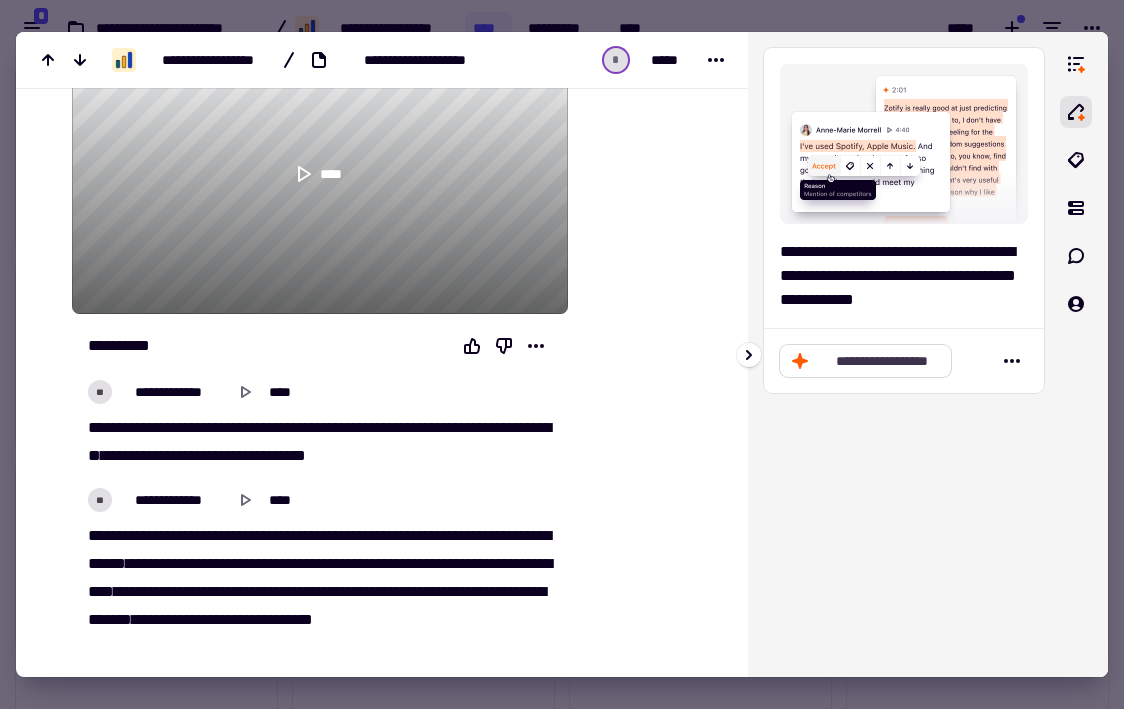 click on "**********" 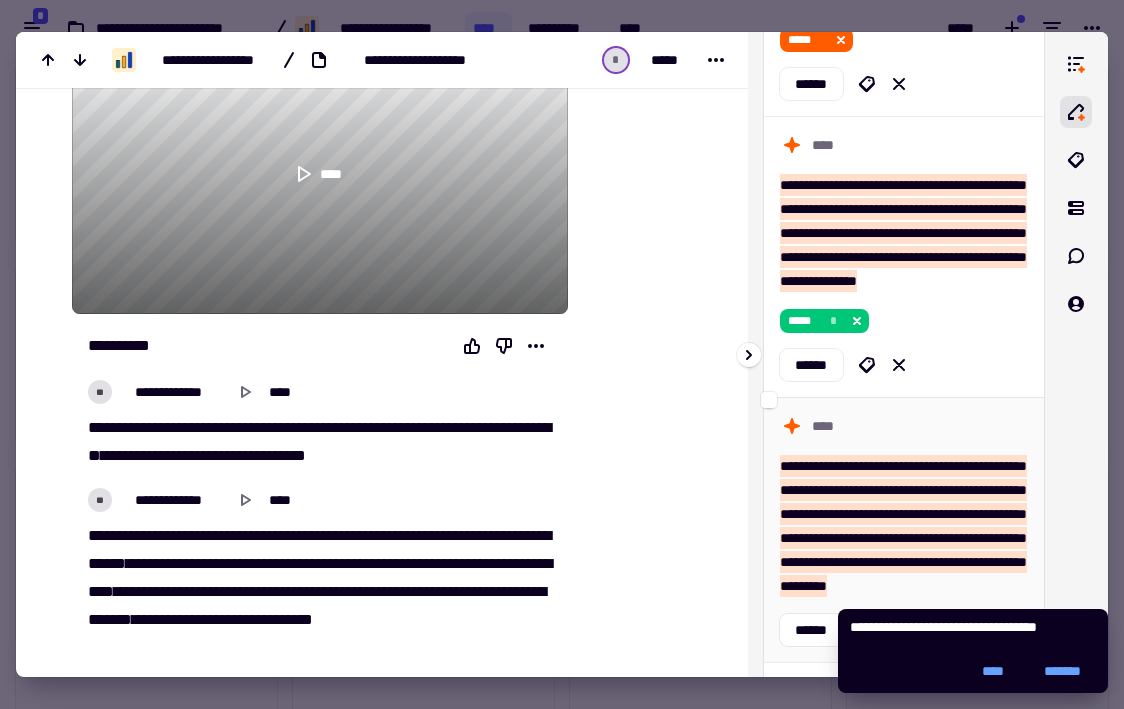 scroll, scrollTop: 391, scrollLeft: 0, axis: vertical 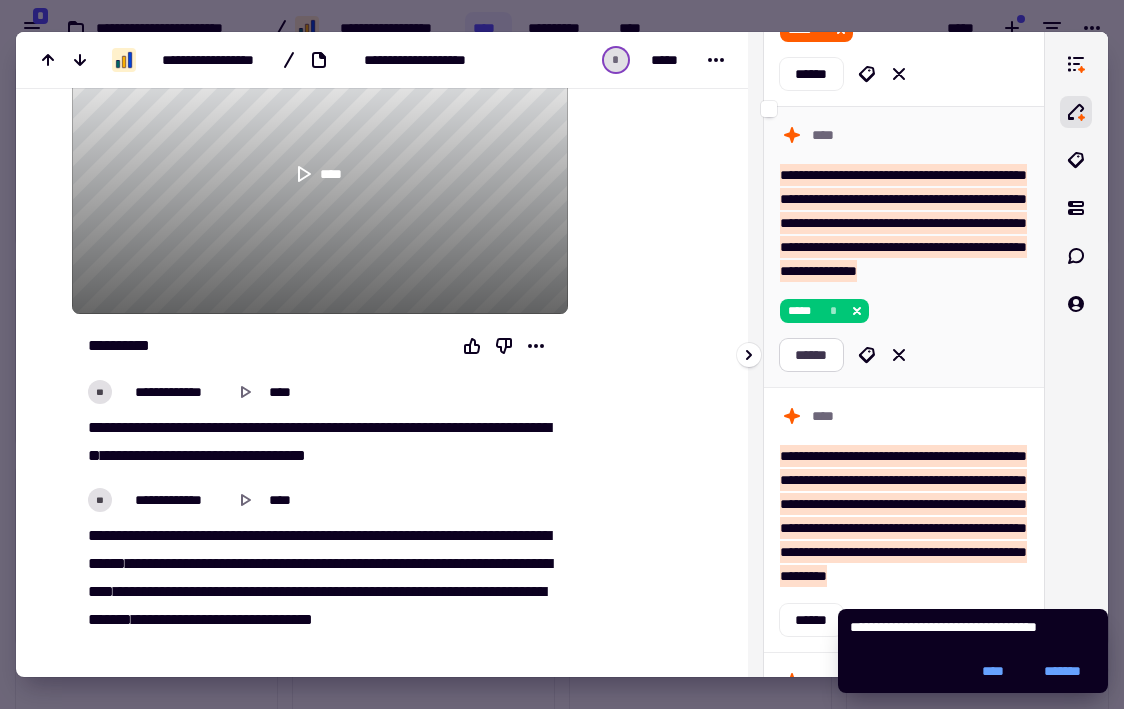 click on "******" 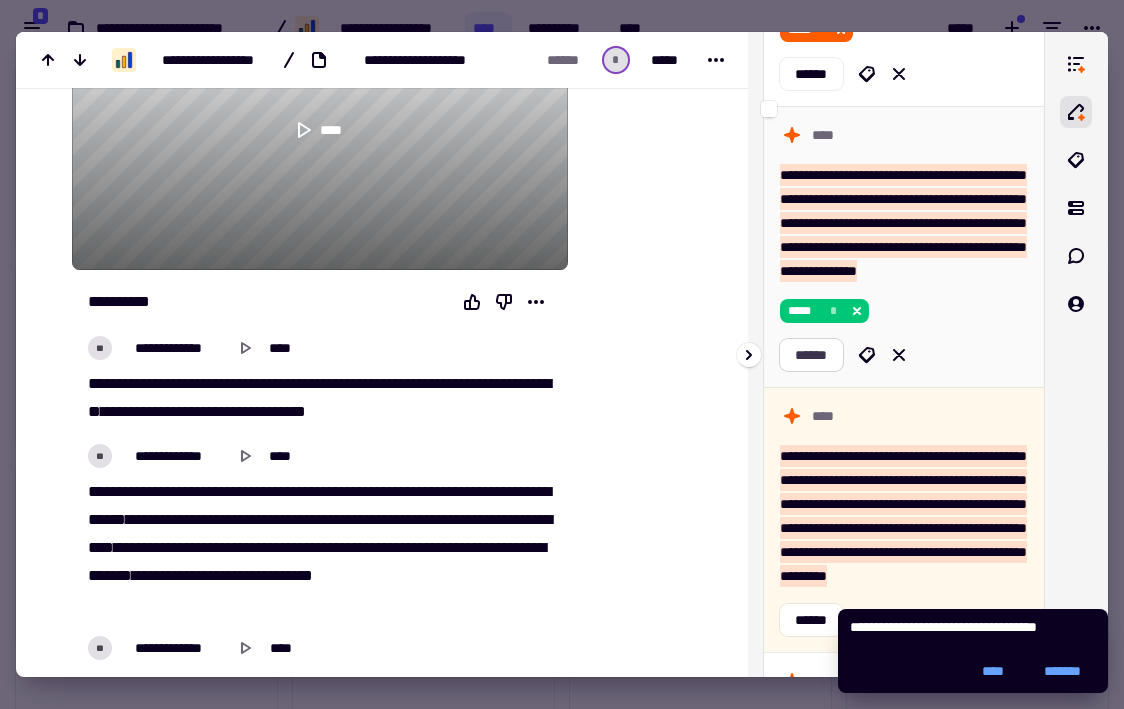scroll, scrollTop: 221, scrollLeft: 0, axis: vertical 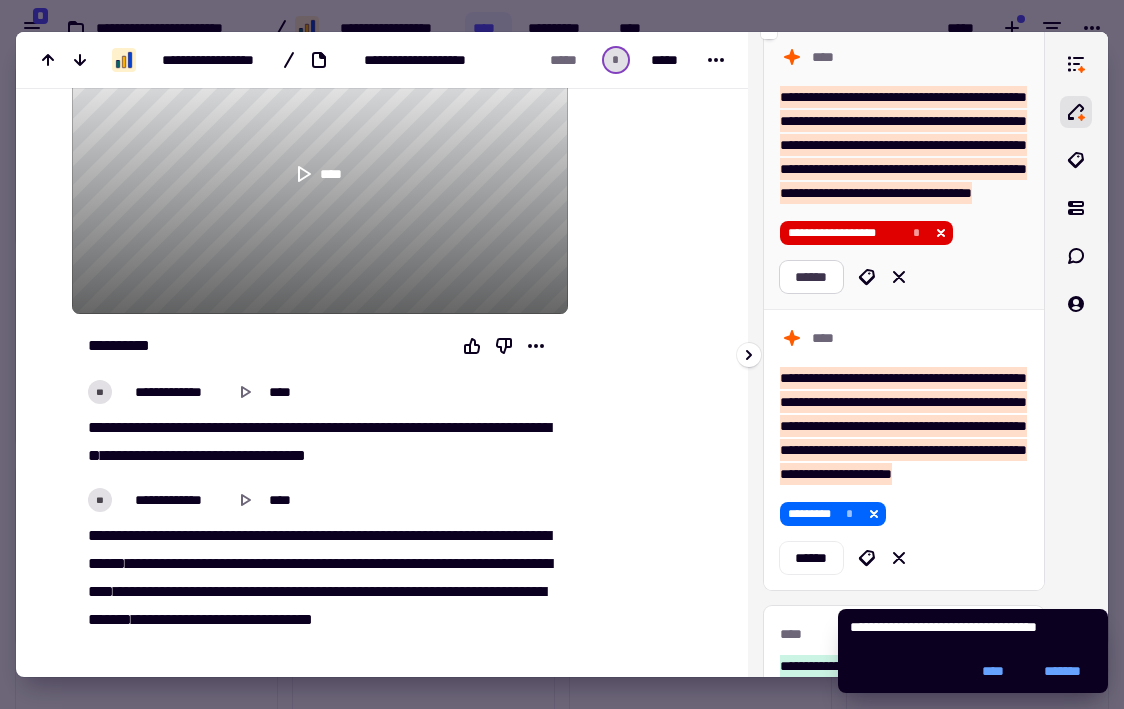 click on "******" 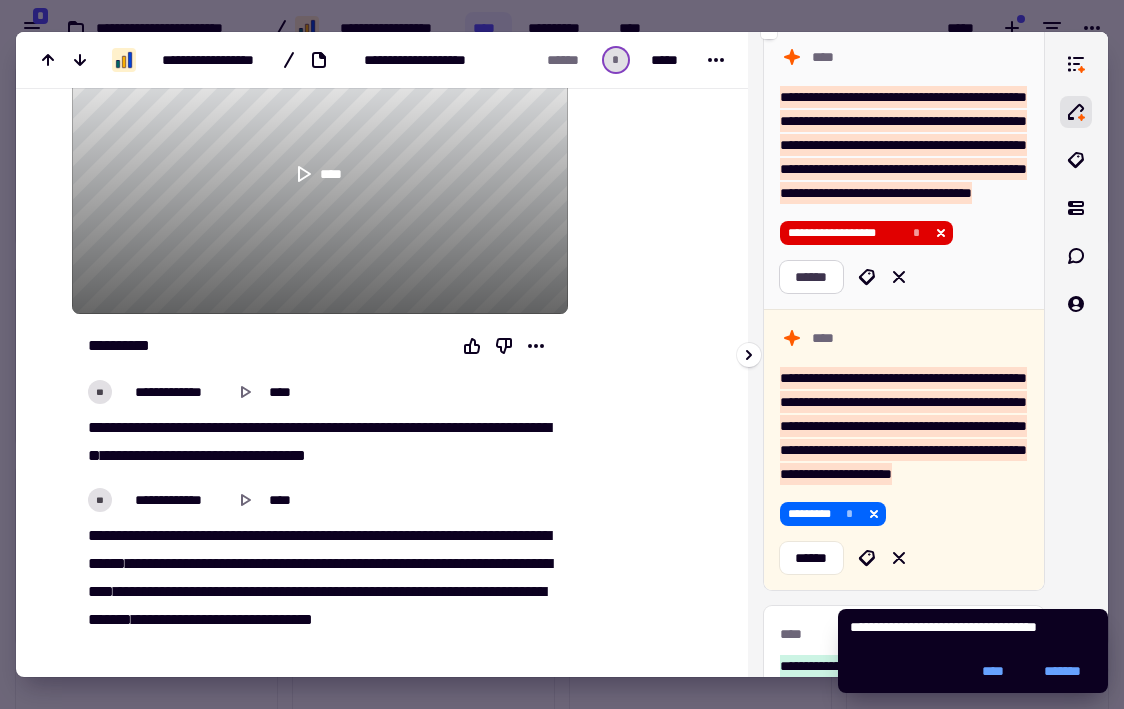 scroll, scrollTop: 1928, scrollLeft: 0, axis: vertical 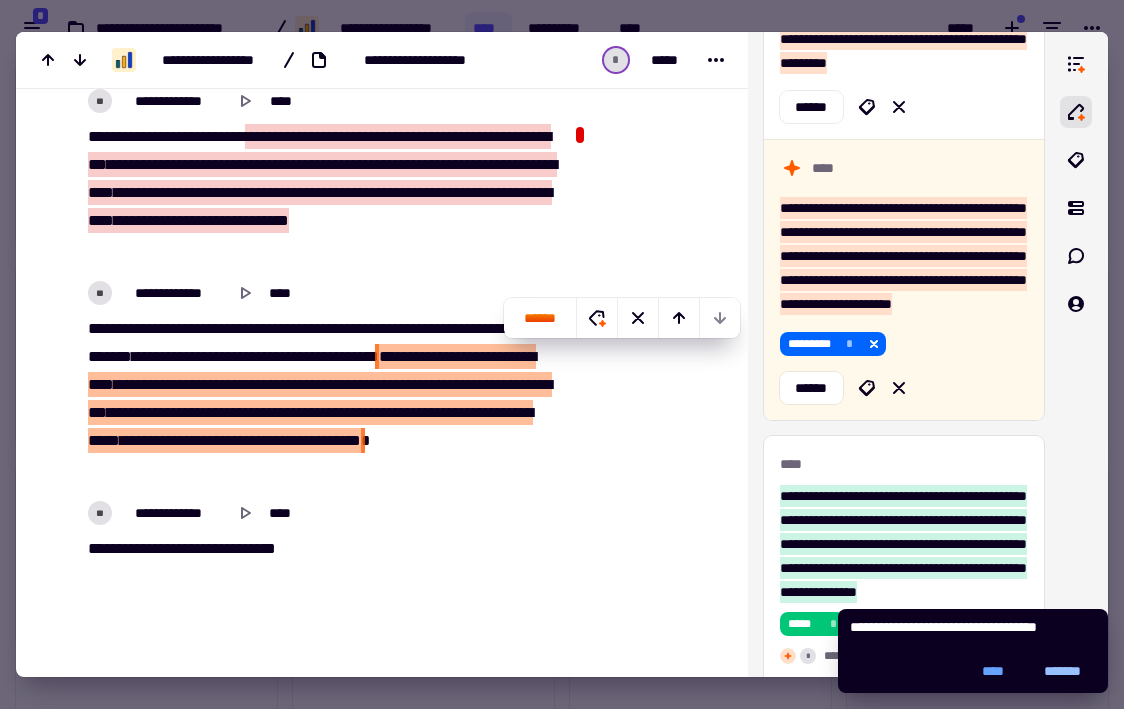 click on "*******" 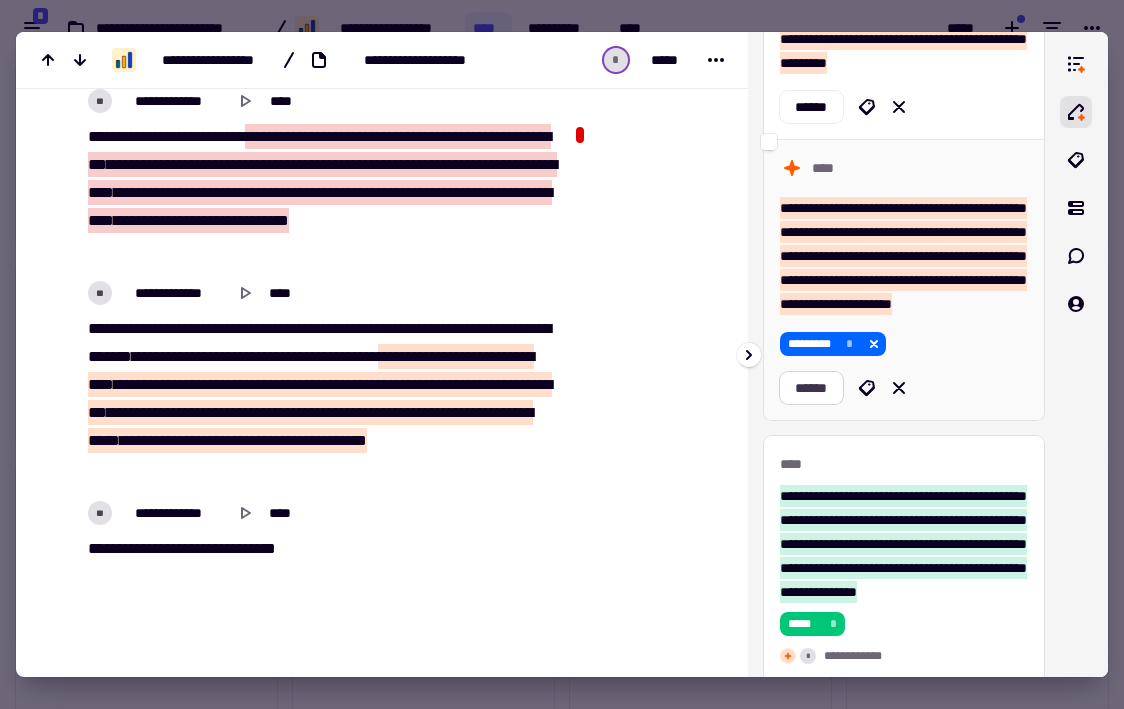 click on "******" 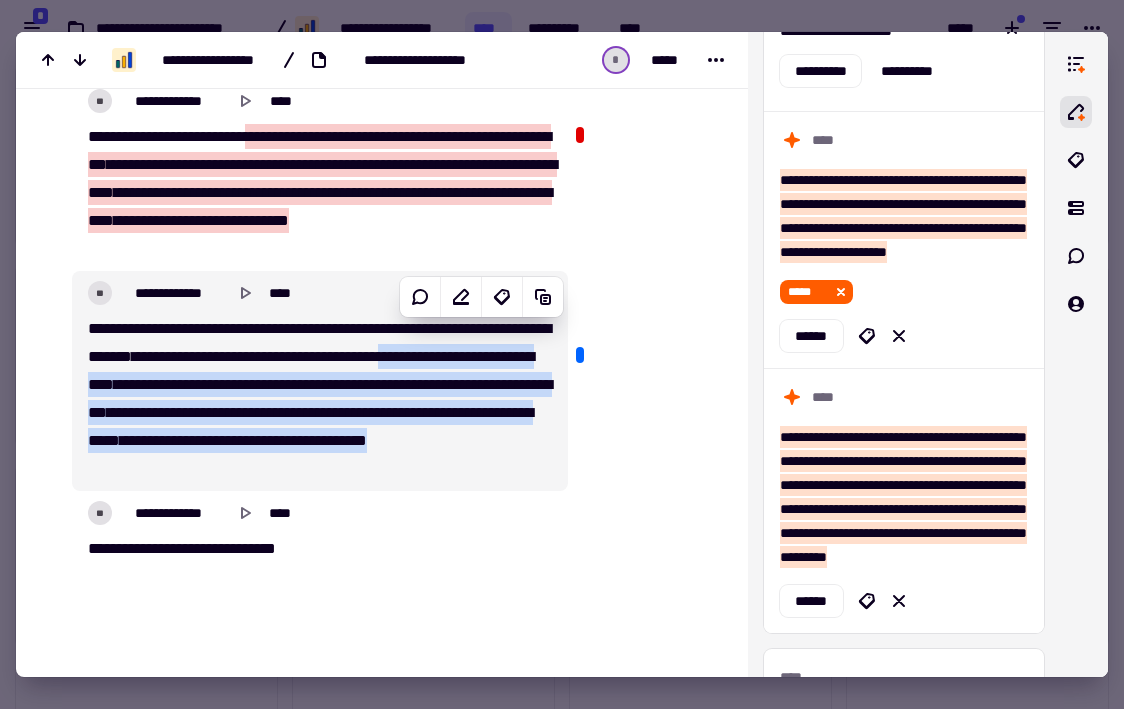 scroll, scrollTop: 97, scrollLeft: 0, axis: vertical 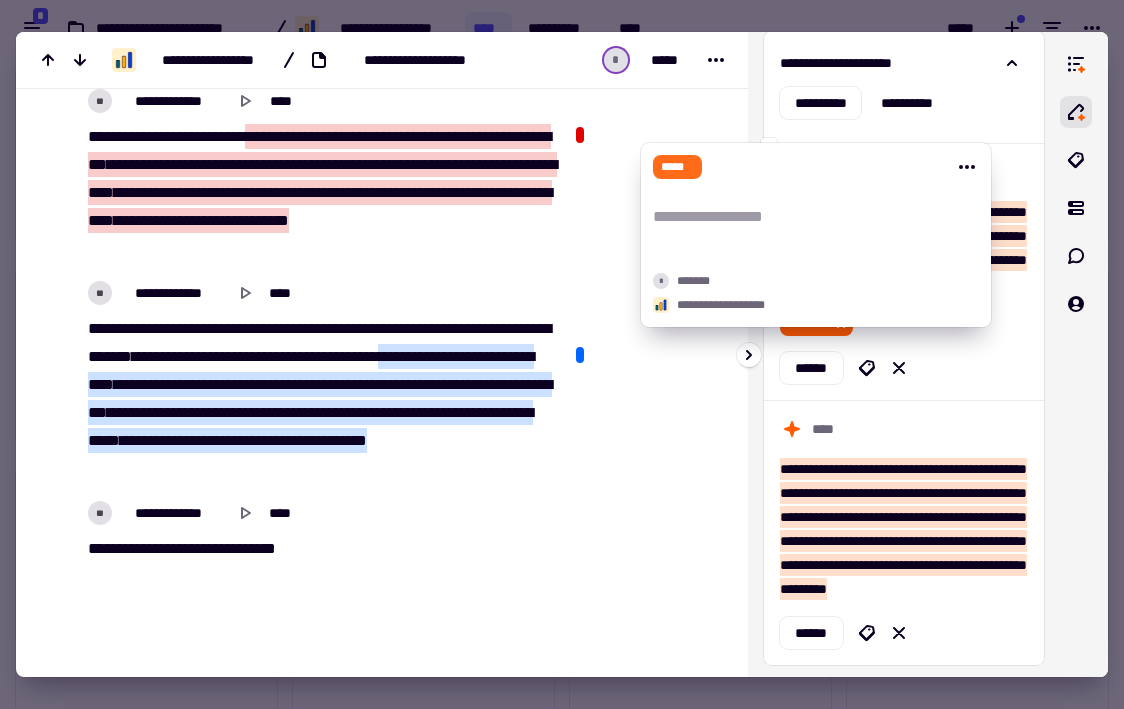 click on "*****" at bounding box center [677, 167] 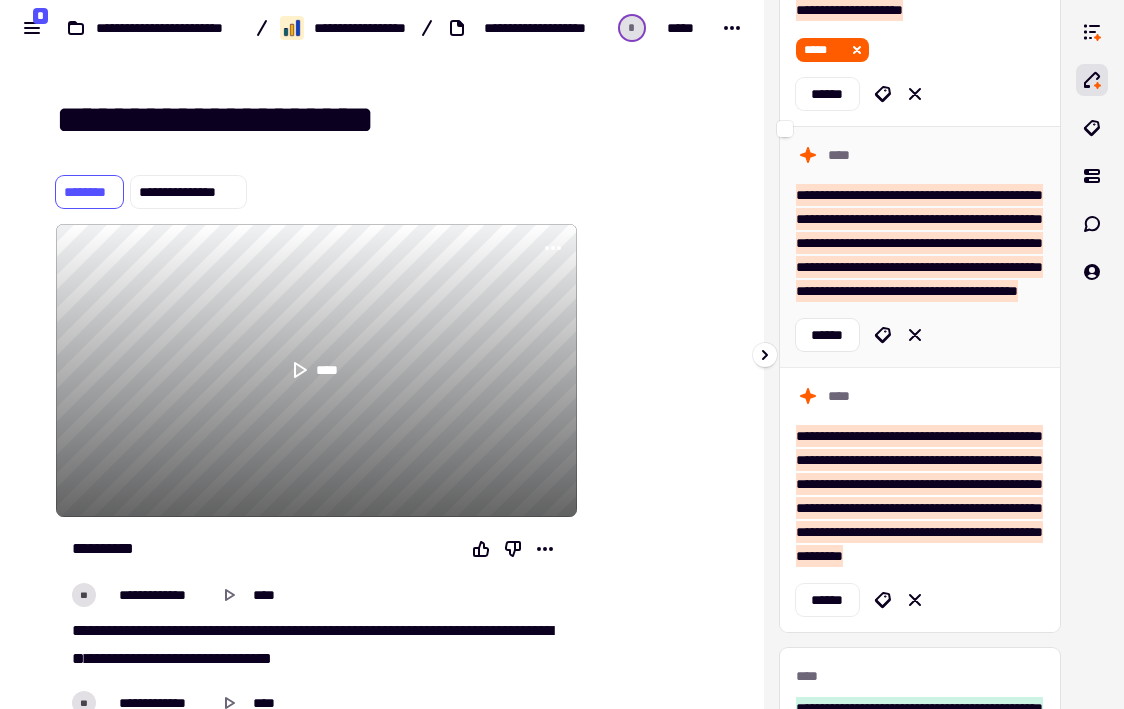 scroll, scrollTop: 377, scrollLeft: 0, axis: vertical 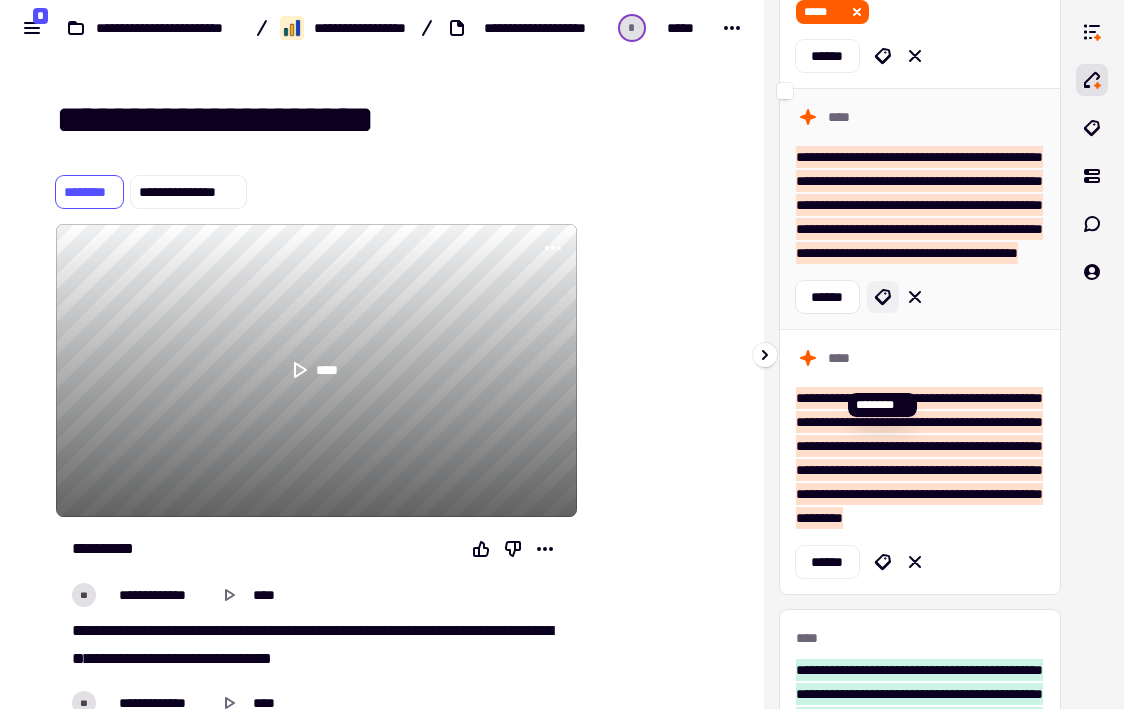 click 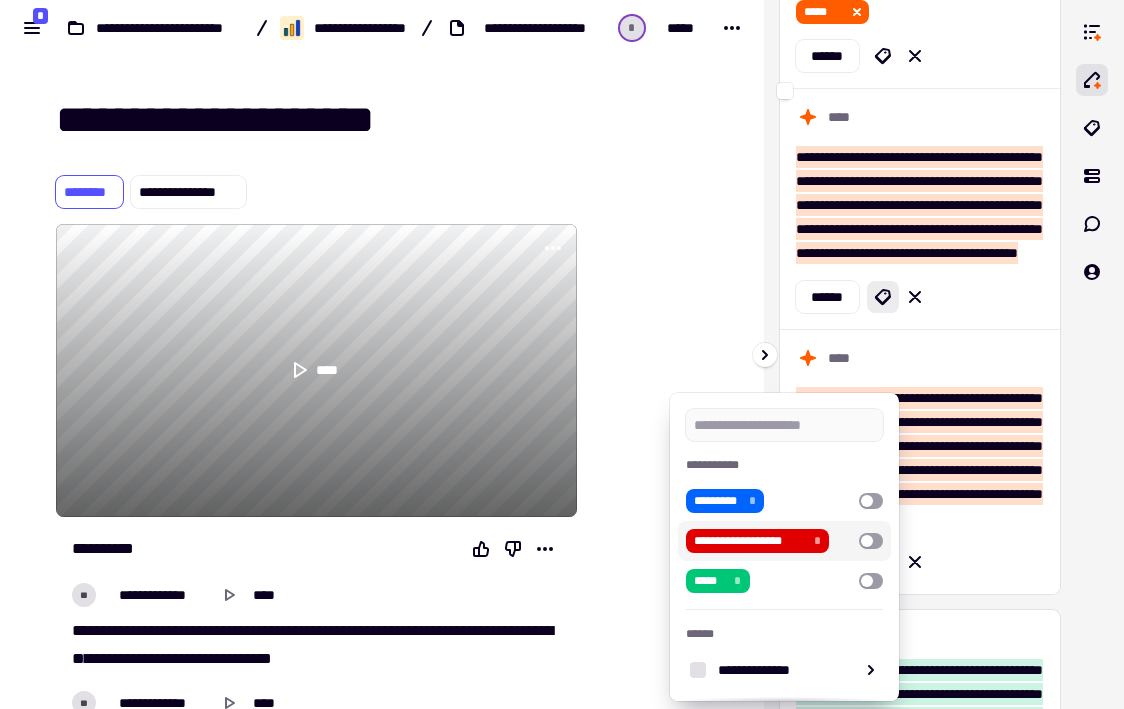 click at bounding box center (871, 541) 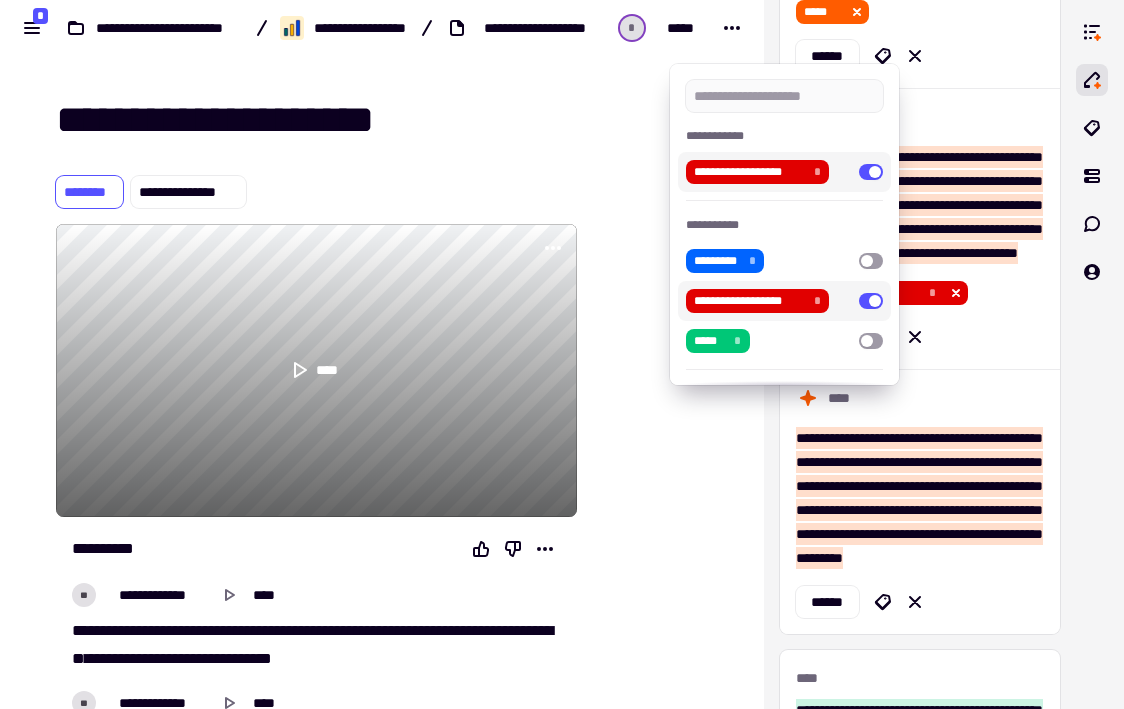 click at bounding box center [562, 354] 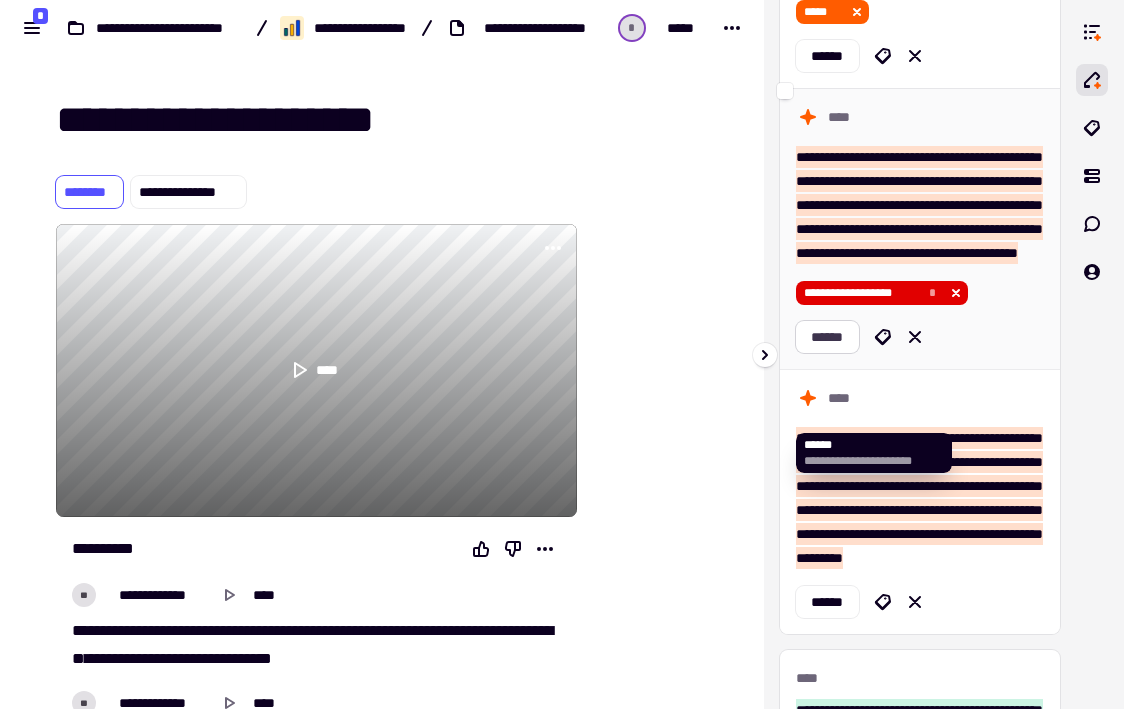 click on "******" 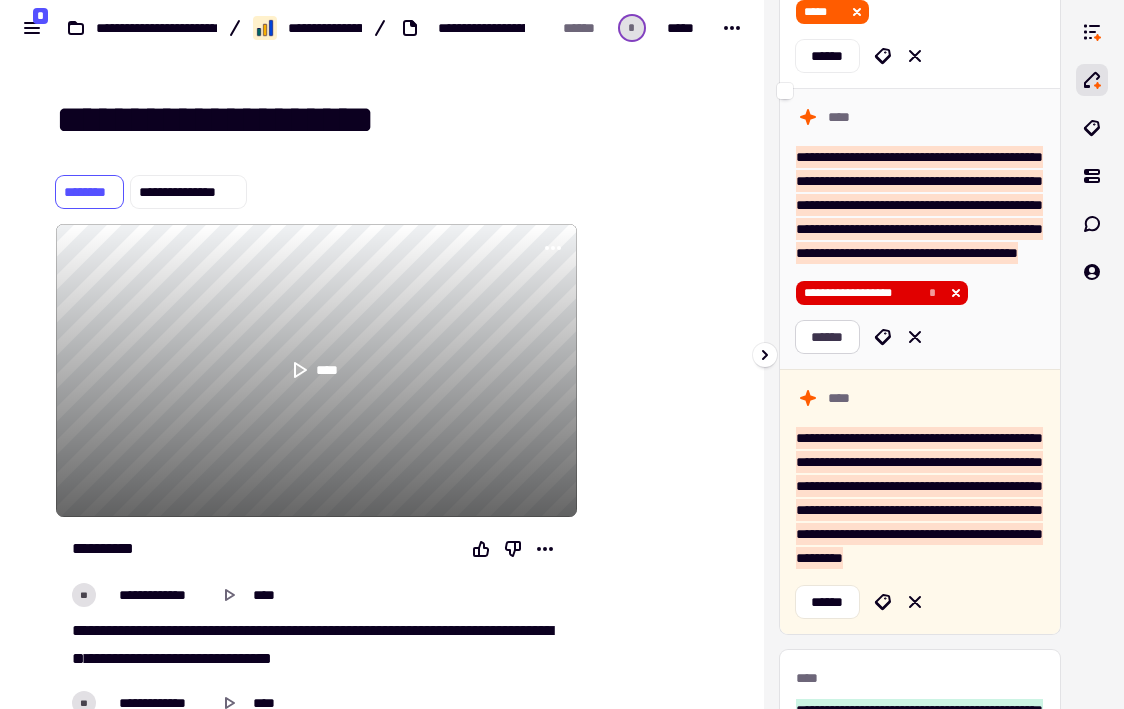 scroll, scrollTop: 1348, scrollLeft: 0, axis: vertical 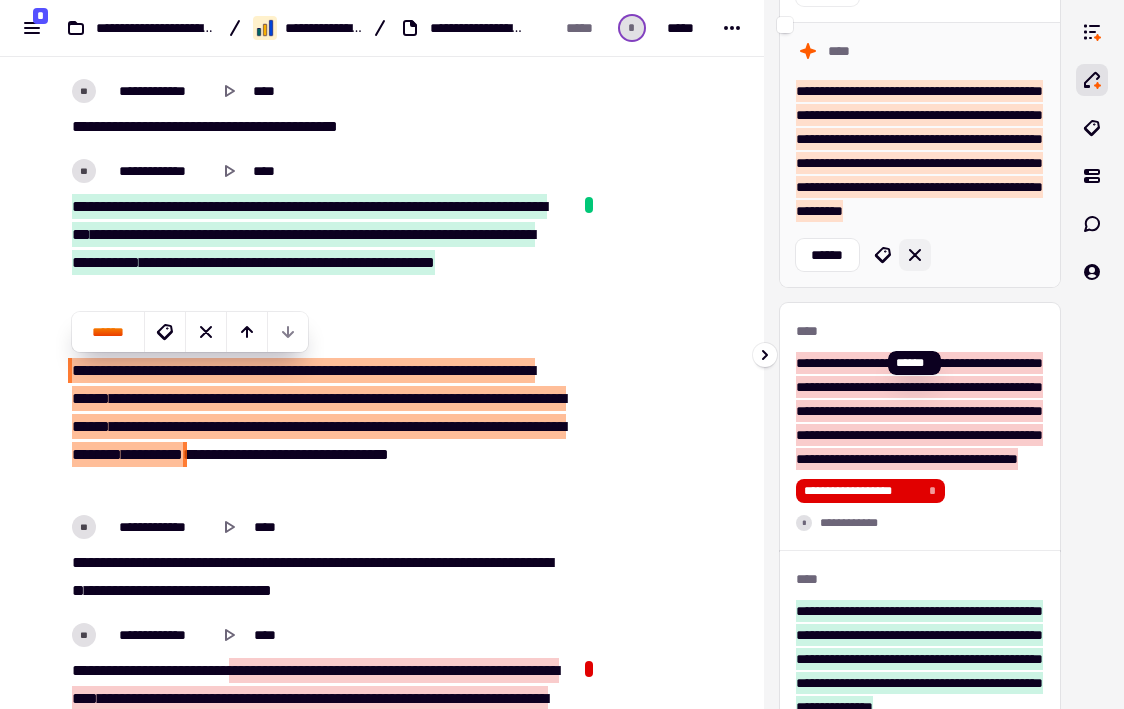 click 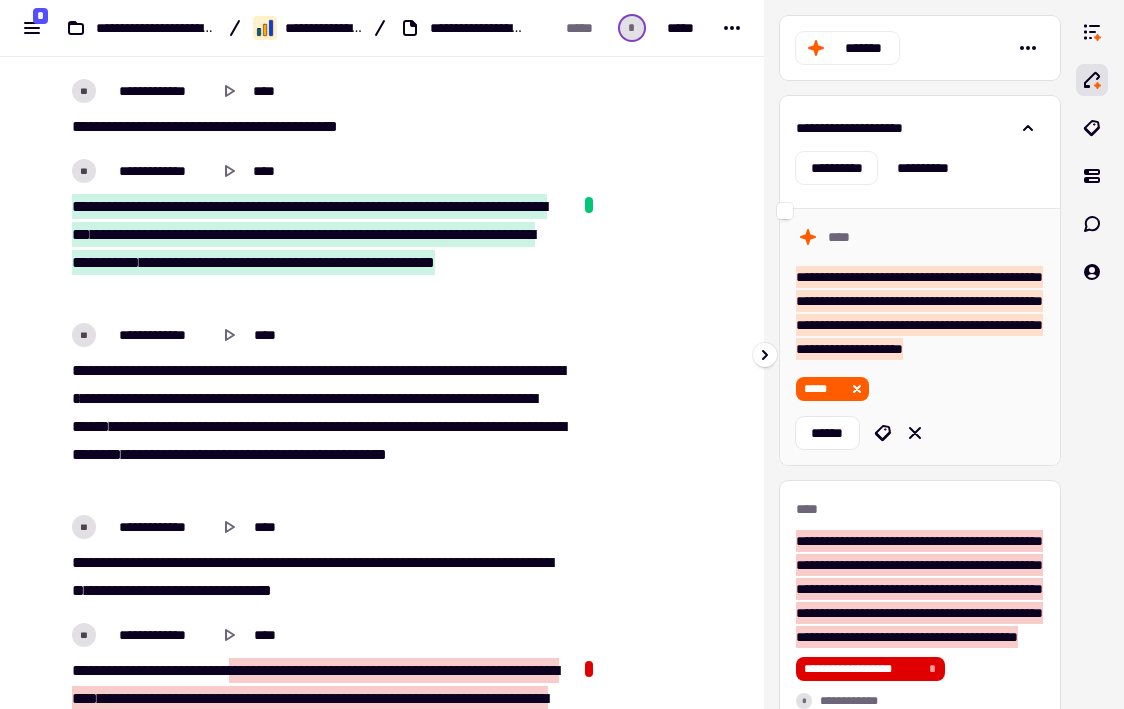 scroll, scrollTop: 0, scrollLeft: 0, axis: both 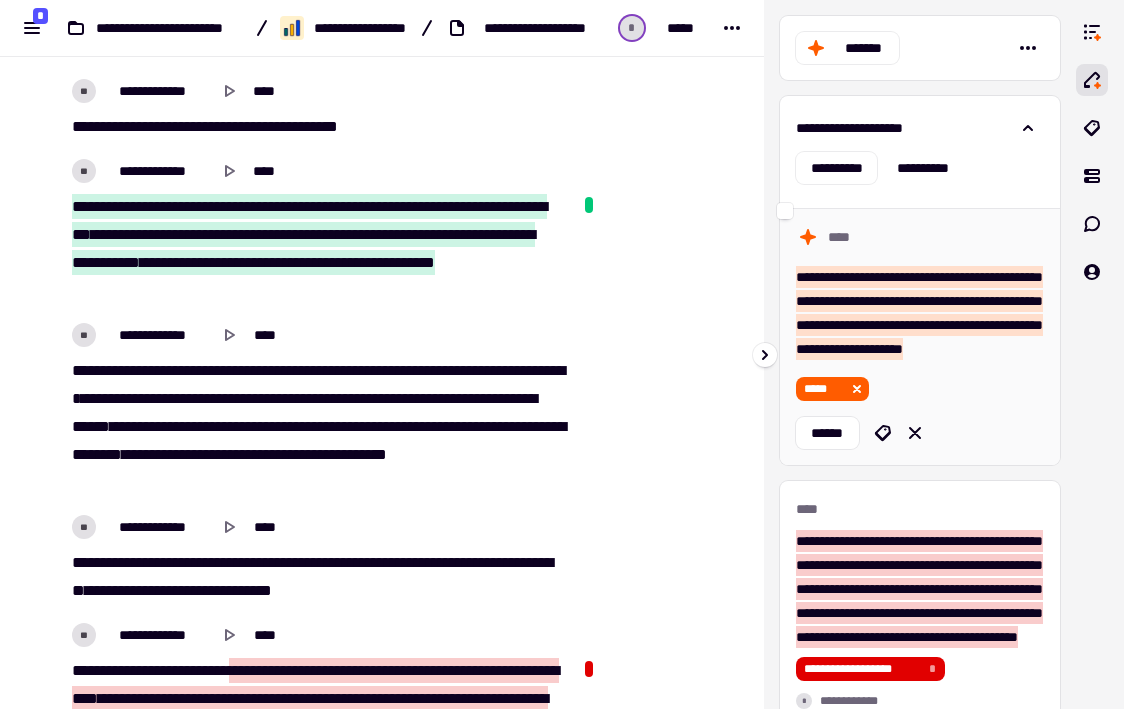 click on "**********" at bounding box center (919, 313) 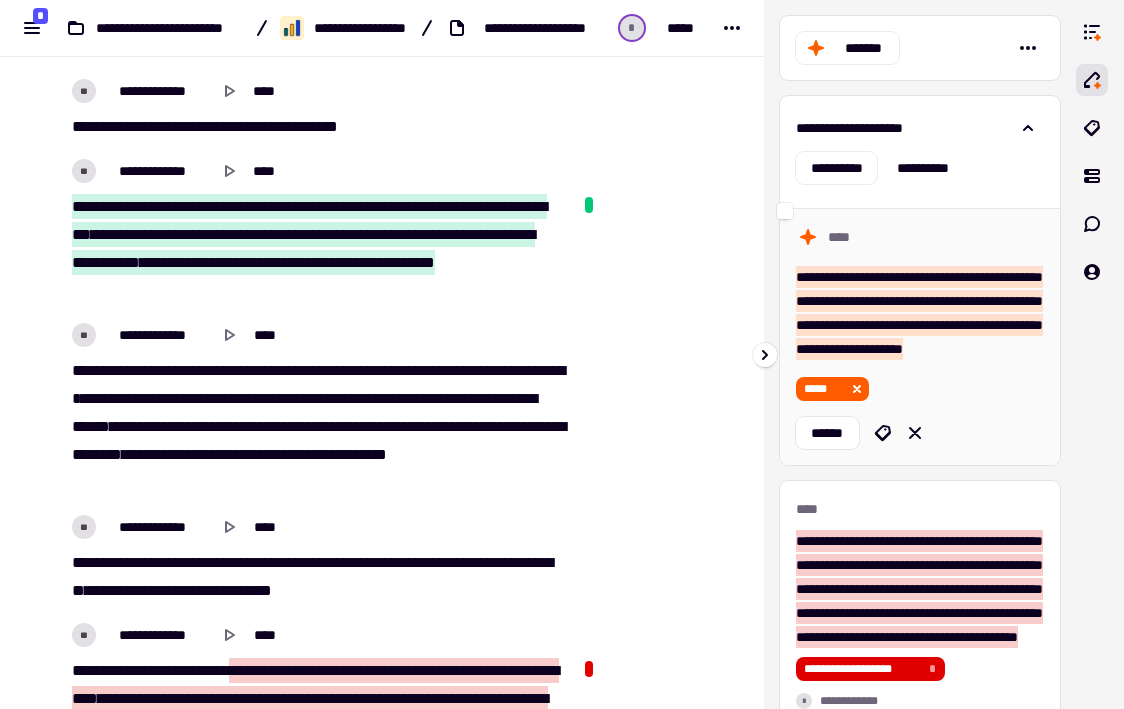 scroll, scrollTop: 814, scrollLeft: 0, axis: vertical 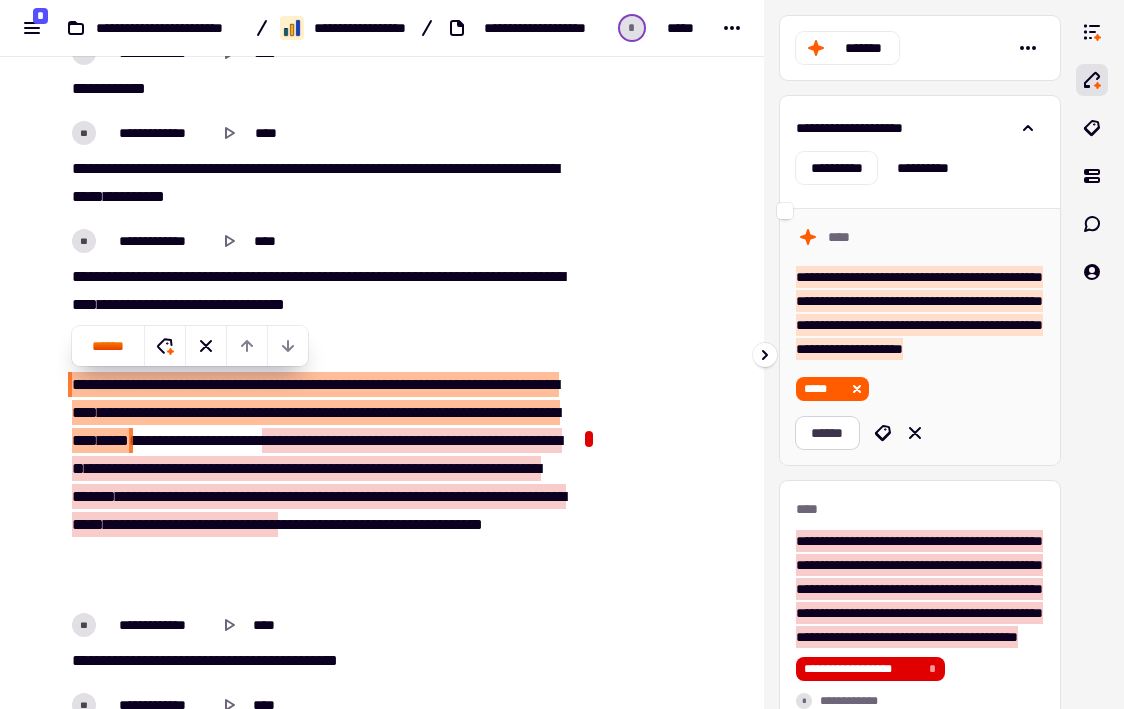 click on "******" 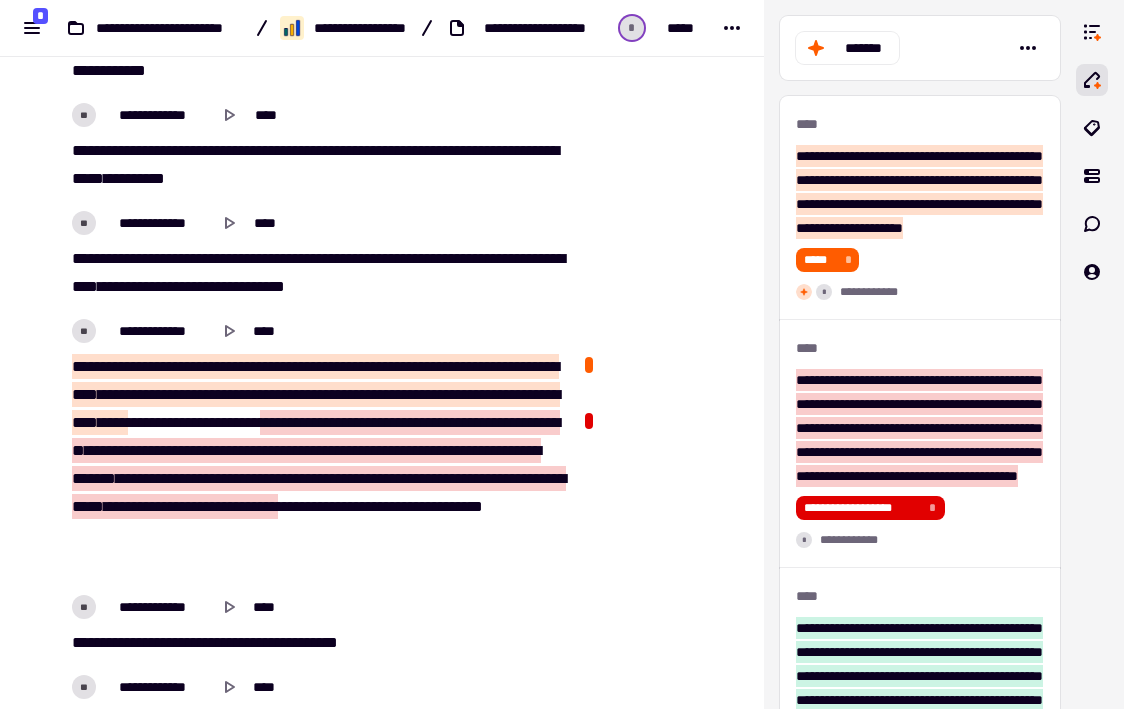scroll, scrollTop: 828, scrollLeft: 0, axis: vertical 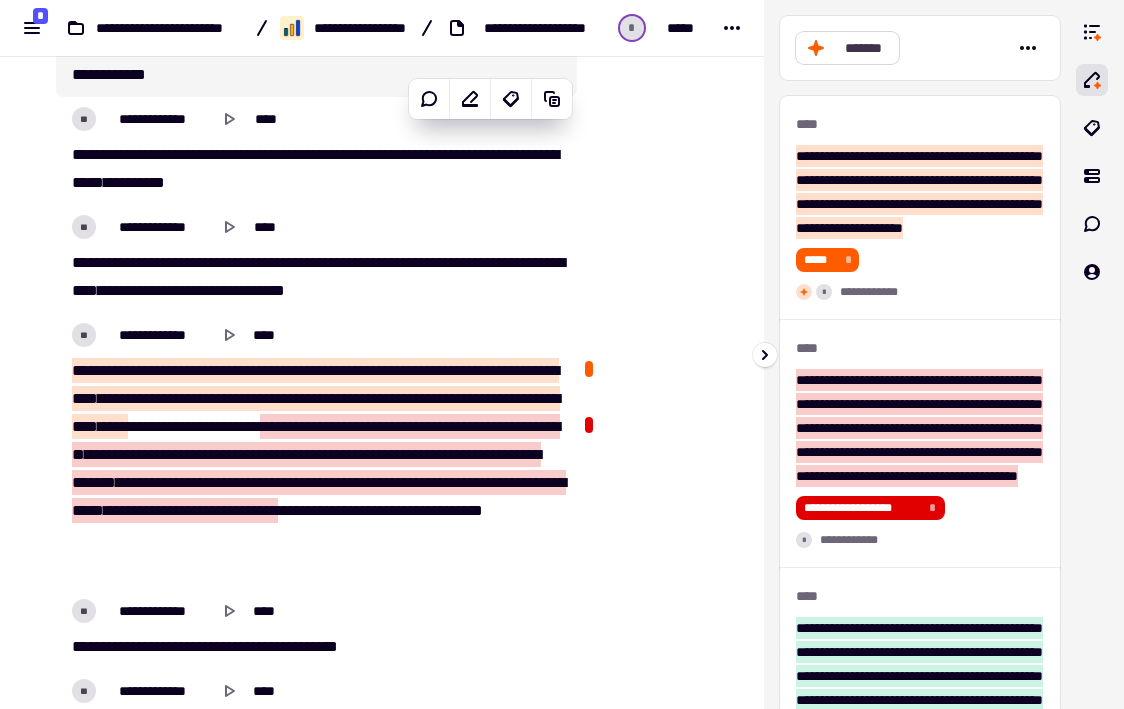 click on "*******" 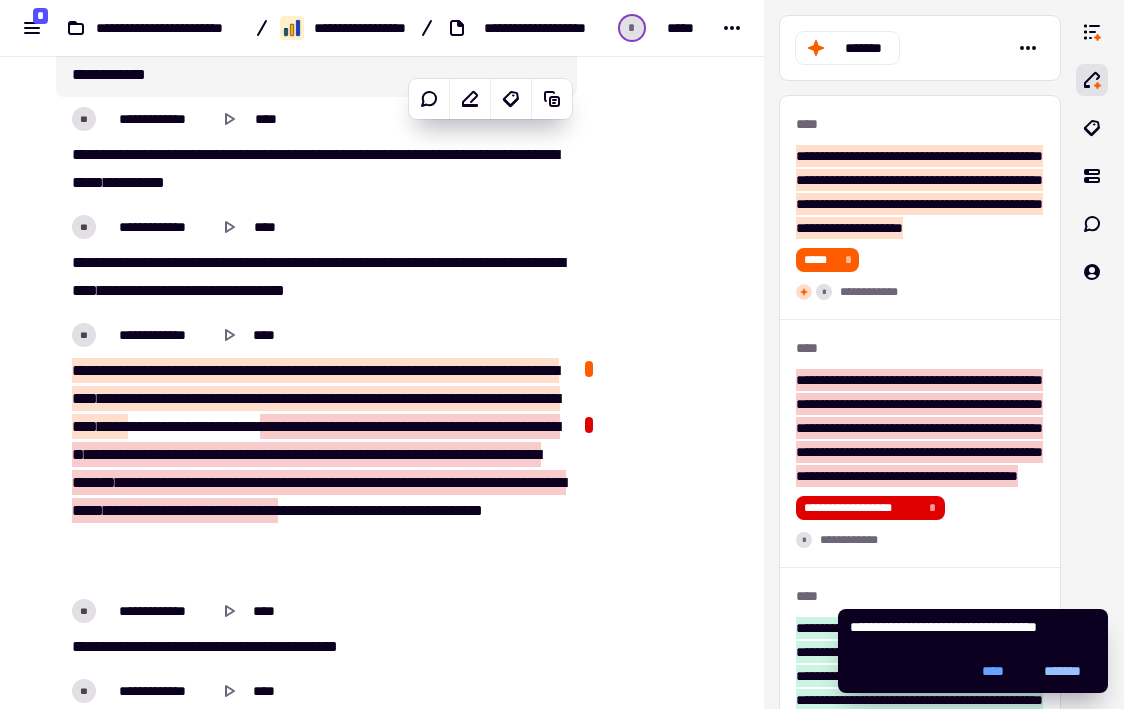 click on "*******" 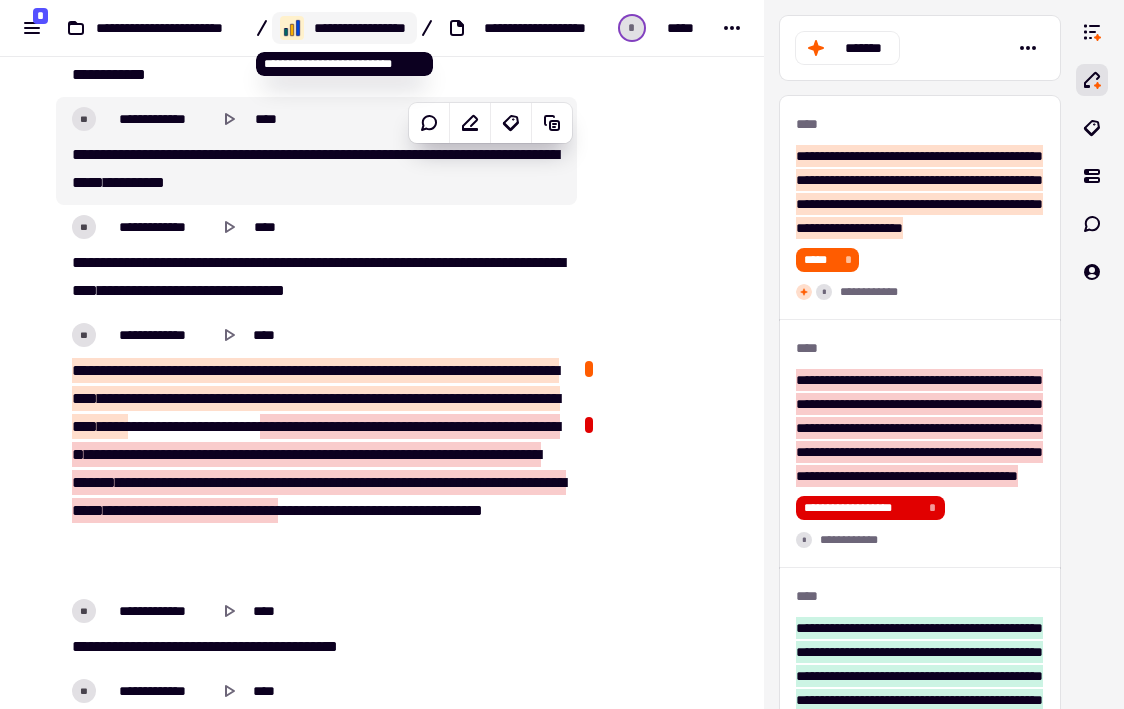 click on "**********" 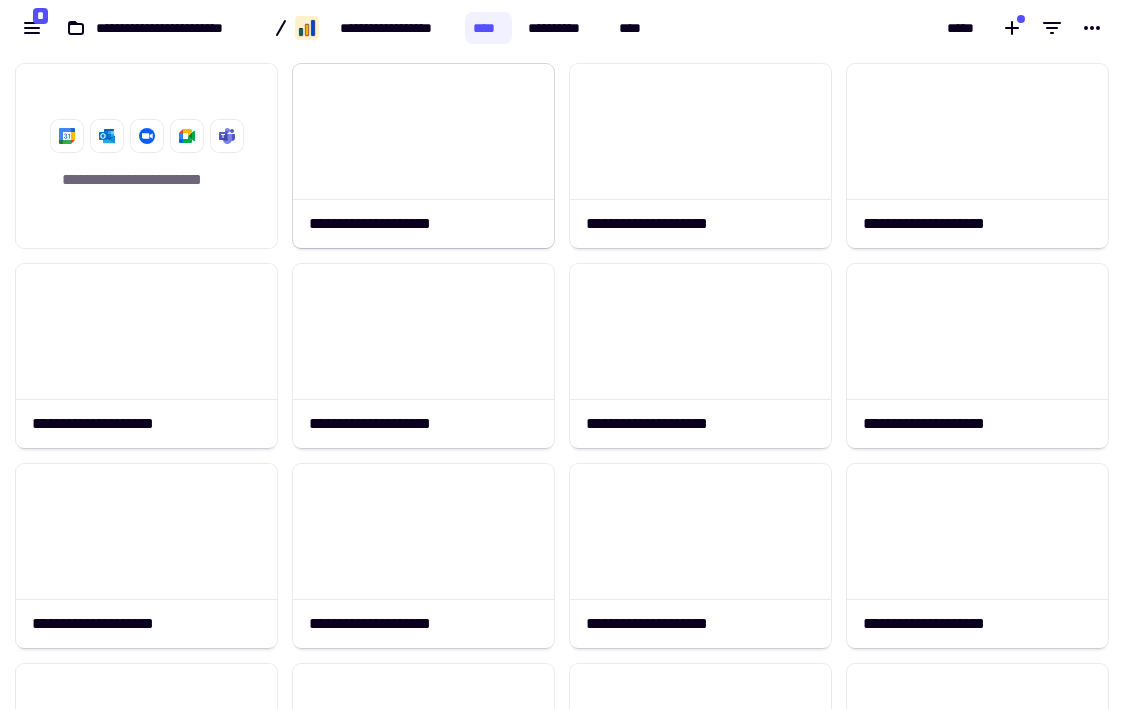 scroll, scrollTop: 1, scrollLeft: 1, axis: both 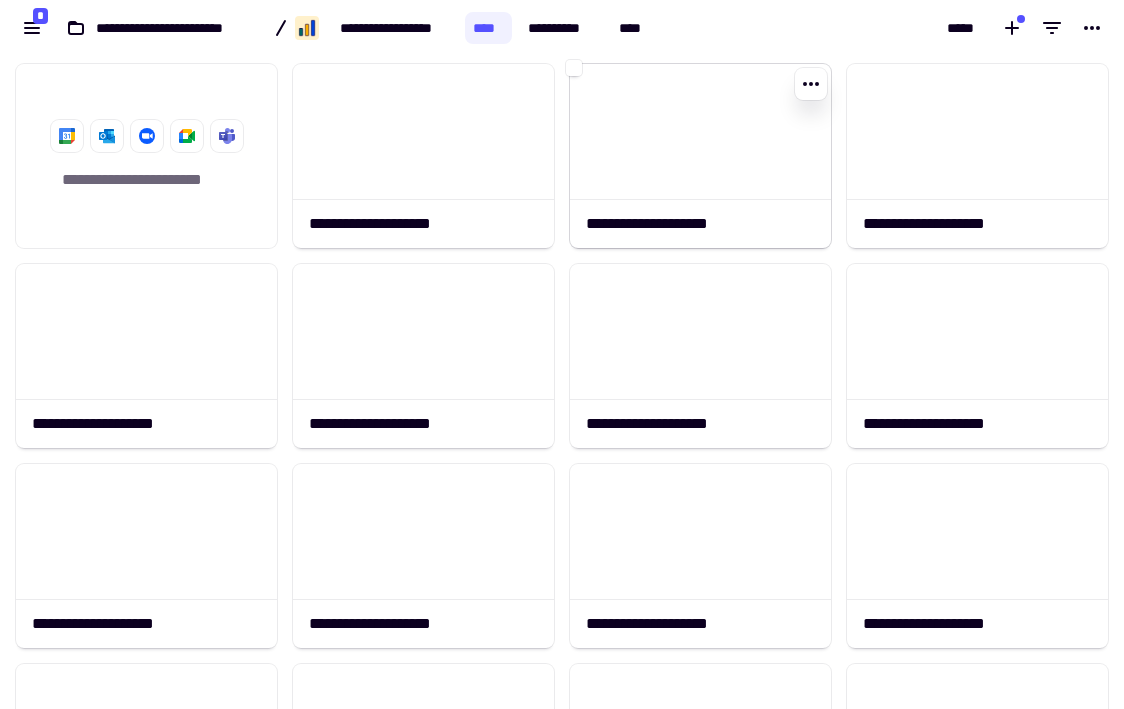 click 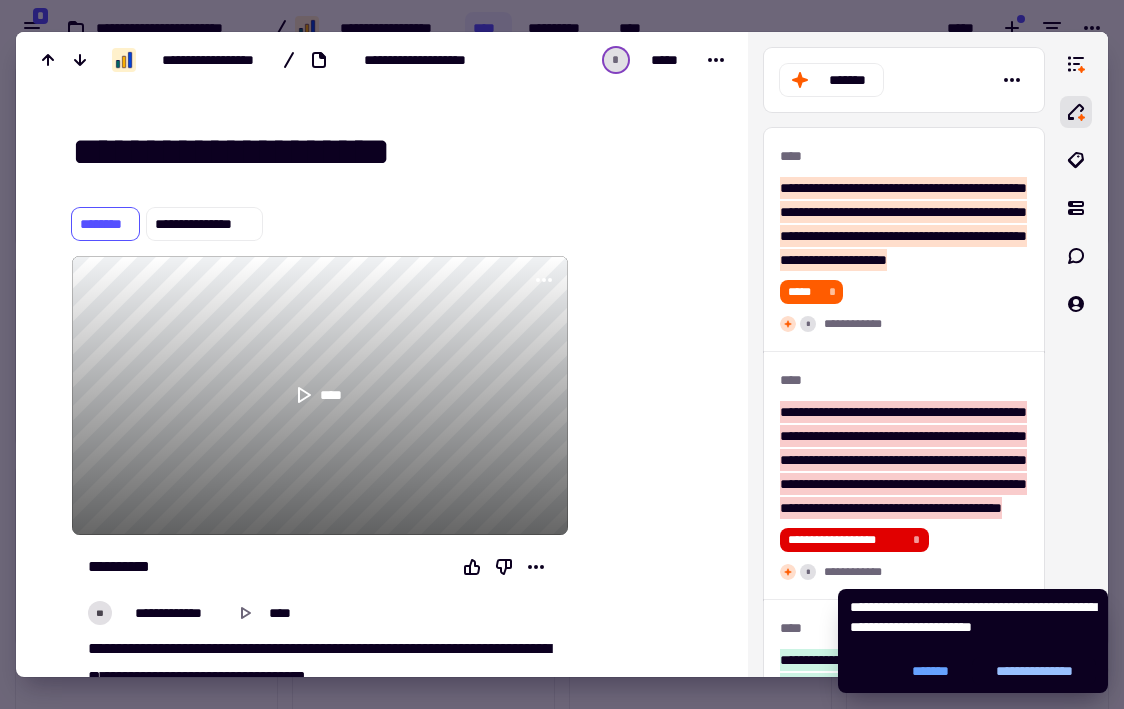 click on "**********" 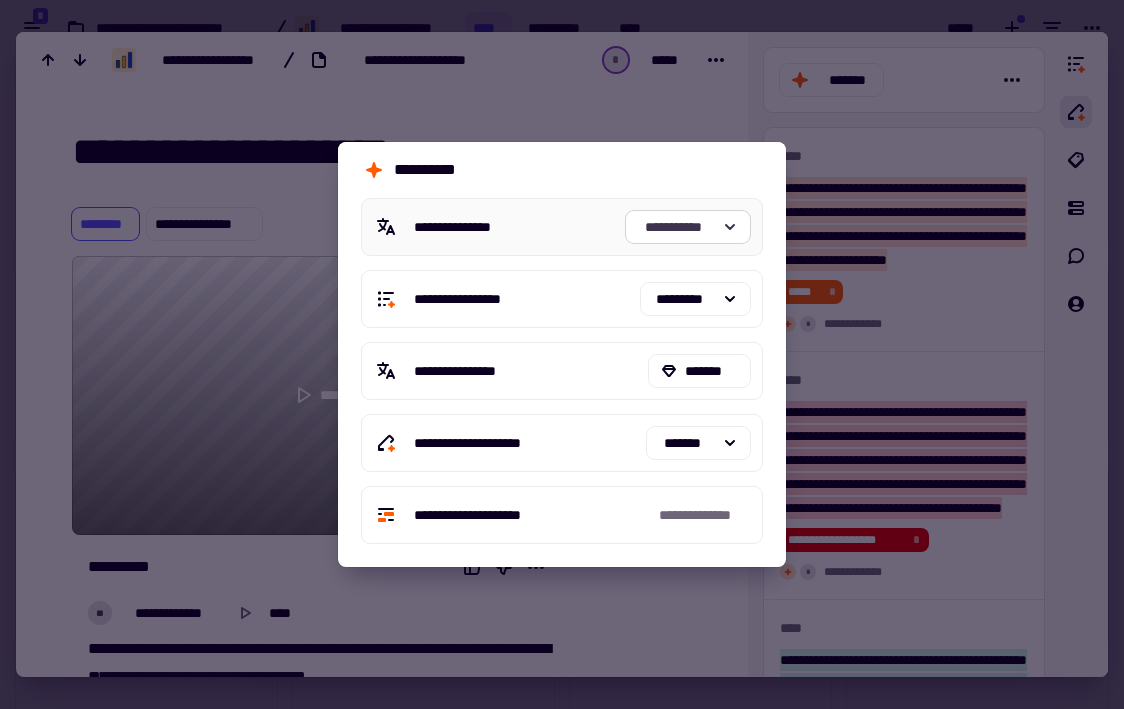 click on "**********" 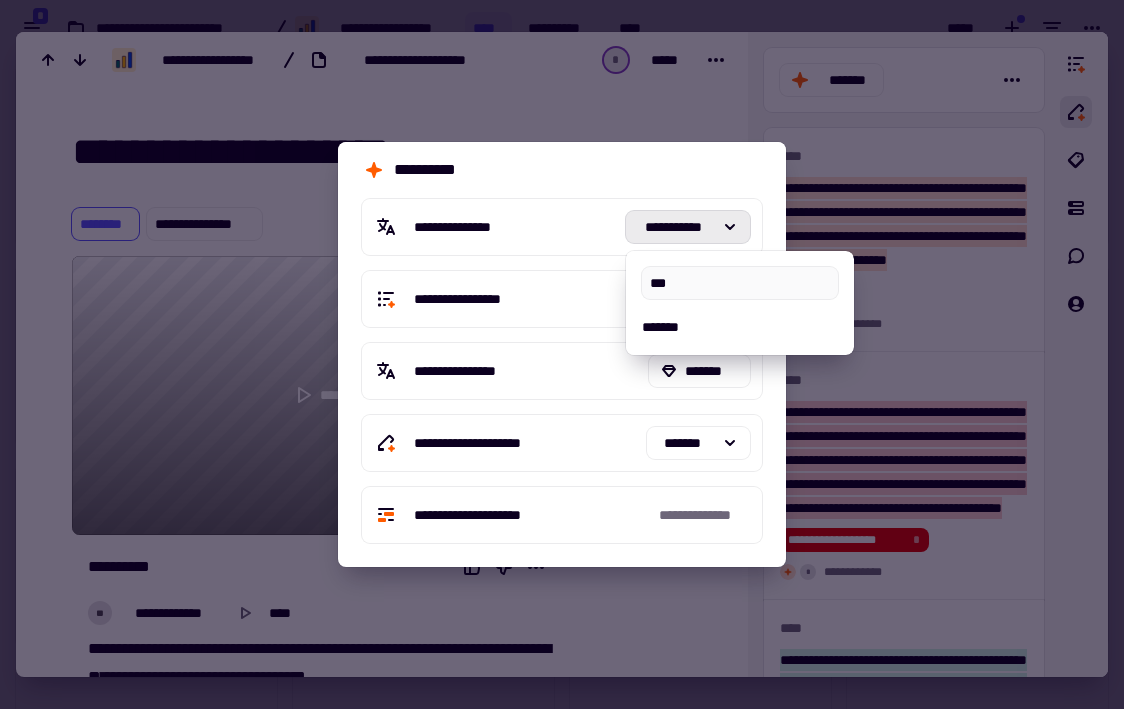 scroll, scrollTop: 0, scrollLeft: 0, axis: both 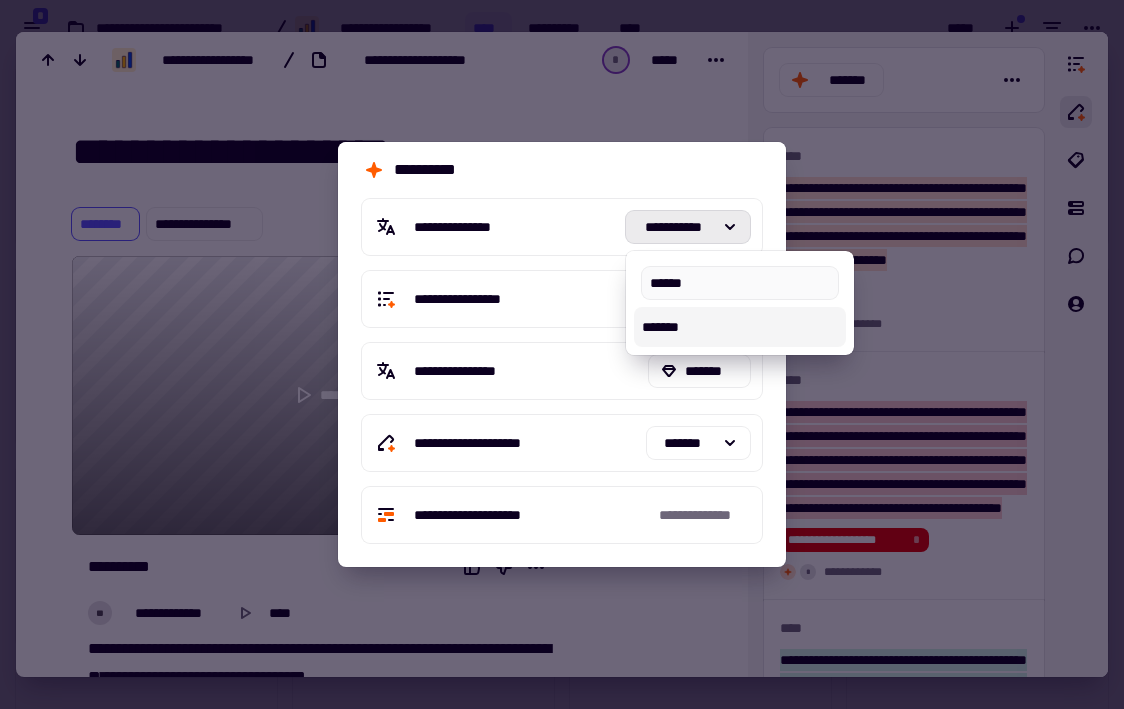 type on "******" 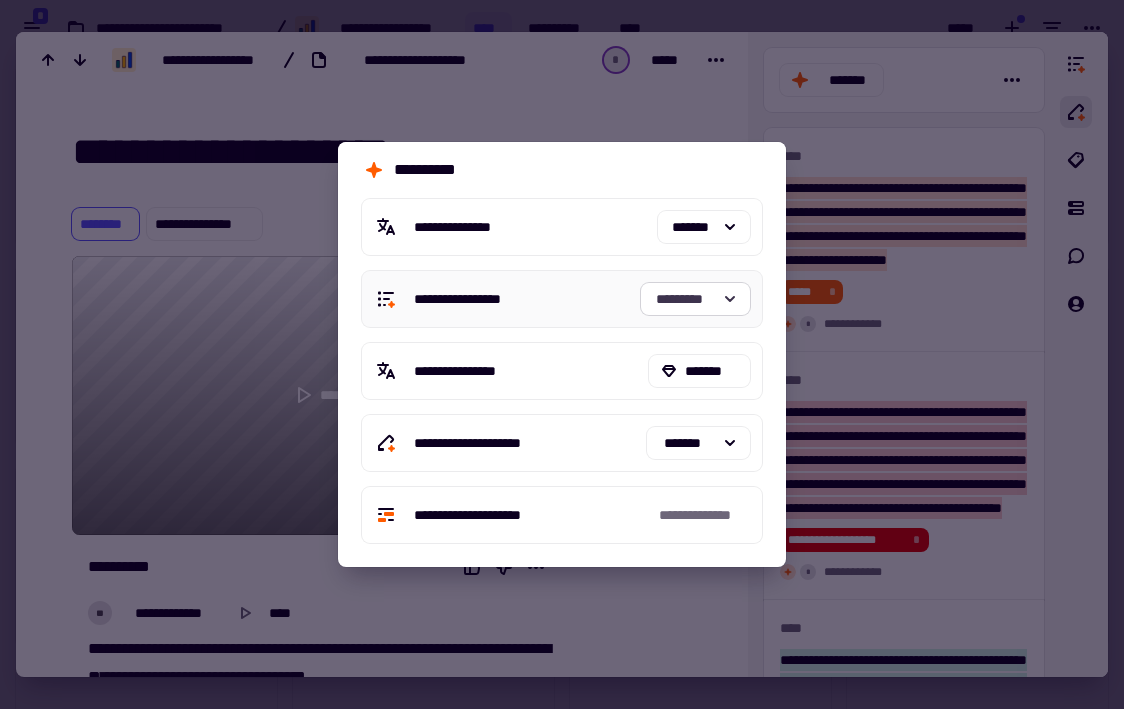 click 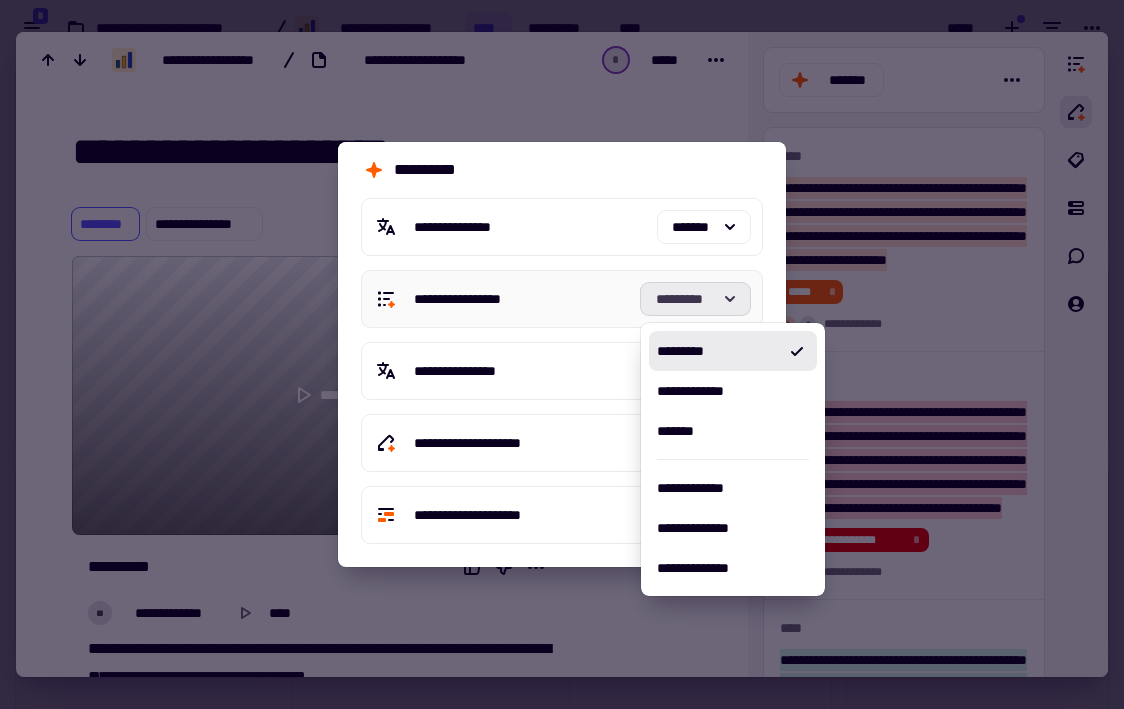 click 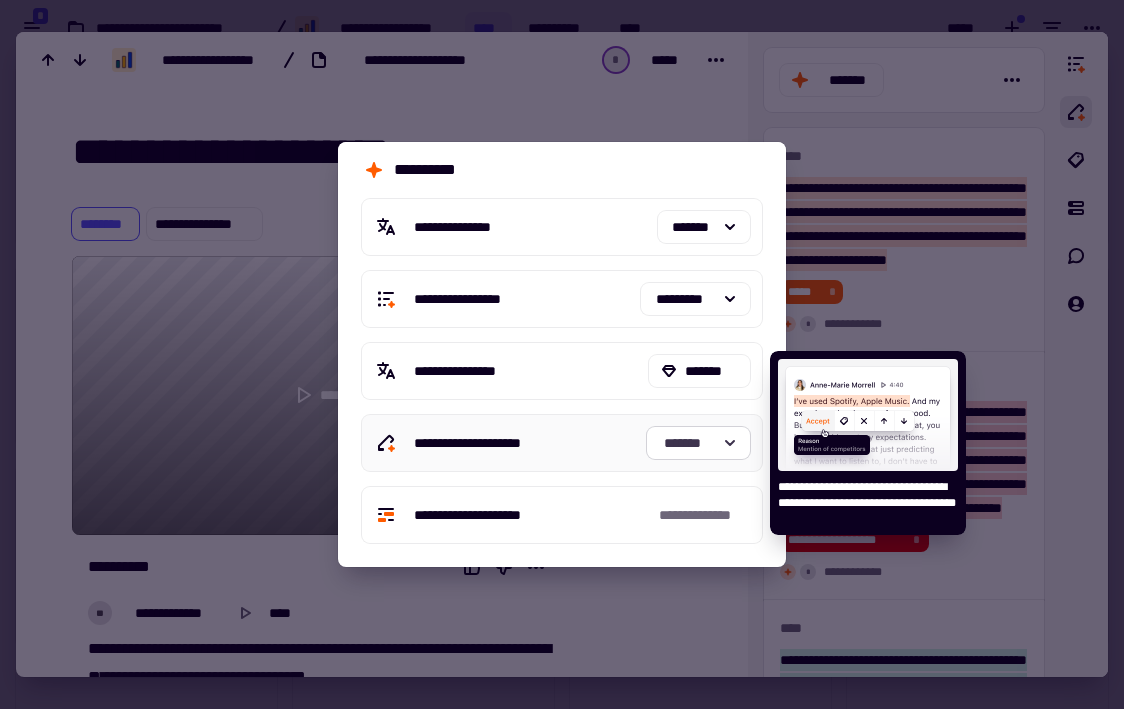 click on "*******" 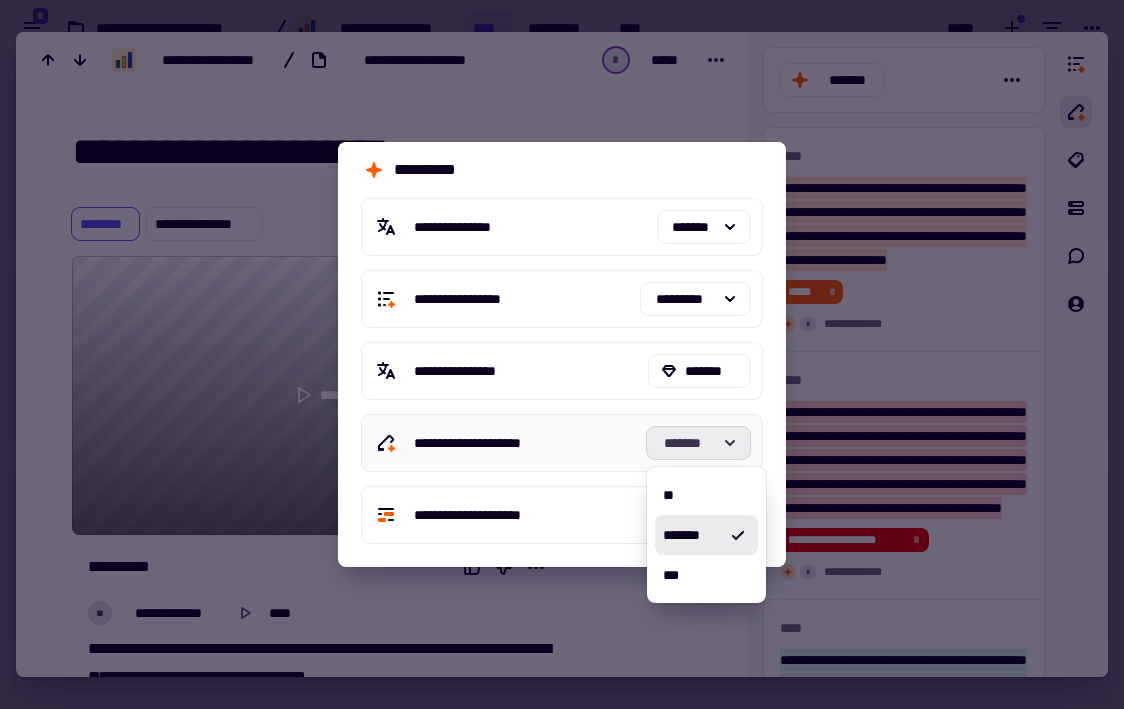 click on "*******" 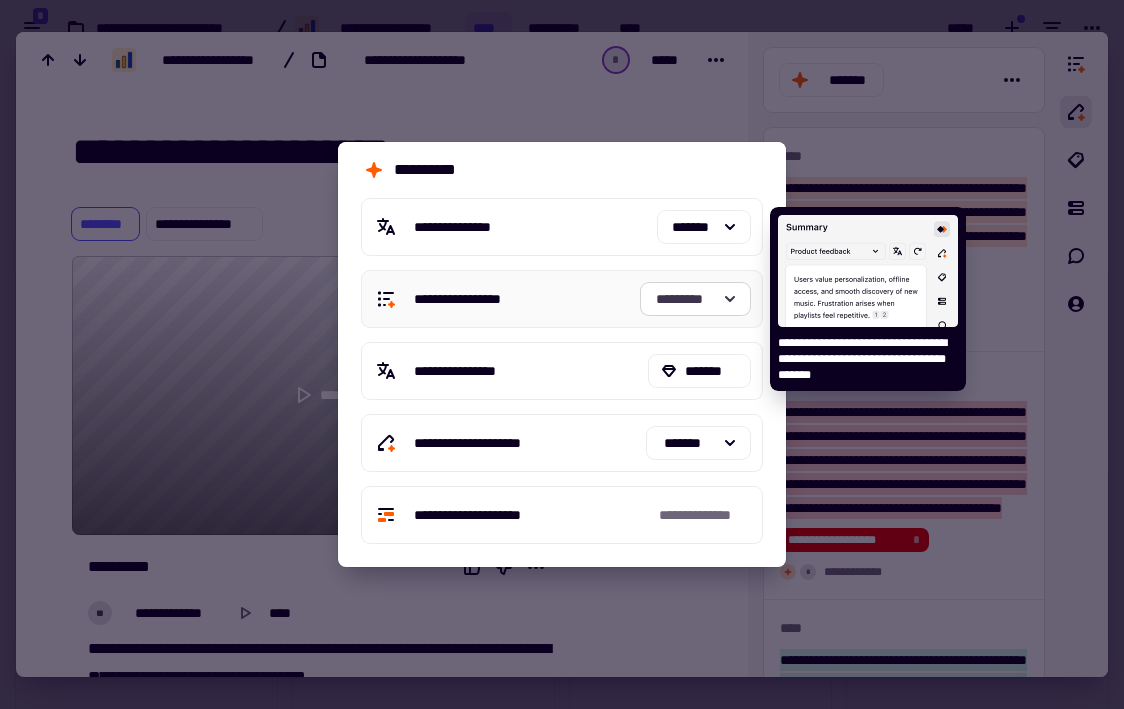click on "*********" 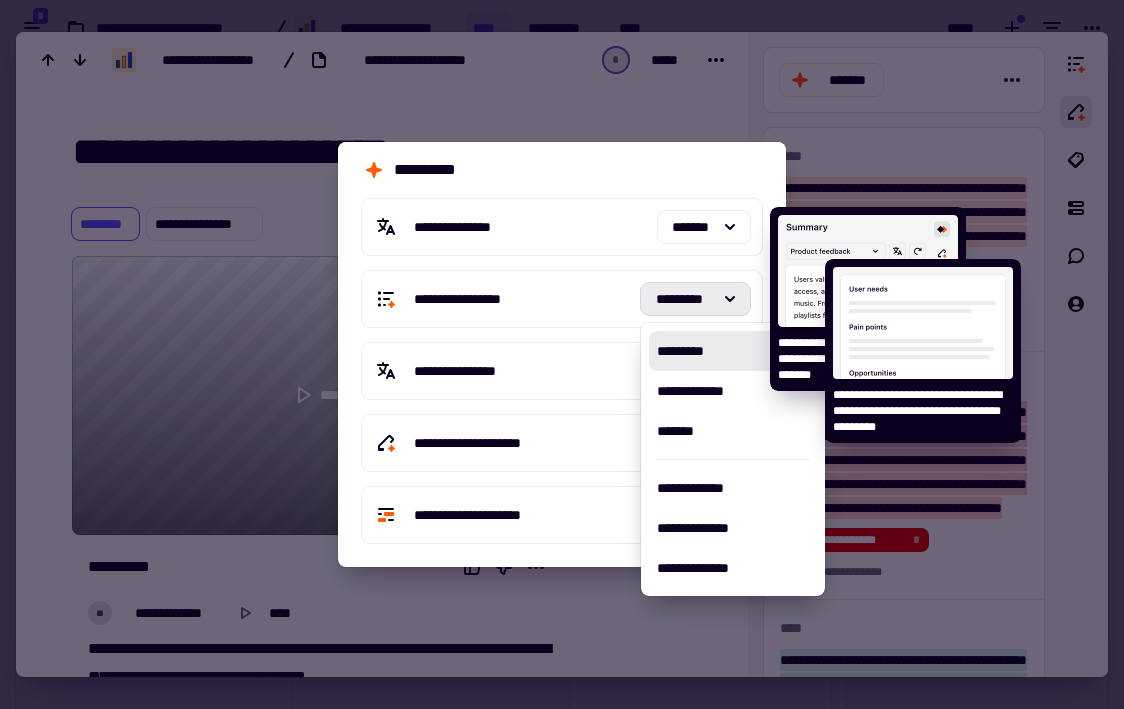 click on "*********" at bounding box center [717, 351] 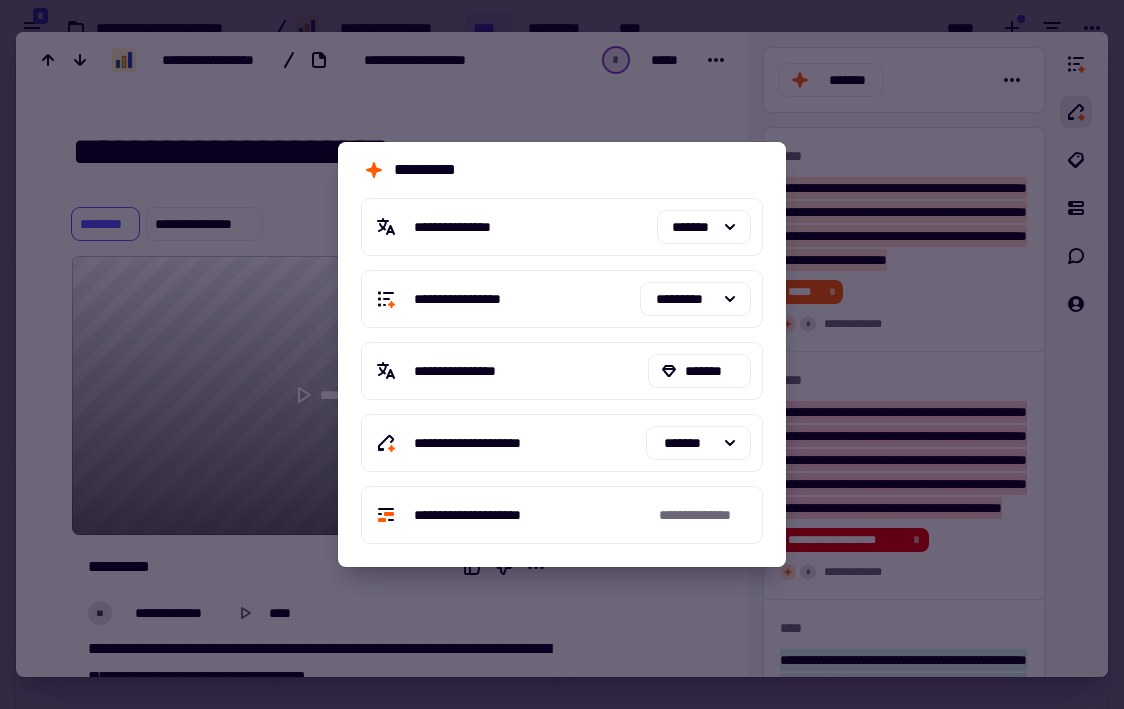 click at bounding box center (562, 354) 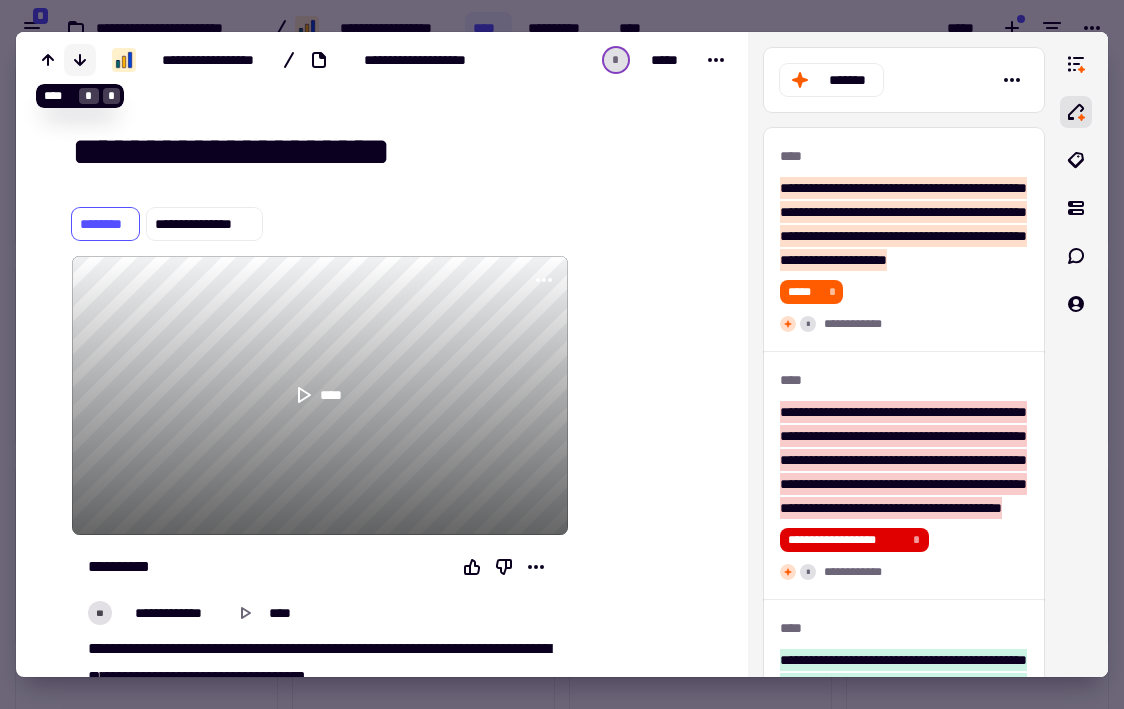 click 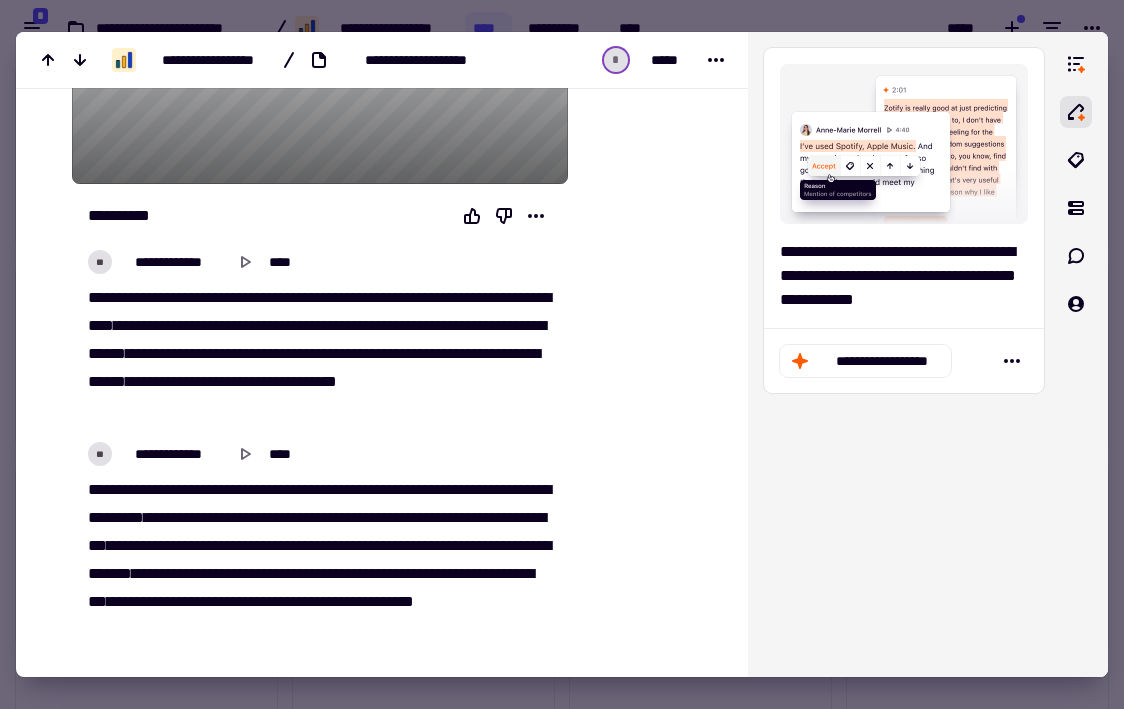 scroll, scrollTop: 357, scrollLeft: 0, axis: vertical 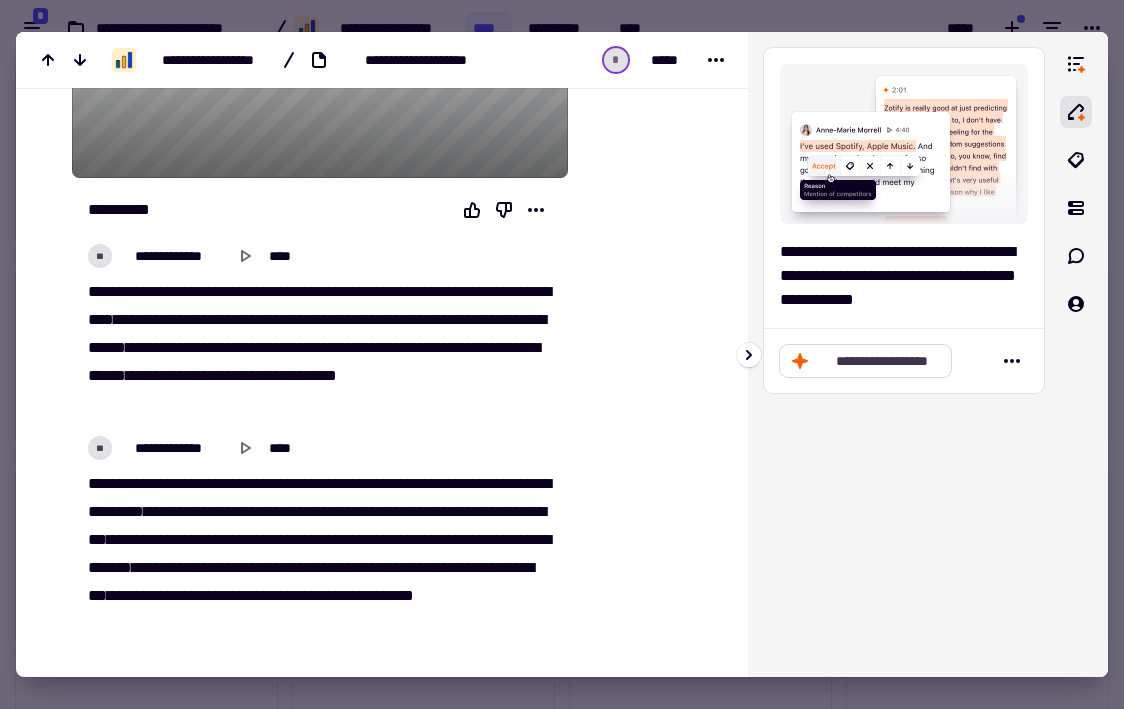 click on "**********" 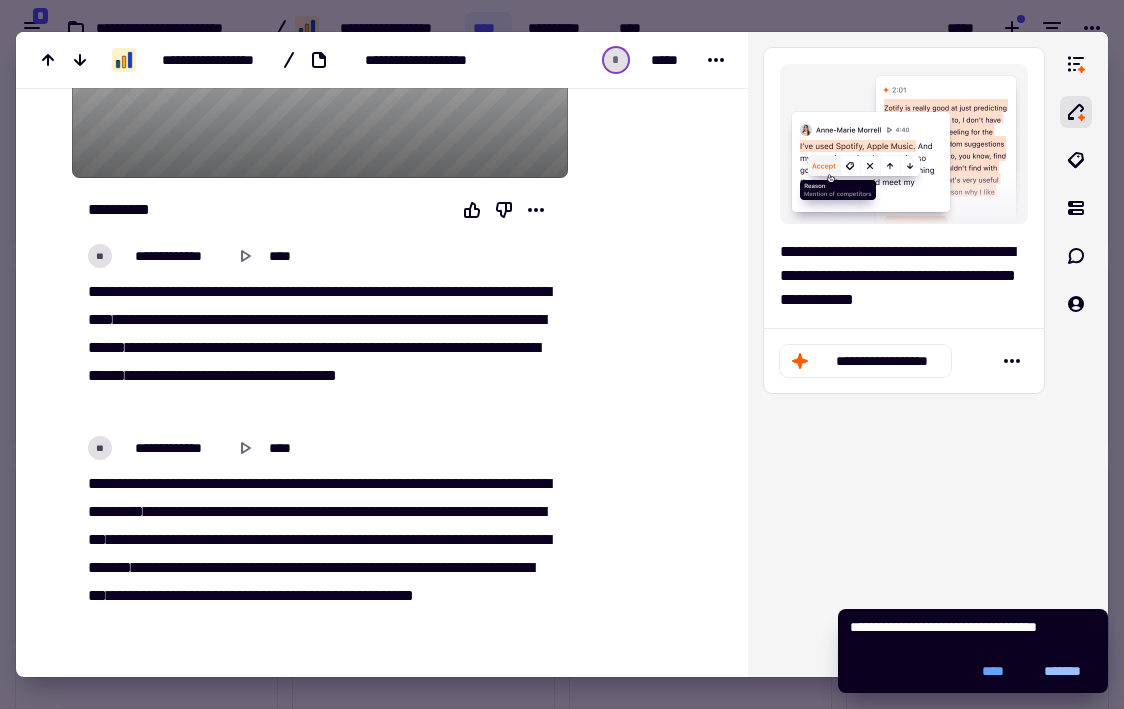 click on "*******" 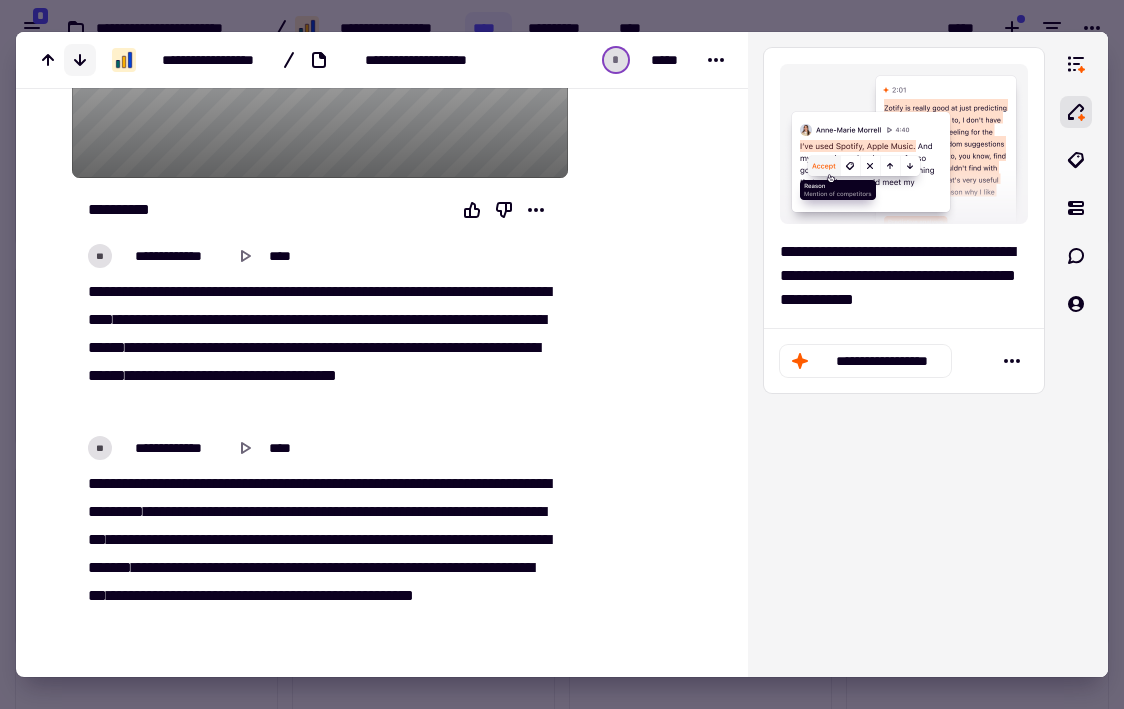 click 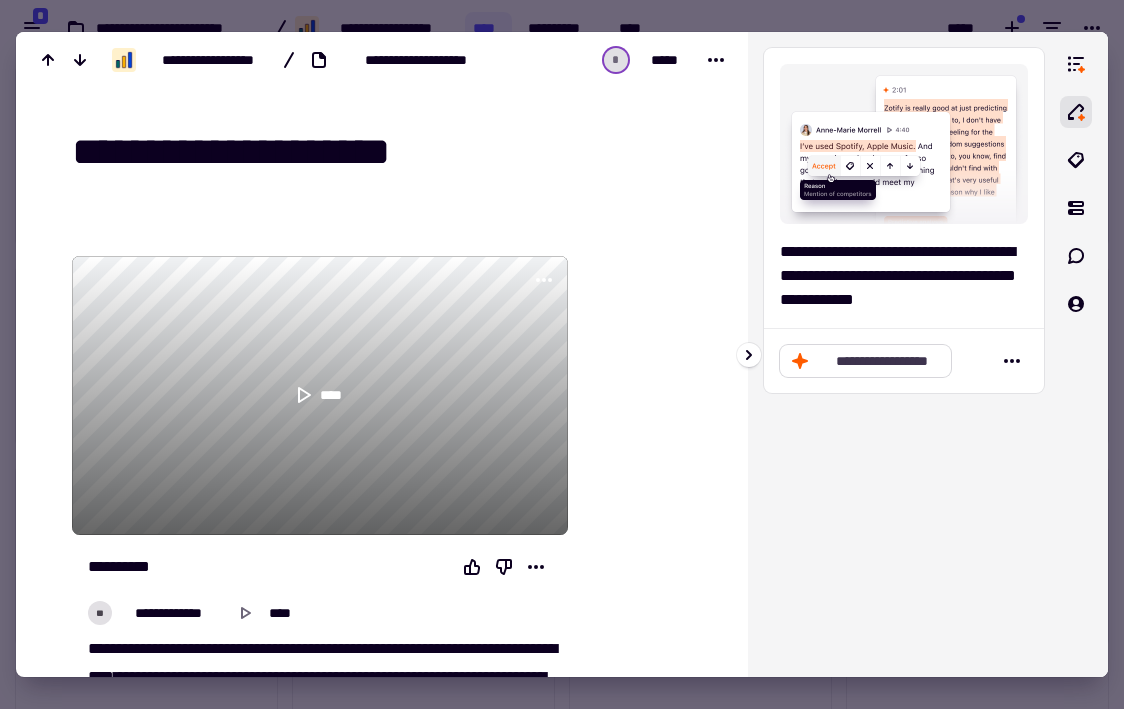 click on "**********" 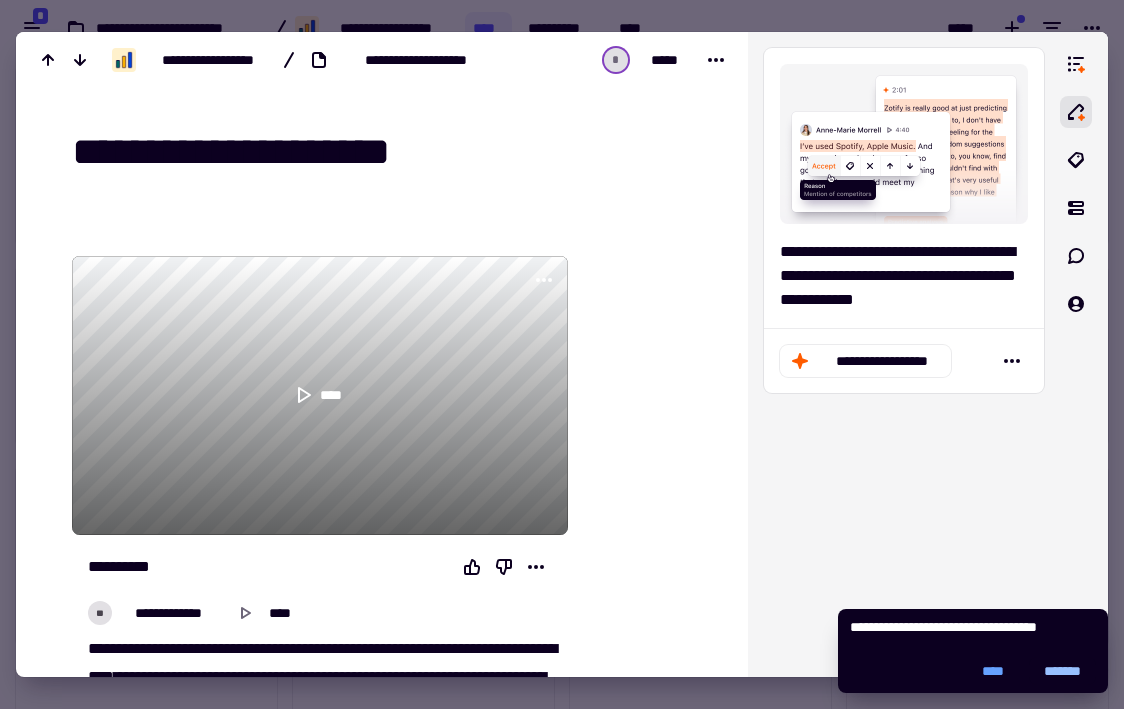 click on "*******" 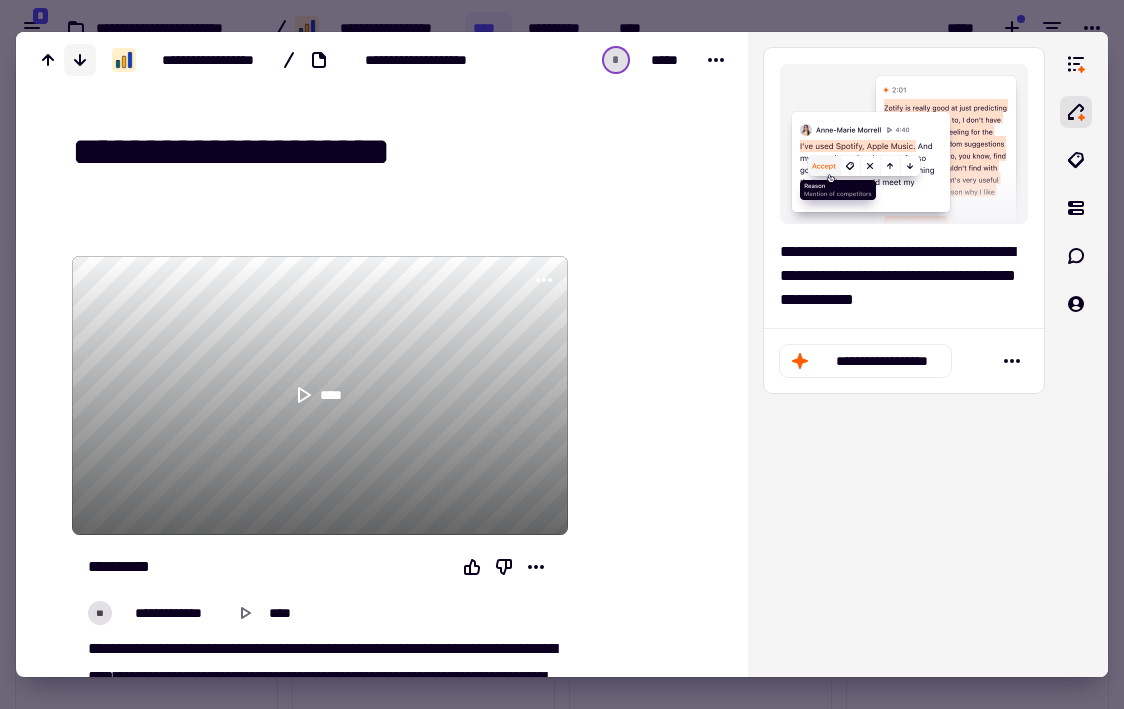 click 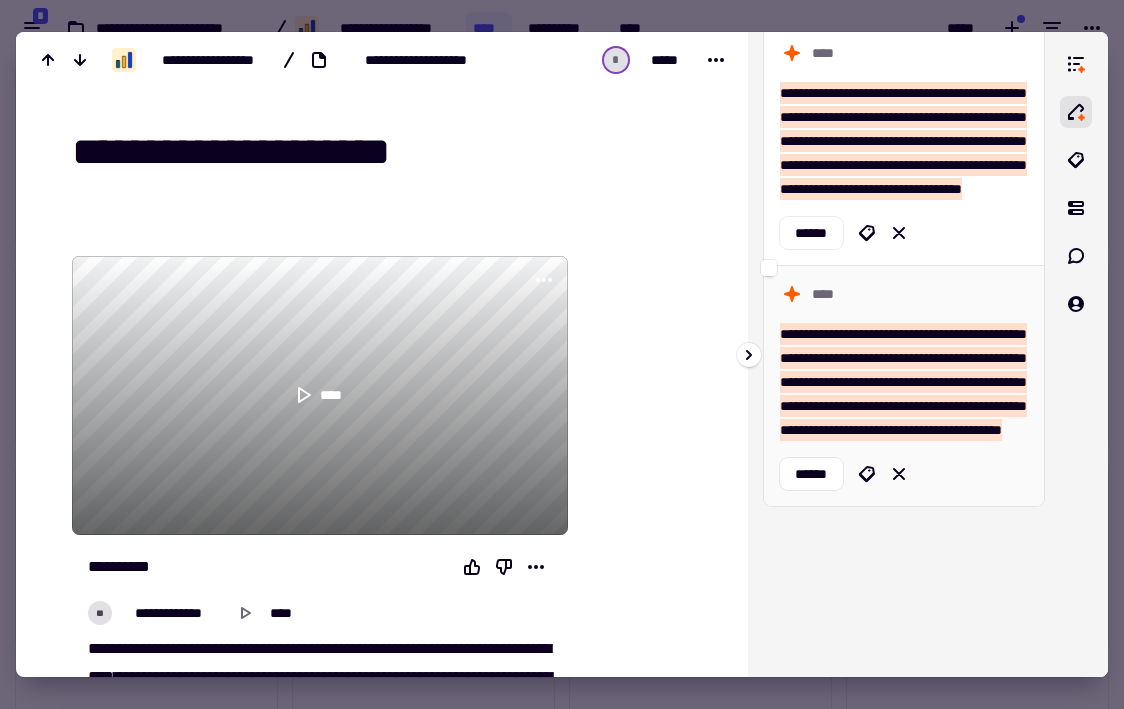 scroll, scrollTop: 184, scrollLeft: 0, axis: vertical 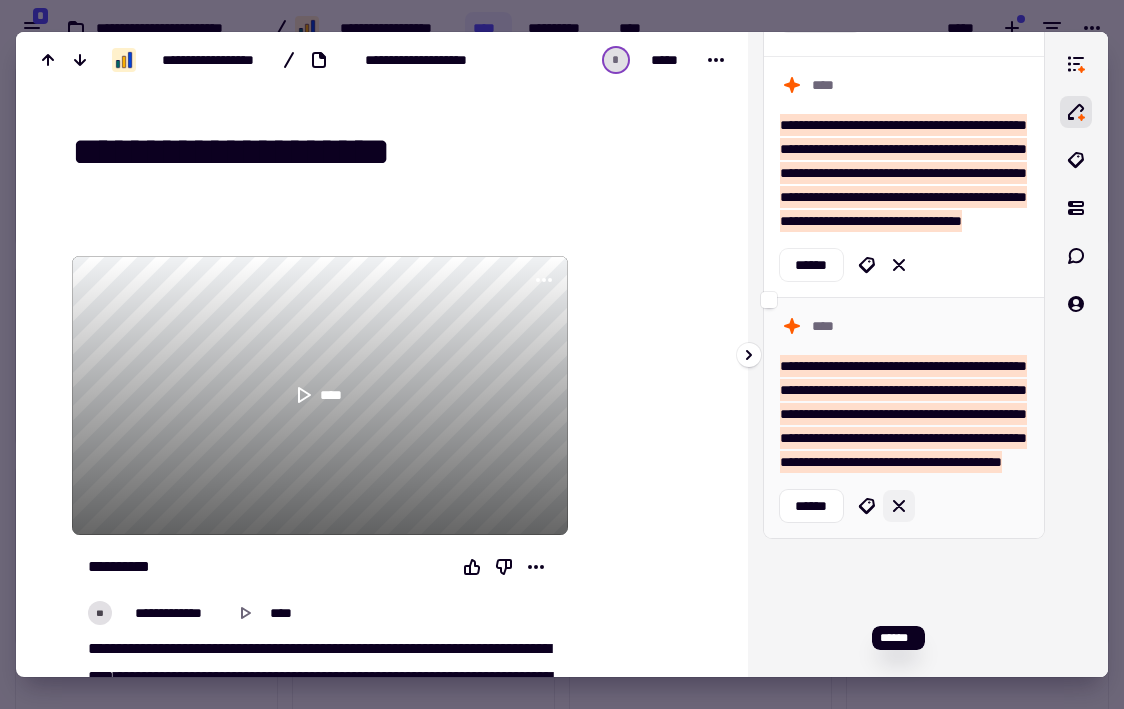 click 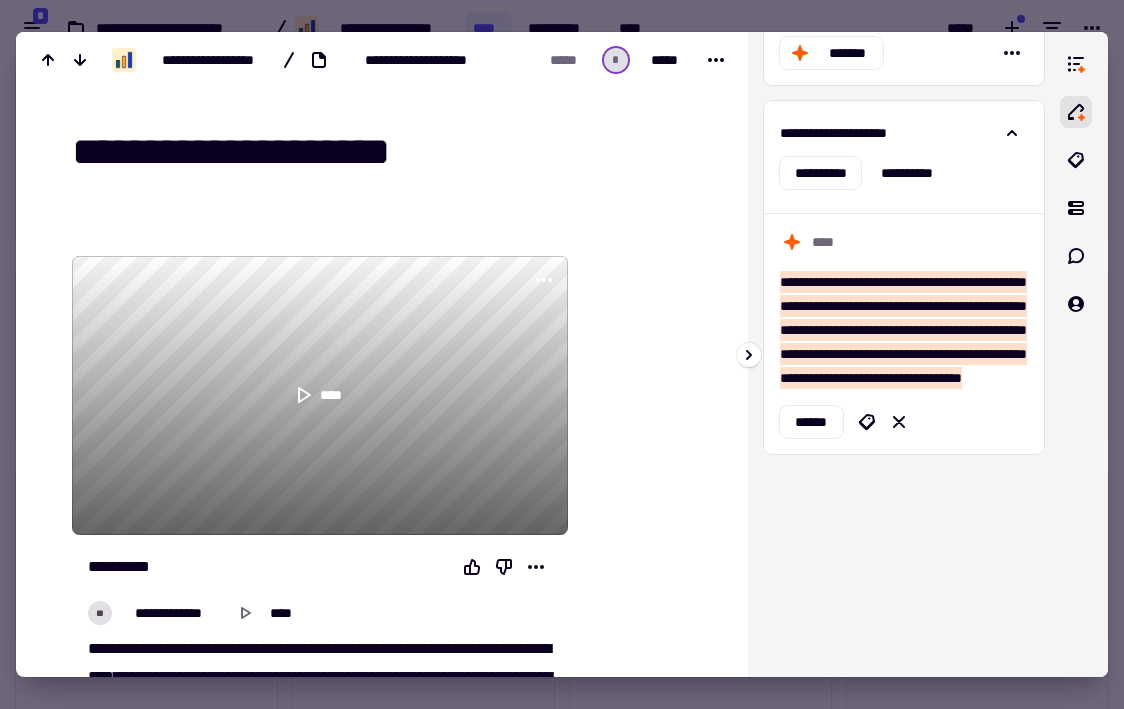 scroll, scrollTop: 37, scrollLeft: 0, axis: vertical 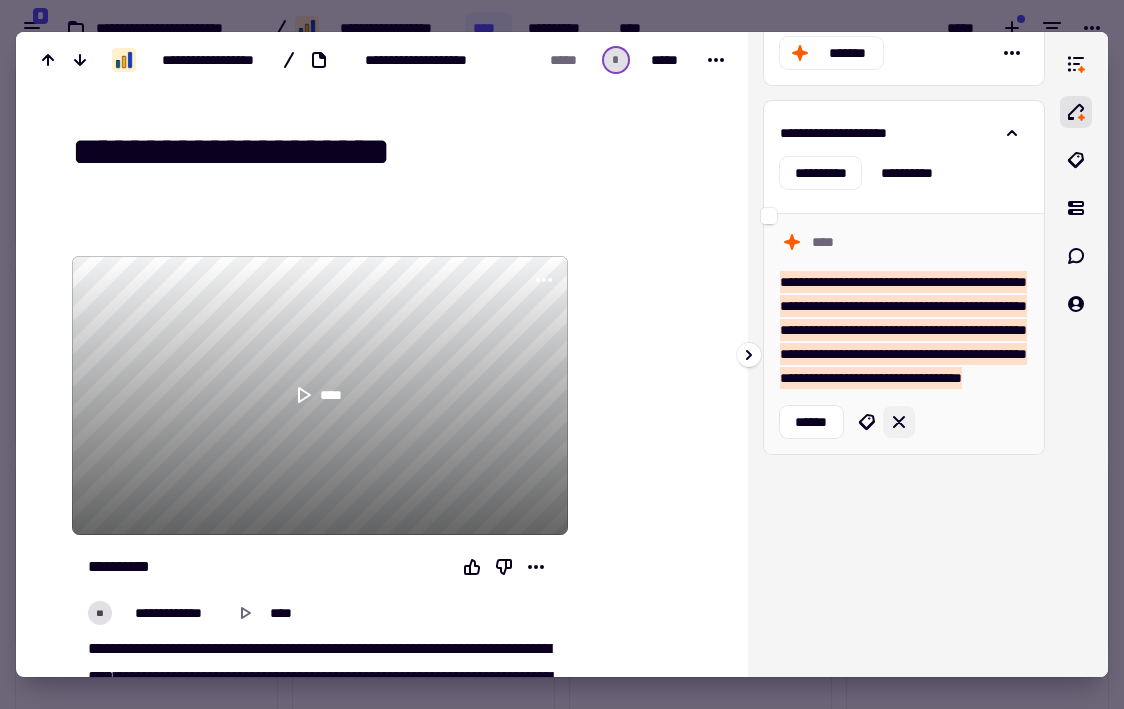 click 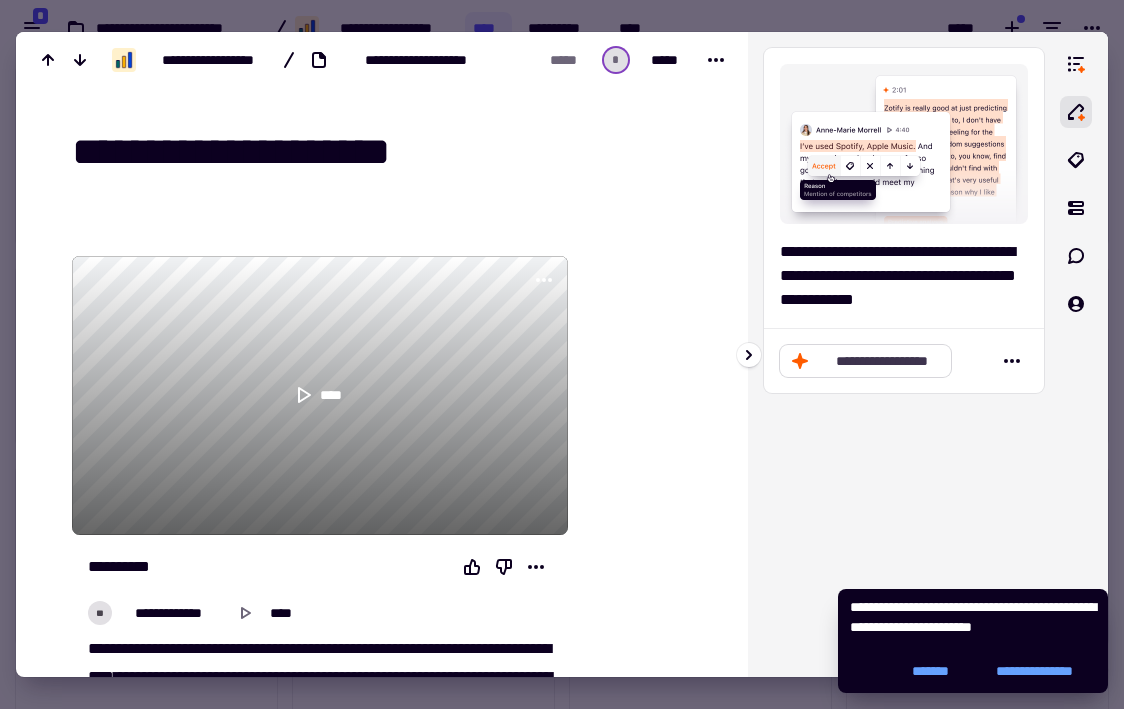click on "**********" 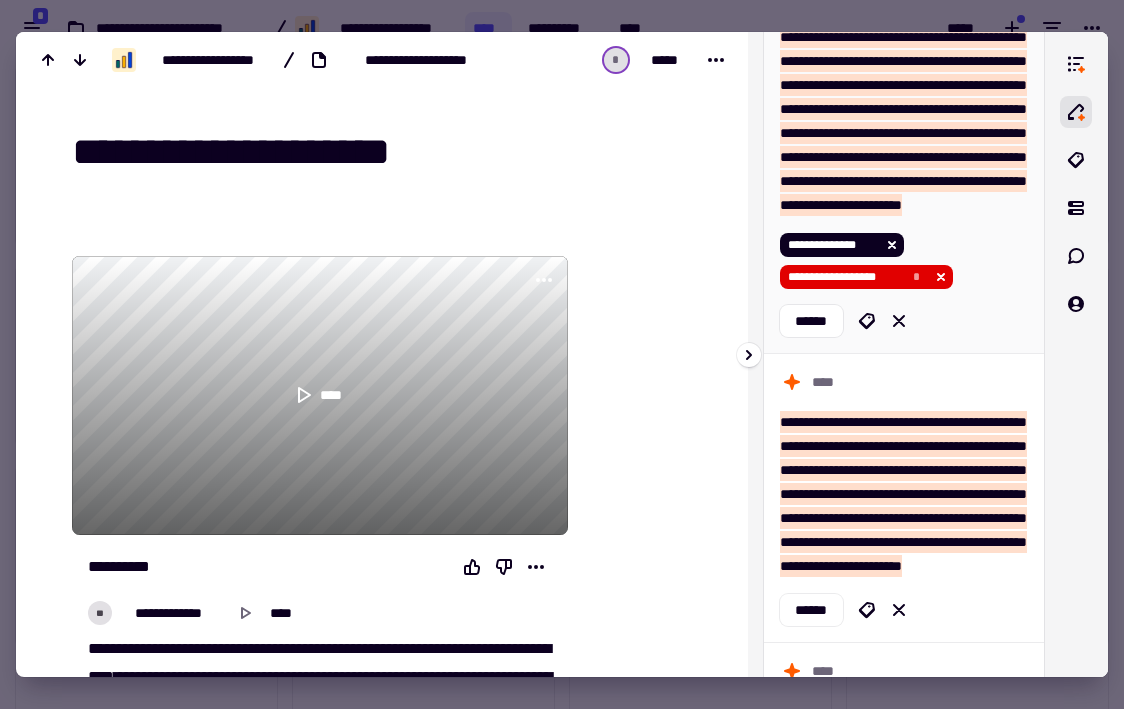 scroll, scrollTop: 904, scrollLeft: 0, axis: vertical 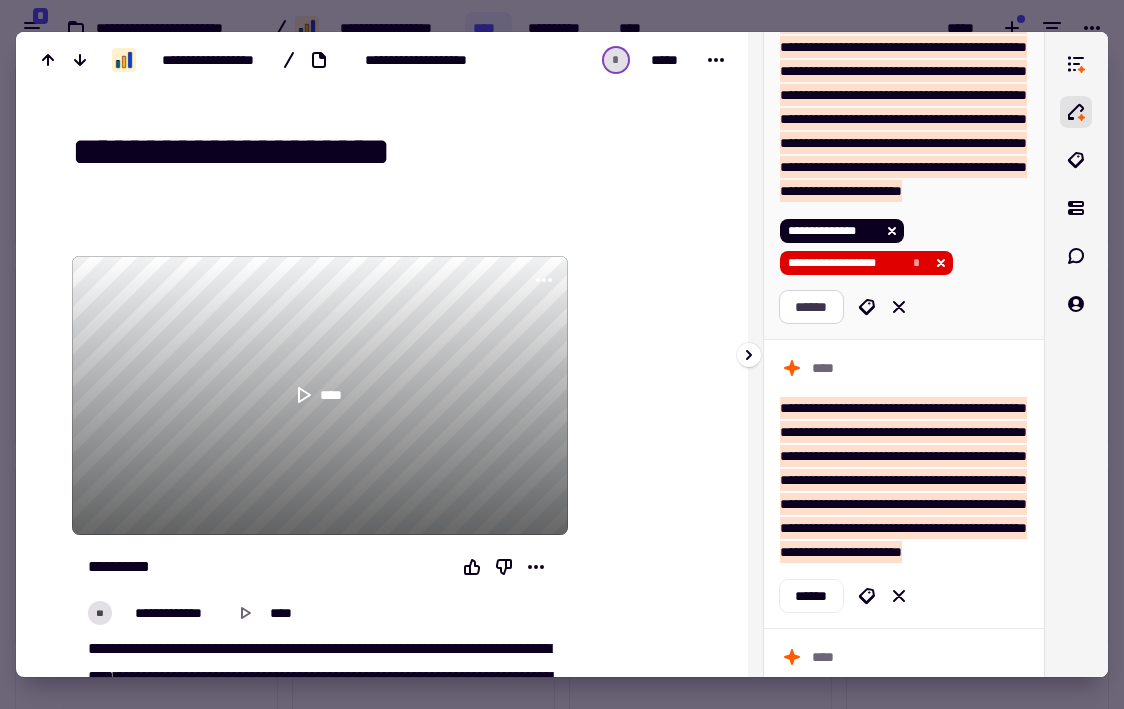 click on "******" 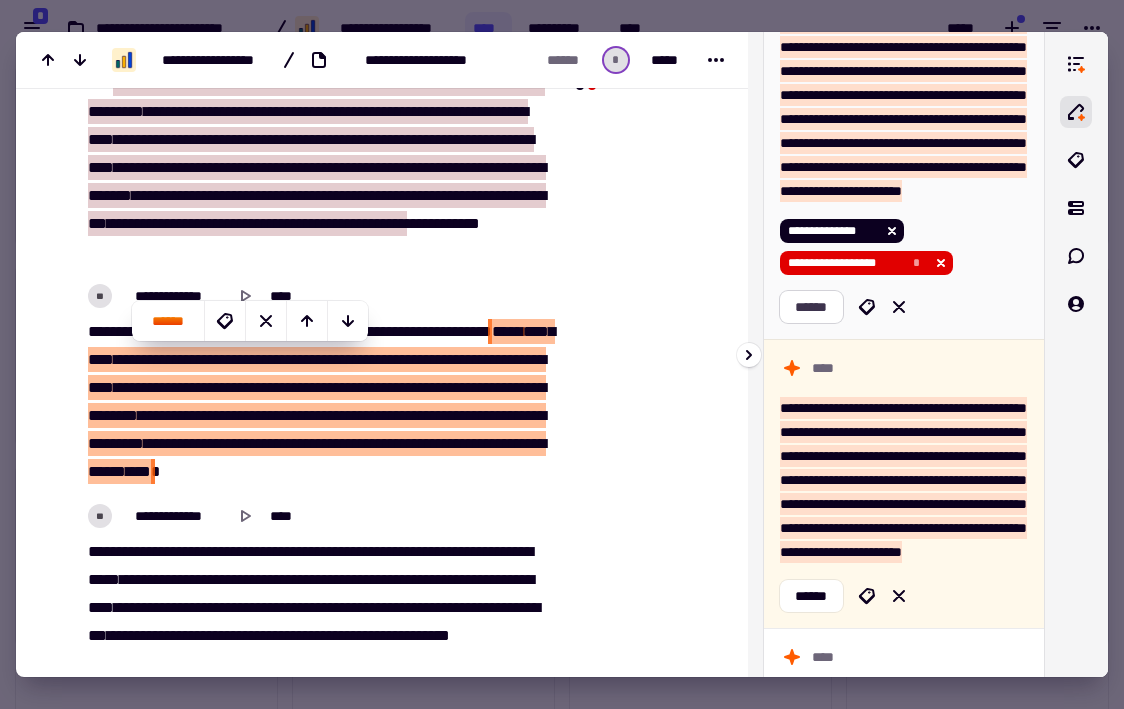 scroll, scrollTop: 1584, scrollLeft: 0, axis: vertical 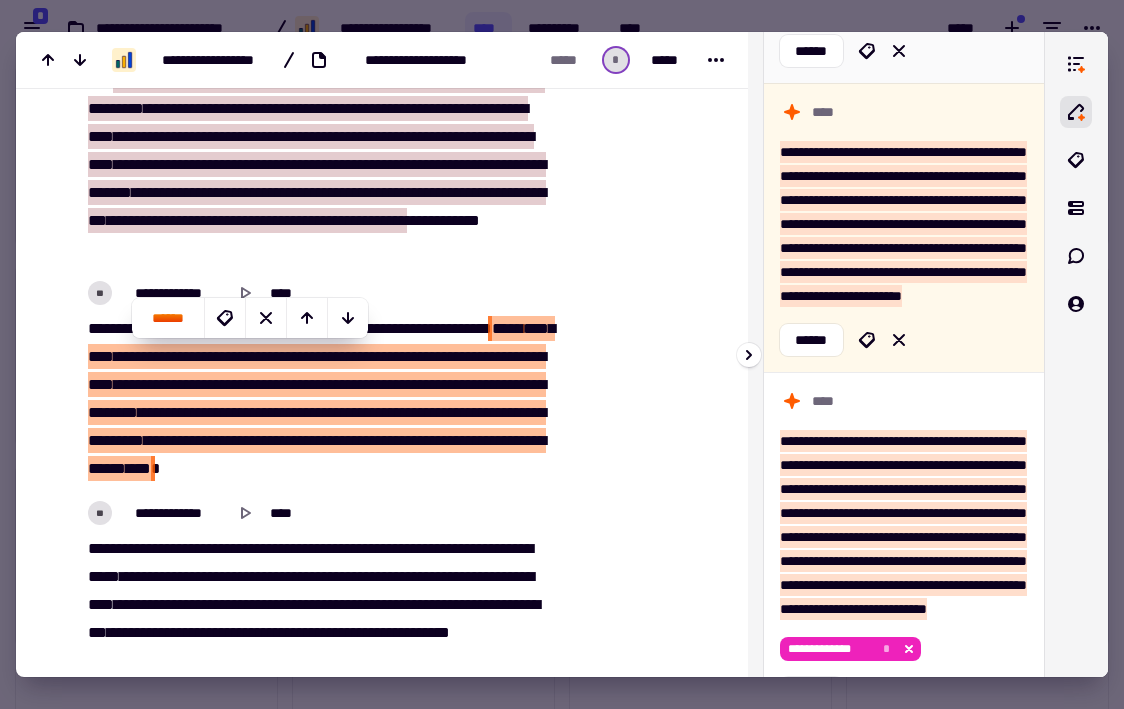 click on "**********" at bounding box center (903, -161) 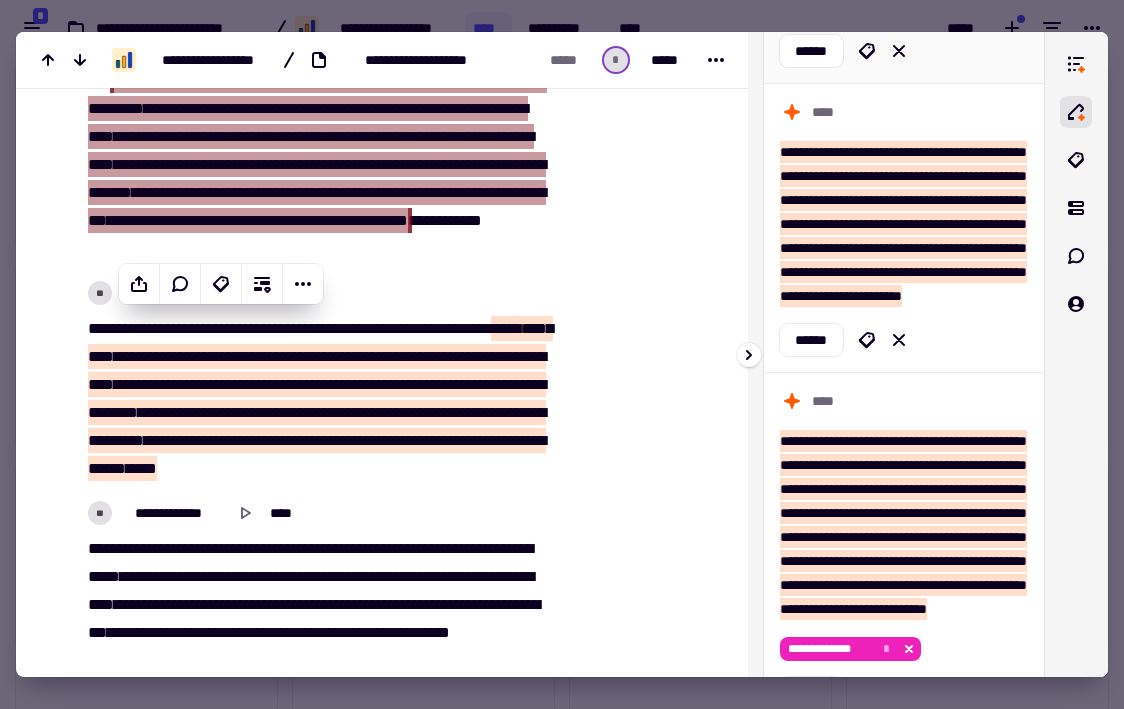 scroll, scrollTop: 1336, scrollLeft: 0, axis: vertical 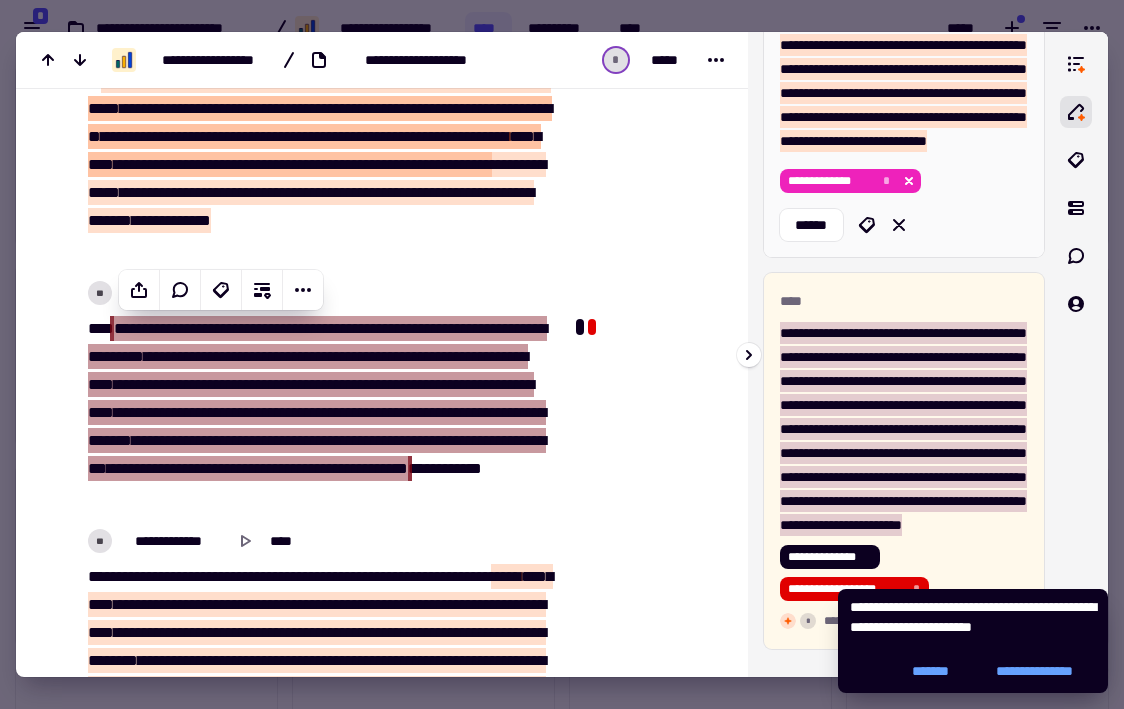 click on "**********" at bounding box center [903, 57] 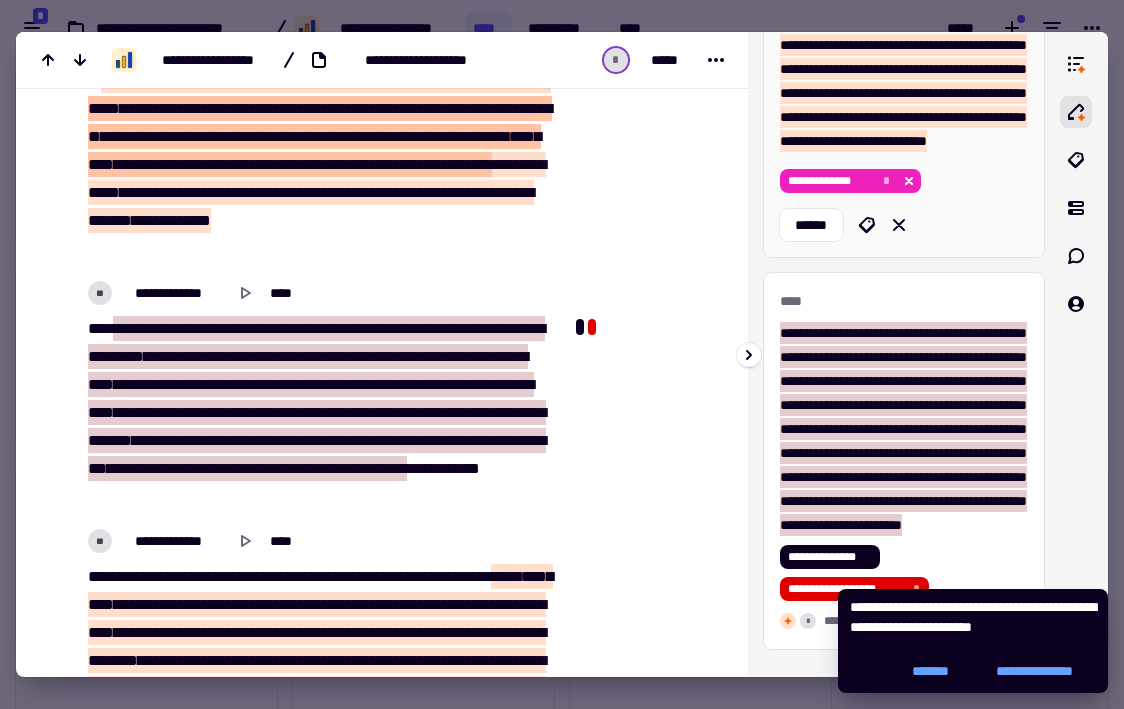scroll, scrollTop: 2886, scrollLeft: 0, axis: vertical 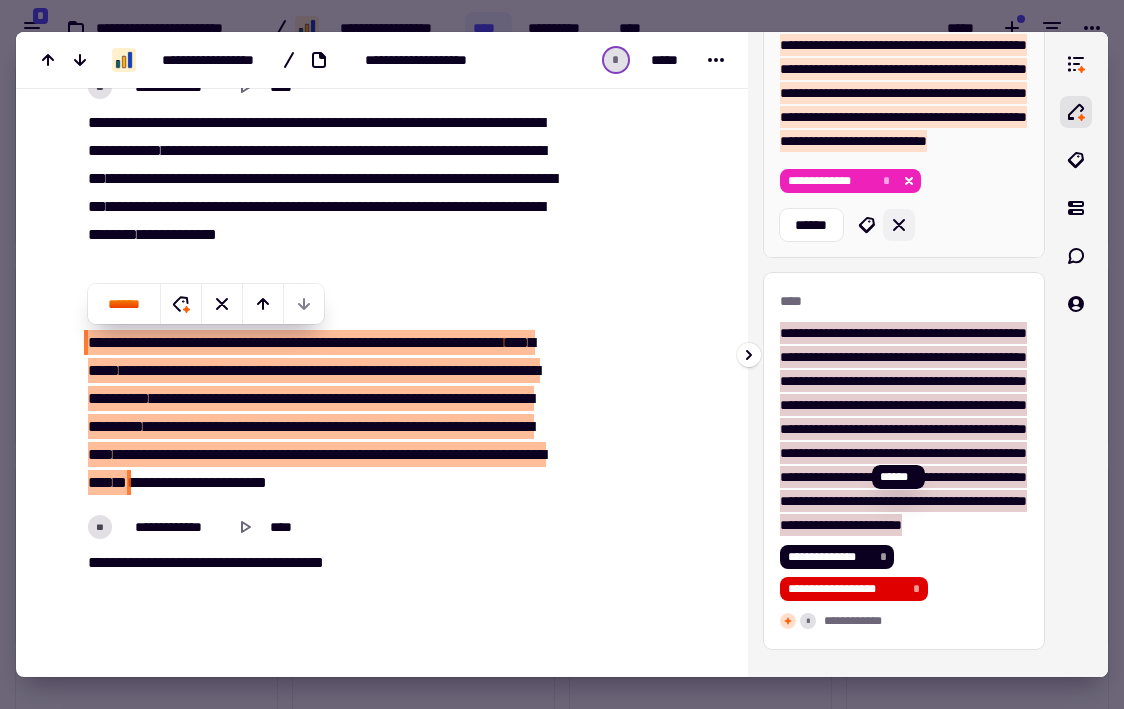 click 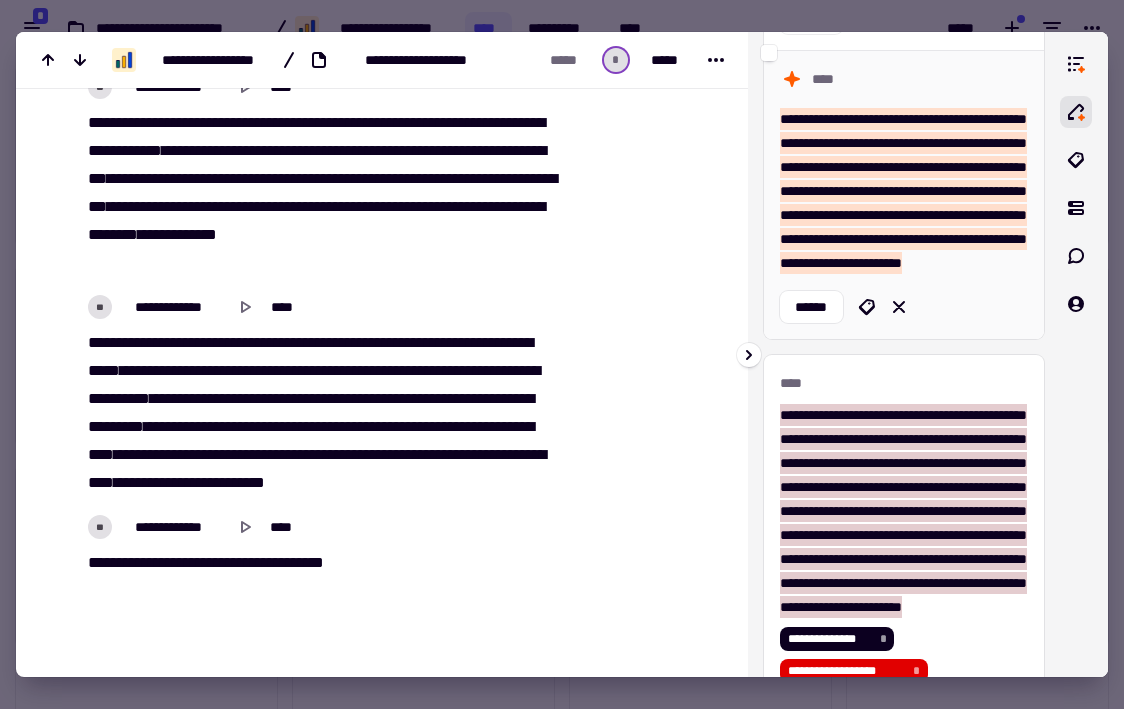 scroll, scrollTop: 779, scrollLeft: 0, axis: vertical 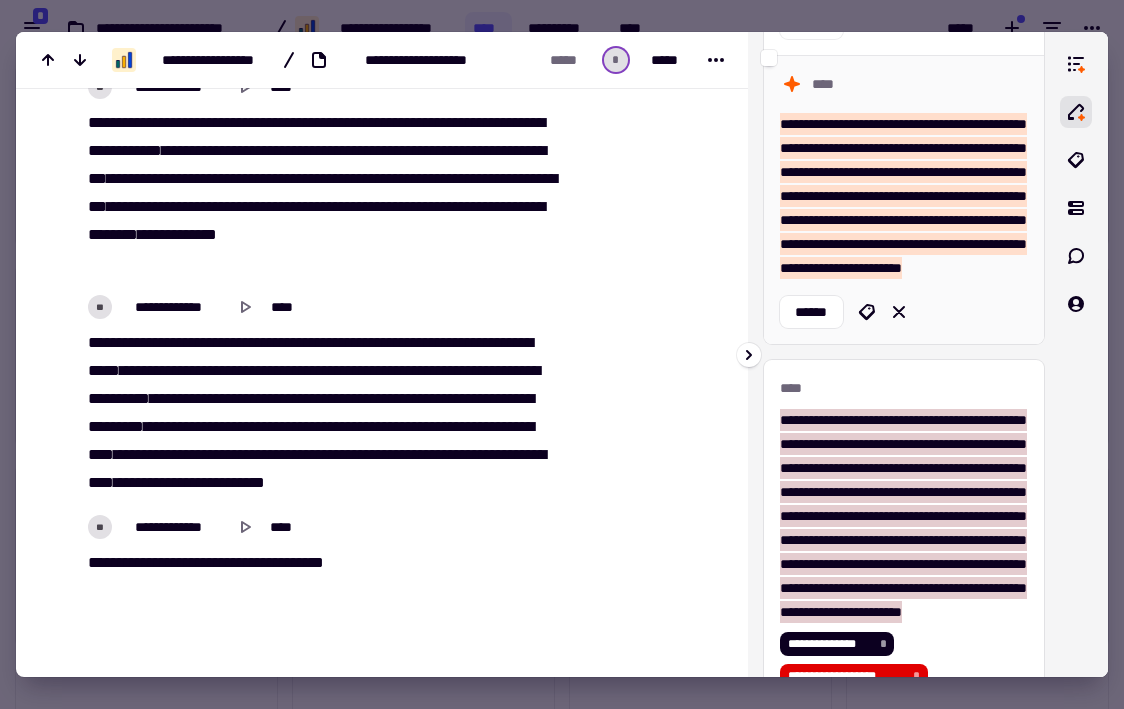 click on "**********" at bounding box center [903, 196] 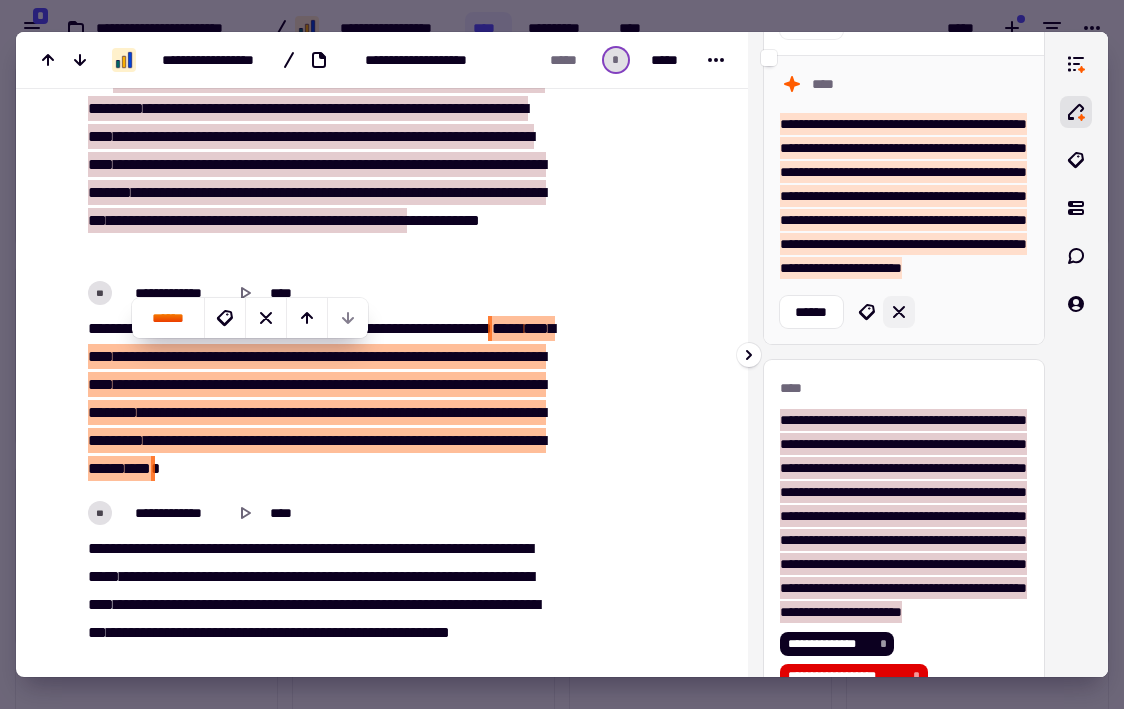 click 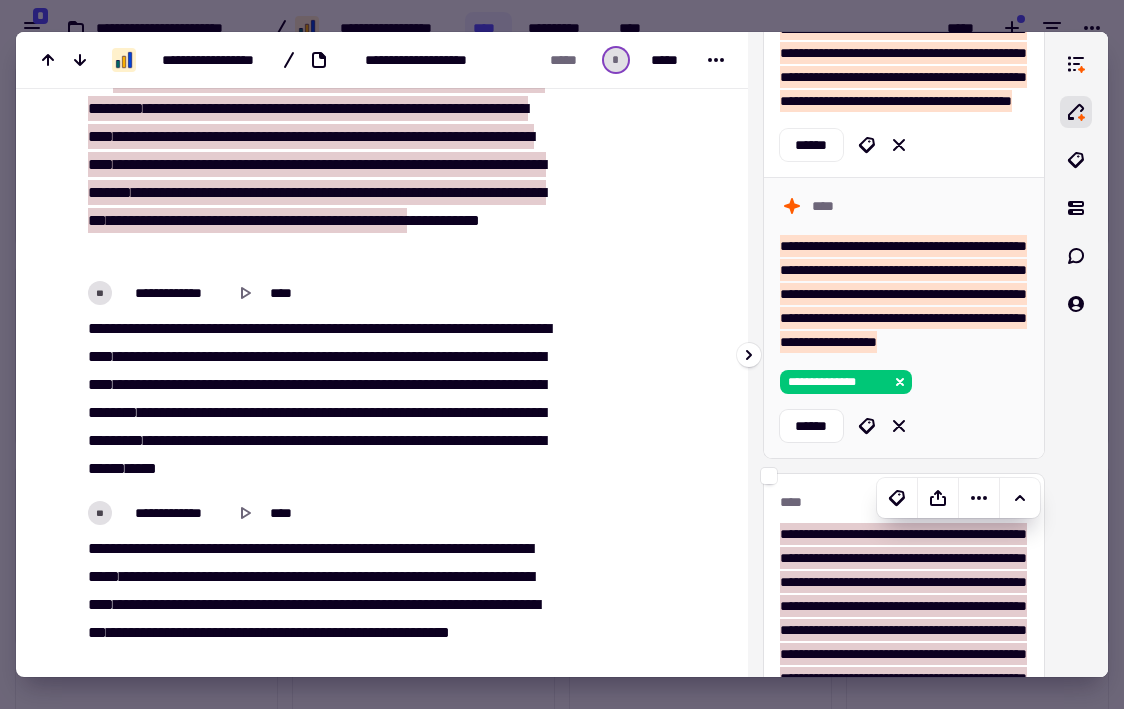 scroll, scrollTop: 373, scrollLeft: 0, axis: vertical 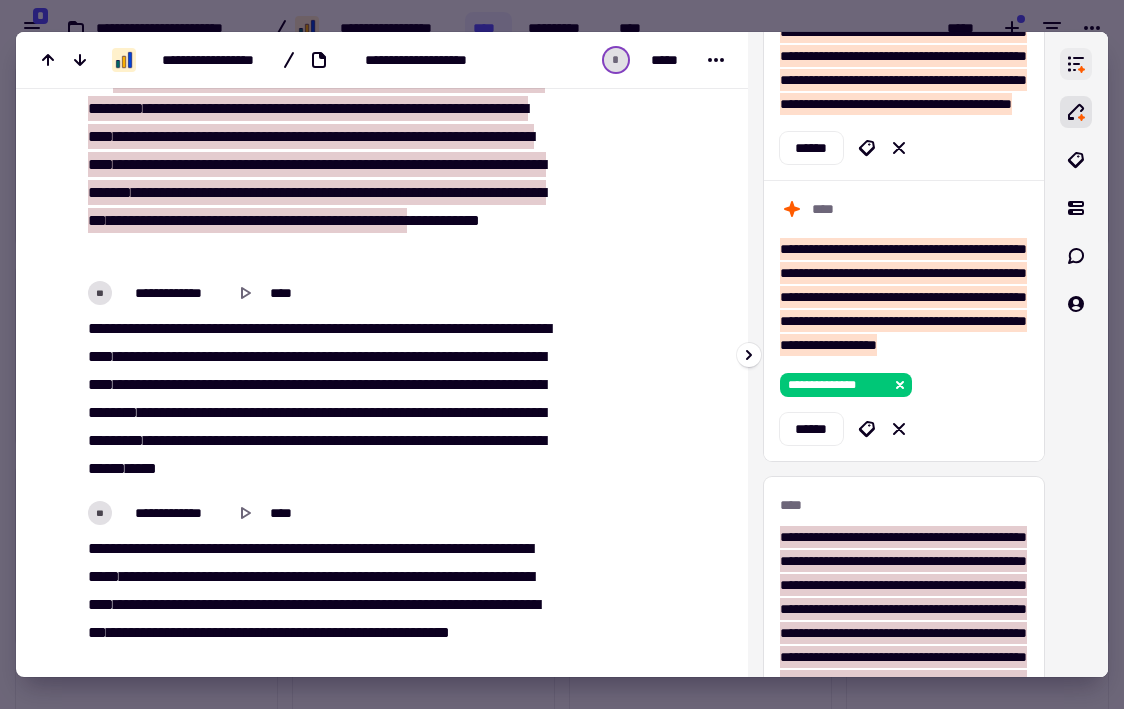 click 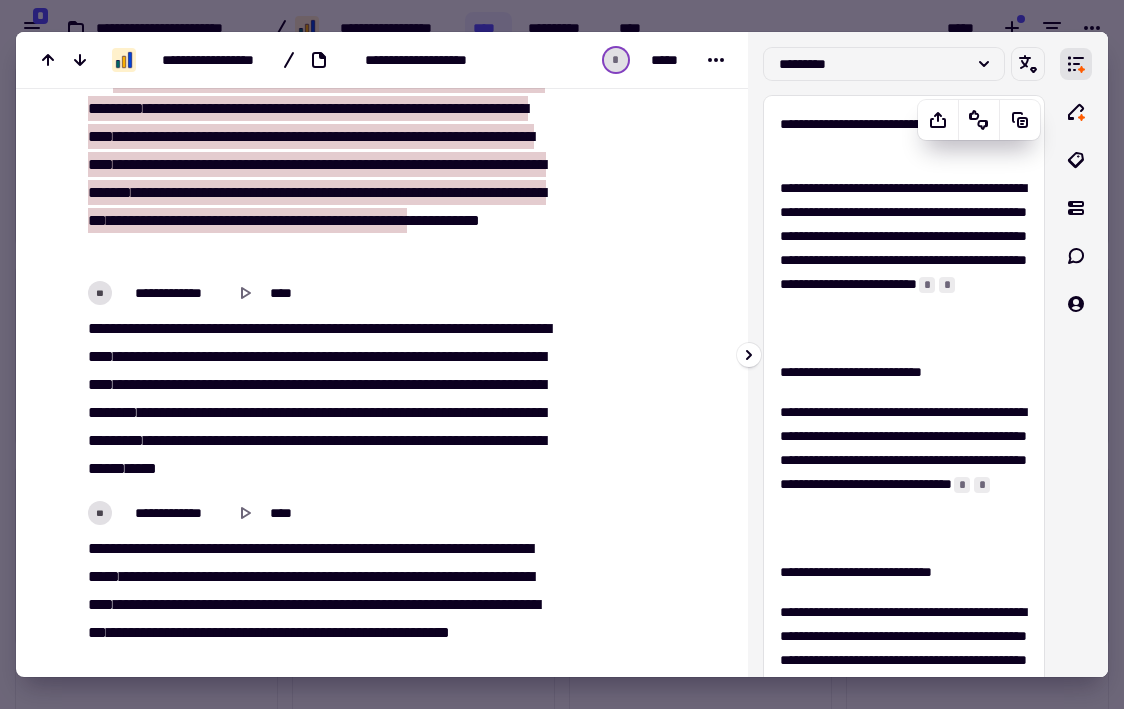 scroll, scrollTop: 0, scrollLeft: 0, axis: both 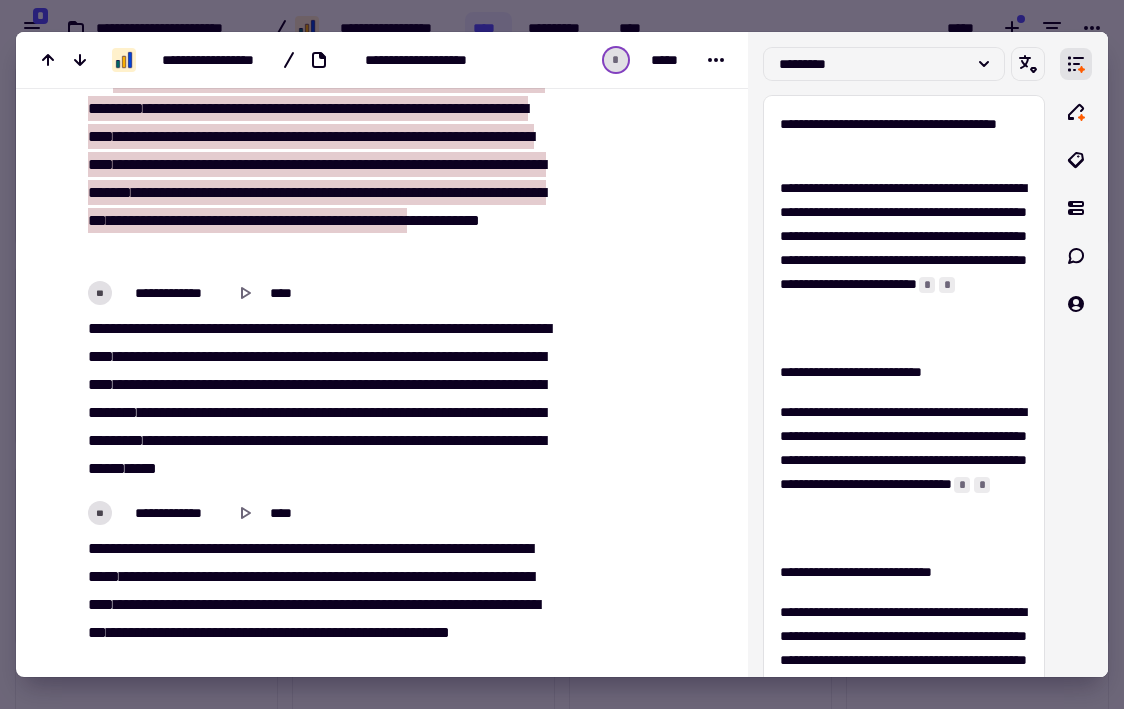 click at bounding box center [644, 362] 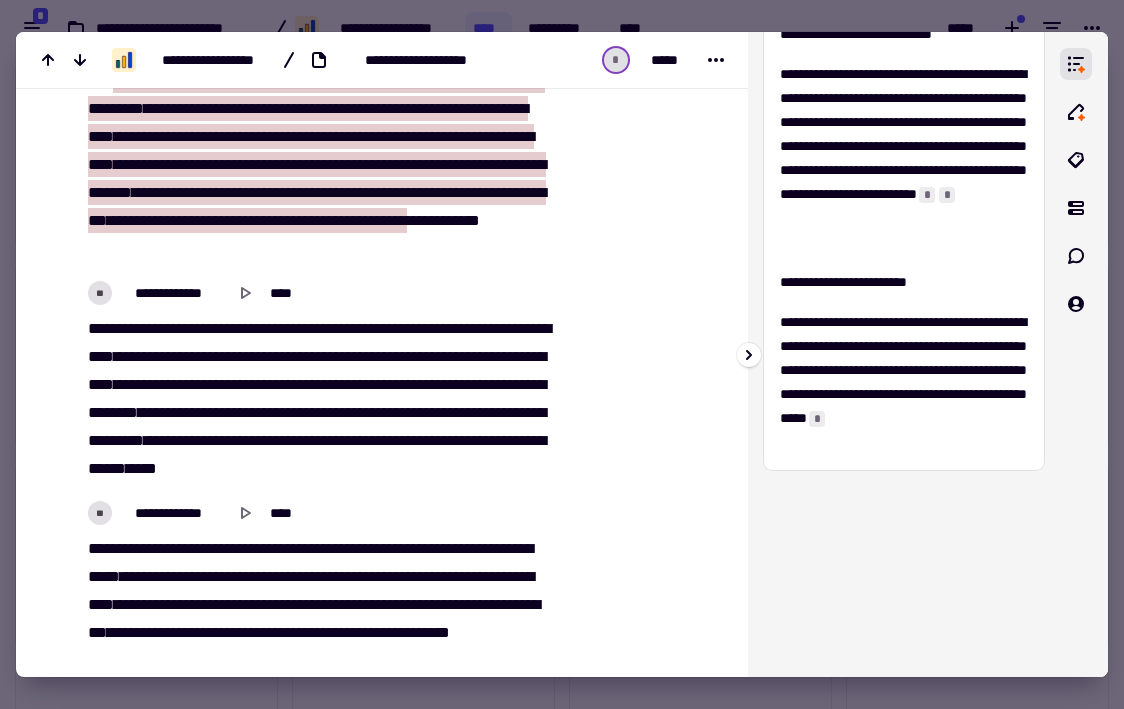 scroll, scrollTop: 538, scrollLeft: 0, axis: vertical 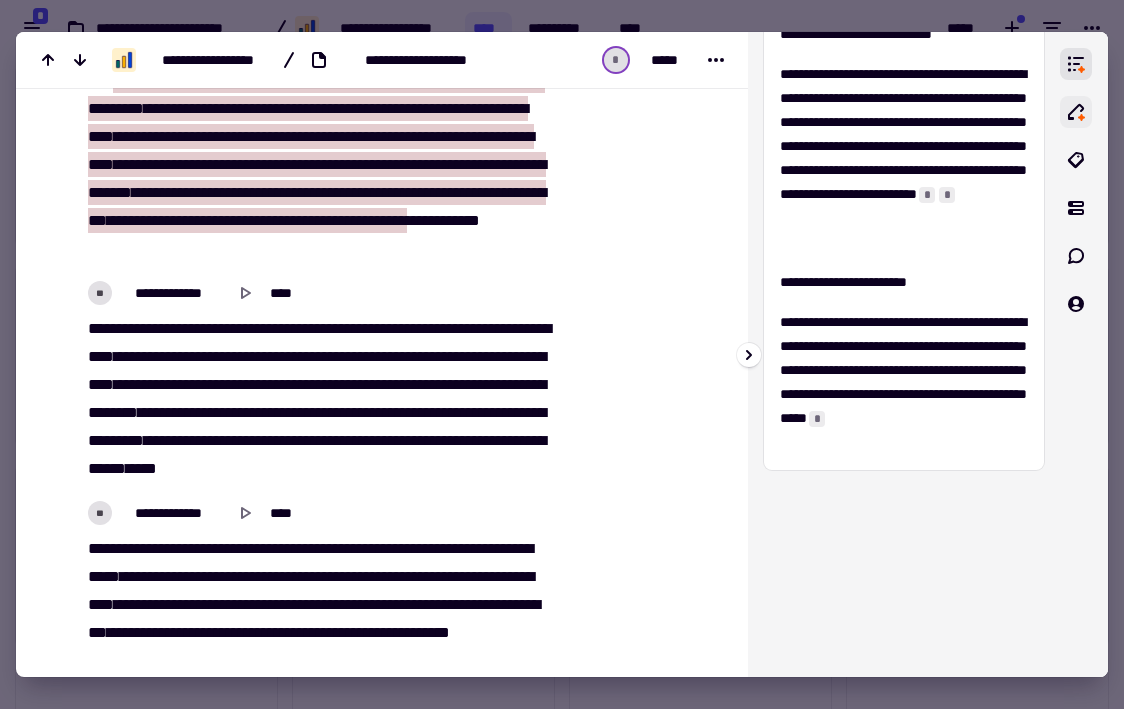 click 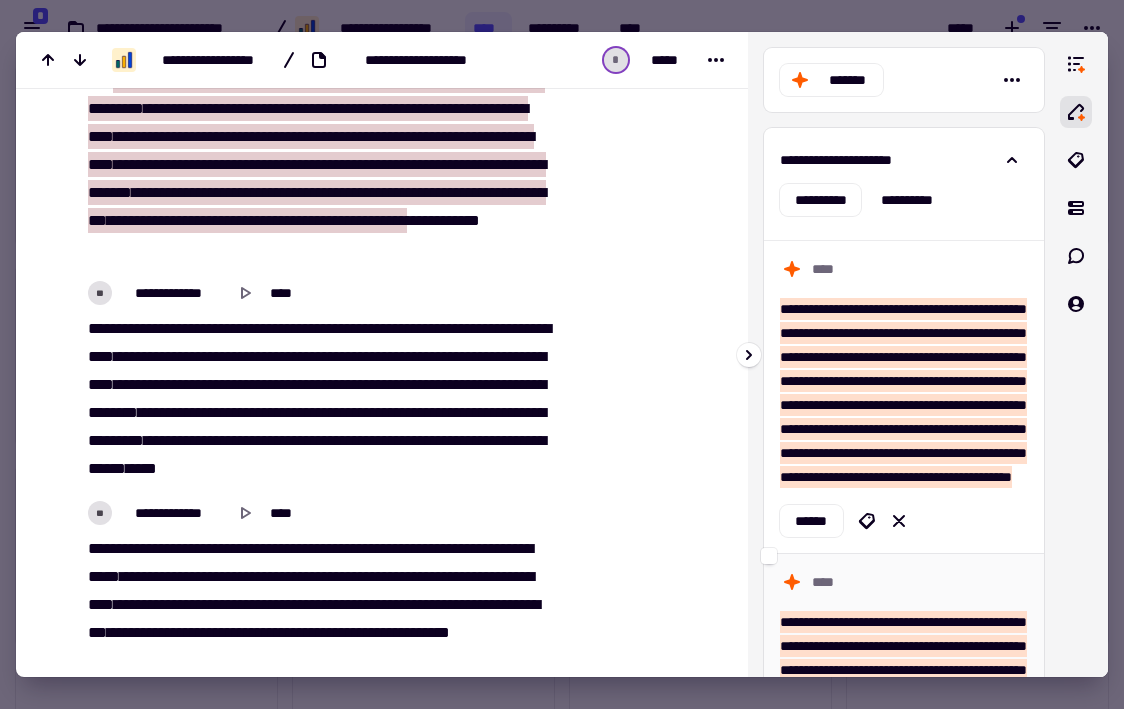 scroll, scrollTop: 0, scrollLeft: 0, axis: both 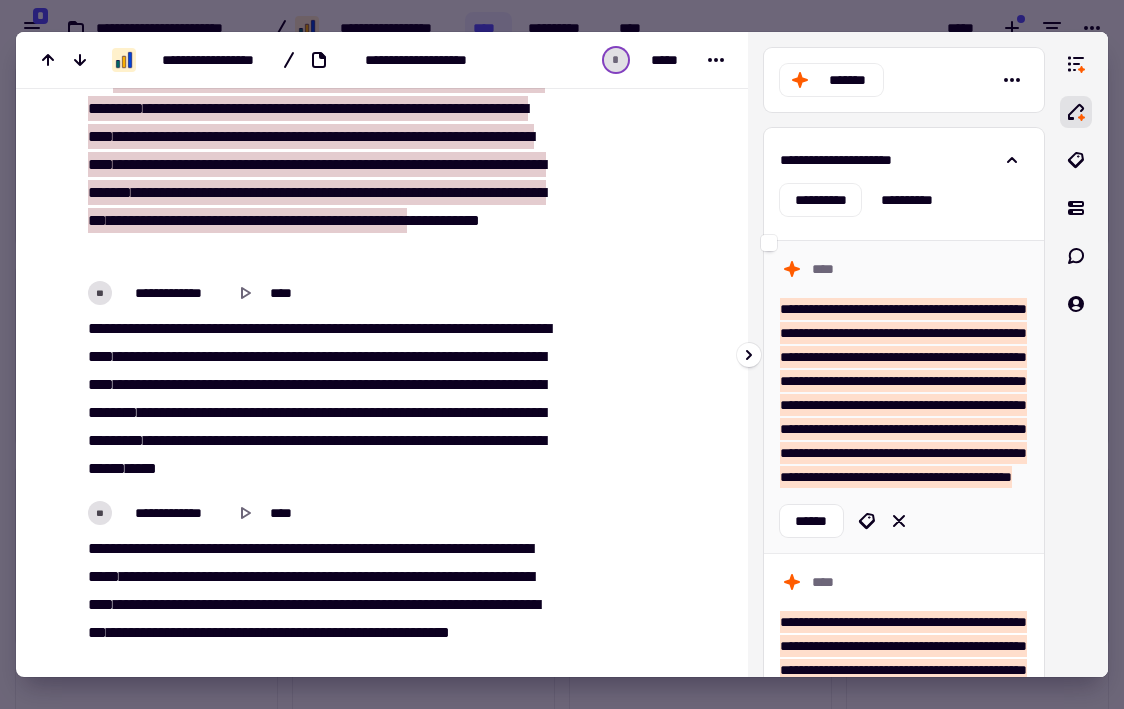 click on "**********" at bounding box center (903, 393) 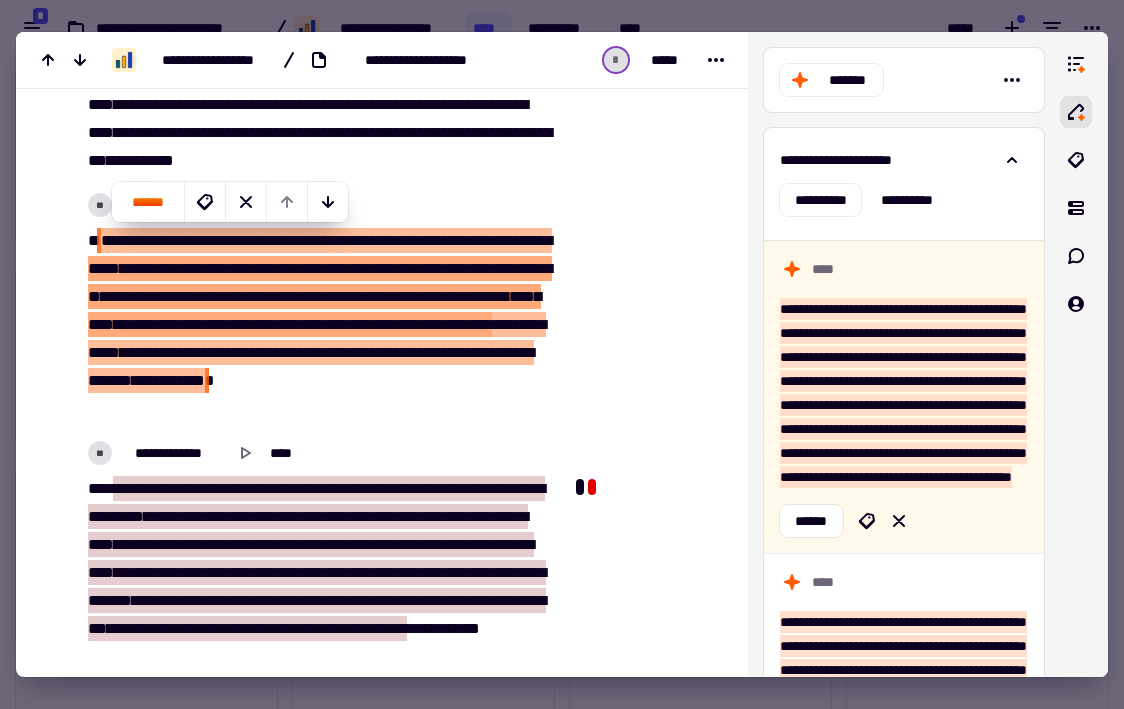 scroll, scrollTop: 1174, scrollLeft: 0, axis: vertical 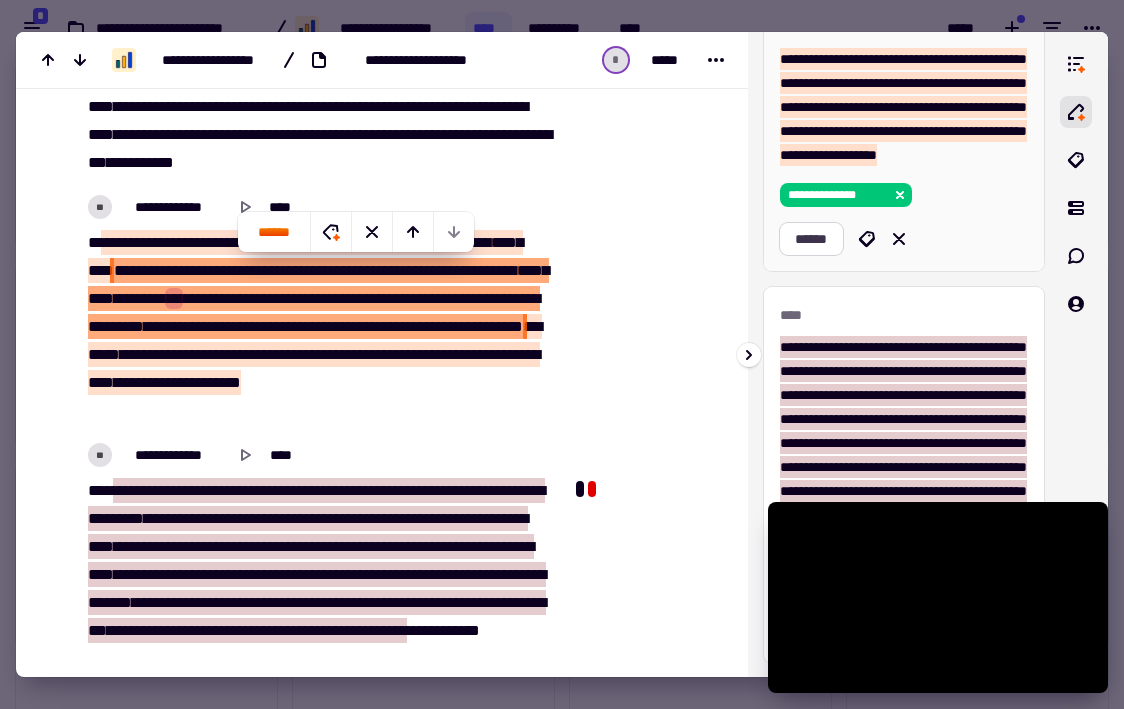 click on "******" 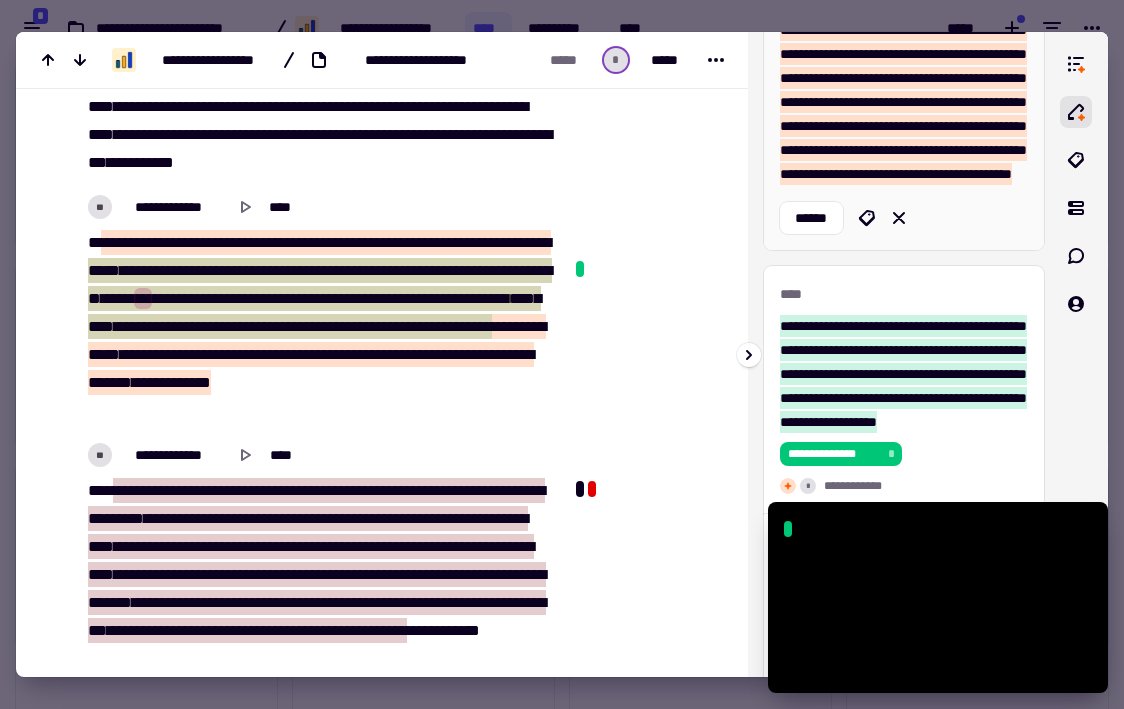 scroll, scrollTop: 327, scrollLeft: 0, axis: vertical 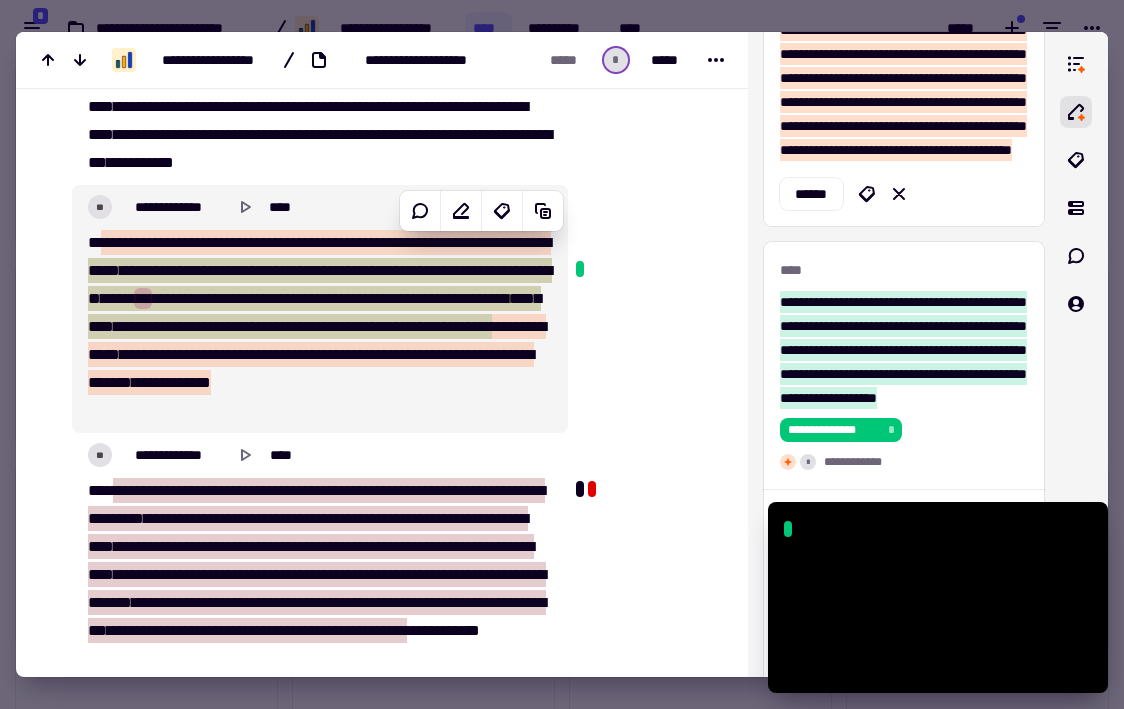click on "****" at bounding box center [131, 242] 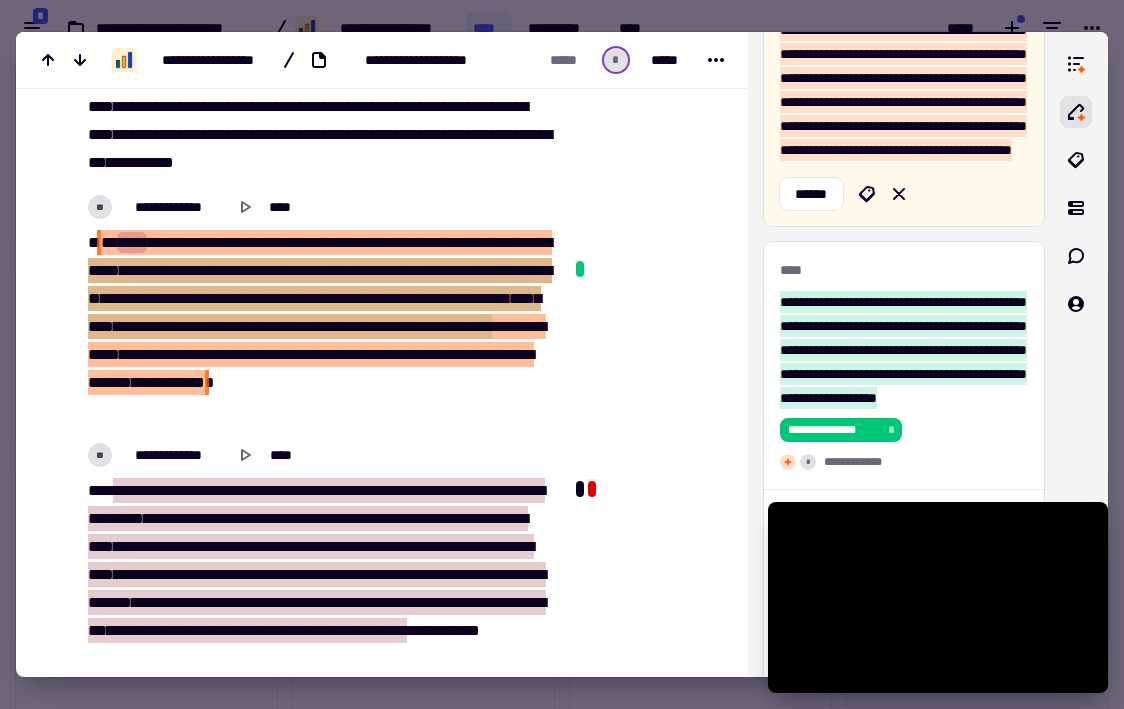 click on "*********" at bounding box center [519, 242] 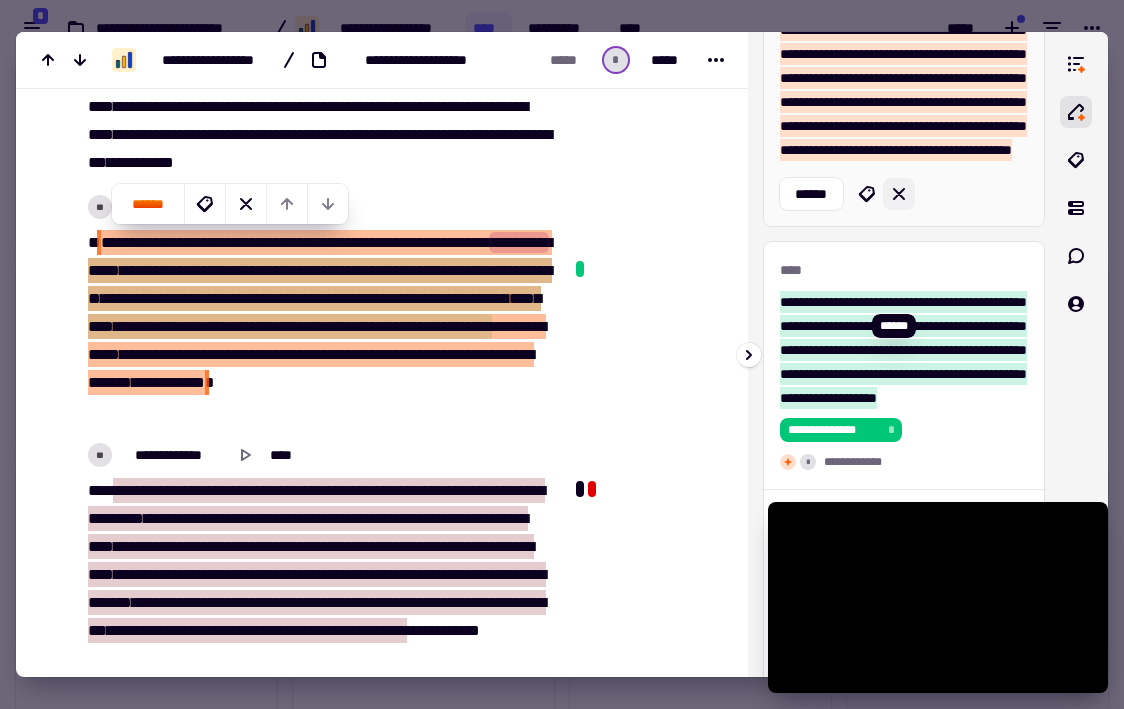 click 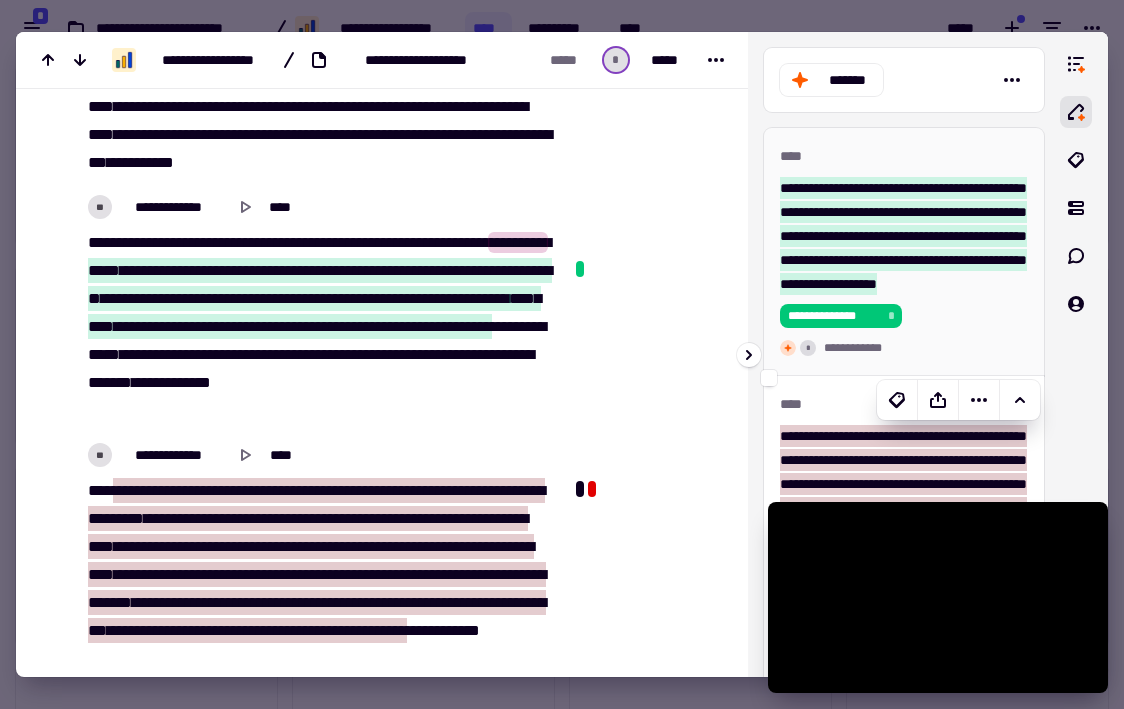 scroll, scrollTop: 0, scrollLeft: 0, axis: both 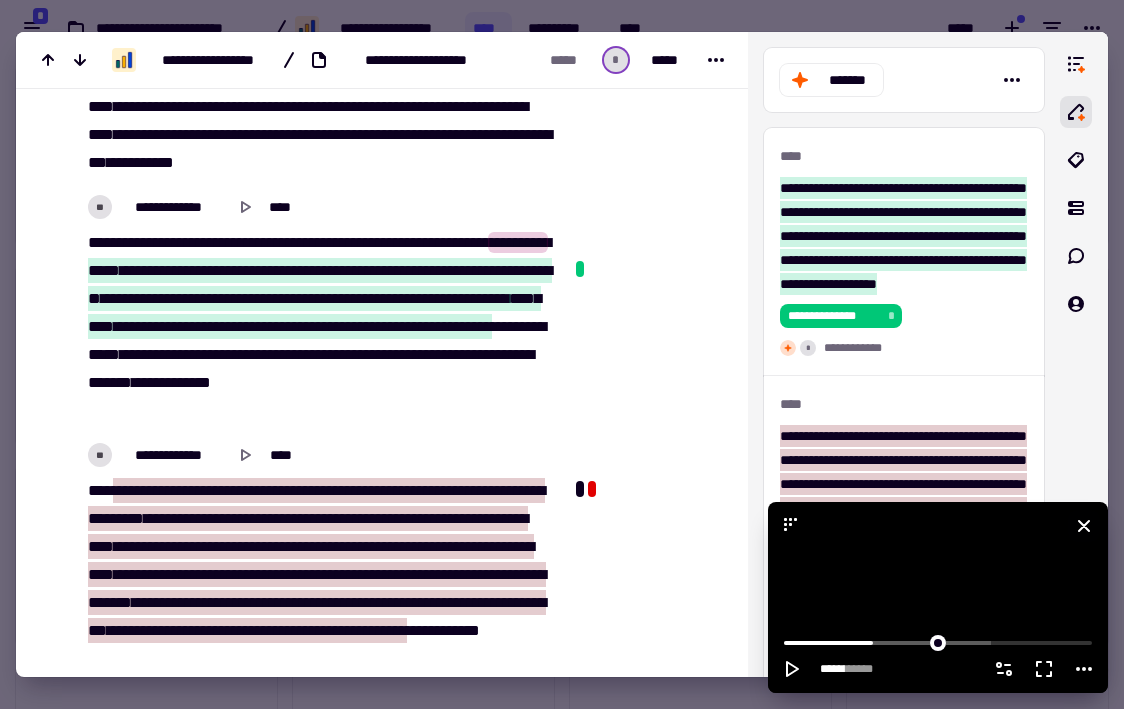 click 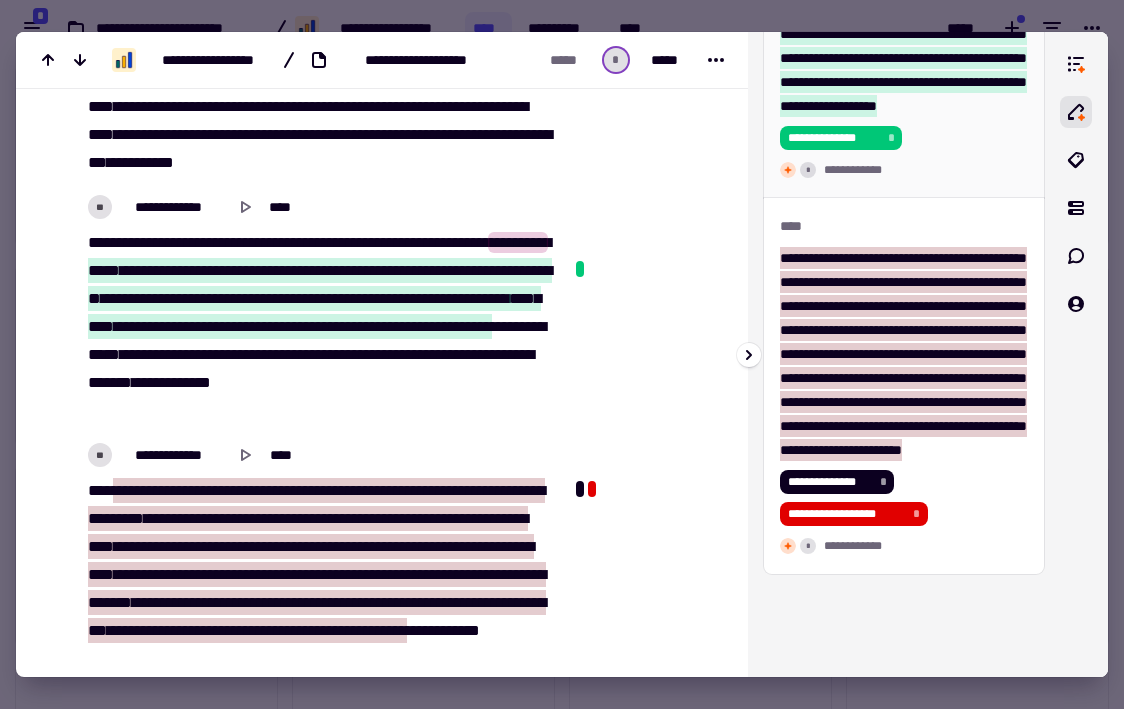 scroll, scrollTop: 182, scrollLeft: 0, axis: vertical 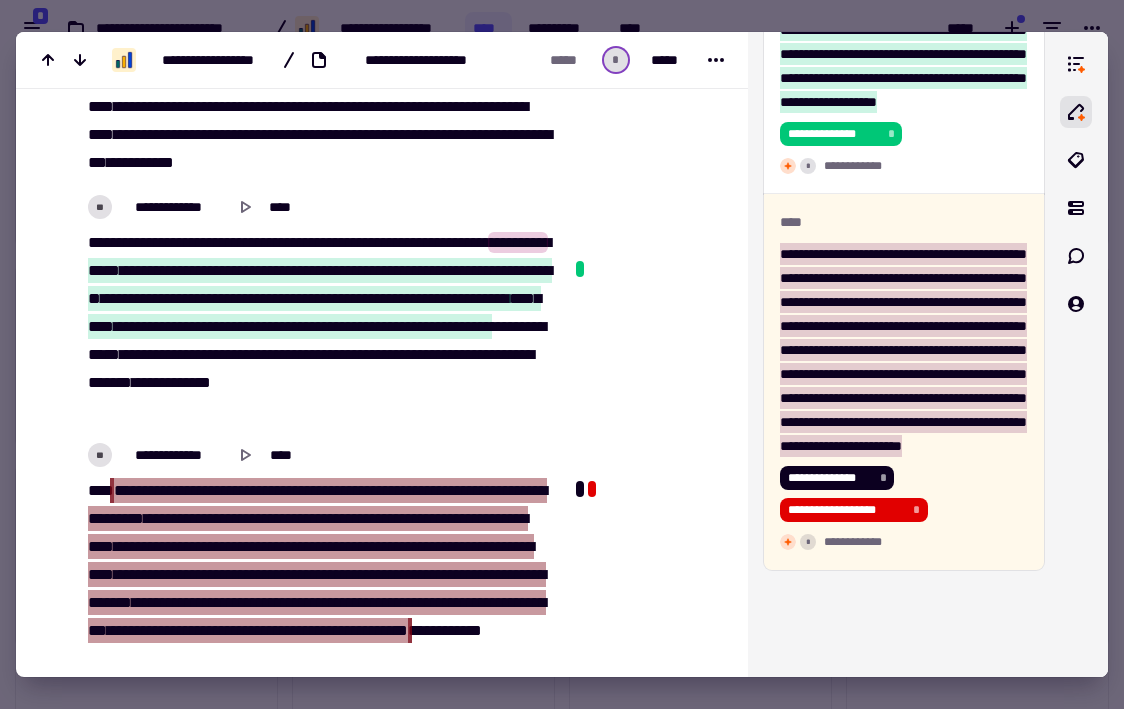 click on "****" at bounding box center [324, 518] 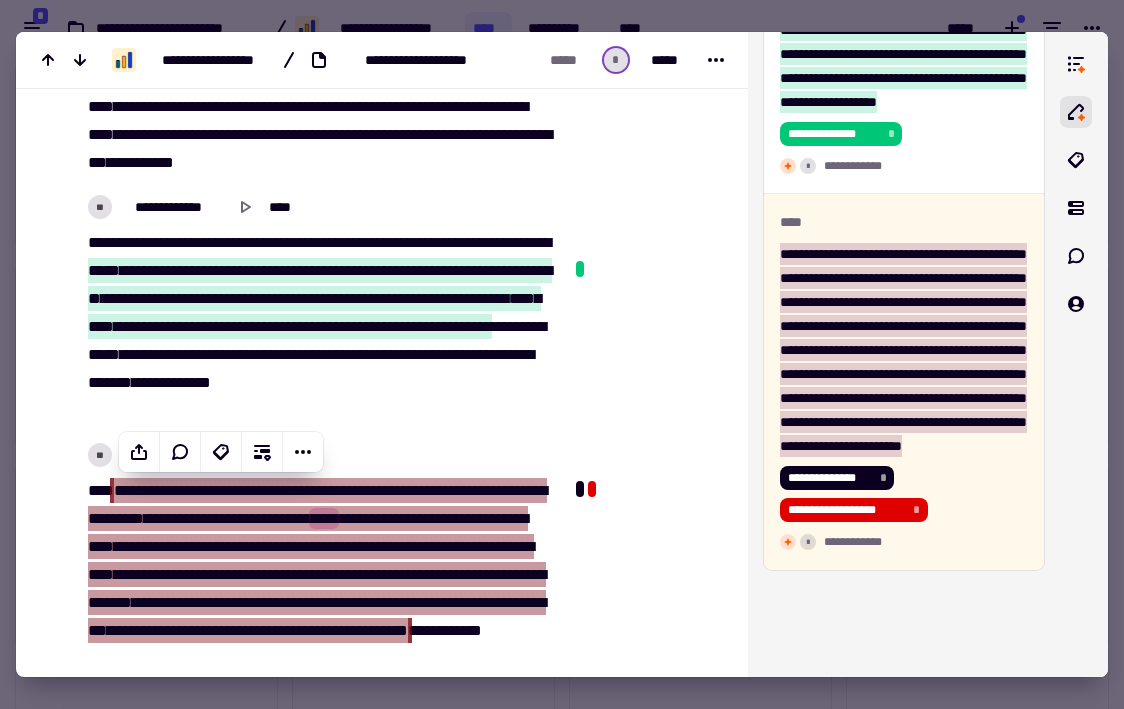 click at bounding box center (562, 354) 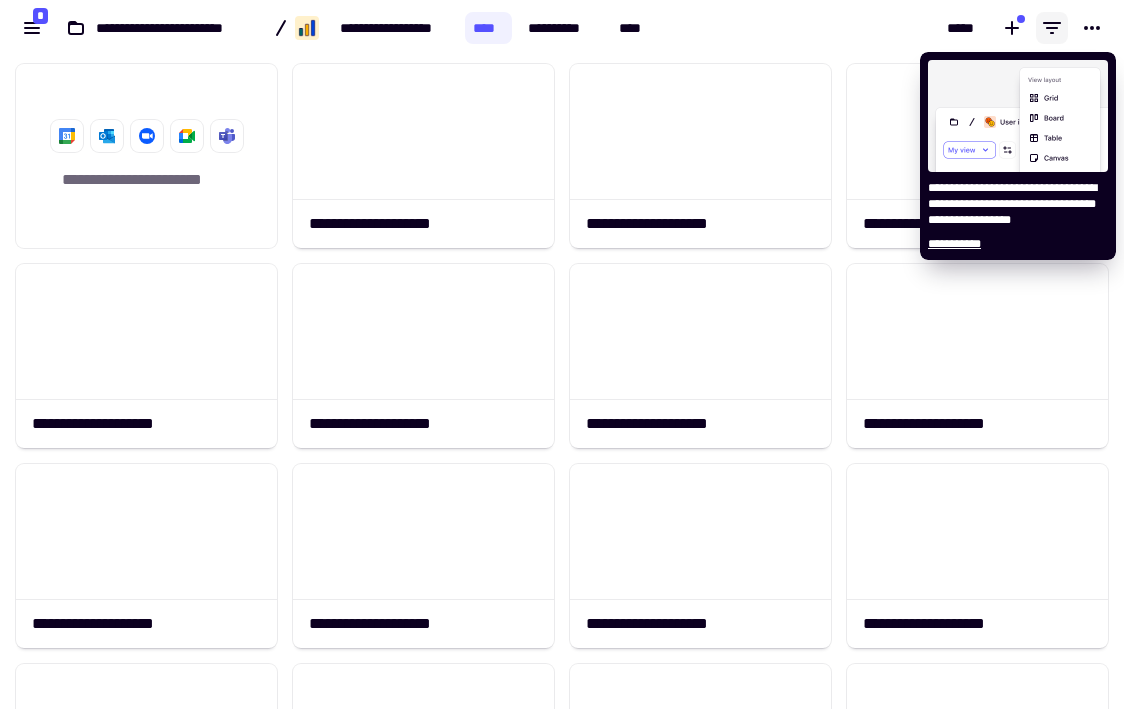 click 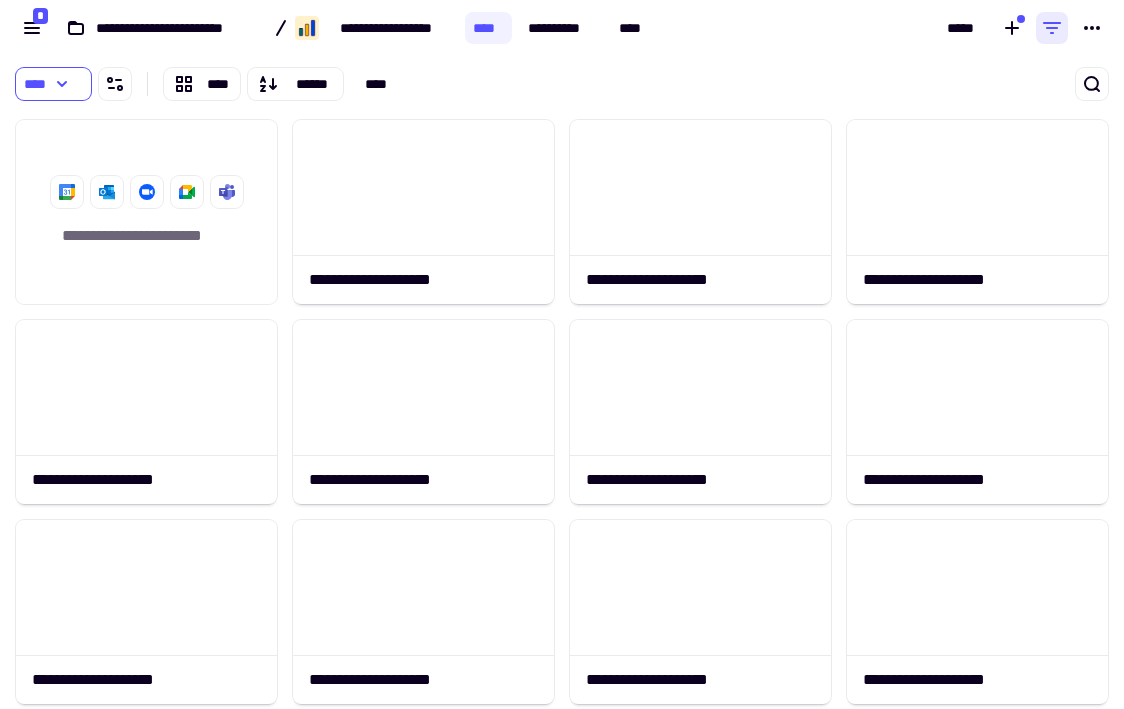 scroll, scrollTop: 597, scrollLeft: 1124, axis: both 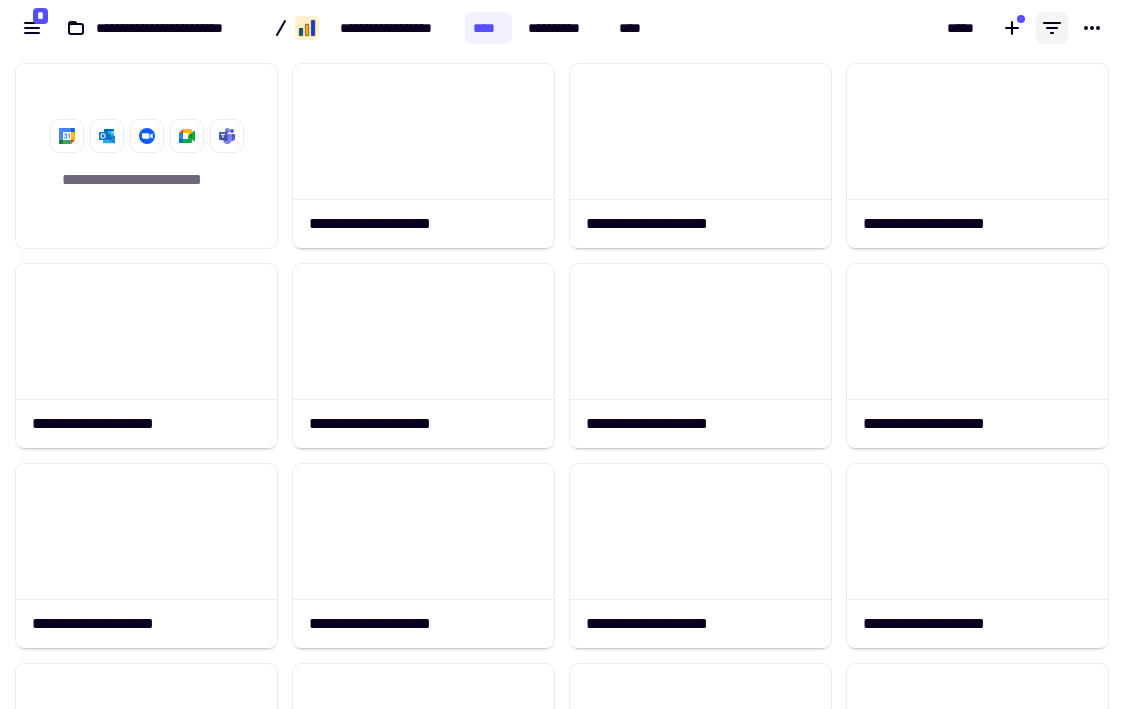 click 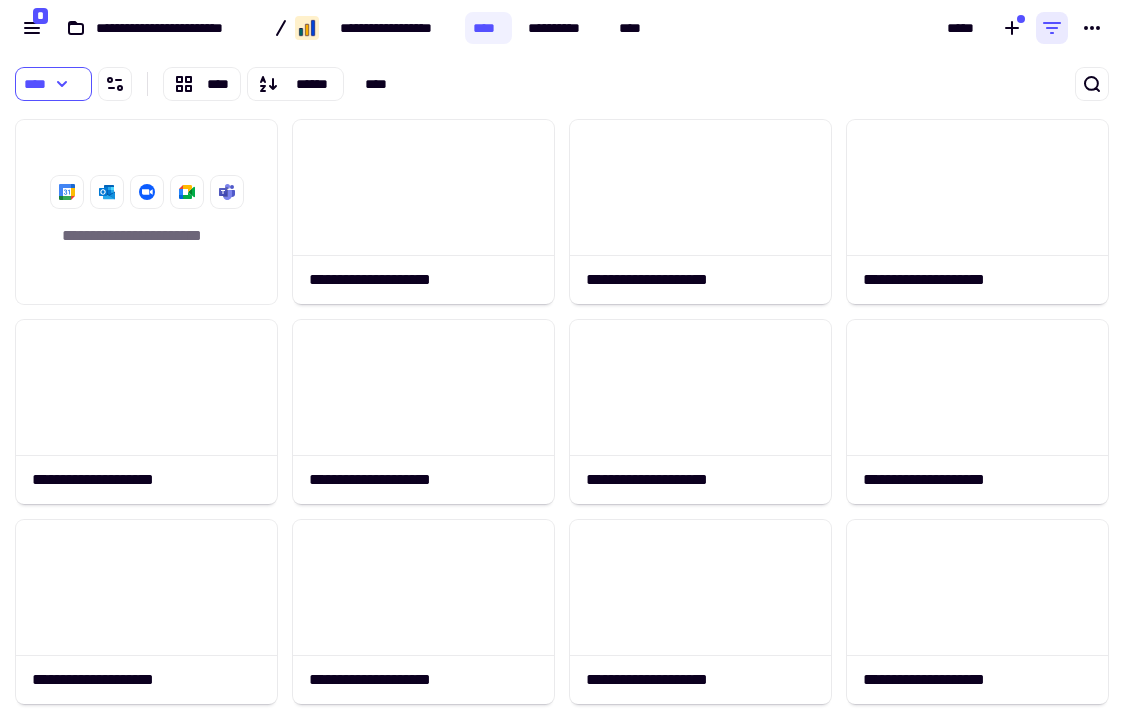 scroll, scrollTop: 597, scrollLeft: 1124, axis: both 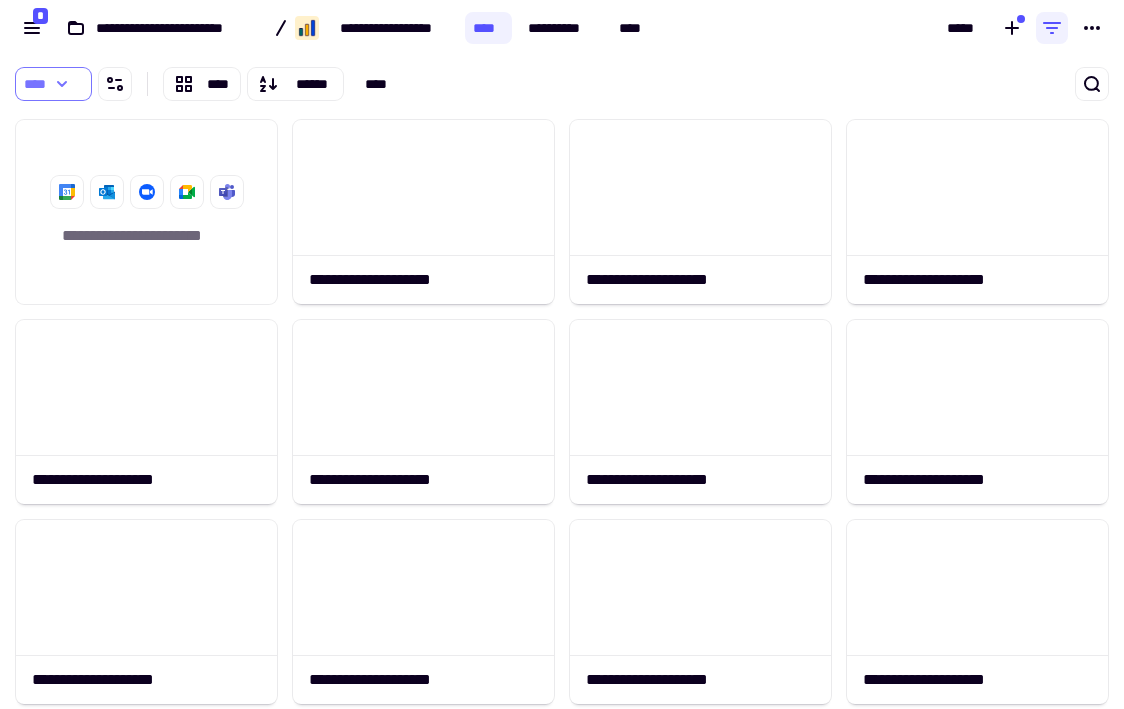 click 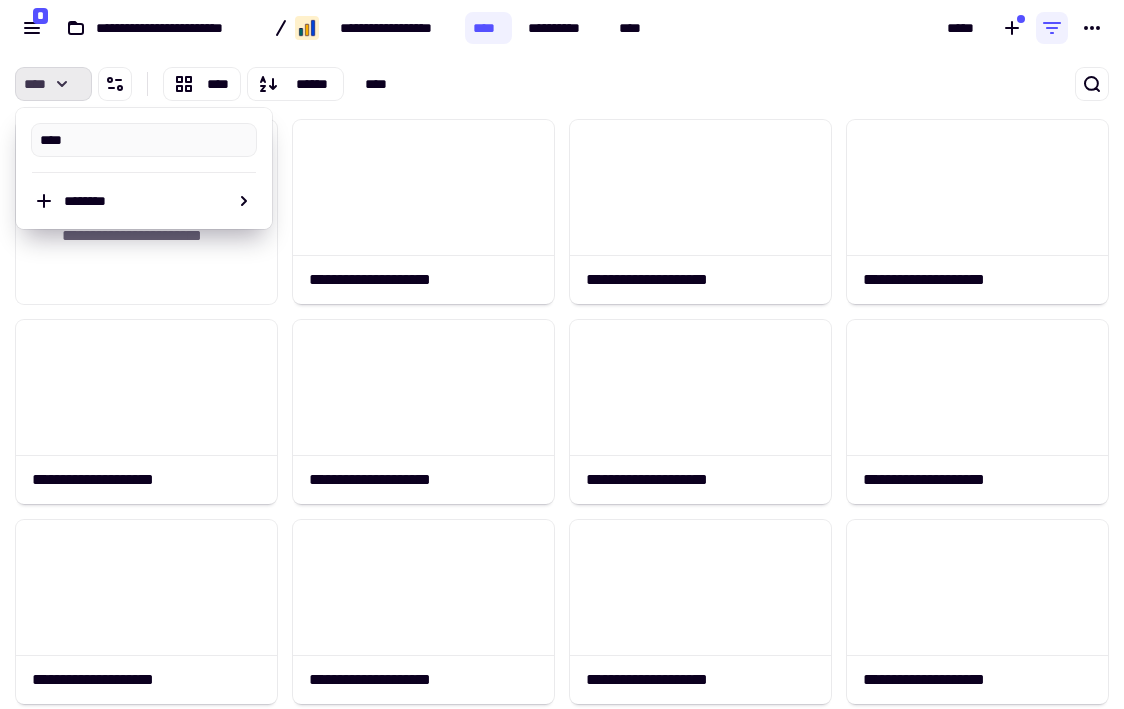 click 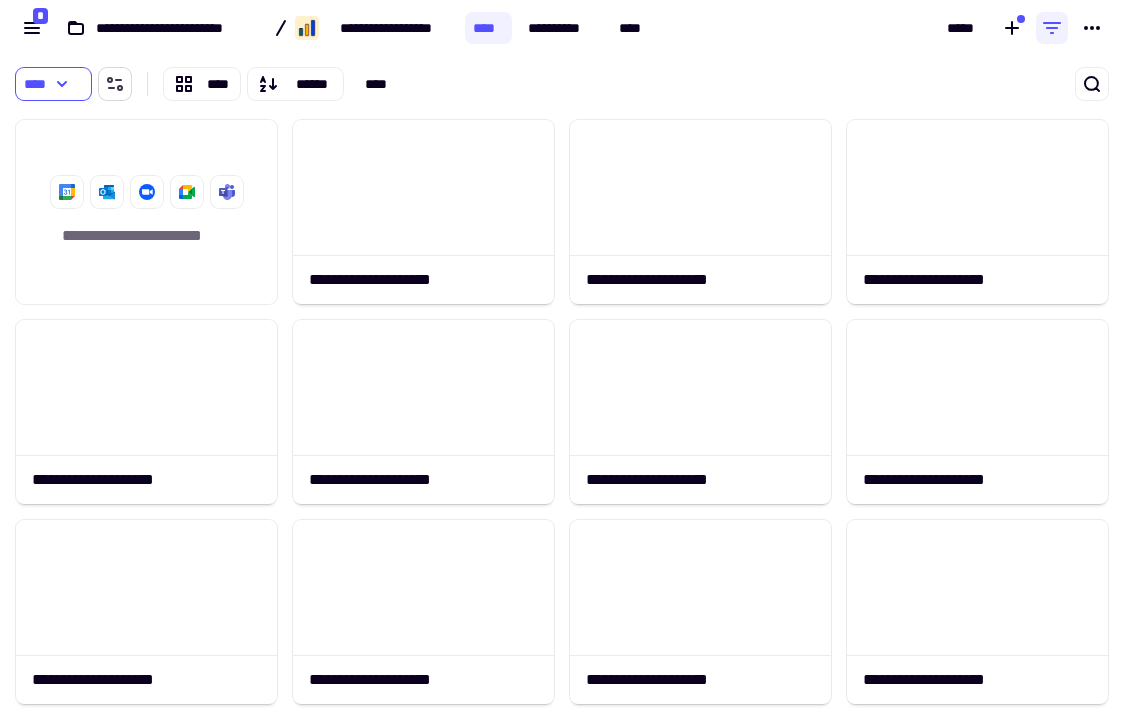 click 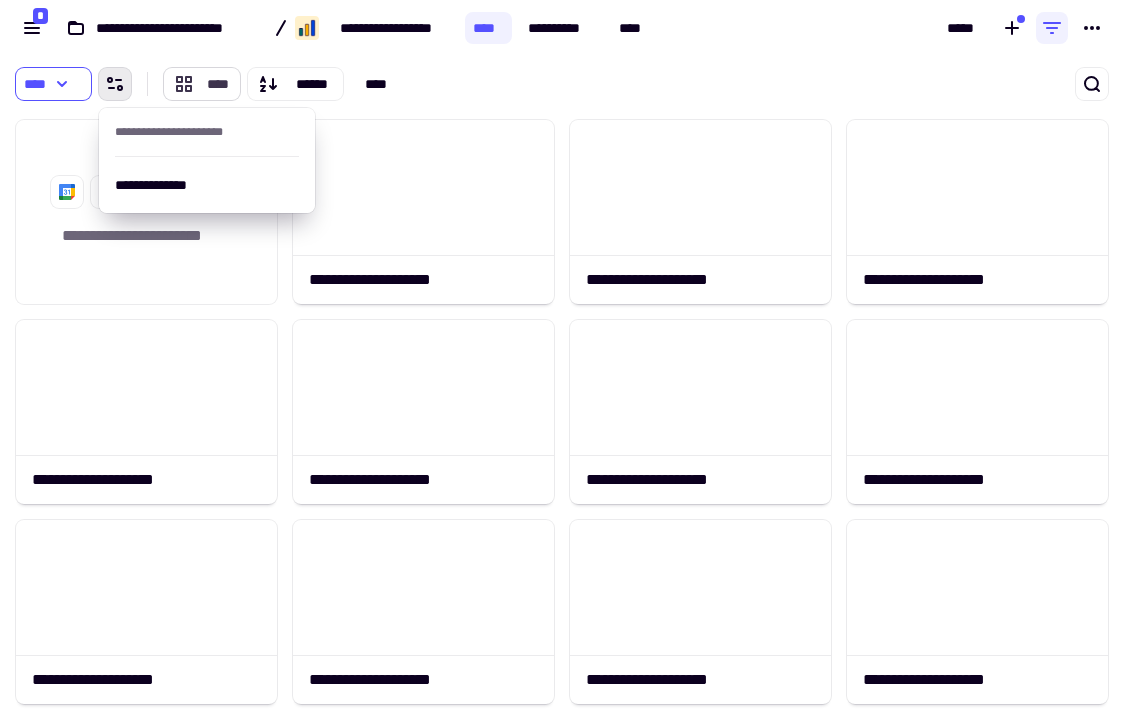 click 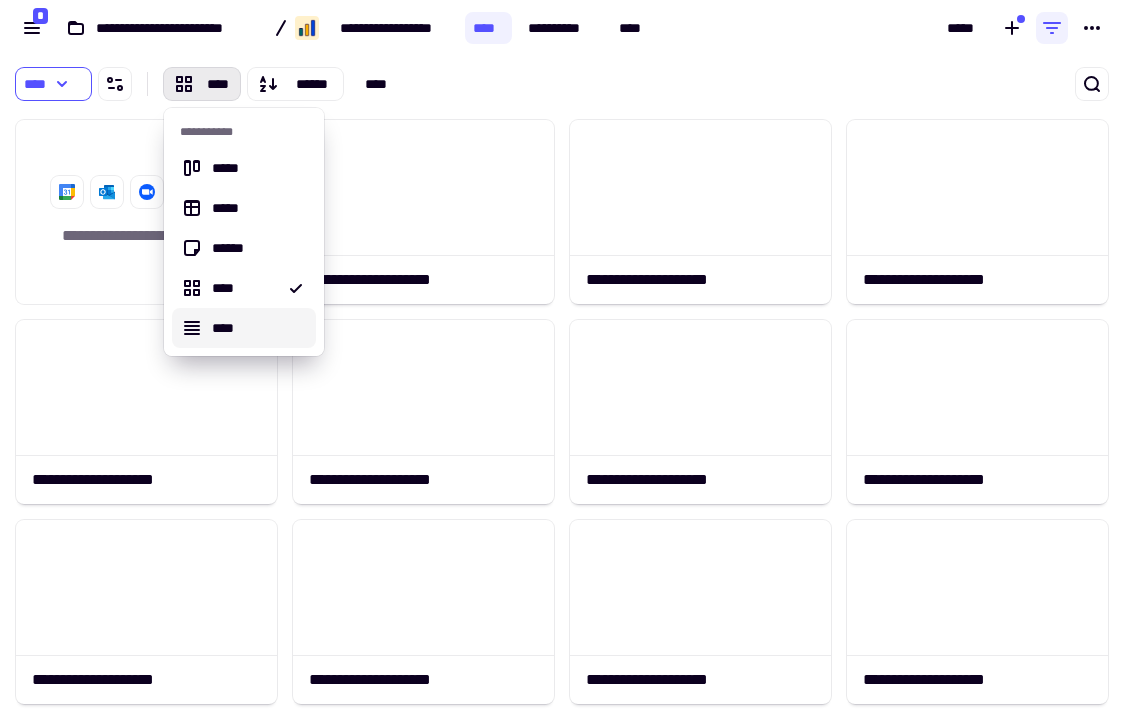 click on "****" at bounding box center (256, 328) 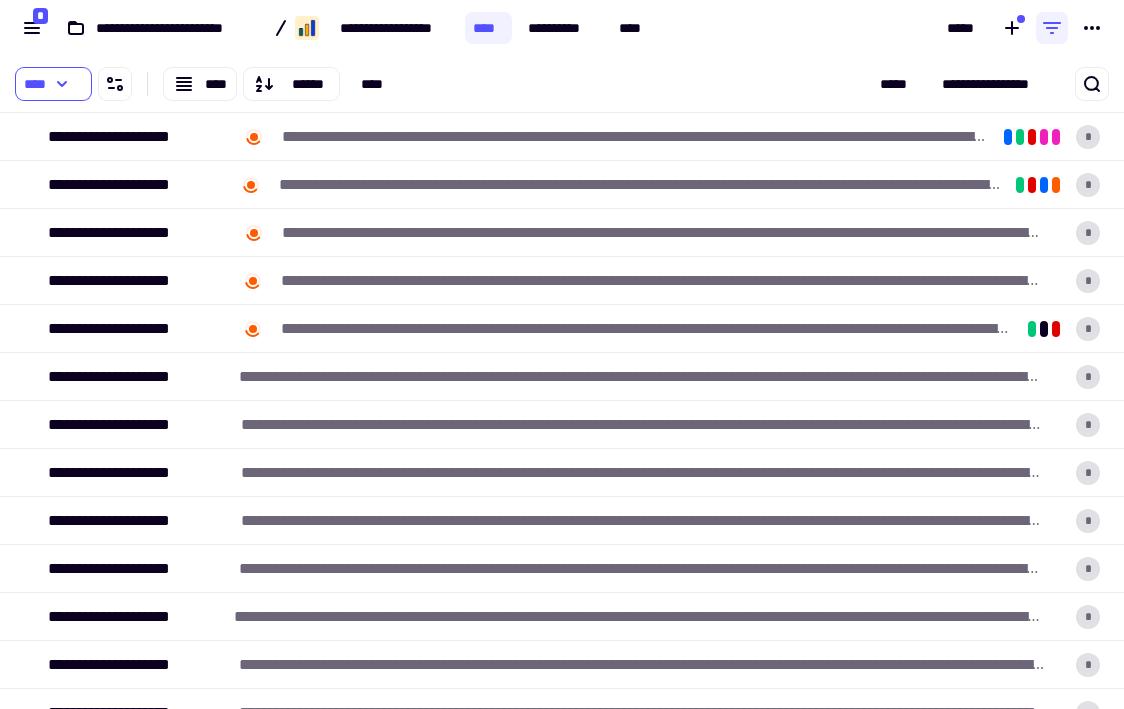 scroll, scrollTop: 1, scrollLeft: 1, axis: both 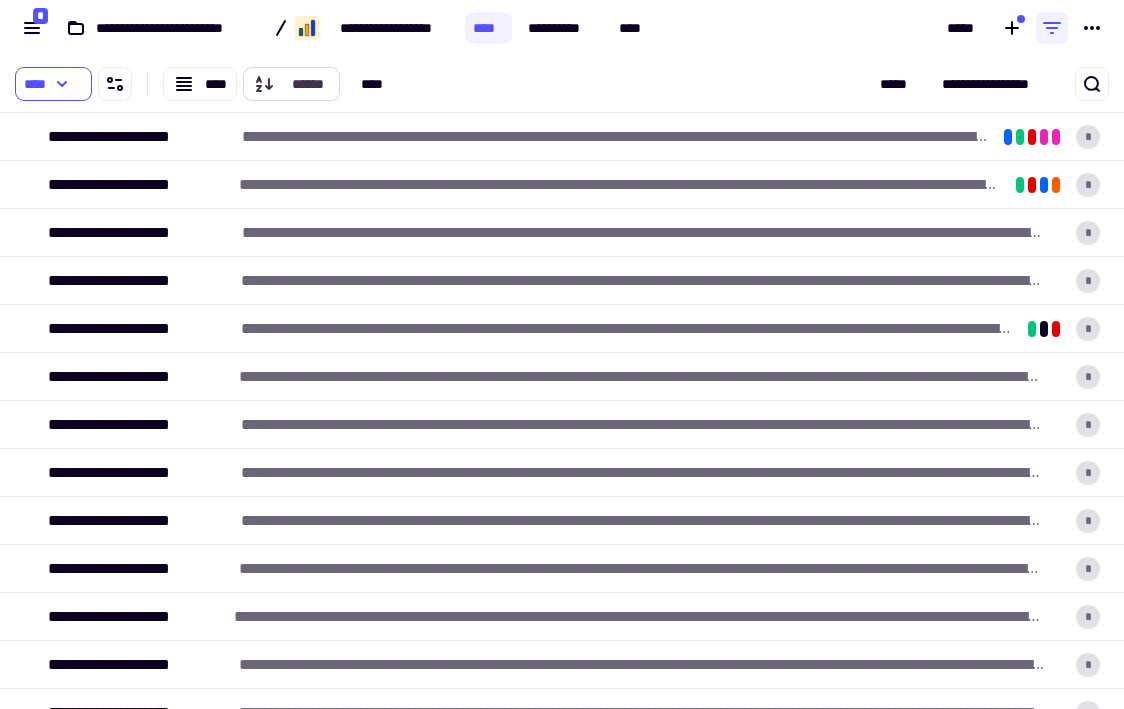 click 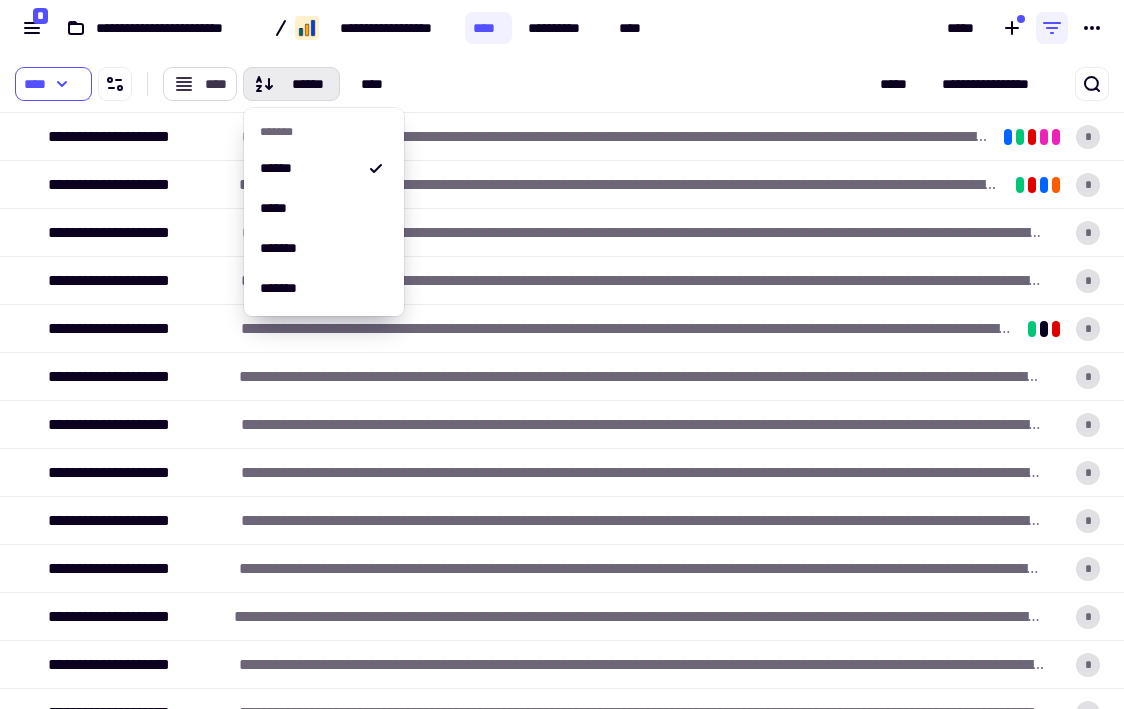 click on "****" 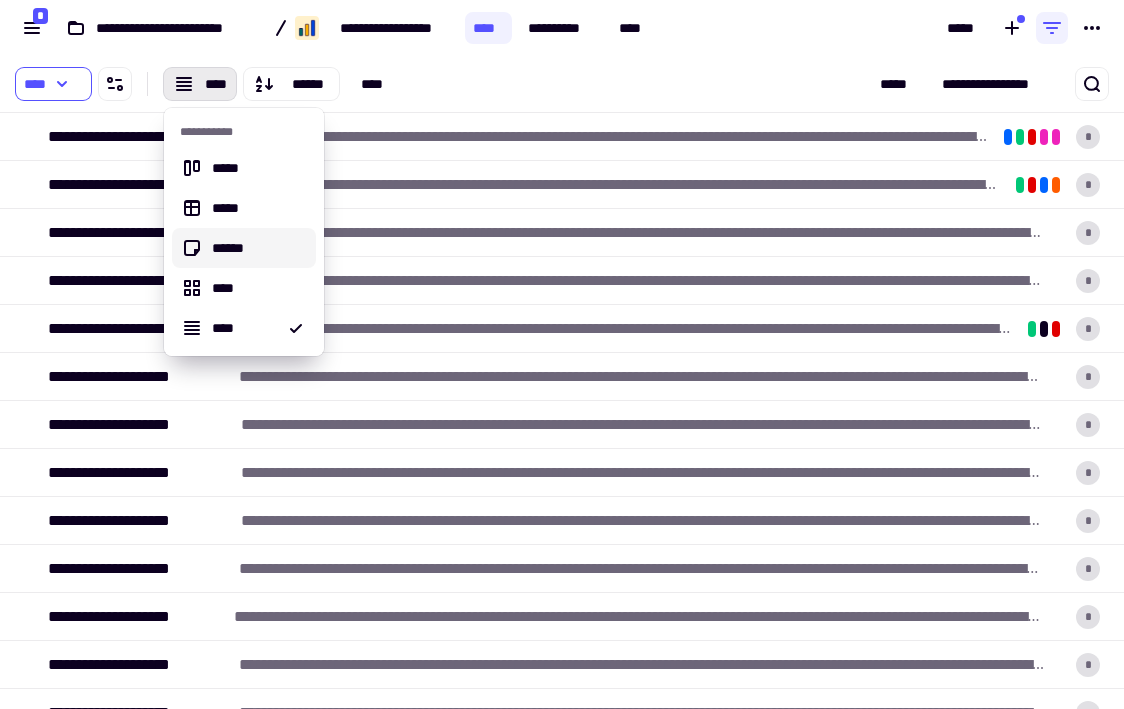 click on "******" at bounding box center [256, 248] 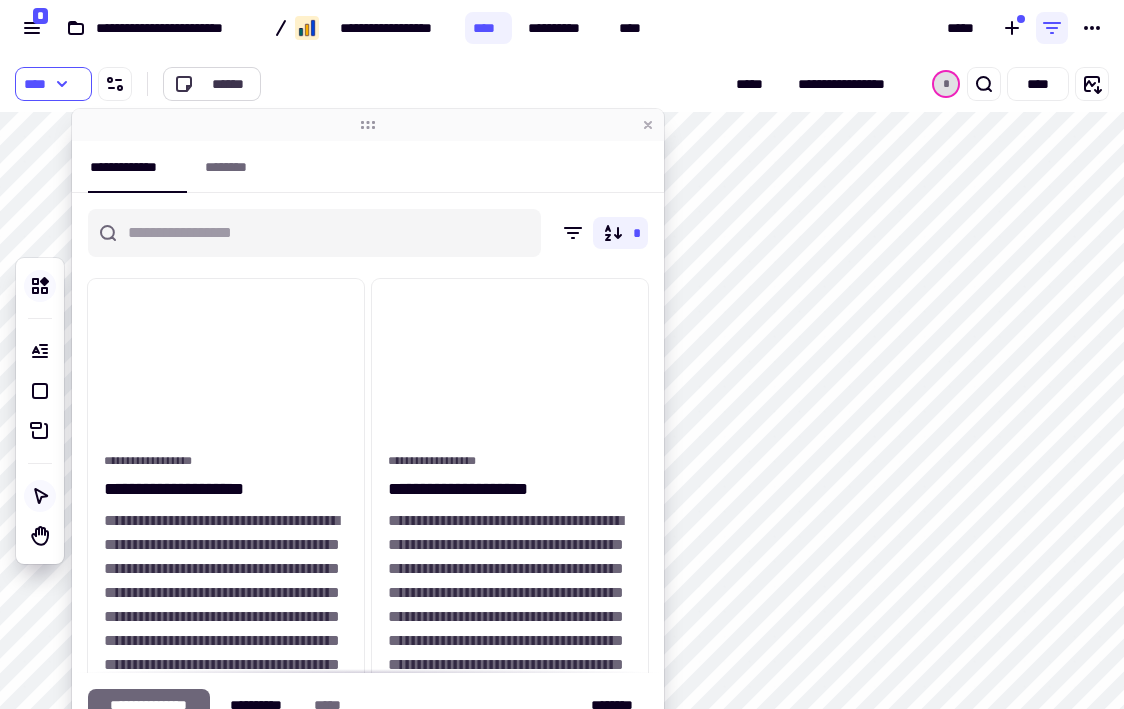 click on "******" 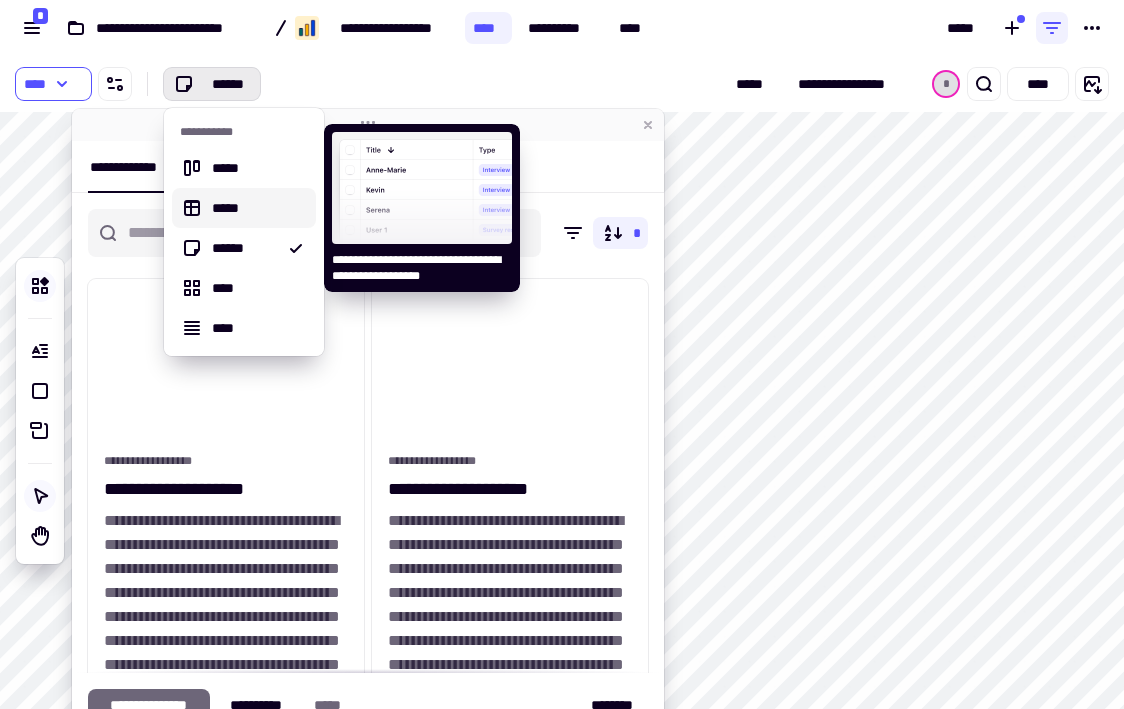 click on "*****" at bounding box center [256, 208] 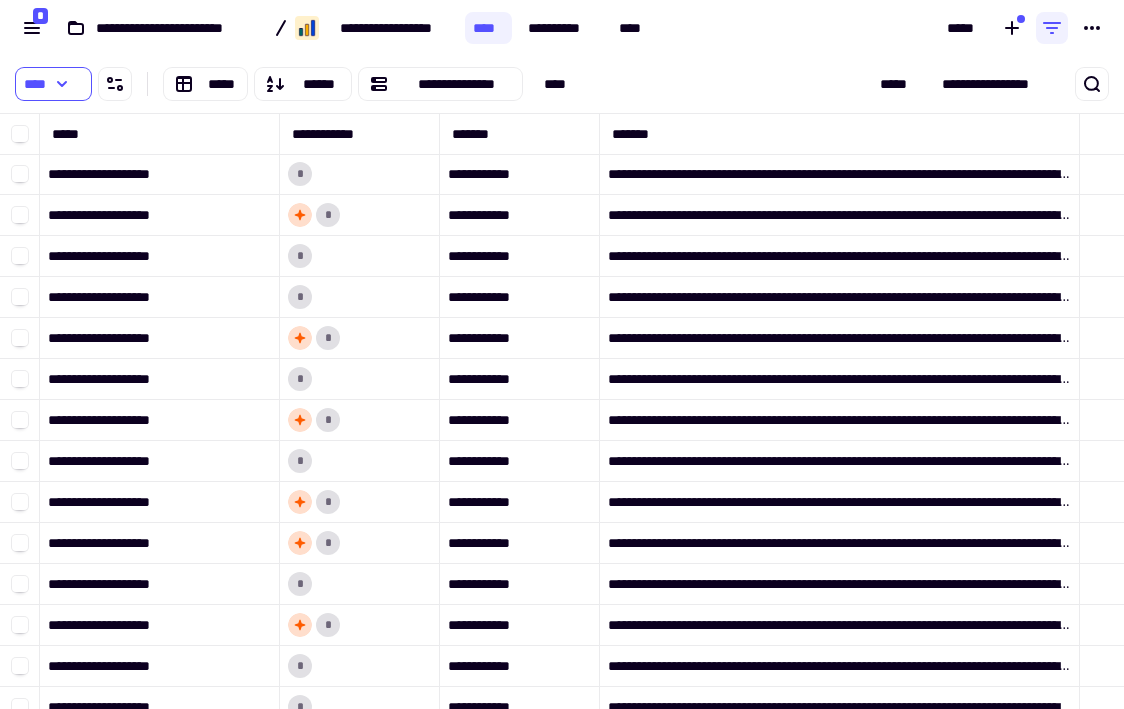 scroll, scrollTop: 1, scrollLeft: 1, axis: both 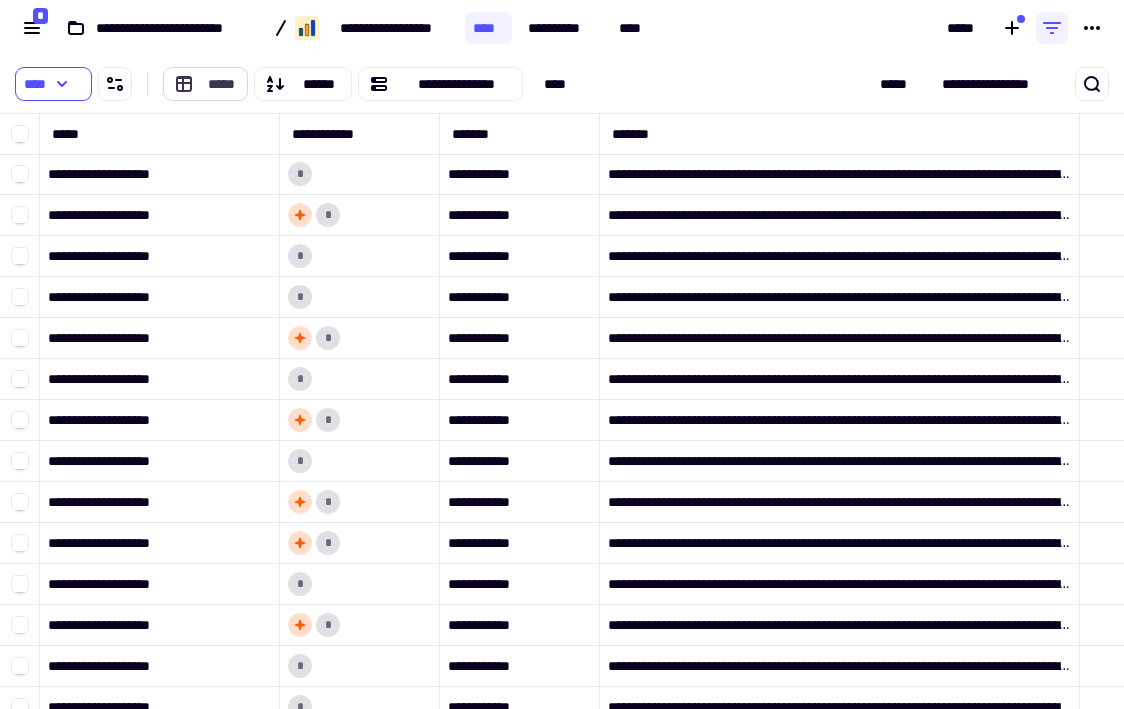 click on "*****" 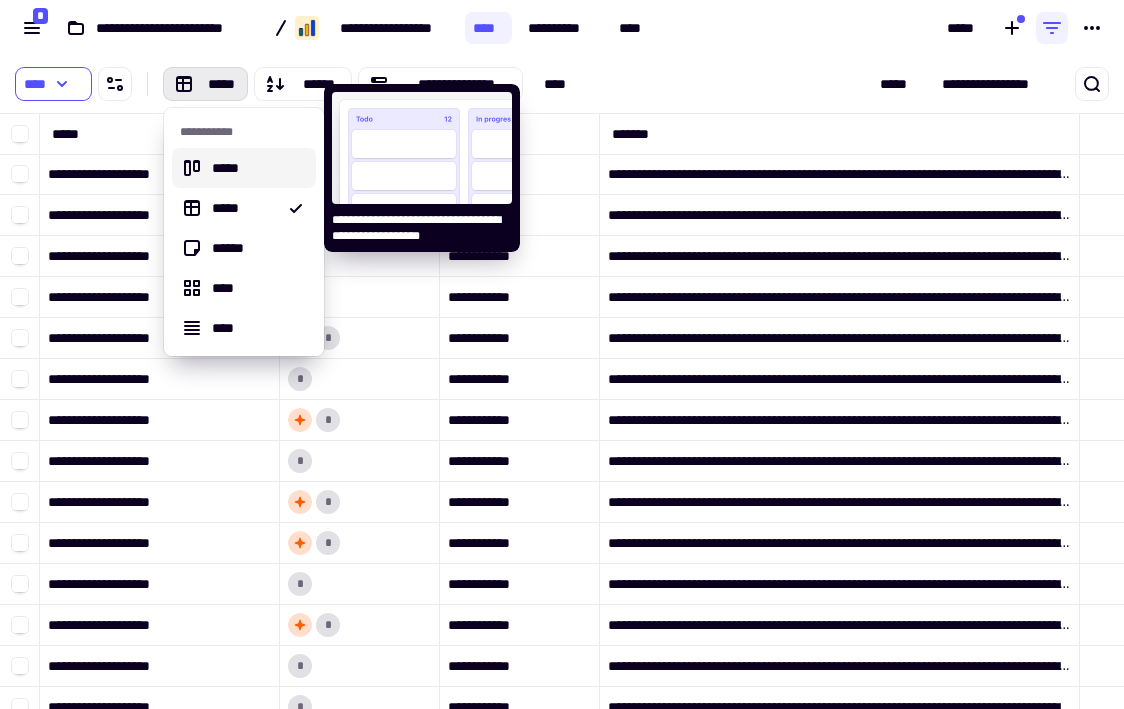 click on "*****" at bounding box center [256, 168] 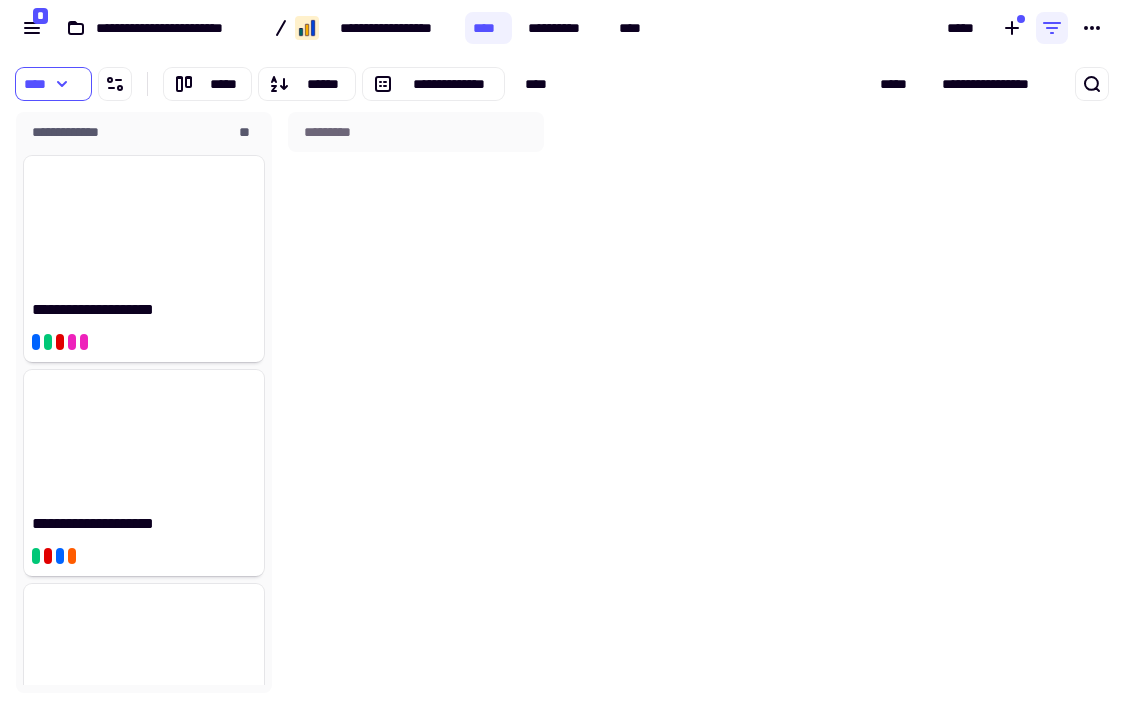 scroll, scrollTop: 1, scrollLeft: 1, axis: both 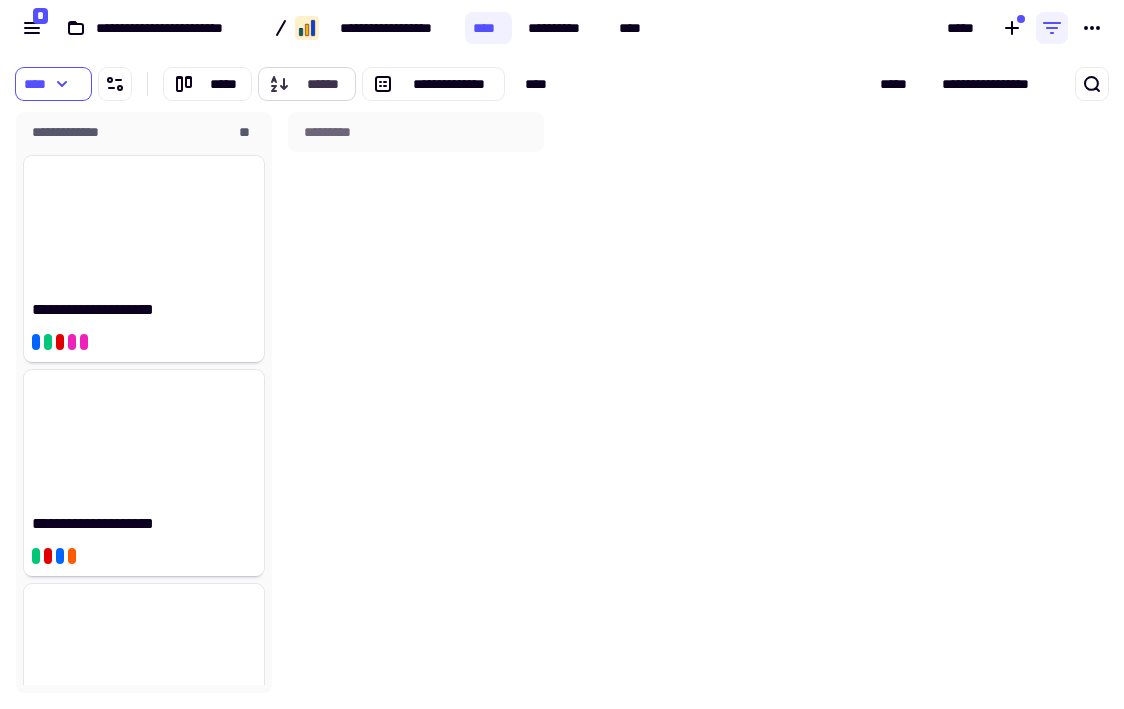 click on "******" 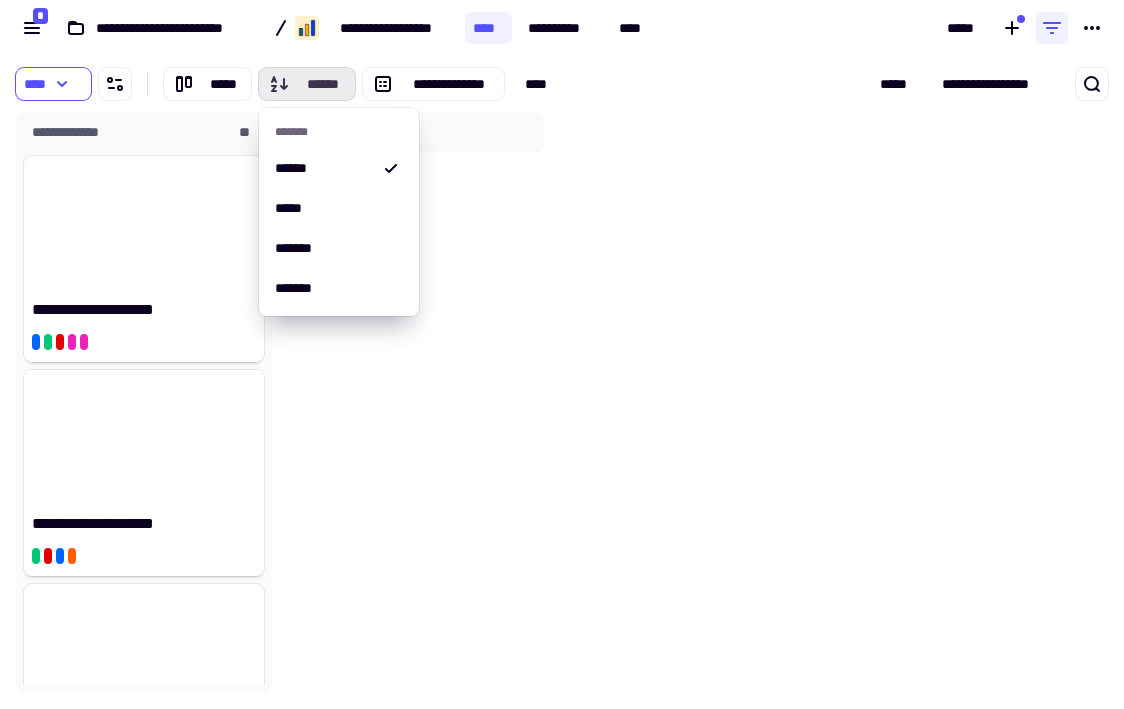 click on "******" 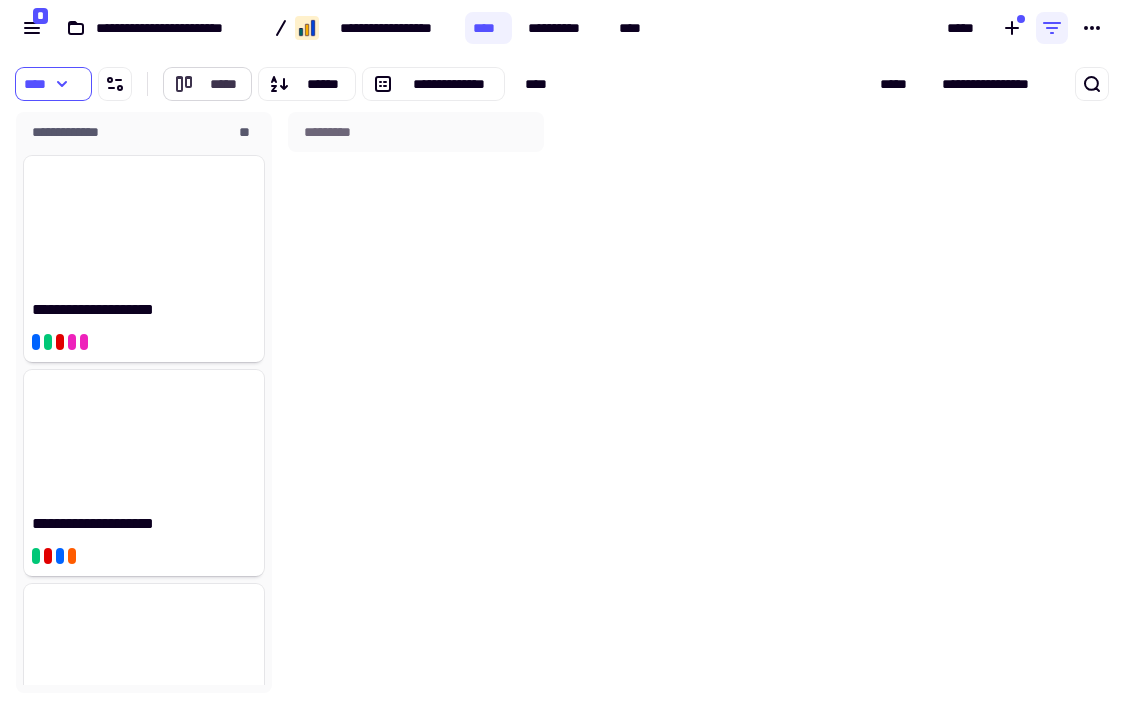click on "*****" 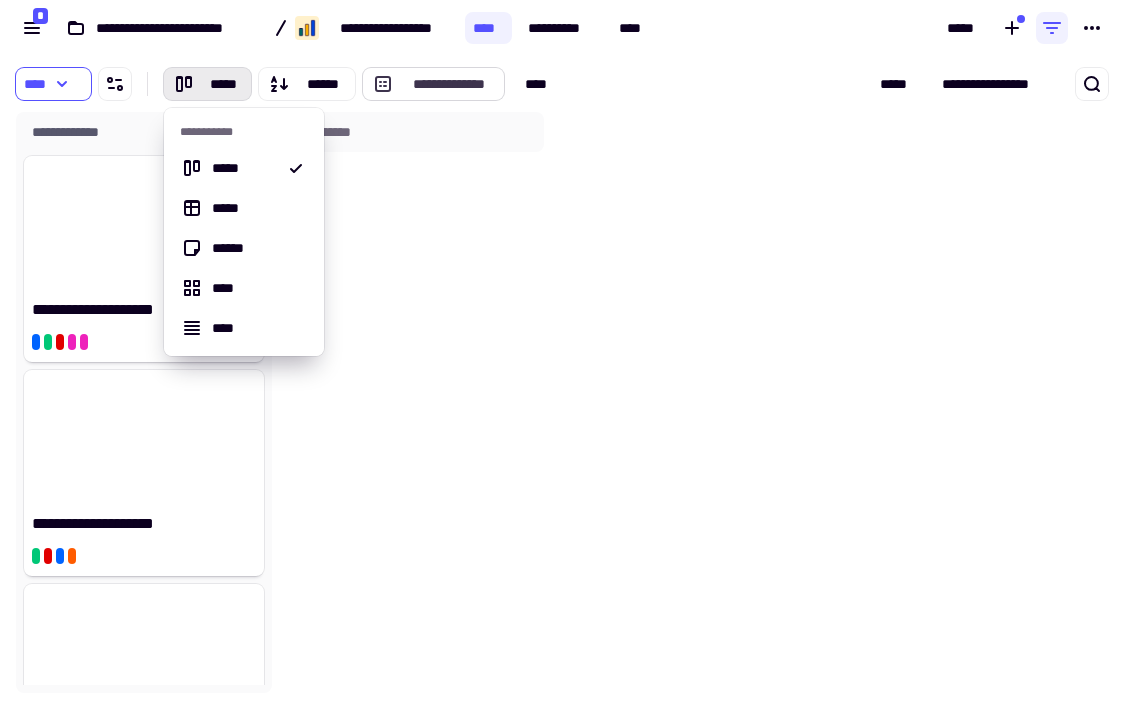 click on "**********" 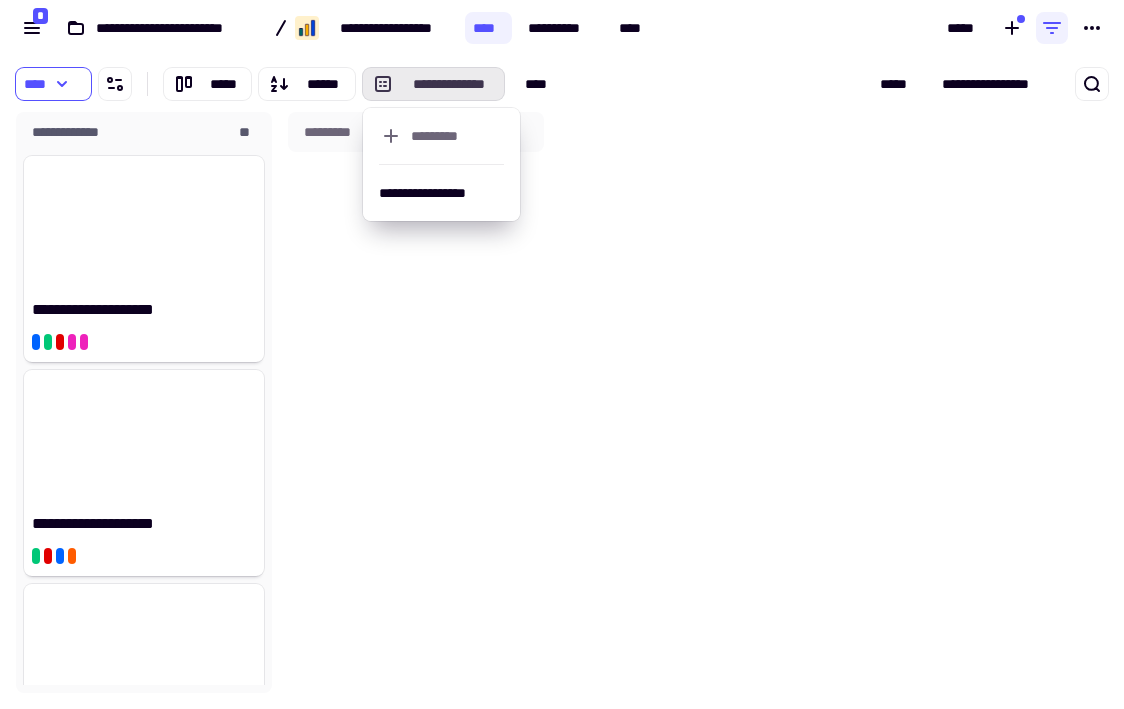 click on "**********" 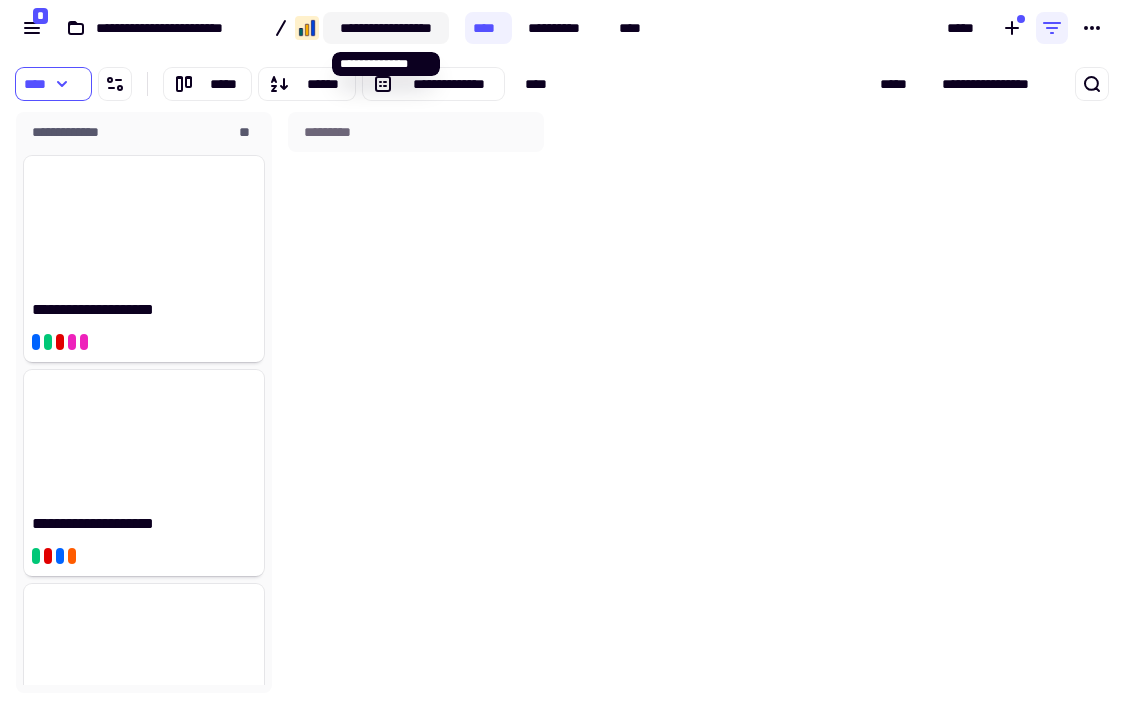 click on "**********" 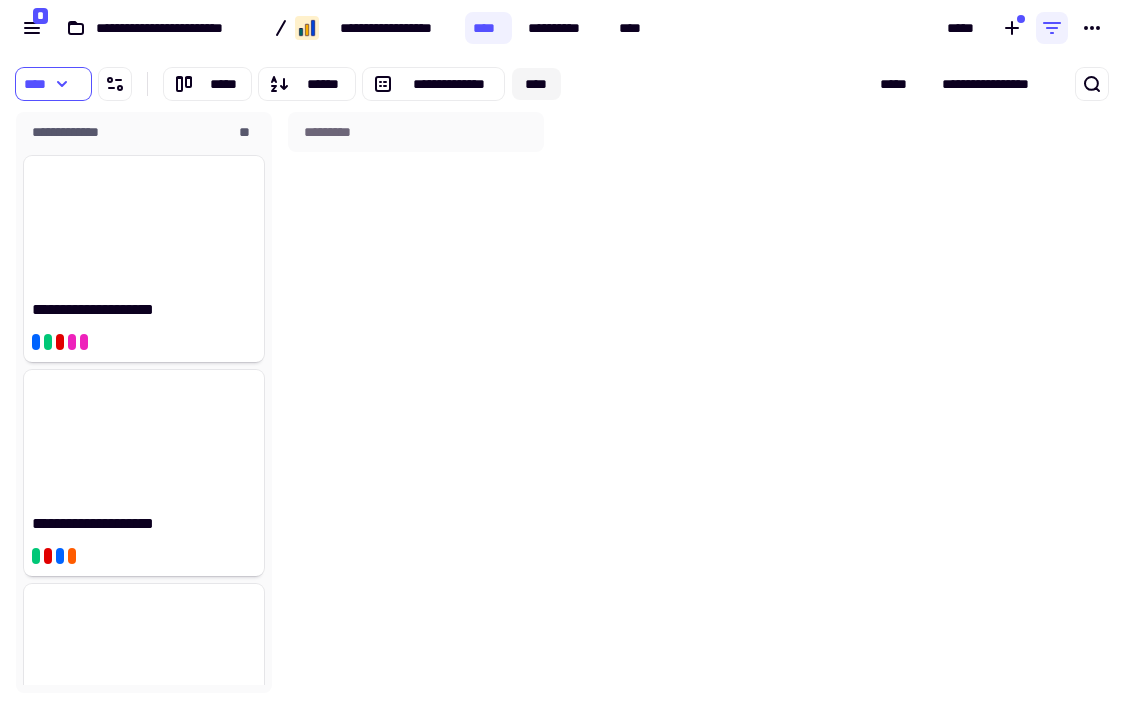 click on "****" 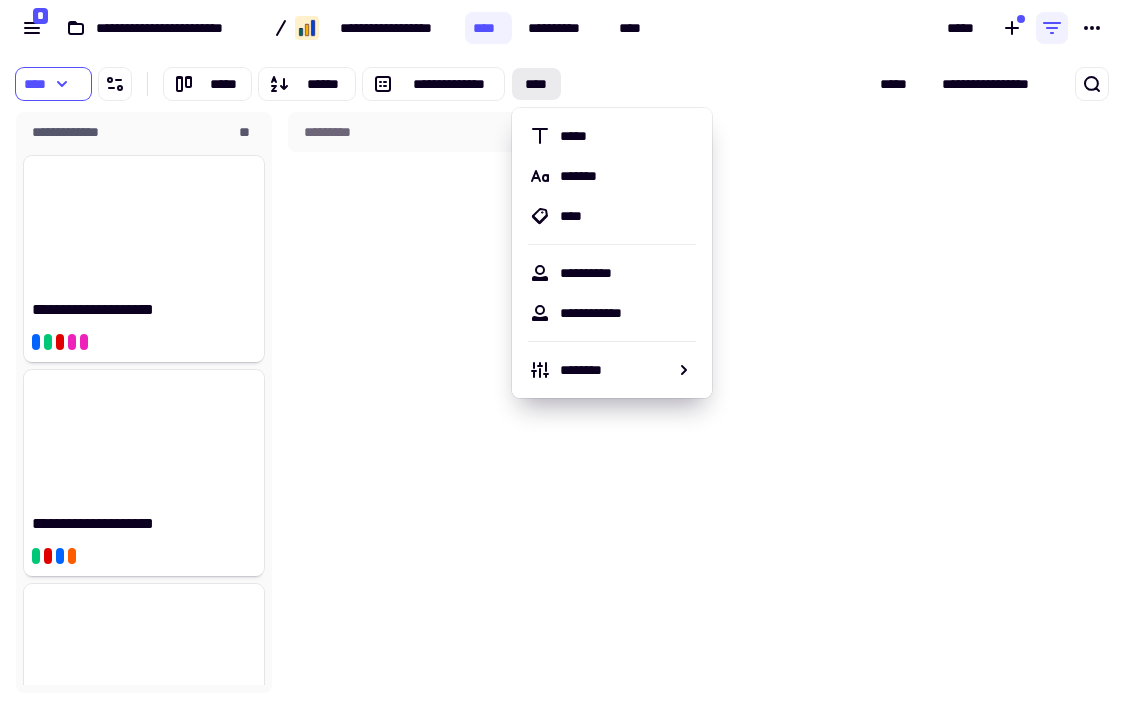 click on "**********" at bounding box center (362, 84) 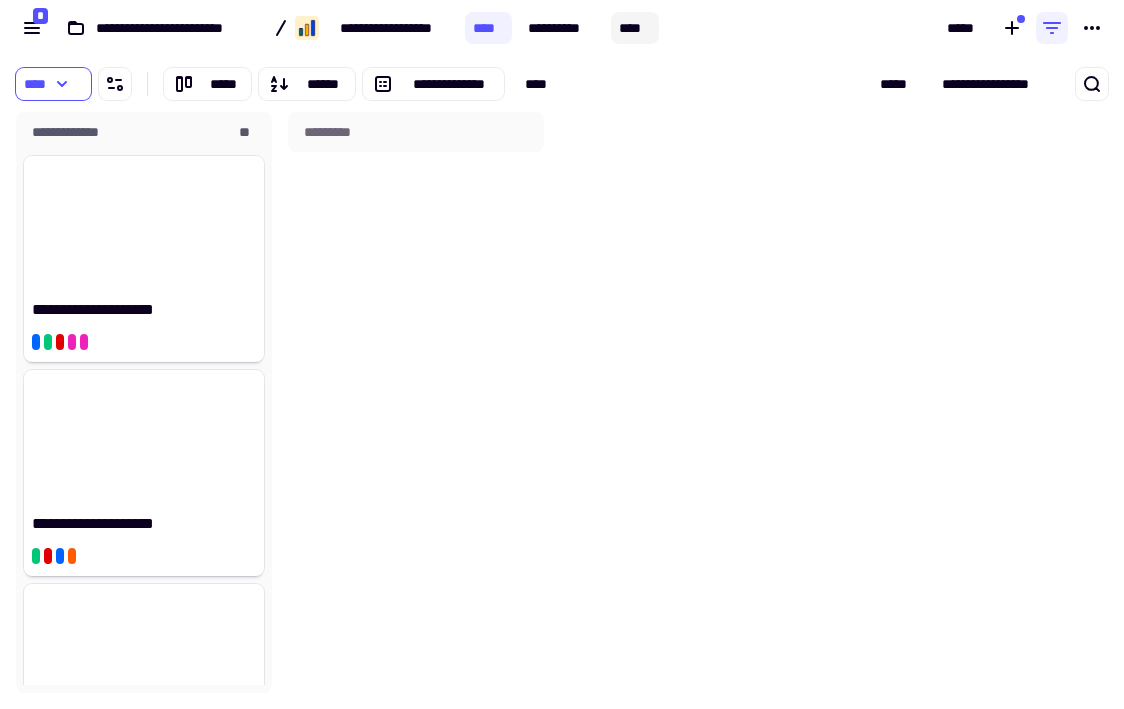 click on "****" 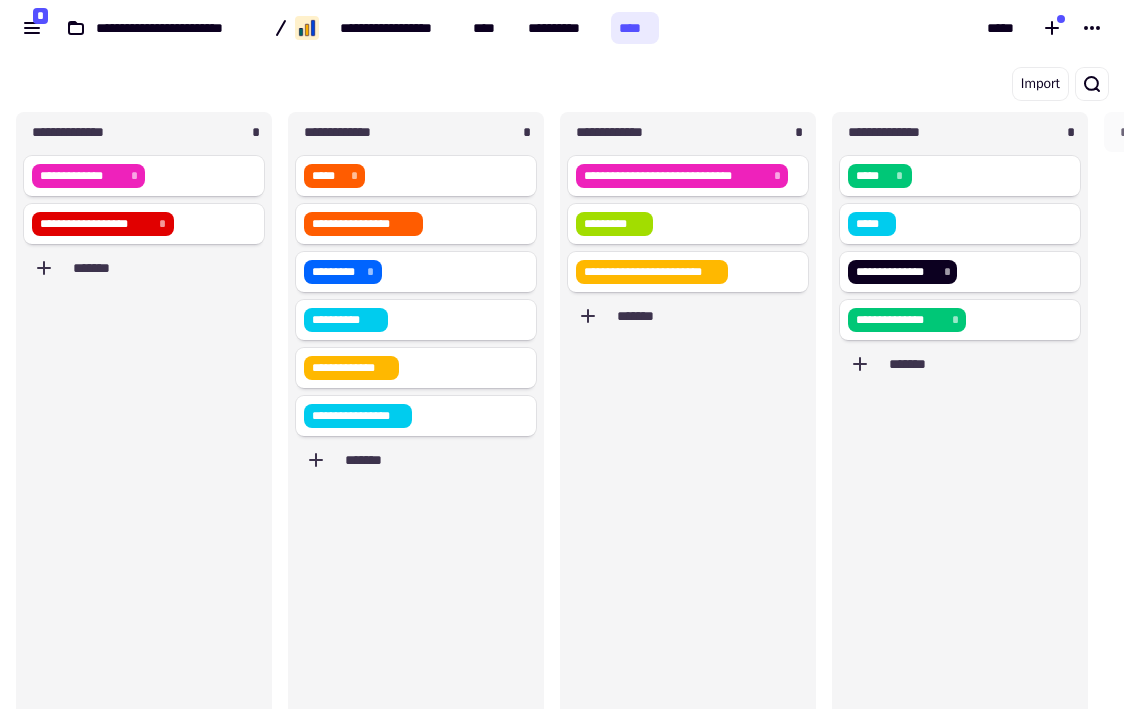 scroll, scrollTop: 589, scrollLeft: 256, axis: both 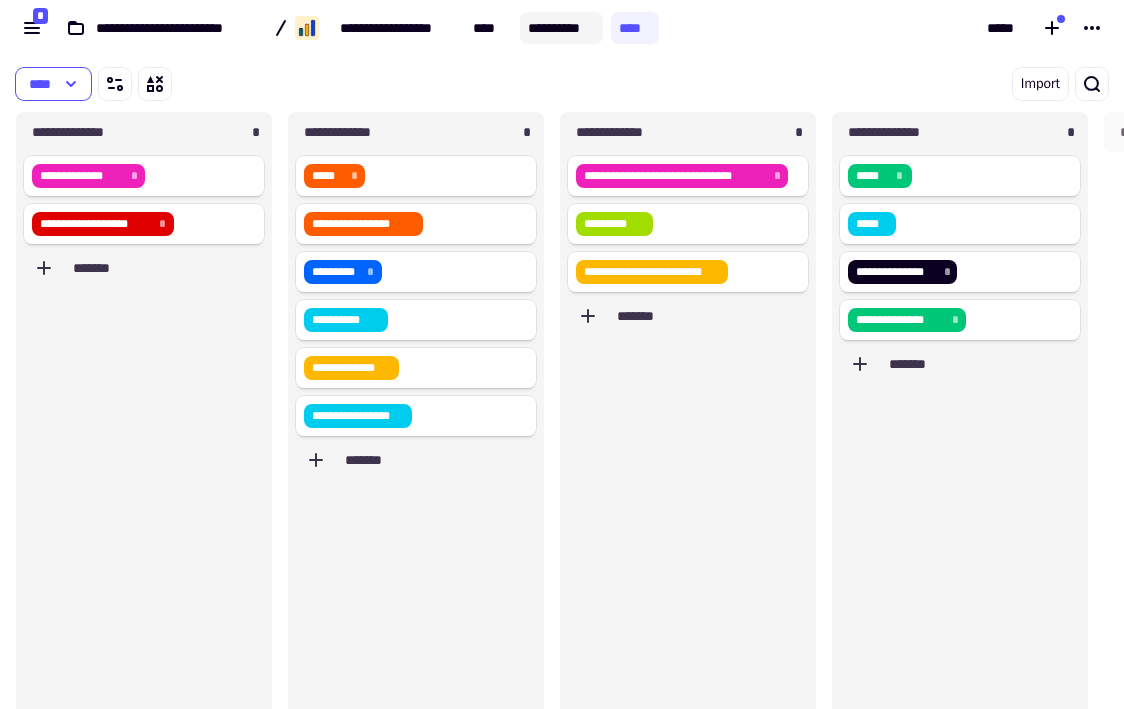 click on "**********" 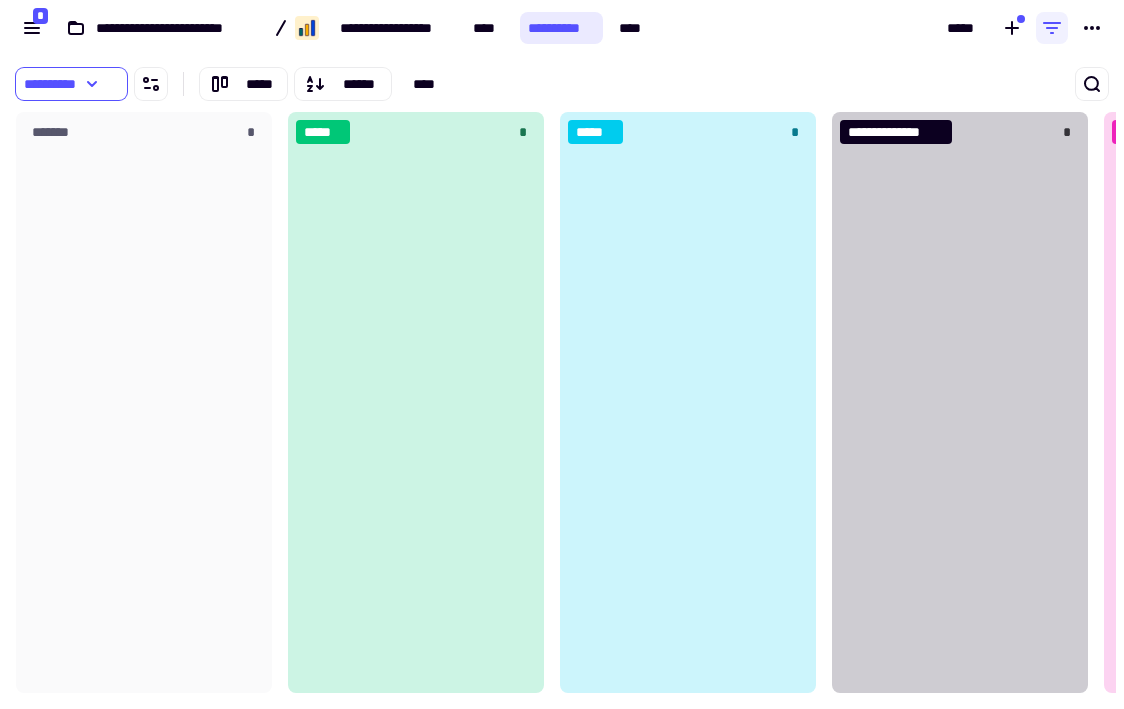 scroll, scrollTop: 1, scrollLeft: 1, axis: both 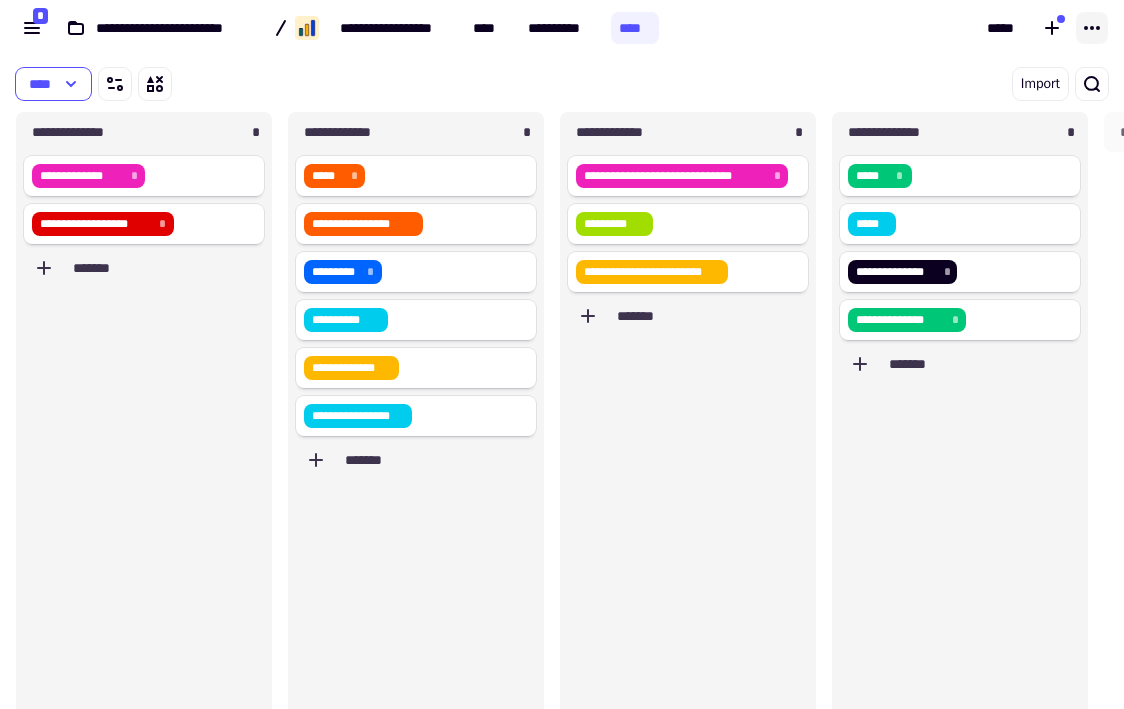 click 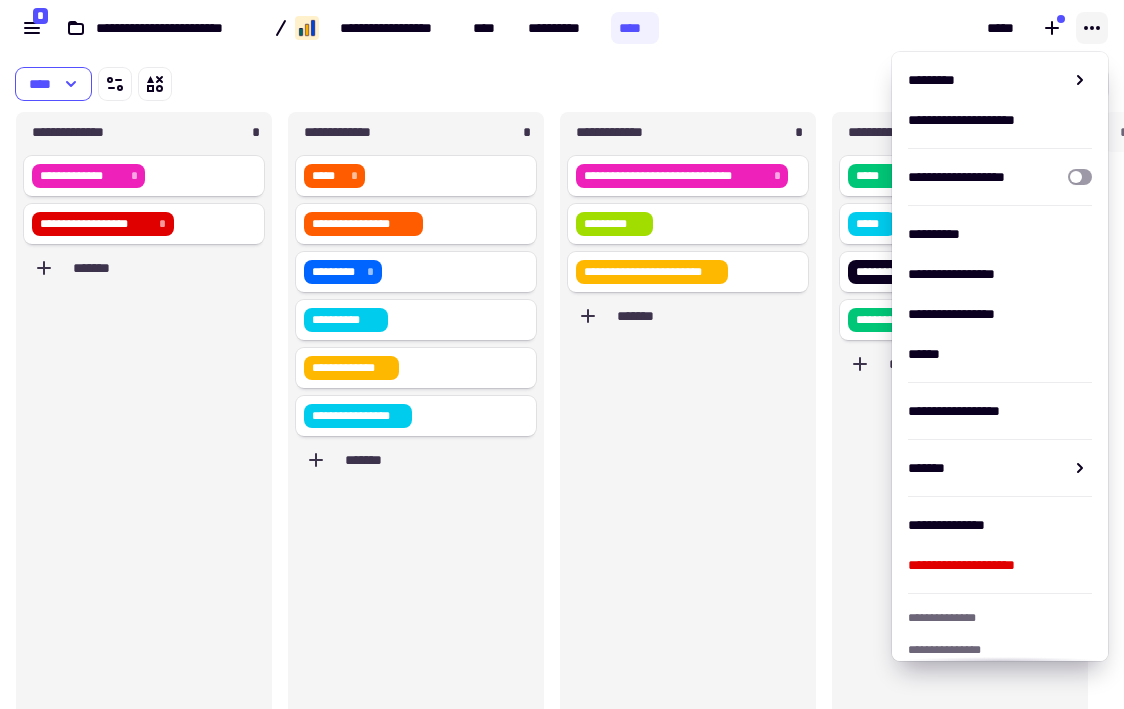 click 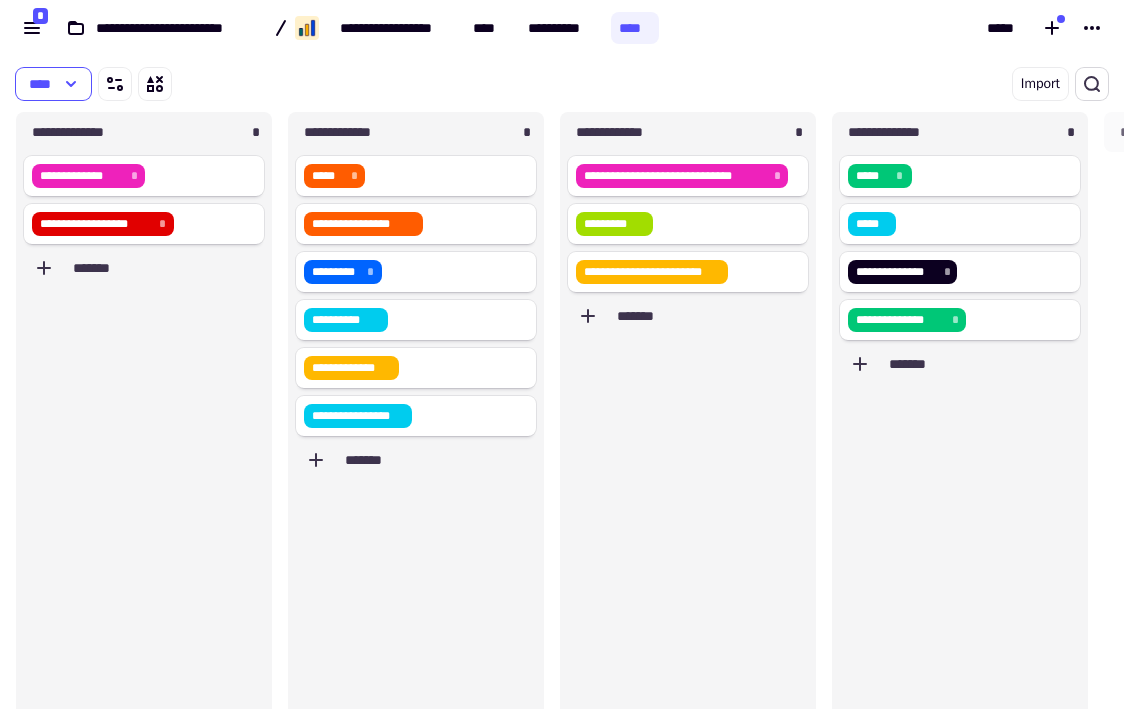 click 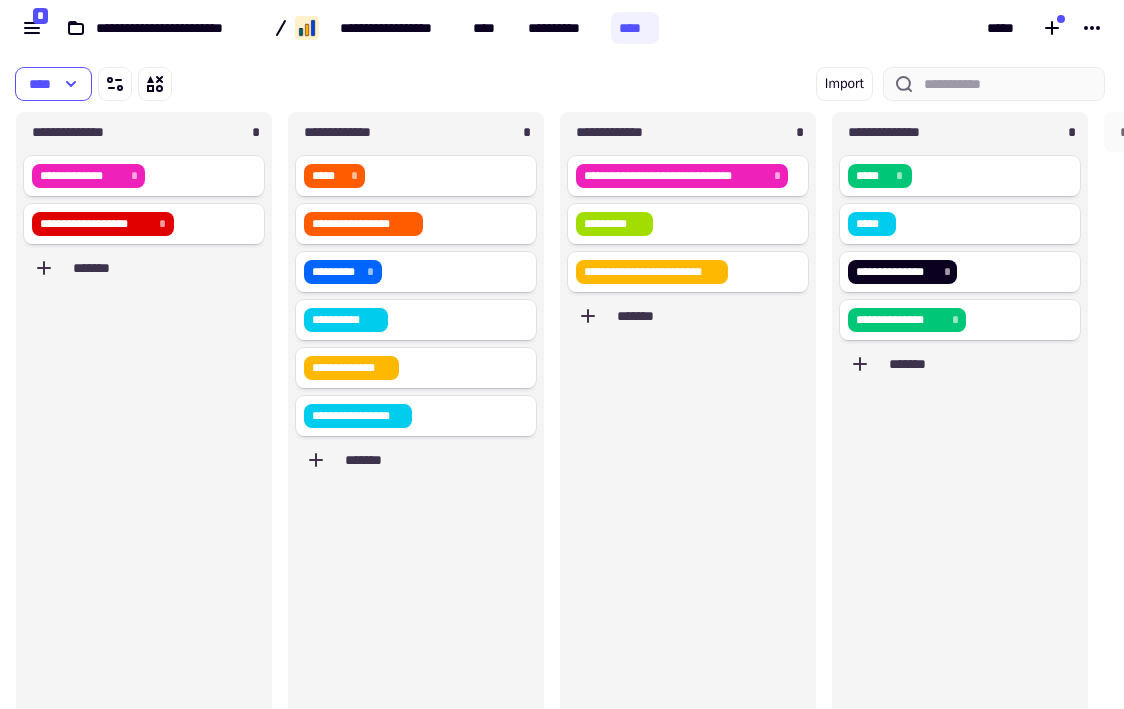 click on "**** Import" at bounding box center [562, 84] 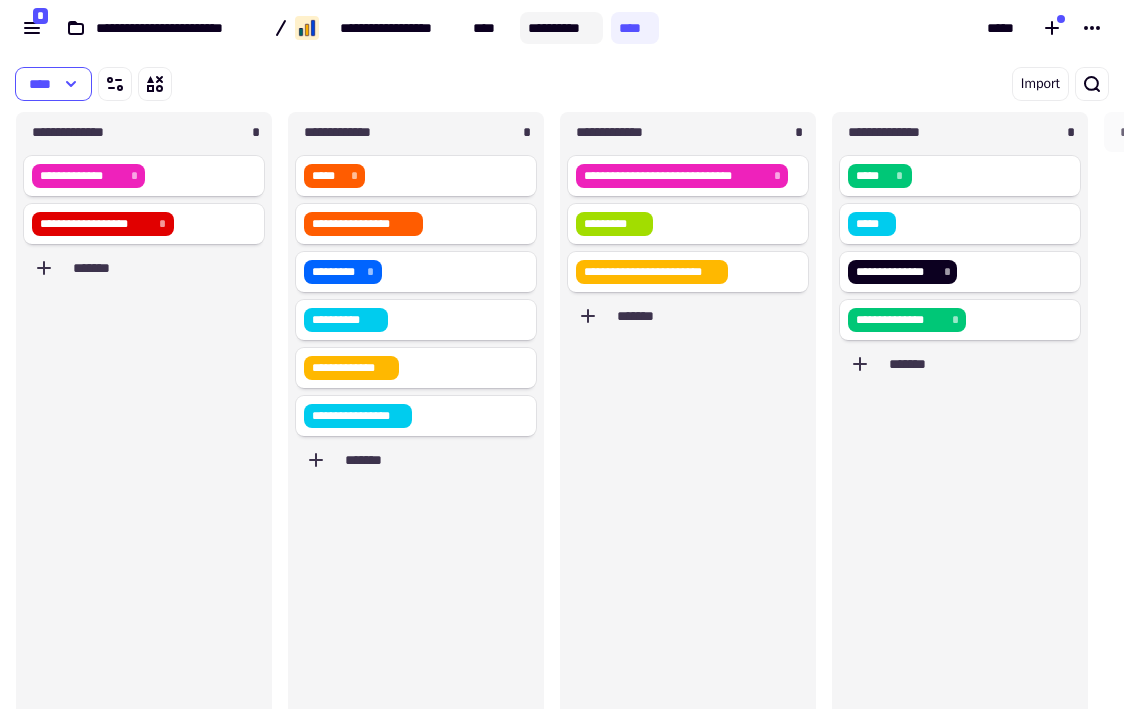 click on "**********" 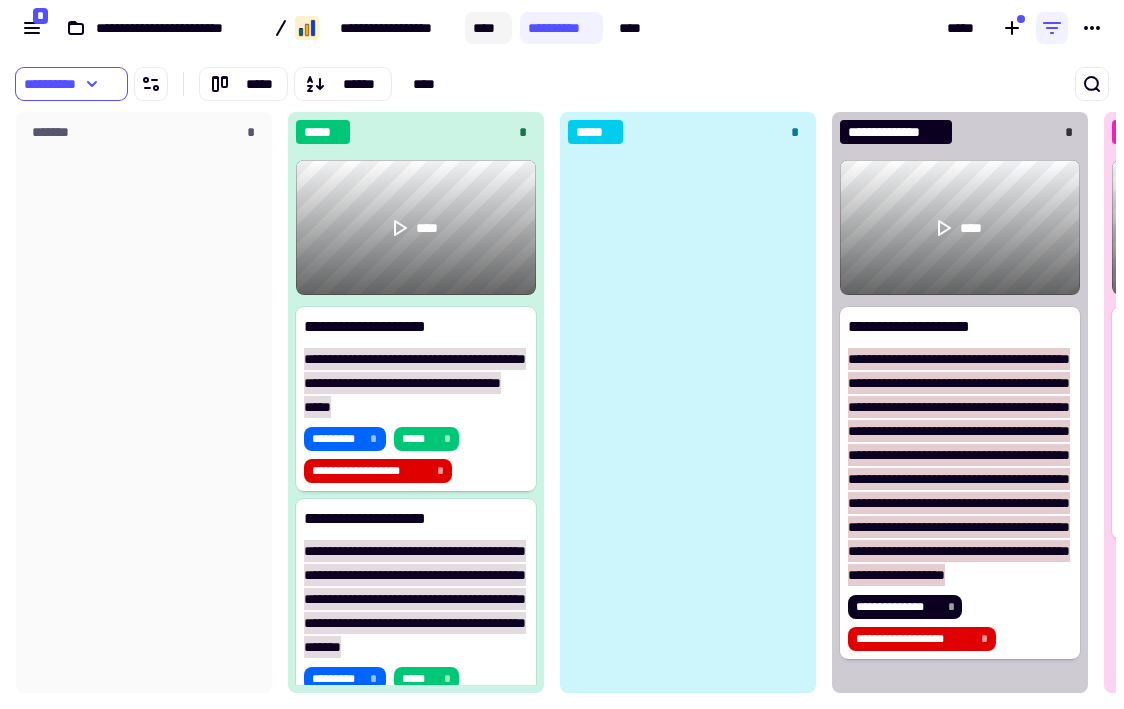 click on "****" 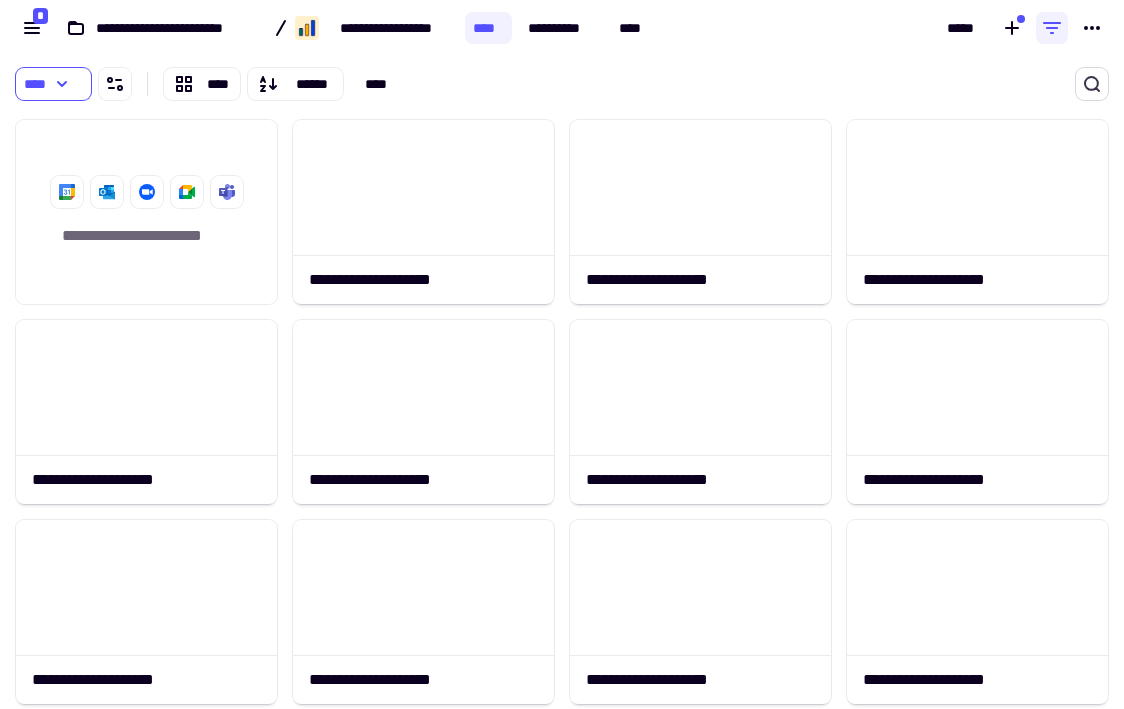 click 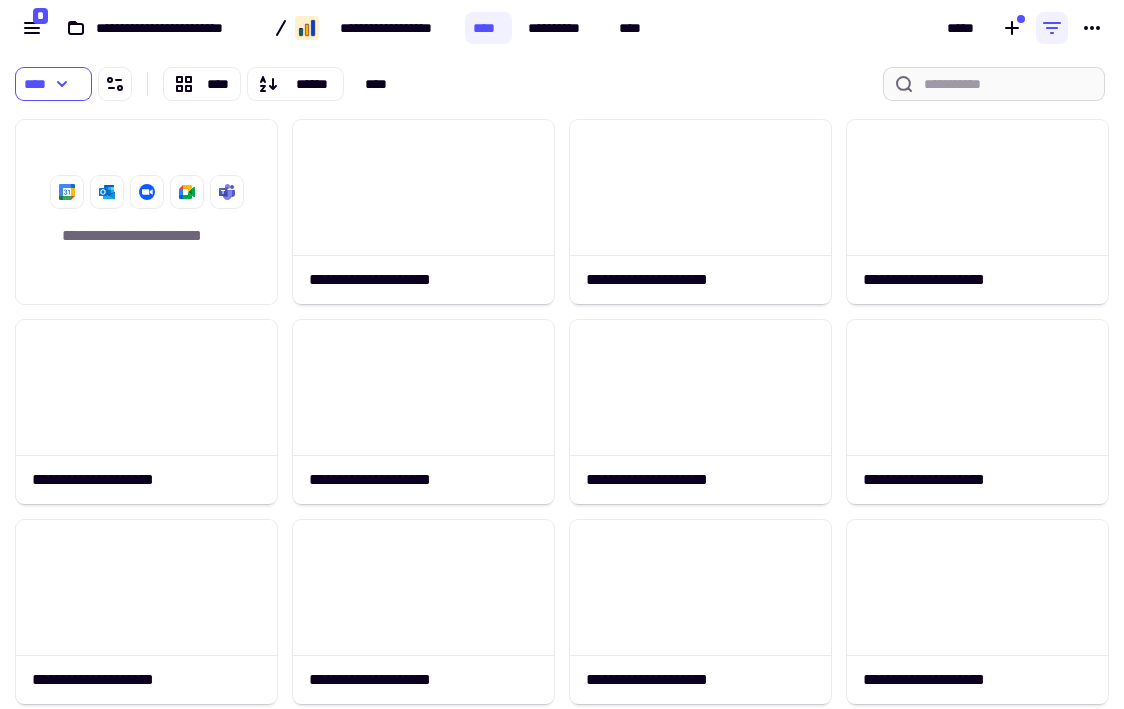 click at bounding box center (994, 84) 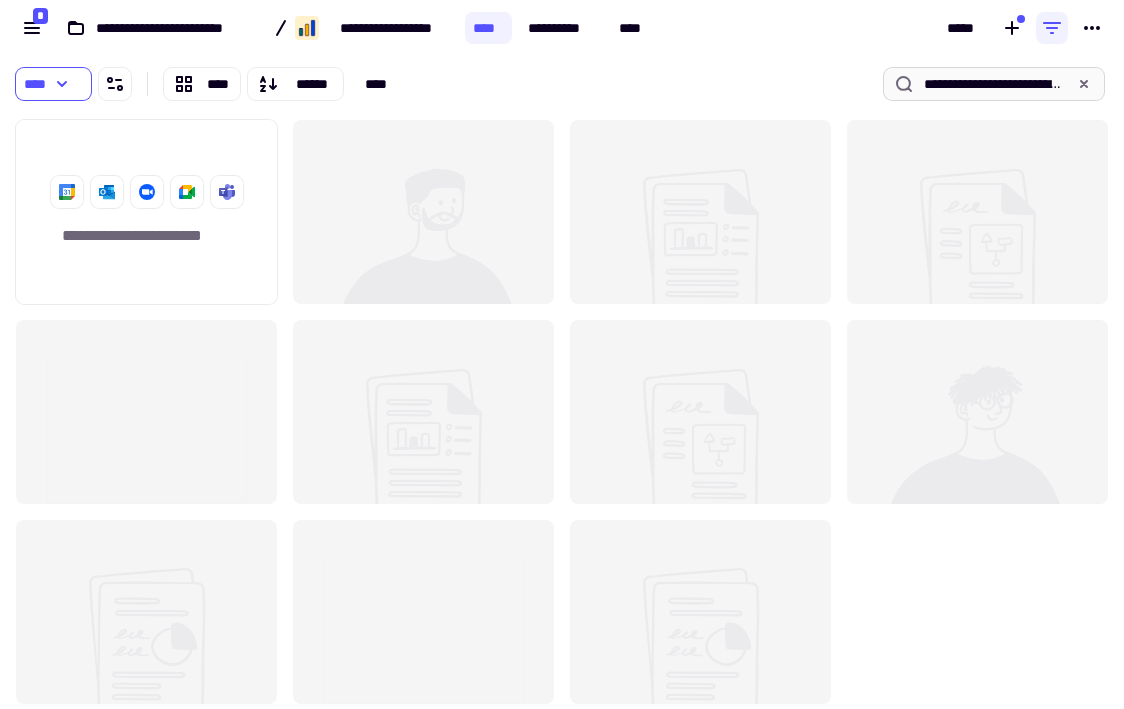 click on "**********" at bounding box center [994, 84] 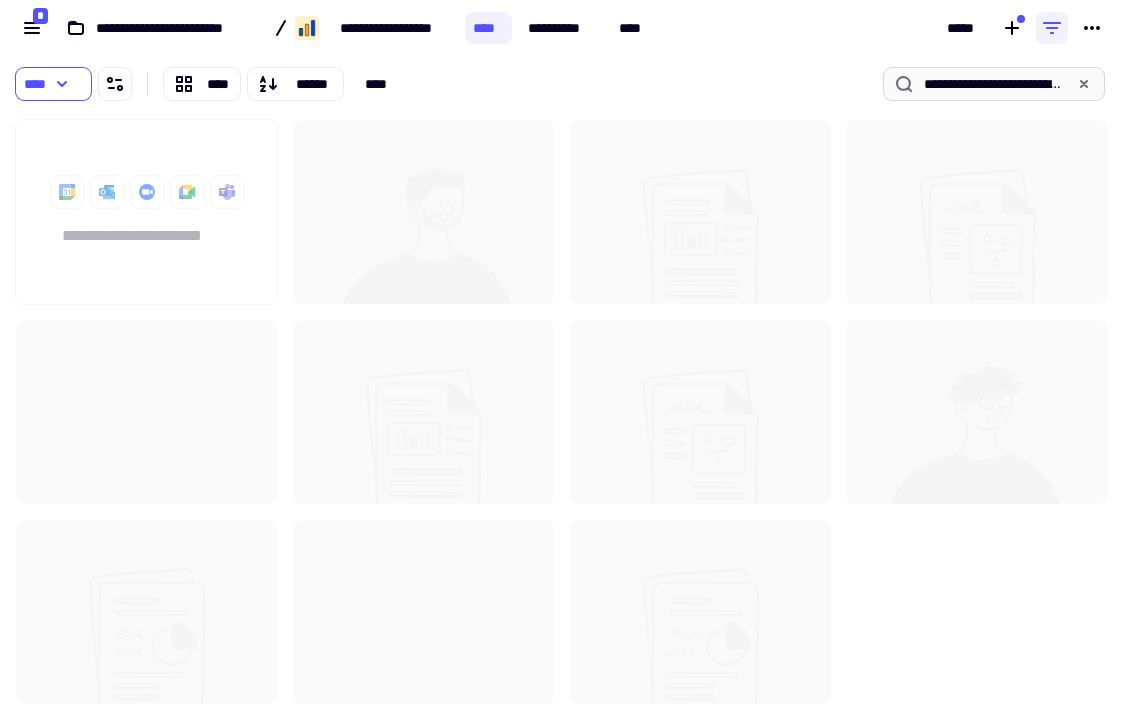type on "**********" 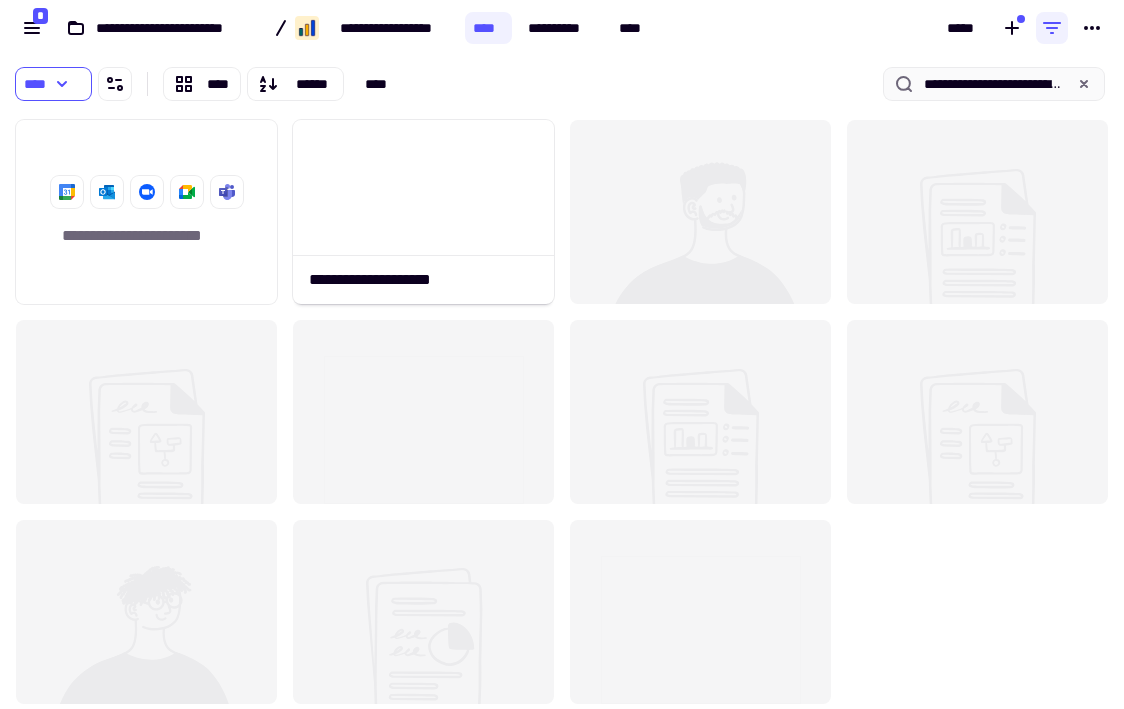 click 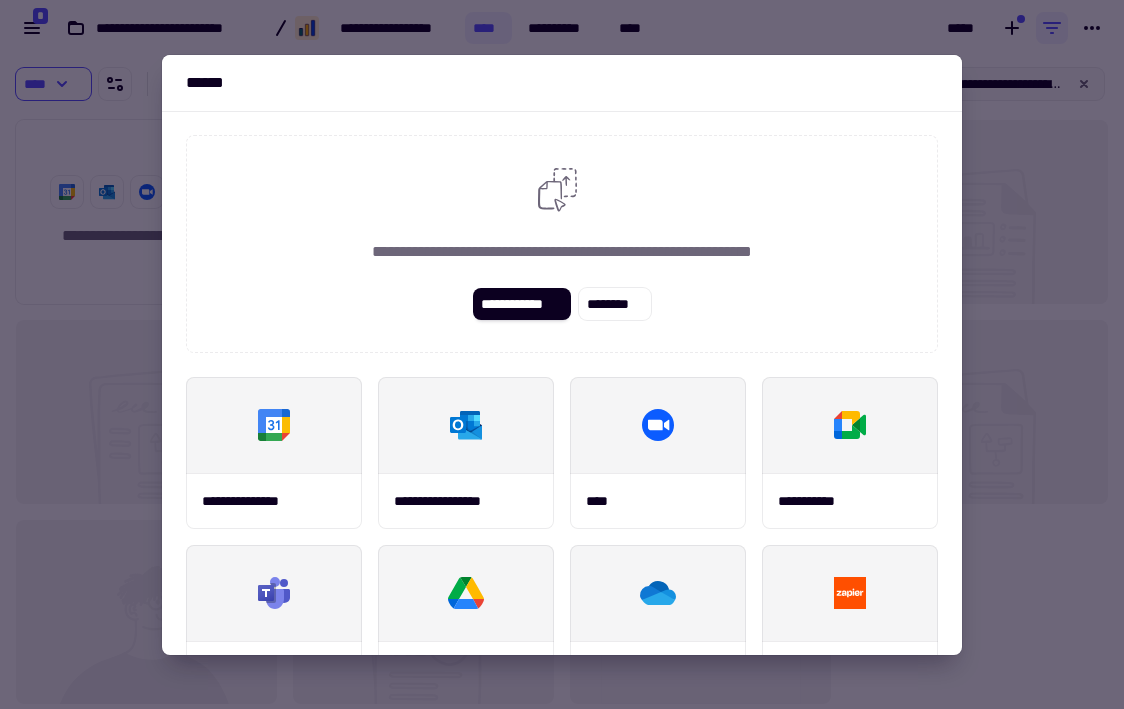 click at bounding box center (562, 354) 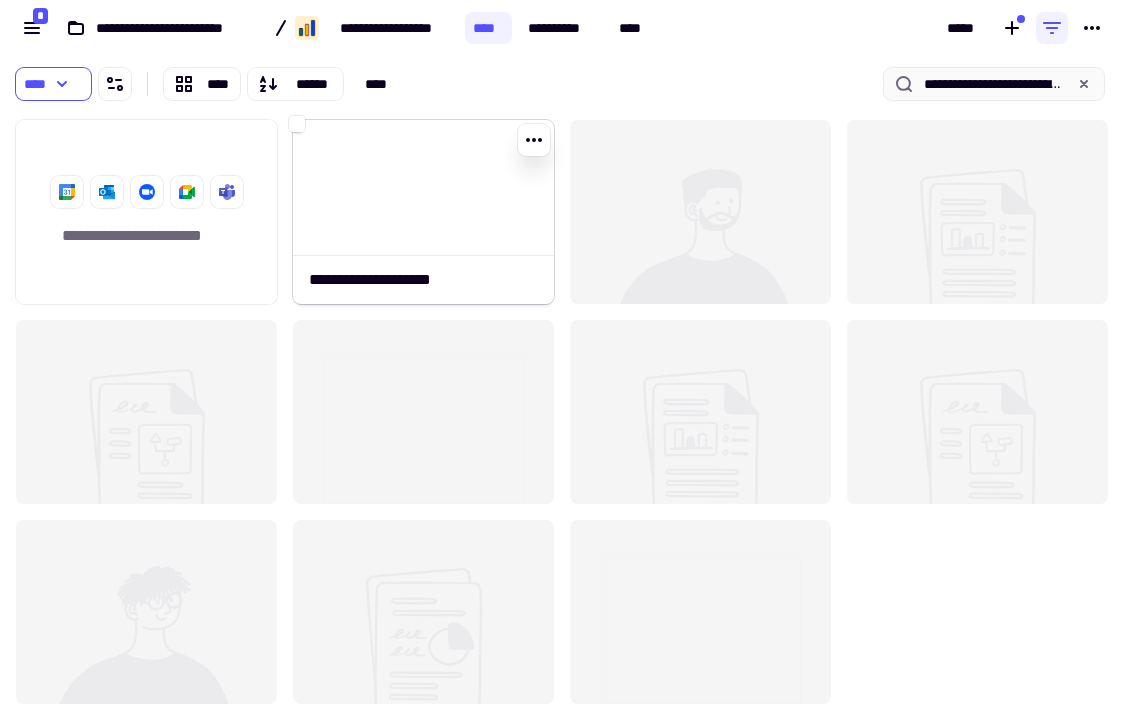 click 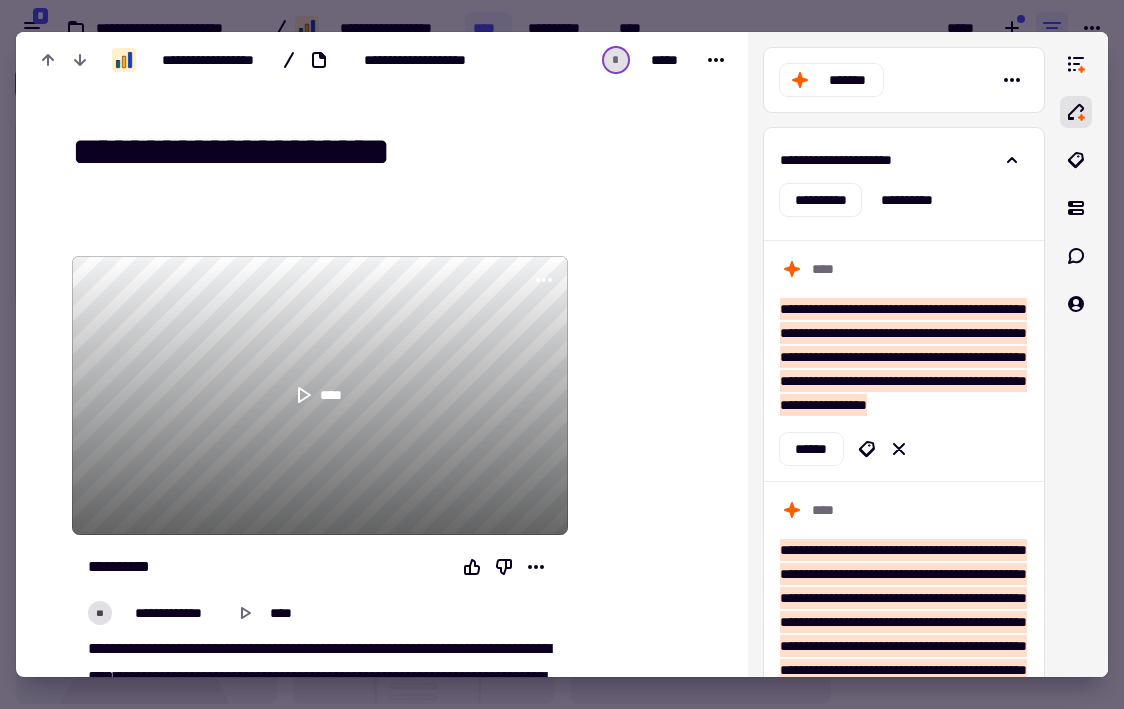 click at bounding box center (562, 354) 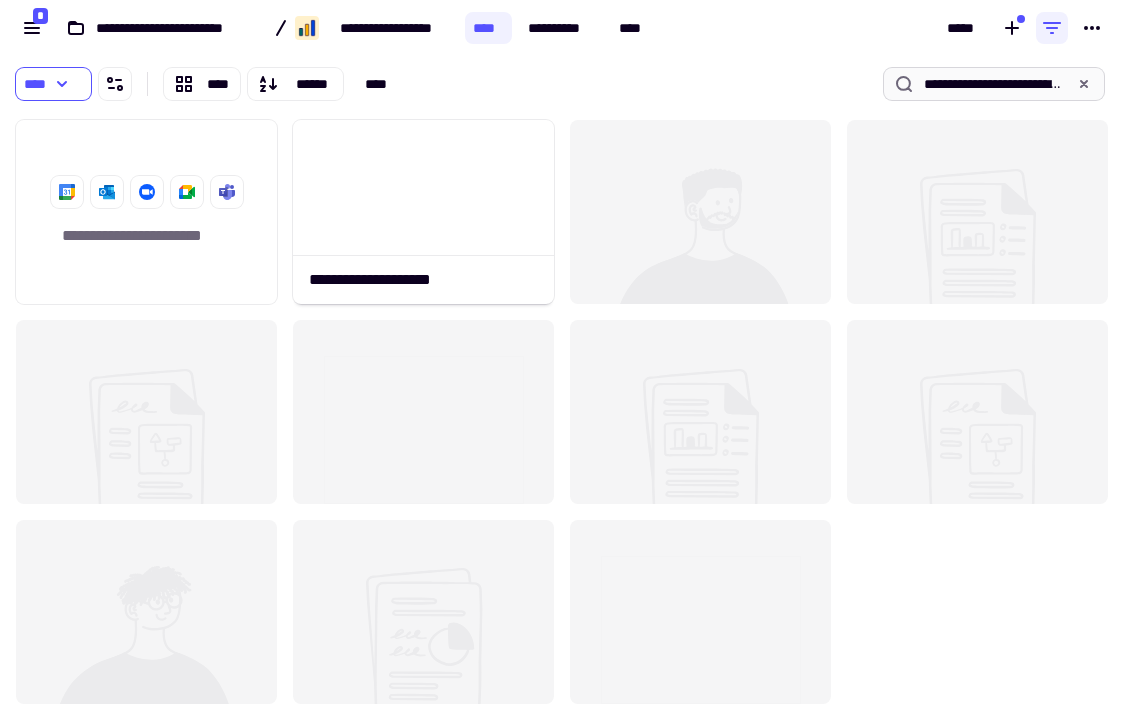 type 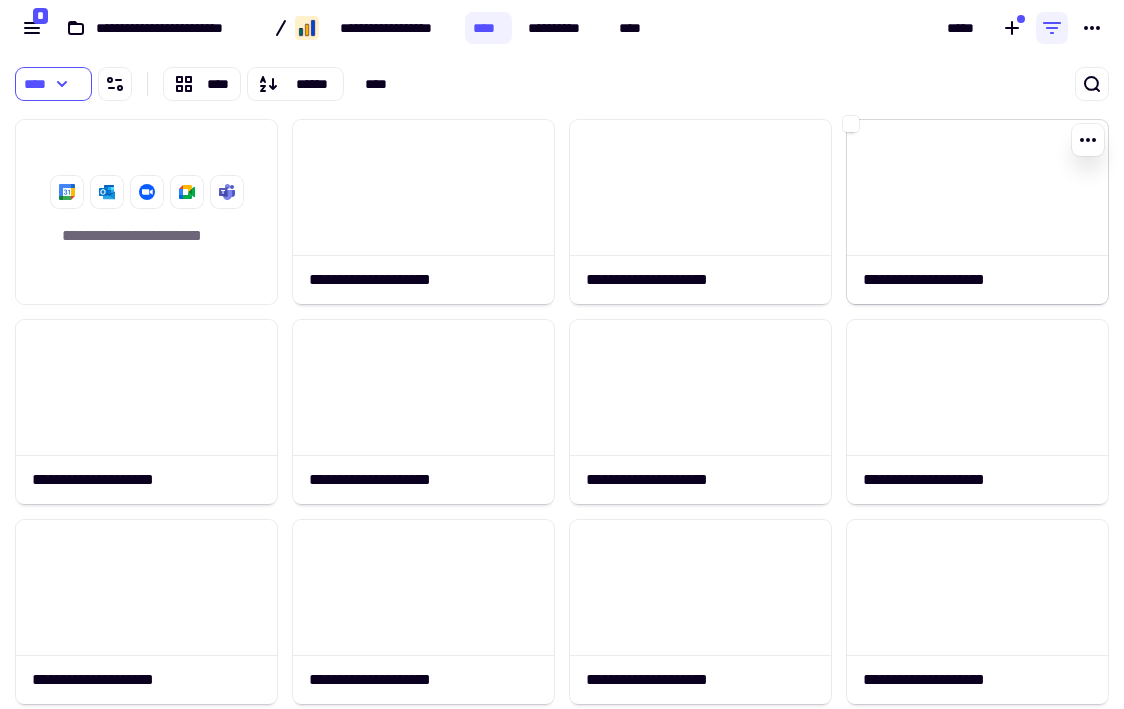 click 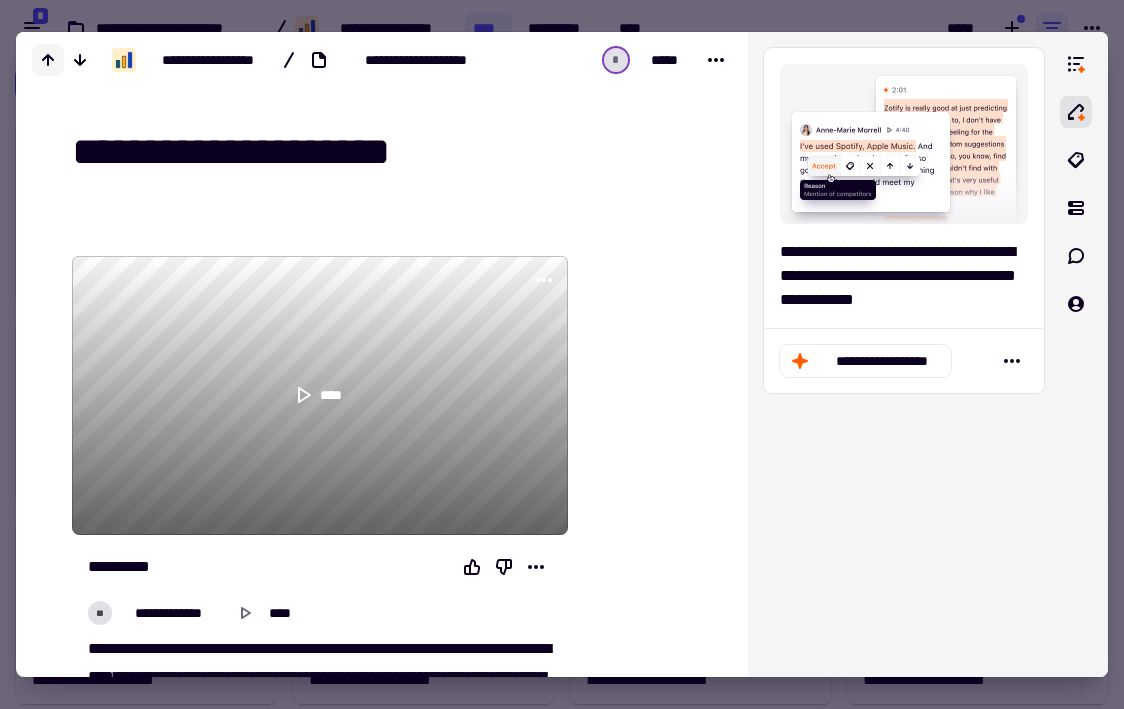 scroll, scrollTop: 0, scrollLeft: 0, axis: both 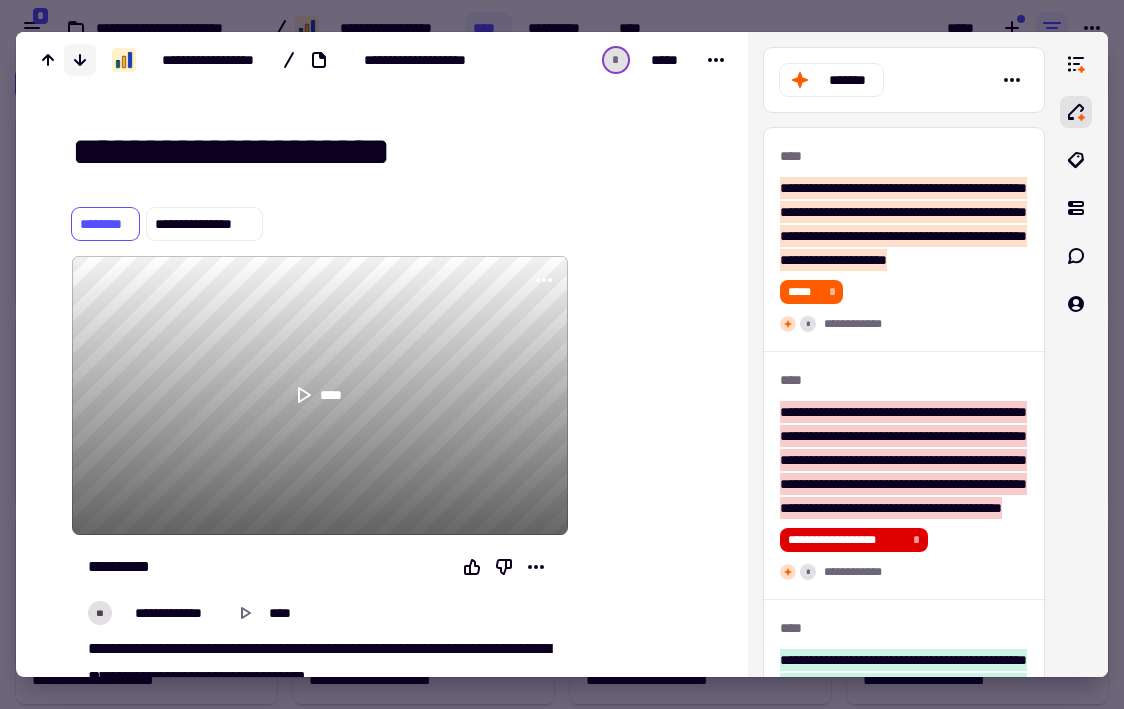 click 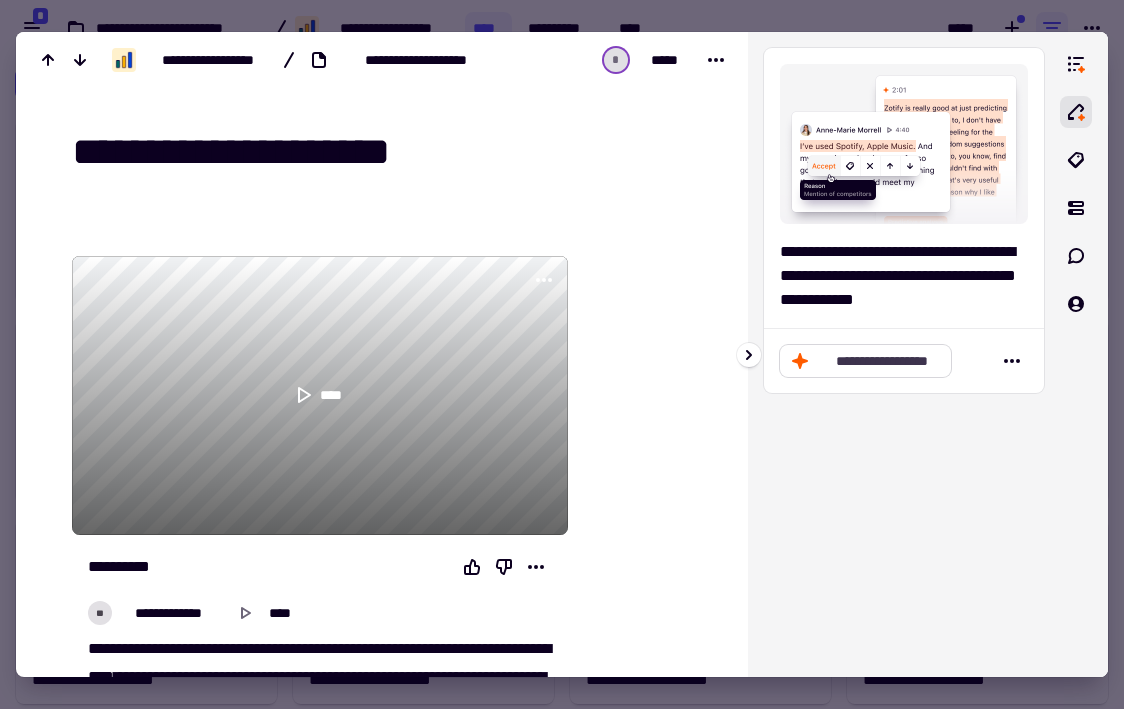 click on "**********" 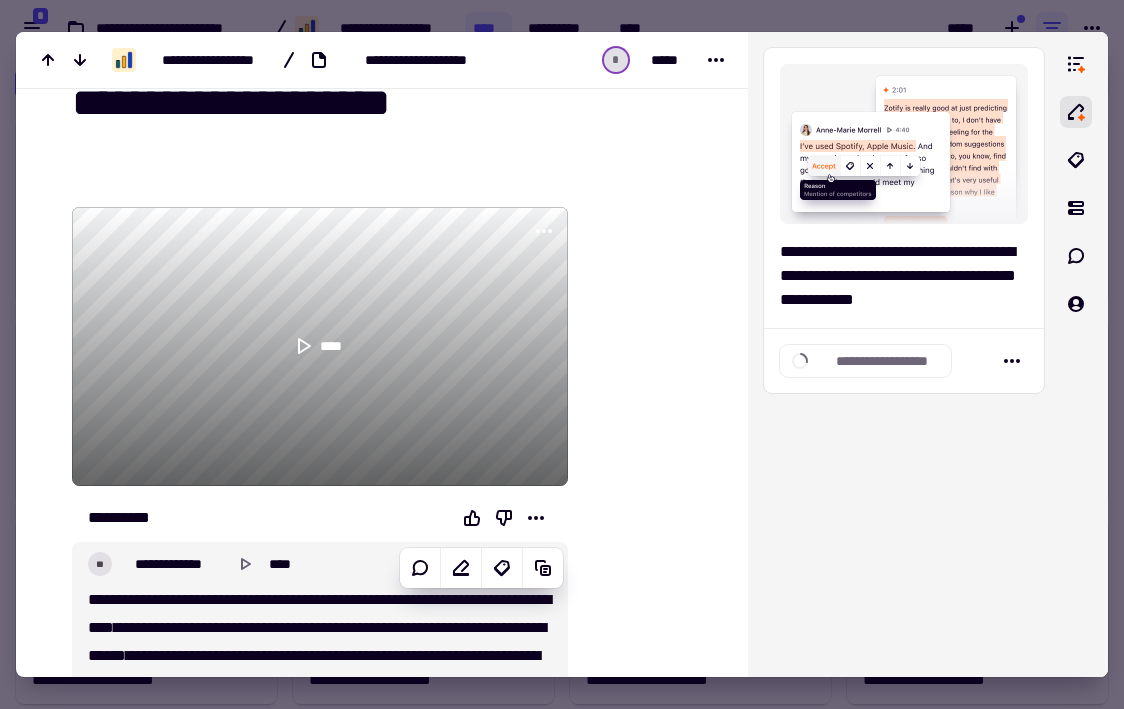 scroll, scrollTop: 56, scrollLeft: 0, axis: vertical 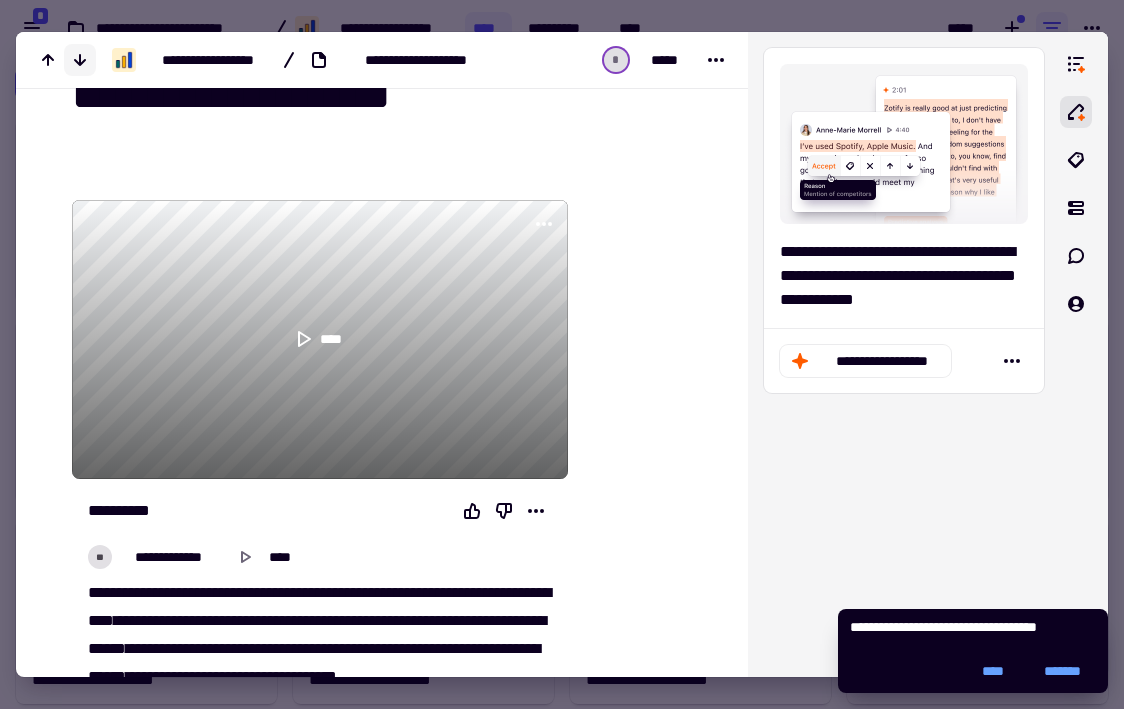 click 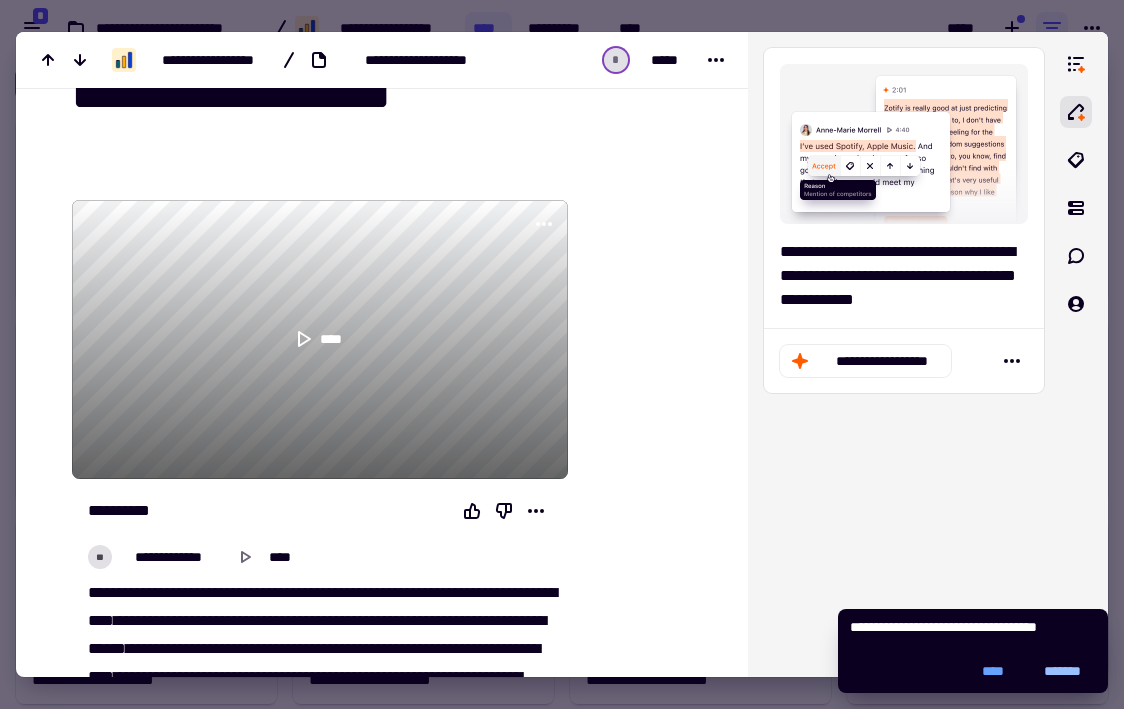 click on "*******" 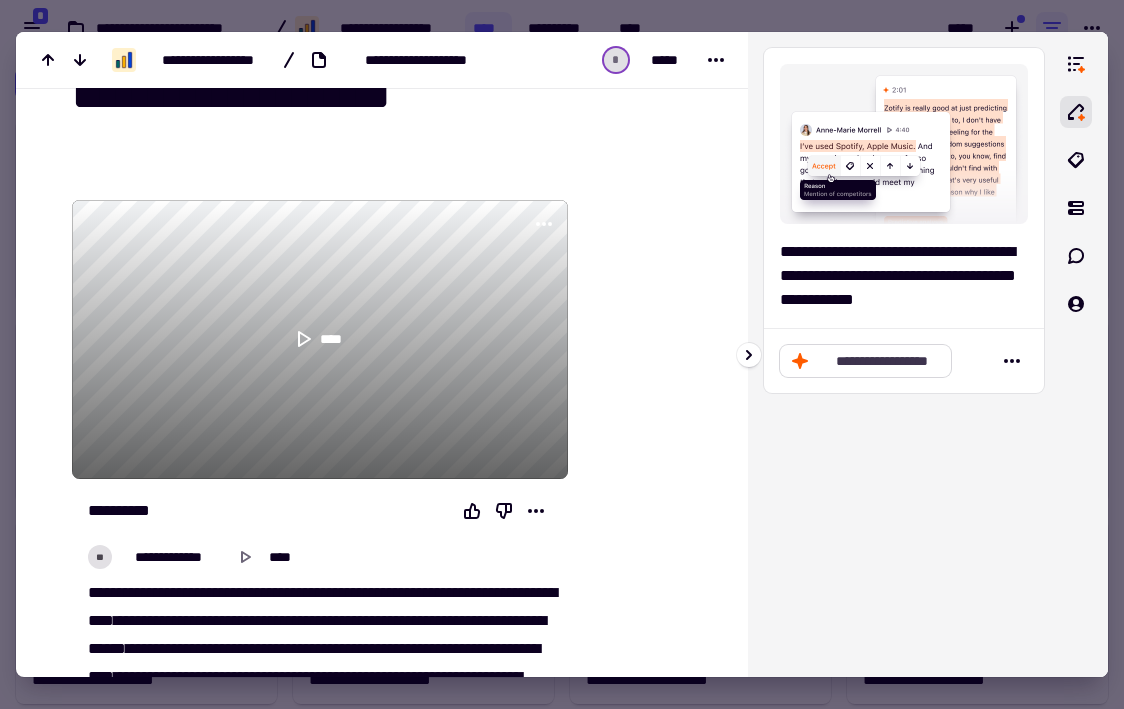 click on "**********" 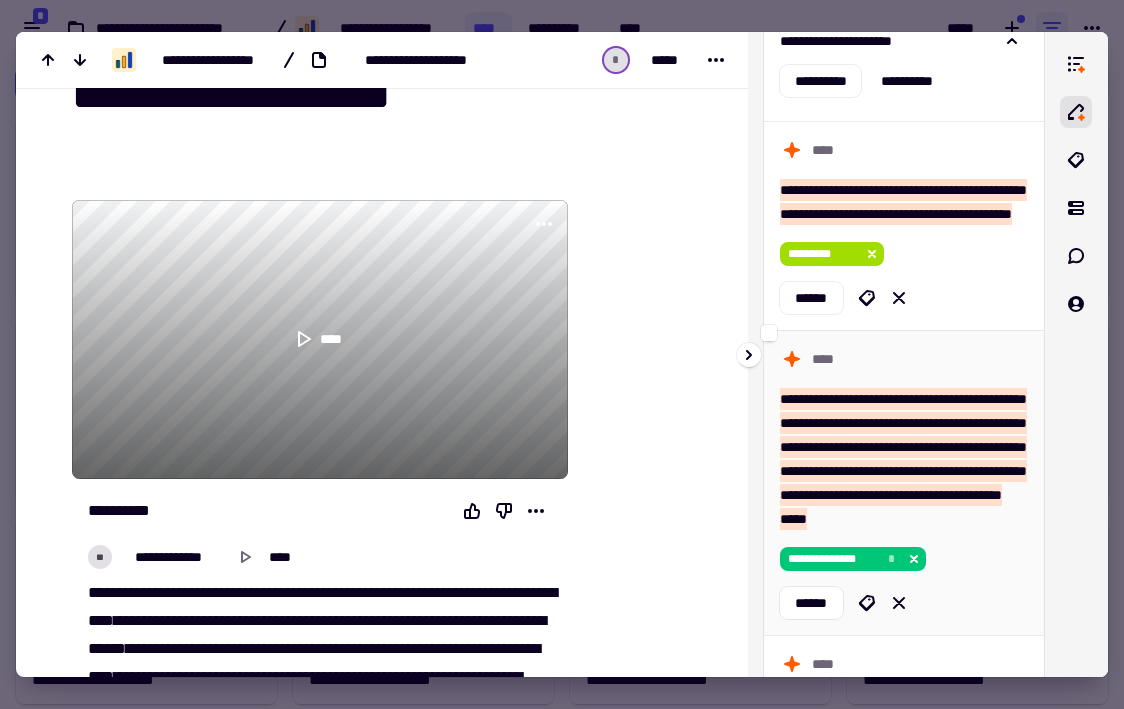 scroll, scrollTop: 125, scrollLeft: 0, axis: vertical 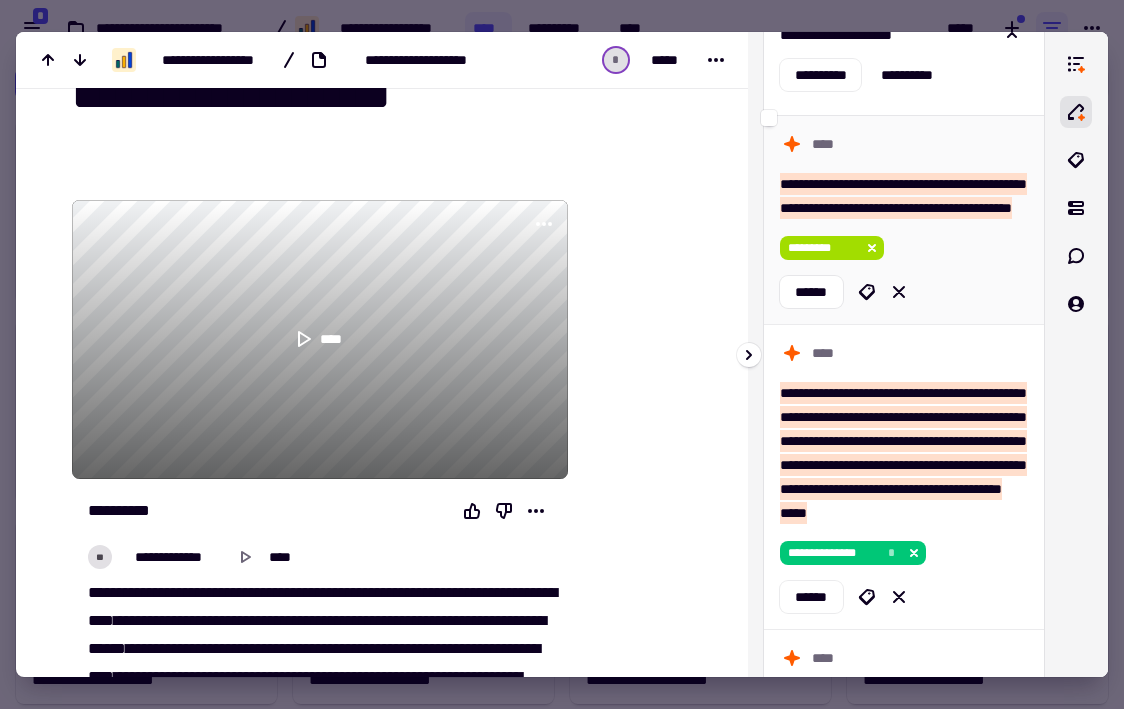click on "**********" at bounding box center (903, 196) 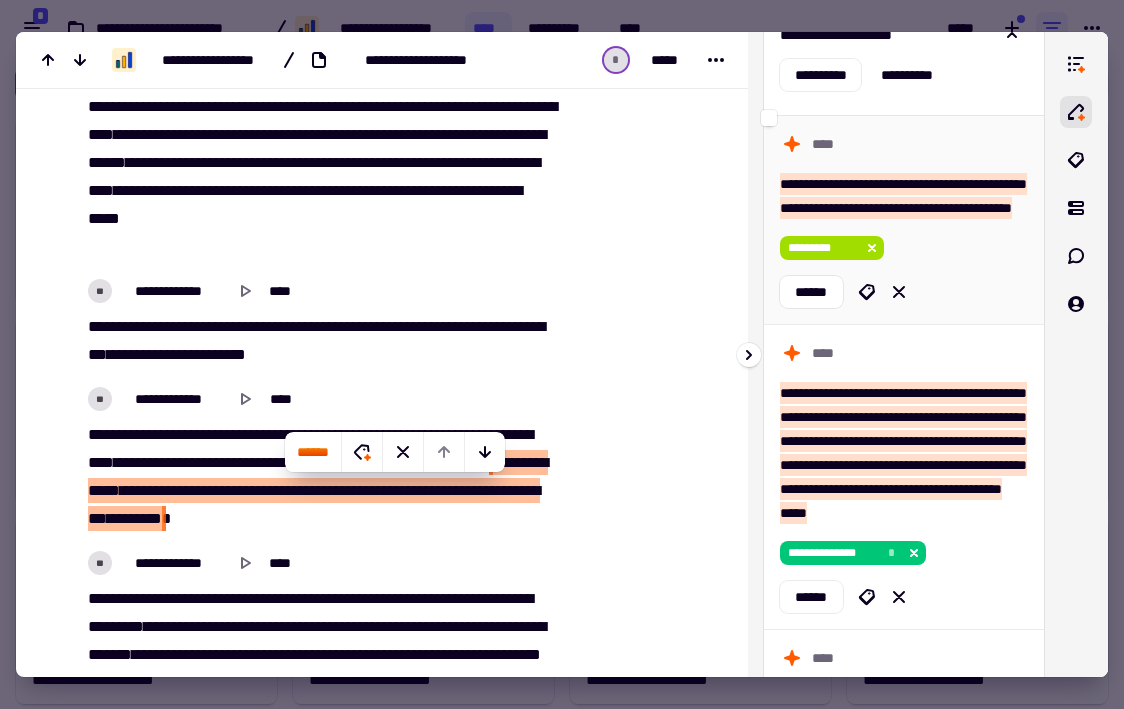 scroll, scrollTop: 634, scrollLeft: 0, axis: vertical 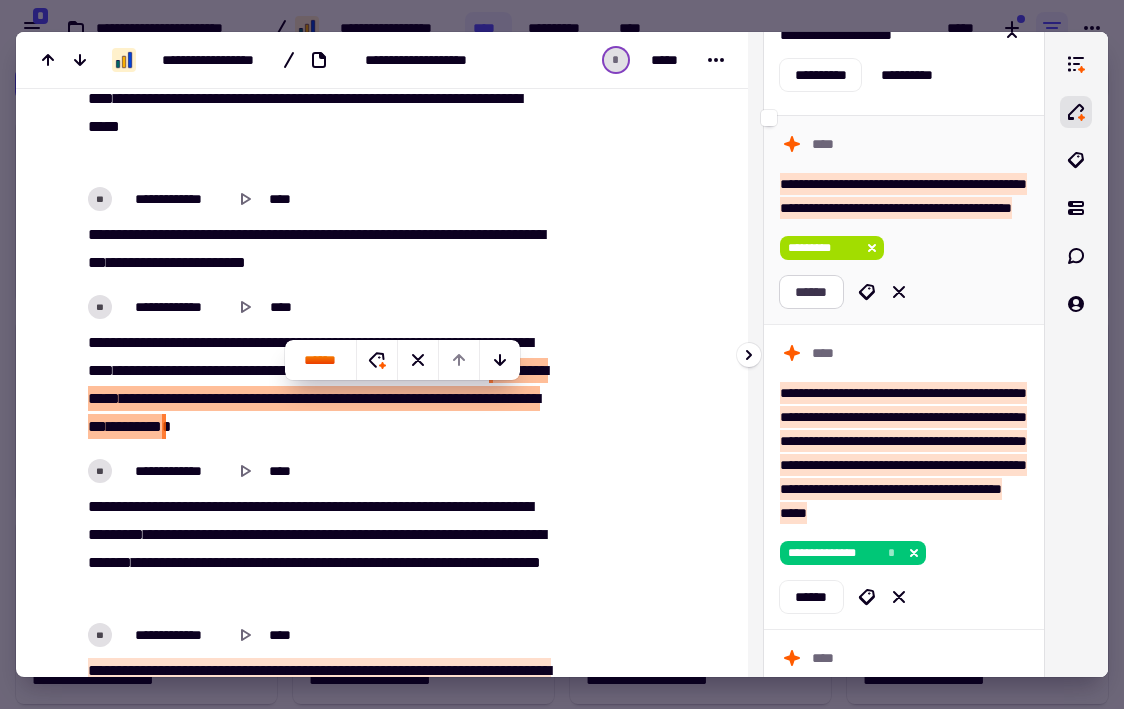 click on "******" 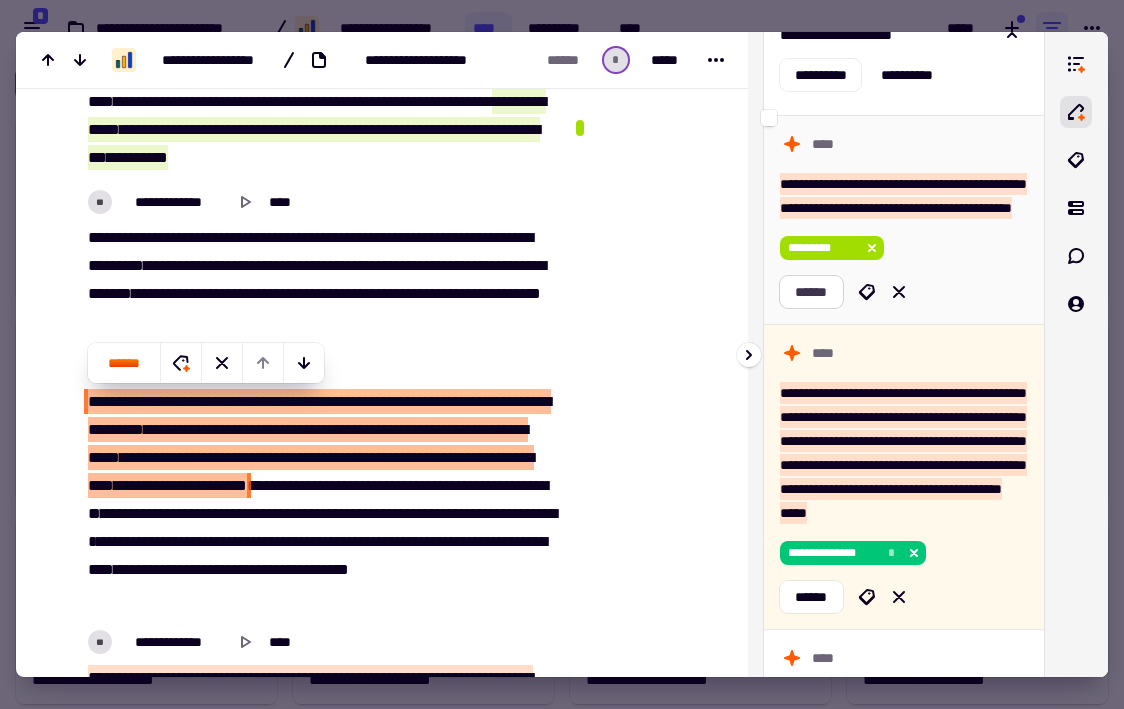 scroll, scrollTop: 934, scrollLeft: 0, axis: vertical 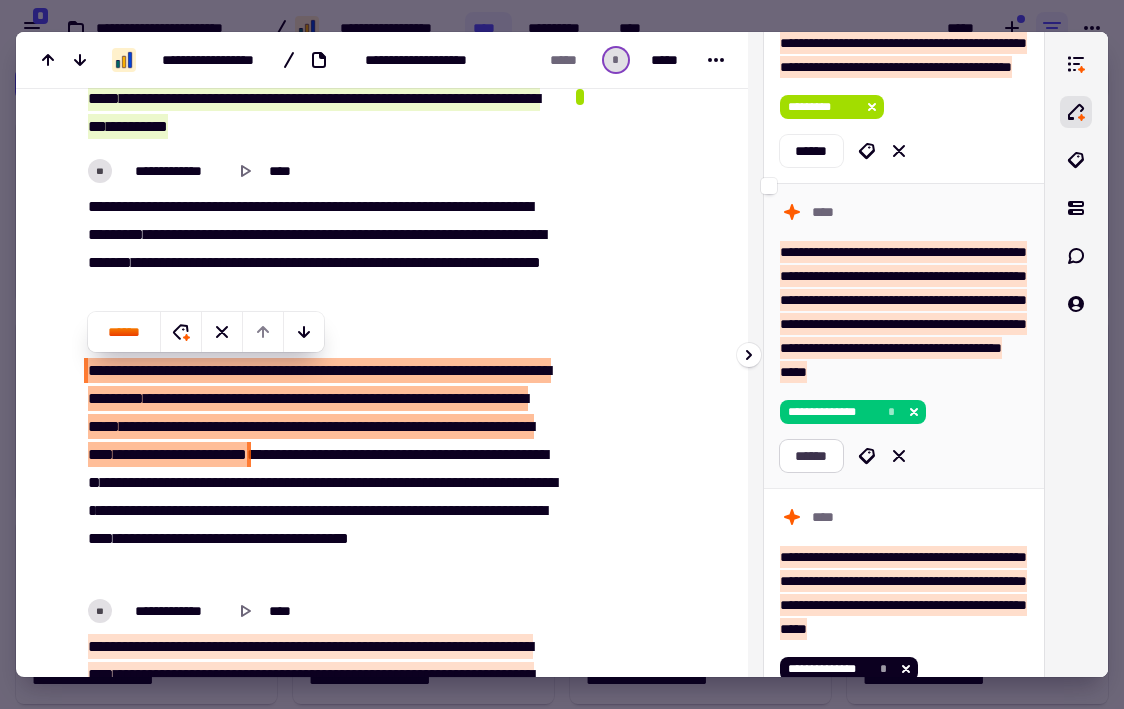 click on "******" 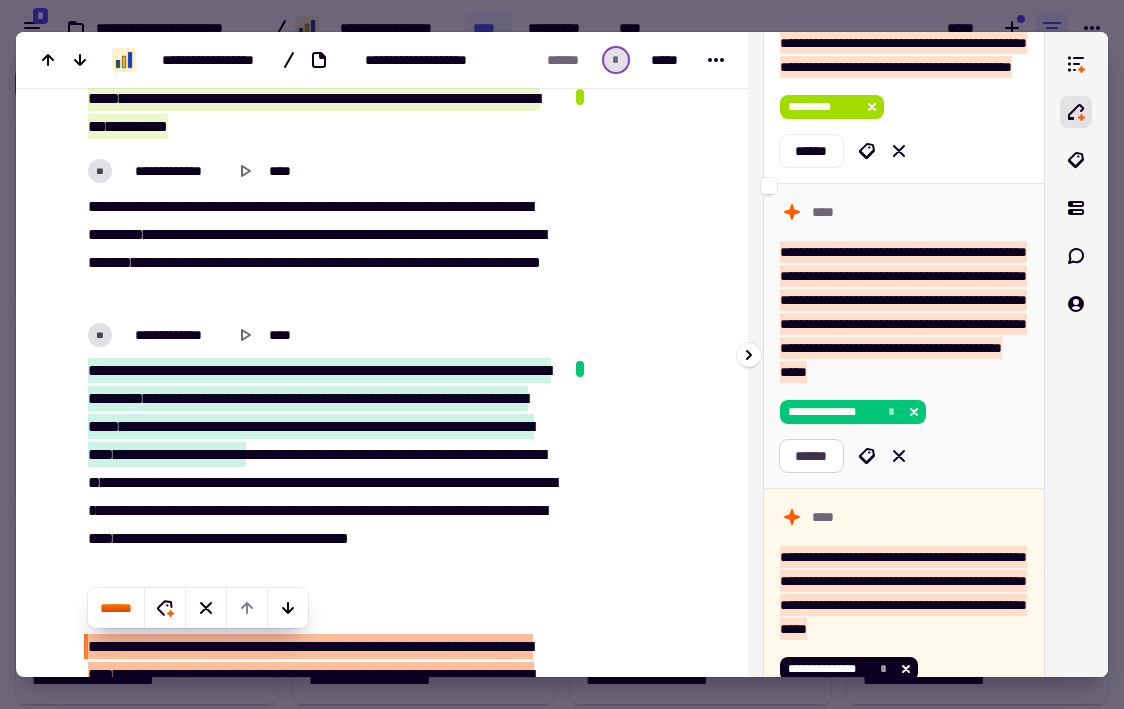 scroll, scrollTop: 1196, scrollLeft: 0, axis: vertical 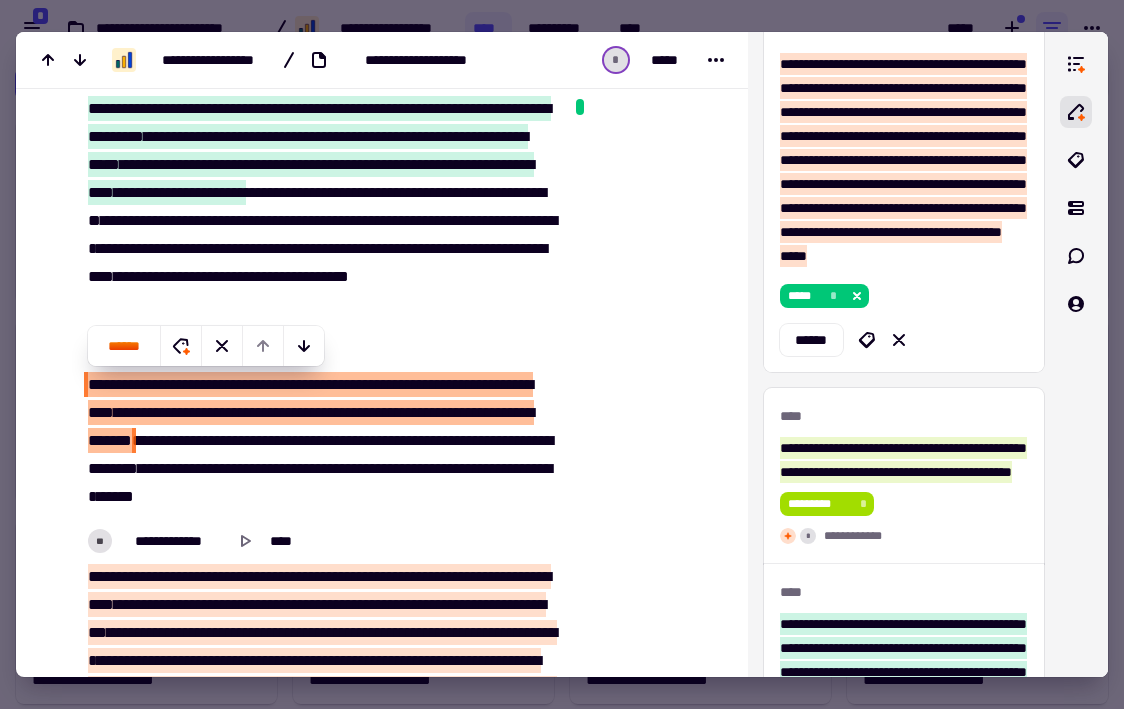 click on "****" at bounding box center (455, 384) 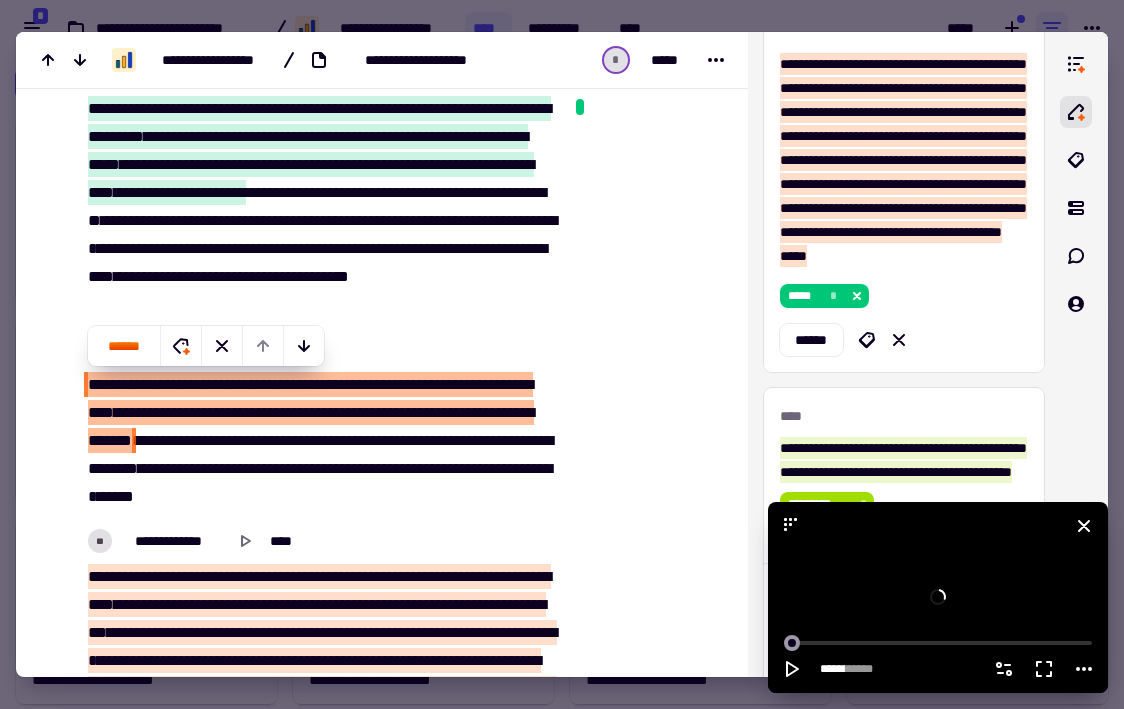 type on "******" 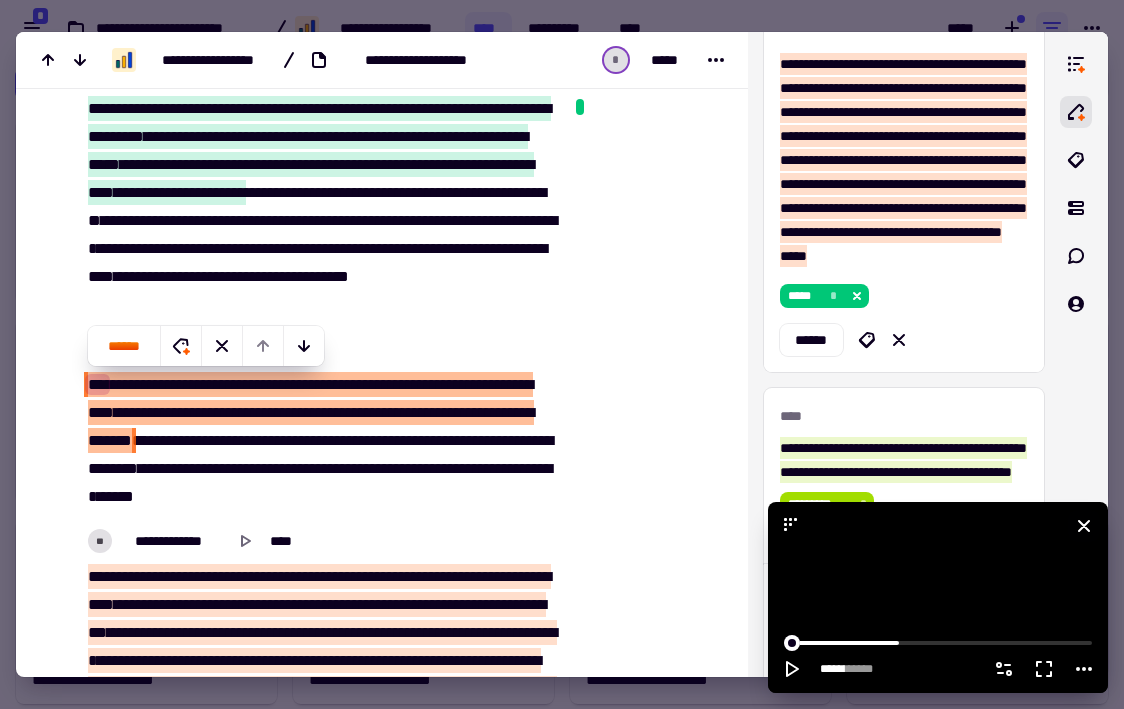 click 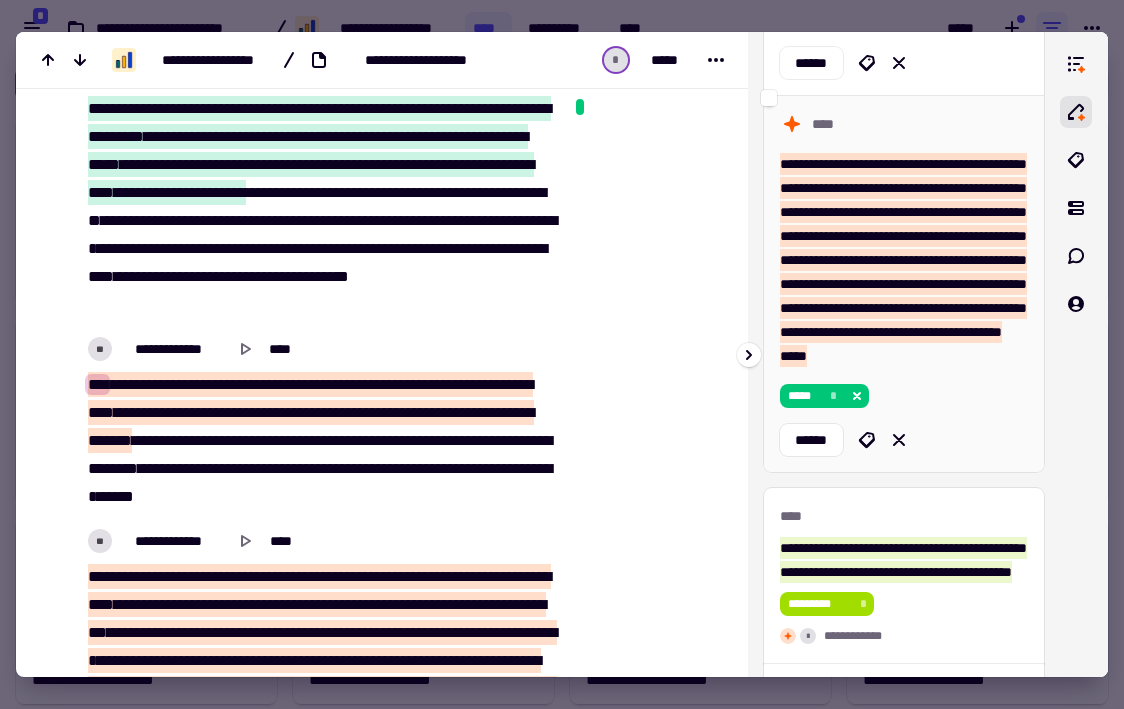 scroll, scrollTop: 381, scrollLeft: 0, axis: vertical 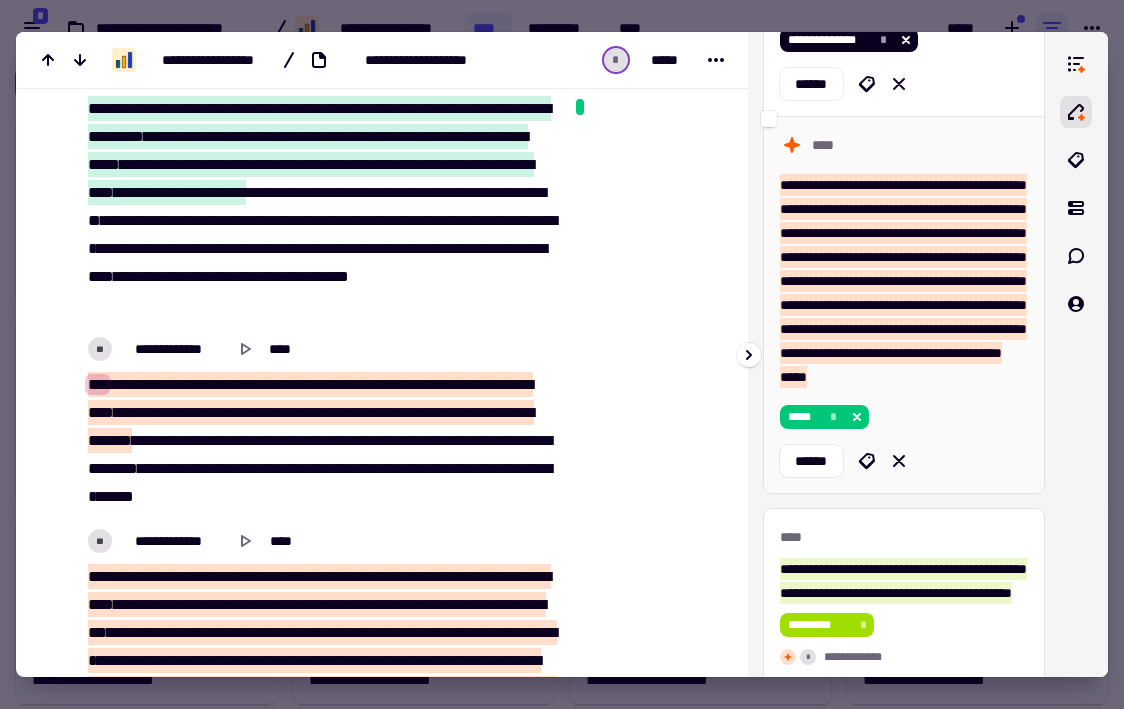 click on "**********" at bounding box center (903, 281) 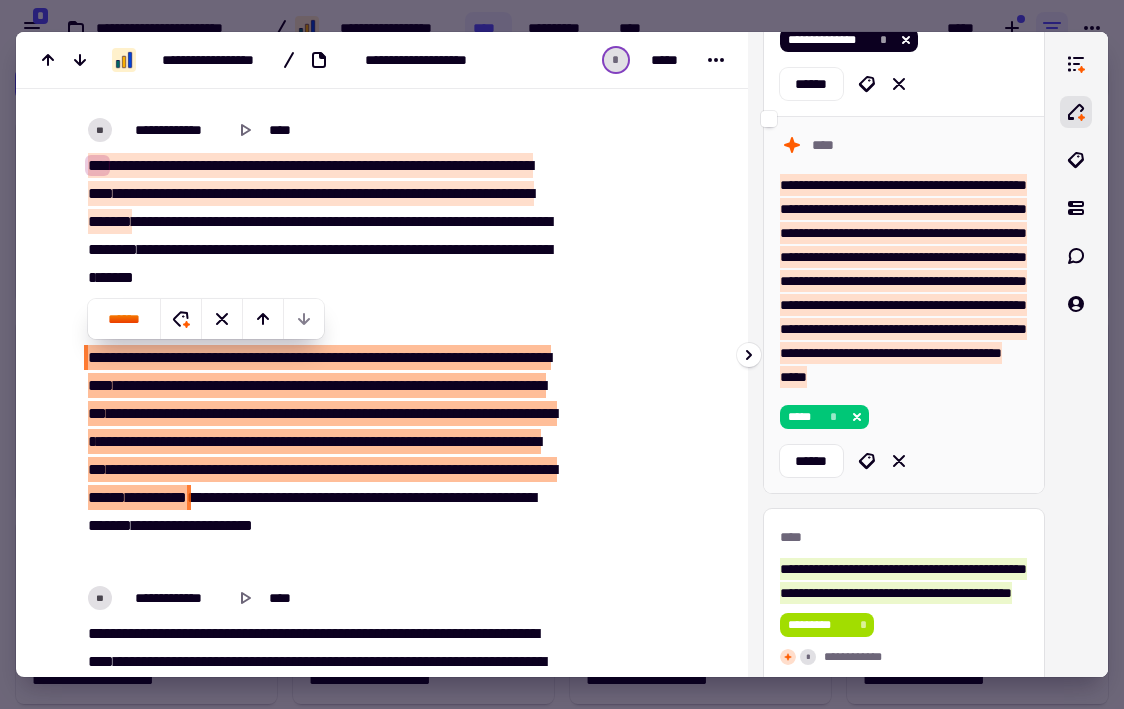 scroll, scrollTop: 1444, scrollLeft: 0, axis: vertical 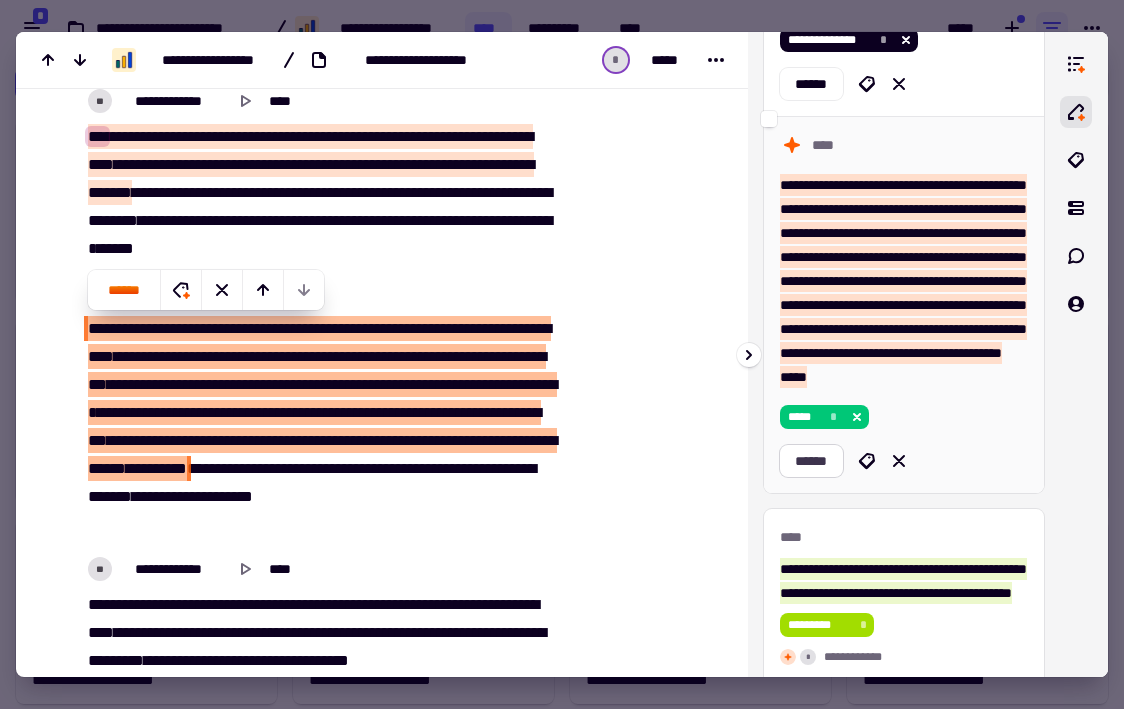 click on "******" 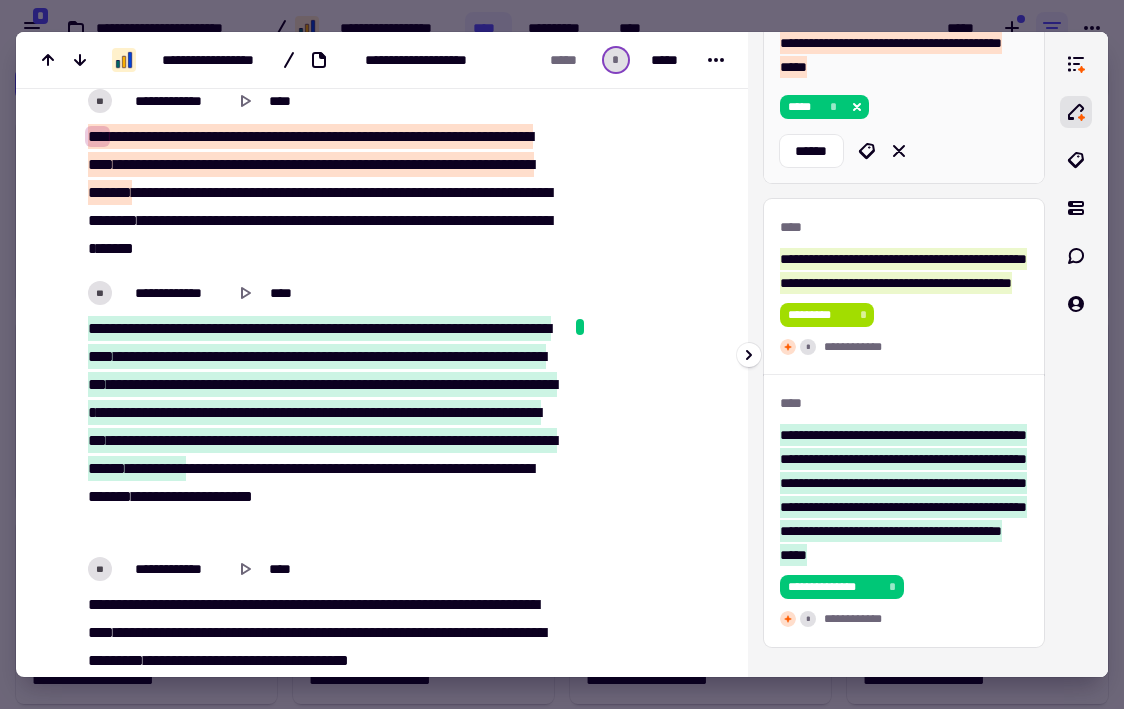 scroll, scrollTop: 692, scrollLeft: 0, axis: vertical 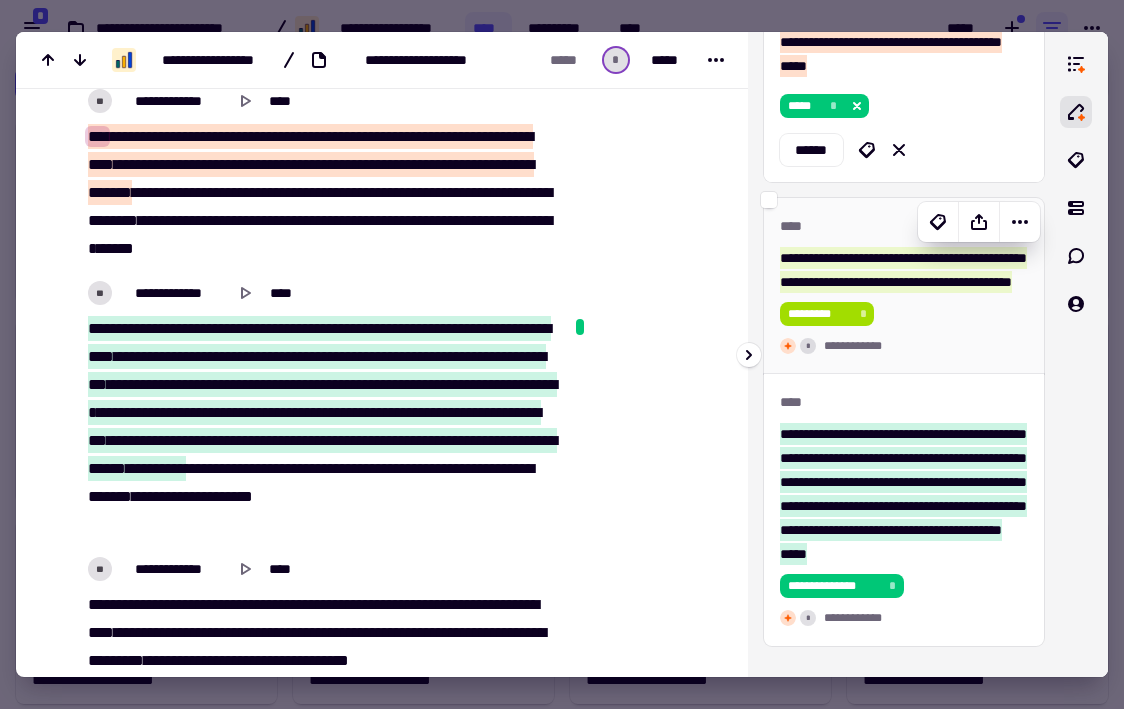 click on "[FIRST] [LAST]" at bounding box center (904, 286) 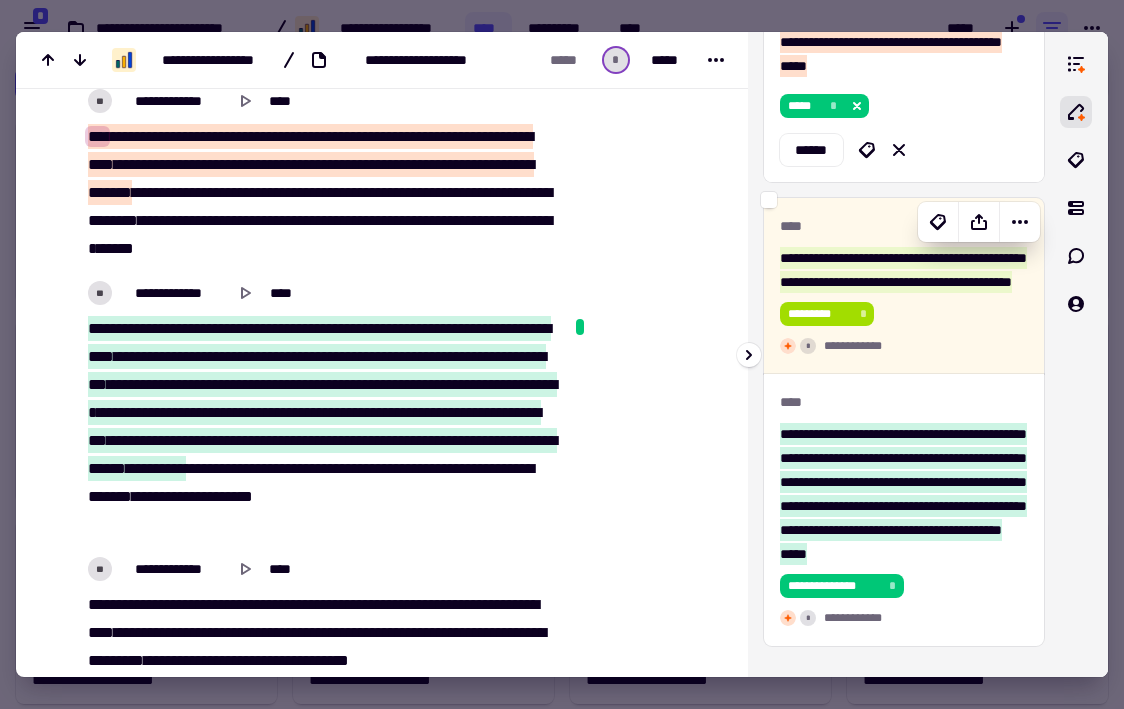 scroll, scrollTop: 634, scrollLeft: 0, axis: vertical 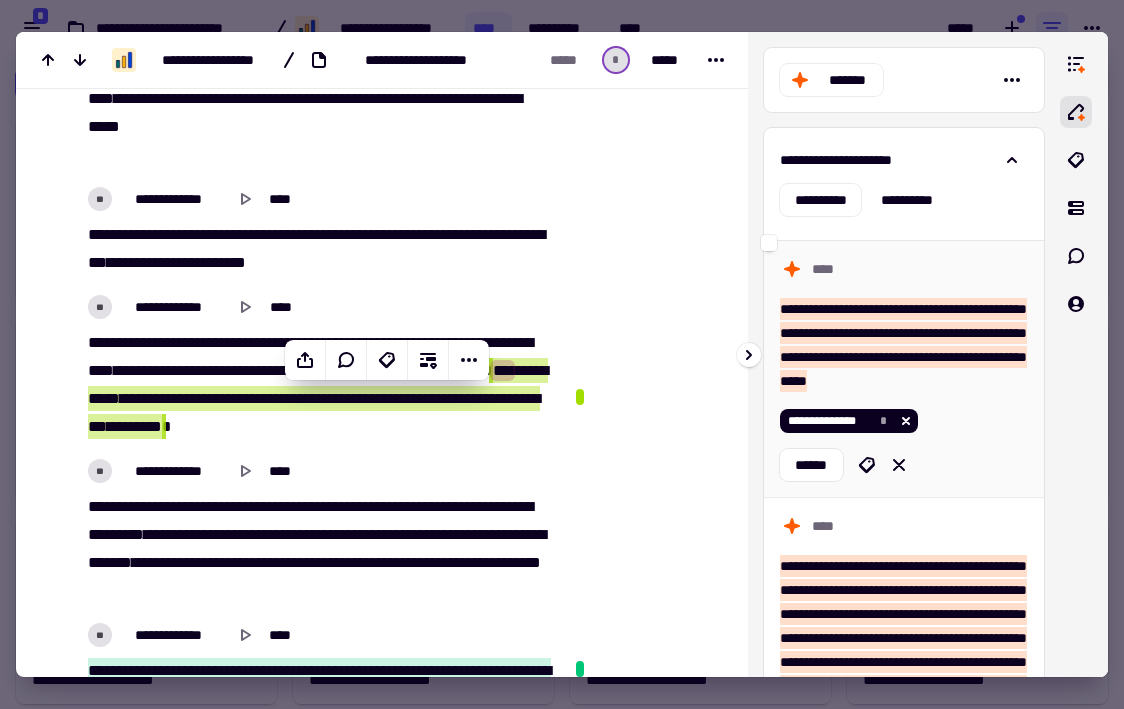 click on "**********" at bounding box center (904, 413) 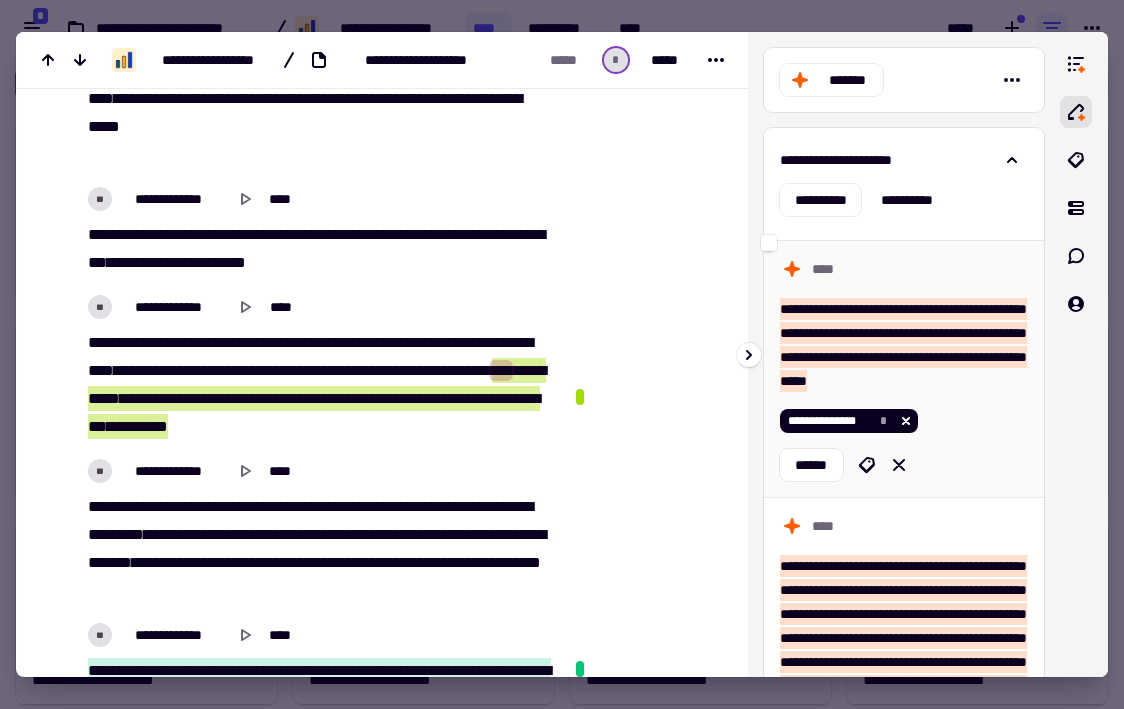 scroll, scrollTop: 1196, scrollLeft: 0, axis: vertical 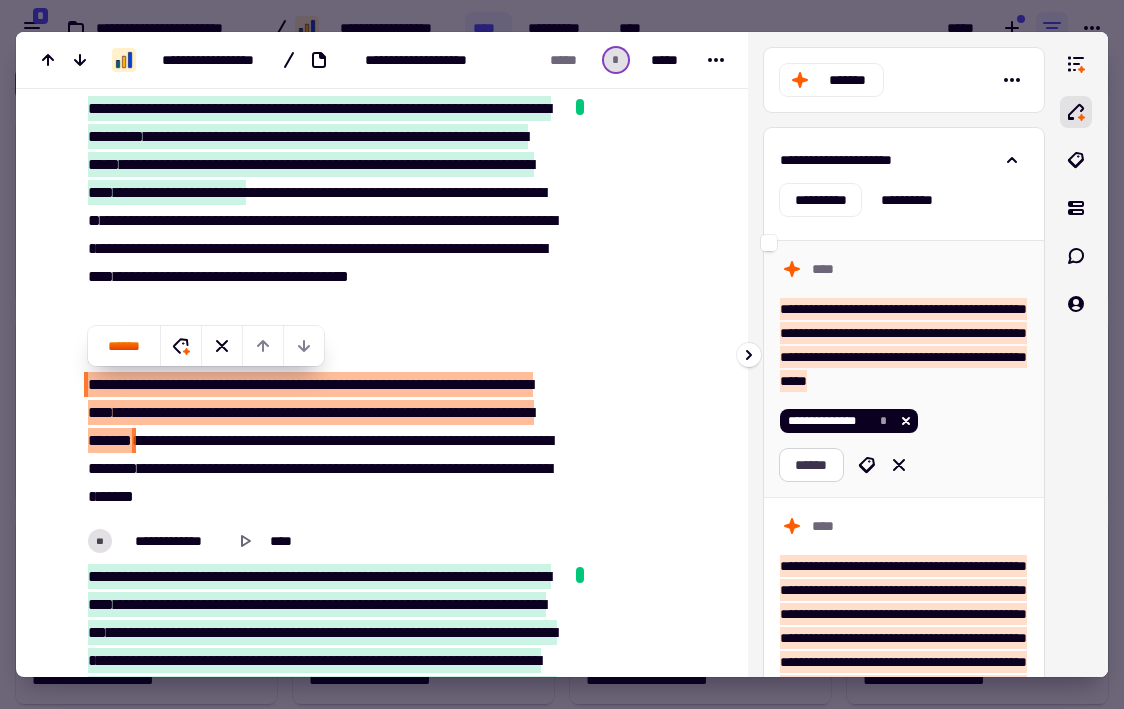 click on "******" 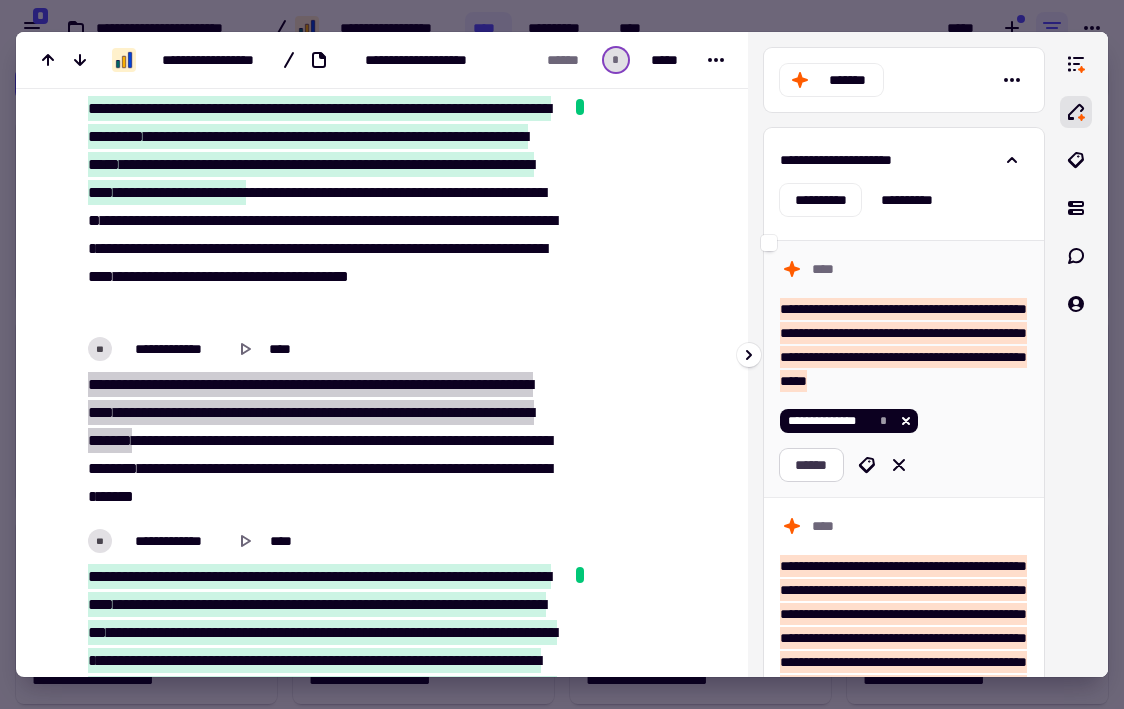 scroll, scrollTop: 1444, scrollLeft: 0, axis: vertical 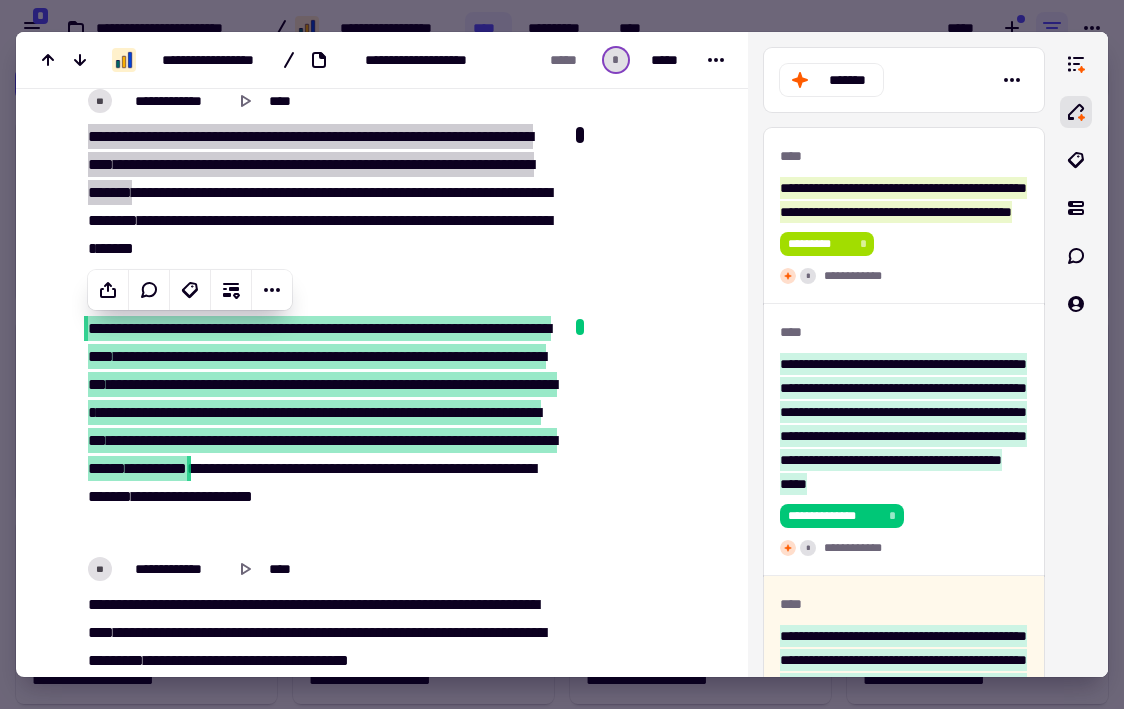 click on "***   *   ****   ******   **   ****   *****   ******   ****   ***   **   **   ****   ****   *********   ****   *****   ****   ***   *****   ****   *****   ****   *   *******   *****   ***   ****   ******   *******   ***   ***   *******   ********   **   ********   ***   *******   *   *******   ****   **   *   ********   *****   ***   *   *****   ********   *********   ********   ***   **   *******   *   ****   *   ****" at bounding box center (320, 193) 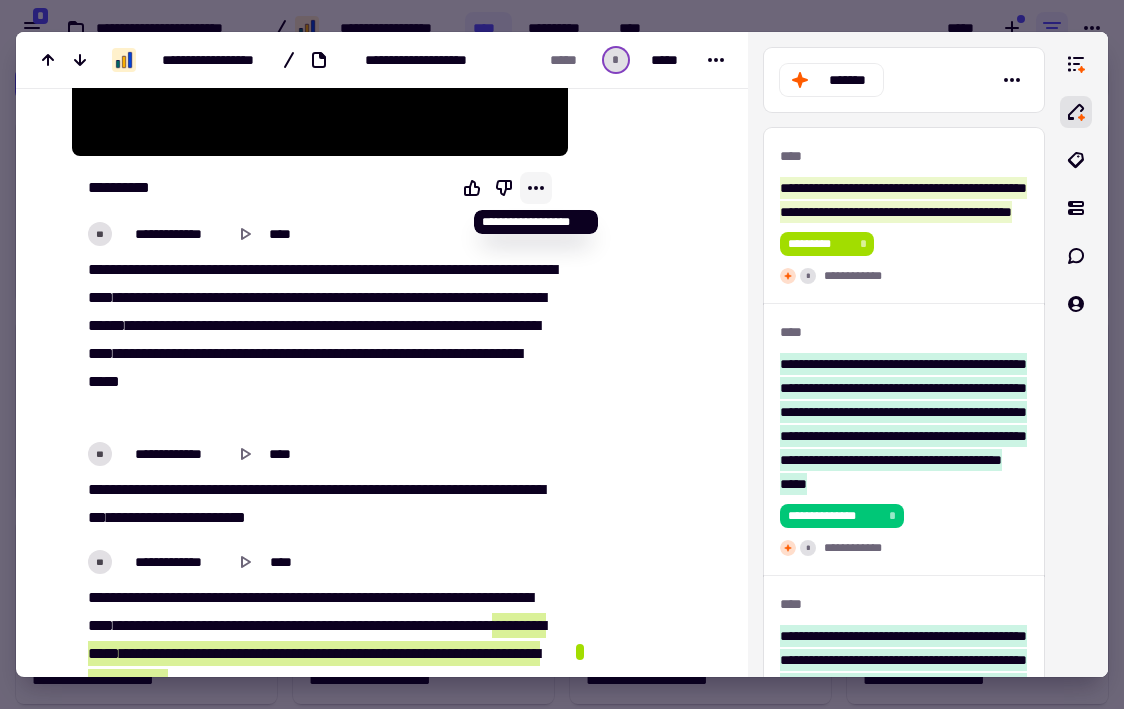 scroll, scrollTop: 324, scrollLeft: 0, axis: vertical 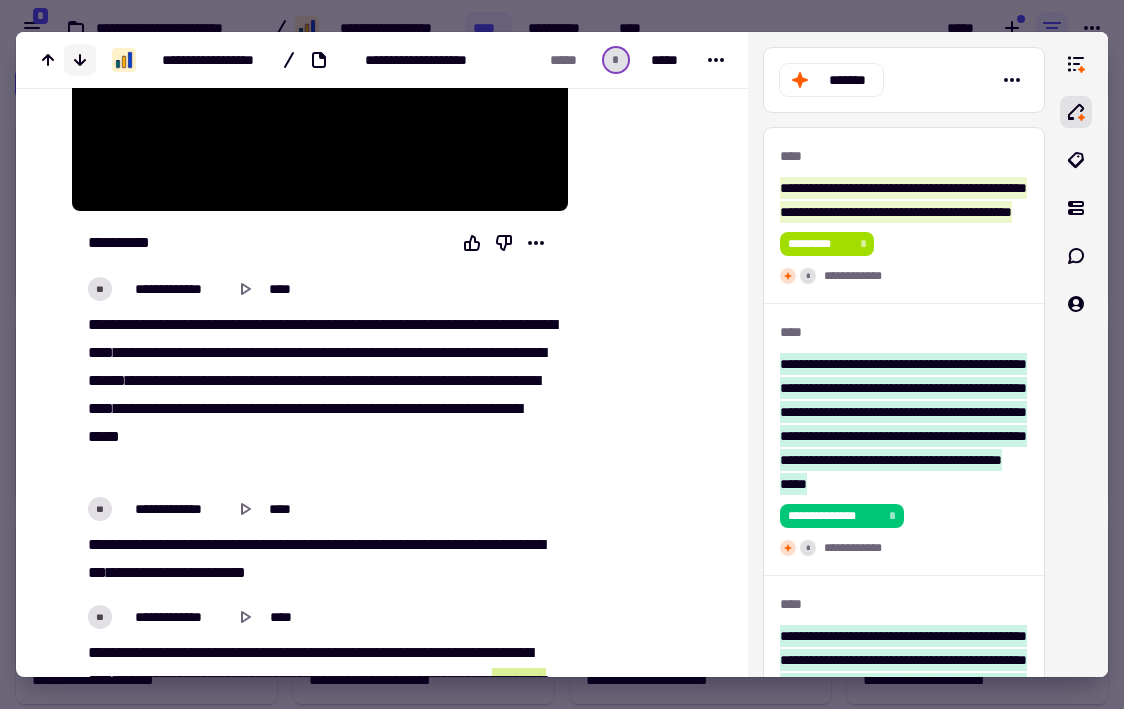 click 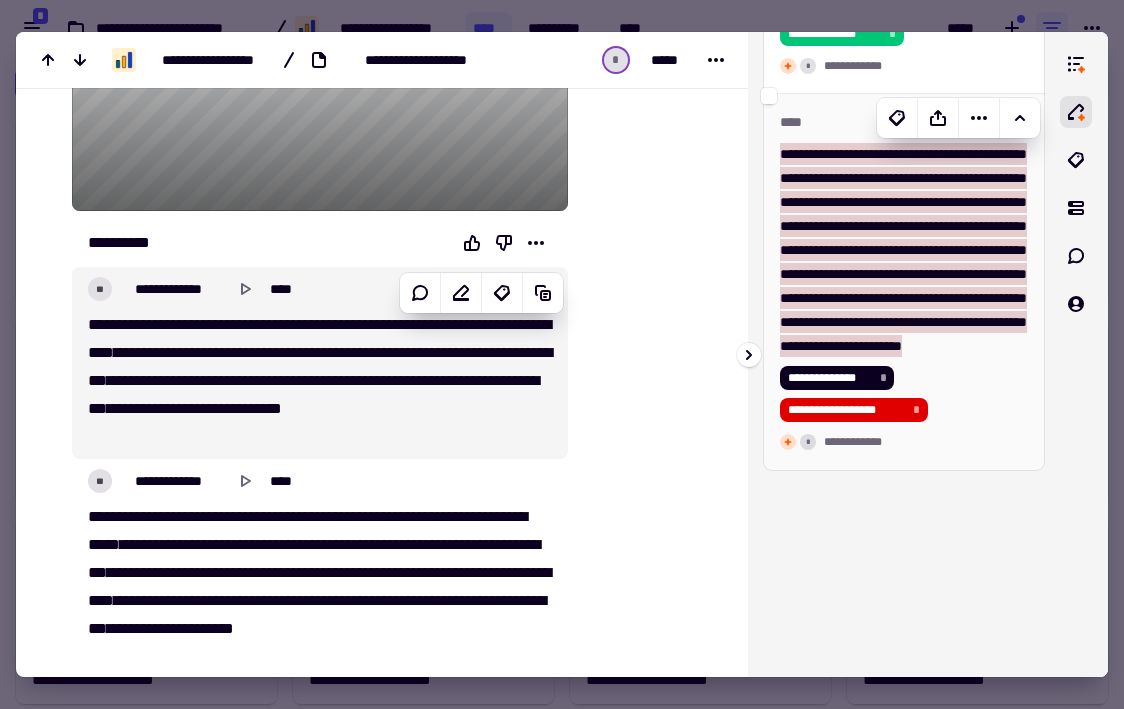 scroll, scrollTop: 378, scrollLeft: 0, axis: vertical 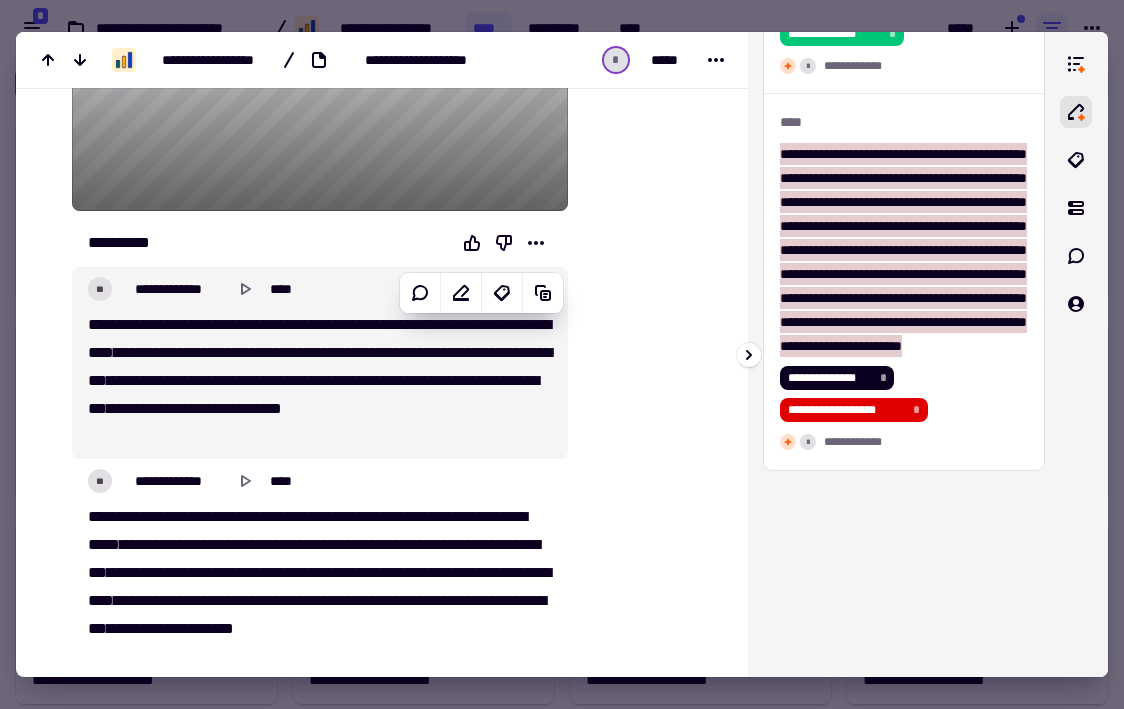 click on "**********" at bounding box center (904, 354) 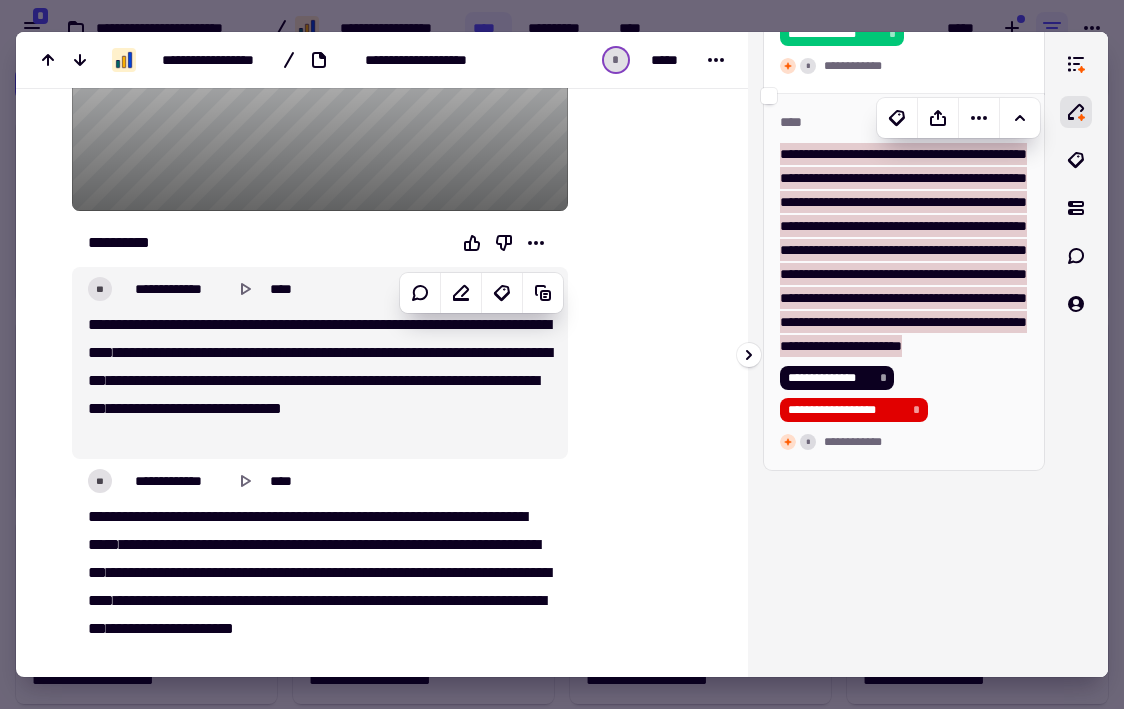 click on "**********" at bounding box center (903, 250) 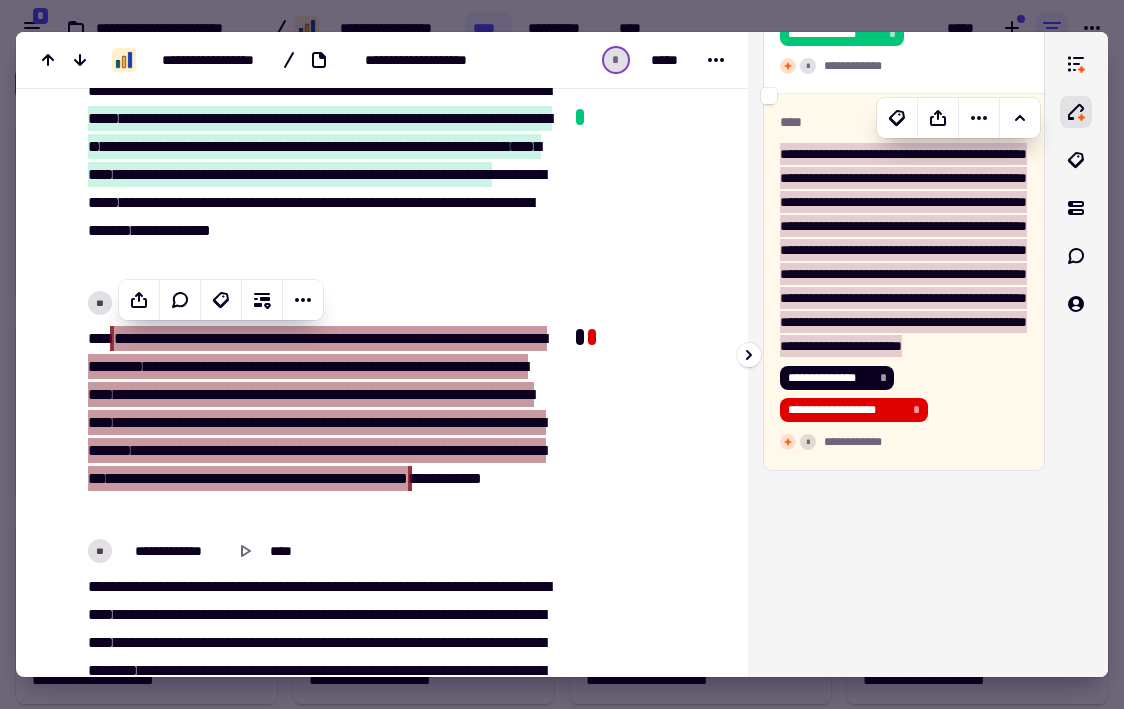 scroll, scrollTop: 1336, scrollLeft: 0, axis: vertical 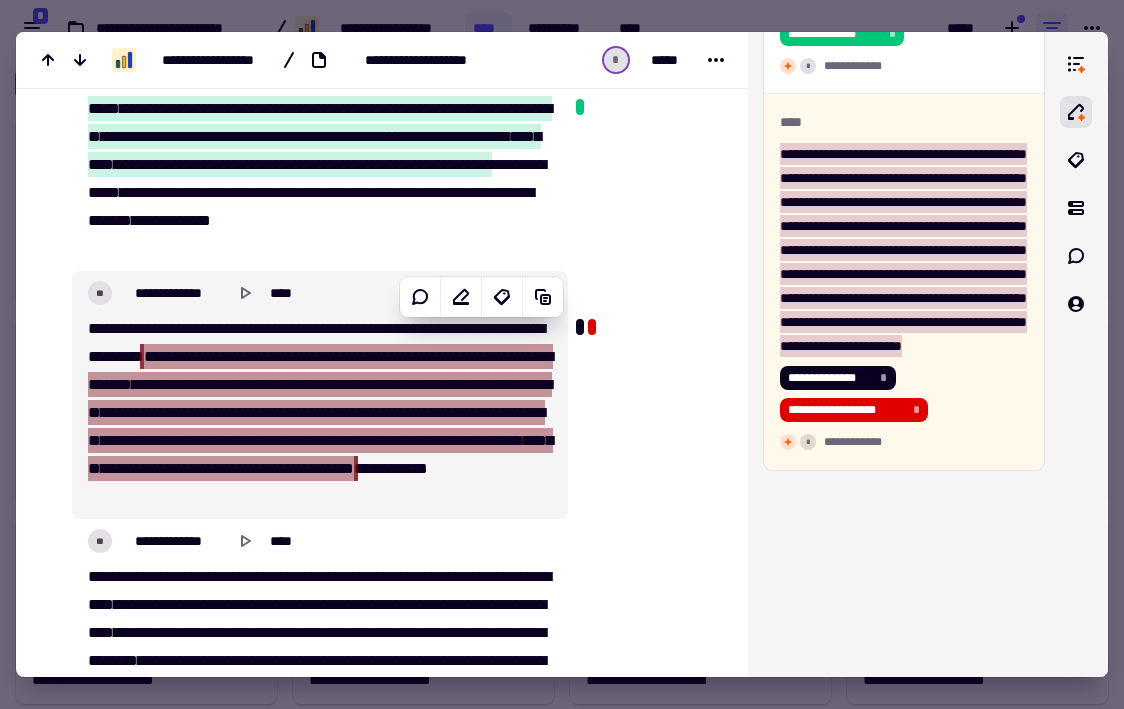 drag, startPoint x: 118, startPoint y: 325, endPoint x: 241, endPoint y: 354, distance: 126.37247 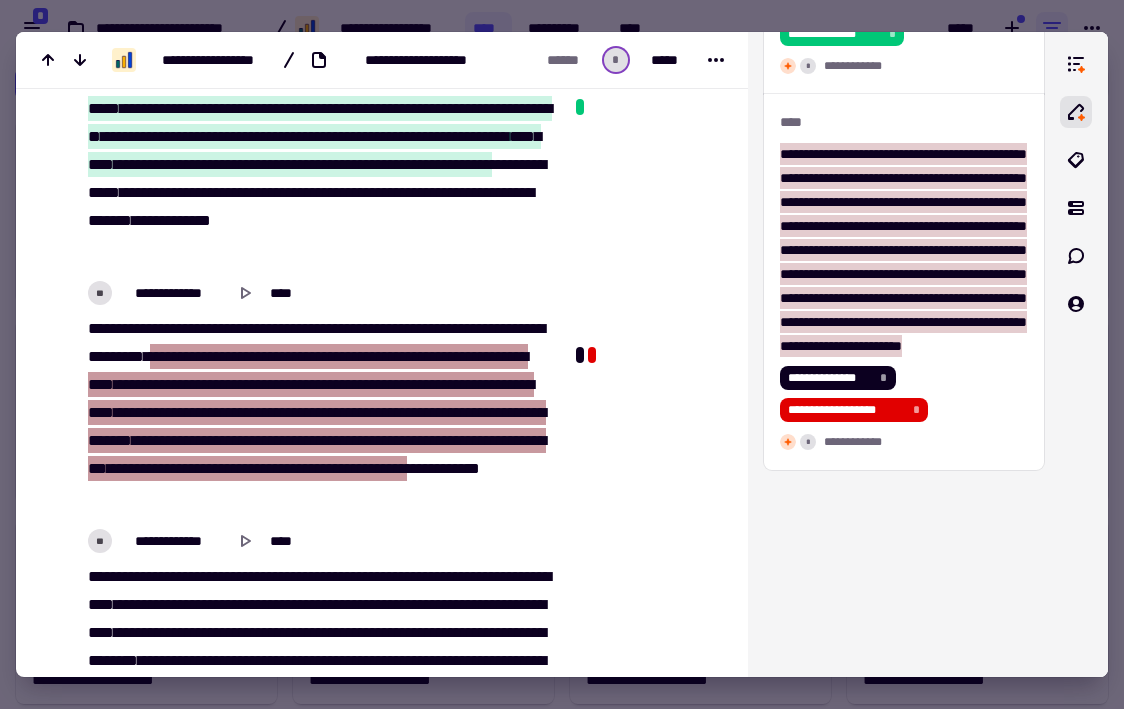 click at bounding box center [644, 610] 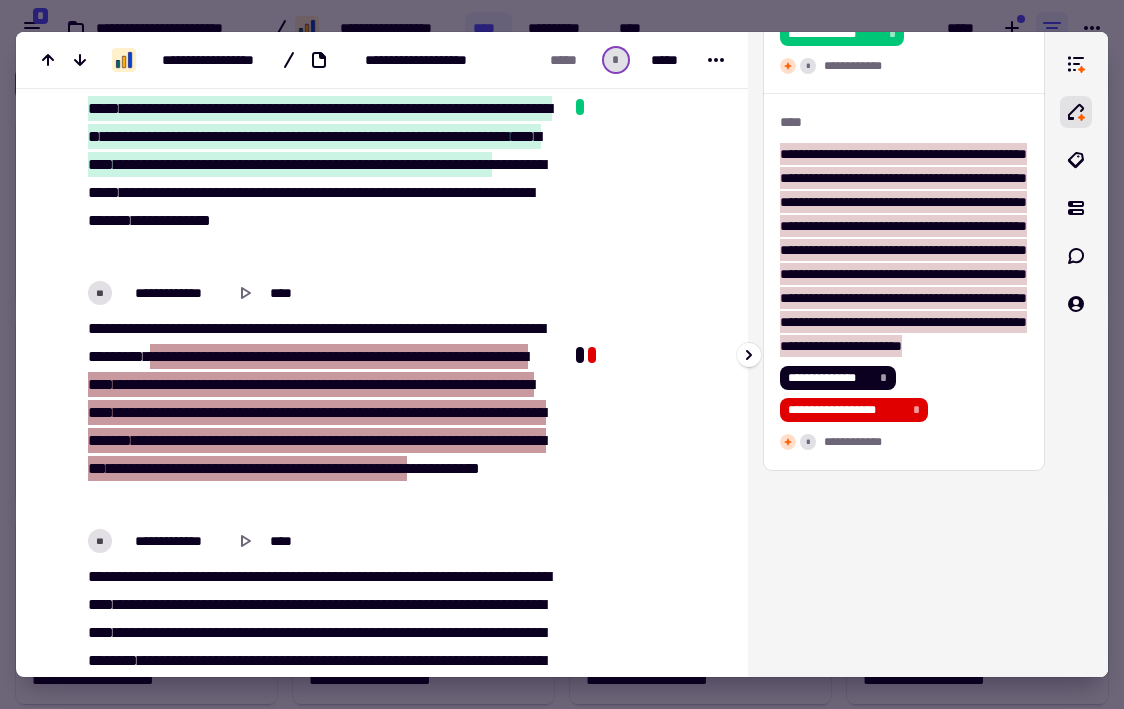 click on "**********" at bounding box center [904, 354] 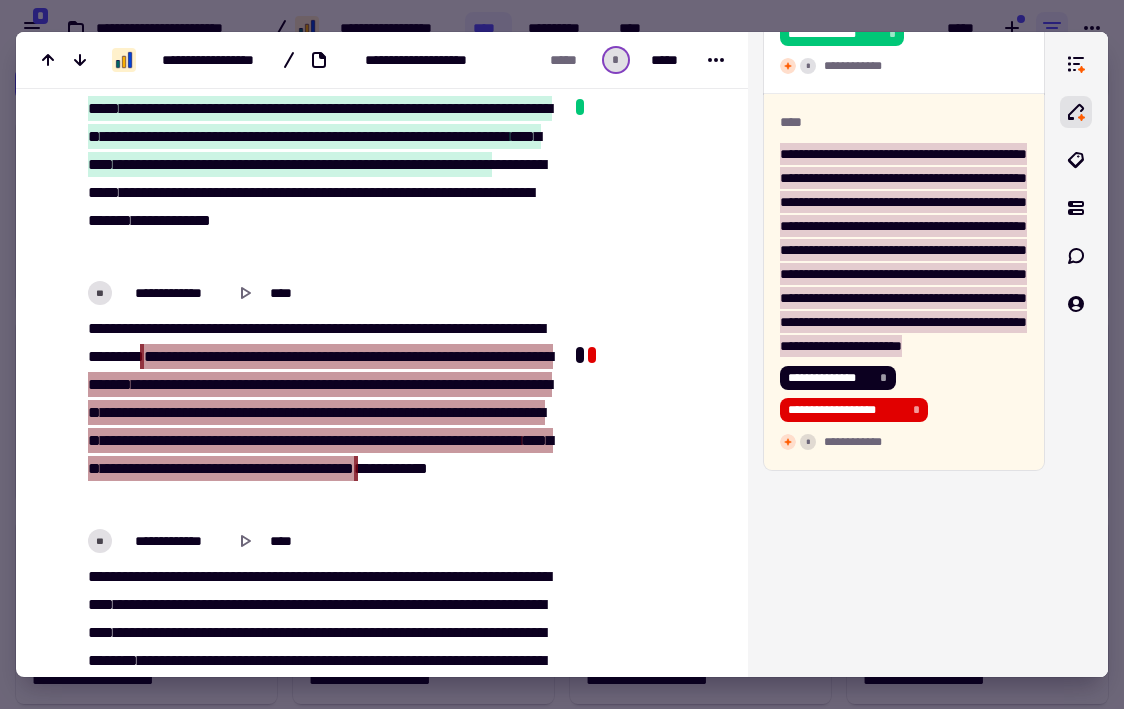click on "***" at bounding box center [344, 468] 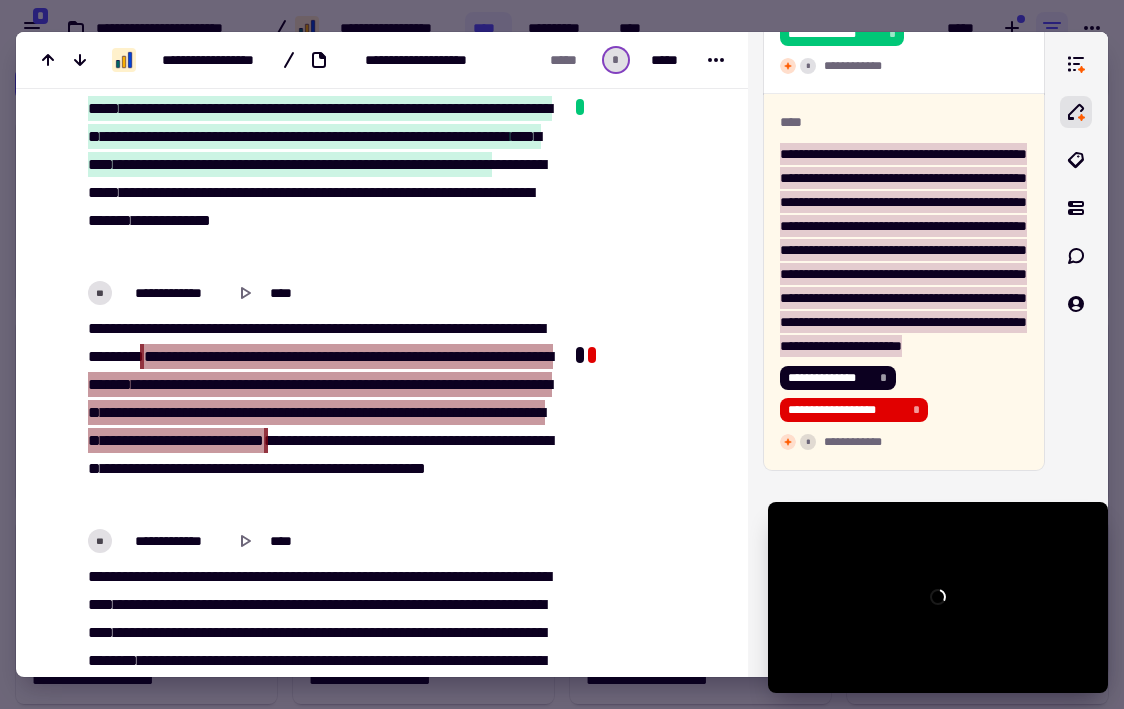drag, startPoint x: 358, startPoint y: 497, endPoint x: 159, endPoint y: 469, distance: 200.96019 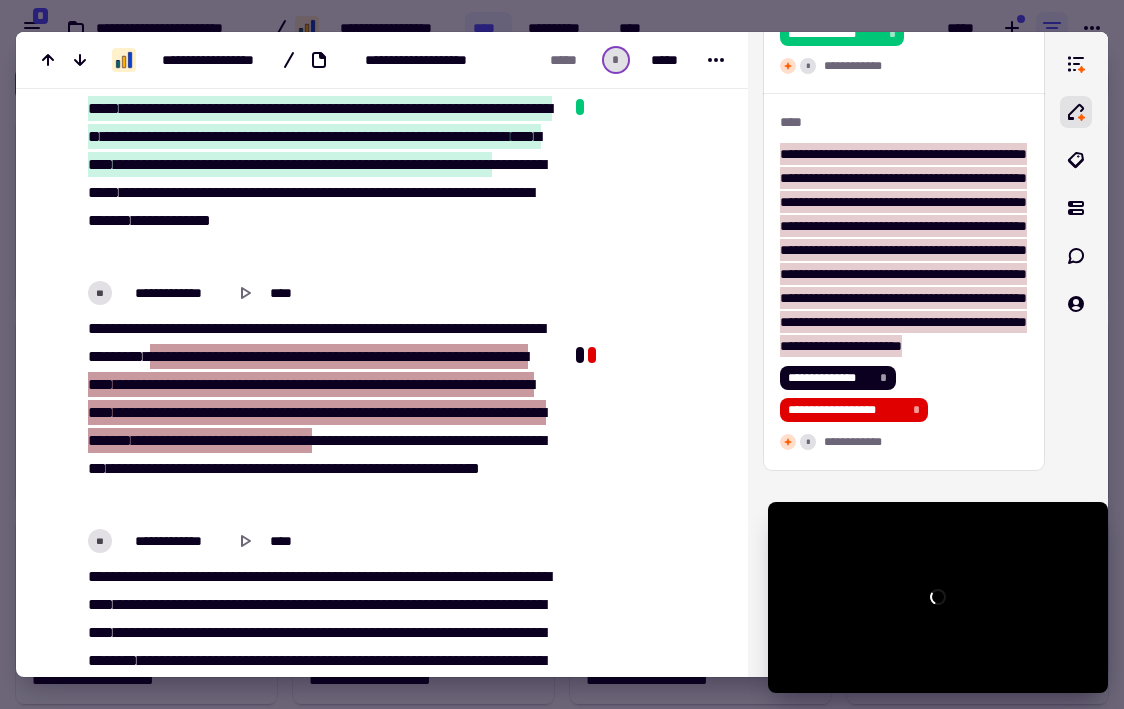 click on "****" at bounding box center [300, 440] 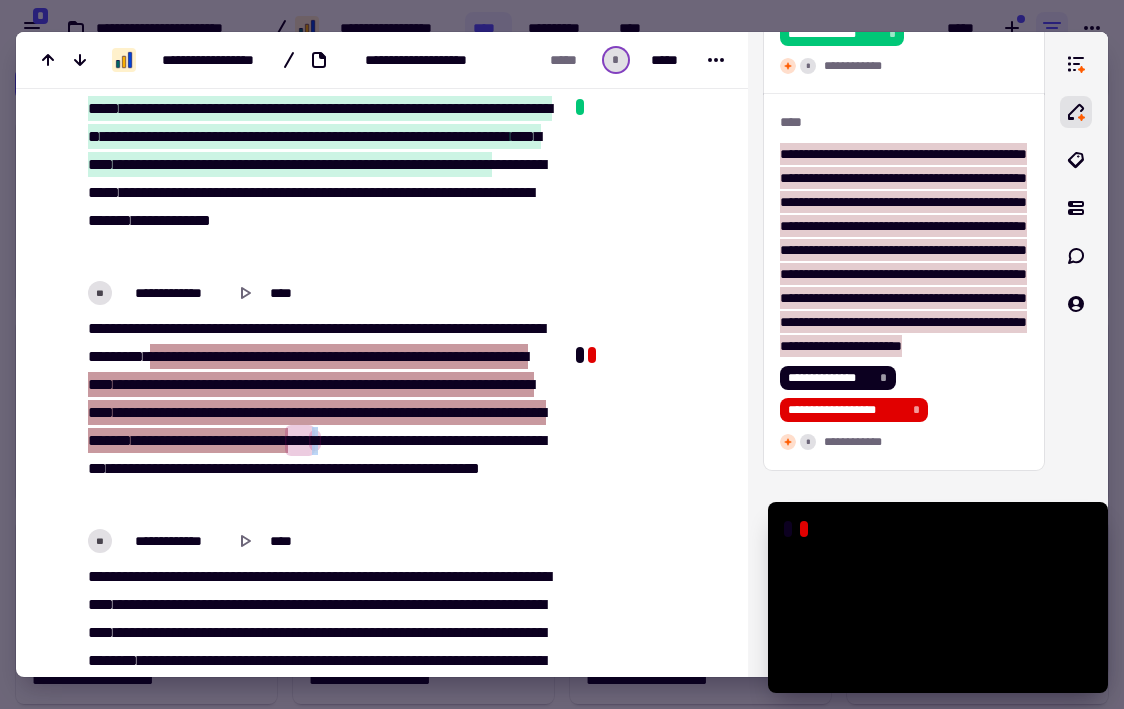 type on "******" 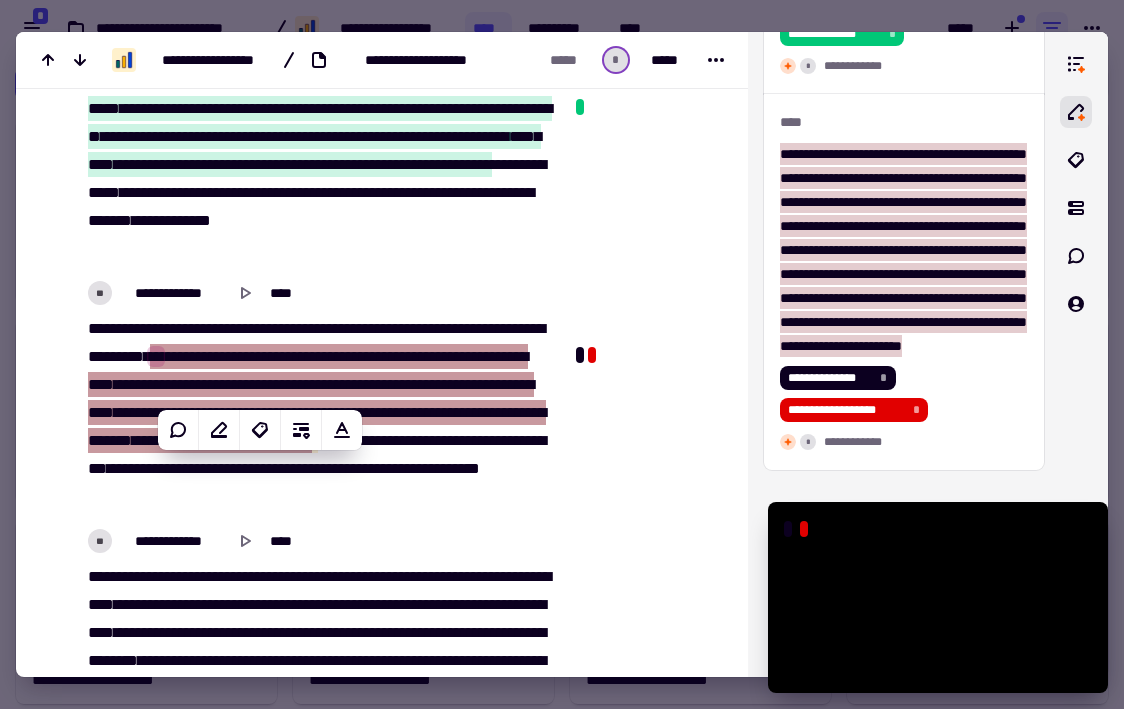 click at bounding box center (644, 610) 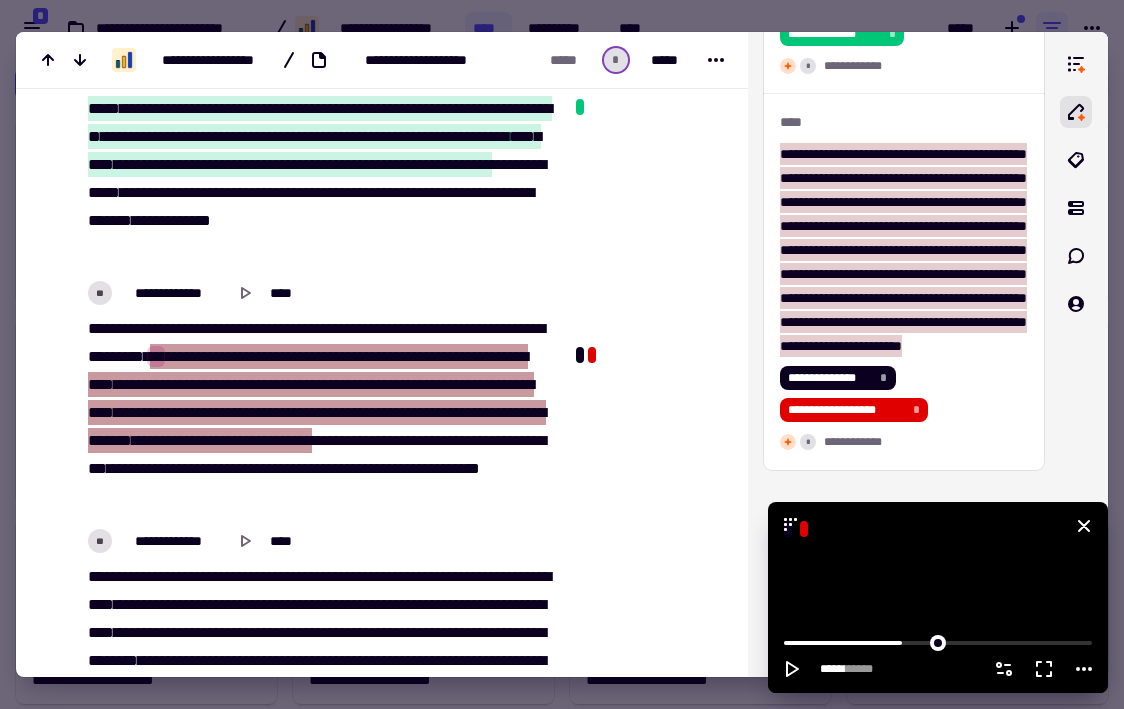 click 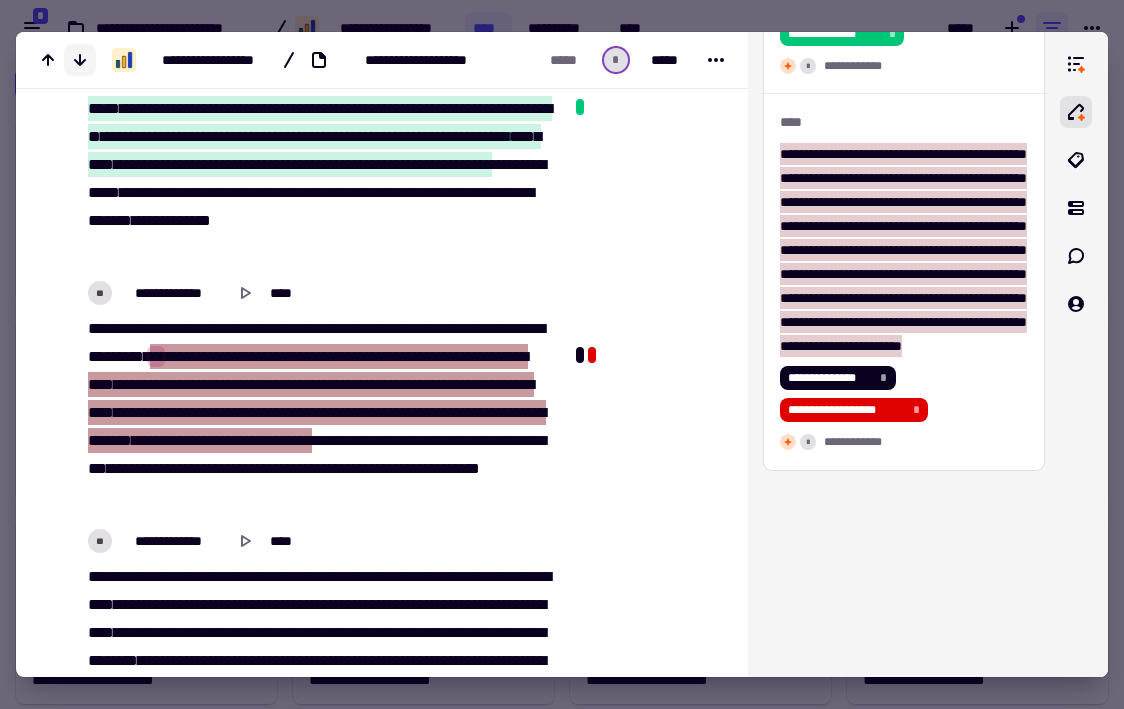 click 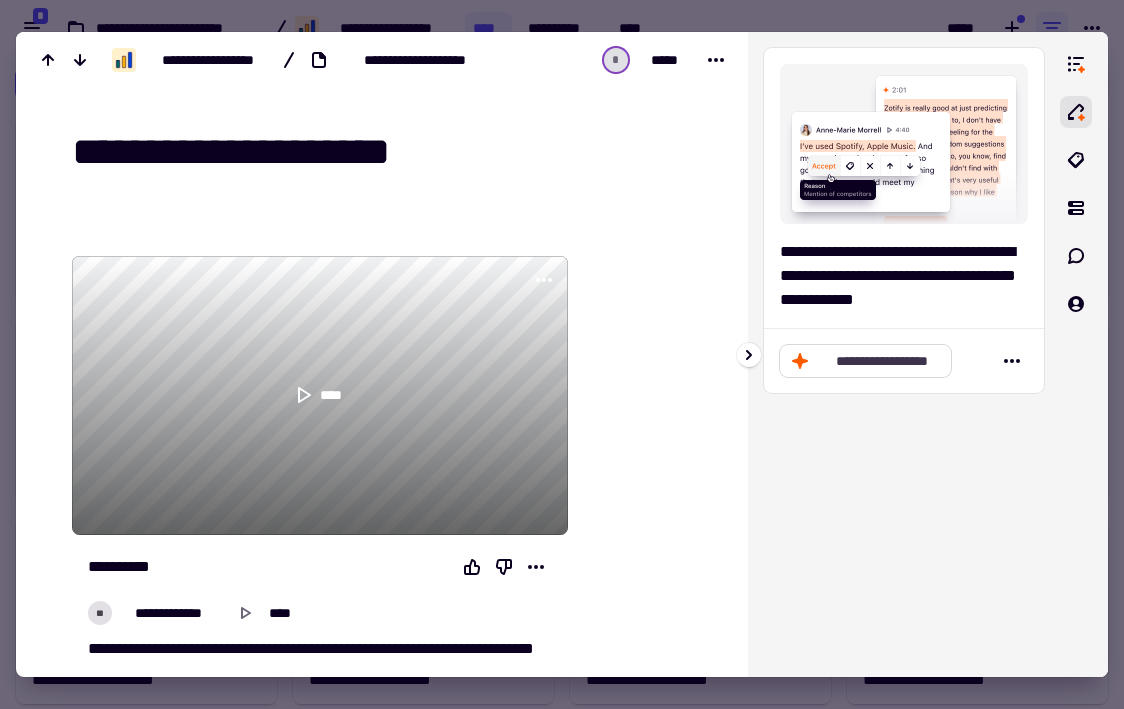 click on "**********" 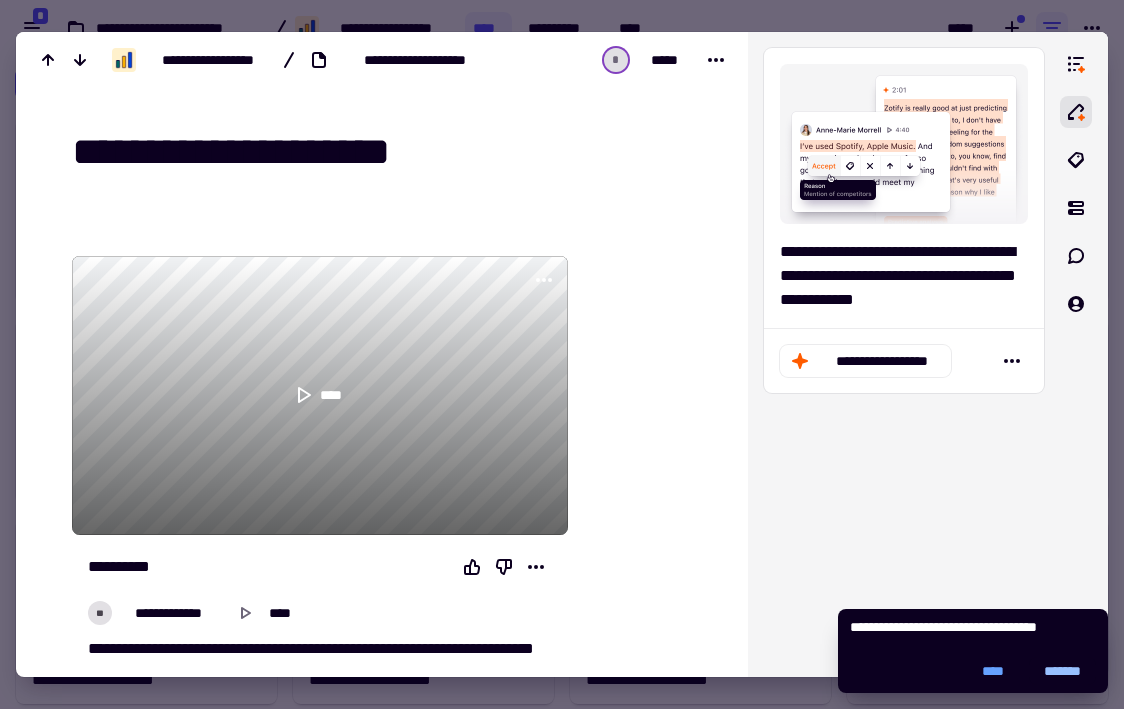click on "*******" 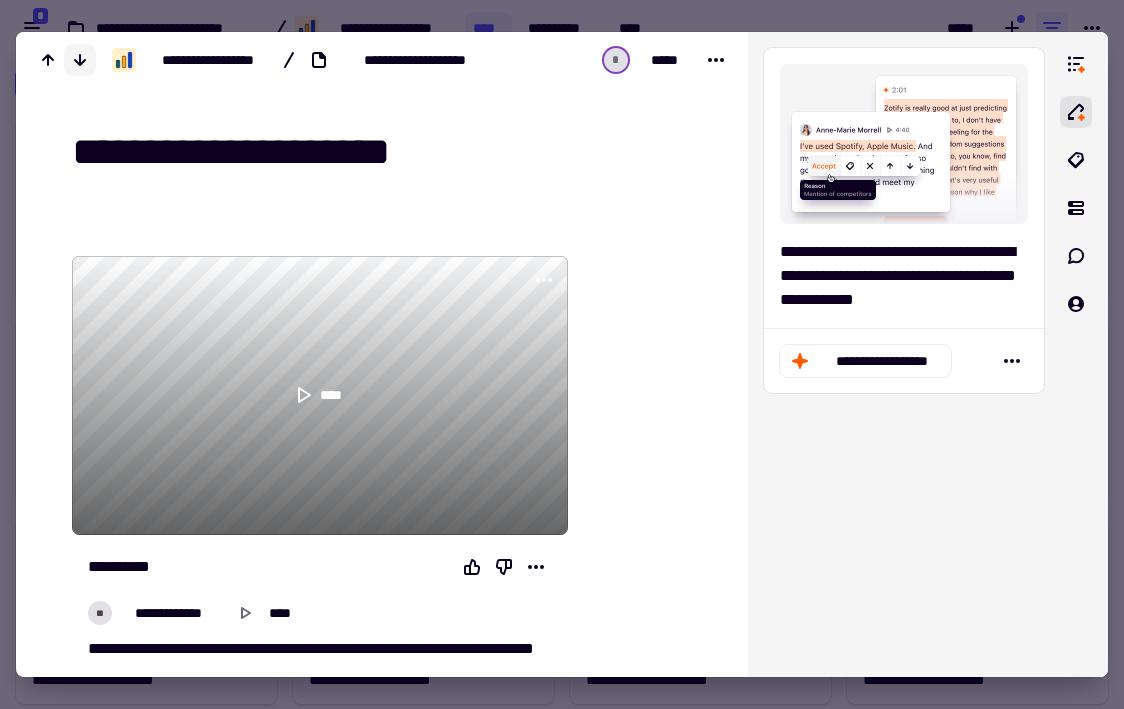 click 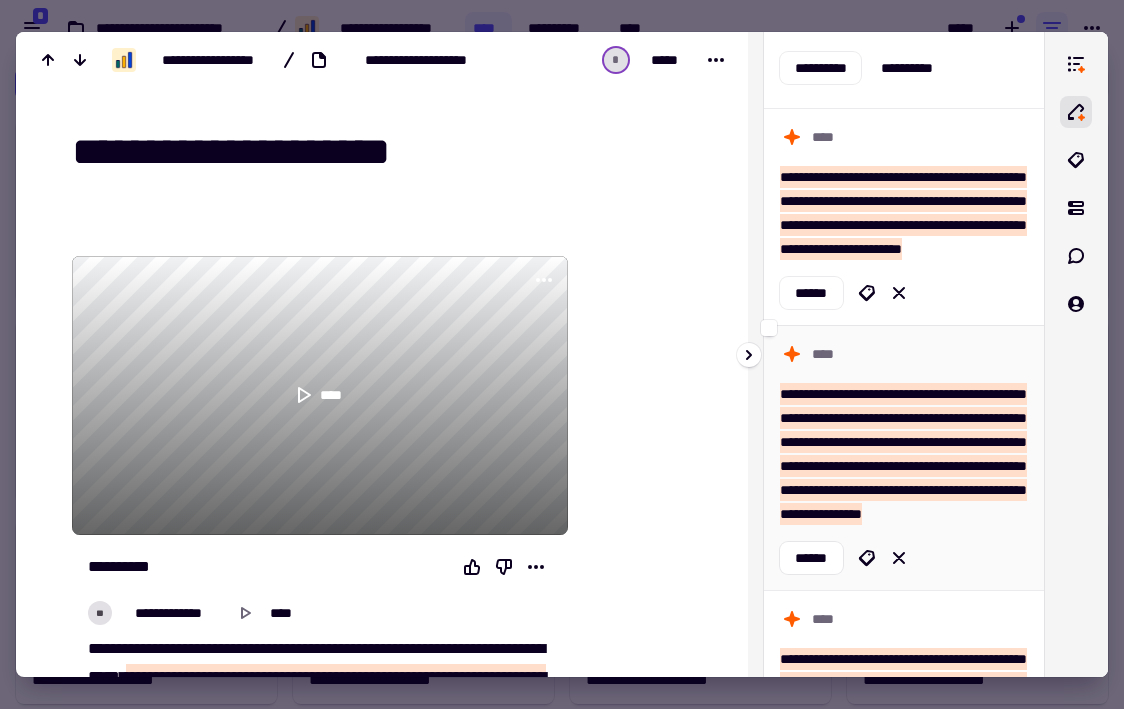 scroll, scrollTop: 150, scrollLeft: 0, axis: vertical 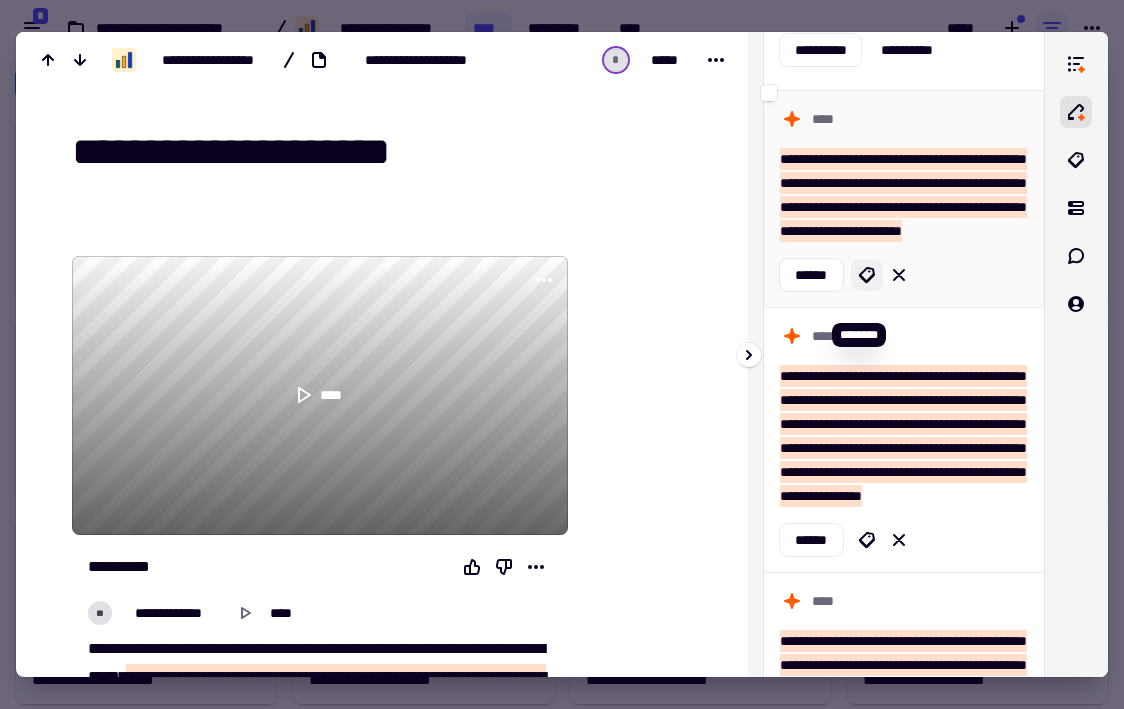 click 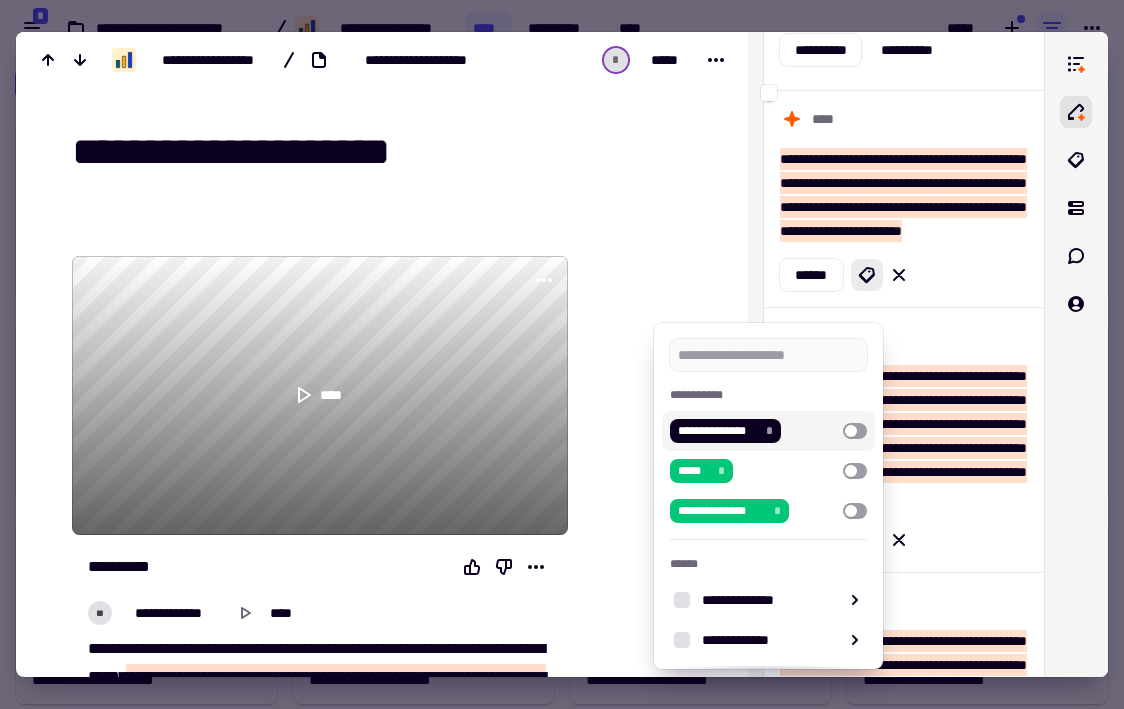 click at bounding box center (855, 431) 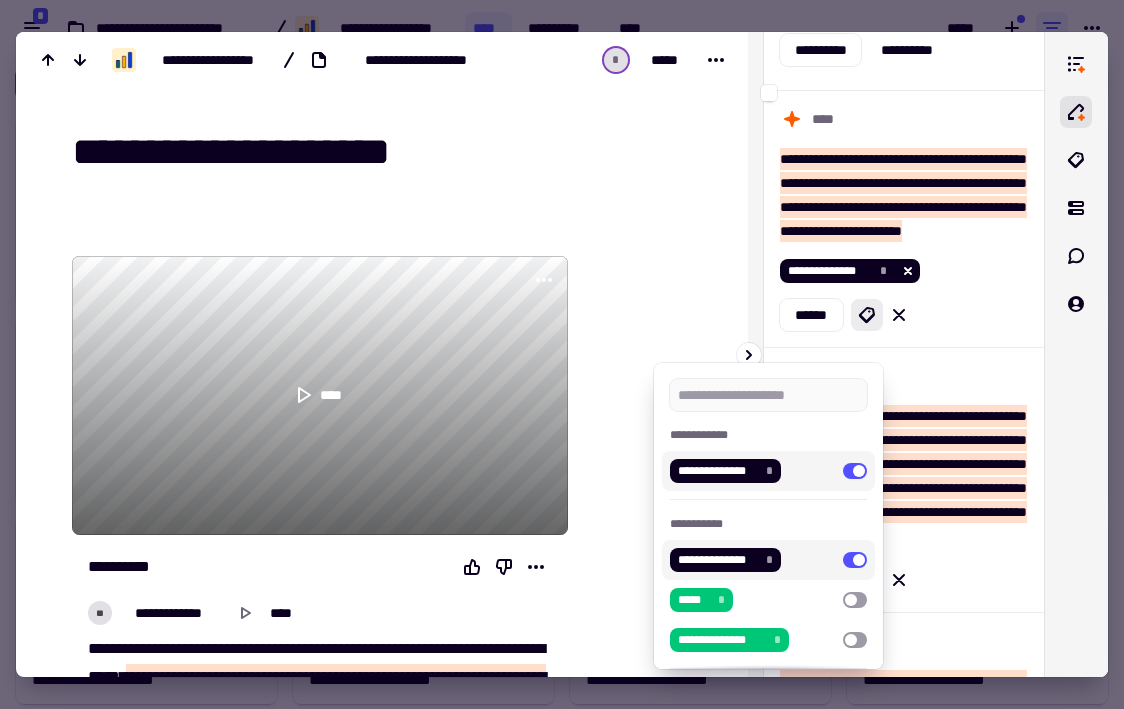 click at bounding box center [562, 354] 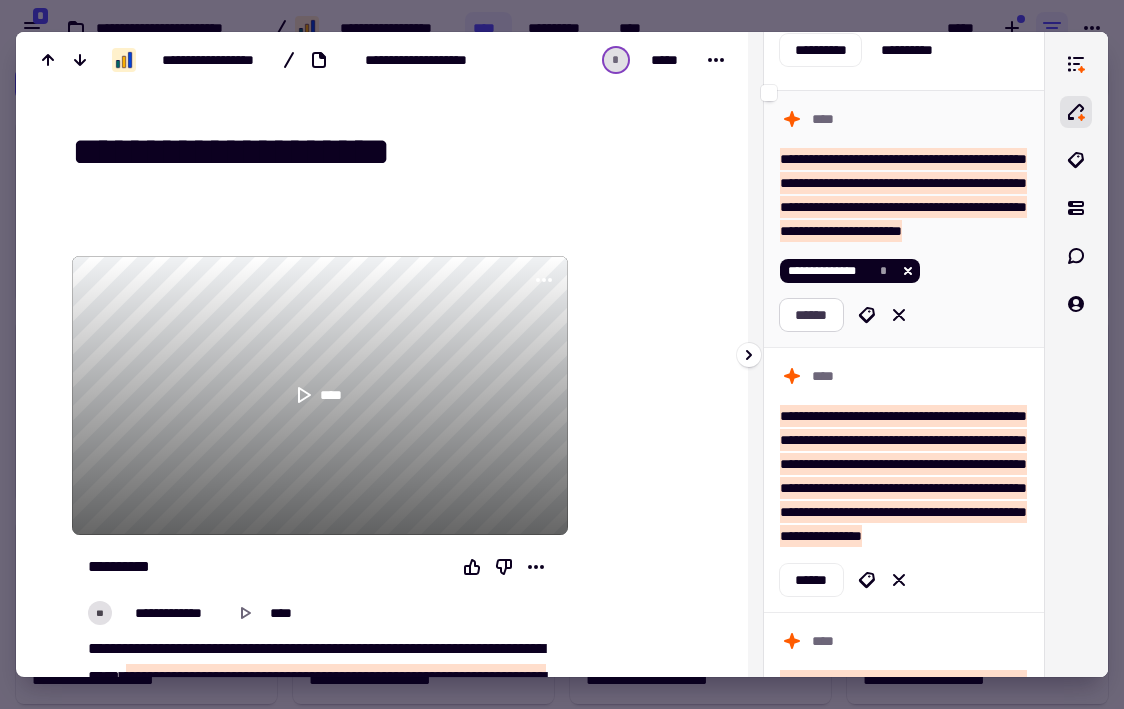 click on "******" 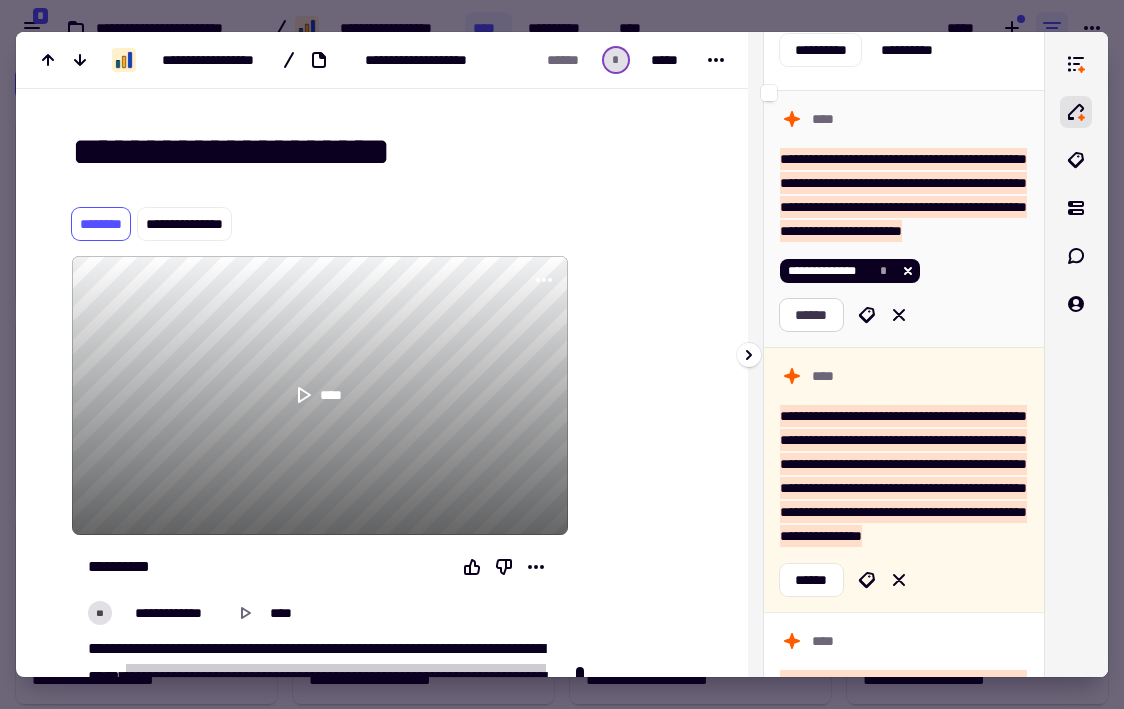 scroll, scrollTop: 730, scrollLeft: 0, axis: vertical 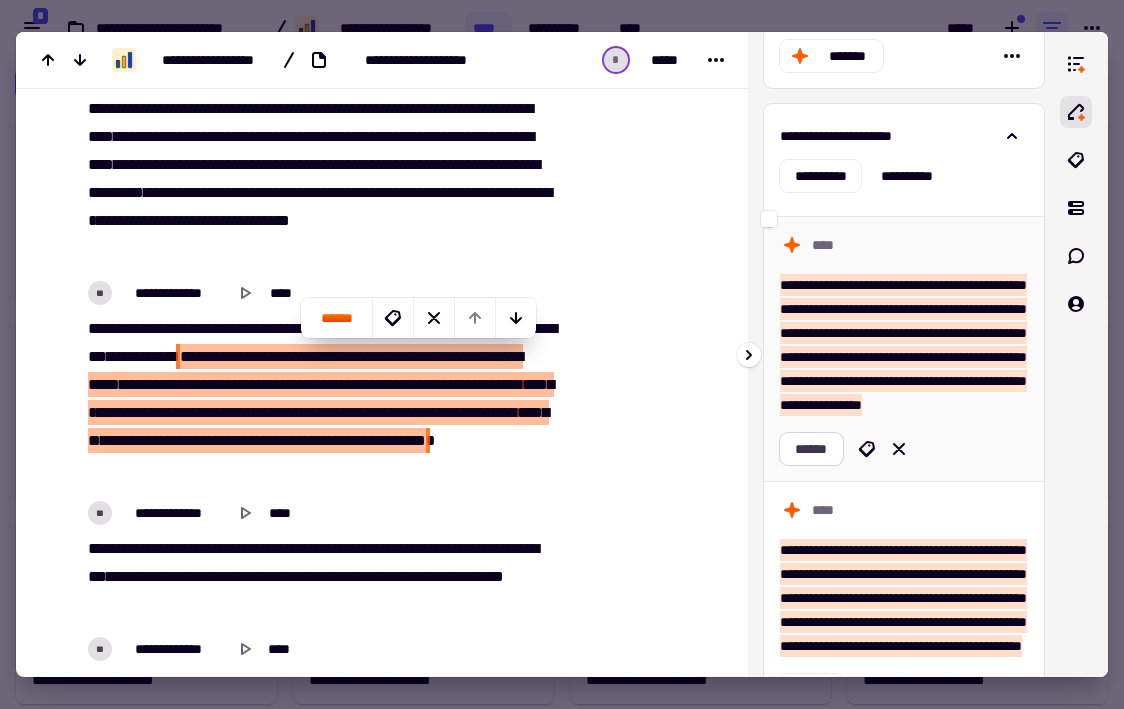 click on "******" 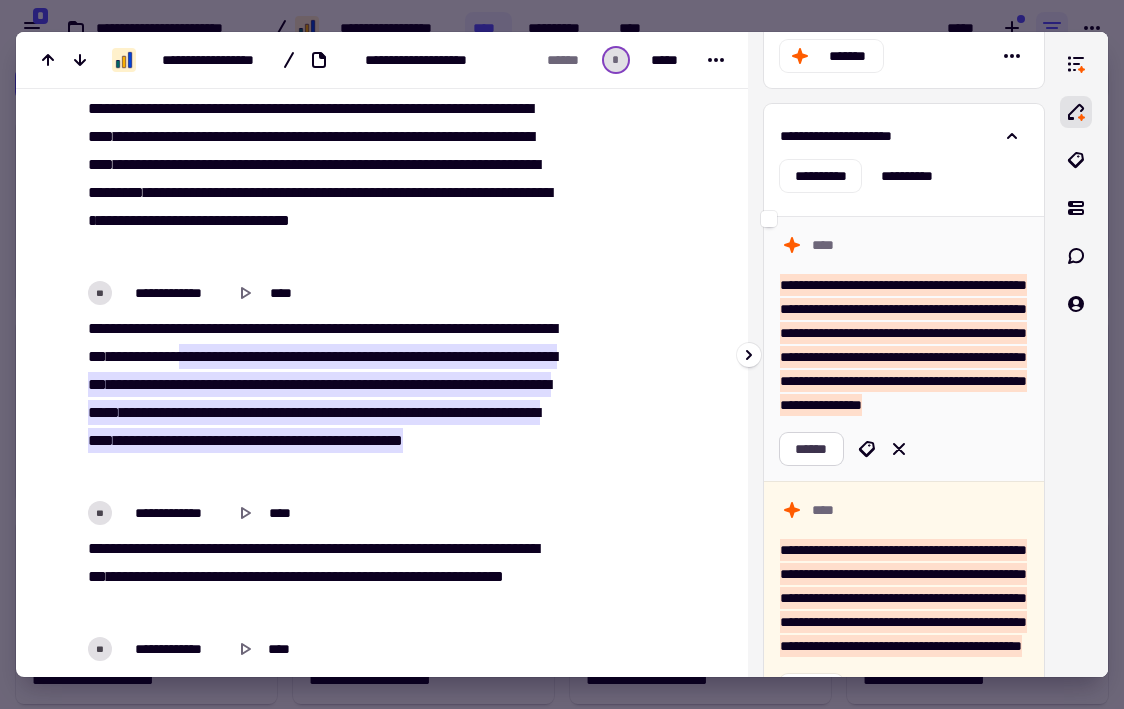 scroll, scrollTop: 1510, scrollLeft: 0, axis: vertical 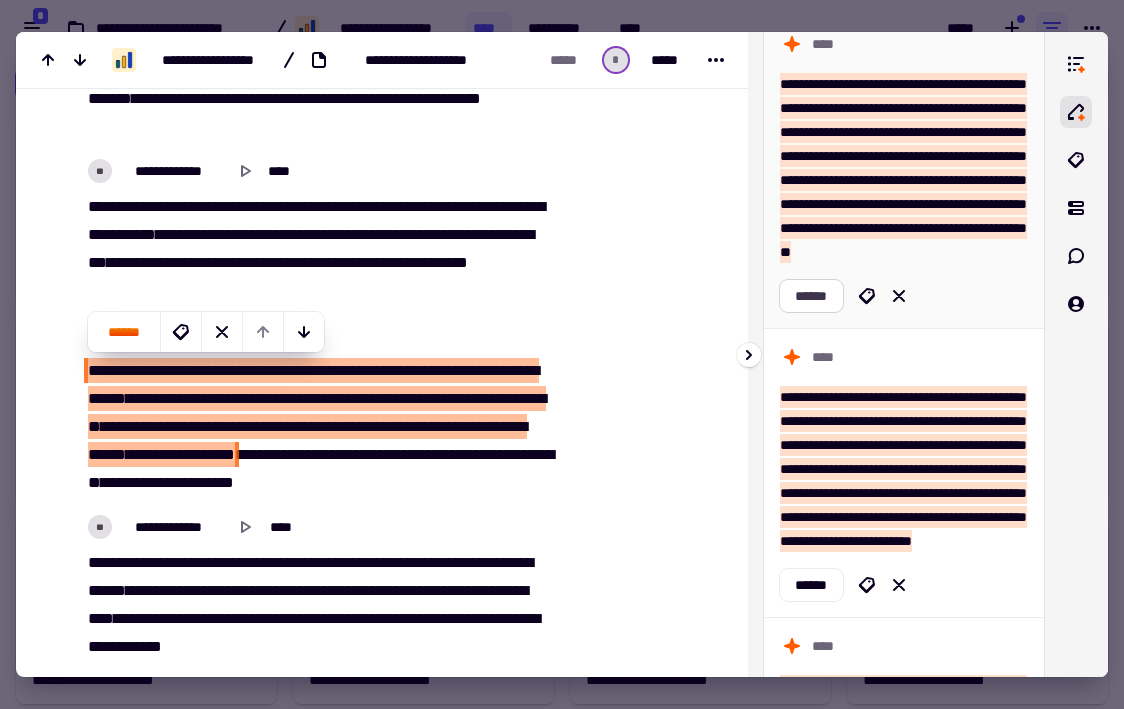 click on "******" 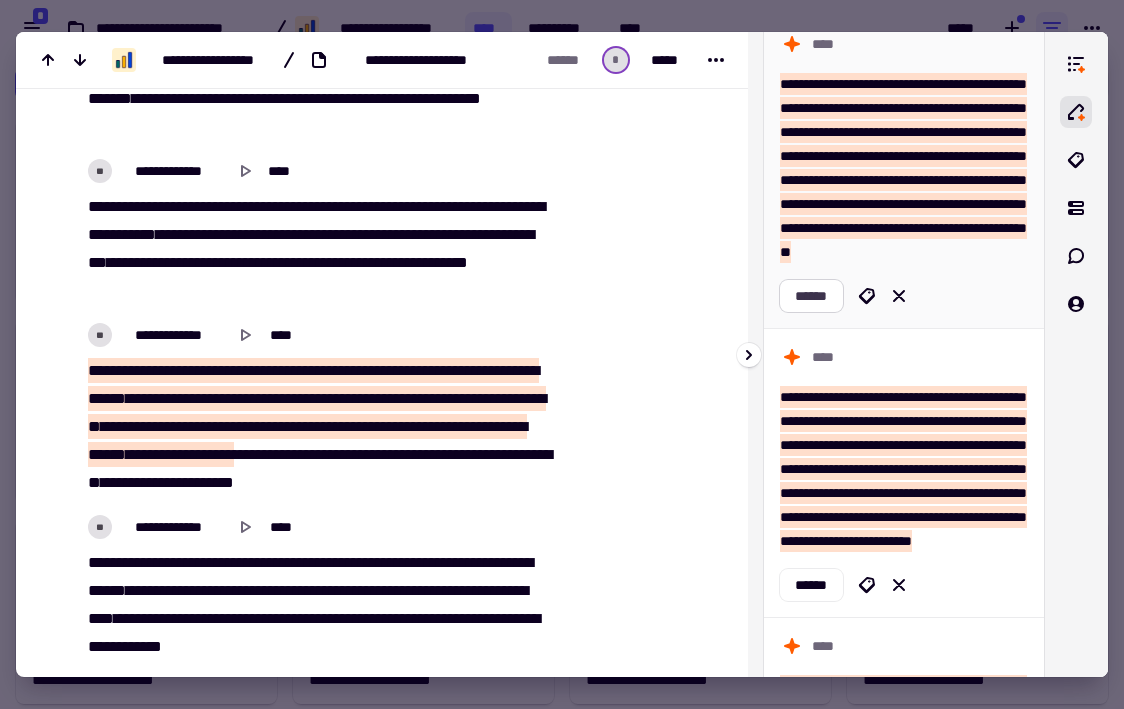 scroll, scrollTop: 2814, scrollLeft: 0, axis: vertical 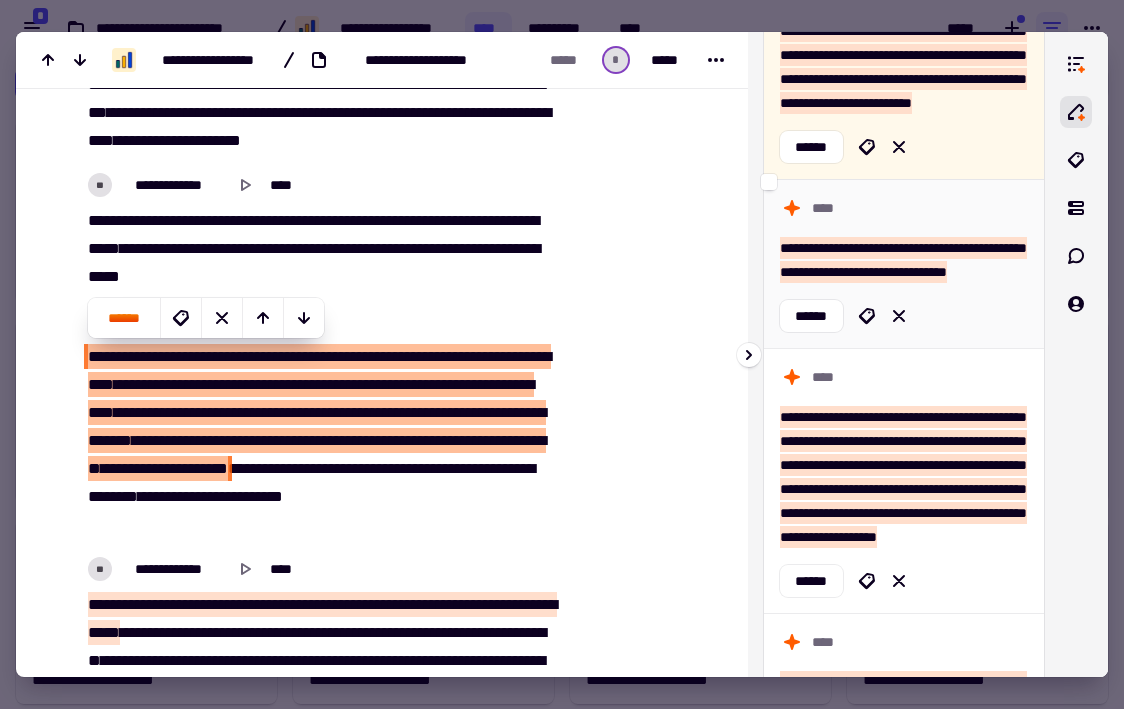 click on "**********" at bounding box center [903, 260] 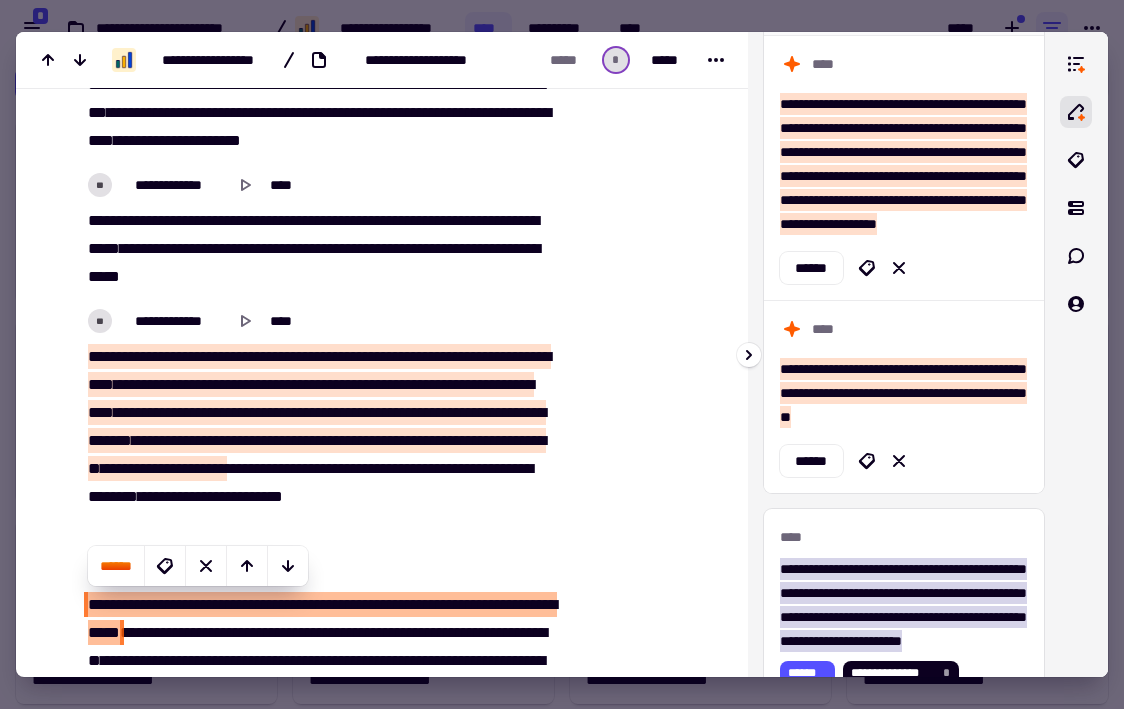 scroll, scrollTop: 3150, scrollLeft: 0, axis: vertical 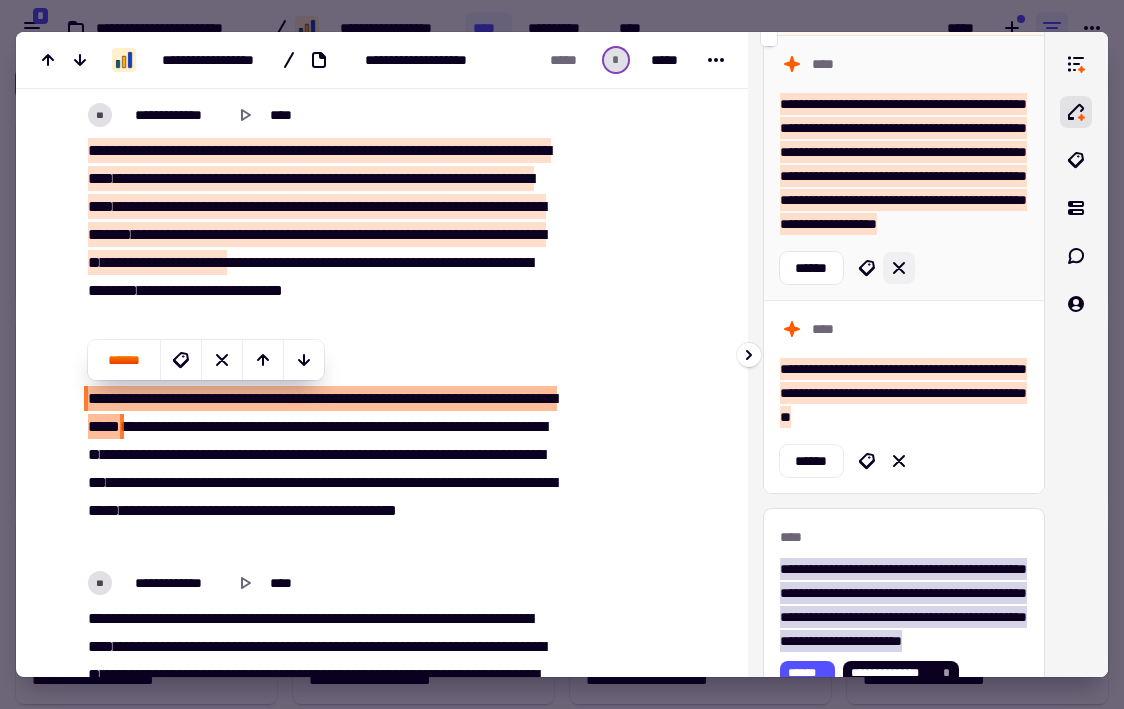 click 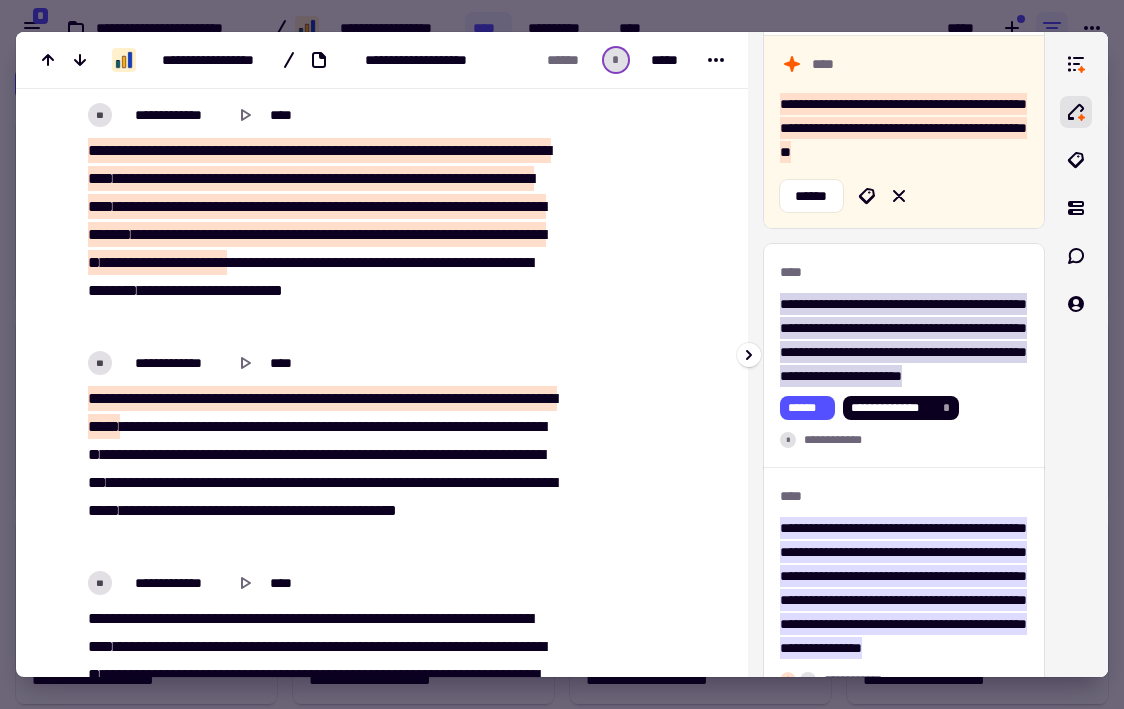 scroll, scrollTop: 4002, scrollLeft: 0, axis: vertical 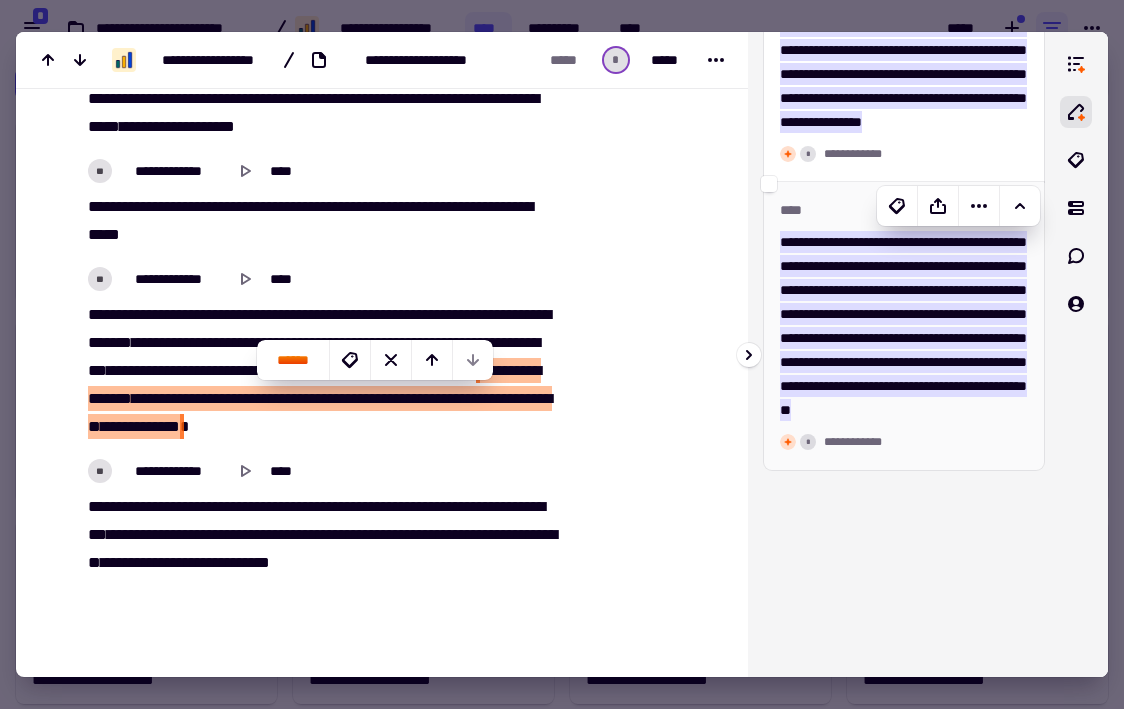 click on "[NUMBER] [STREET] [CITY] [STATE] [ZIP]" at bounding box center [903, 326] 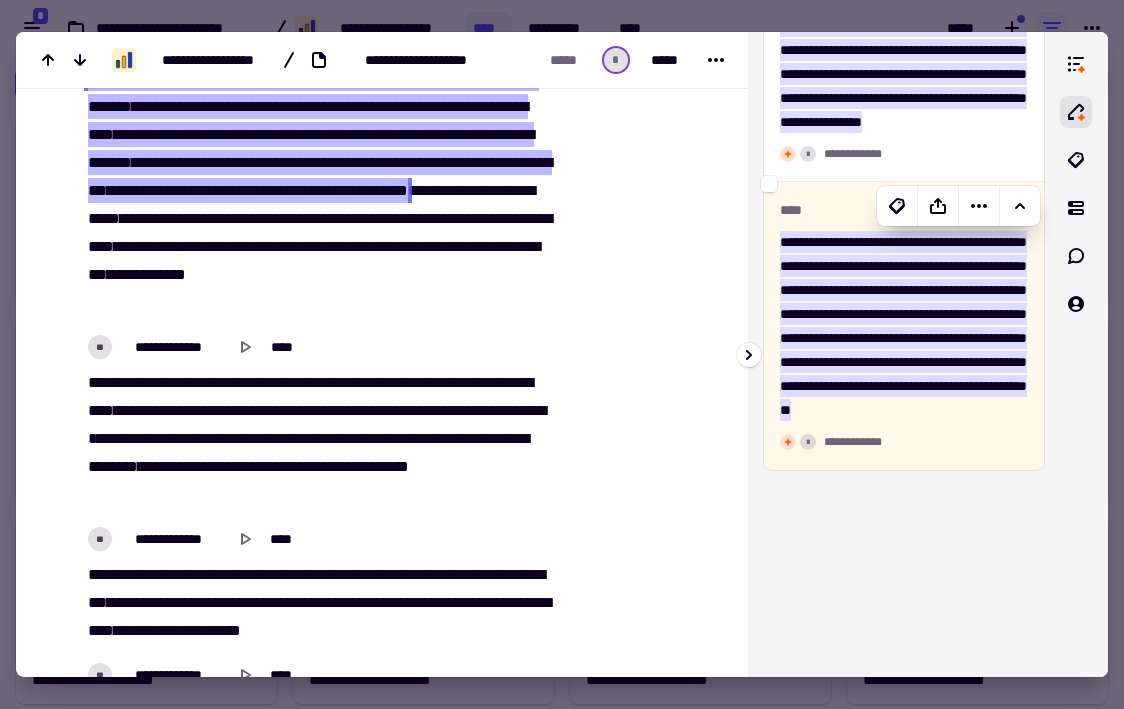 scroll, scrollTop: 2190, scrollLeft: 0, axis: vertical 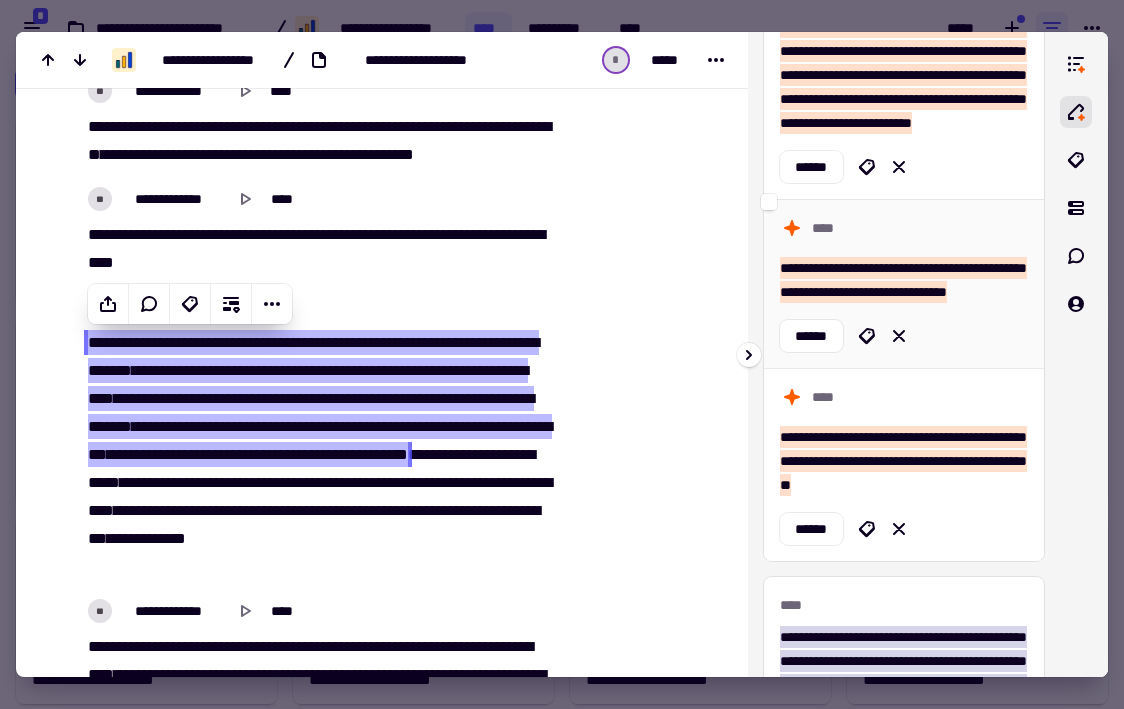 click on "[FIRST] [LAST]" at bounding box center [904, 283] 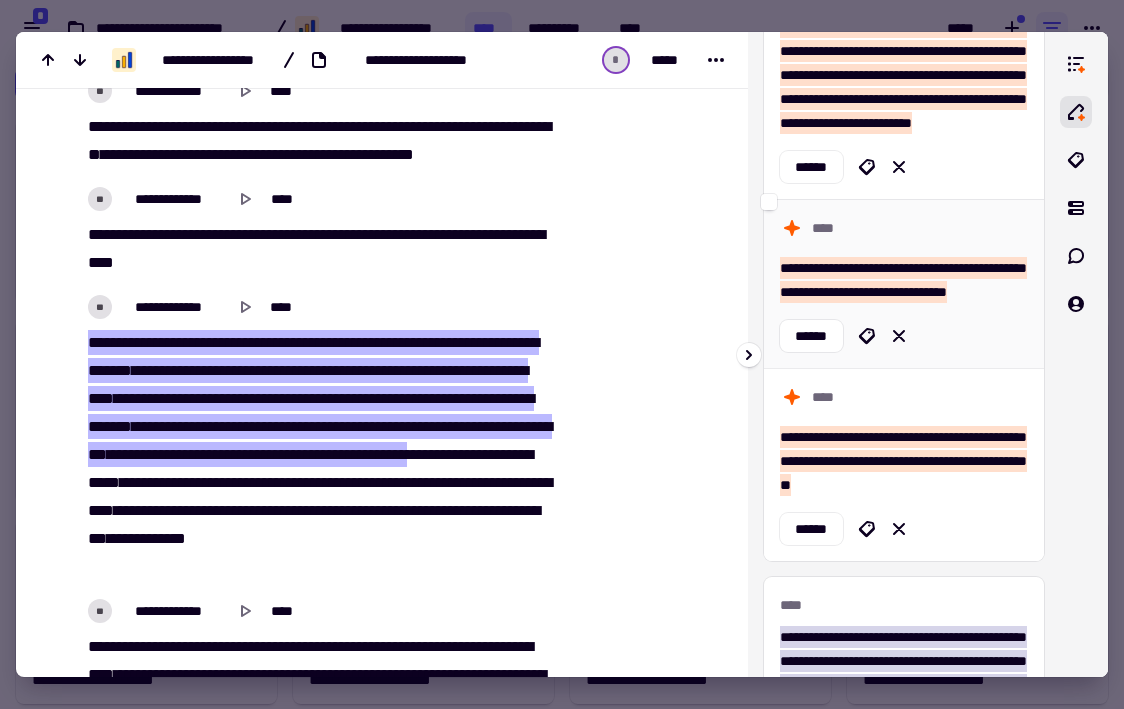 scroll, scrollTop: 3150, scrollLeft: 0, axis: vertical 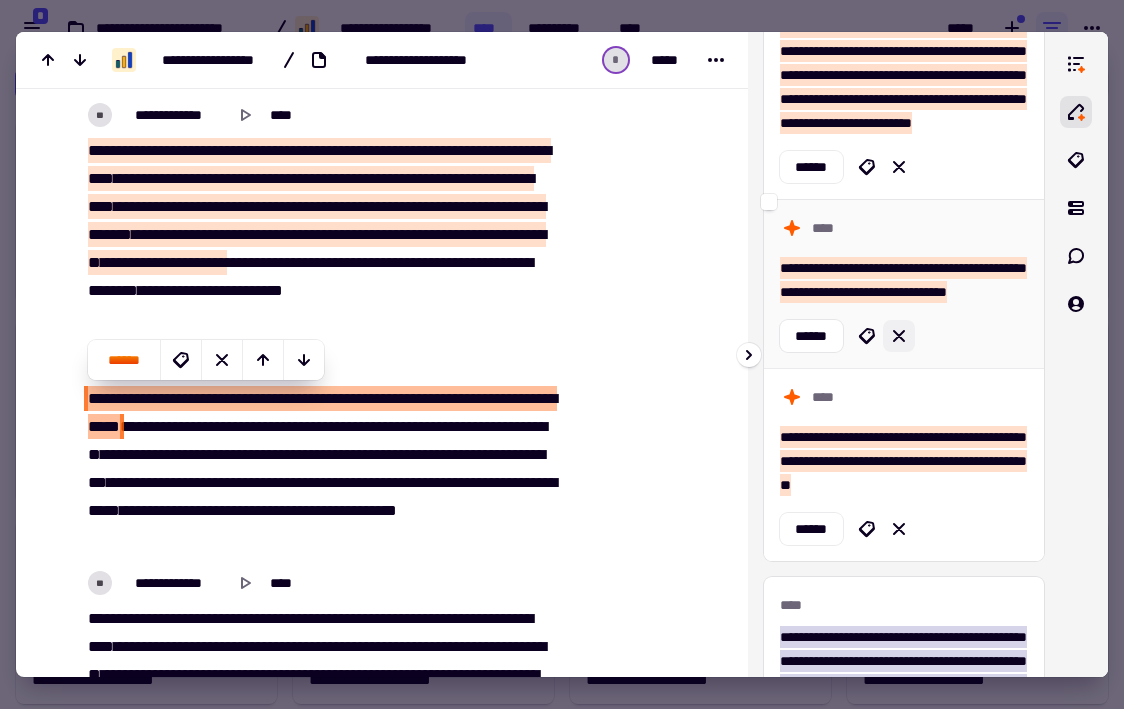 click 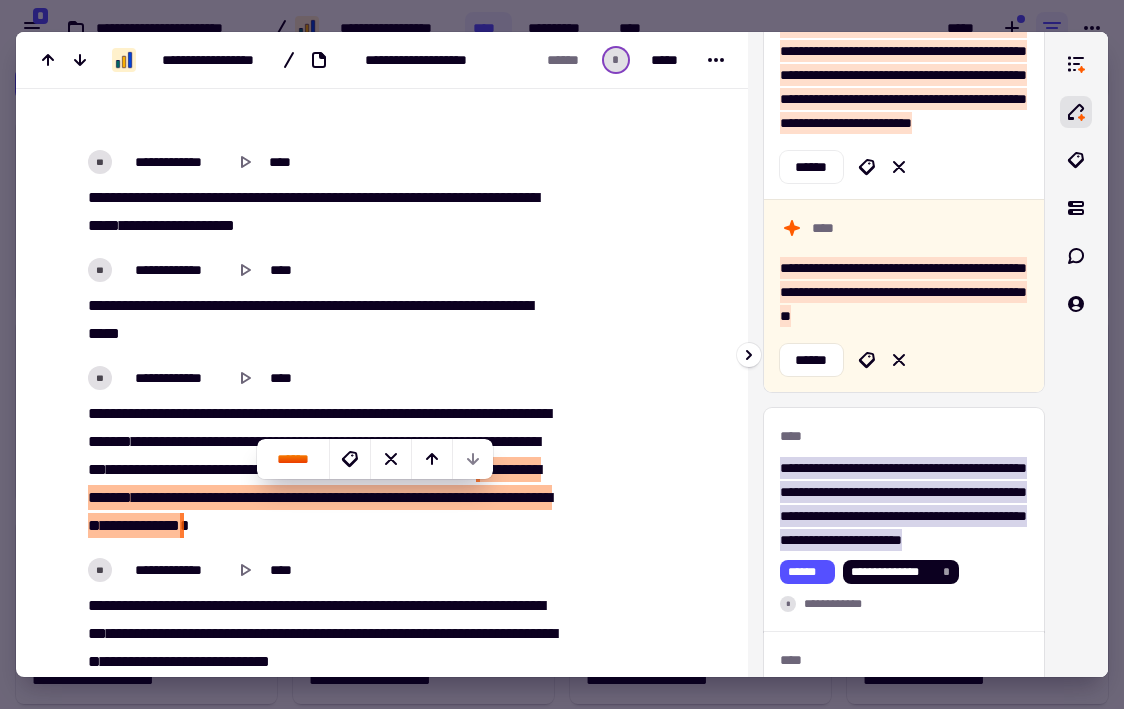 scroll, scrollTop: 4002, scrollLeft: 0, axis: vertical 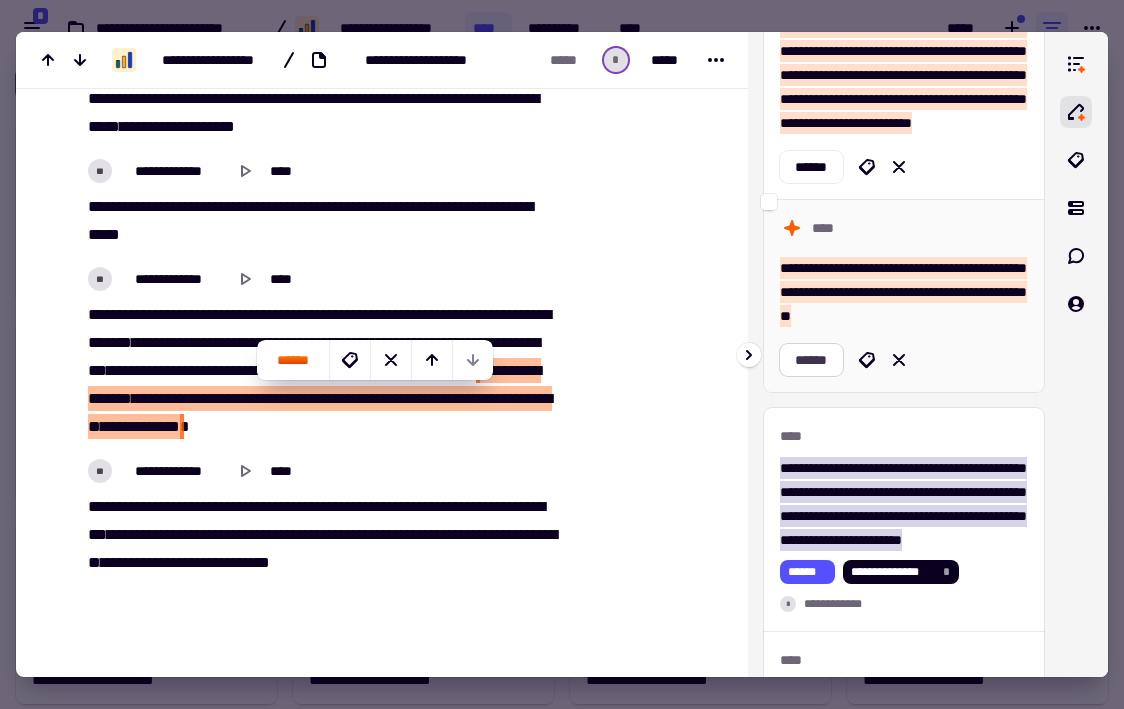 click on "******" 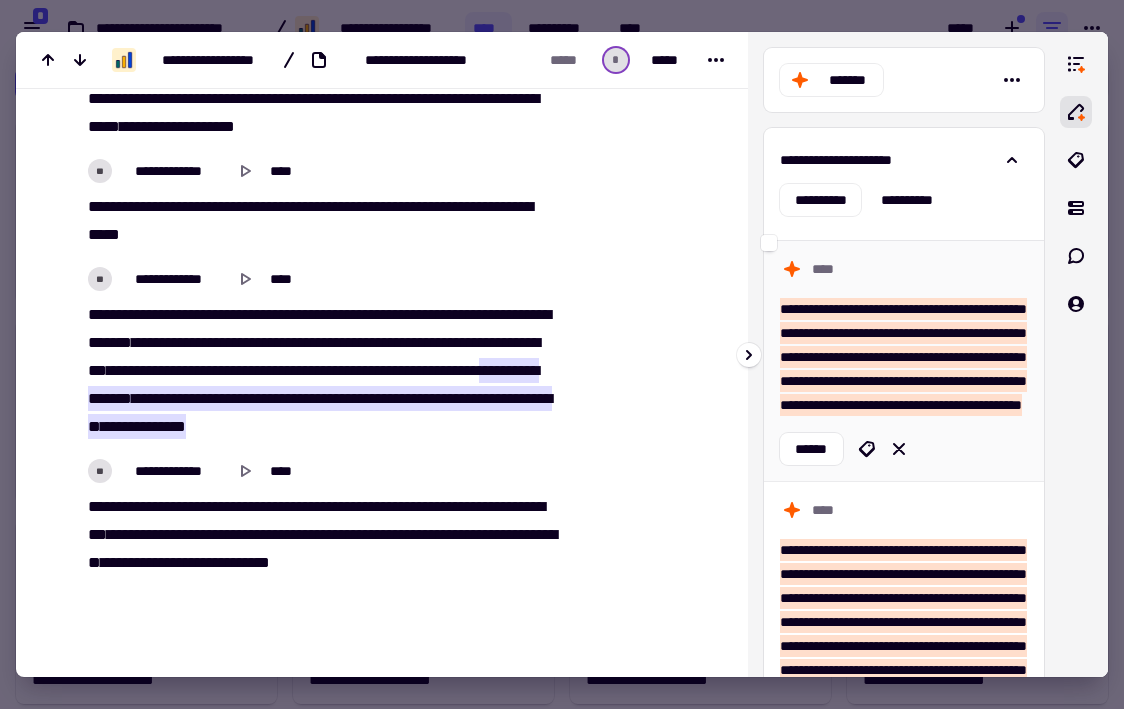 scroll, scrollTop: 0, scrollLeft: 0, axis: both 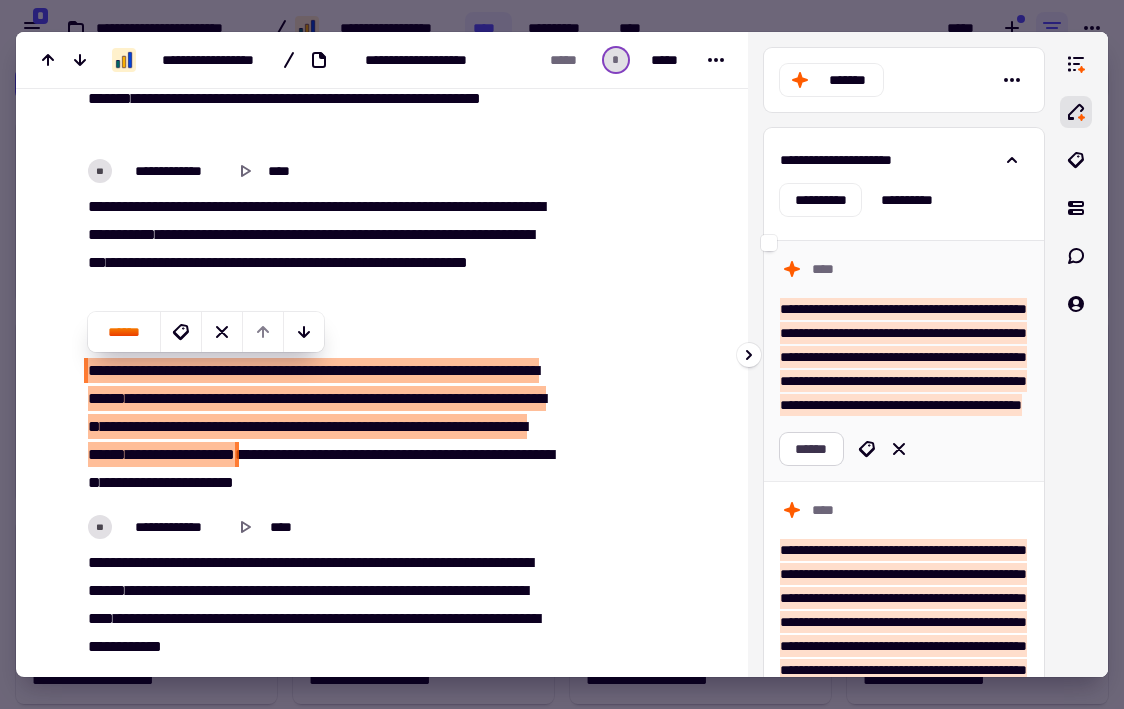 click on "******" 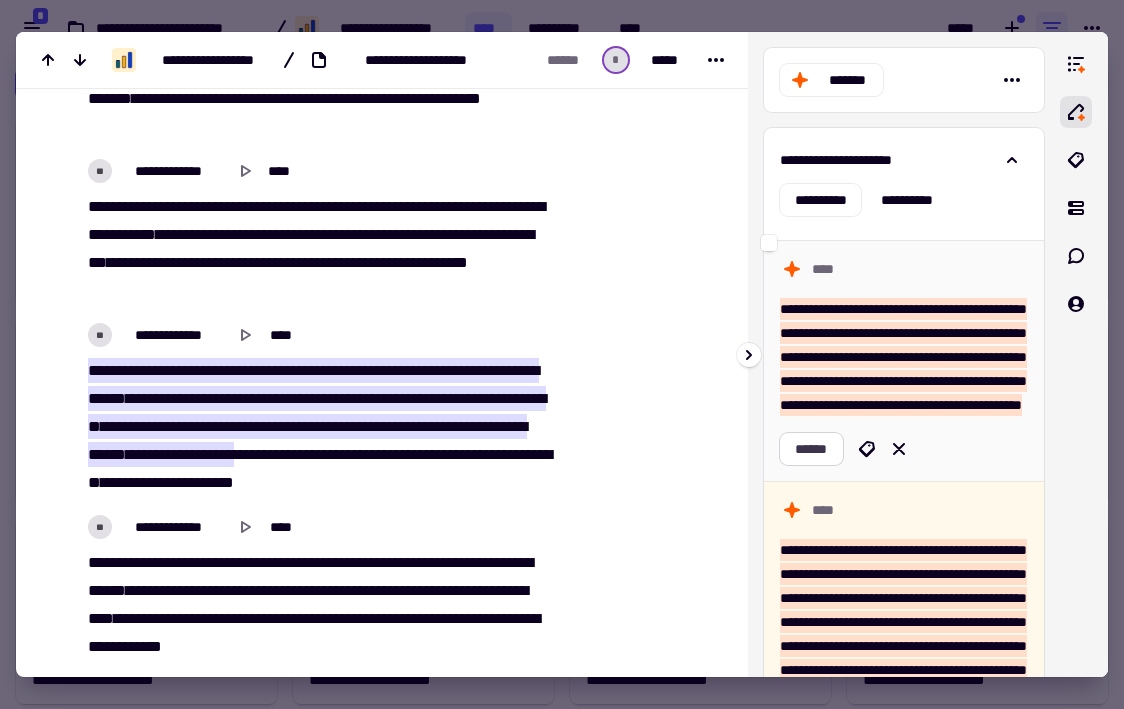scroll, scrollTop: 2944, scrollLeft: 0, axis: vertical 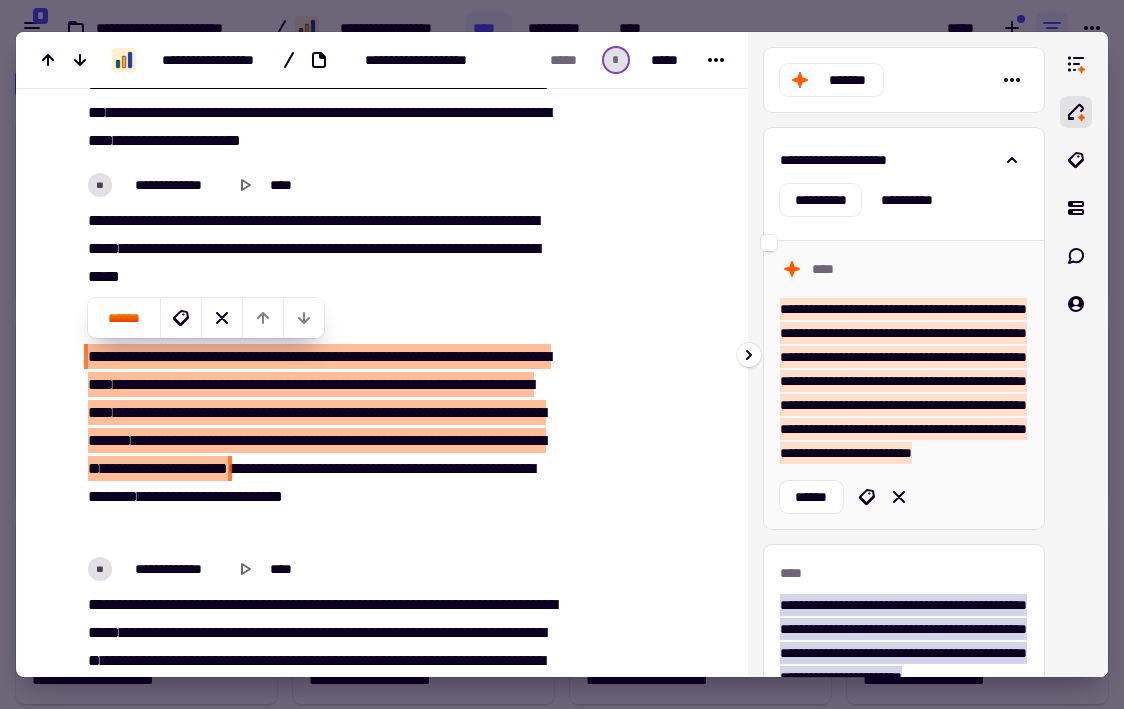 click on "**********" at bounding box center (903, 381) 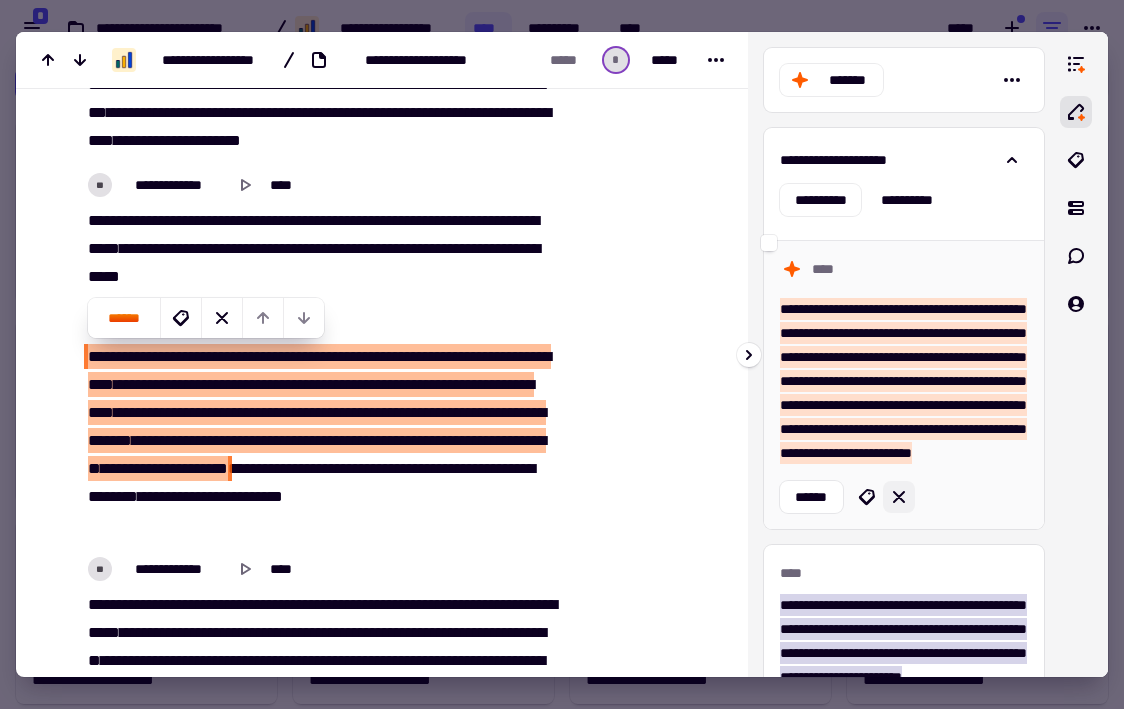 click 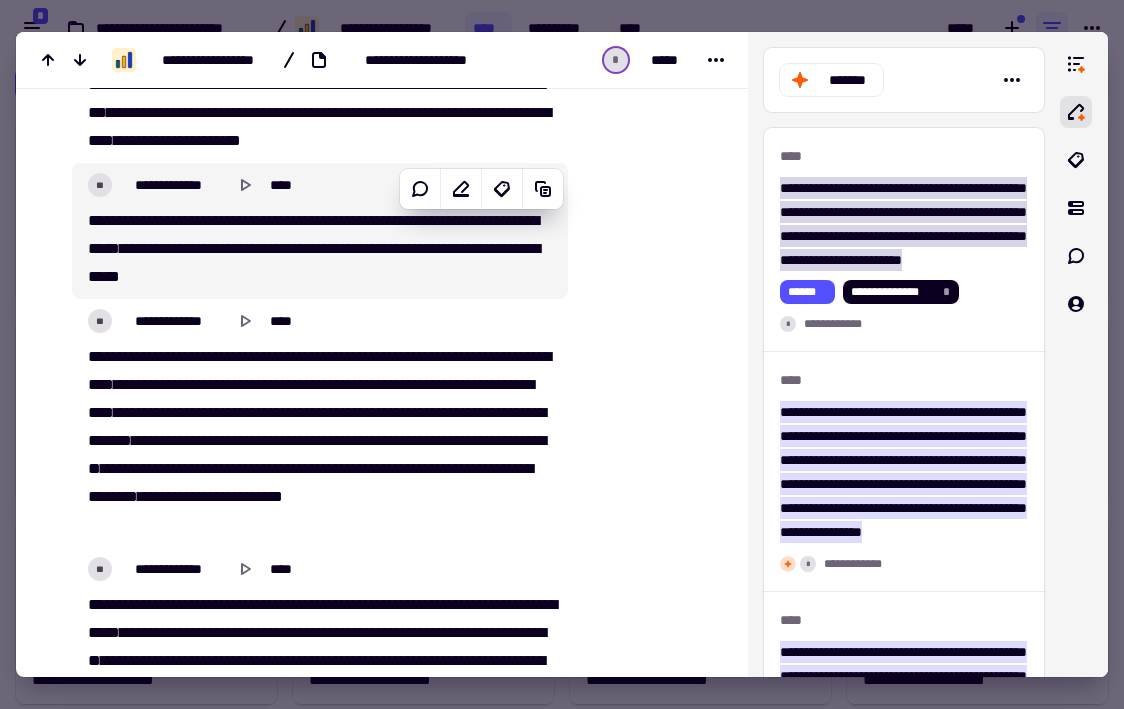 scroll, scrollTop: 0, scrollLeft: 0, axis: both 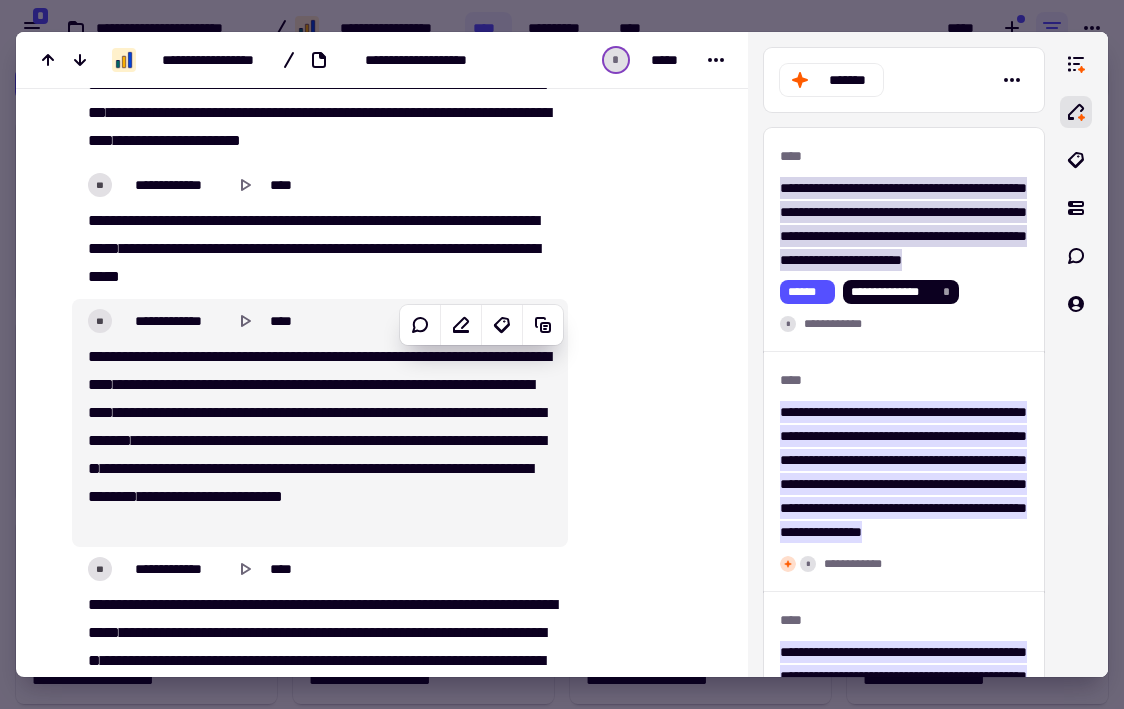 click on "***" at bounding box center [284, 356] 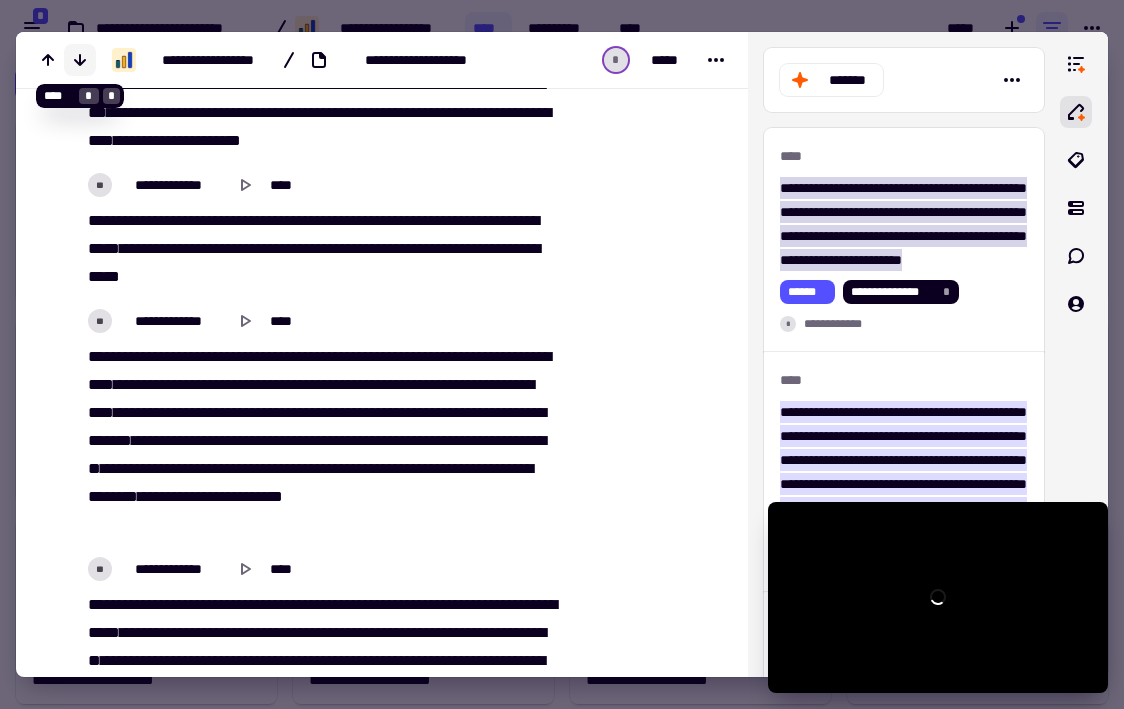click 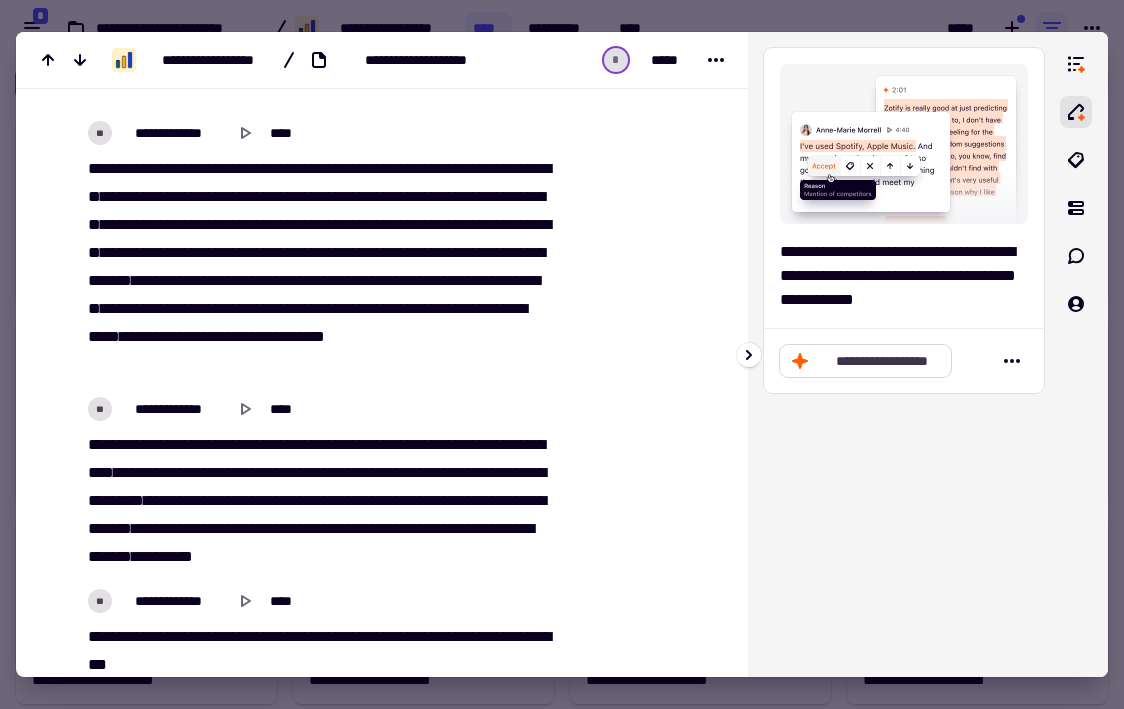 click on "**********" 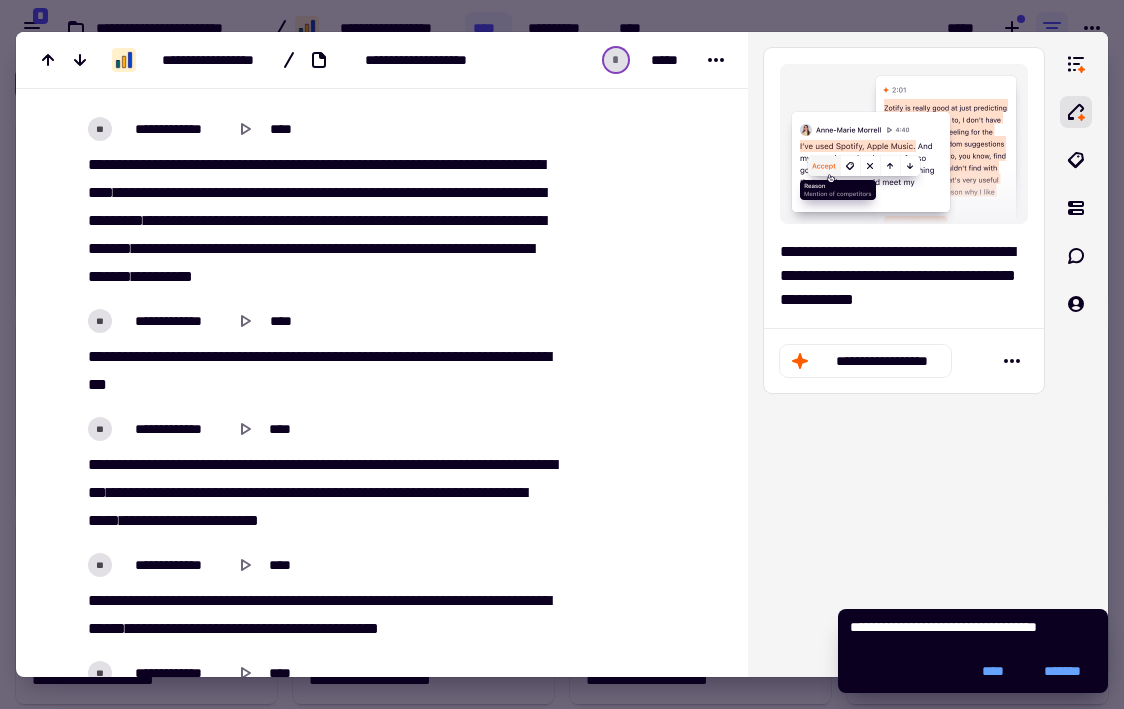 scroll, scrollTop: 3233, scrollLeft: 0, axis: vertical 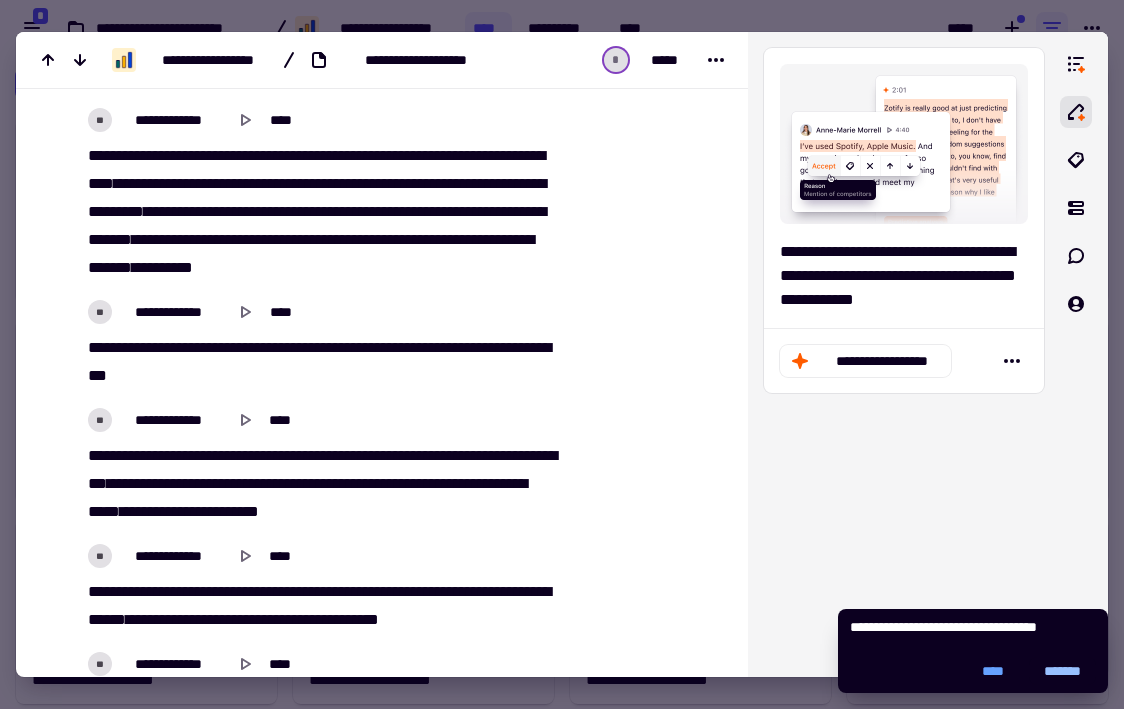 click on "*******" 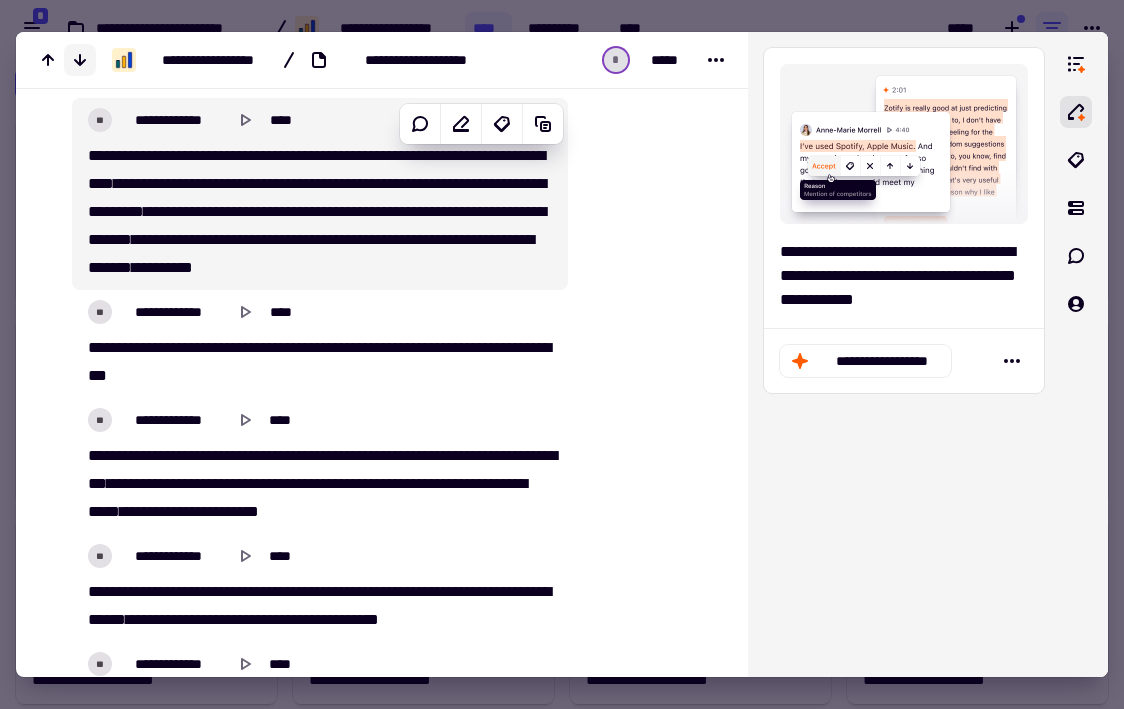 click 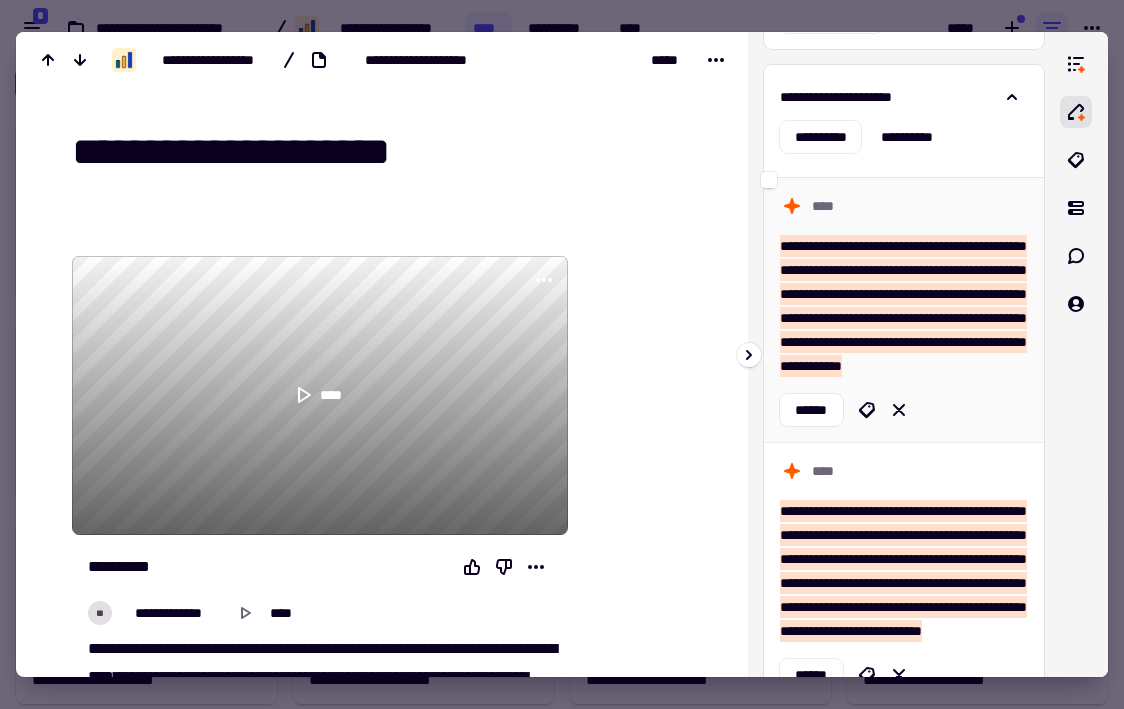 scroll, scrollTop: 66, scrollLeft: 0, axis: vertical 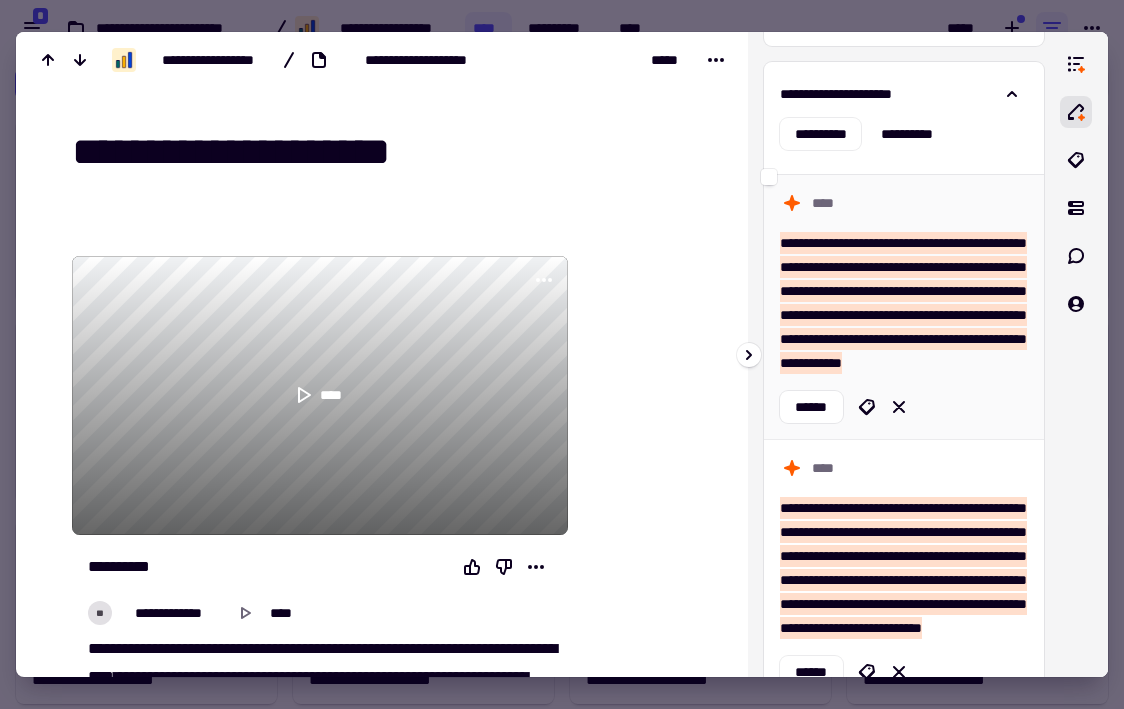 click on "**********" at bounding box center (903, 303) 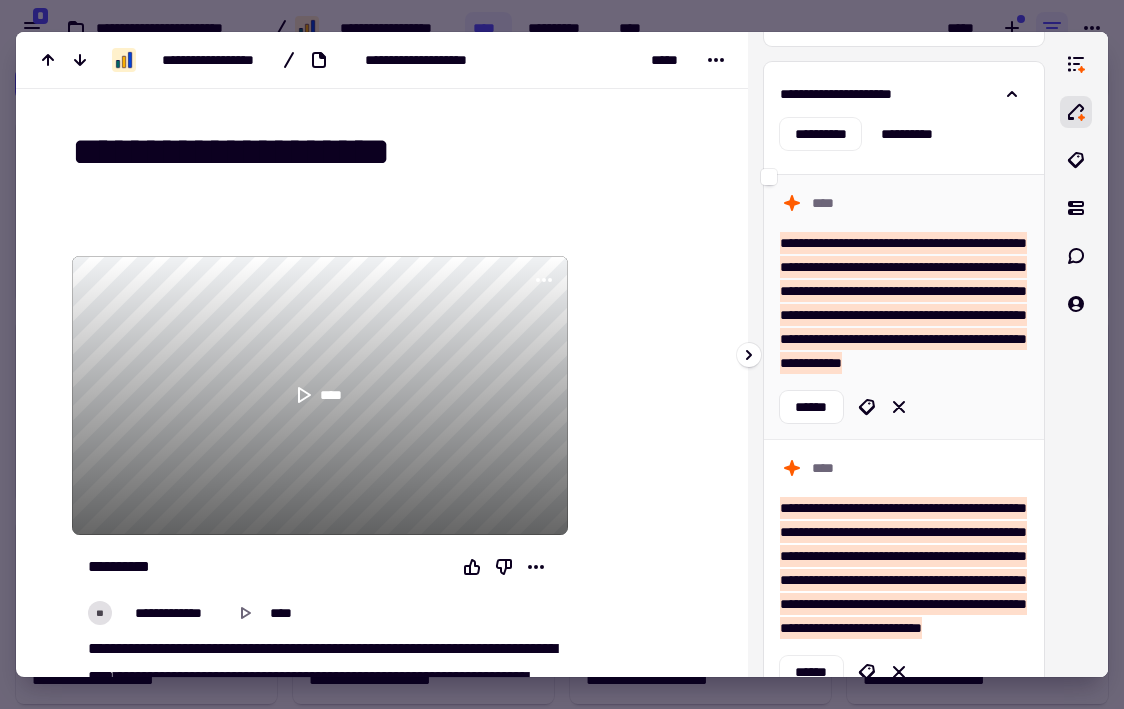 scroll, scrollTop: 484, scrollLeft: 0, axis: vertical 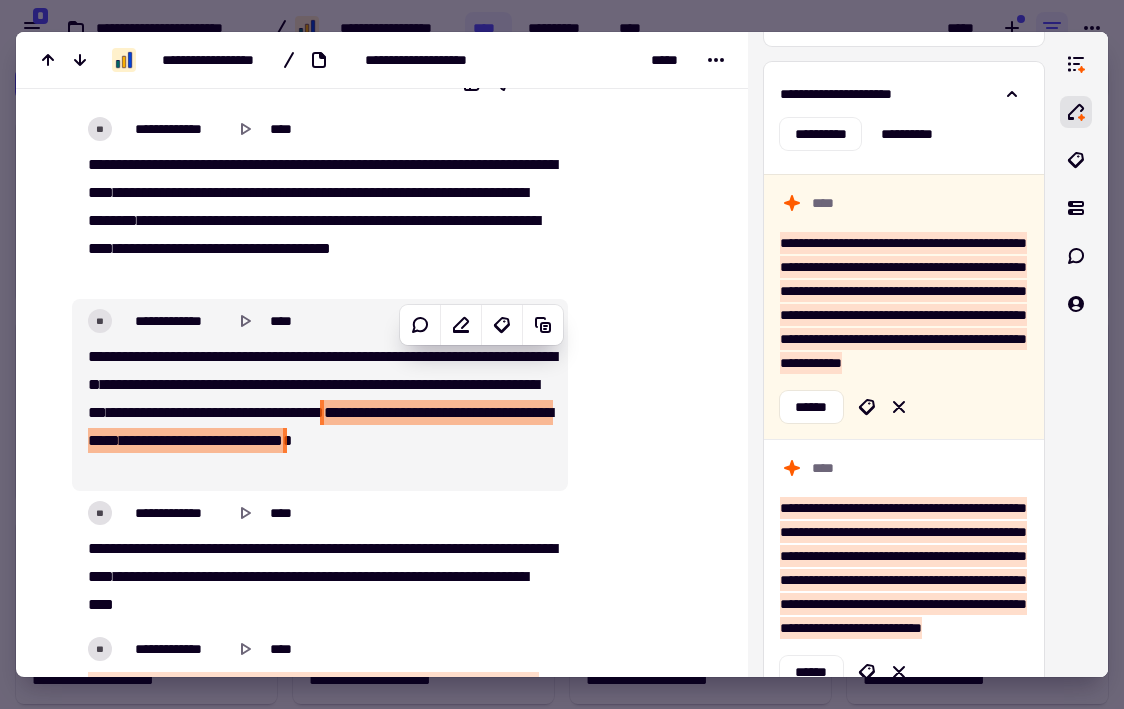 drag, startPoint x: 84, startPoint y: 344, endPoint x: 517, endPoint y: 404, distance: 437.13727 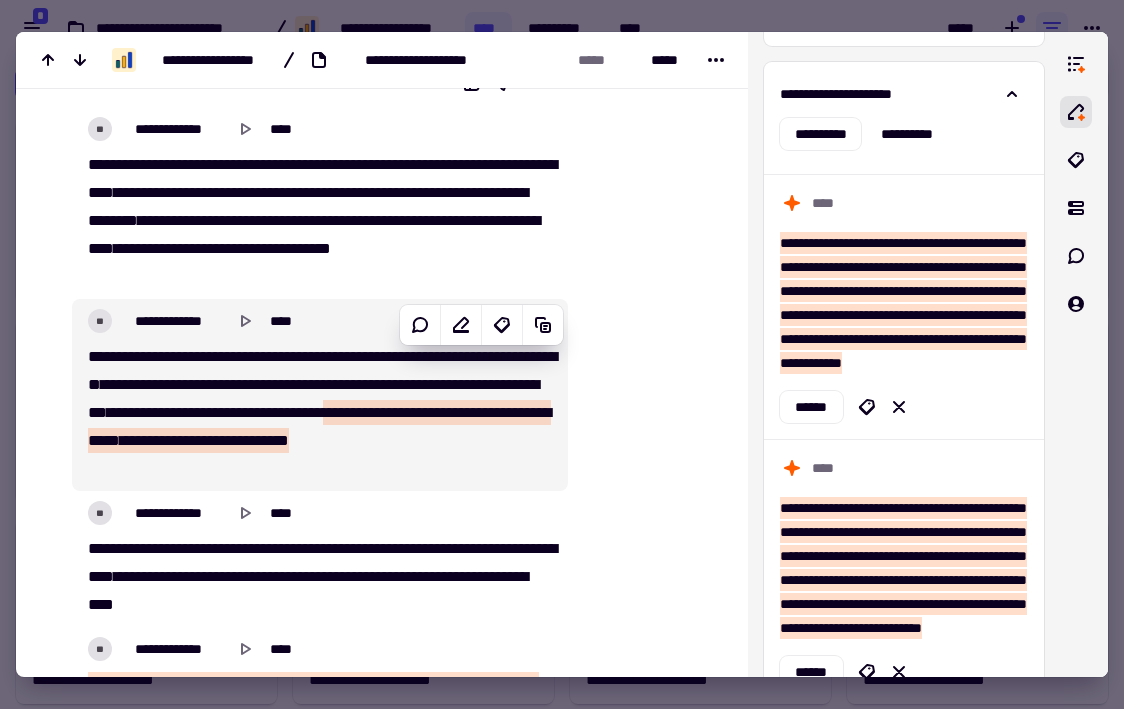 click on "******" at bounding box center [210, 440] 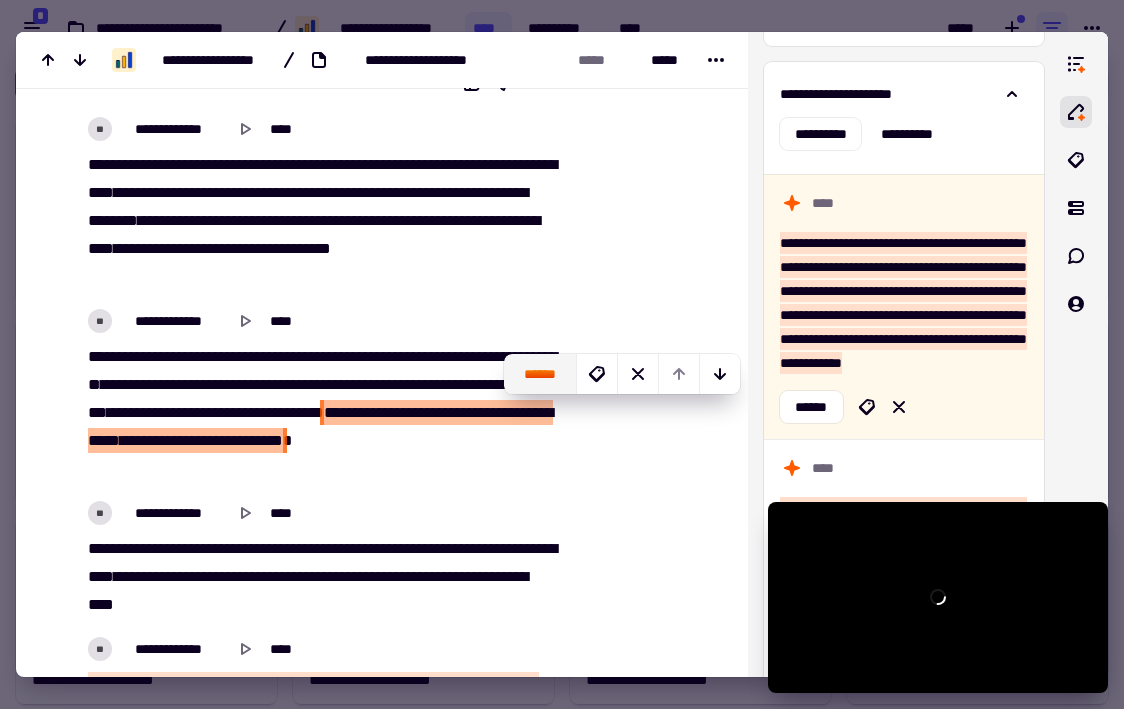 click on "******" 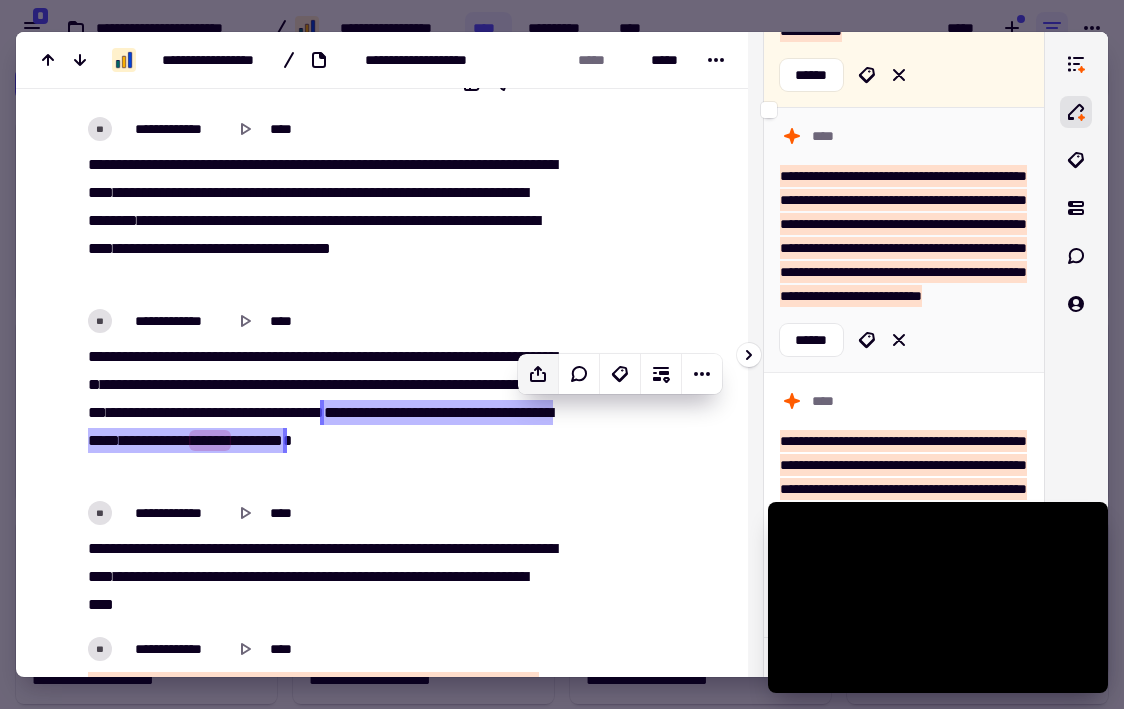 scroll, scrollTop: 399, scrollLeft: 0, axis: vertical 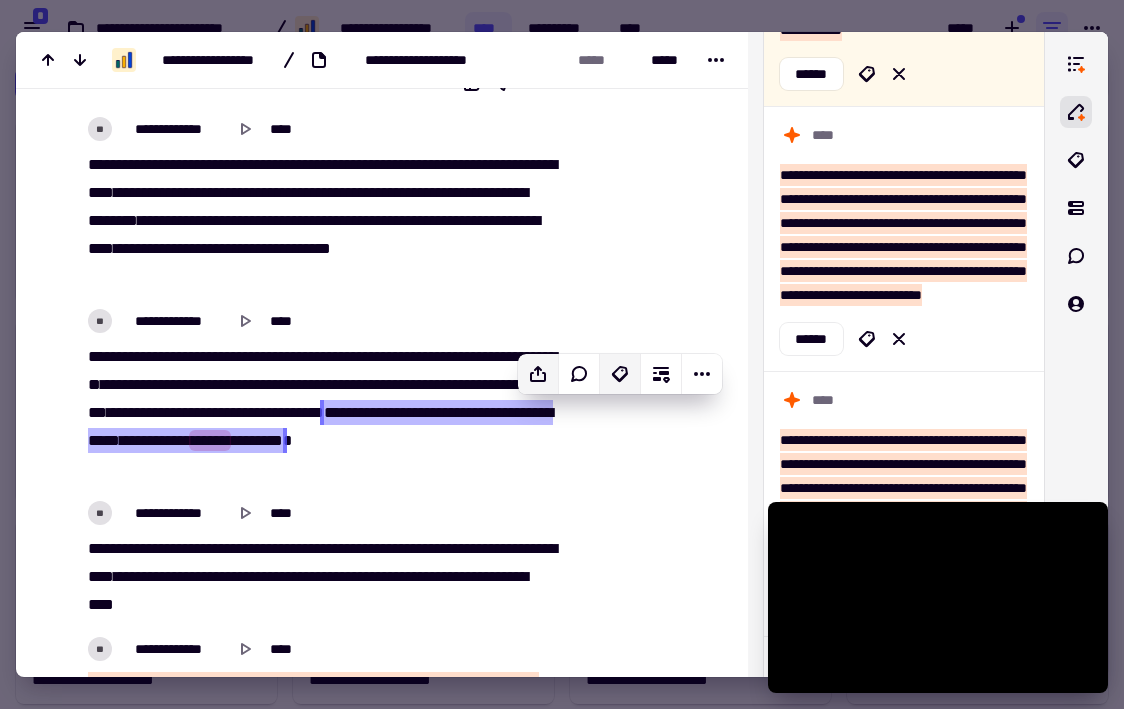 click 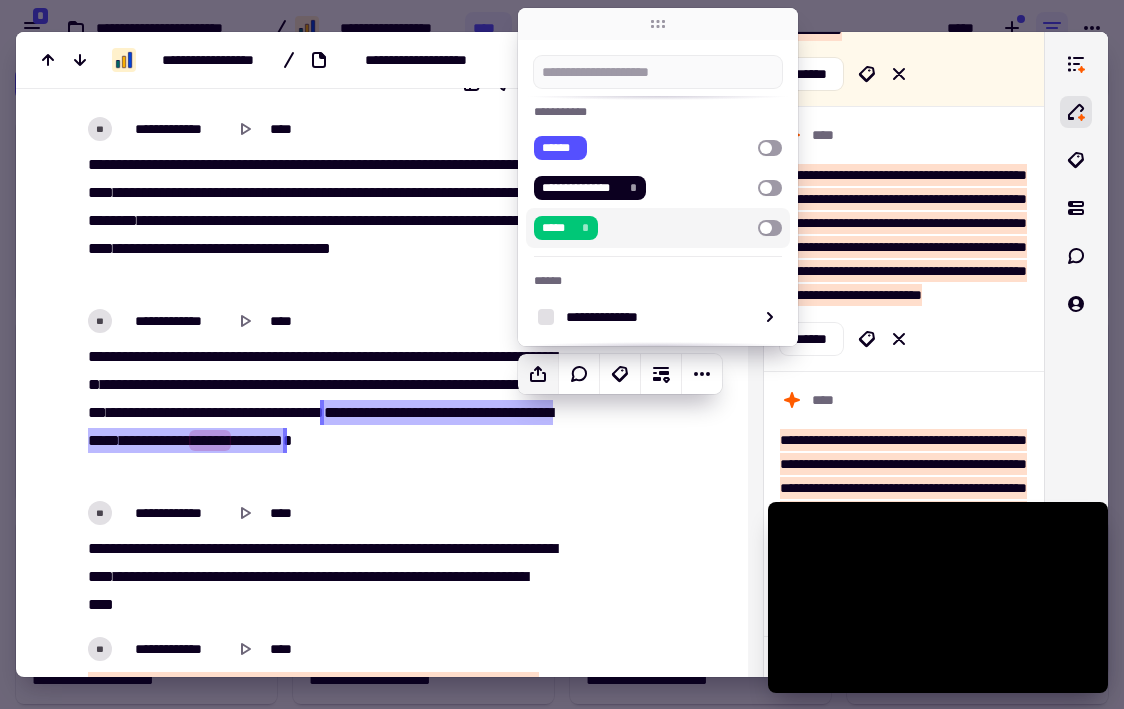 scroll, scrollTop: 180, scrollLeft: 0, axis: vertical 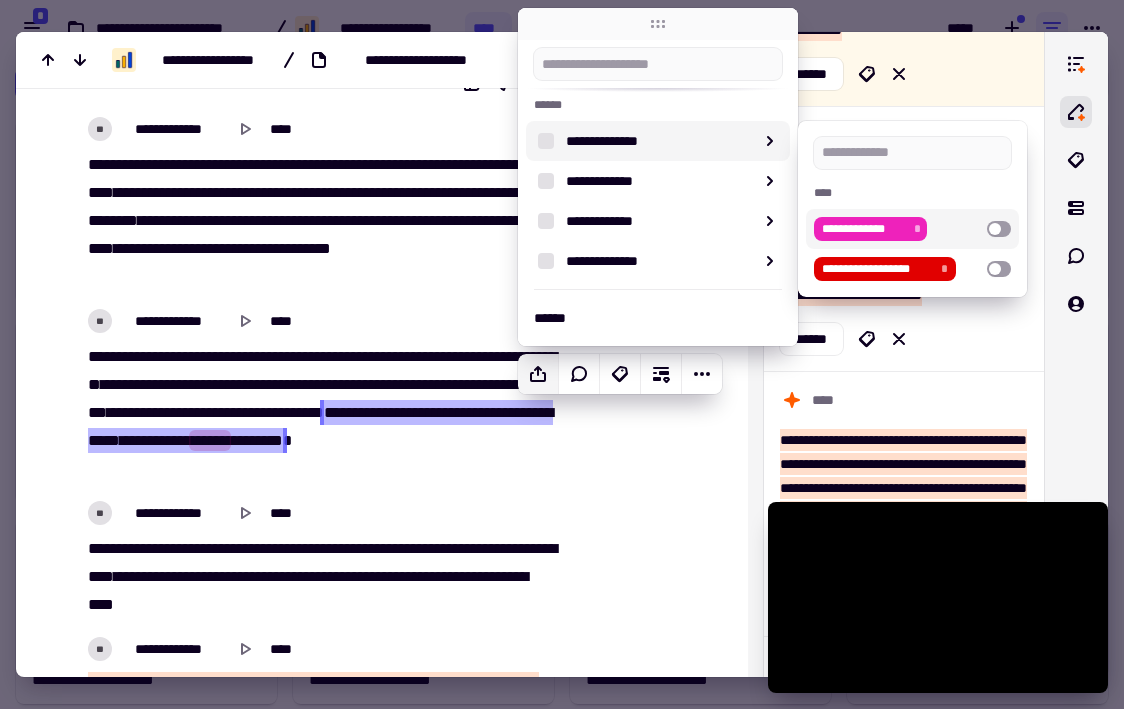 click at bounding box center [999, 229] 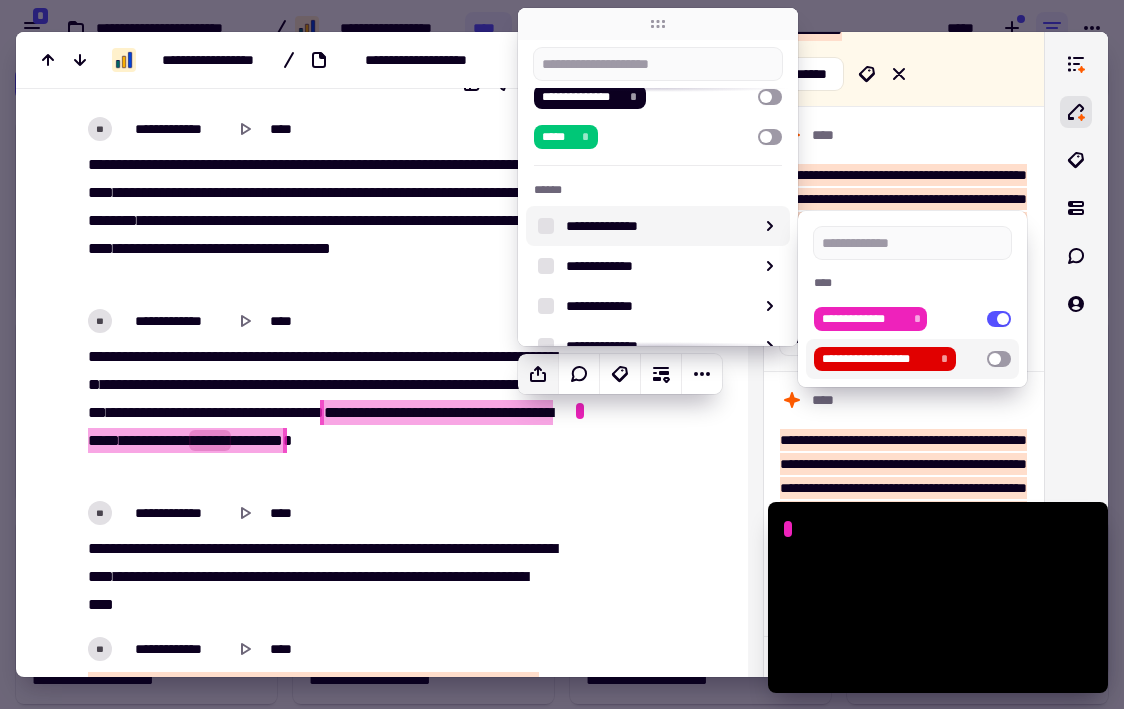 click at bounding box center (644, 1604) 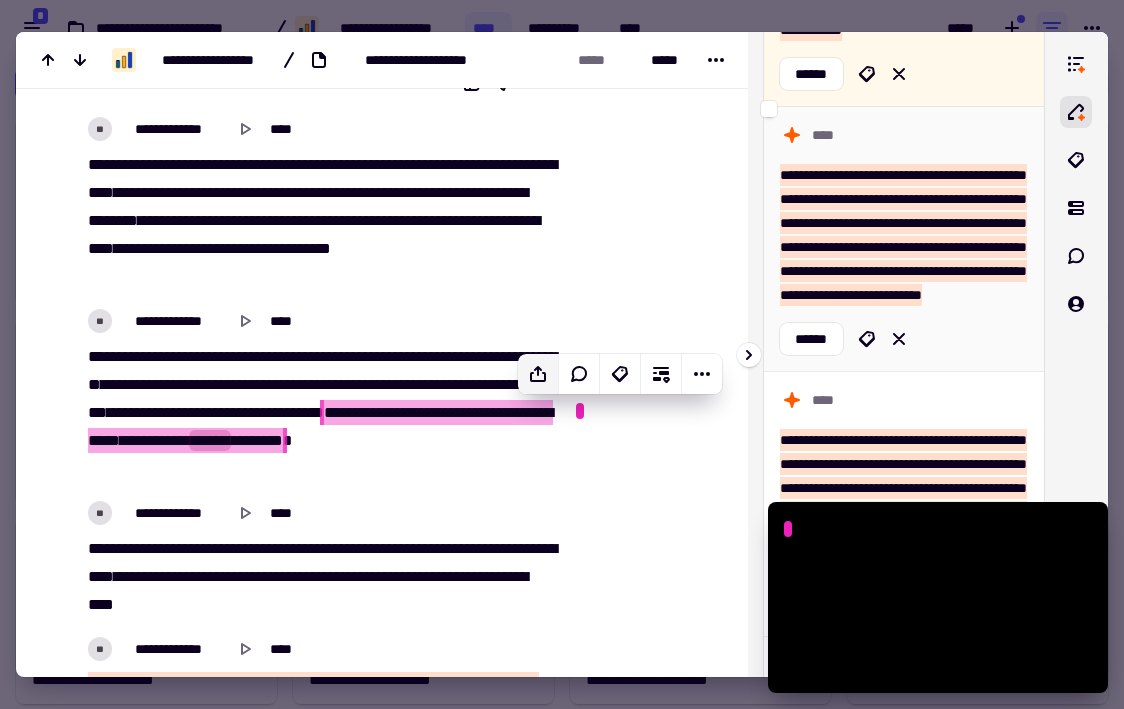 click on "**********" at bounding box center (903, 235) 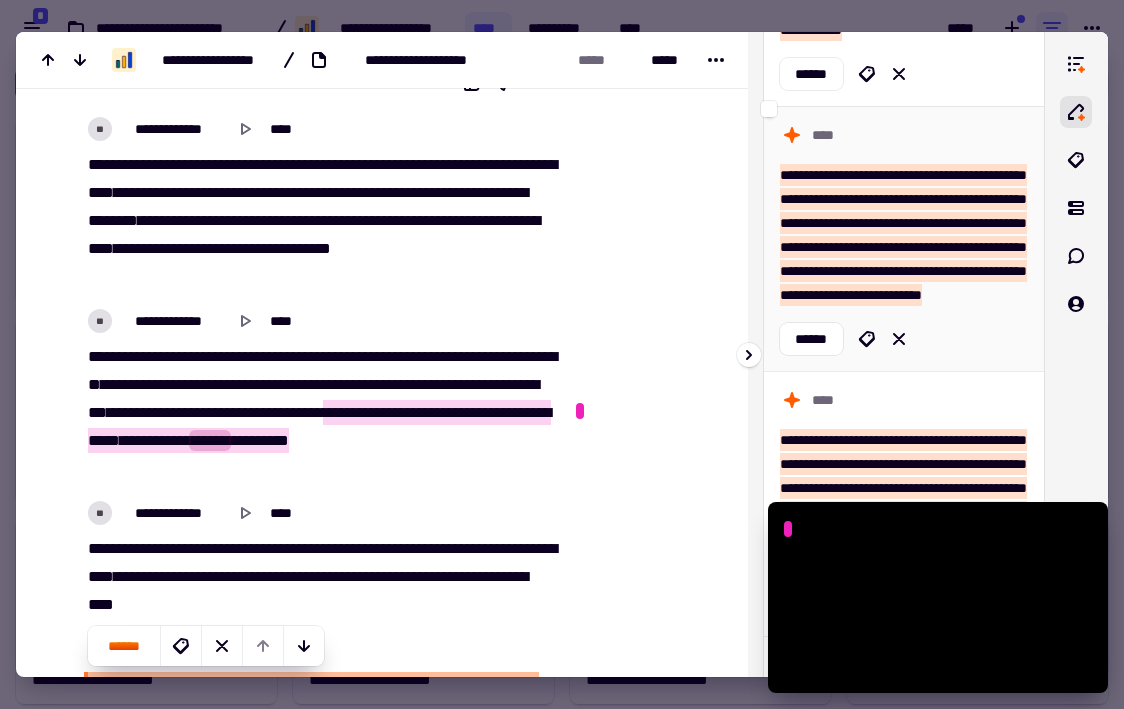 scroll, scrollTop: 812, scrollLeft: 0, axis: vertical 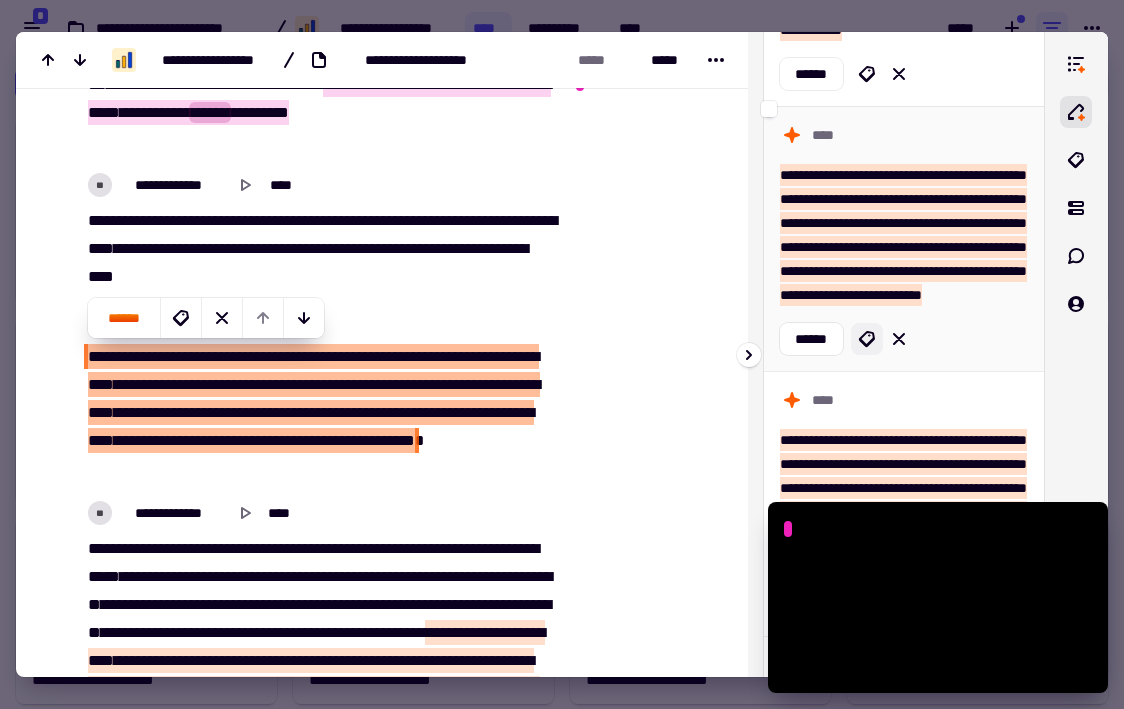 click 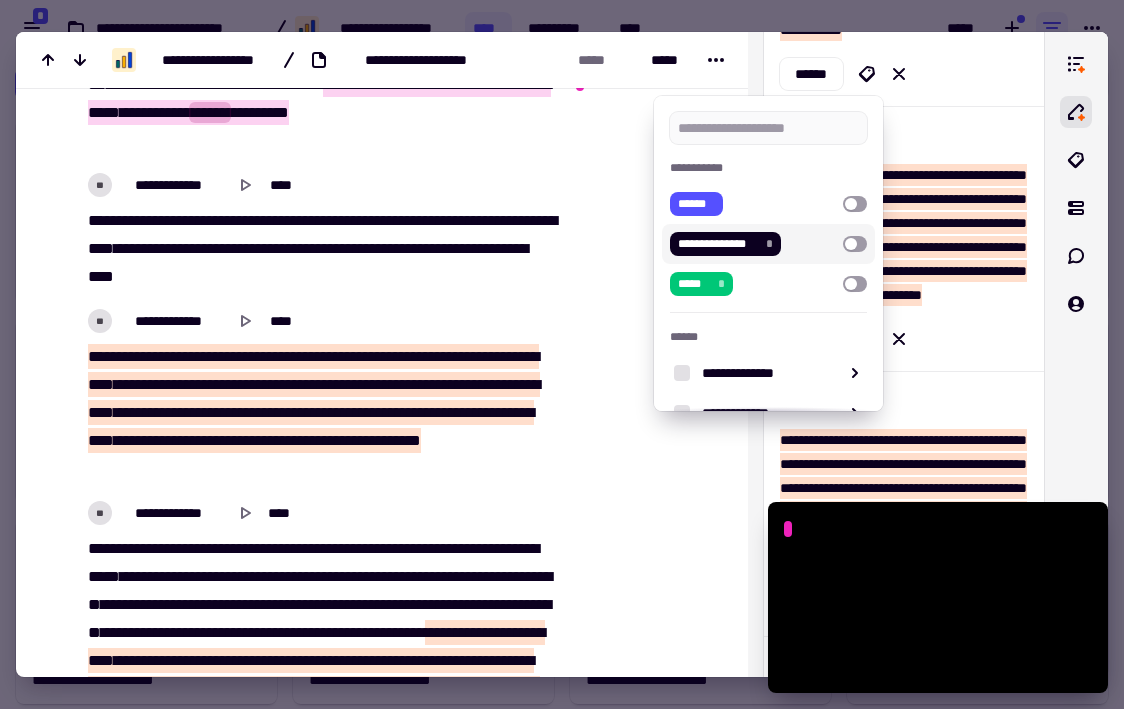 click at bounding box center [855, 244] 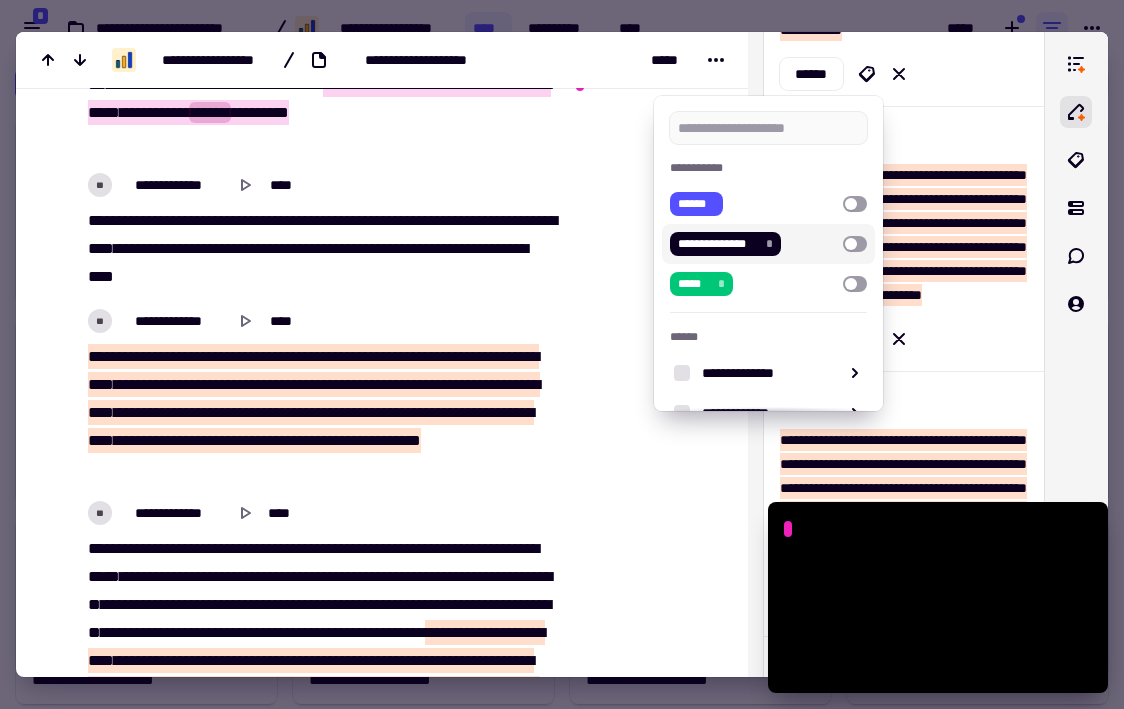 click at bounding box center (855, 244) 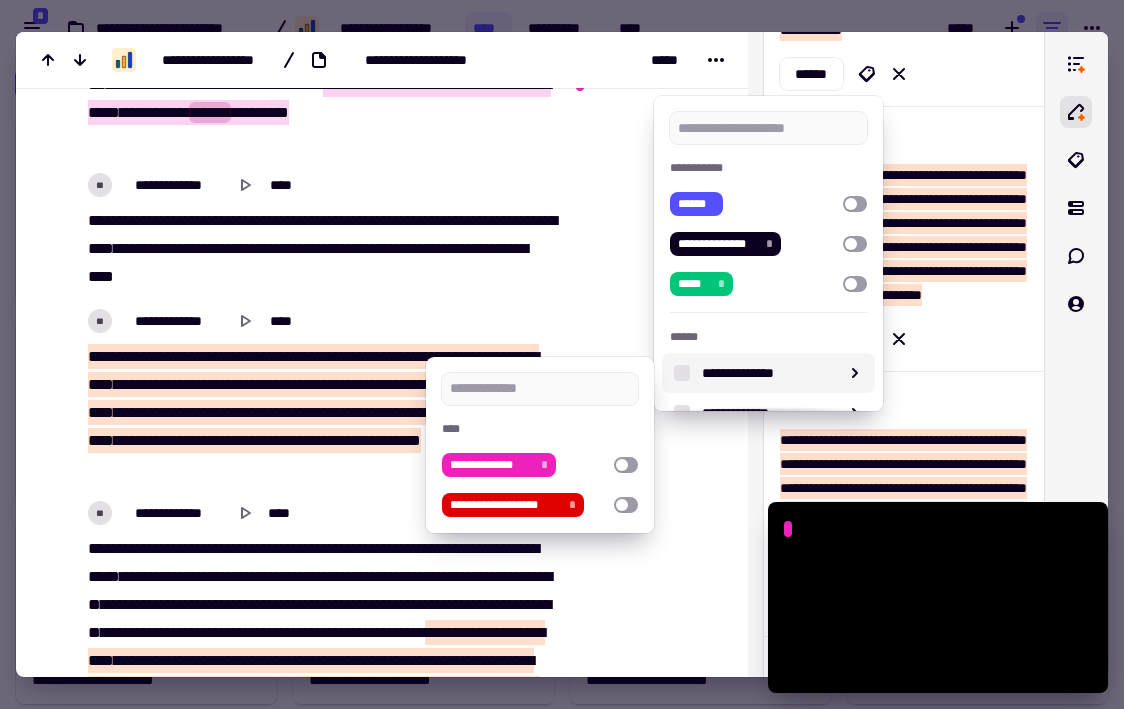 click at bounding box center (562, 354) 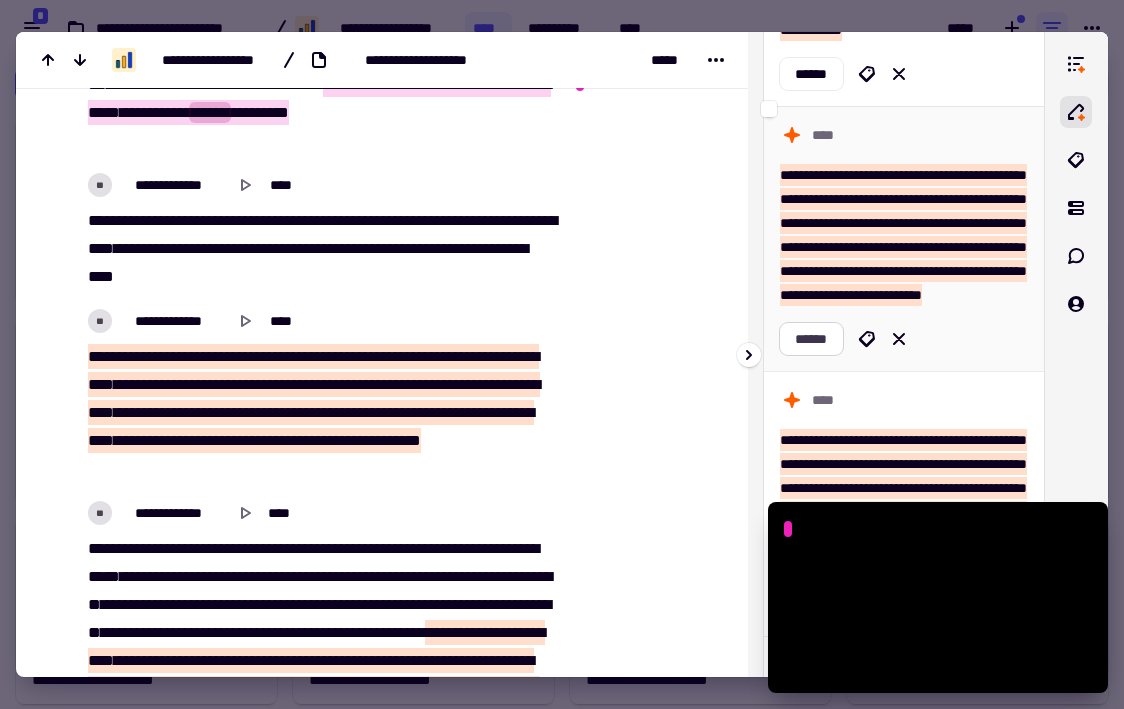 click on "******" 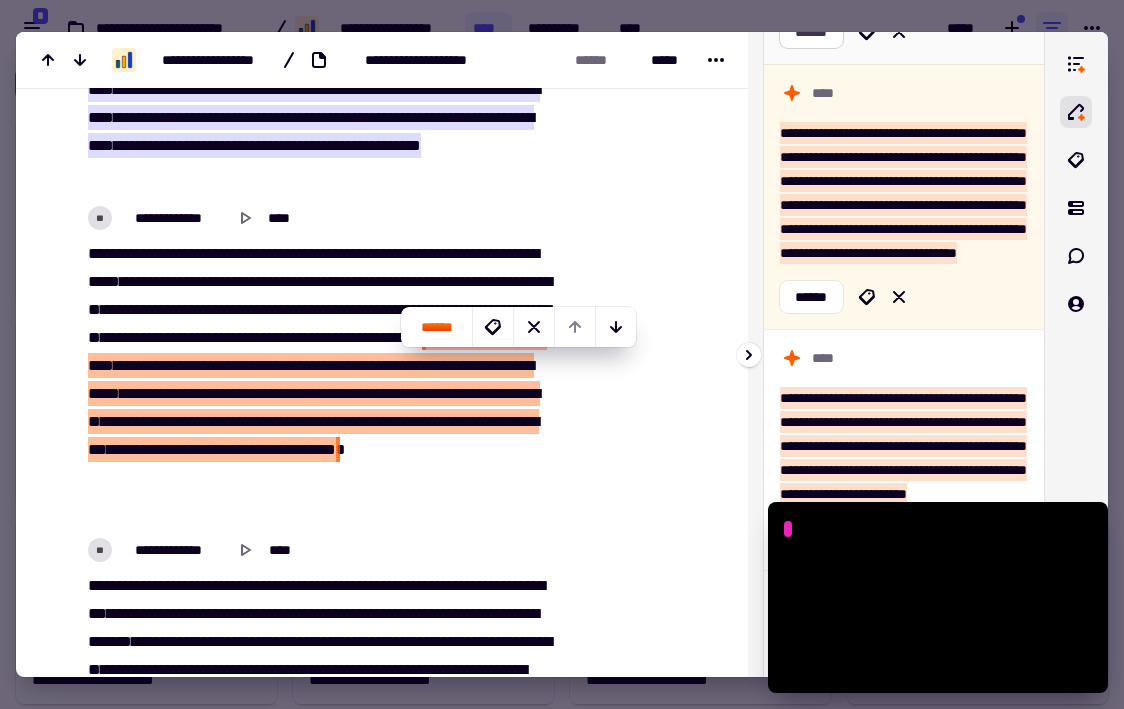 scroll, scrollTop: 1130, scrollLeft: 0, axis: vertical 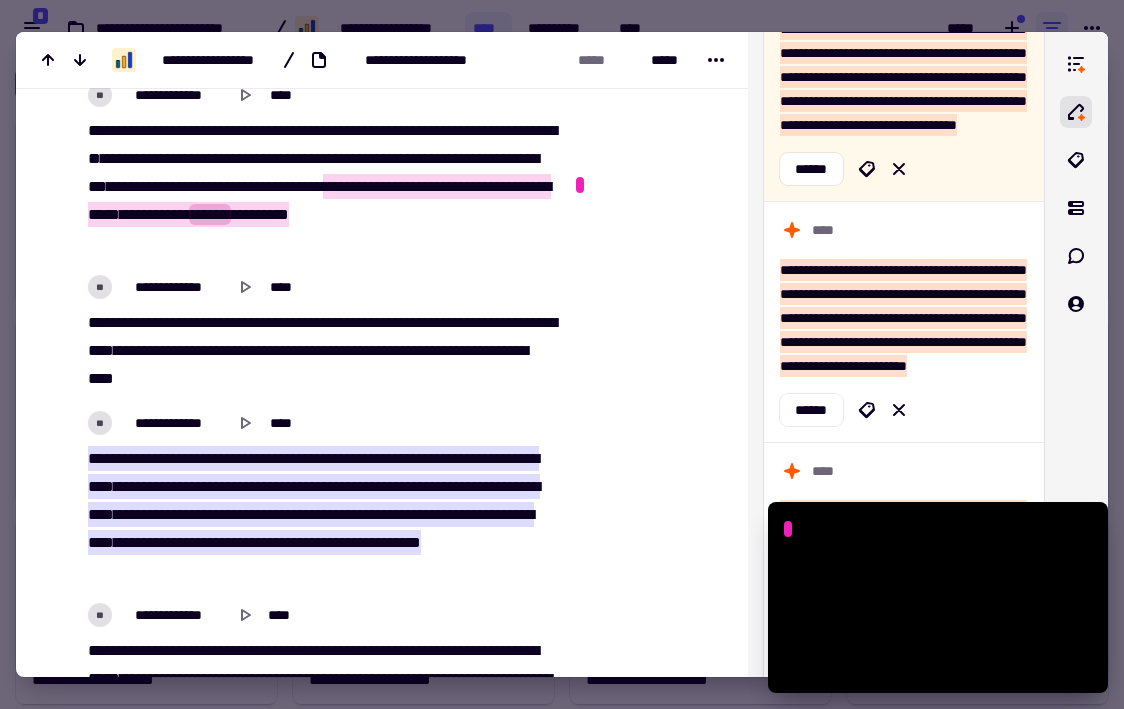 click on "********" at bounding box center (234, 486) 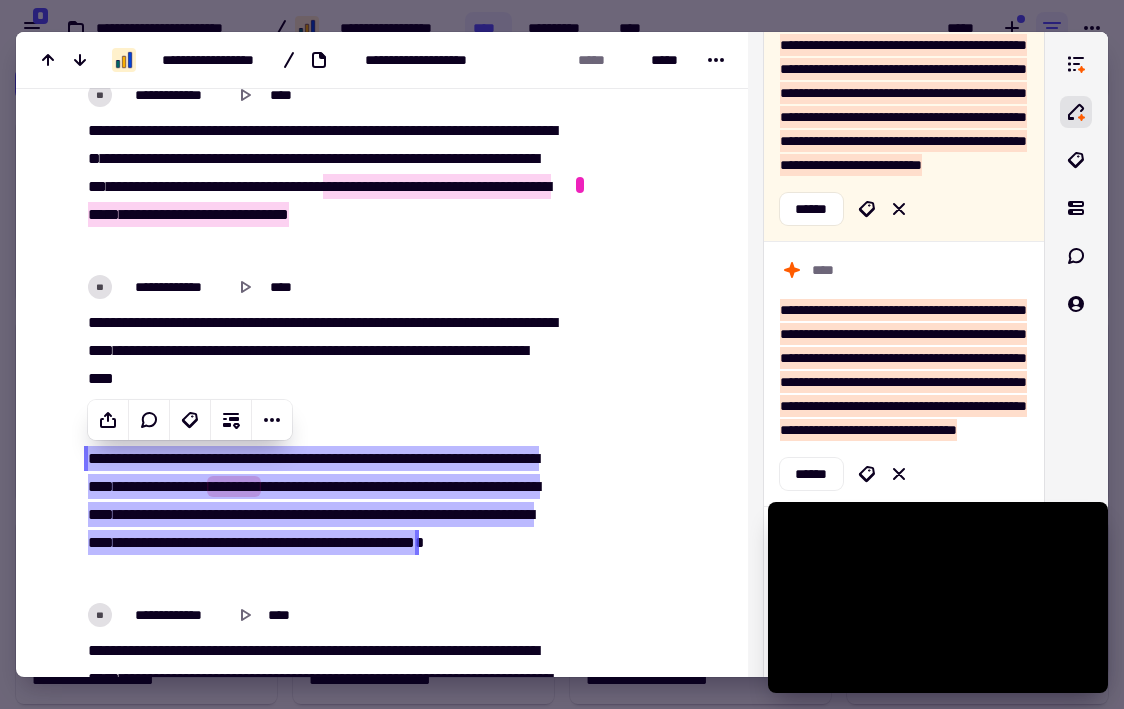 scroll, scrollTop: 521, scrollLeft: 0, axis: vertical 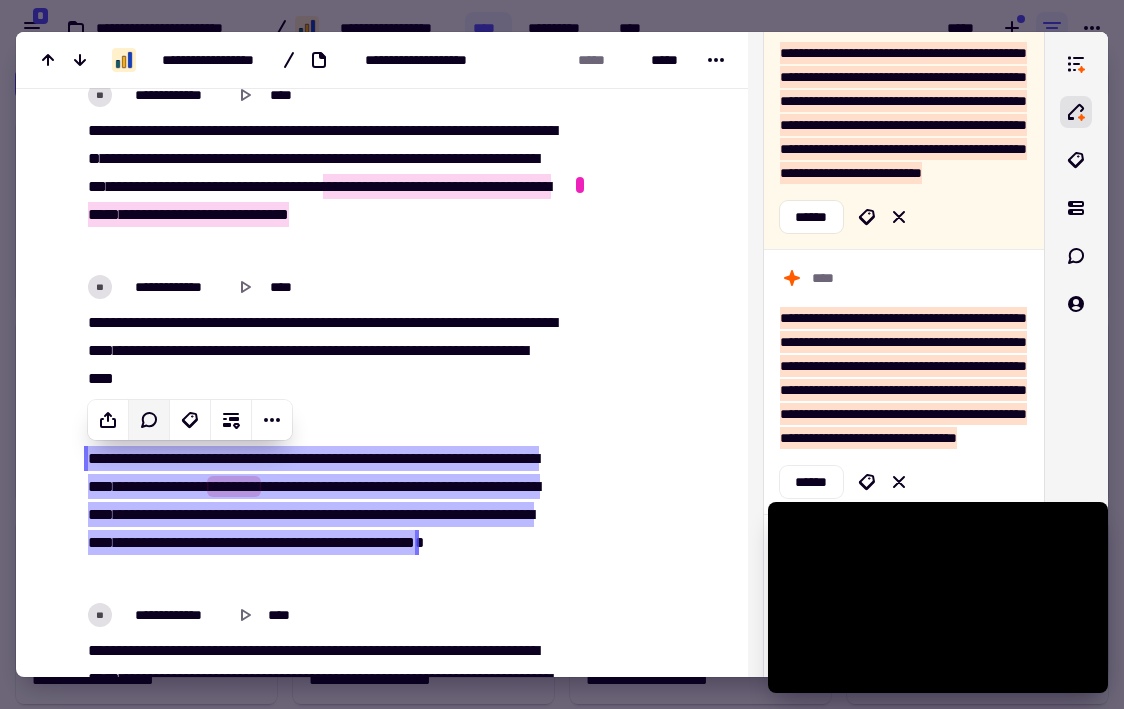 click 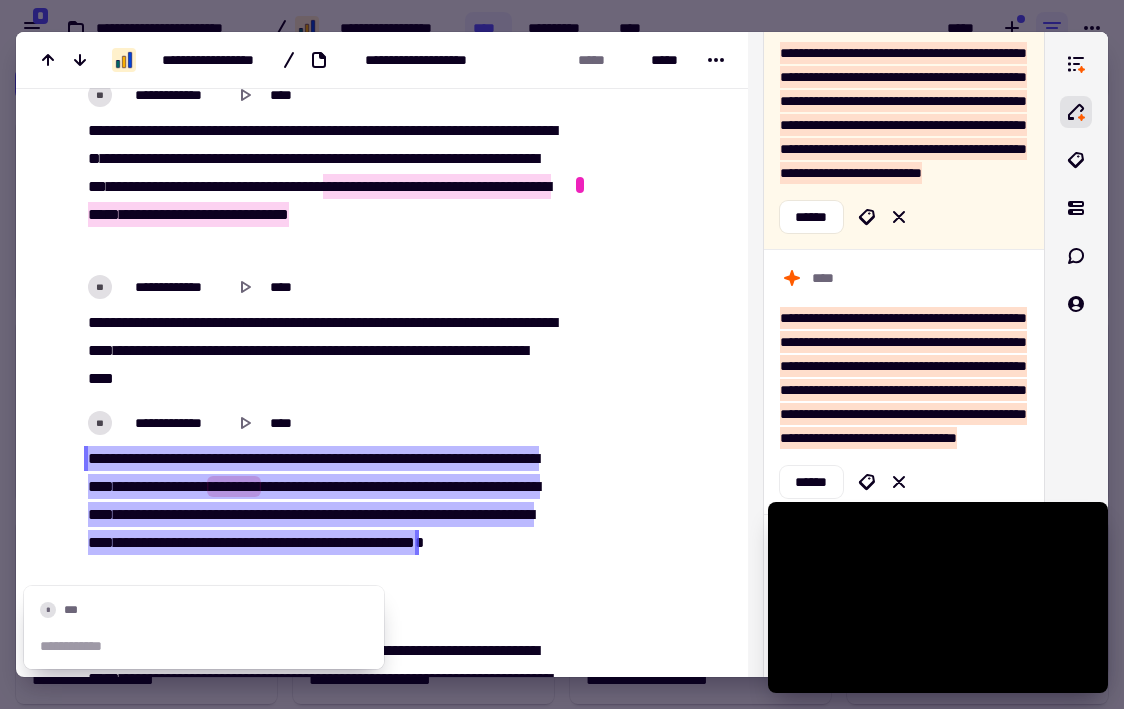 click on "******" at bounding box center [186, 542] 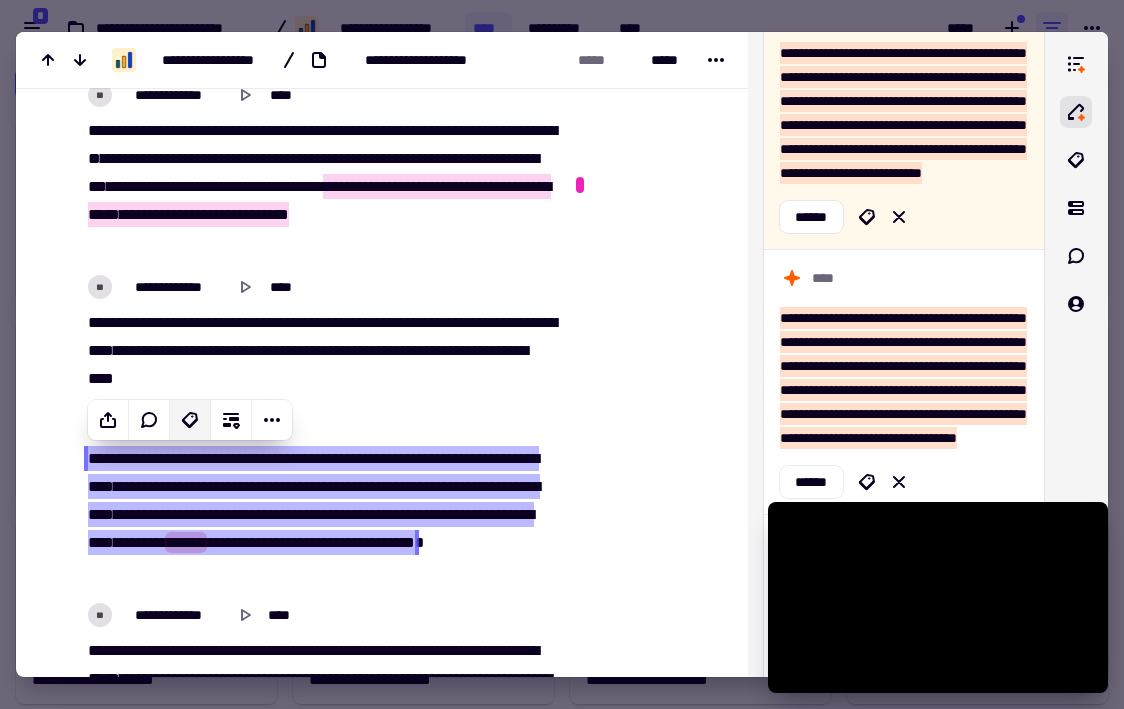 click 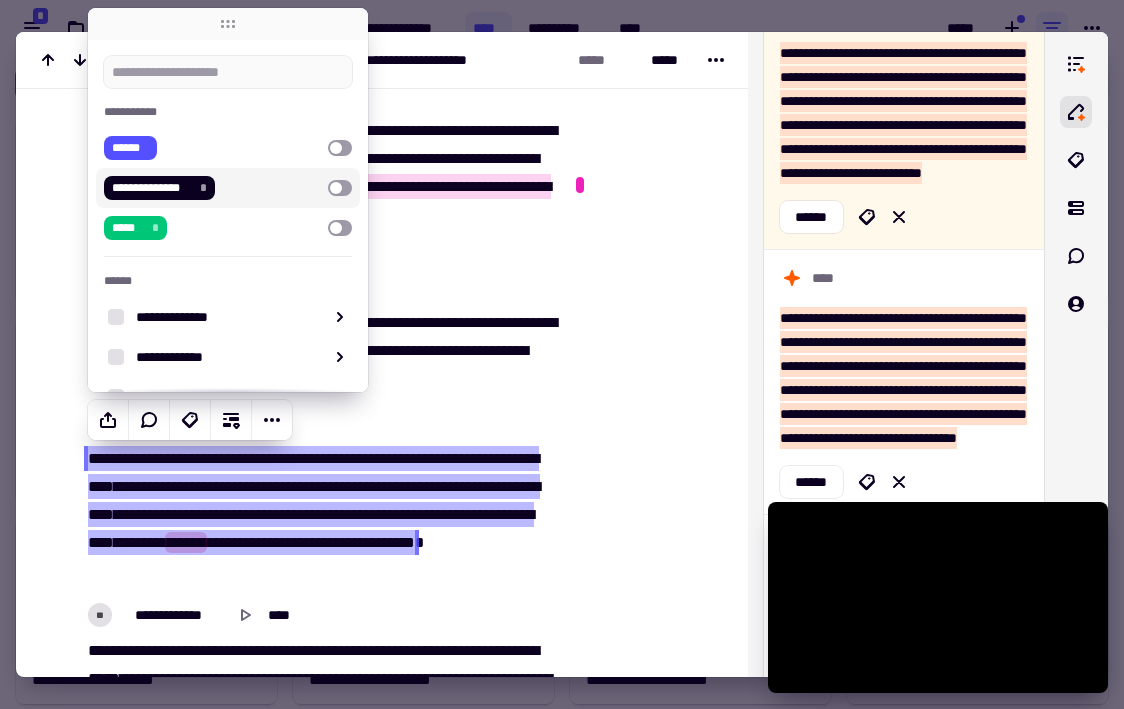 click at bounding box center (340, 188) 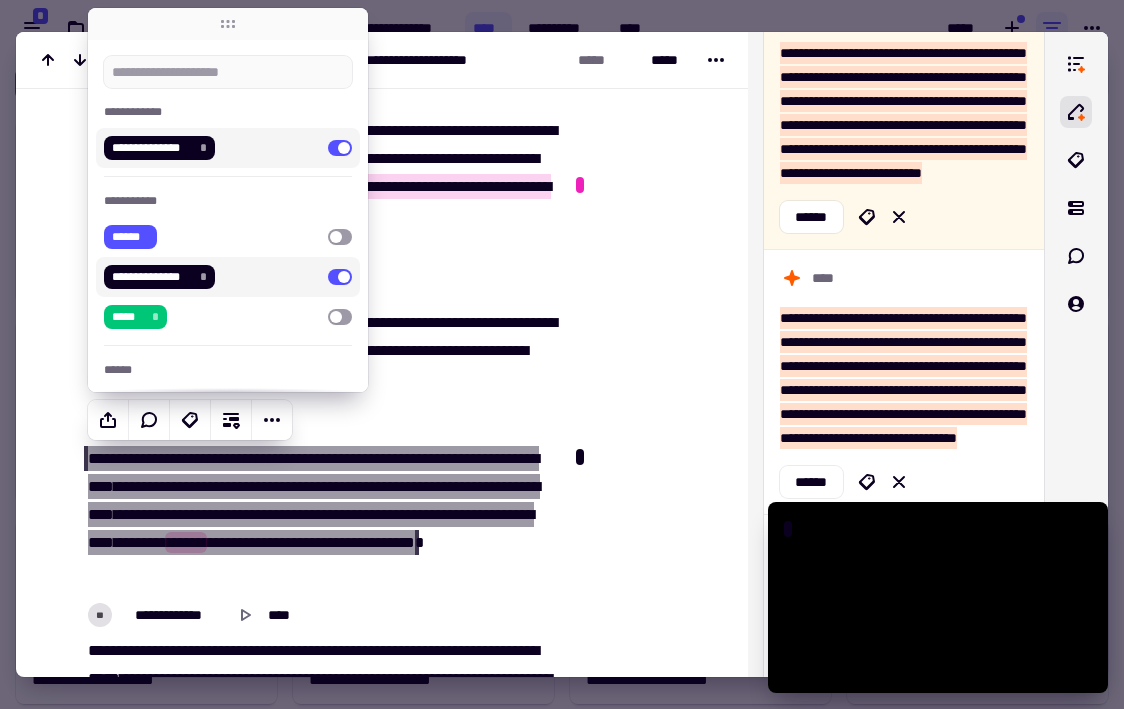 click on "**********" at bounding box center (320, 423) 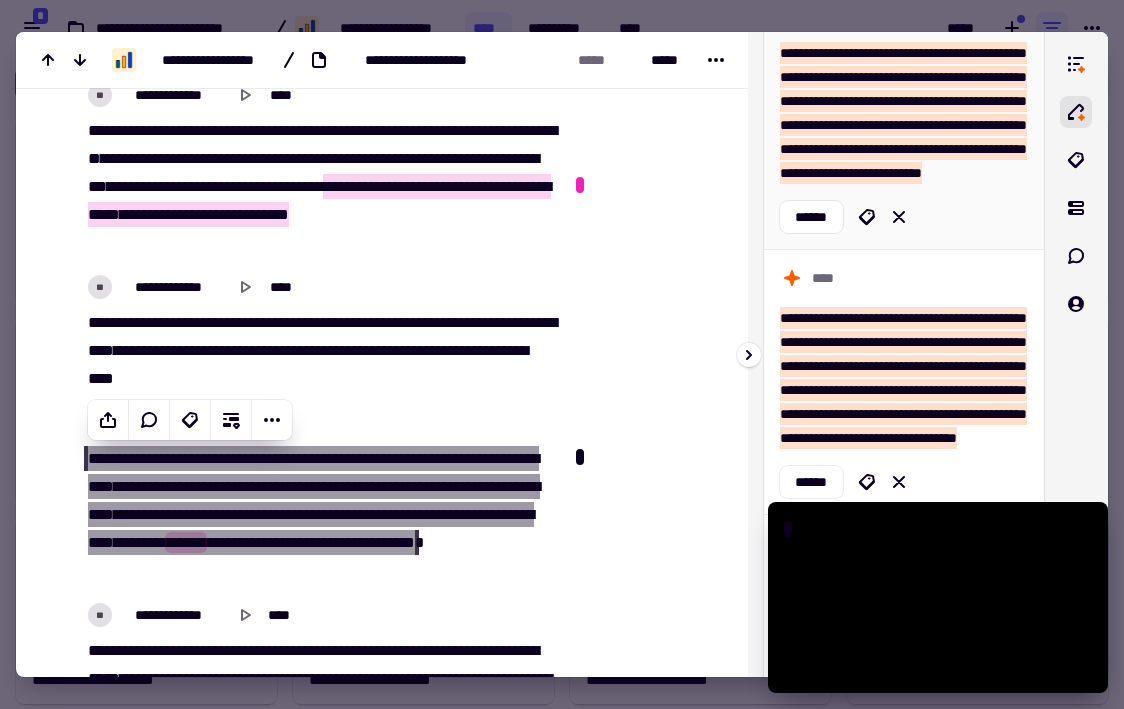 click on "**********" at bounding box center [903, 113] 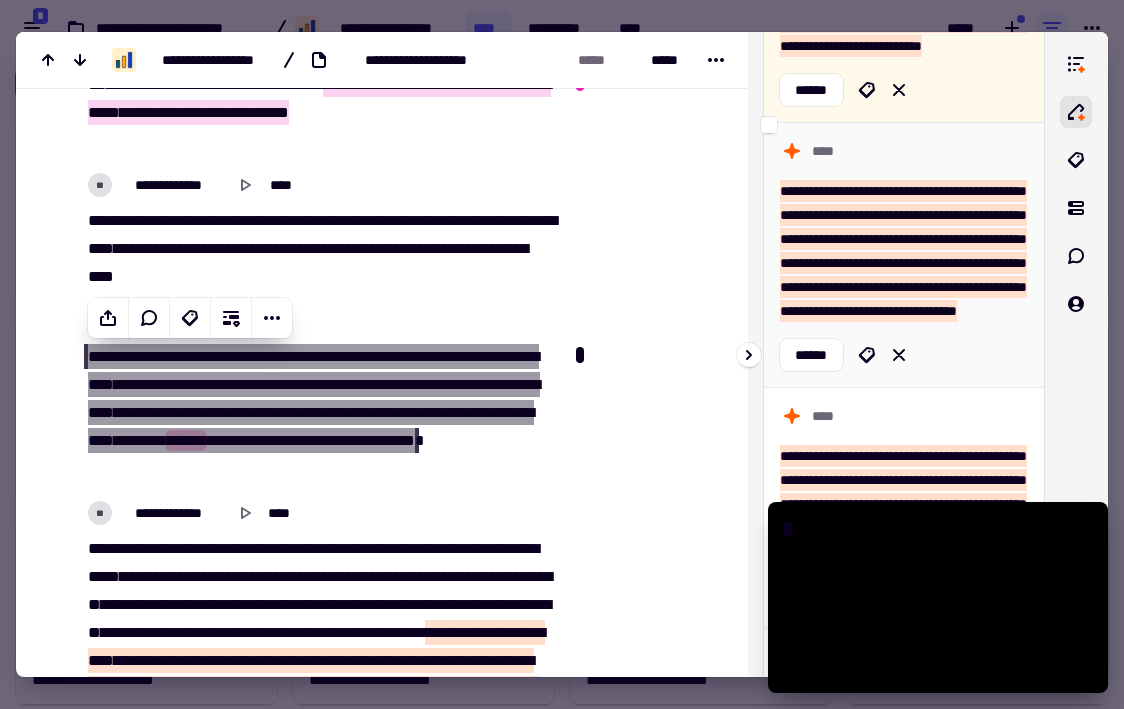 scroll, scrollTop: 687, scrollLeft: 0, axis: vertical 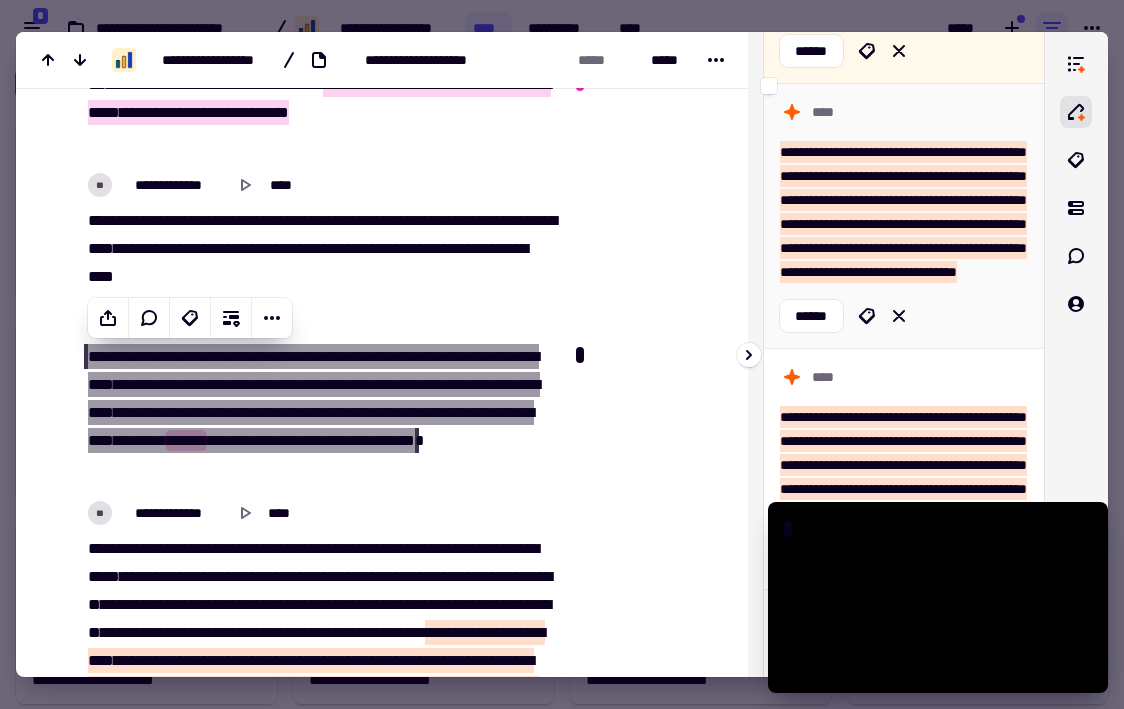 click on "**********" at bounding box center (903, 212) 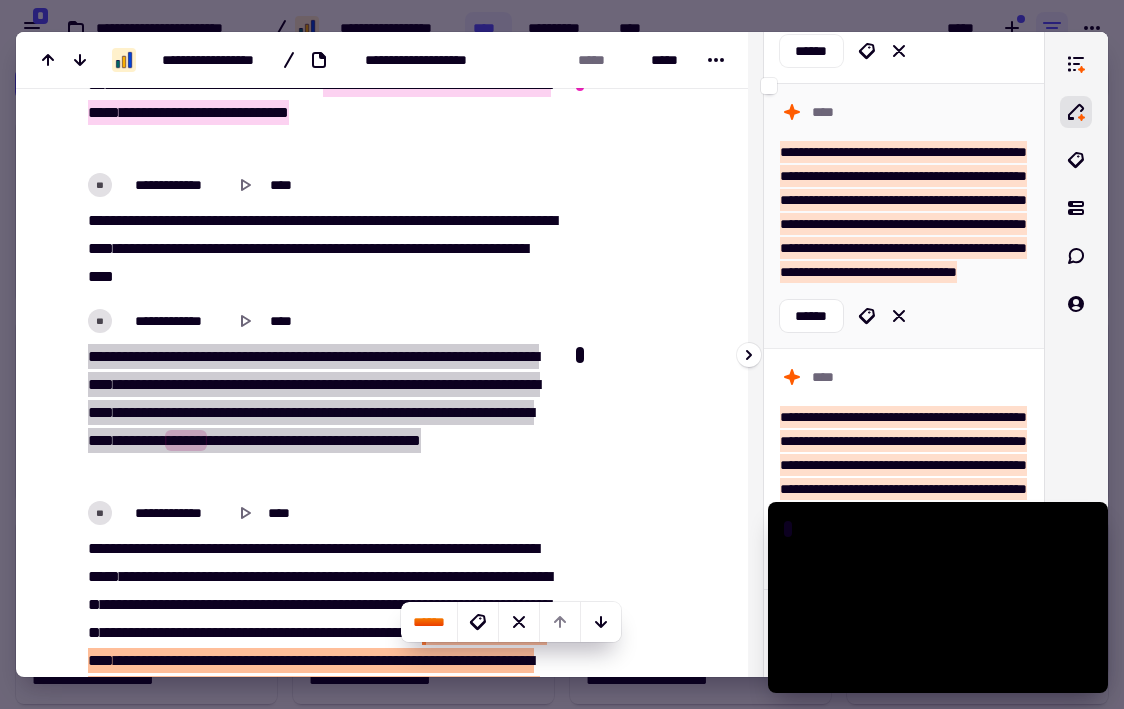 scroll, scrollTop: 1130, scrollLeft: 0, axis: vertical 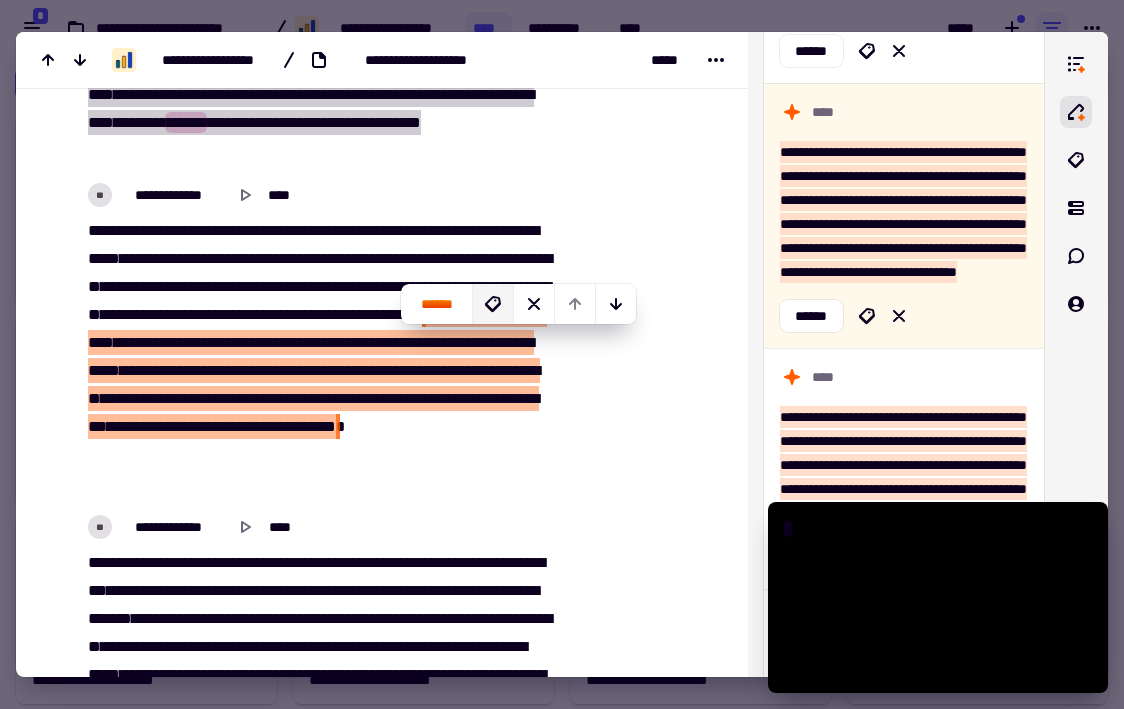 click 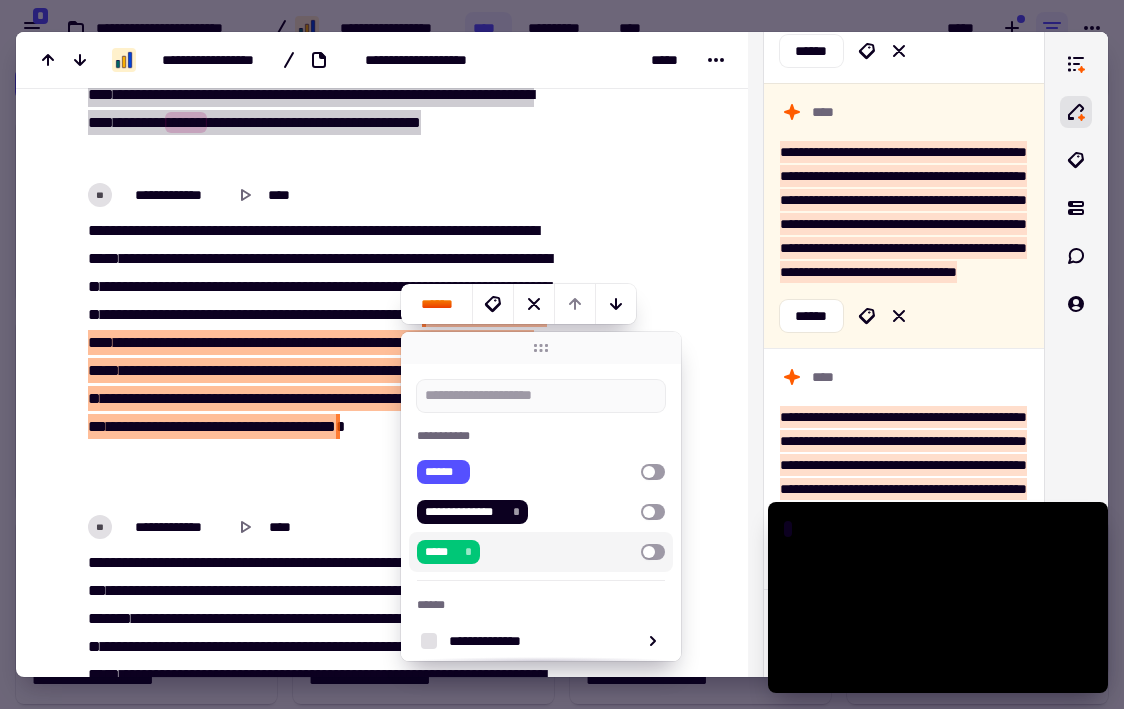 click at bounding box center (653, 552) 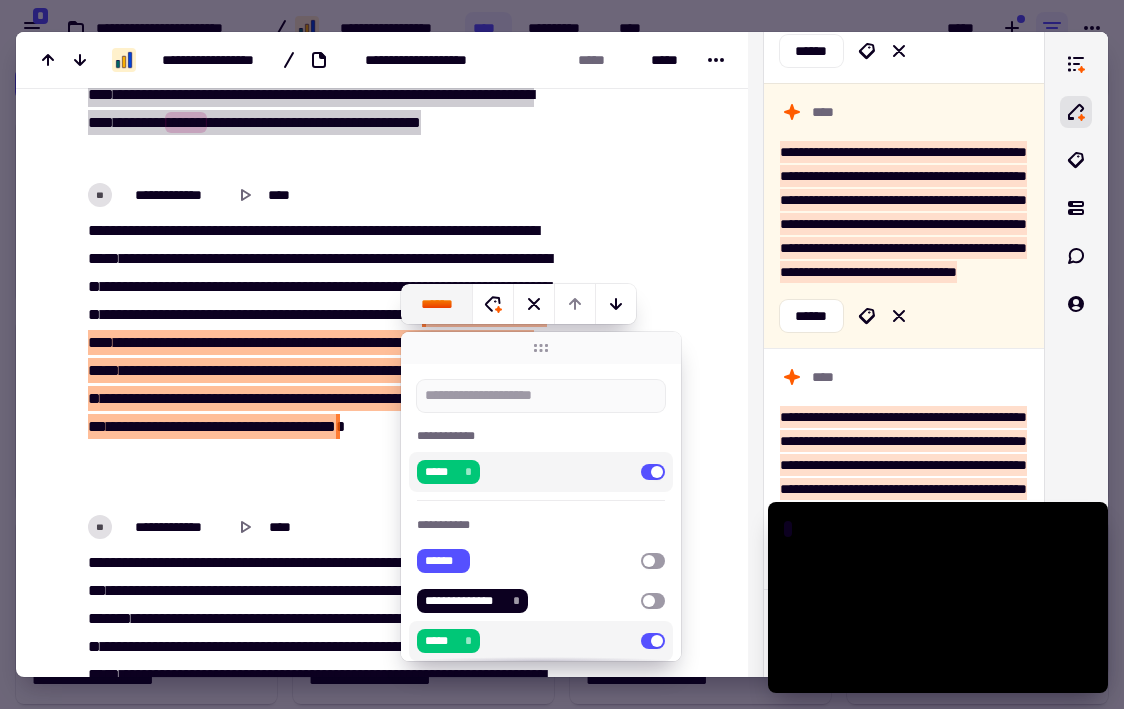 click on "******" 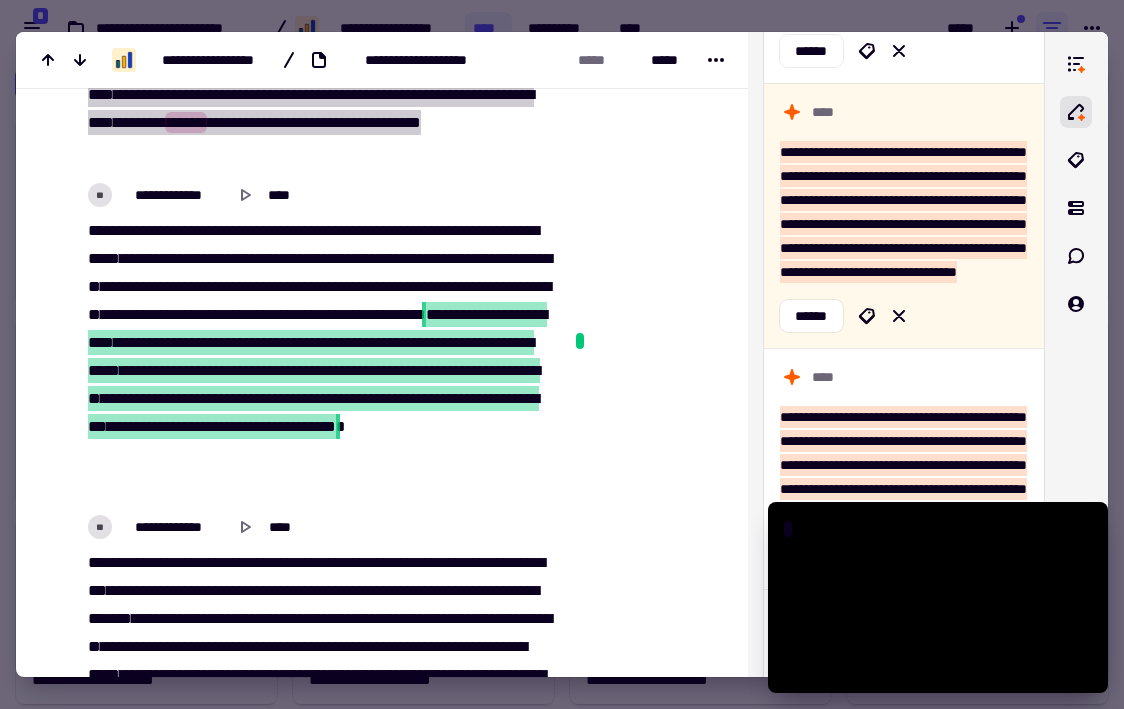 click on "*******" at bounding box center (320, 398) 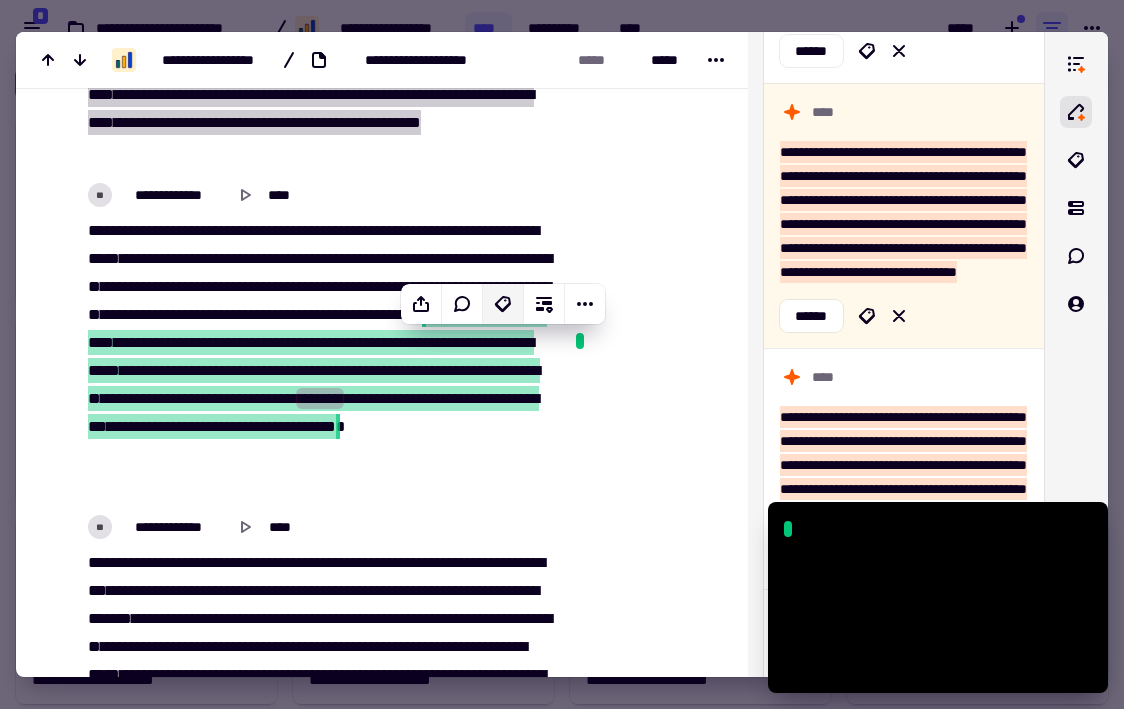 click 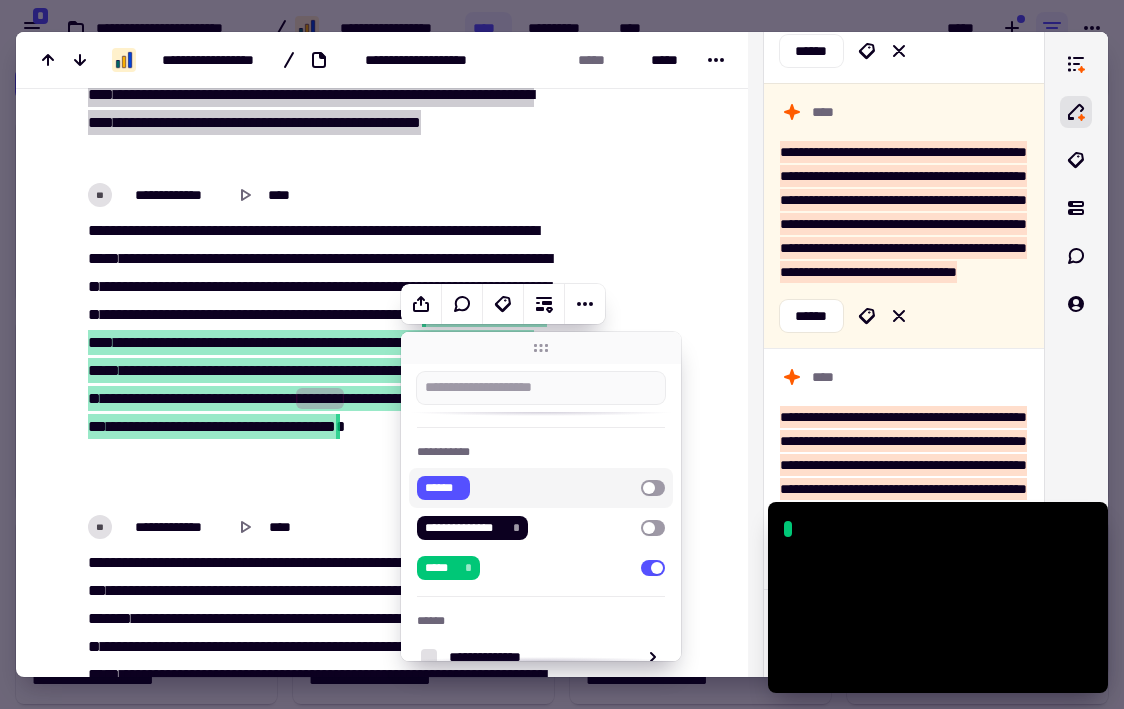 scroll, scrollTop: 279, scrollLeft: 0, axis: vertical 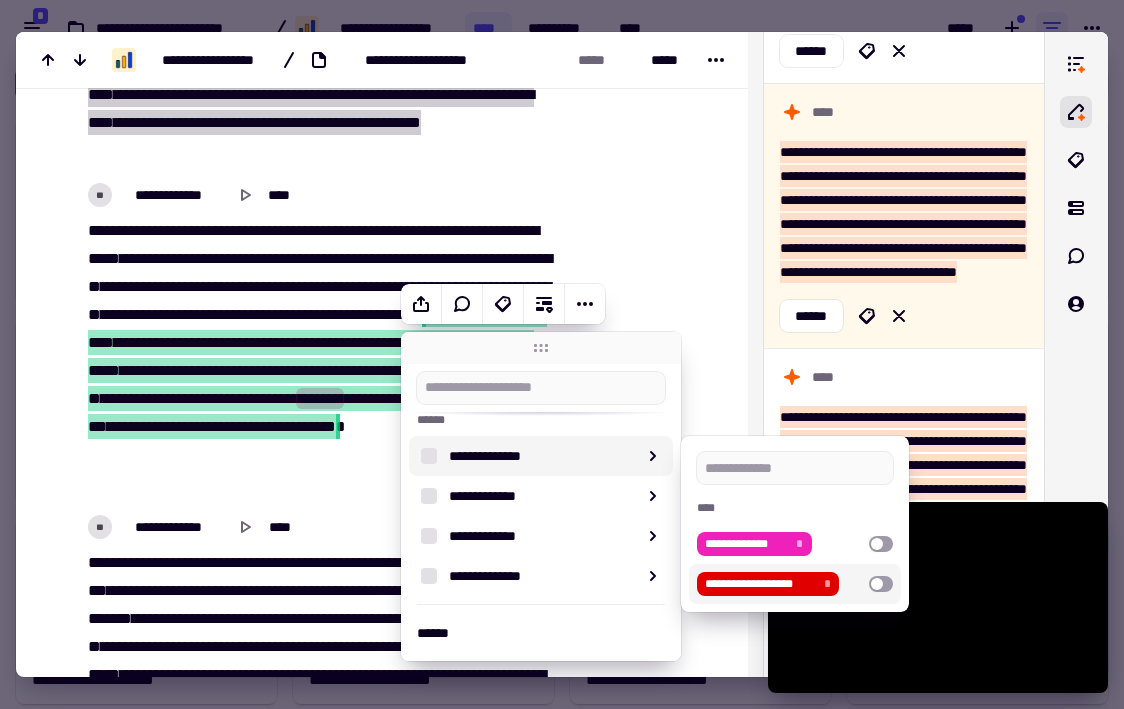 click on "**********" at bounding box center (760, 584) 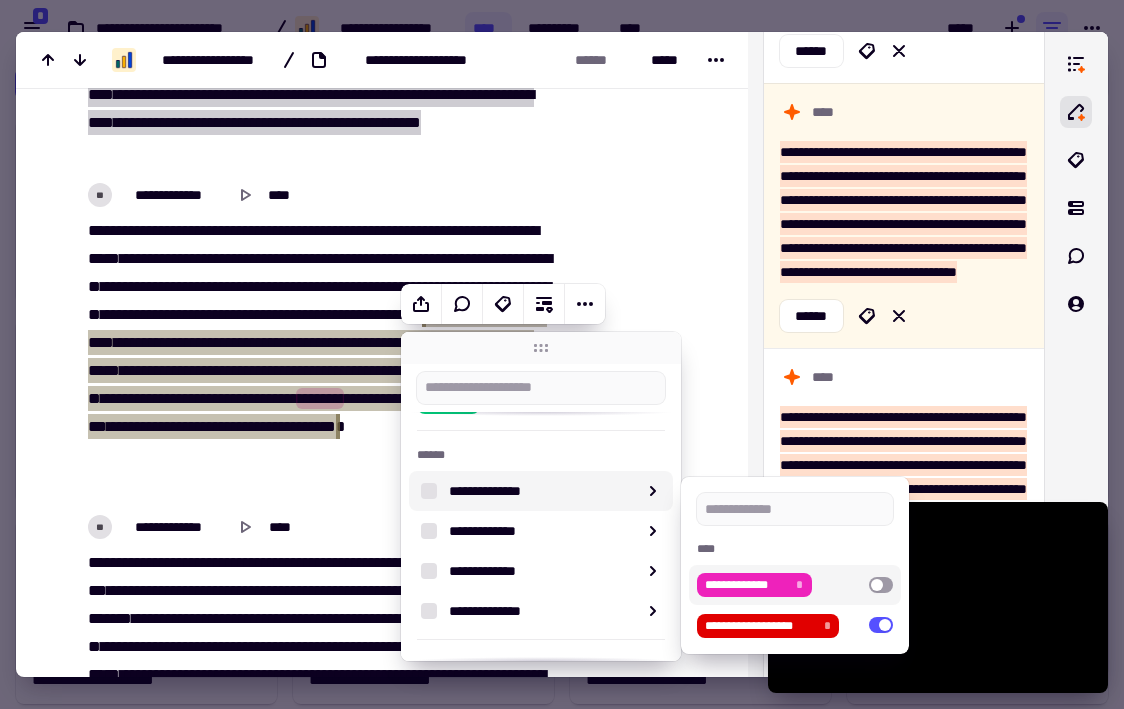 click on "[FIRST] [LAST] [NUMBER] [STREET] [CITY] [STATE] [ZIP]" at bounding box center (382, 950) 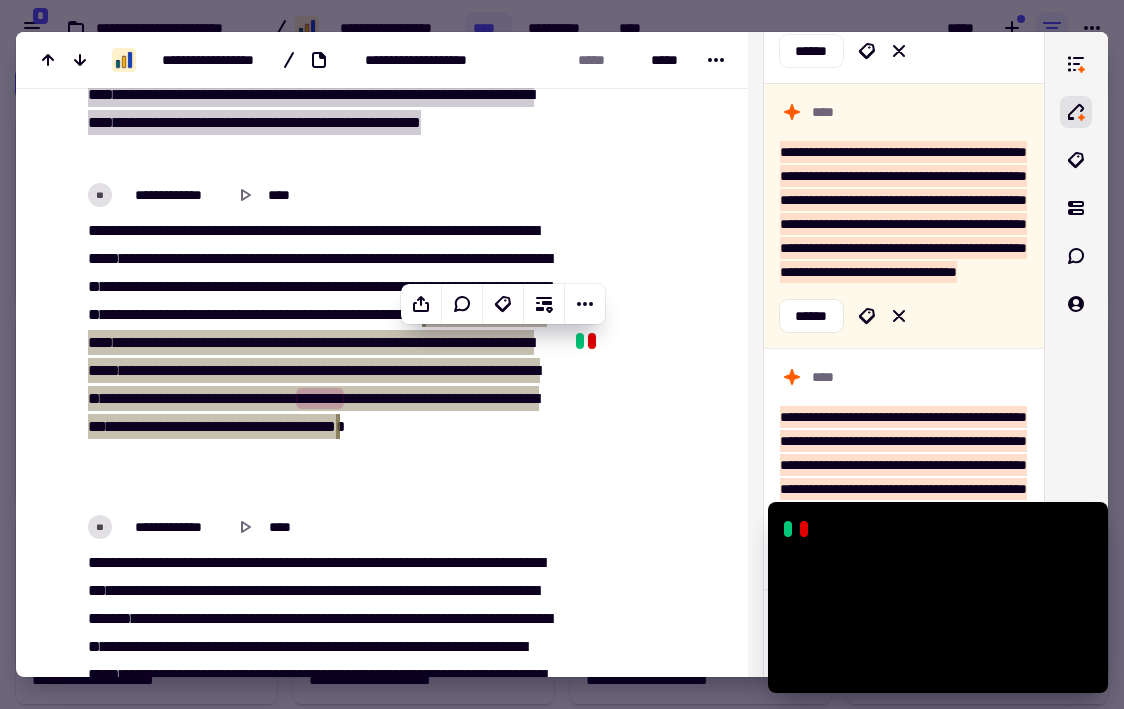 click at bounding box center (644, 958) 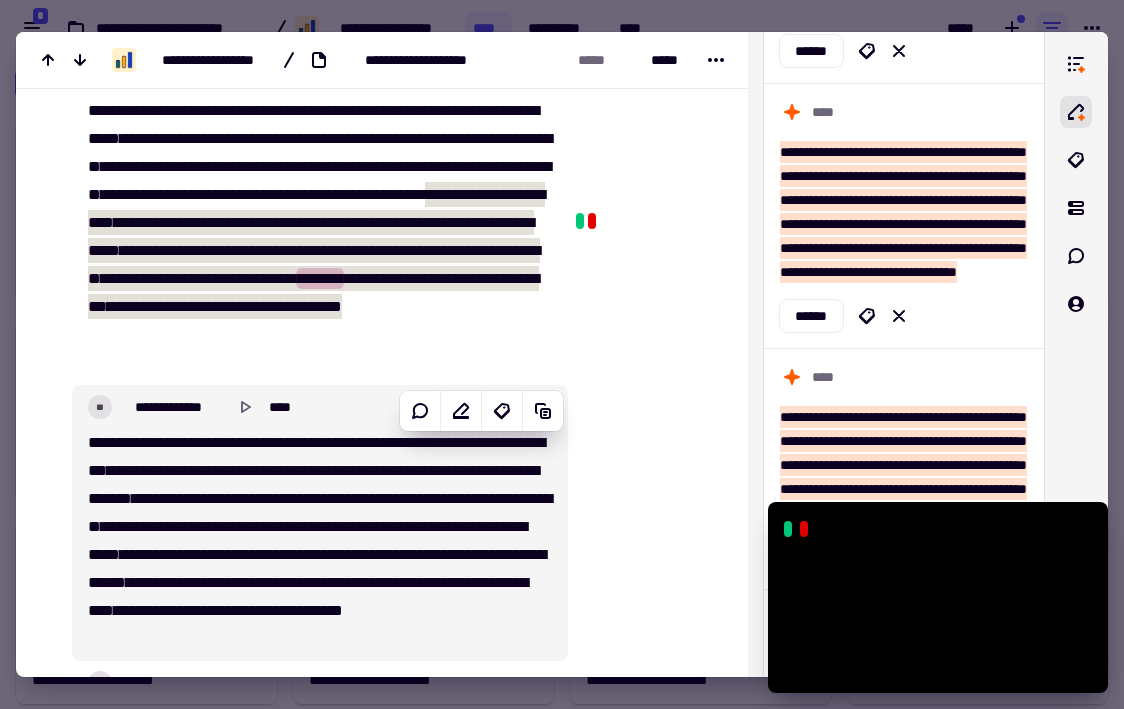 scroll, scrollTop: 1251, scrollLeft: 0, axis: vertical 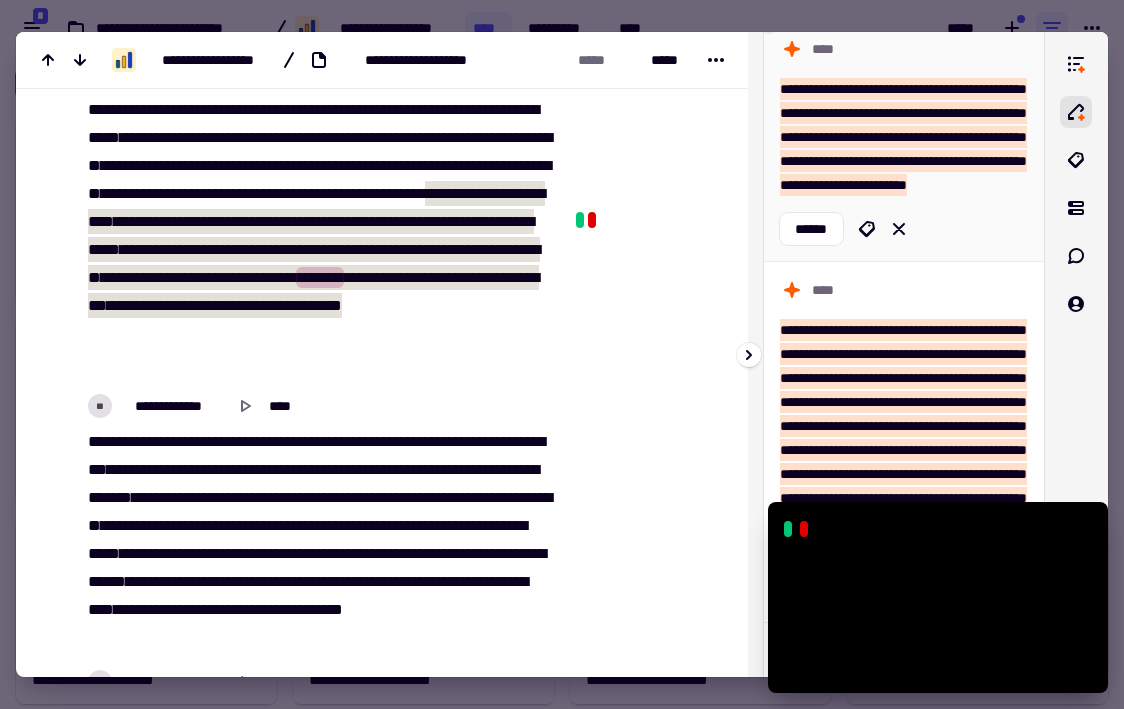 click on "**********" at bounding box center [903, 137] 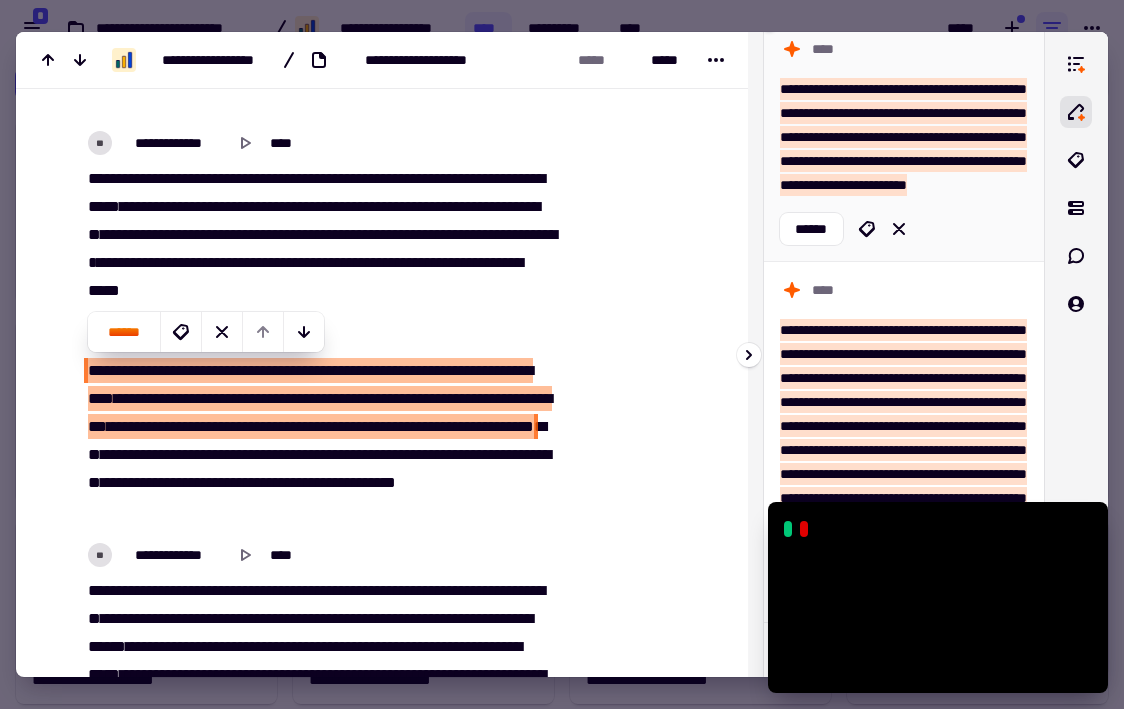 scroll, scrollTop: 1005, scrollLeft: 0, axis: vertical 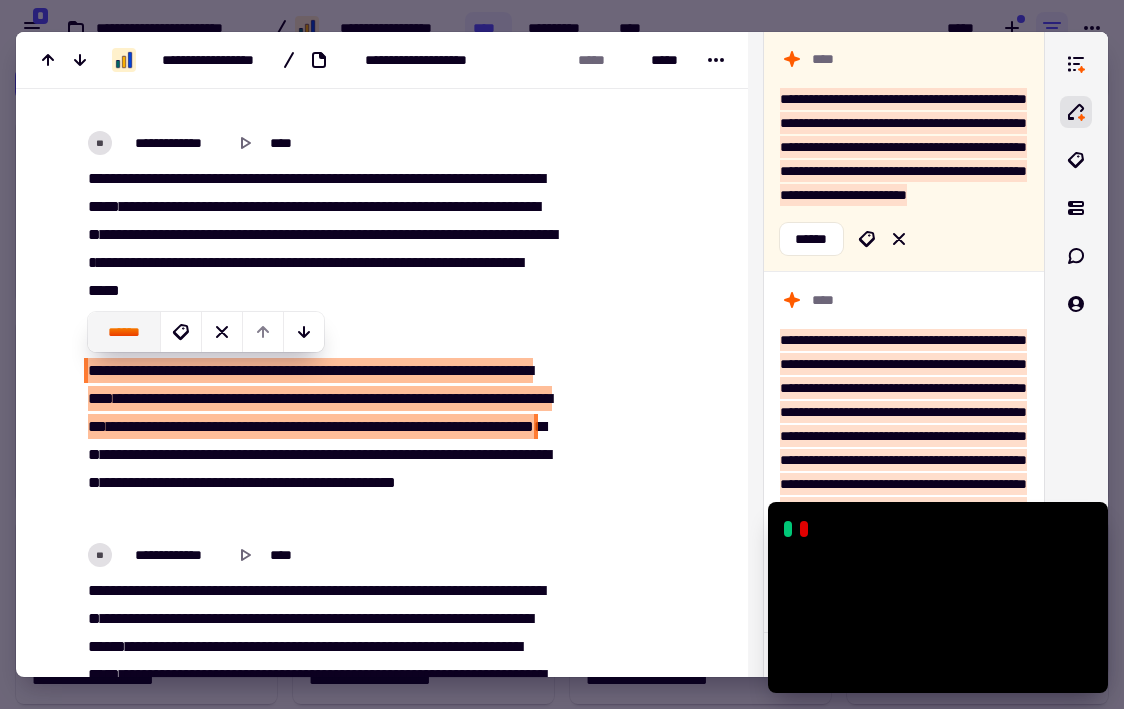 click on "******" 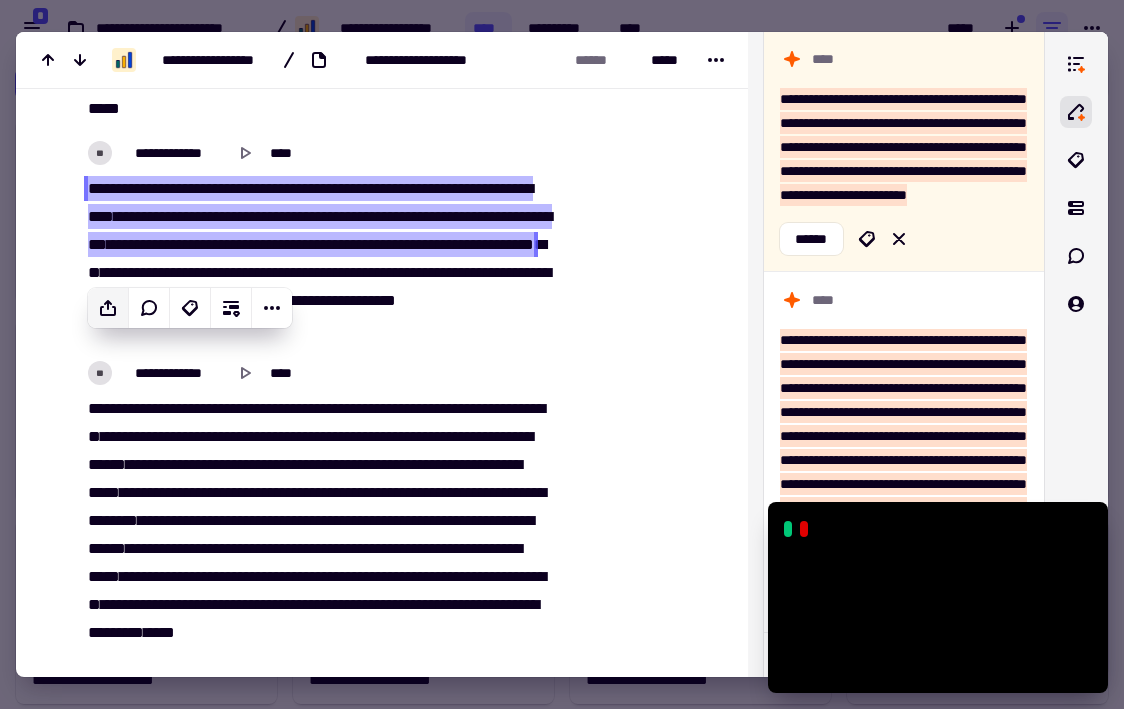 scroll, scrollTop: 2285, scrollLeft: 0, axis: vertical 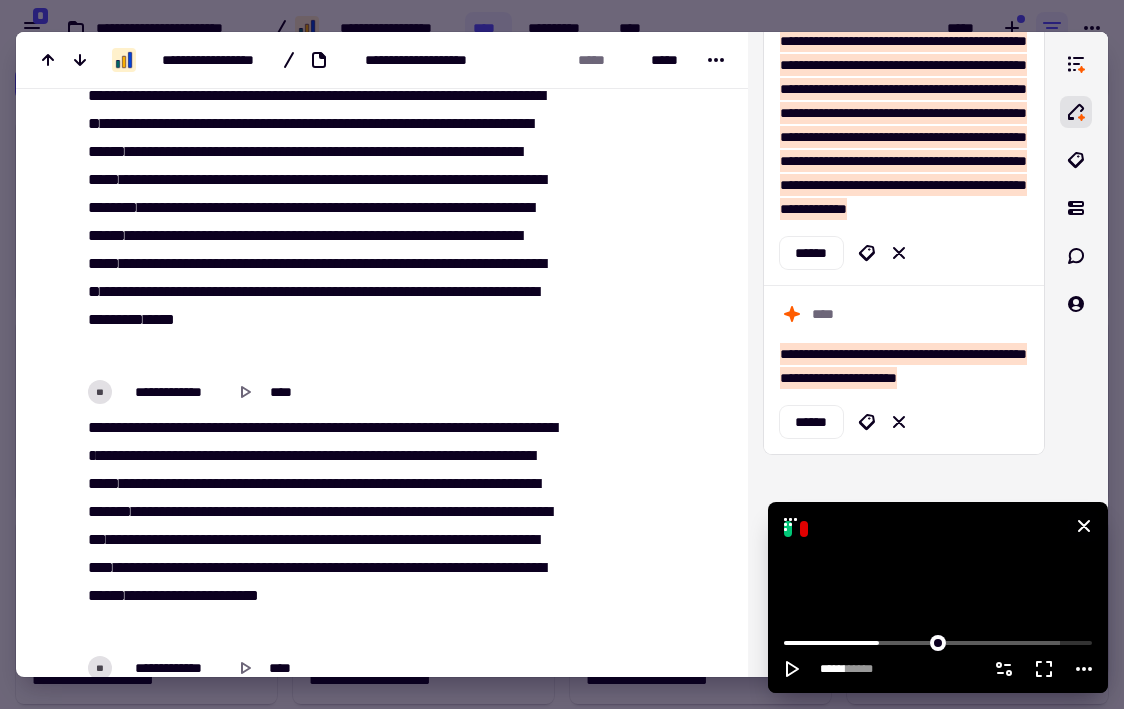 click 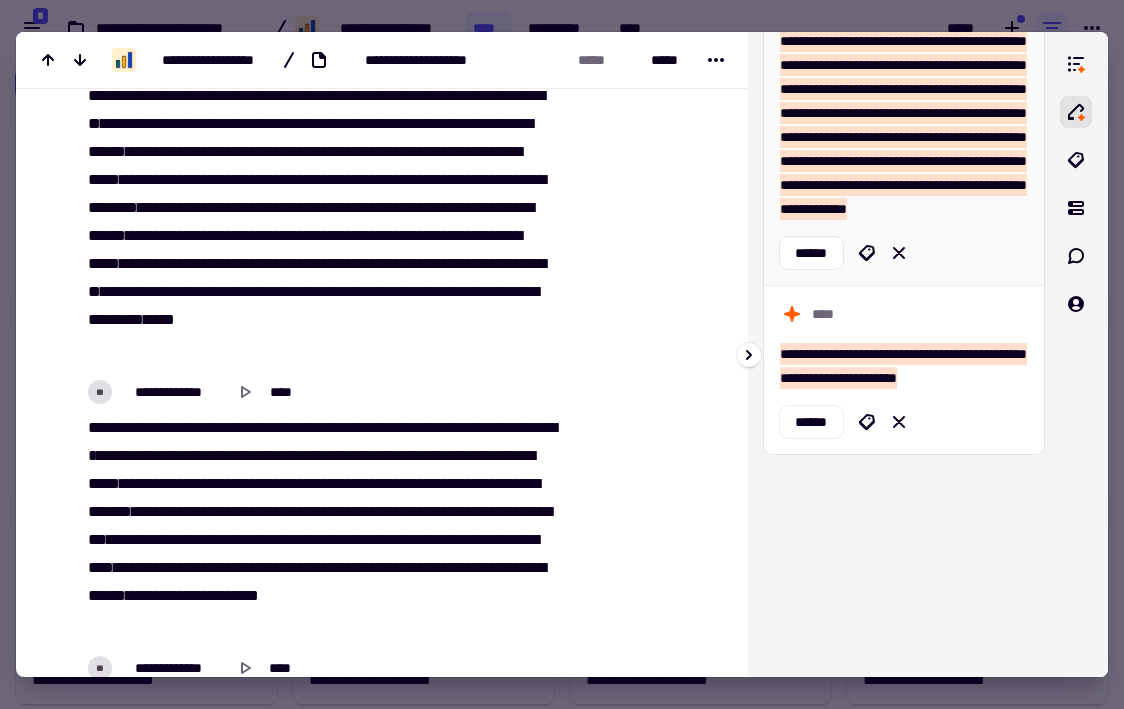 click on "**********" at bounding box center (903, 101) 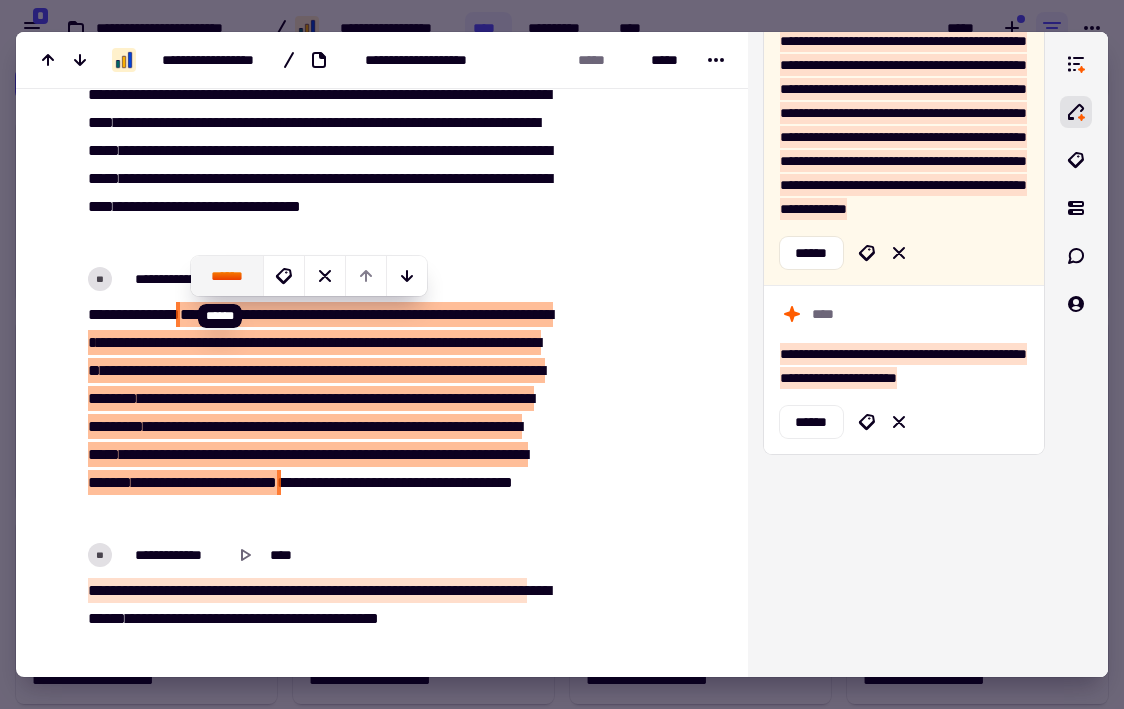 click on "******" 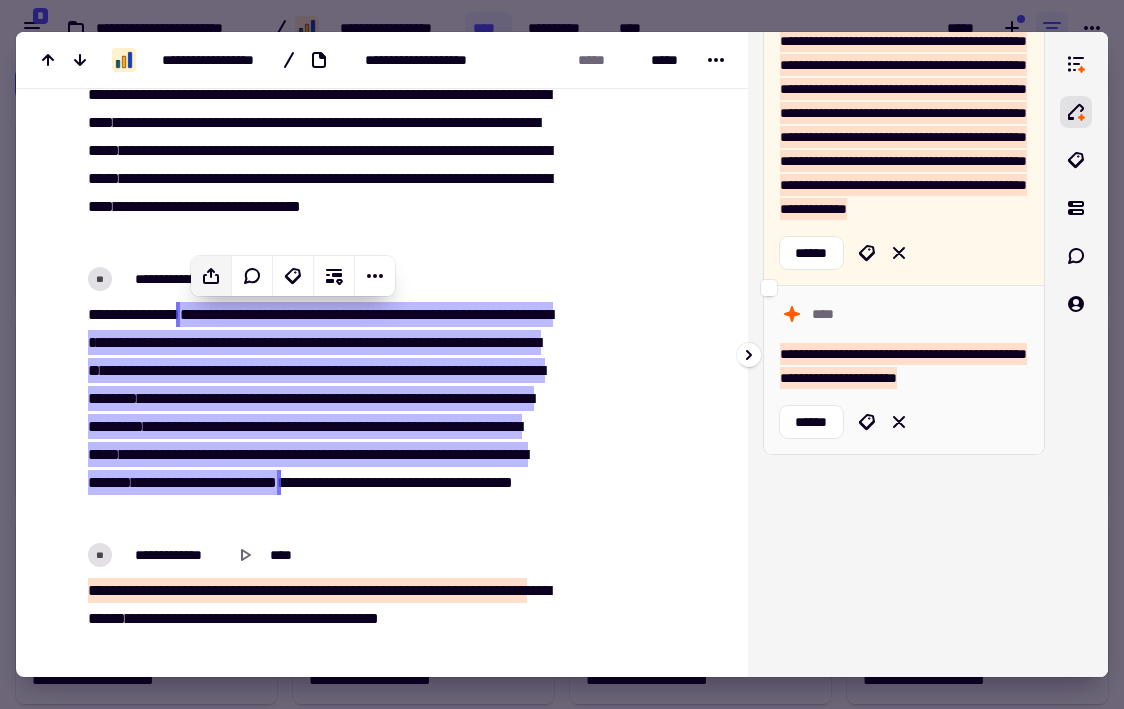 scroll, scrollTop: 1592, scrollLeft: 0, axis: vertical 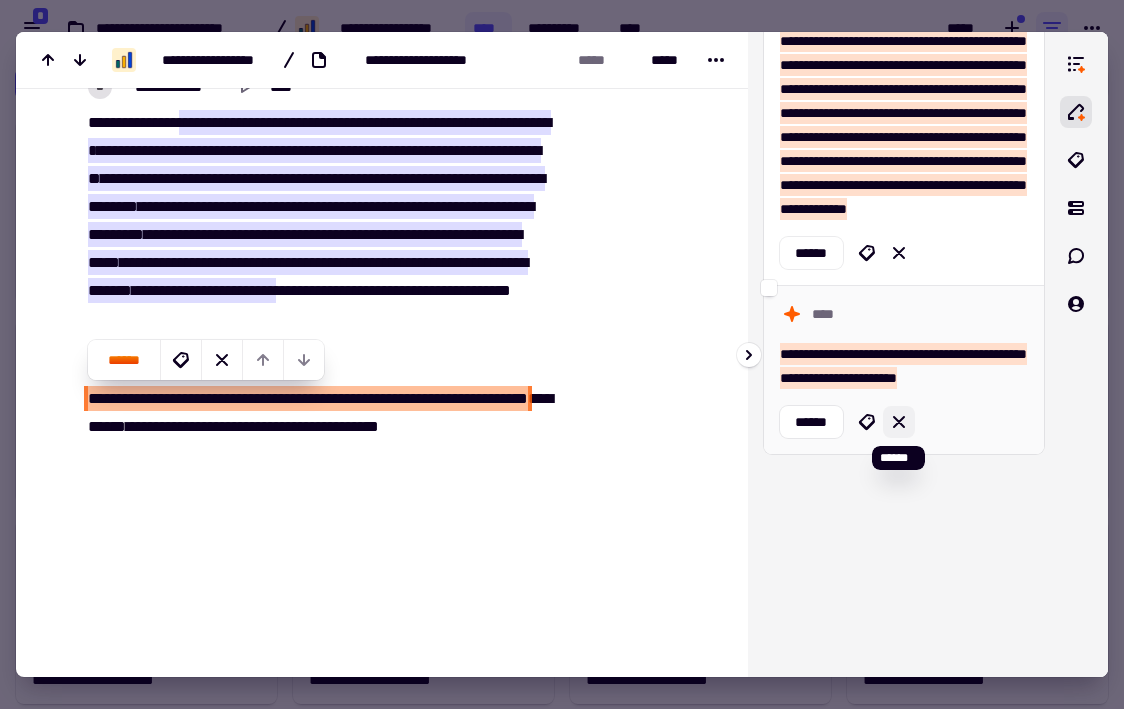 click 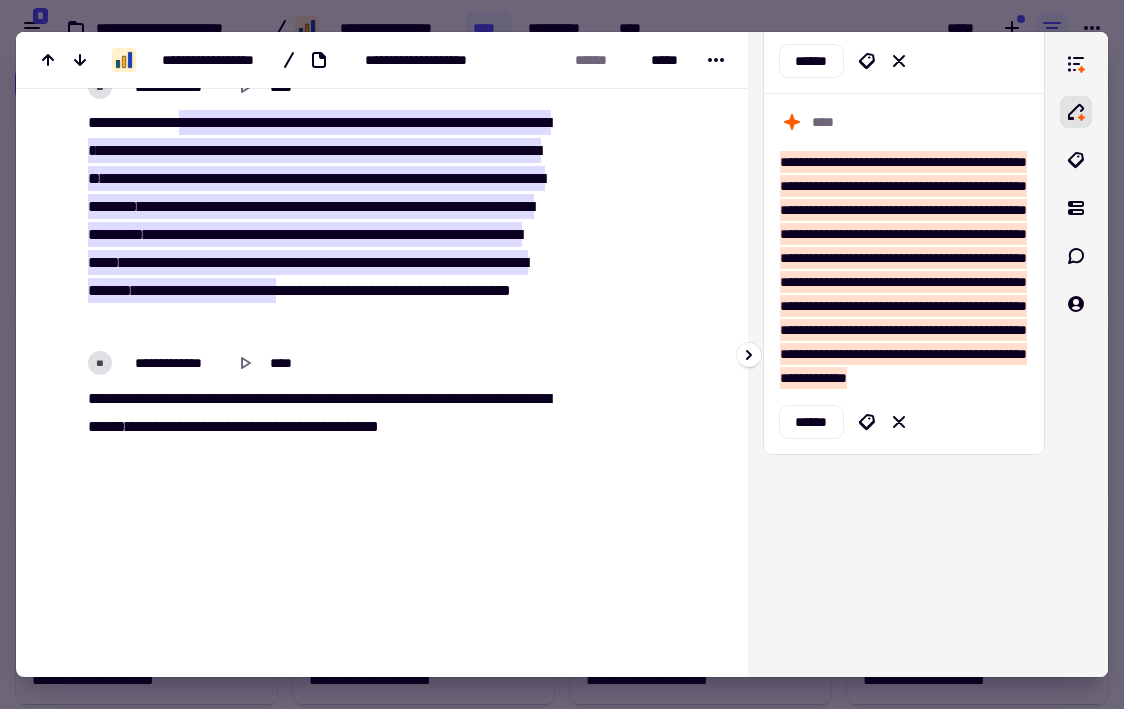 scroll, scrollTop: 1423, scrollLeft: 0, axis: vertical 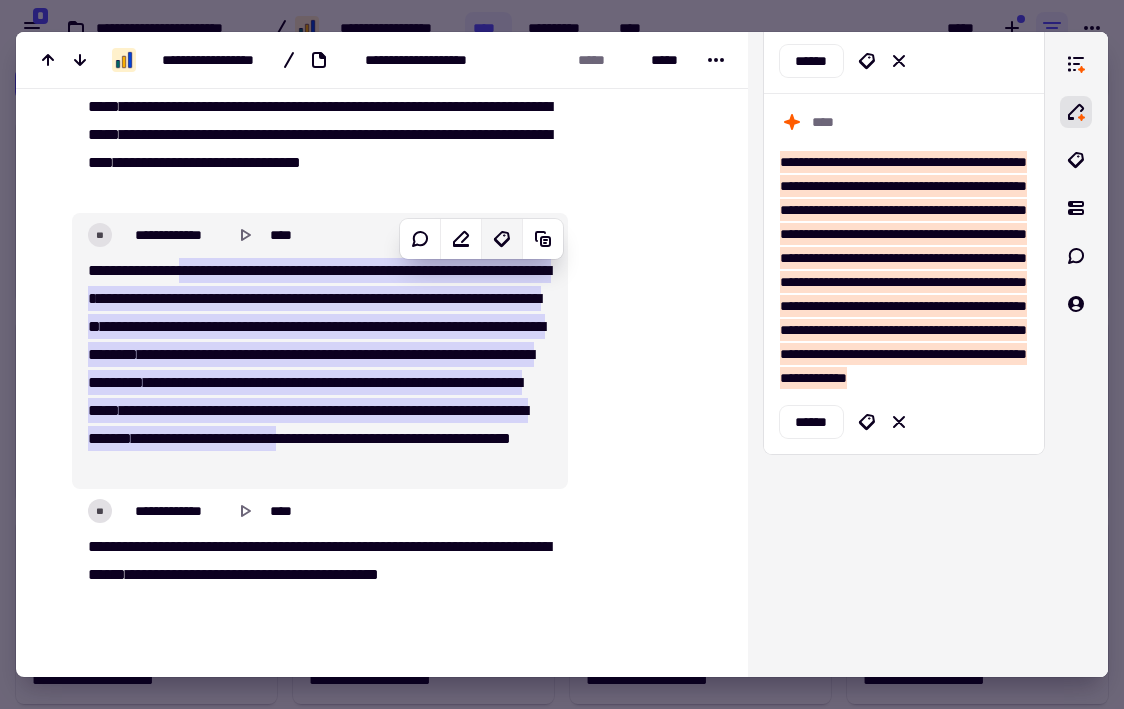 click 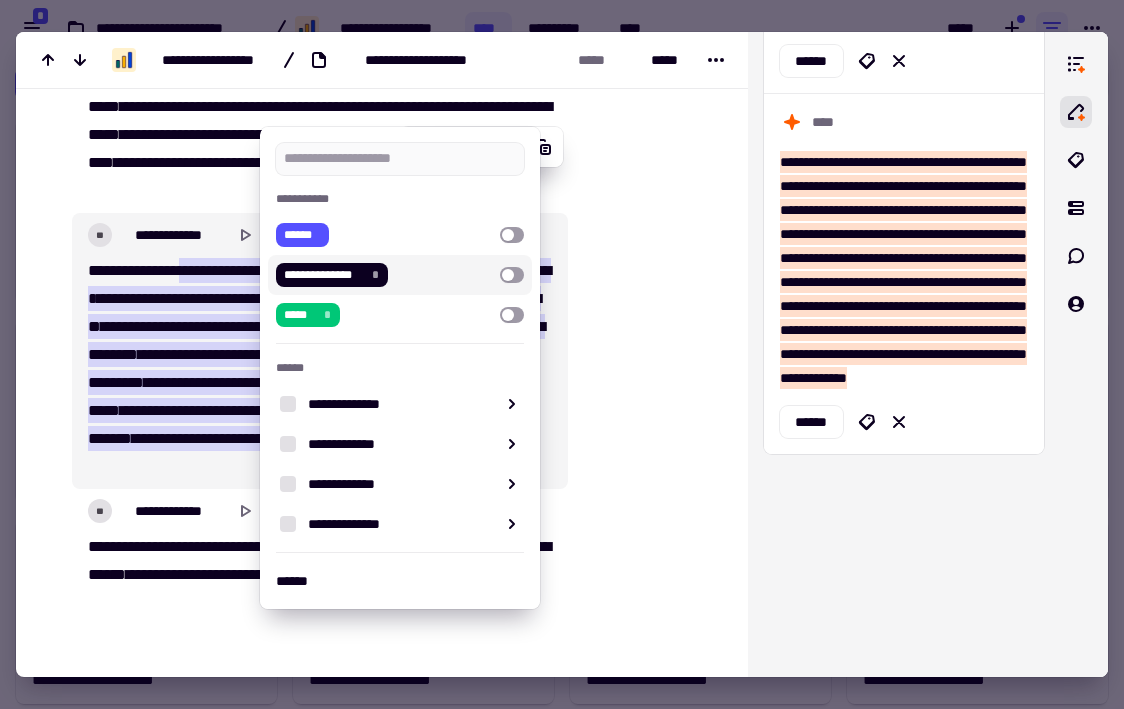 click at bounding box center (512, 275) 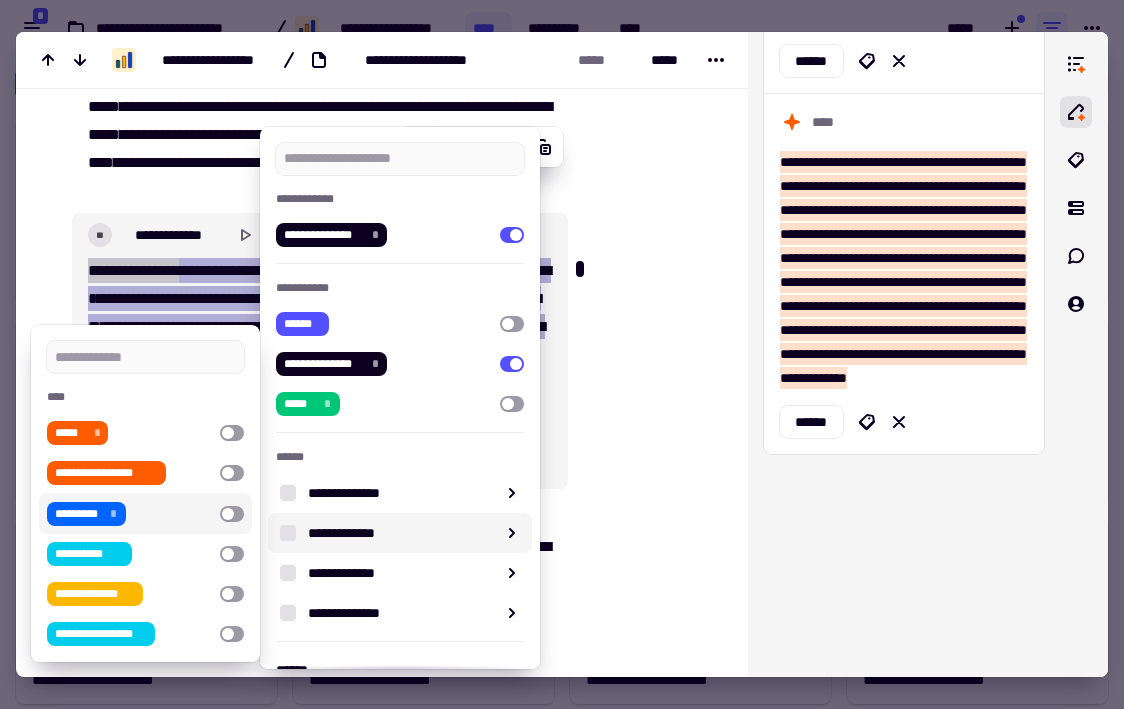 click at bounding box center (232, 514) 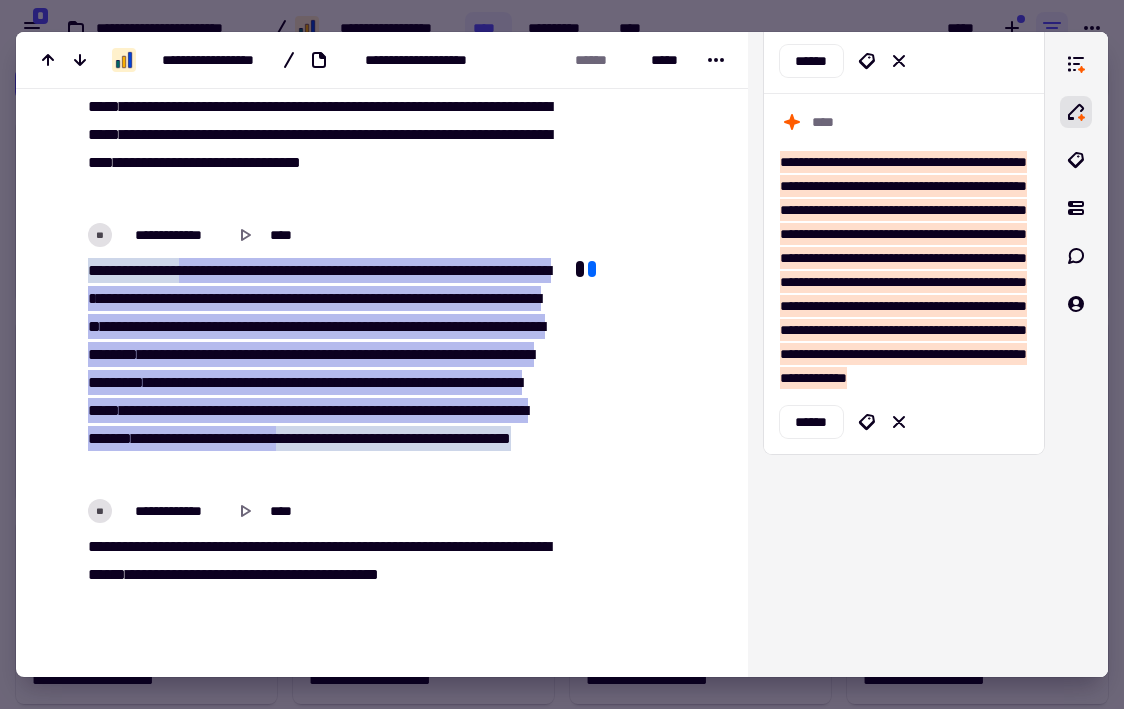 click at bounding box center [644, -1070] 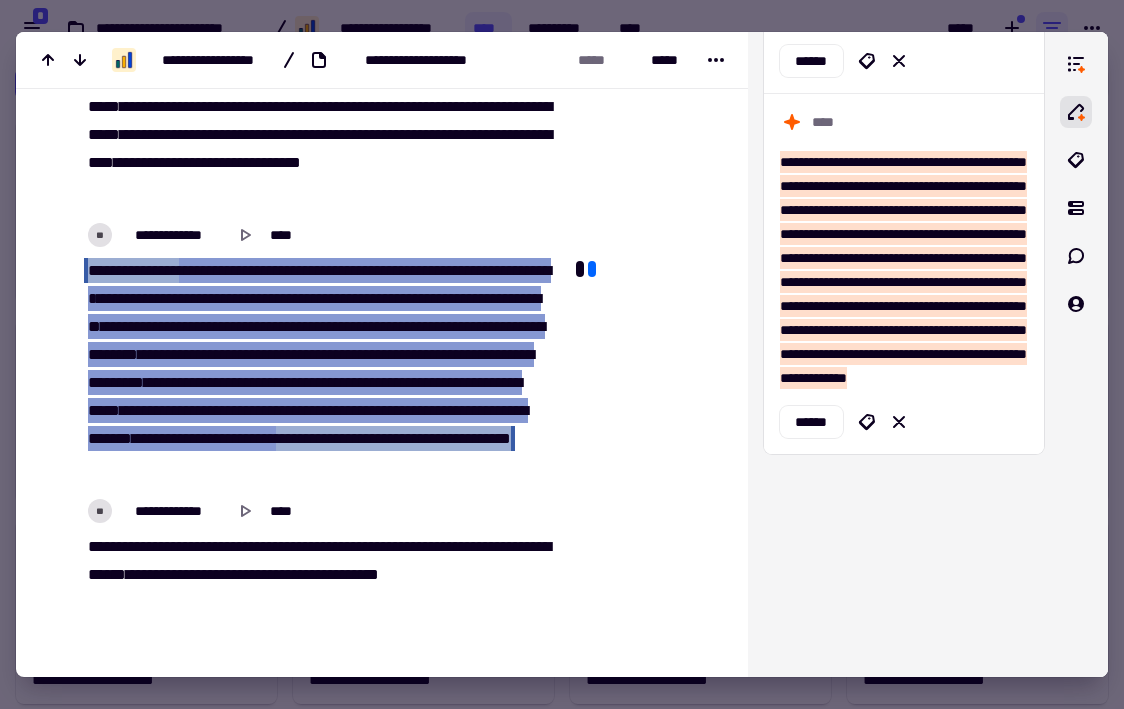 click on "******" at bounding box center [450, 438] 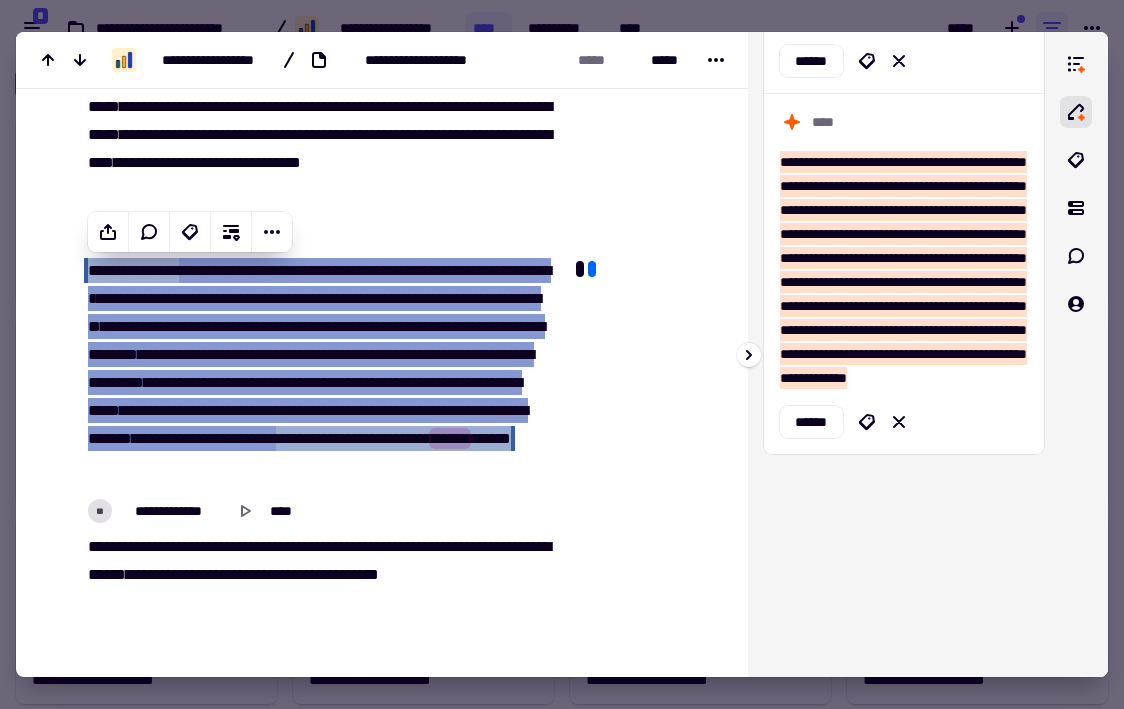 click on "[FIRST] [LAST]" at bounding box center [904, 354] 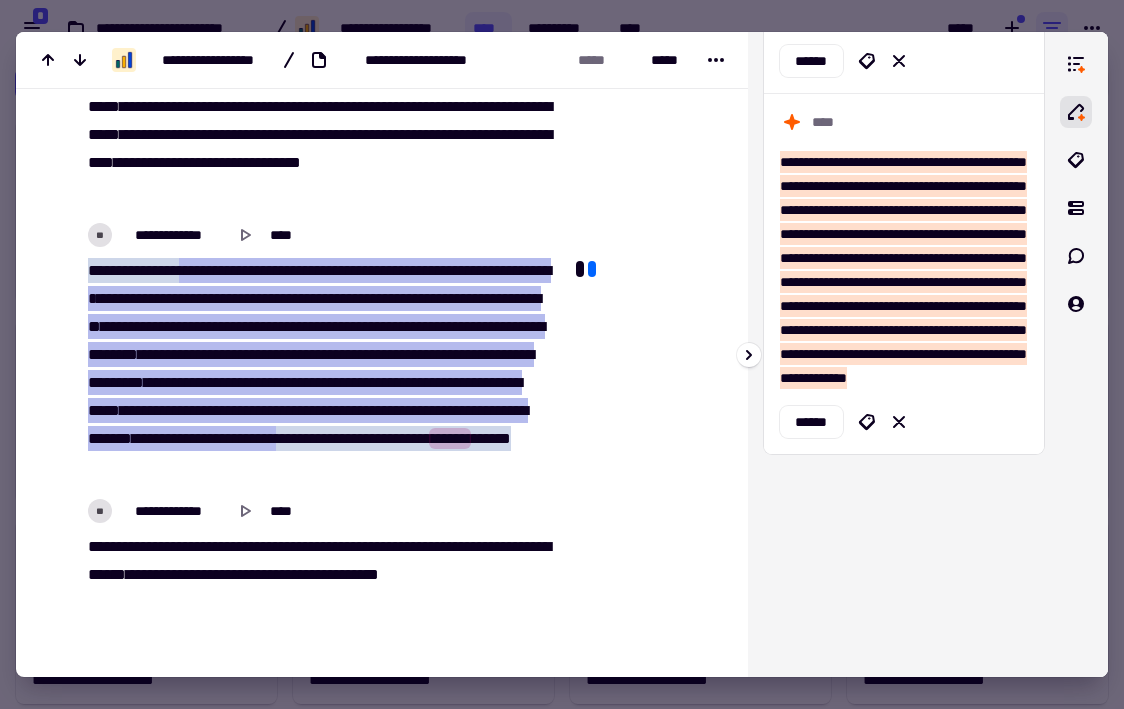 scroll, scrollTop: 1415, scrollLeft: 0, axis: vertical 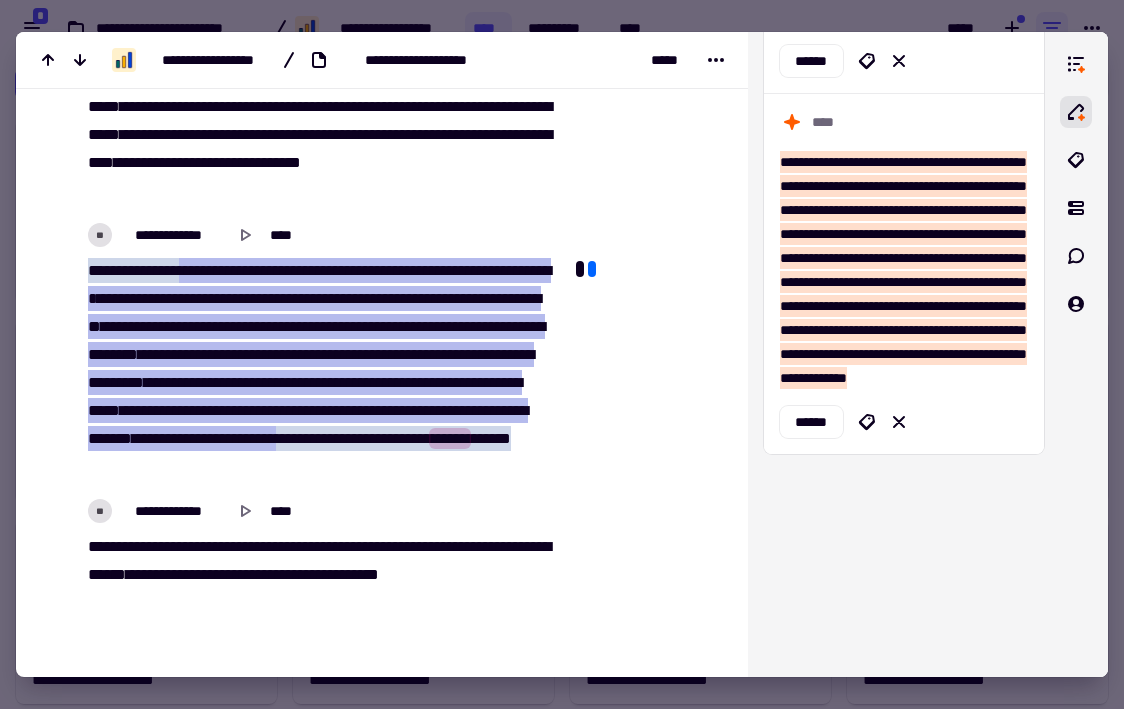click at bounding box center (644, -1070) 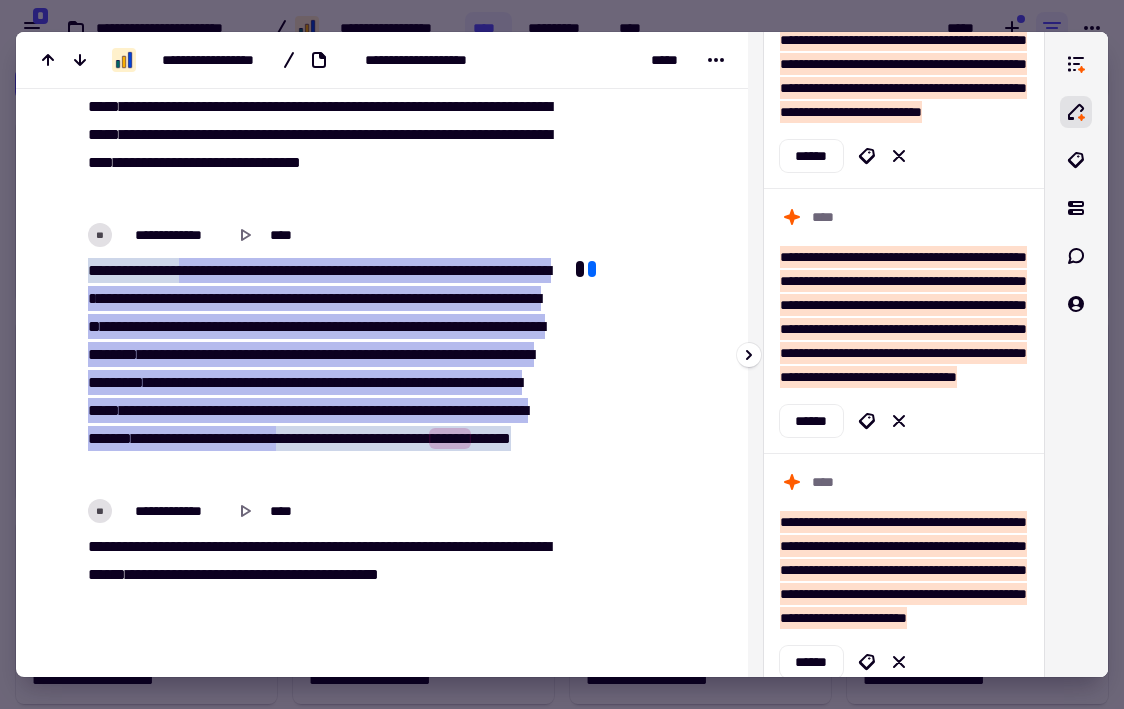 scroll, scrollTop: 13, scrollLeft: 0, axis: vertical 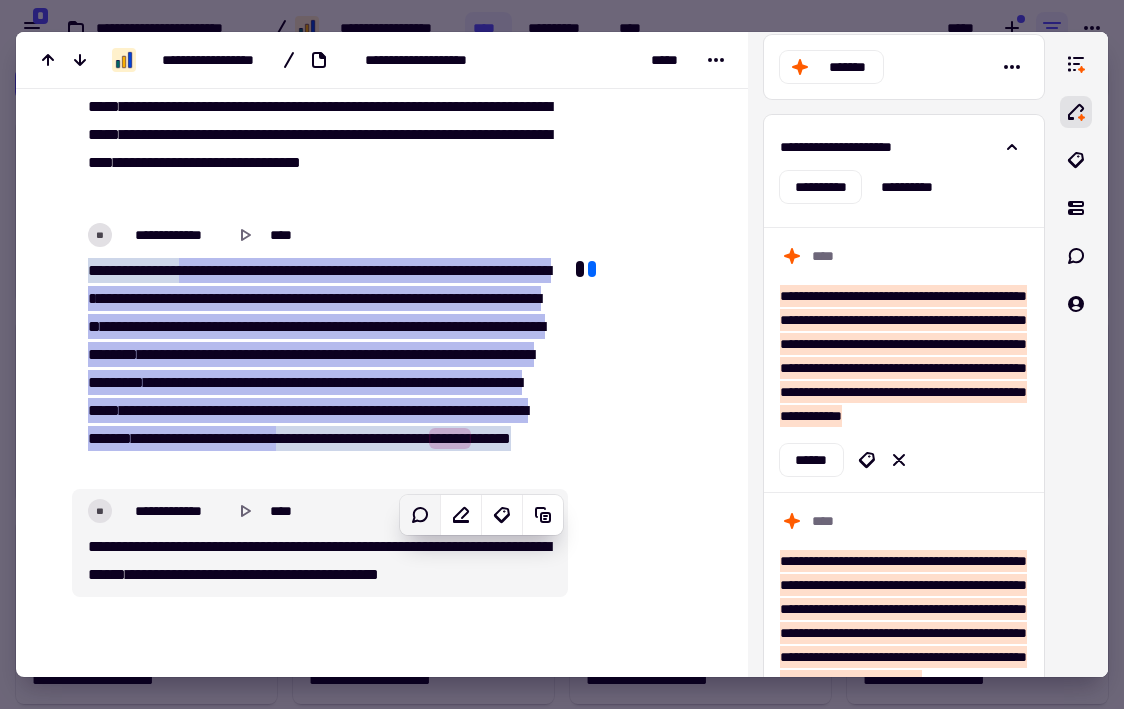 click 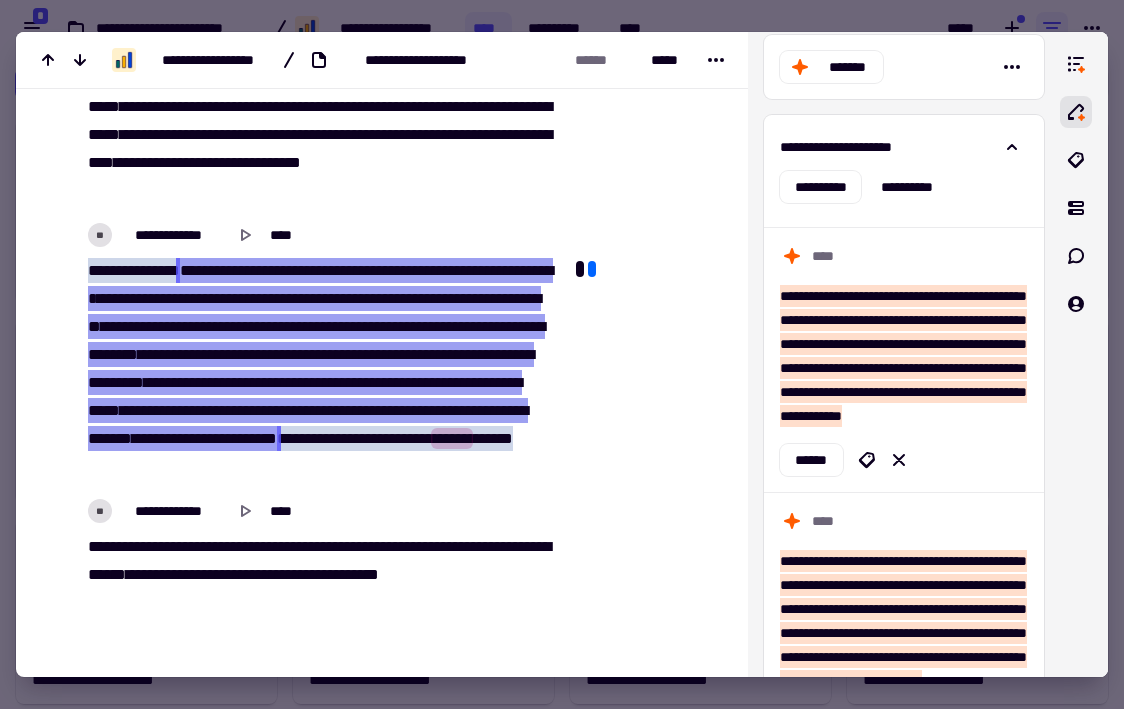 click on "*********" at bounding box center [116, 382] 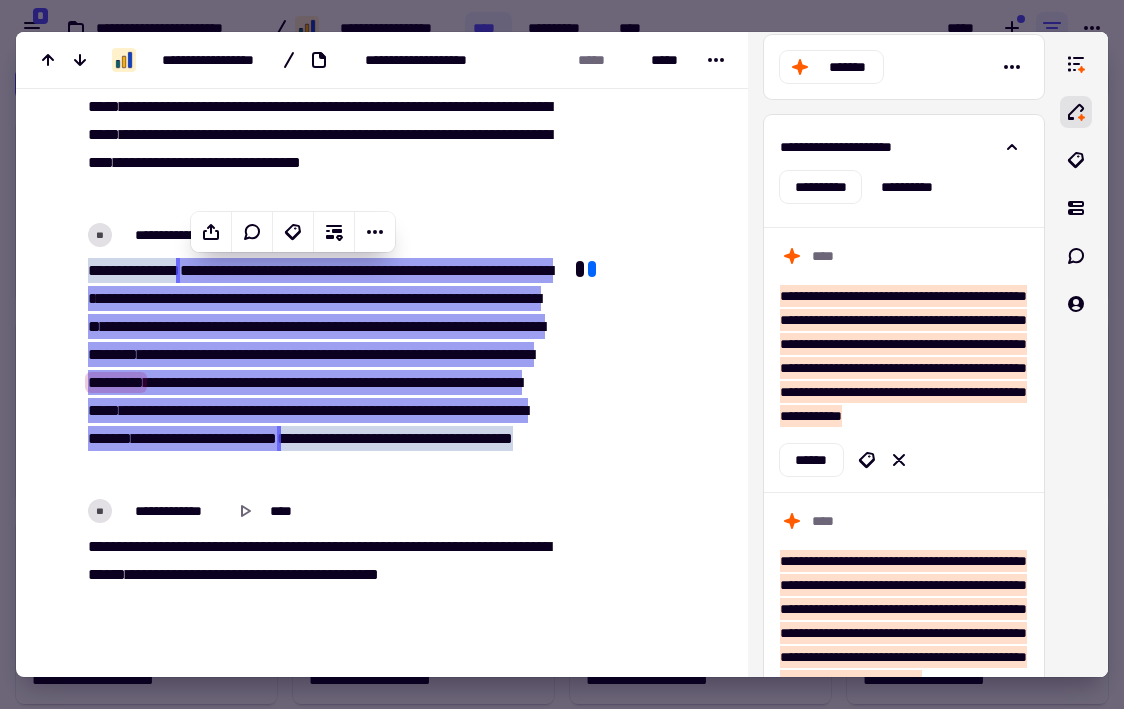 click at bounding box center [644, -1070] 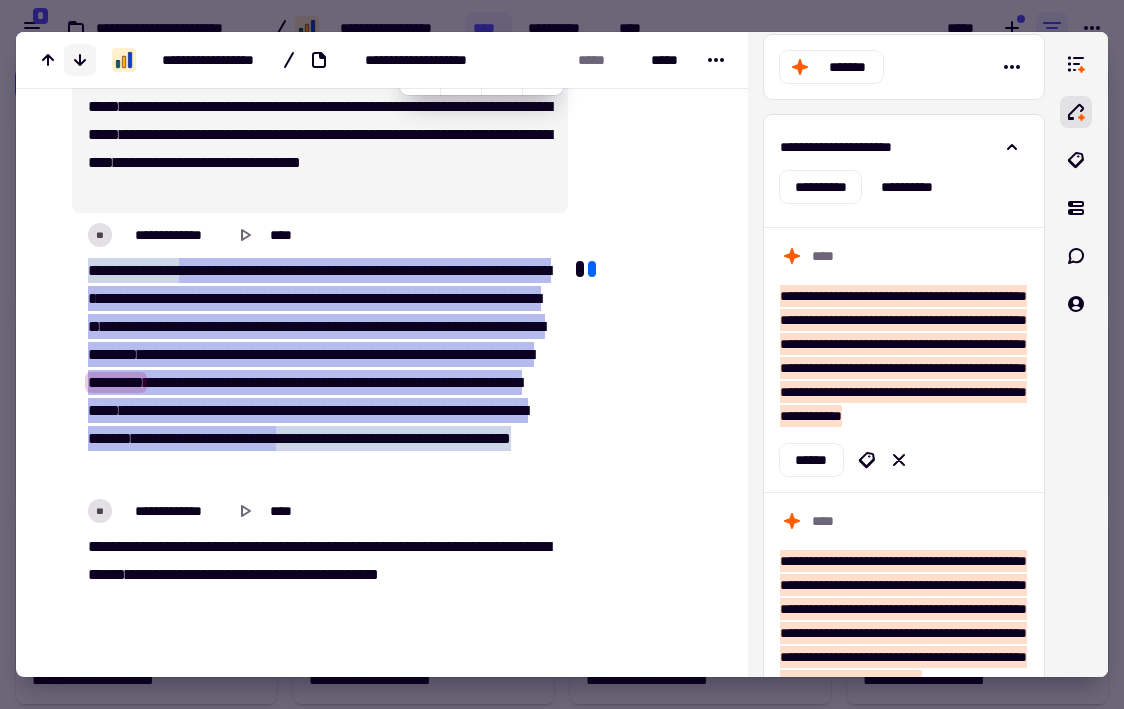 click 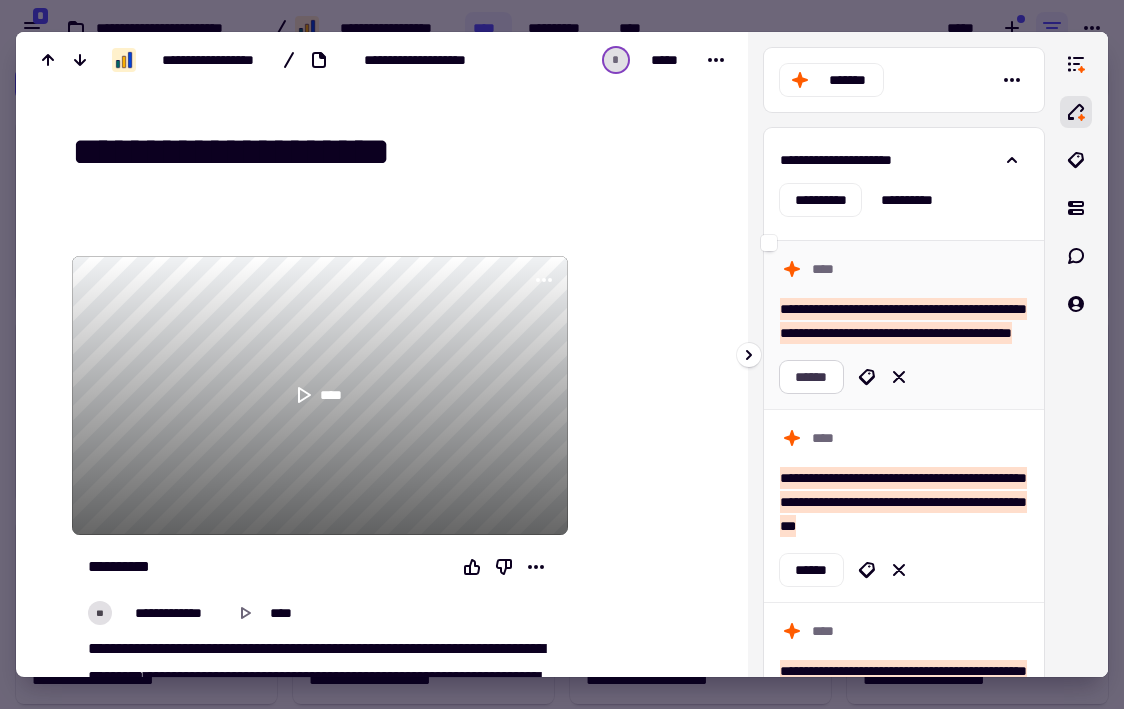 click on "******" 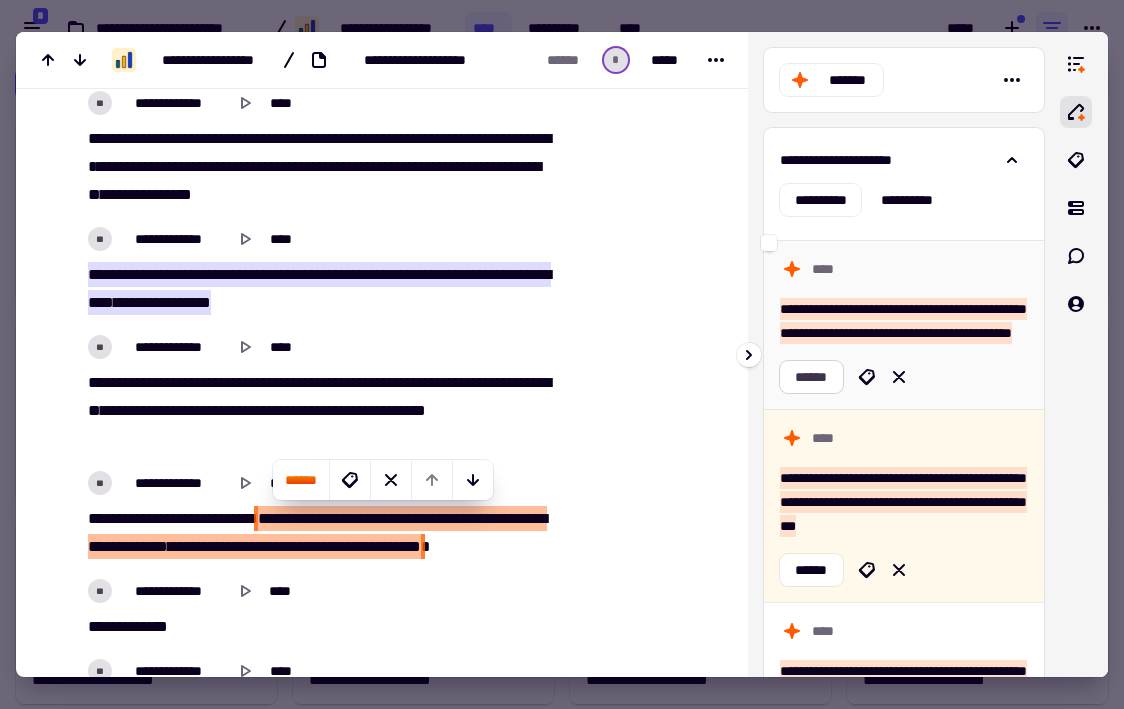 scroll, scrollTop: 2106, scrollLeft: 0, axis: vertical 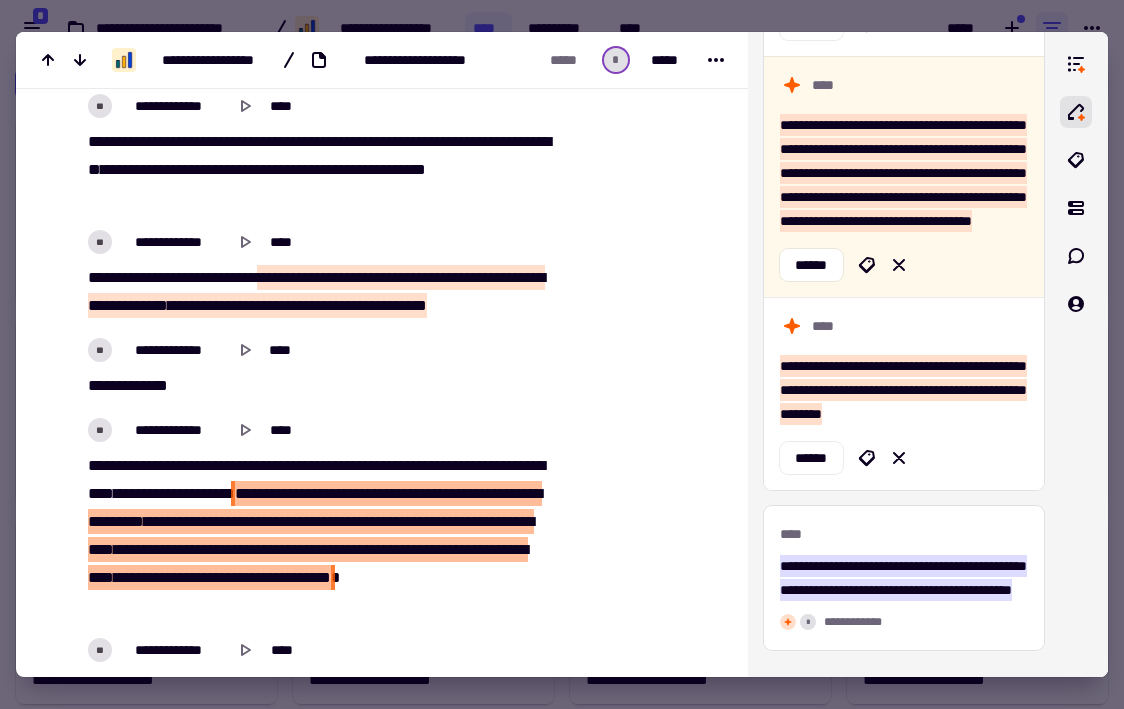 click on "*****" at bounding box center (237, 549) 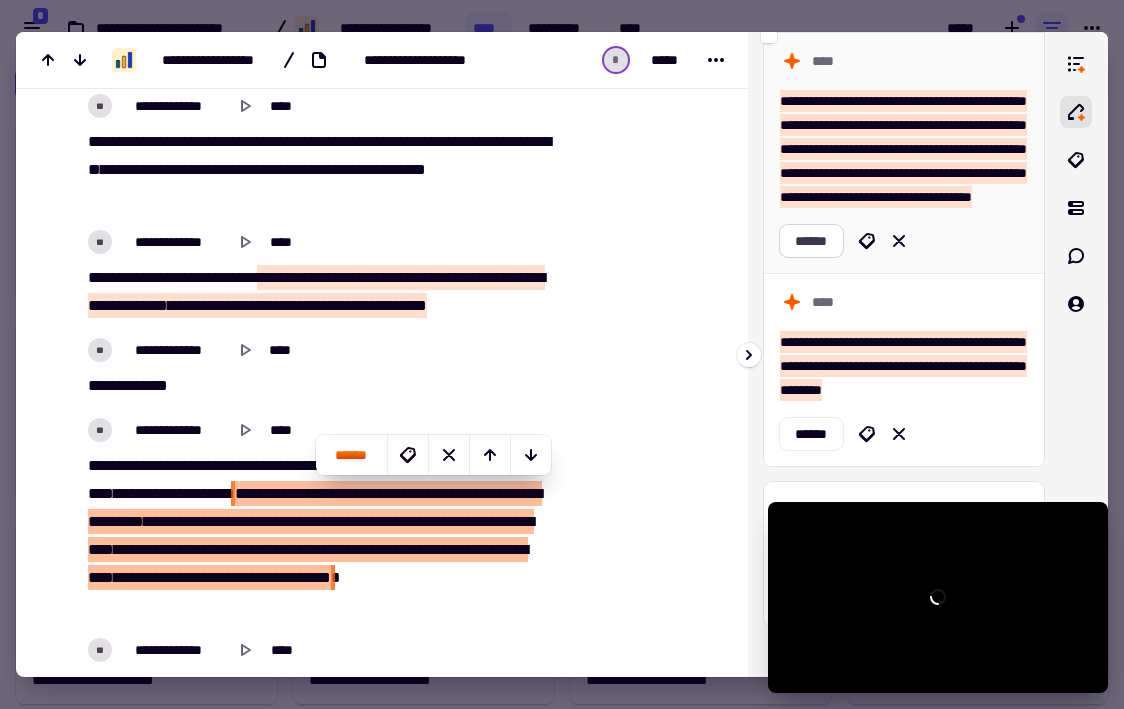type on "******" 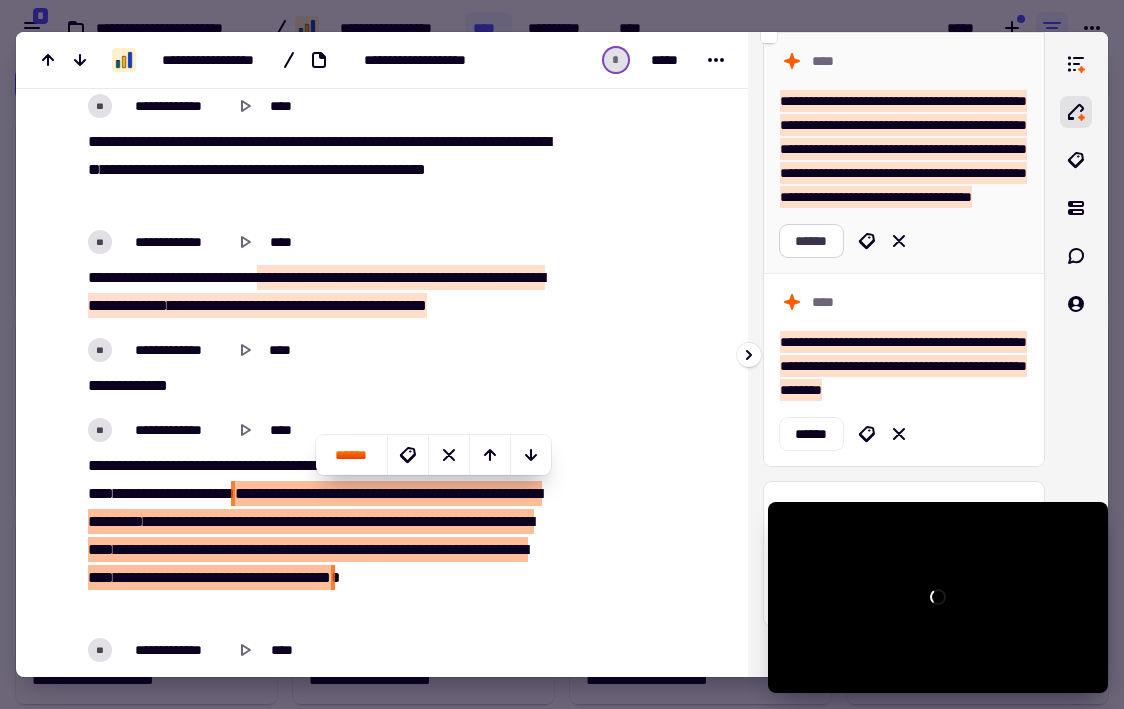 click on "******" 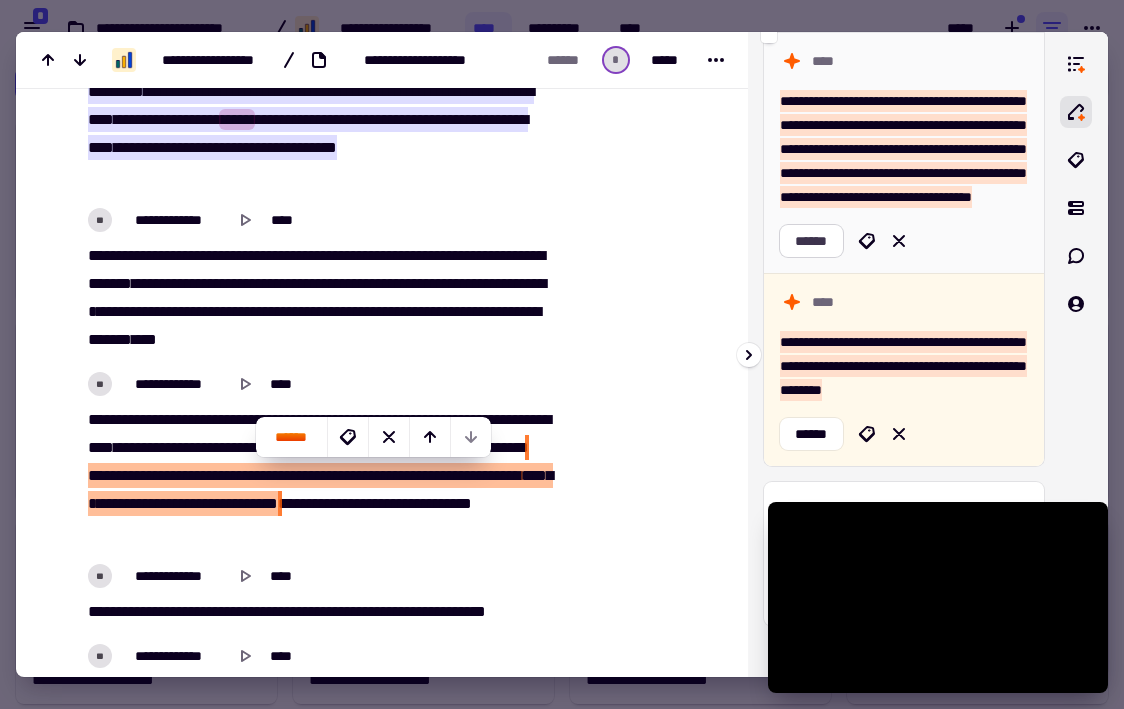 scroll, scrollTop: 2748, scrollLeft: 0, axis: vertical 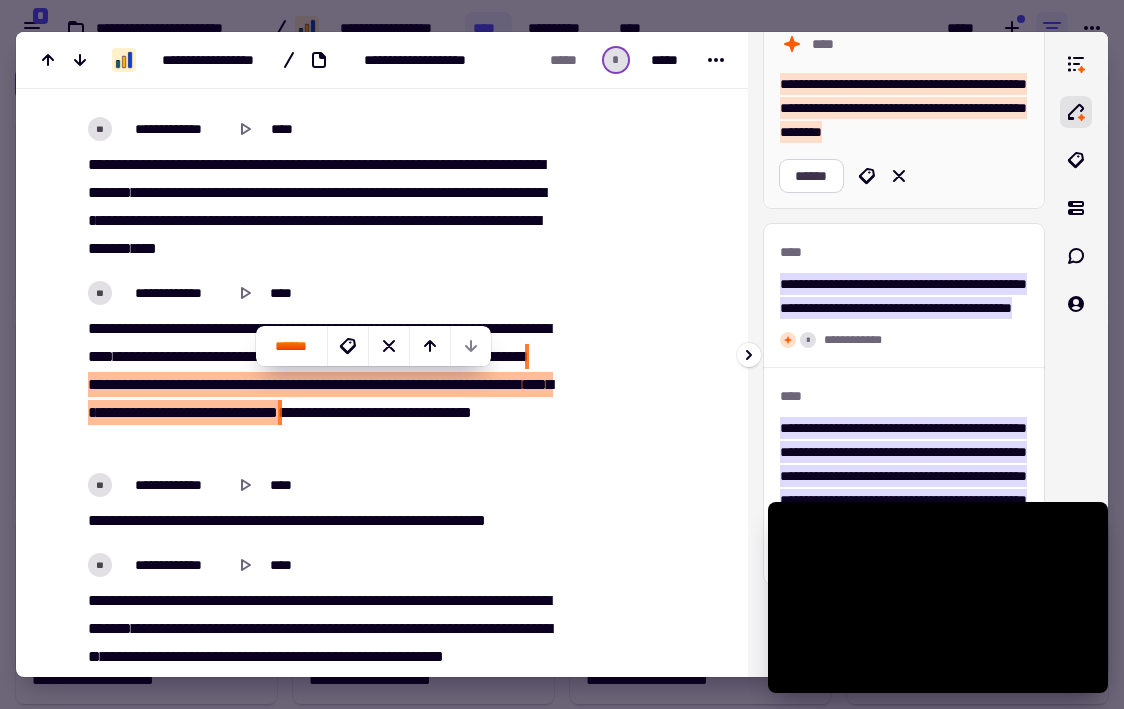 click on "******" 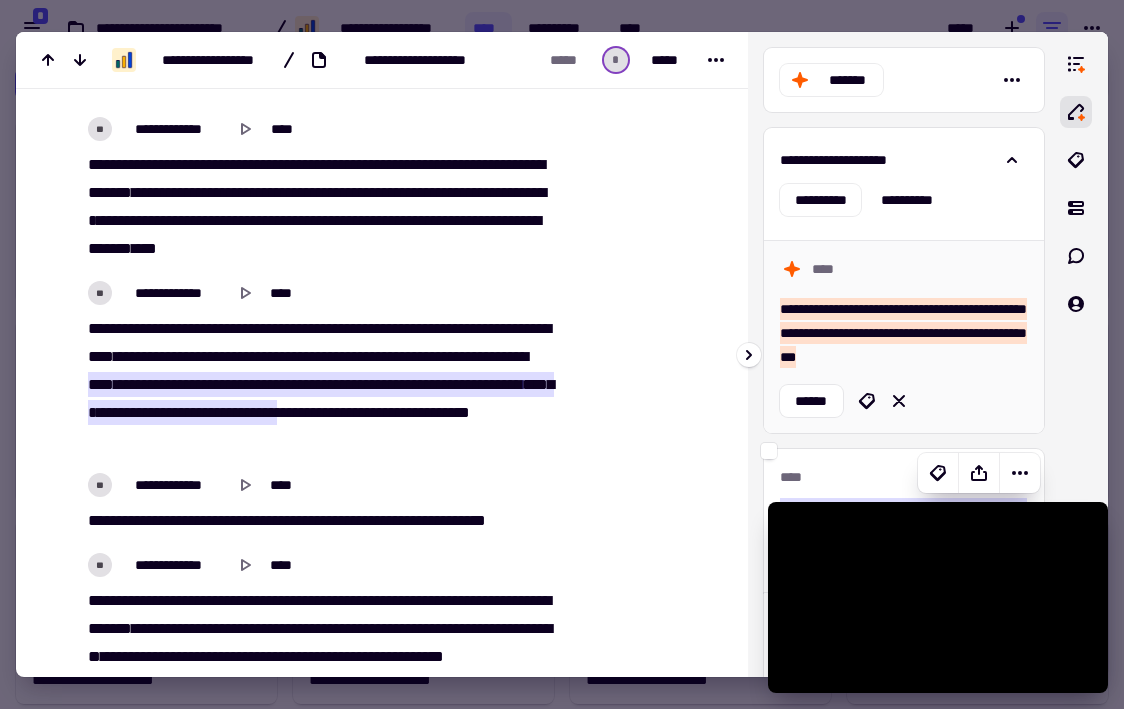 scroll, scrollTop: 0, scrollLeft: 0, axis: both 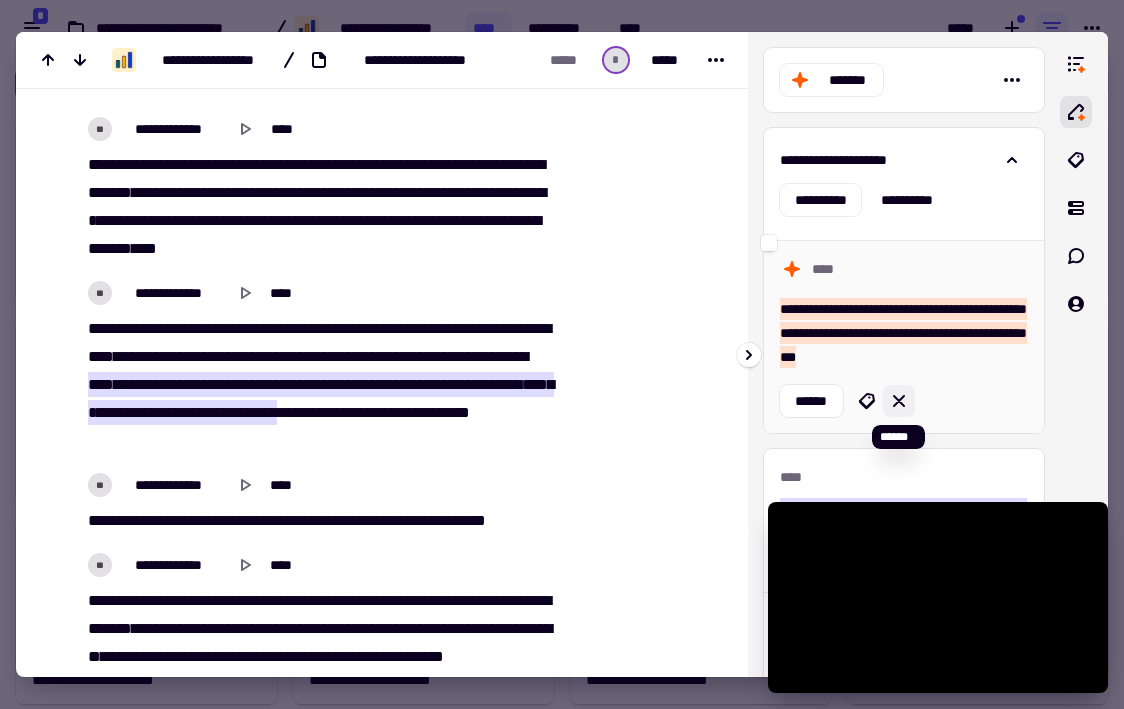 click 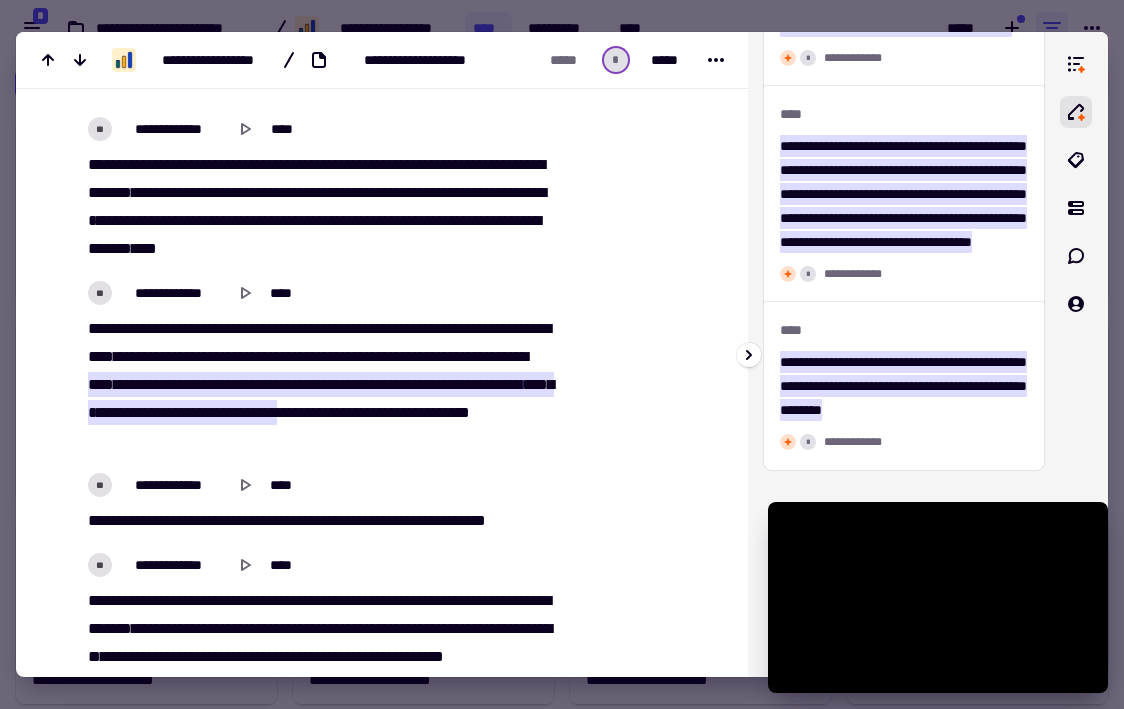 scroll, scrollTop: 258, scrollLeft: 0, axis: vertical 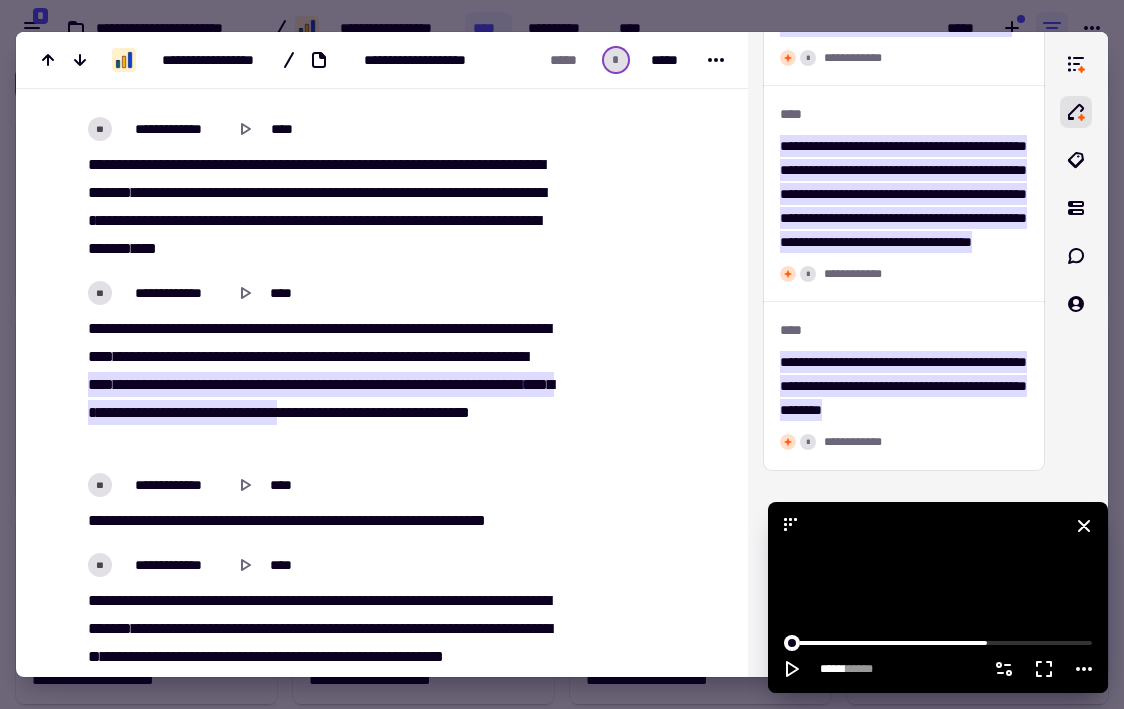 click 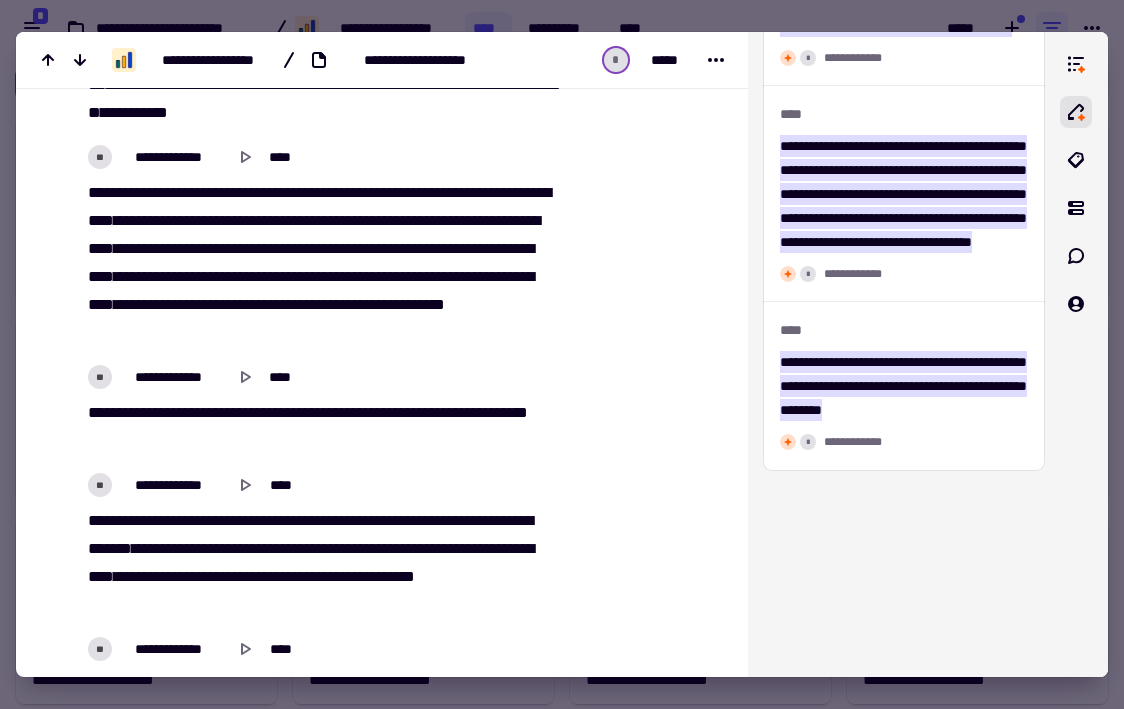 scroll, scrollTop: 1512, scrollLeft: 0, axis: vertical 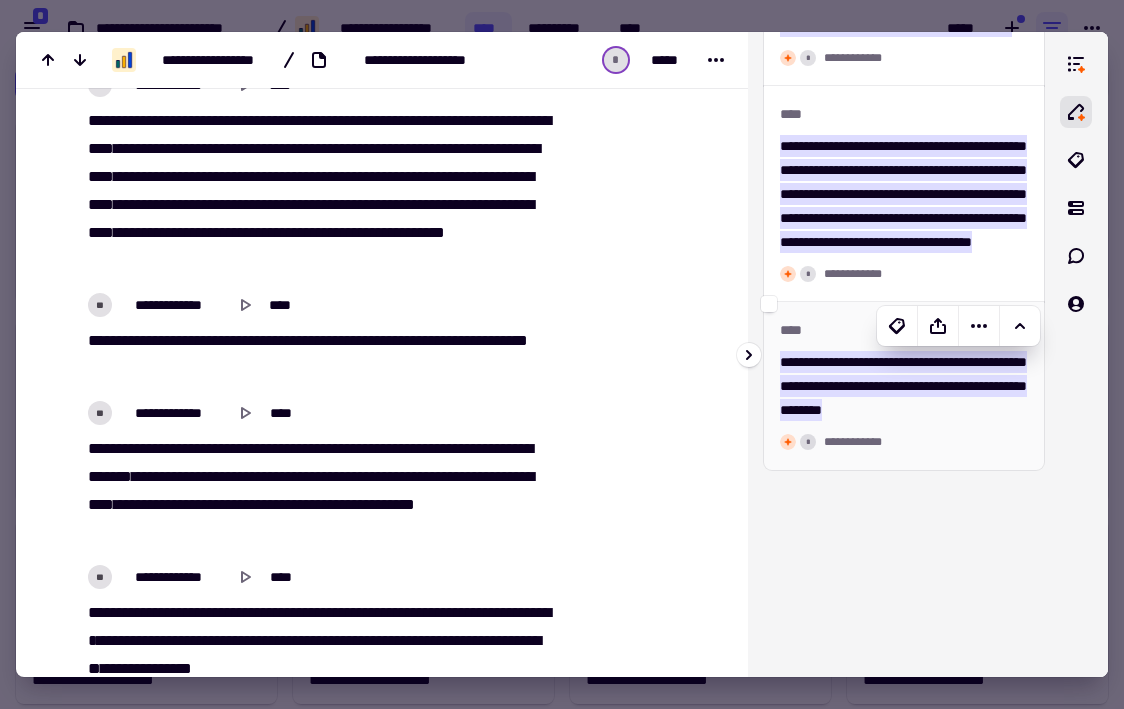 click on "**********" at bounding box center (903, 386) 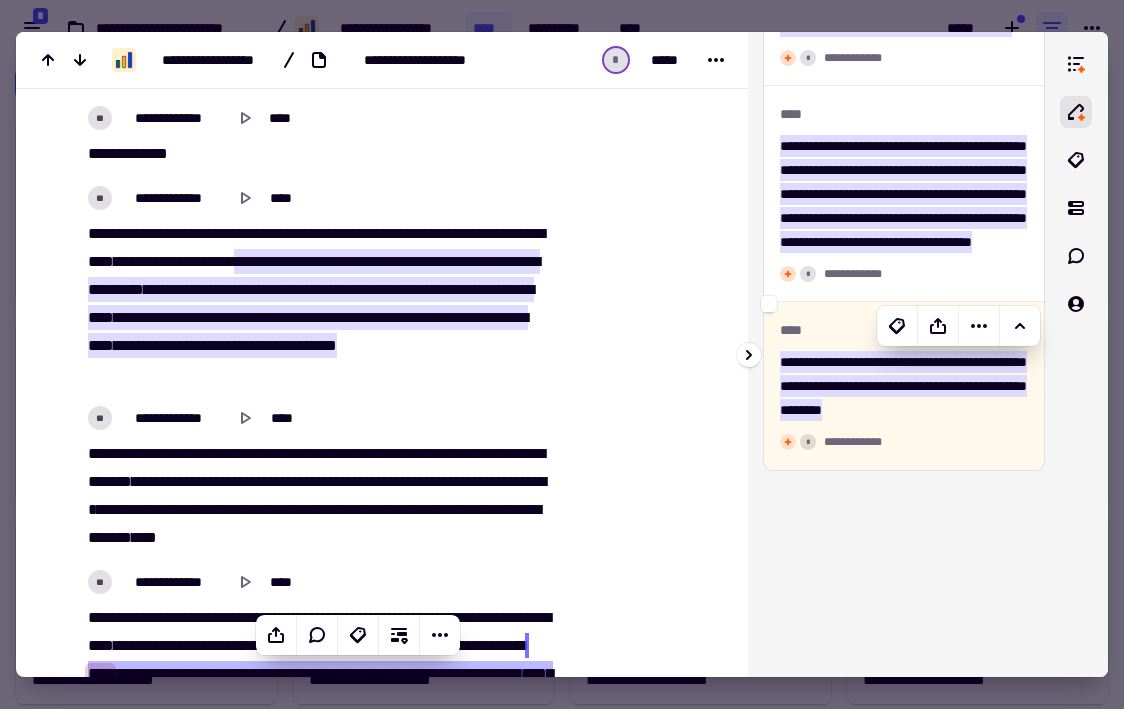 scroll, scrollTop: 2748, scrollLeft: 0, axis: vertical 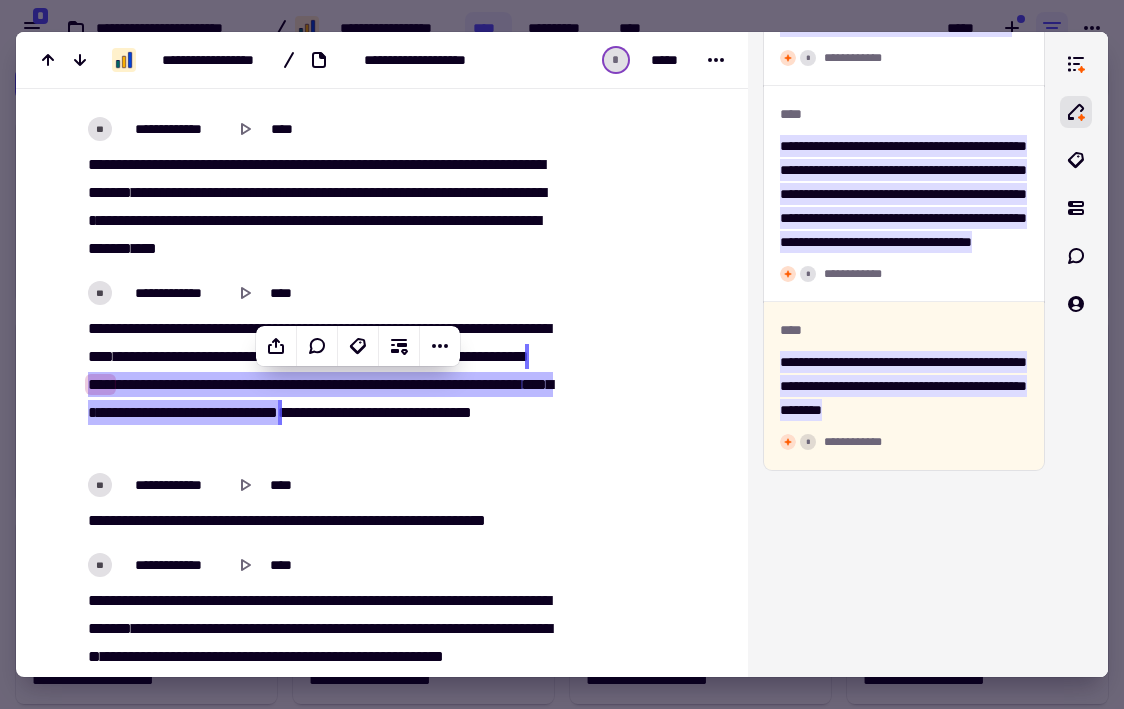 click at bounding box center [644, -550] 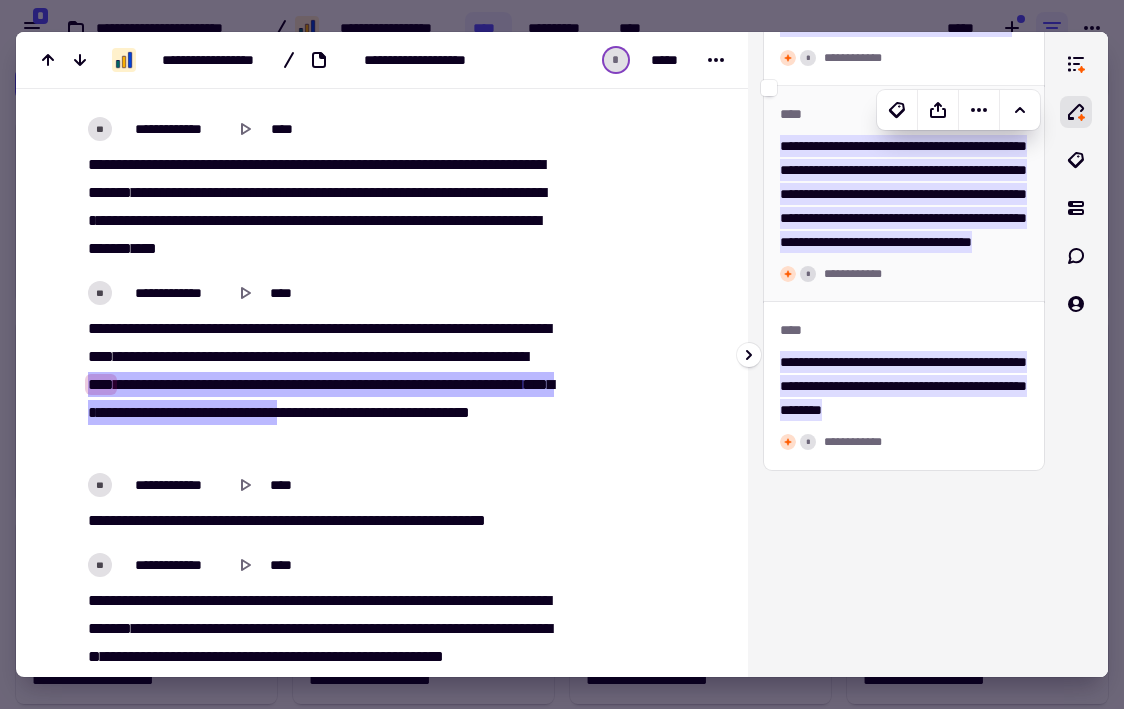 click on "**********" at bounding box center [903, 194] 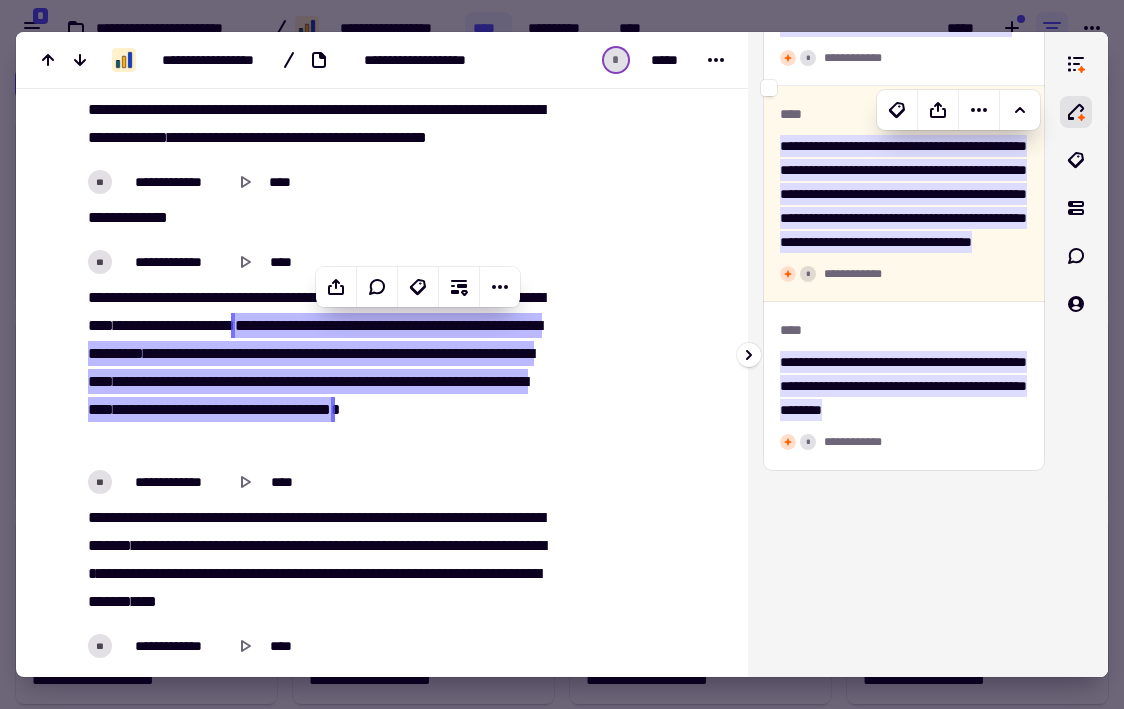 scroll, scrollTop: 2364, scrollLeft: 0, axis: vertical 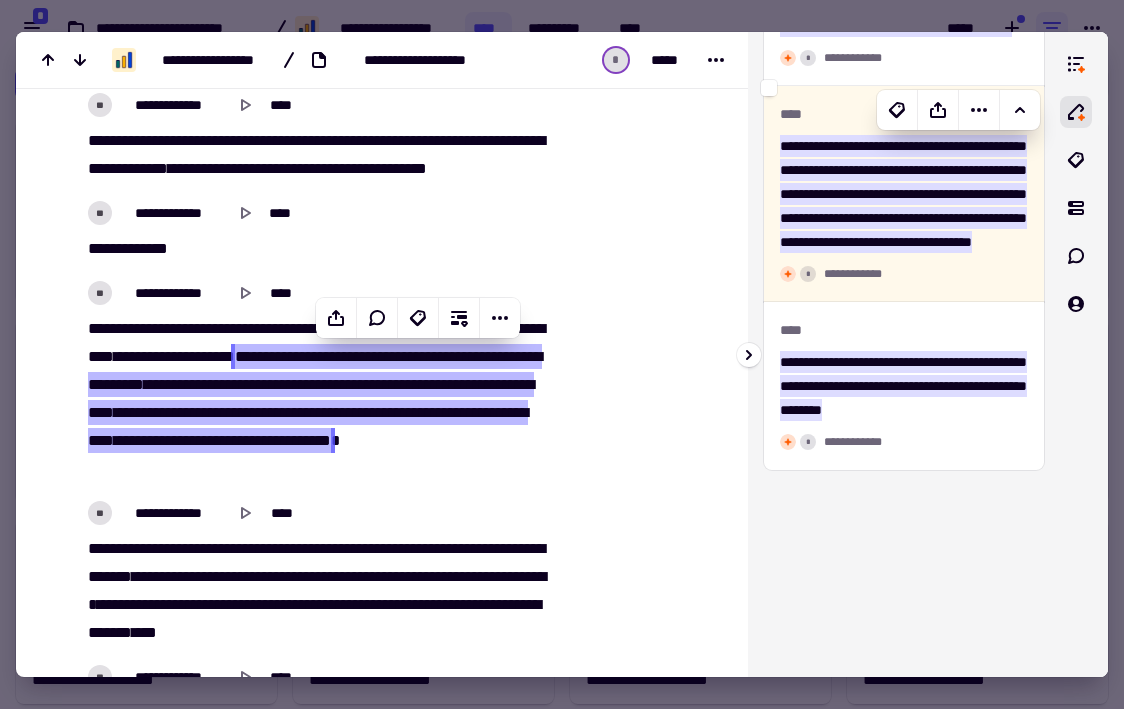 type on "******" 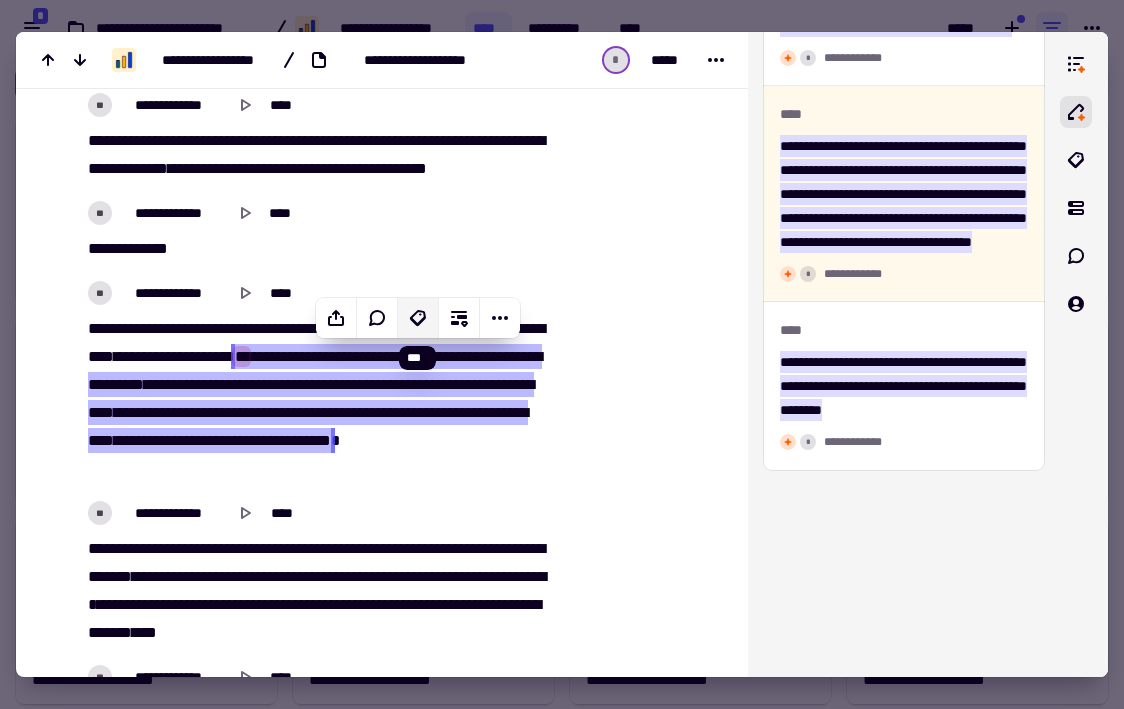 click 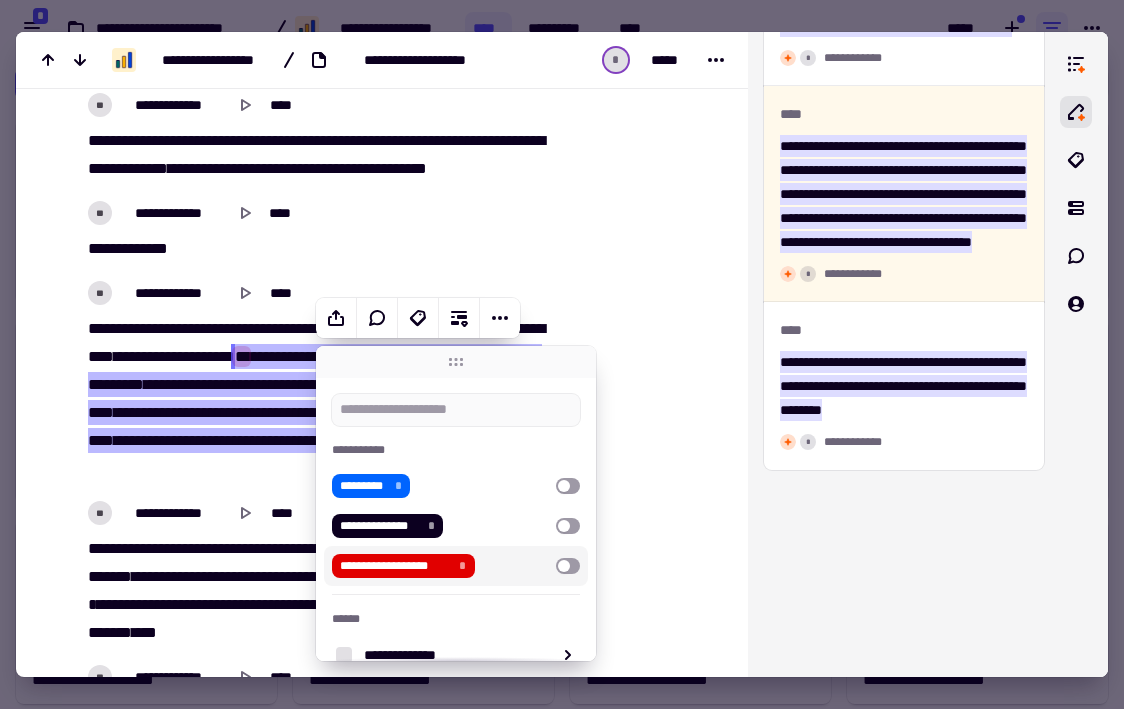 click at bounding box center [568, 566] 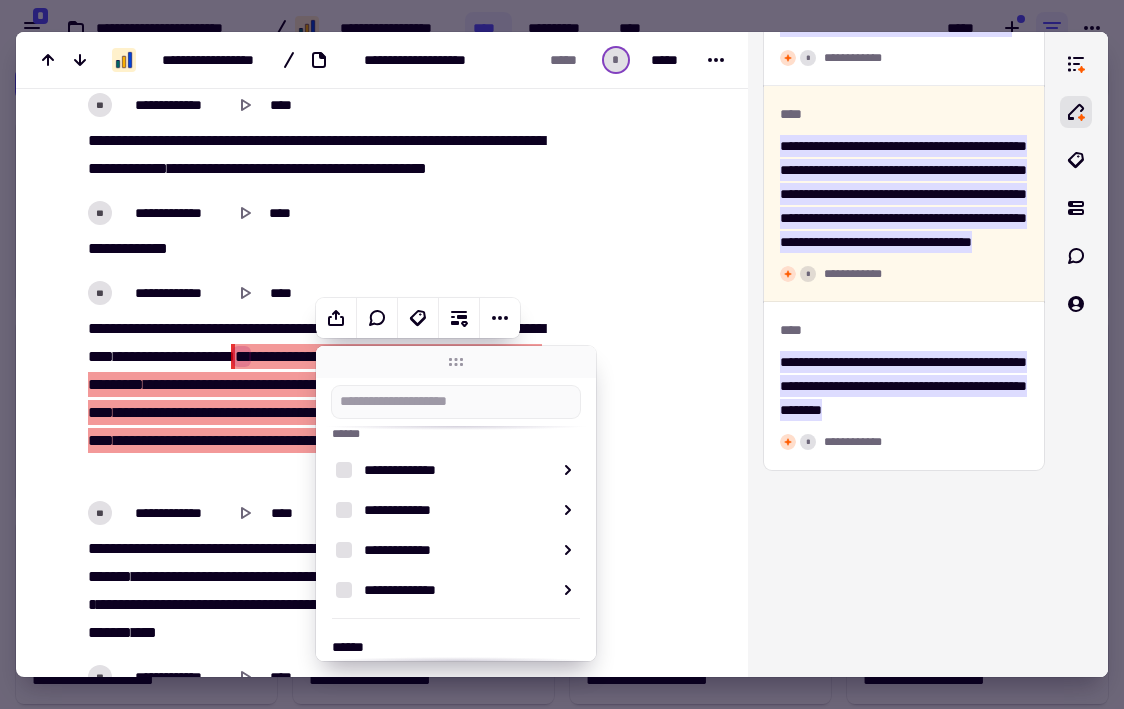 scroll, scrollTop: 265, scrollLeft: 0, axis: vertical 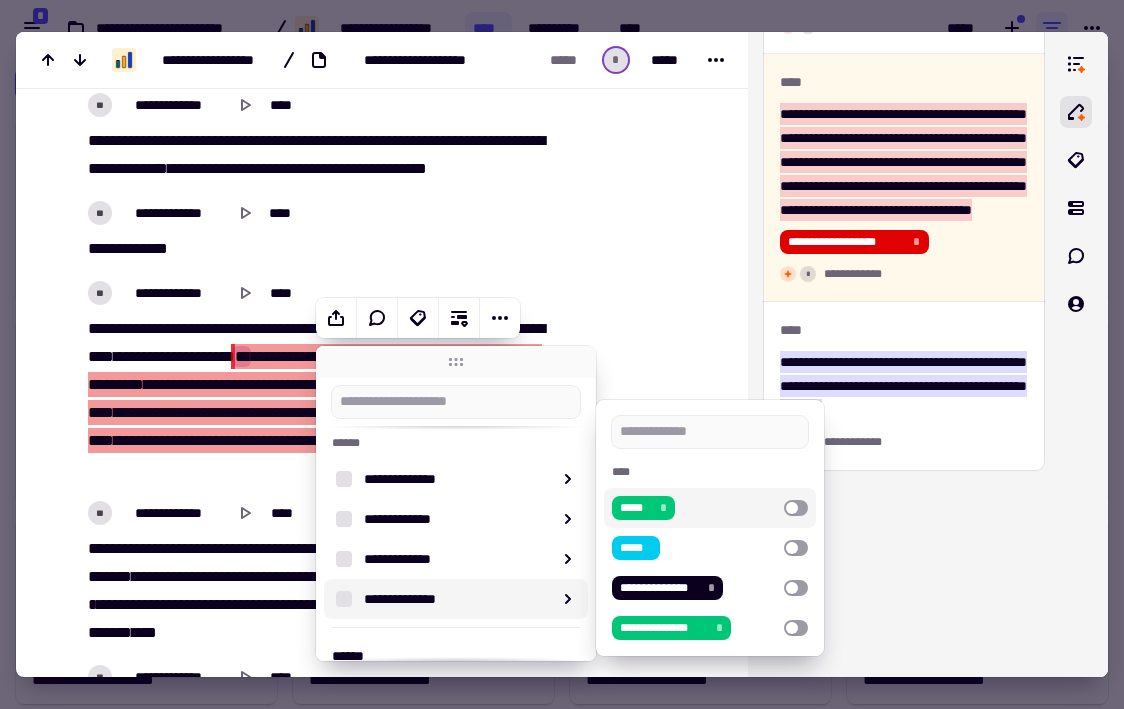 click at bounding box center (796, 508) 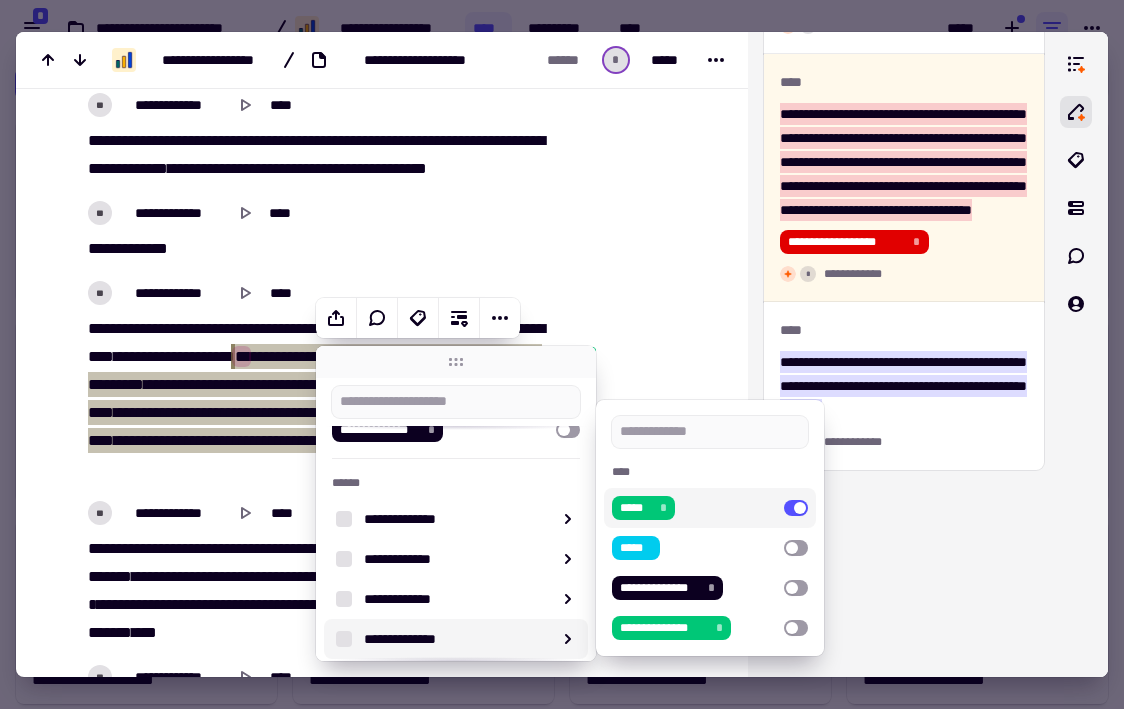 click at bounding box center [646, -920] 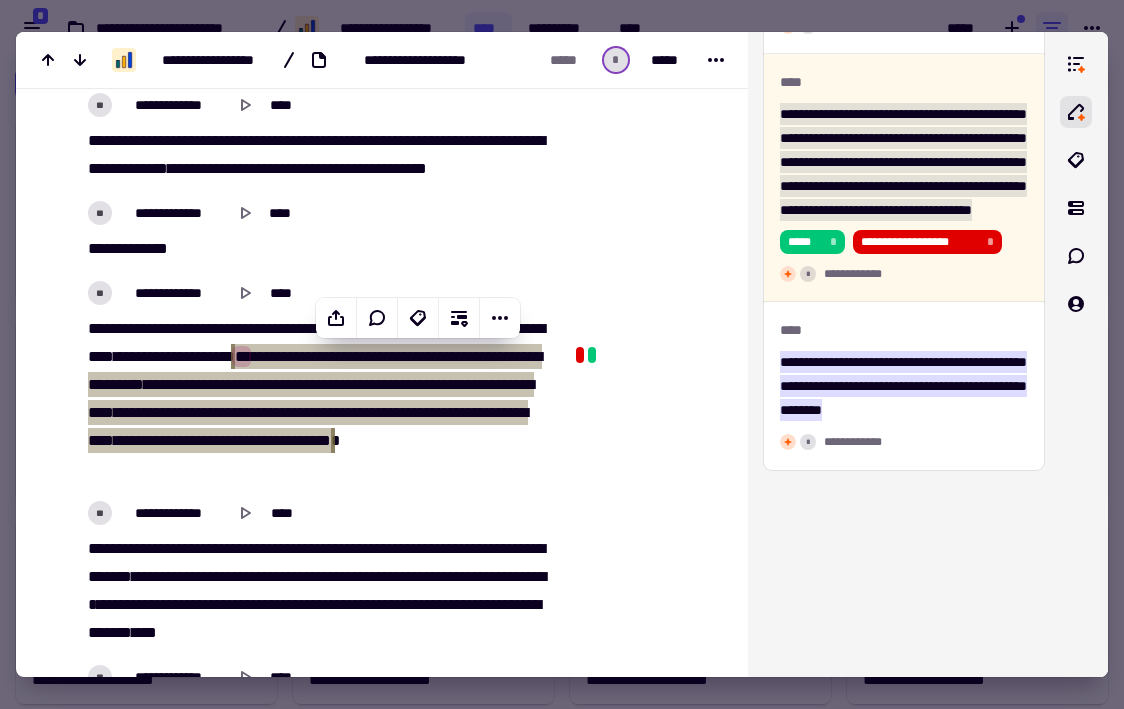 click at bounding box center [644, -166] 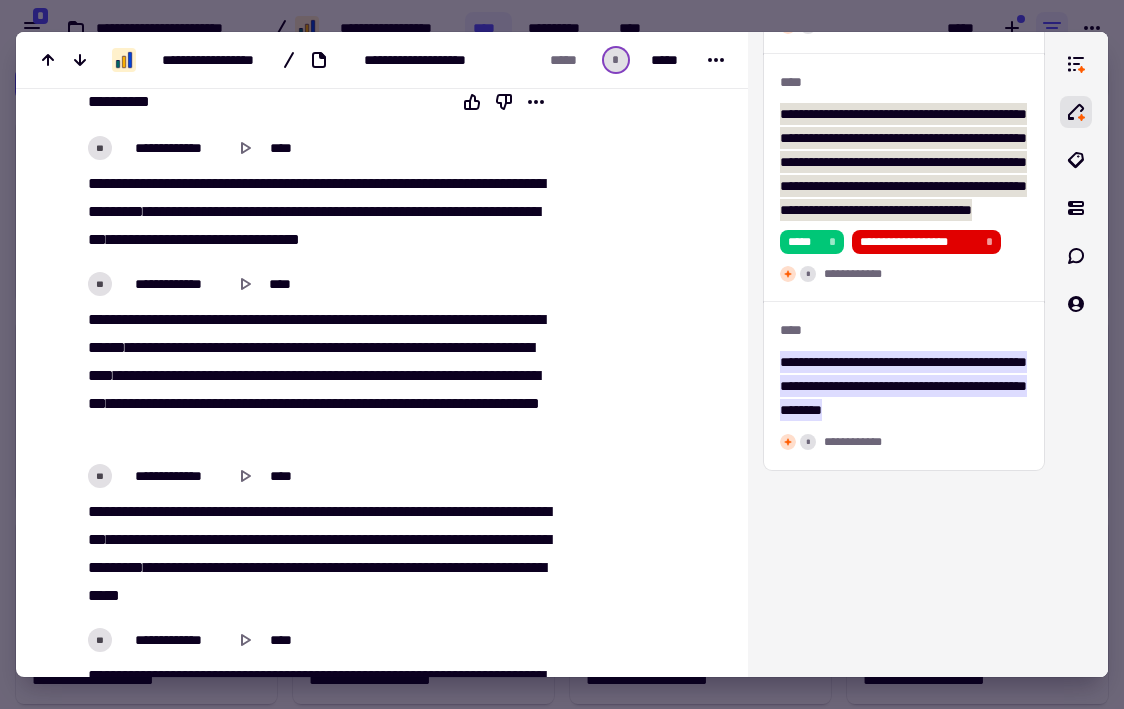 scroll, scrollTop: 203, scrollLeft: 0, axis: vertical 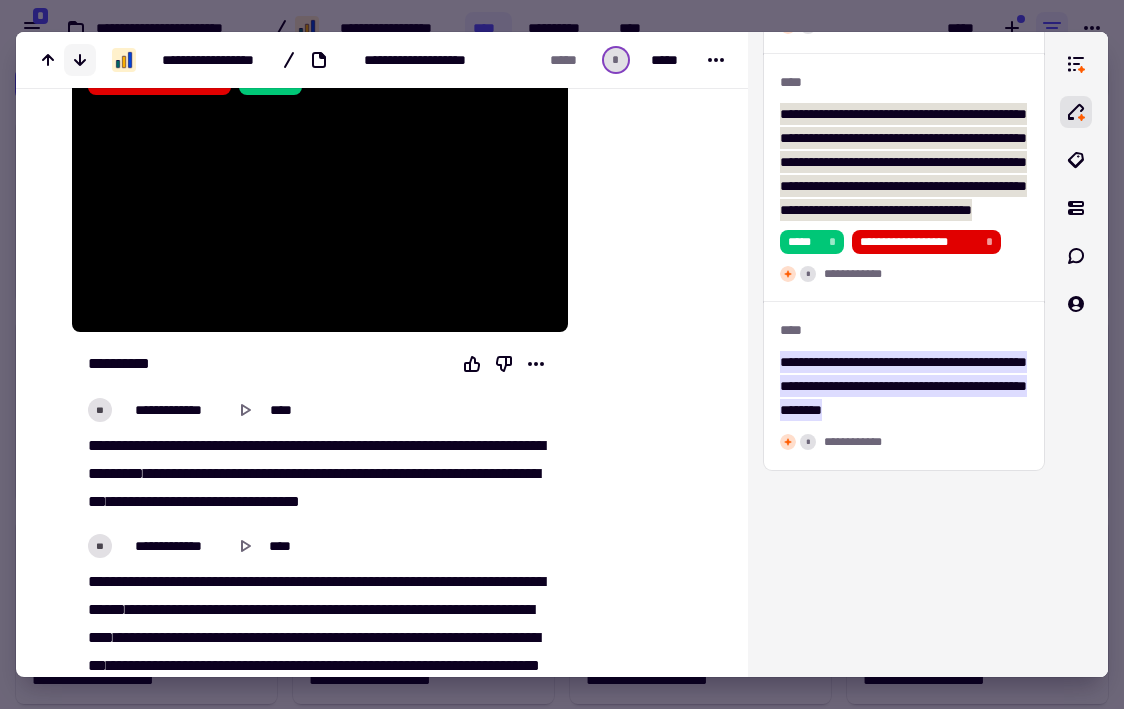 click 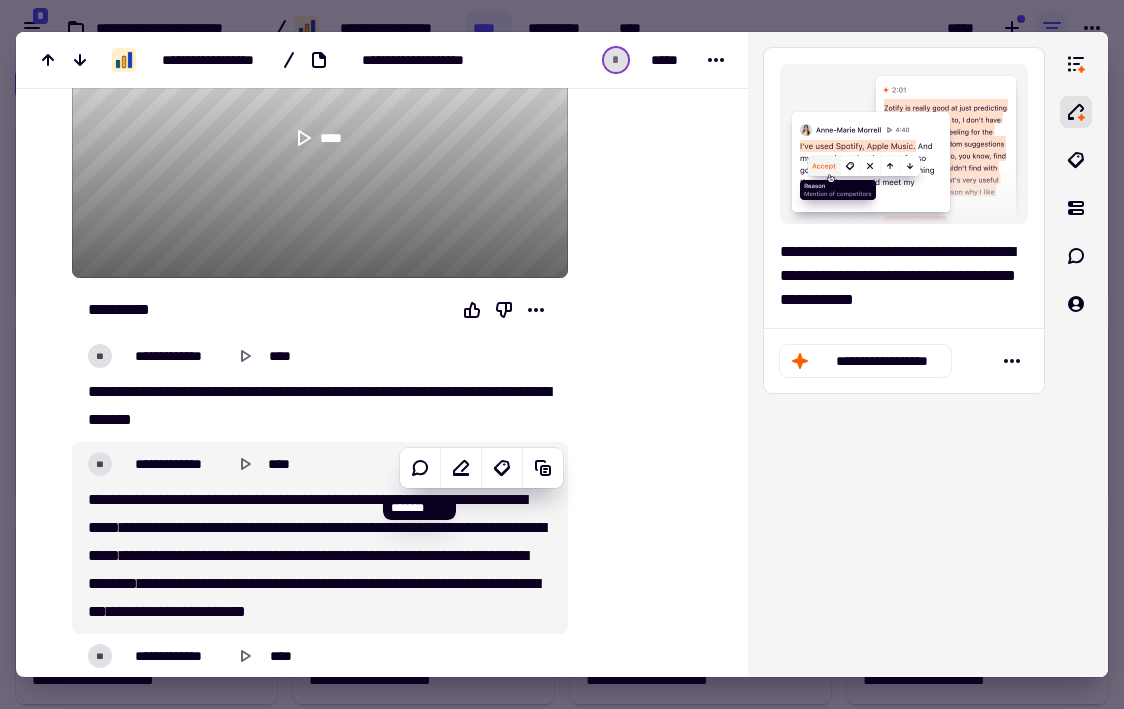 scroll, scrollTop: 271, scrollLeft: 0, axis: vertical 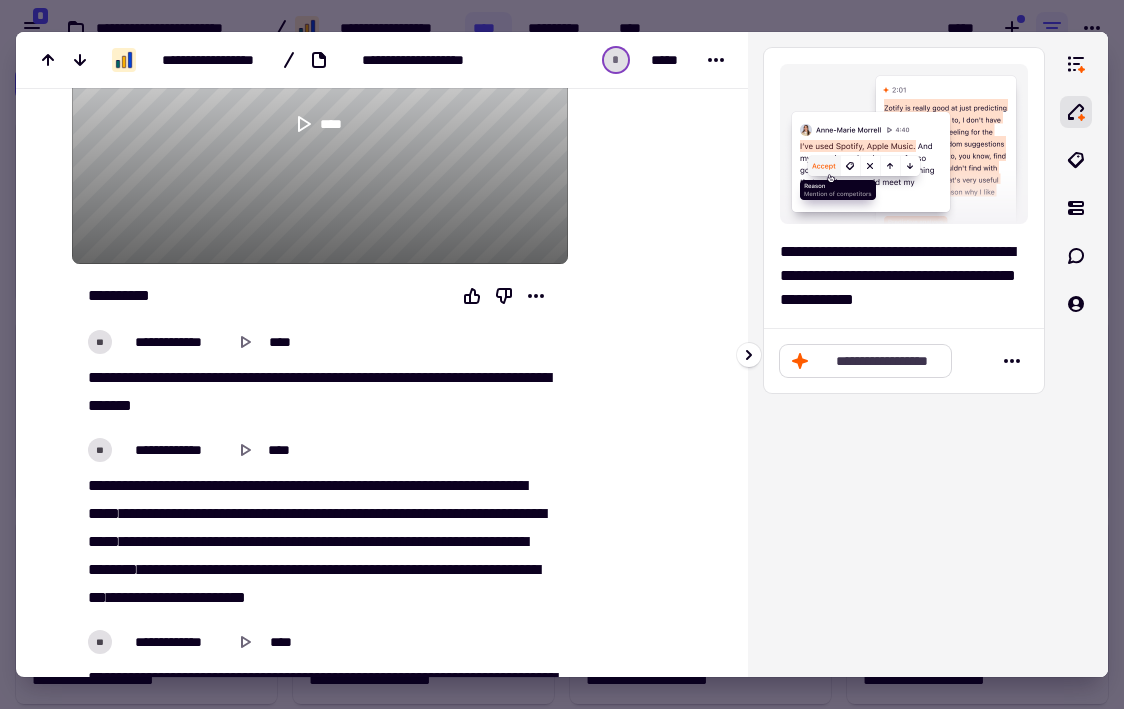 click on "**********" 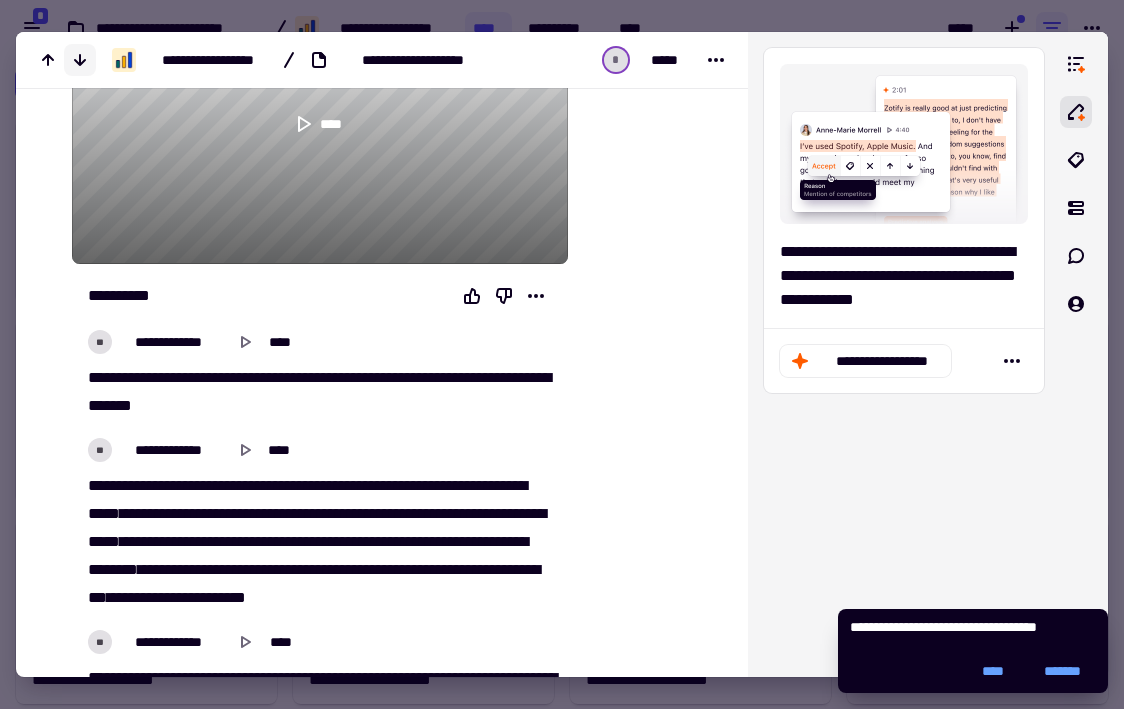 click 